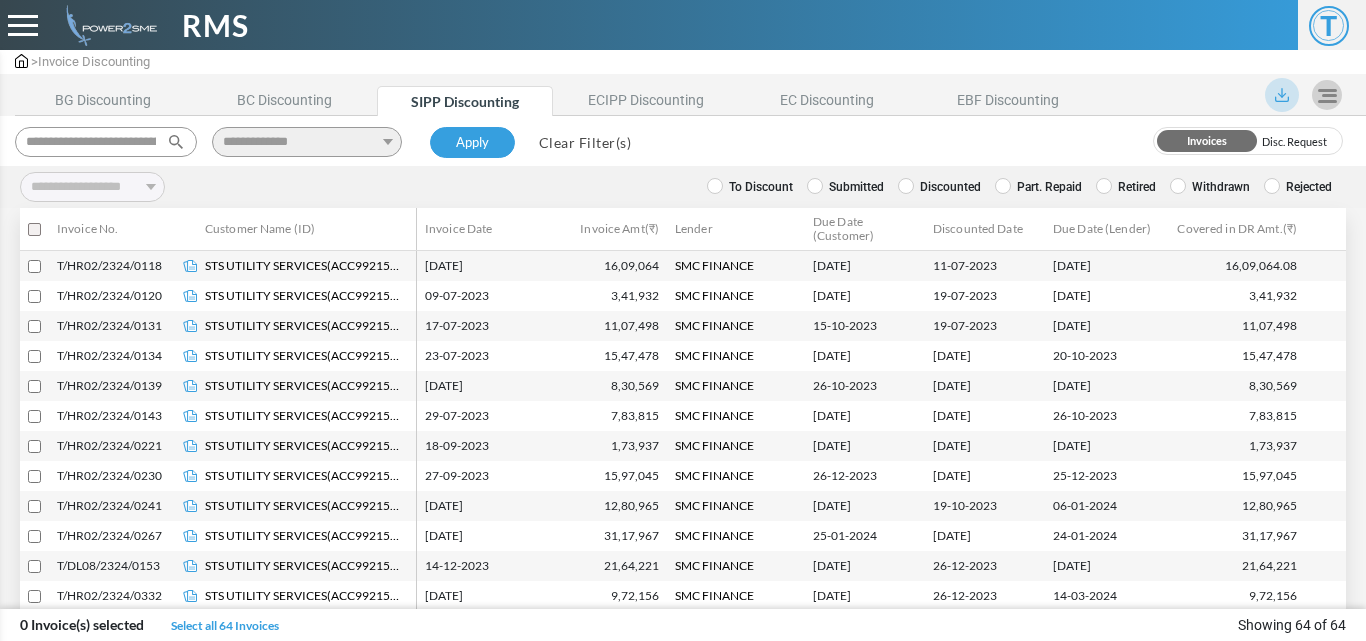 select 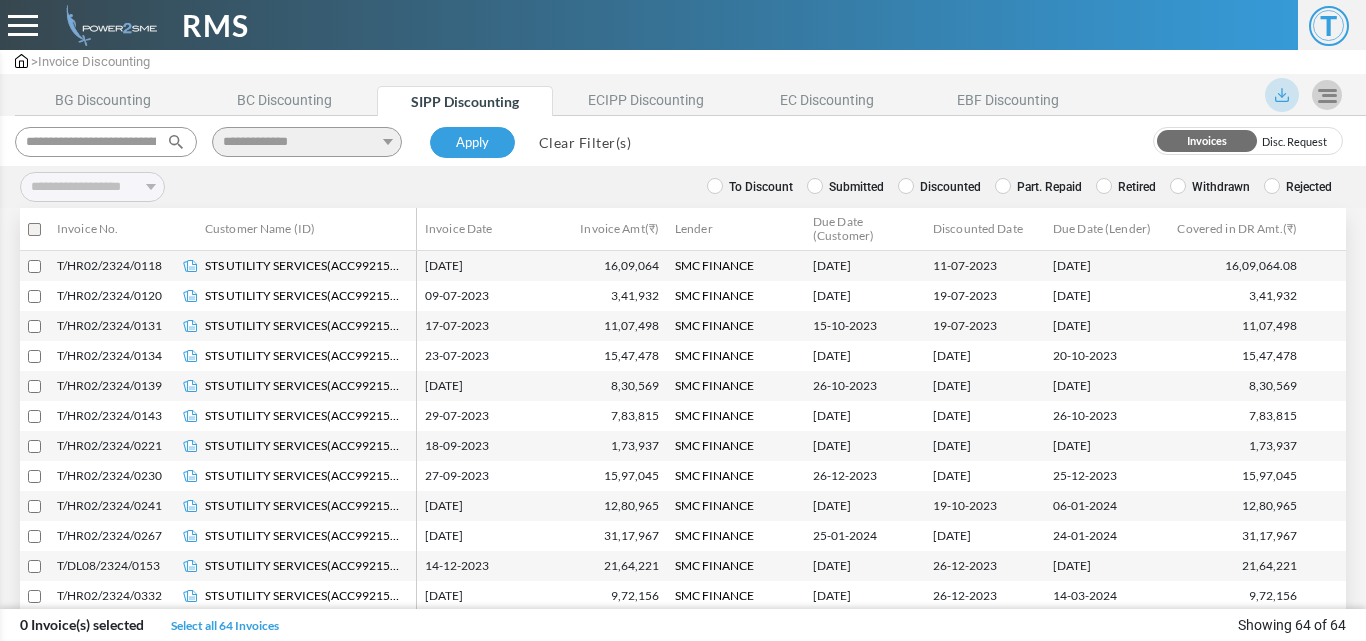 scroll, scrollTop: 0, scrollLeft: 0, axis: both 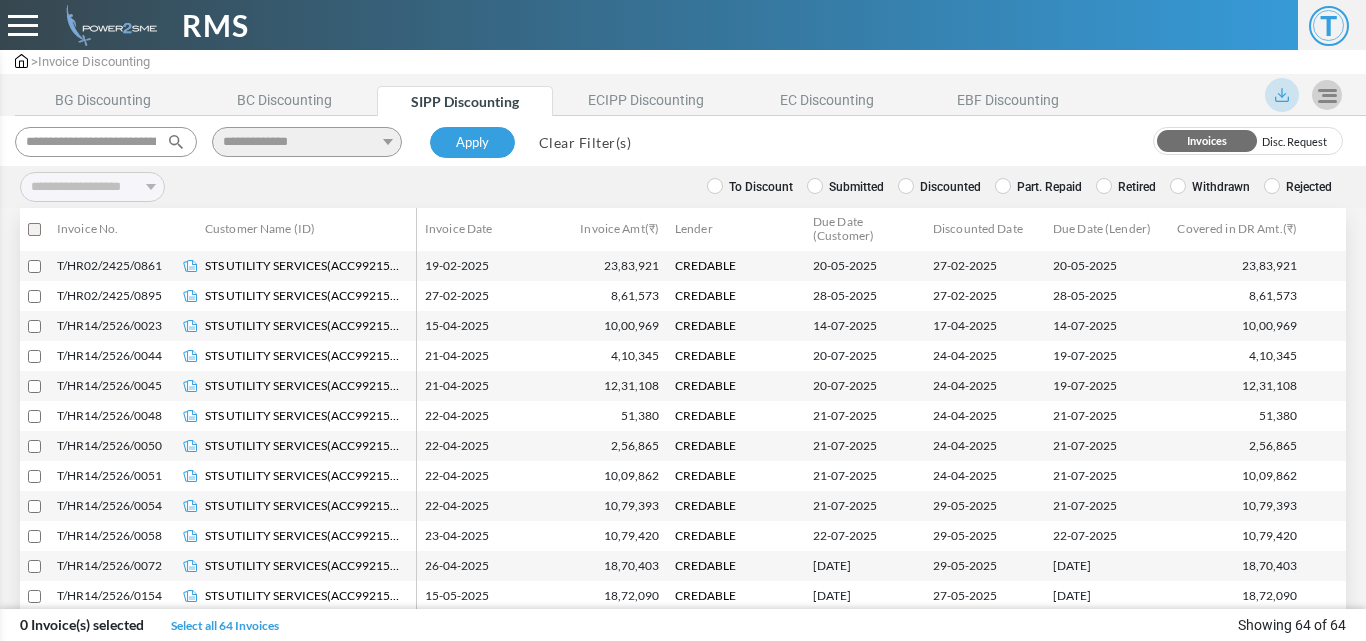 click on "**********" at bounding box center [326, 138] 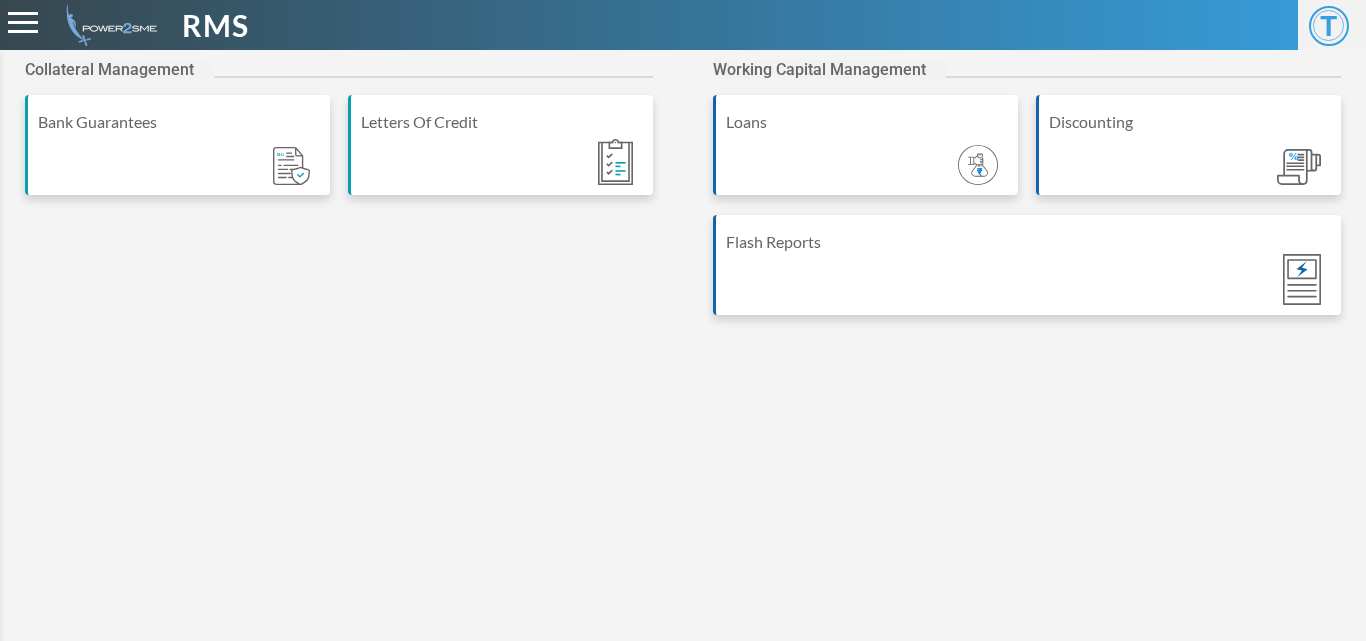 scroll, scrollTop: 0, scrollLeft: 0, axis: both 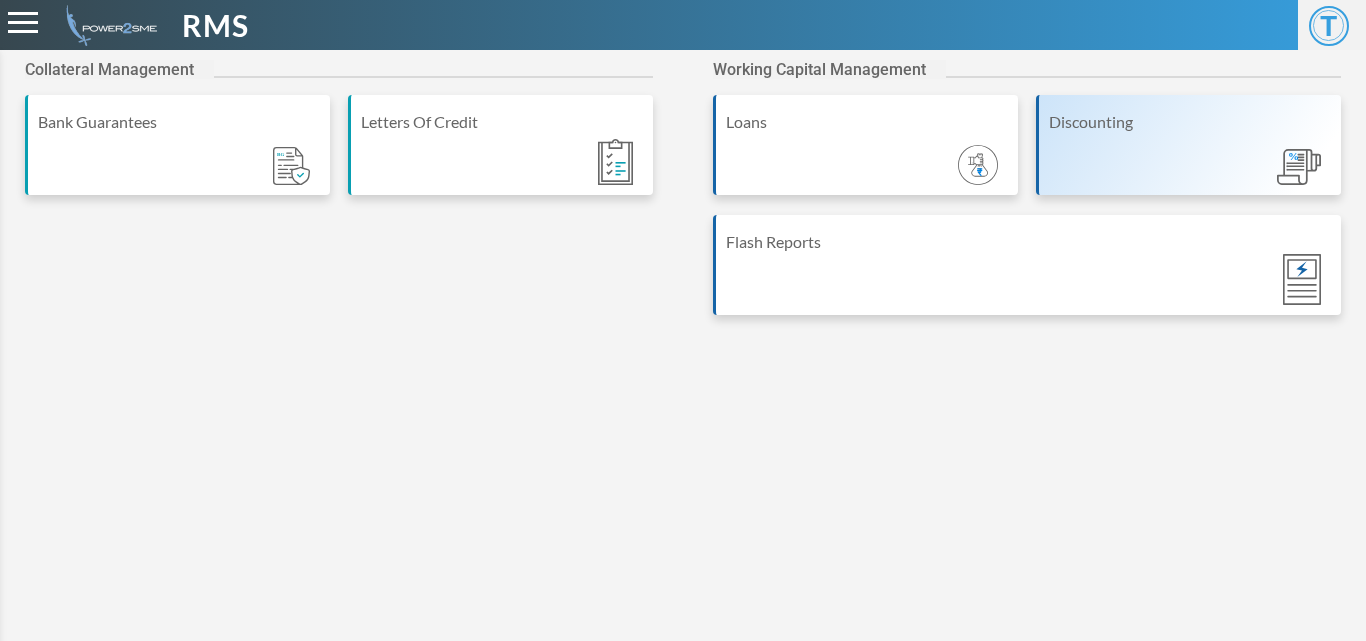click on "Discounting" at bounding box center (1188, 145) 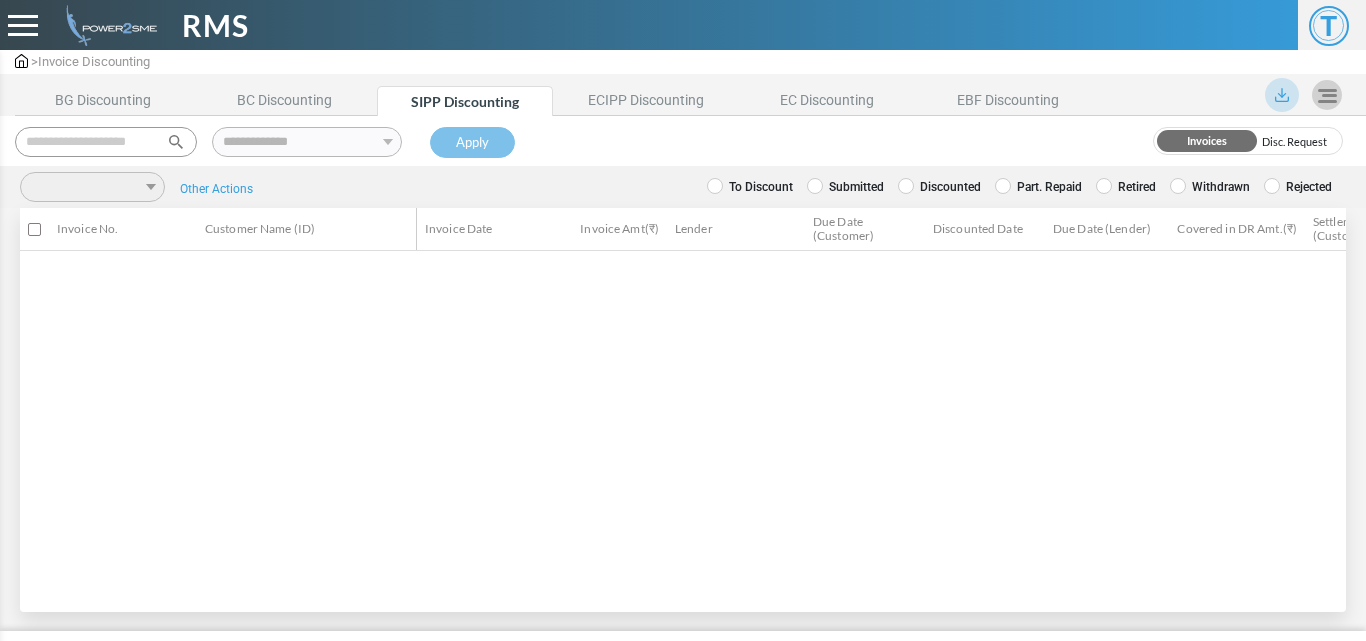 scroll, scrollTop: 0, scrollLeft: 0, axis: both 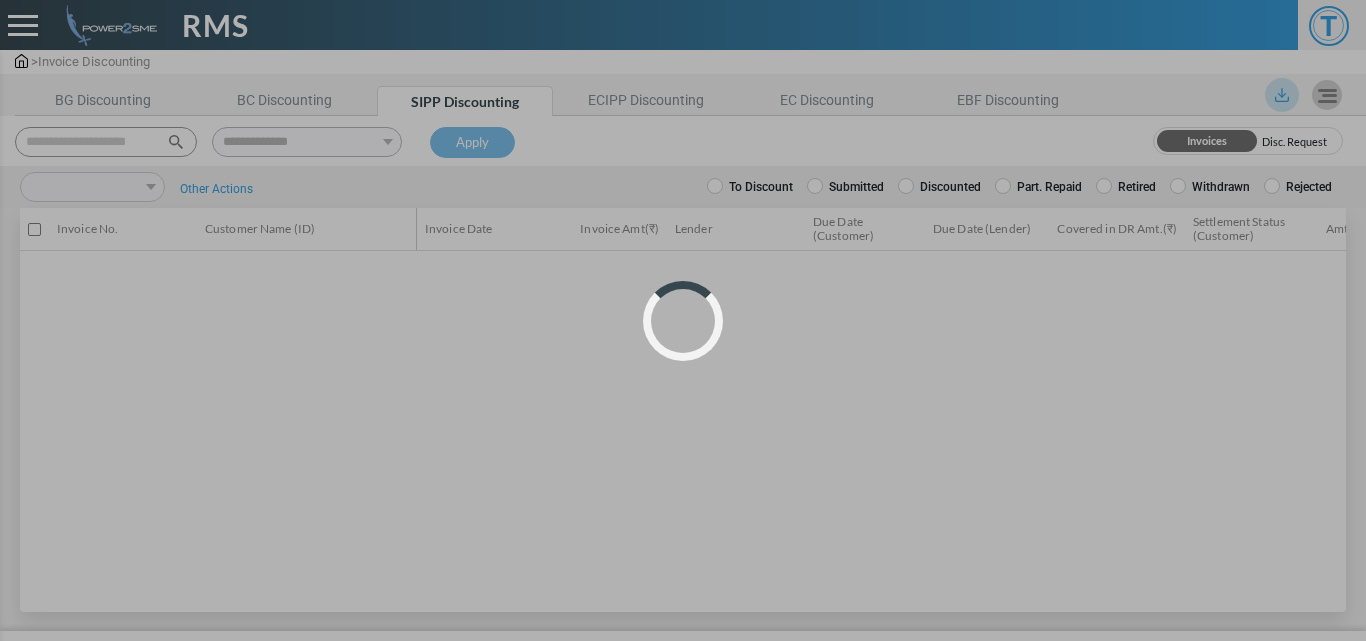 select 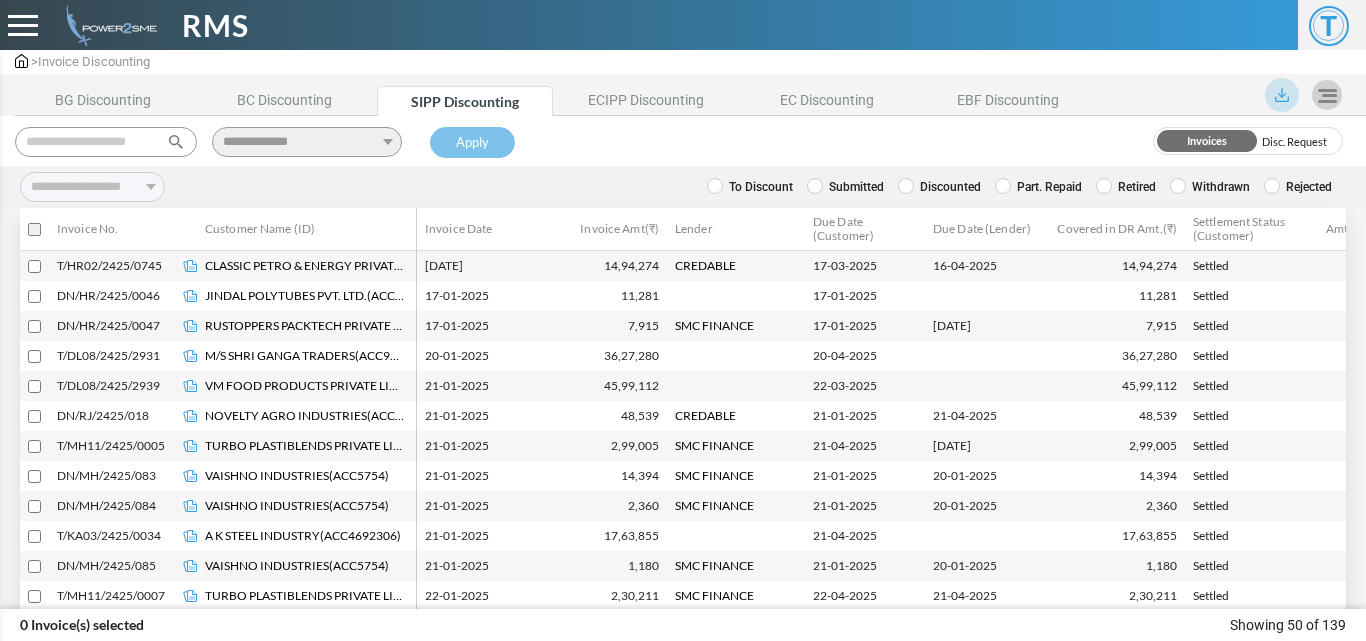 click at bounding box center (106, 142) 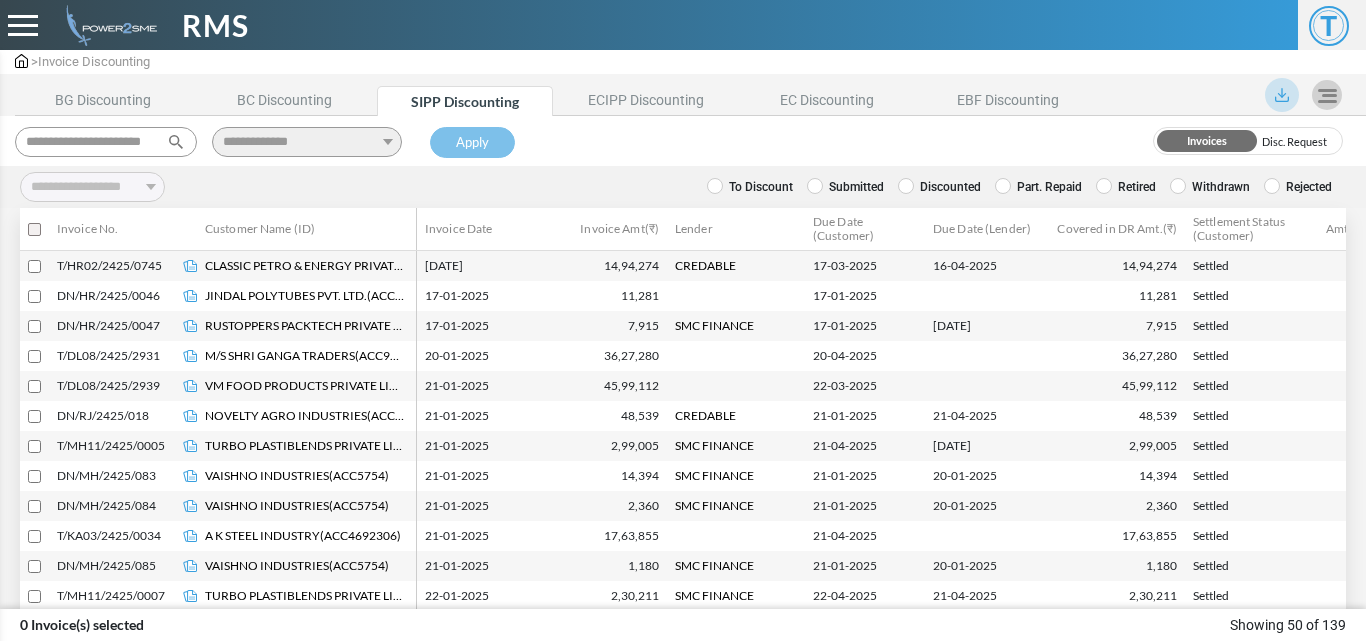 scroll, scrollTop: 0, scrollLeft: 11, axis: horizontal 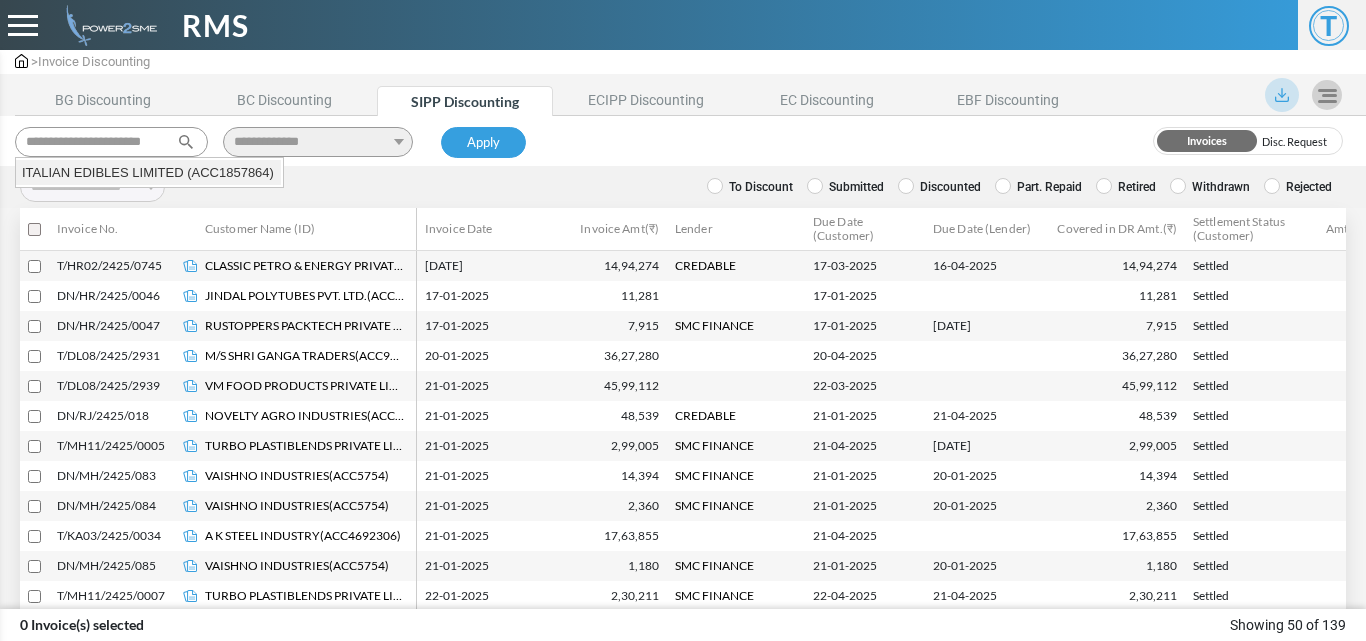 click on "ITALIAN EDIBLES LIMITED (ACC1857864)" at bounding box center (148, 173) 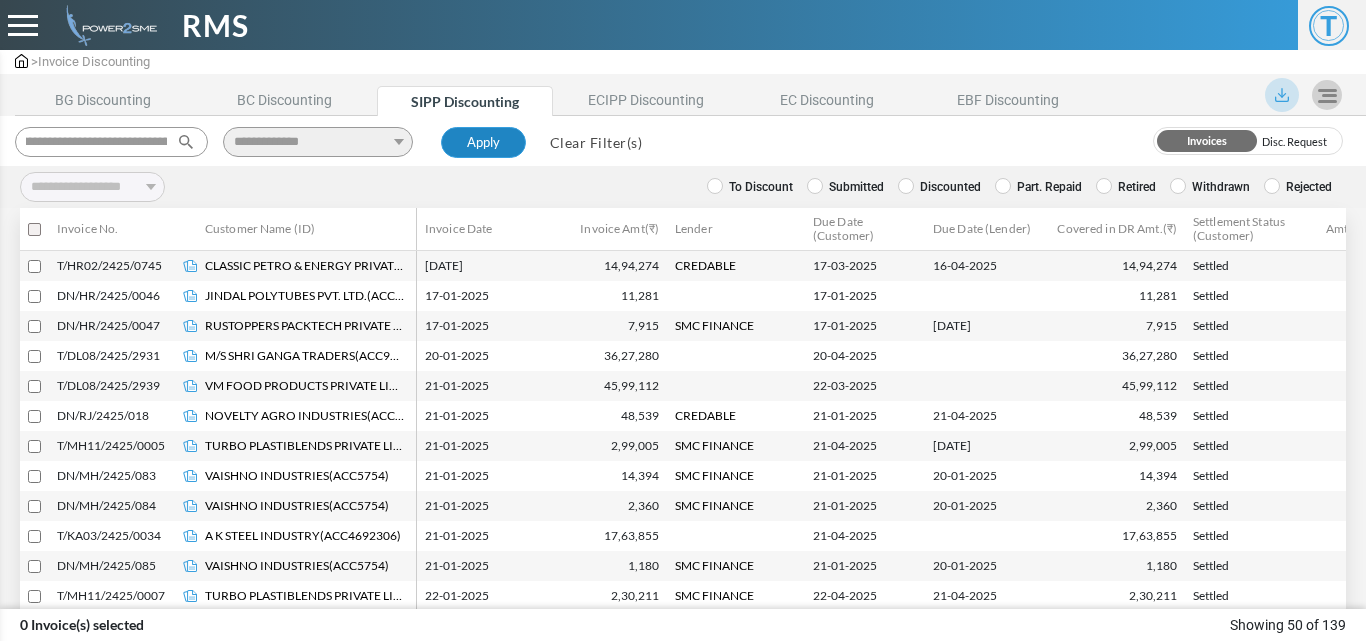 type on "**********" 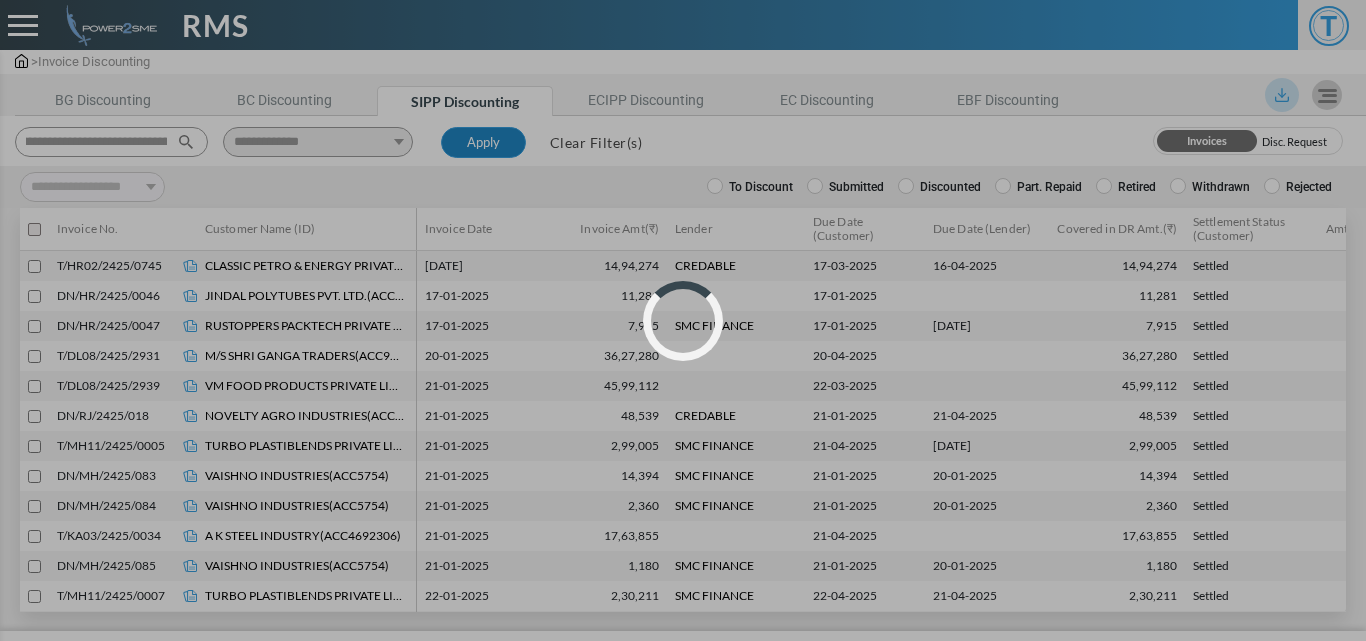 scroll, scrollTop: 0, scrollLeft: 0, axis: both 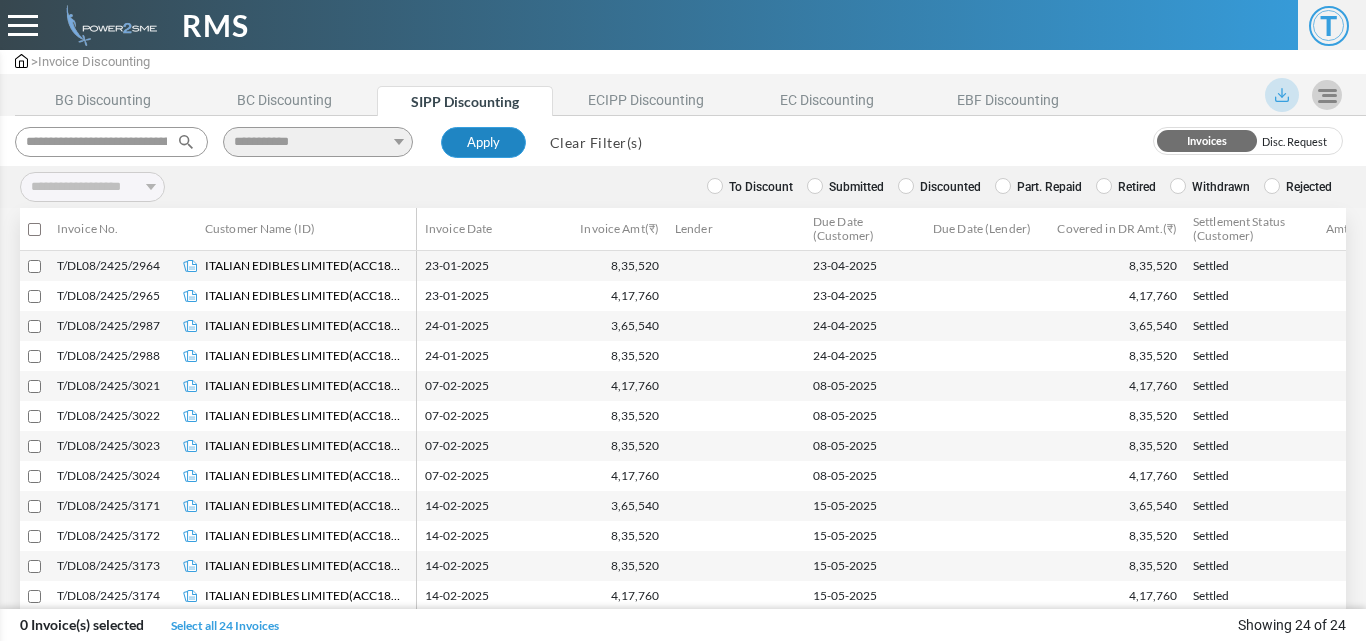type 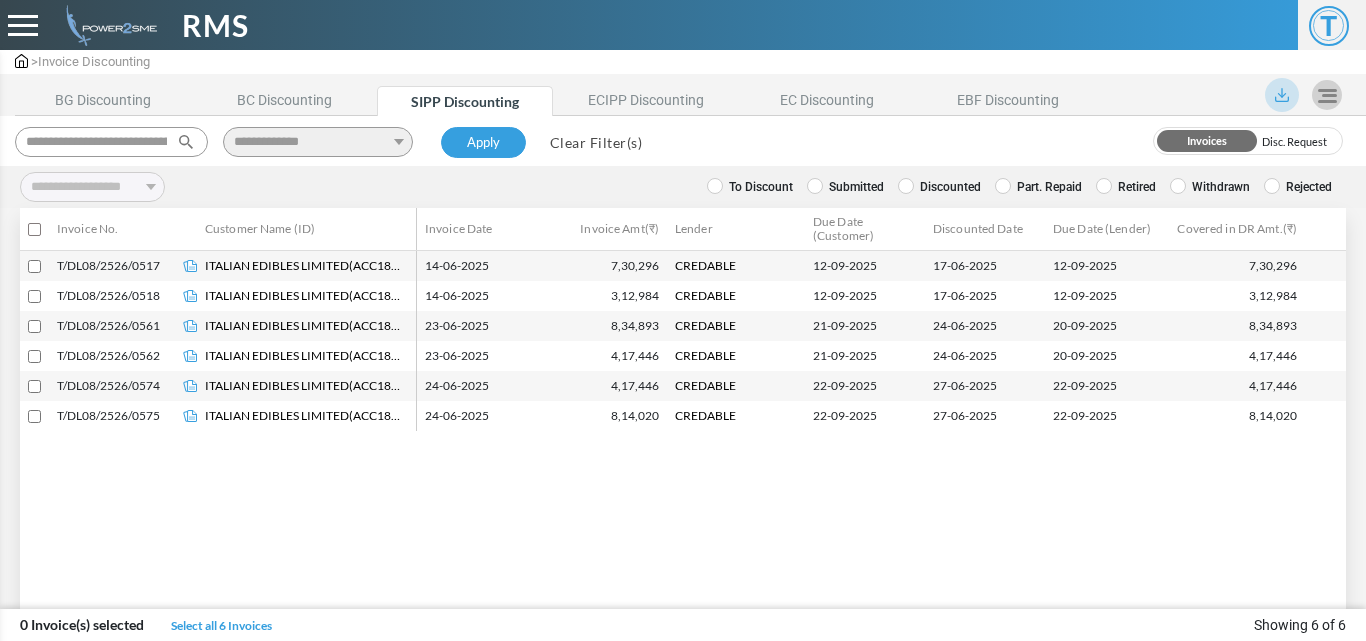 click on "Retired" at bounding box center (1126, 187) 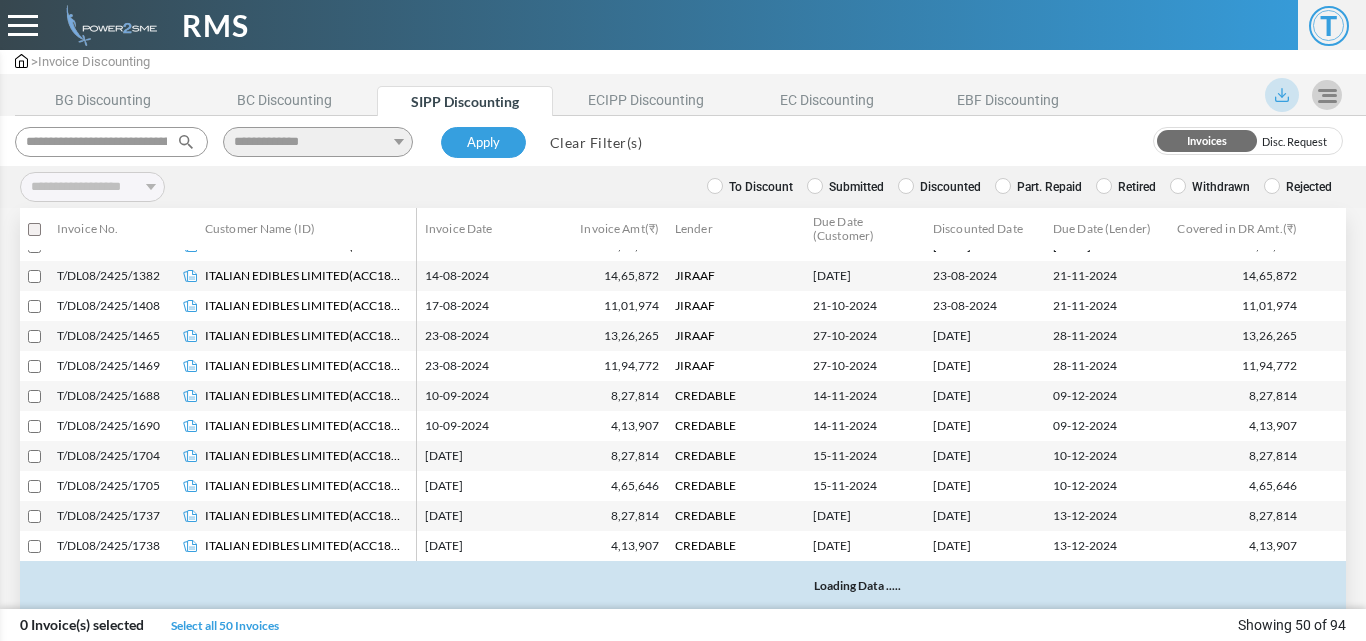 scroll, scrollTop: 1197, scrollLeft: 0, axis: vertical 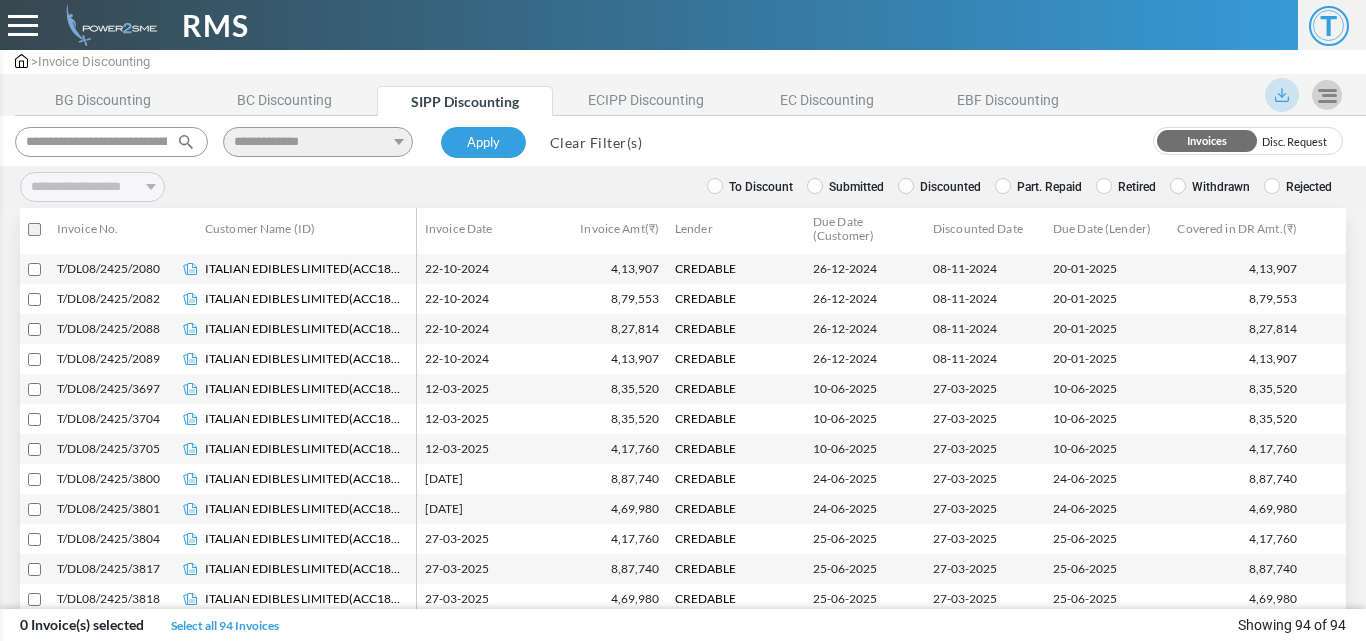 click on "Clear Filter(s)" at bounding box center (596, 142) 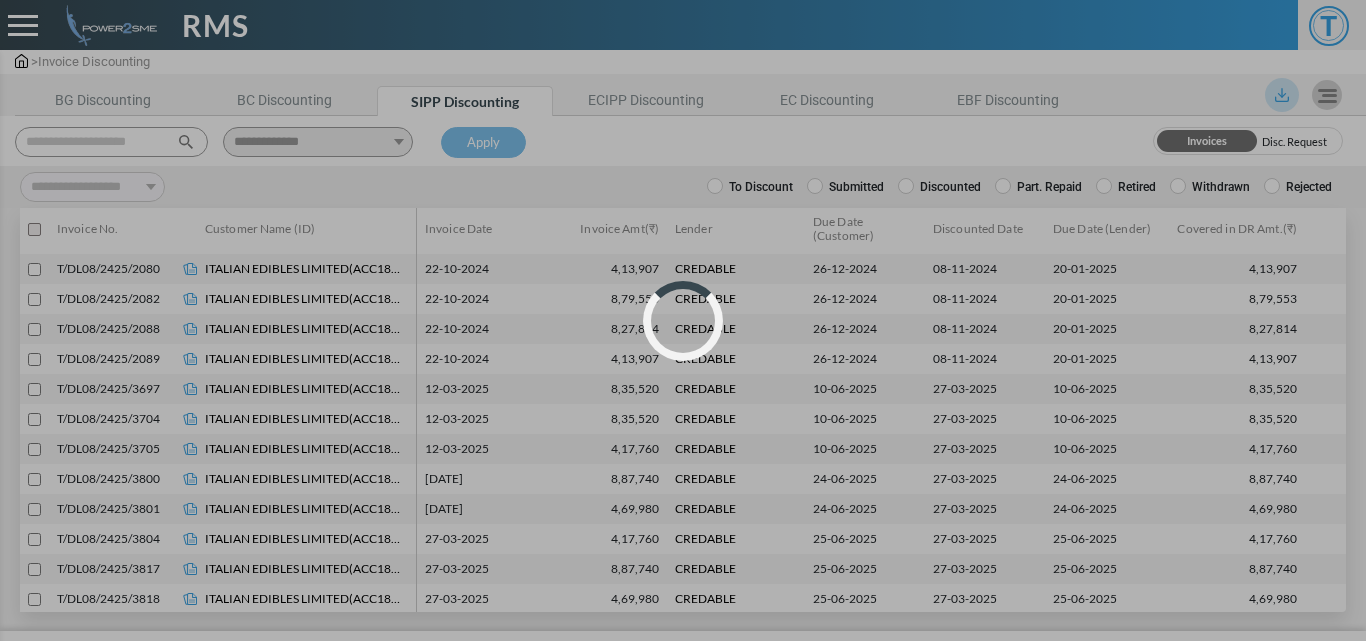 select 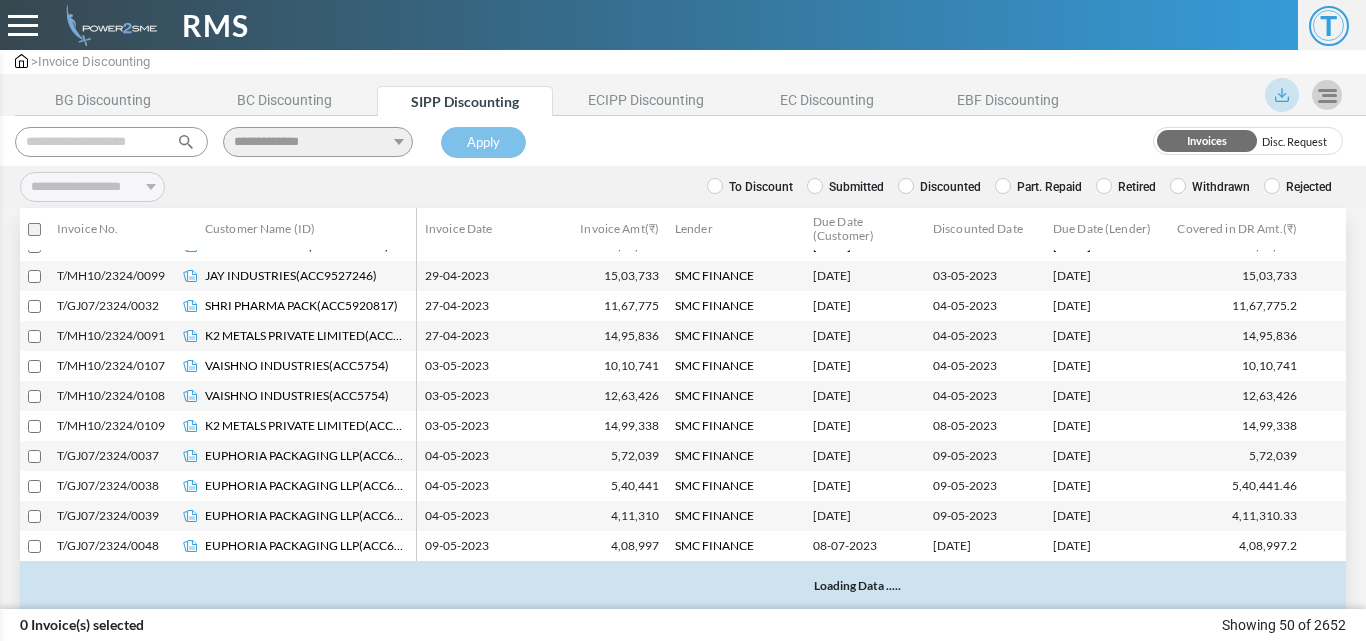 scroll, scrollTop: 1198, scrollLeft: 0, axis: vertical 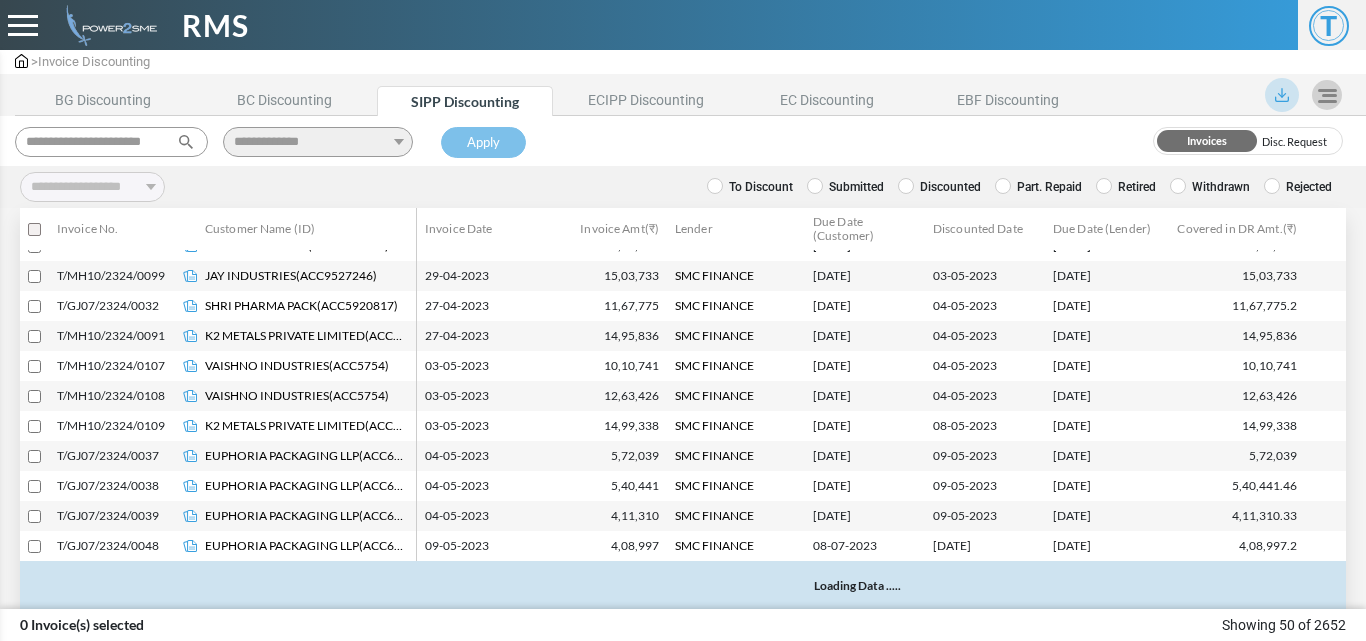 select 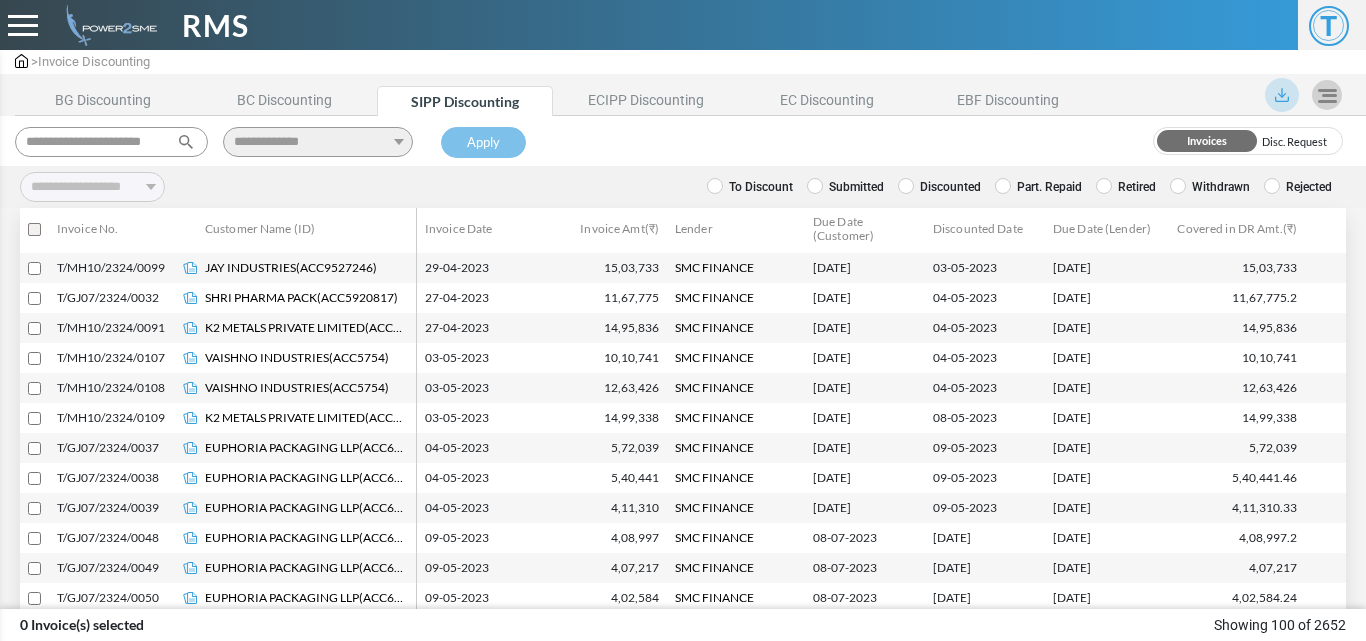 scroll, scrollTop: 0, scrollLeft: 11, axis: horizontal 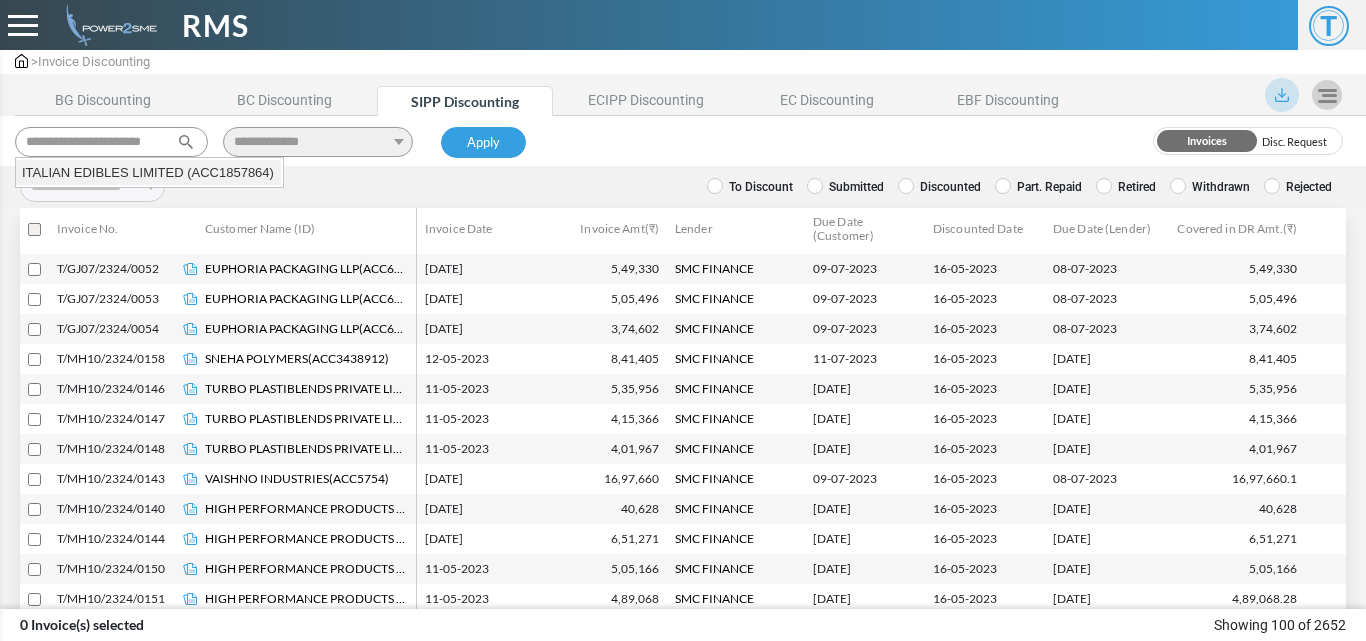 click on "ITALIAN EDIBLES LIMITED (ACC1857864)" at bounding box center (148, 173) 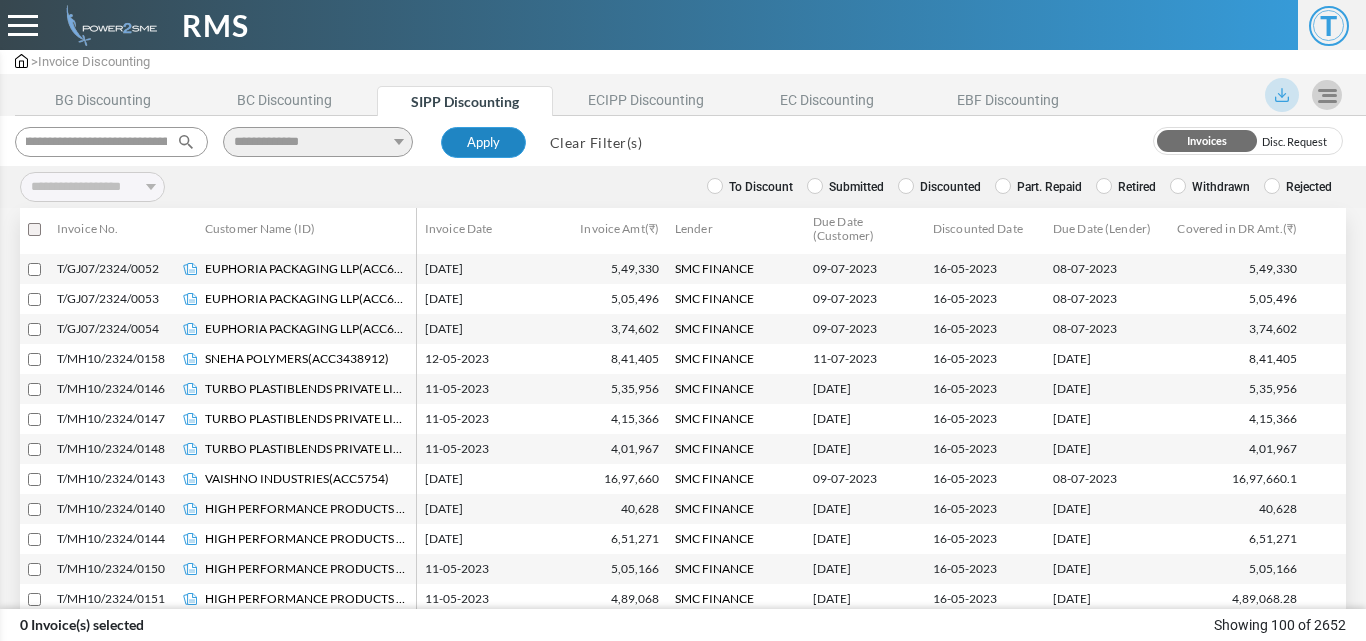 type on "**********" 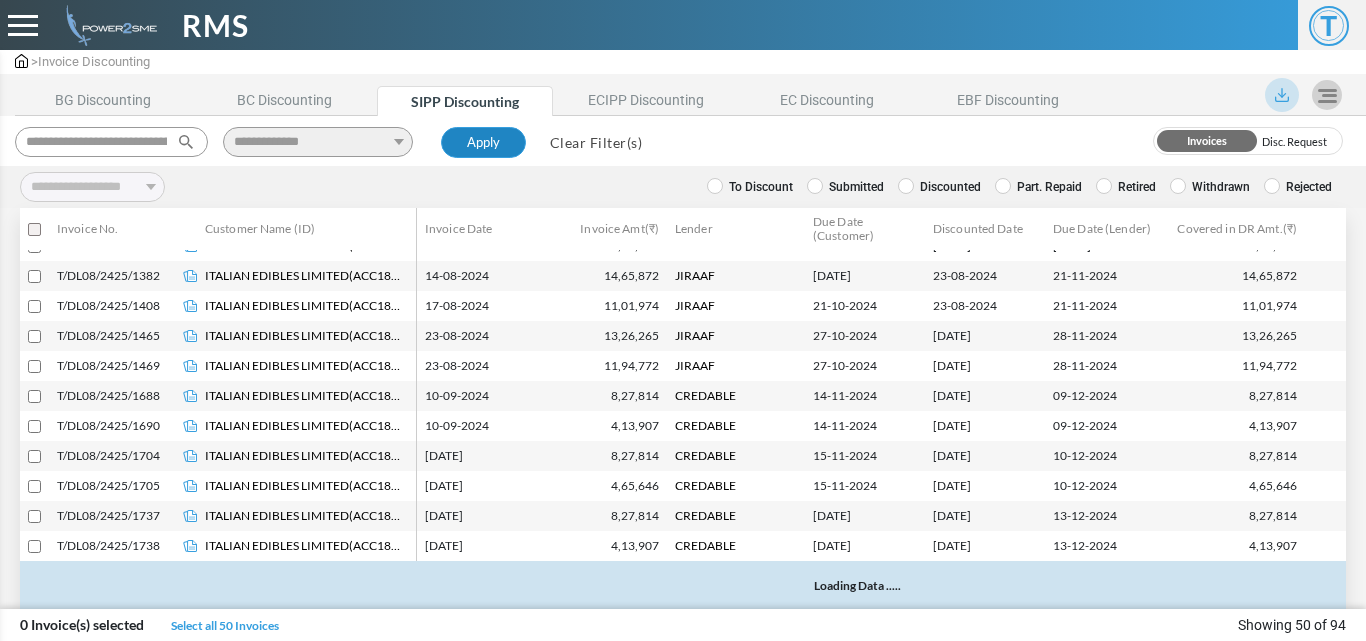 scroll, scrollTop: 1198, scrollLeft: 0, axis: vertical 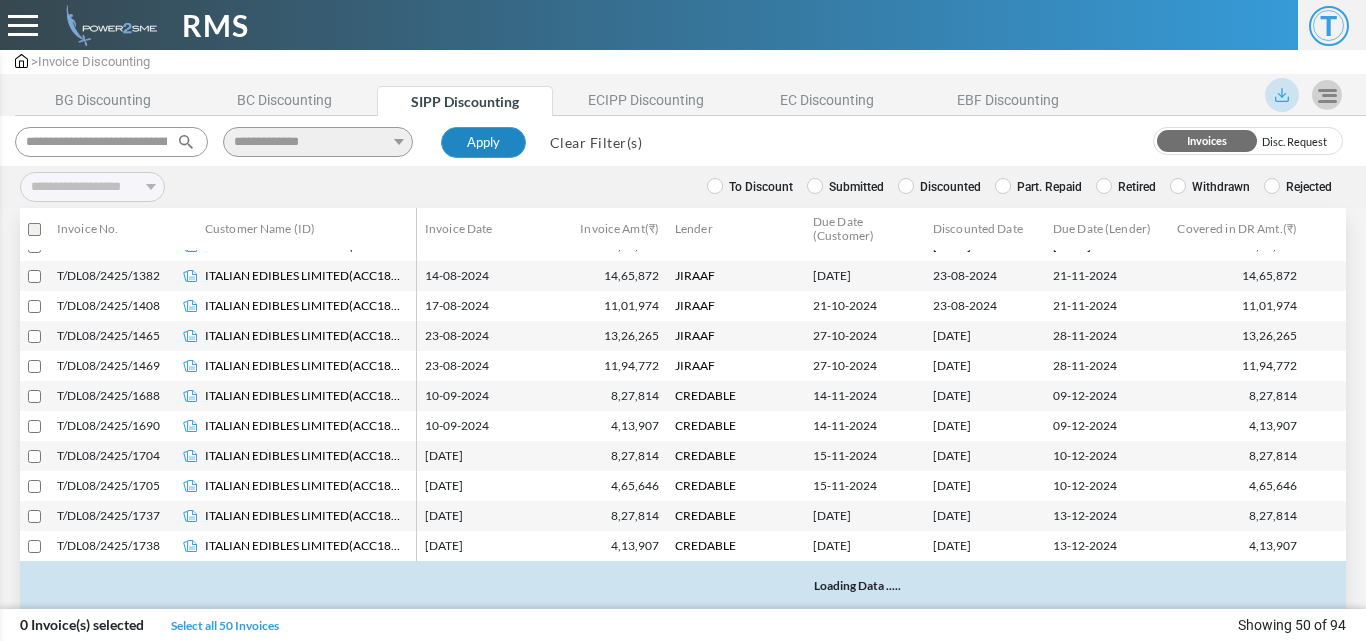 select 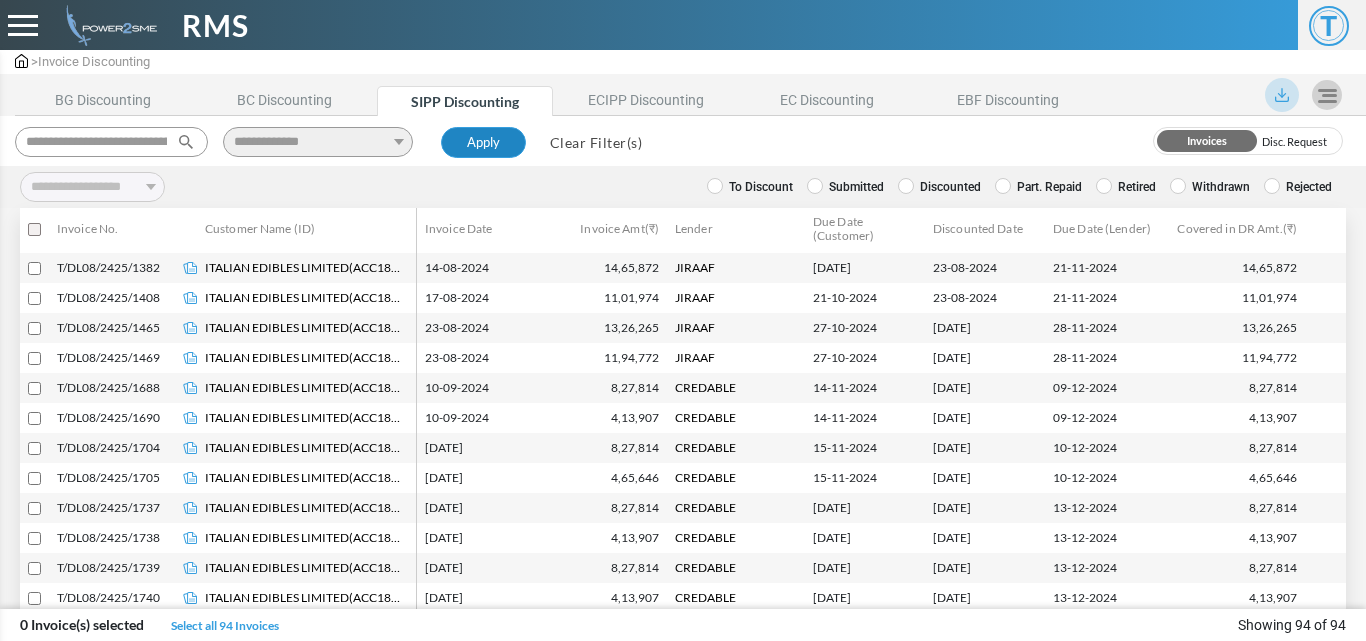scroll, scrollTop: 1797, scrollLeft: 0, axis: vertical 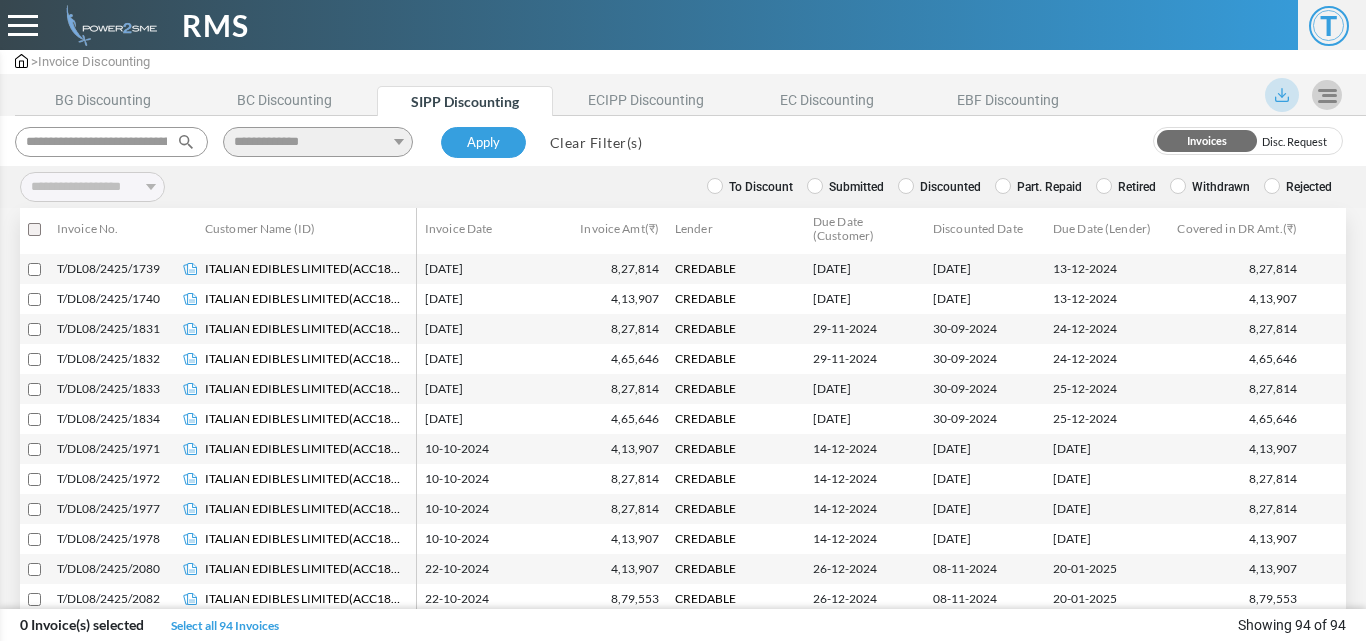 click on "Clear Filter(s)" at bounding box center [596, 142] 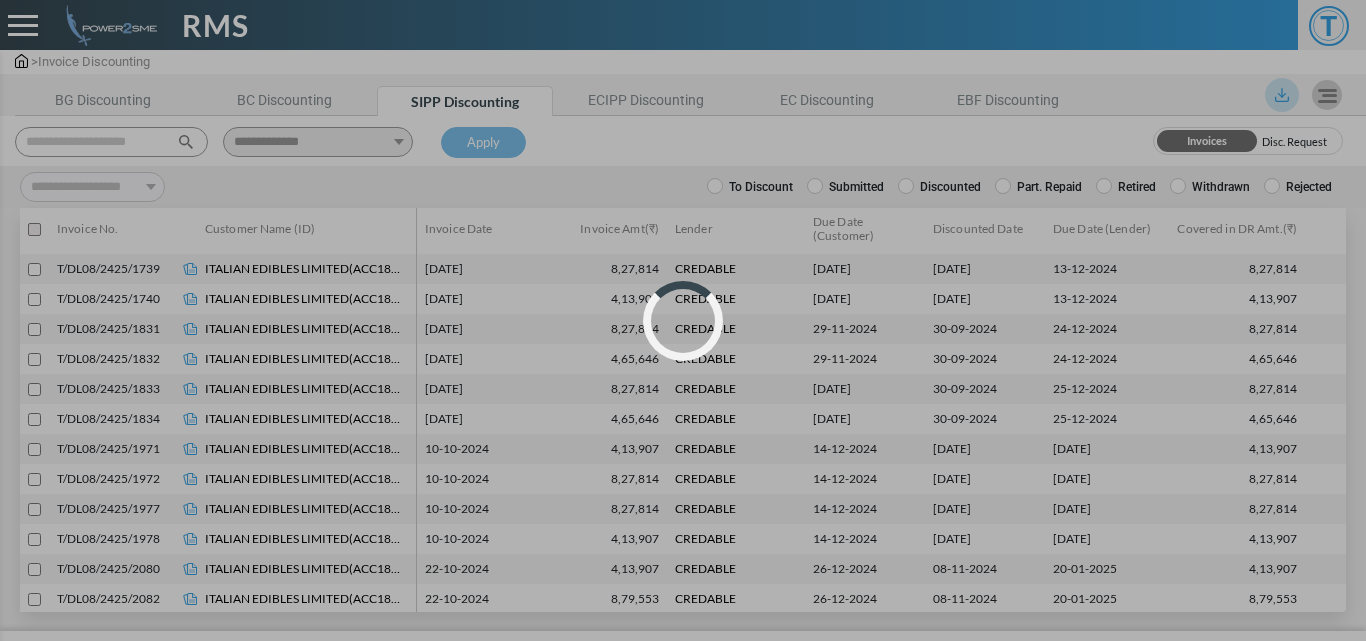 scroll, scrollTop: 1198, scrollLeft: 0, axis: vertical 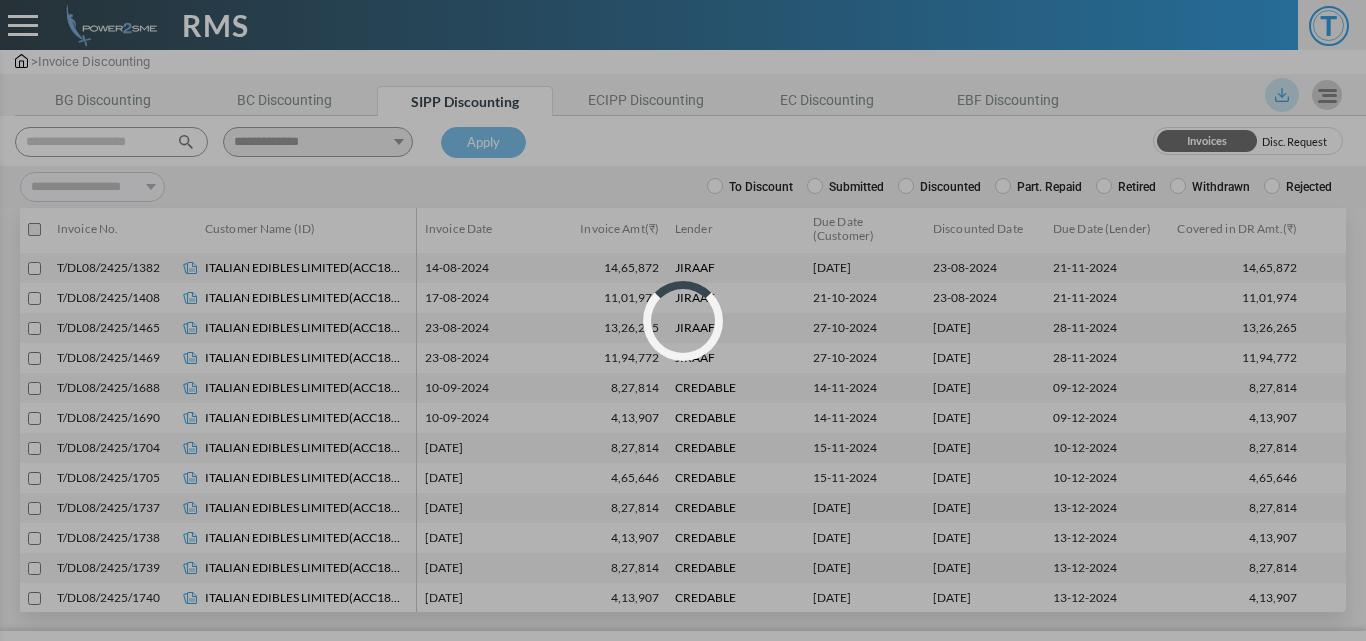 select 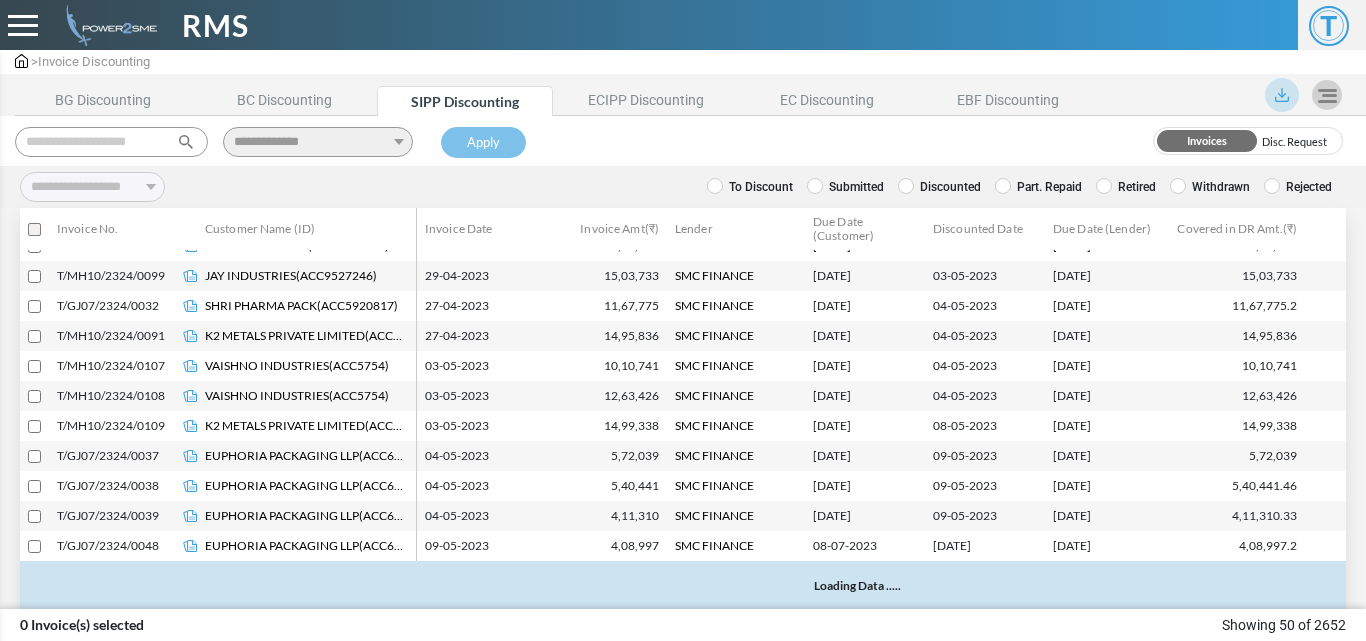 click at bounding box center (111, 142) 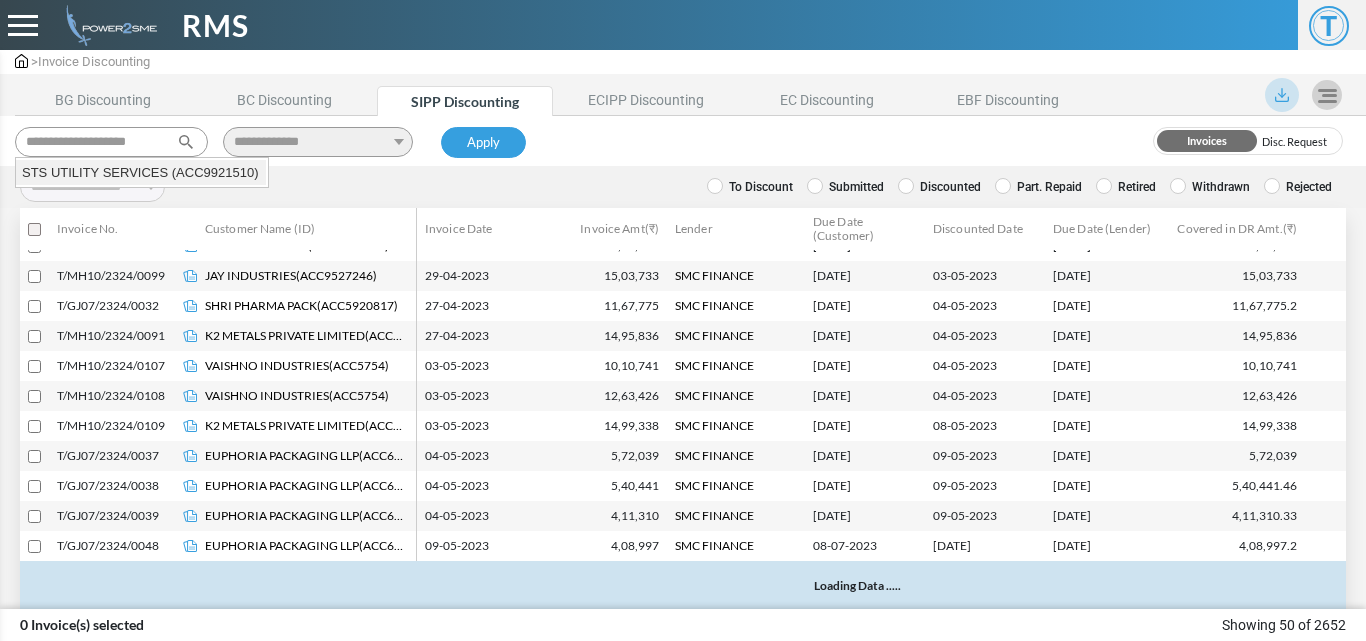 click on "STS UTILITY SERVICES (ACC9921510)" at bounding box center [141, 173] 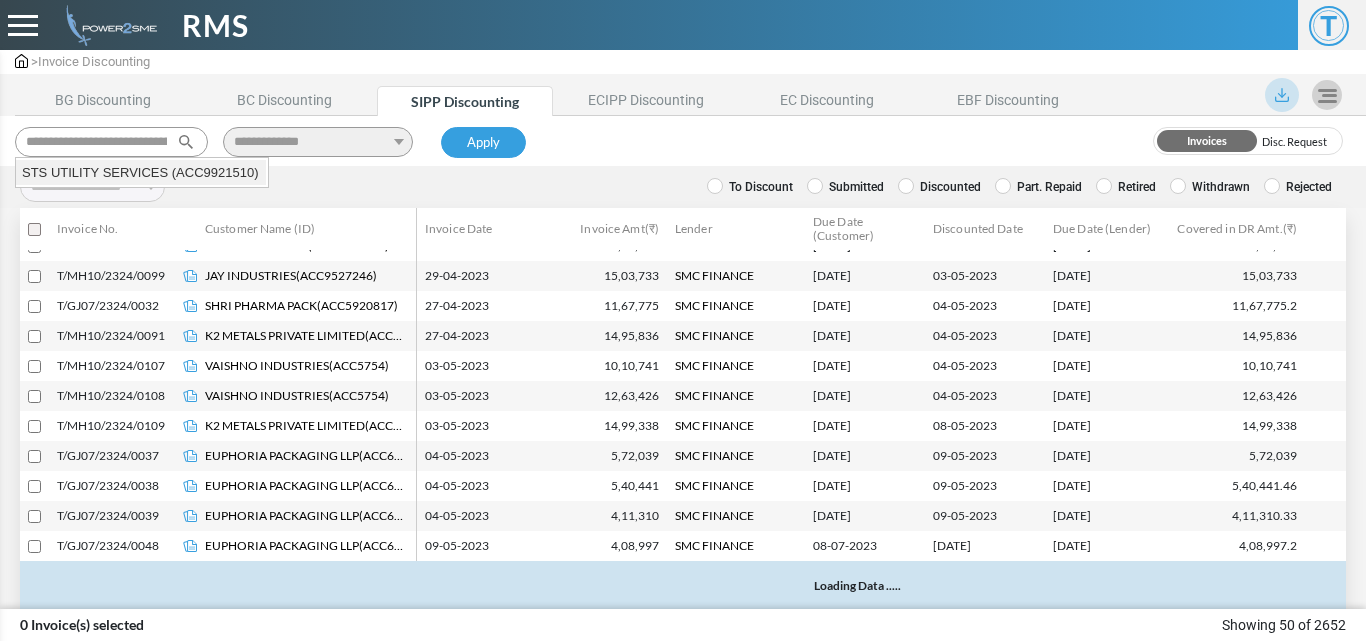 type 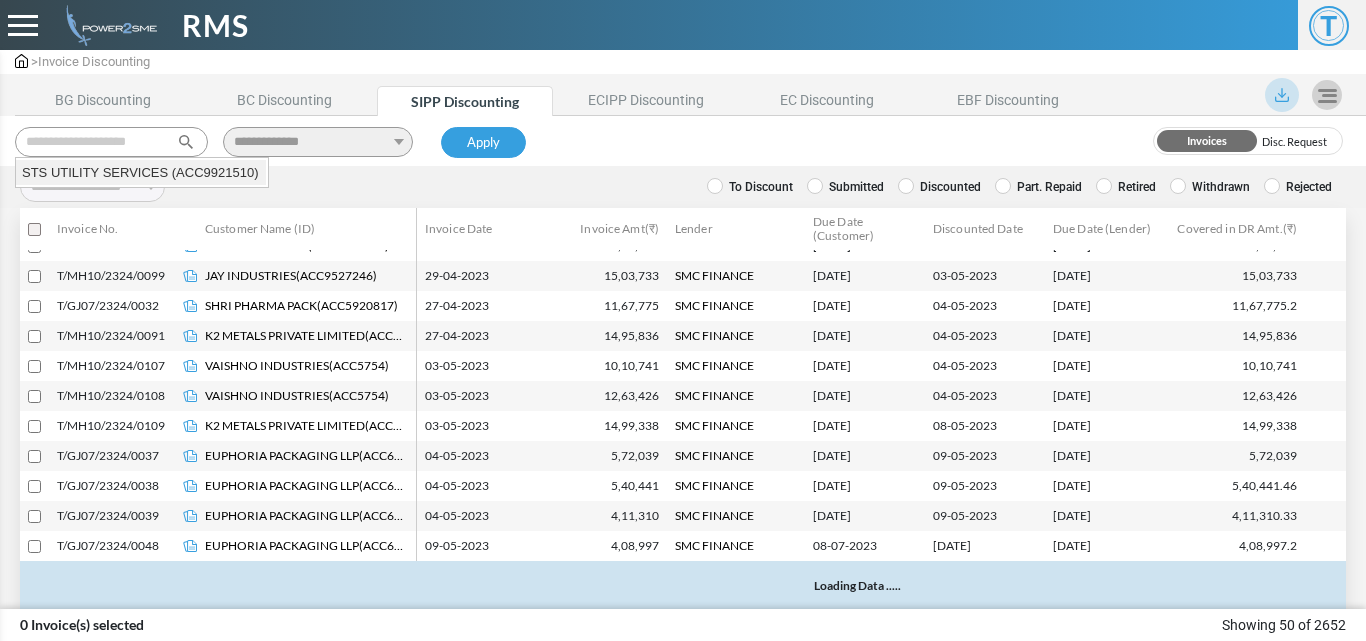 select 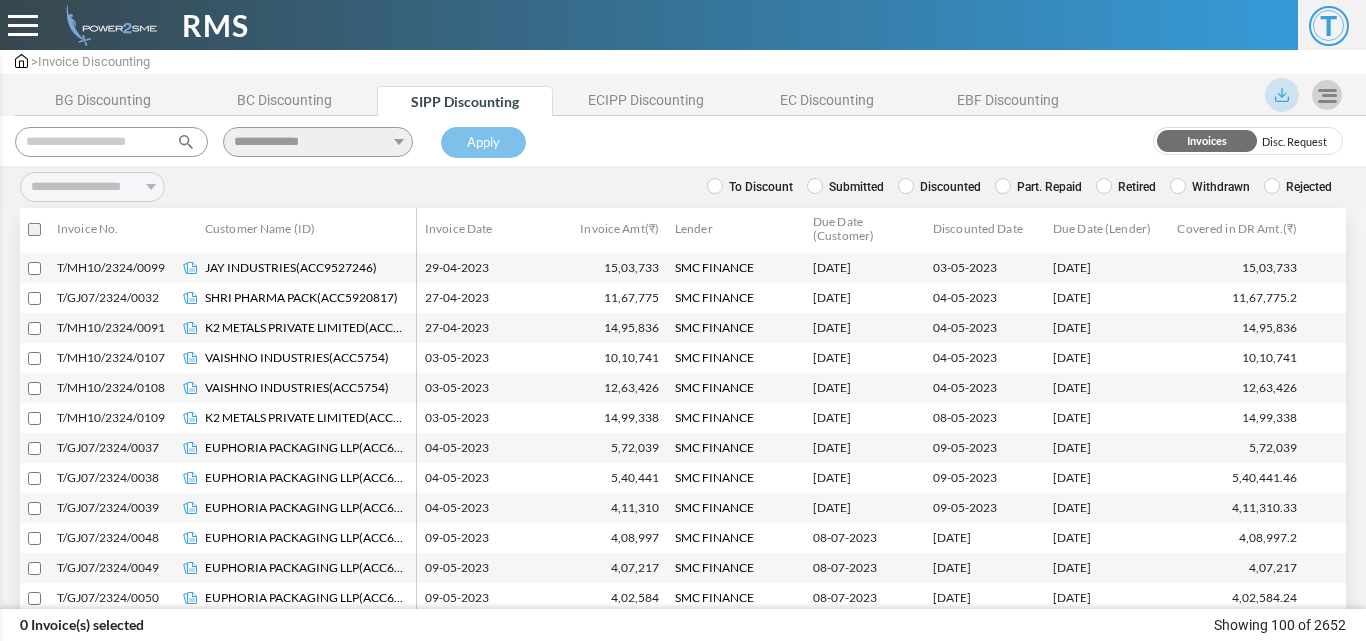 scroll, scrollTop: 1497, scrollLeft: 0, axis: vertical 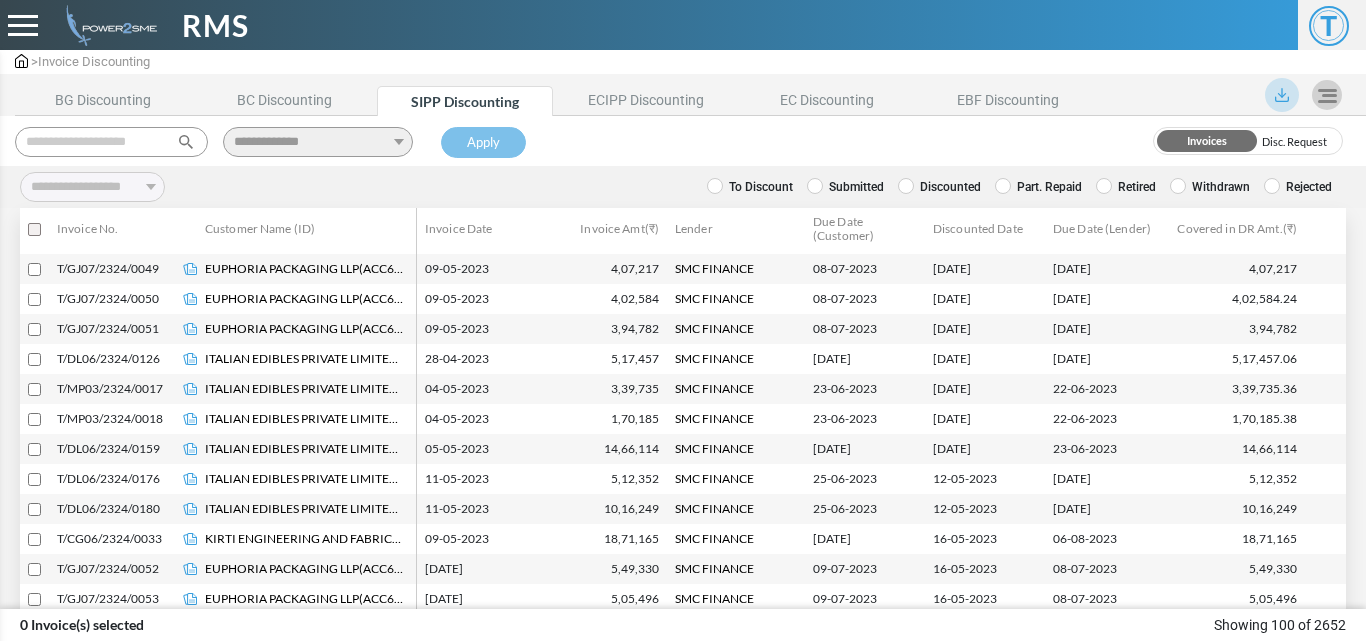 click at bounding box center [111, 142] 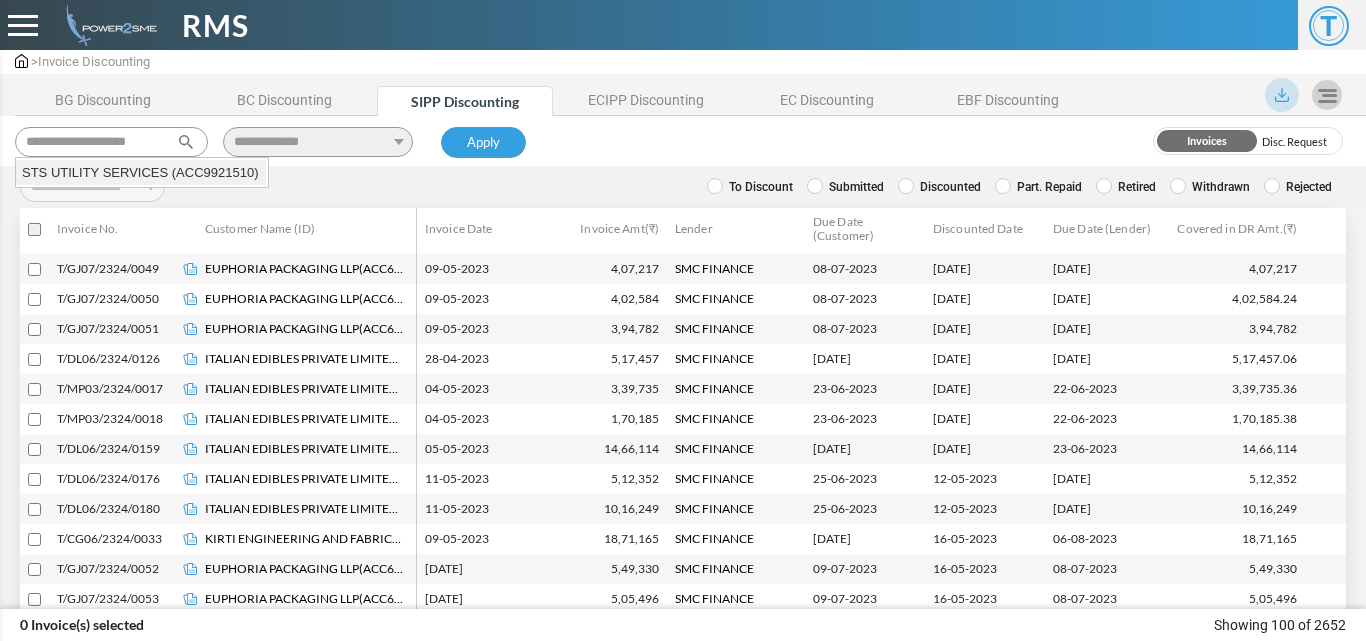 click on "STS UTILITY SERVICES (ACC9921510)" at bounding box center (141, 173) 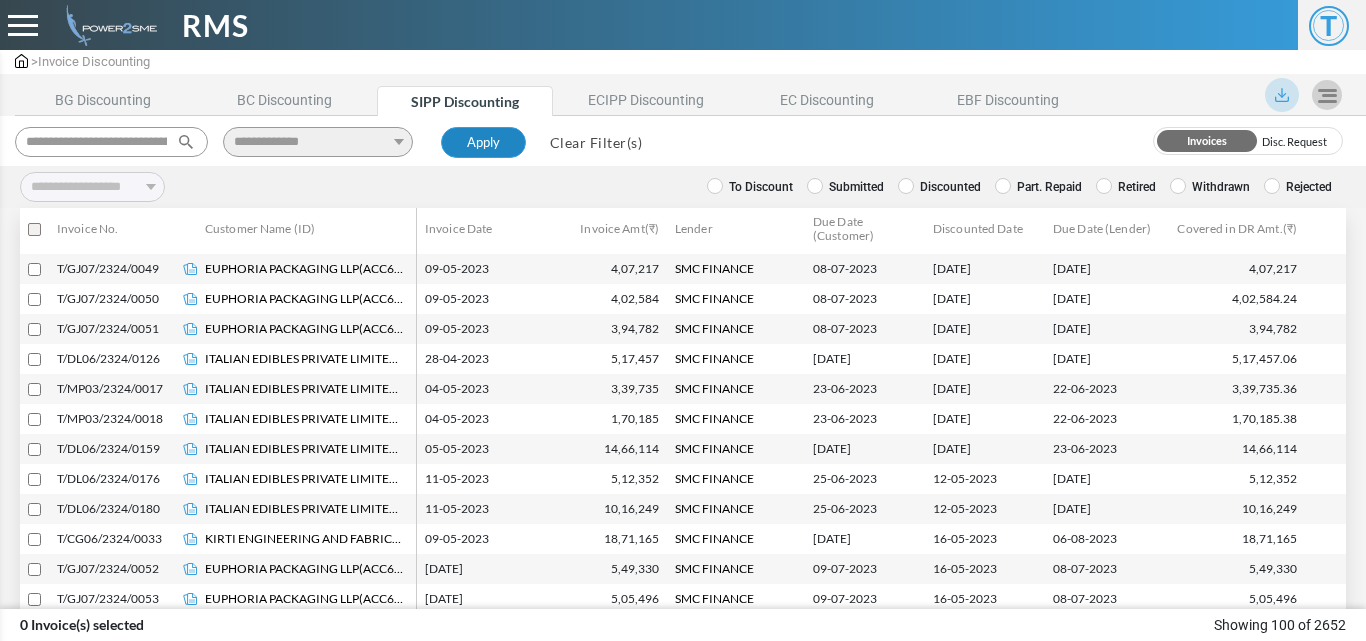 type on "**********" 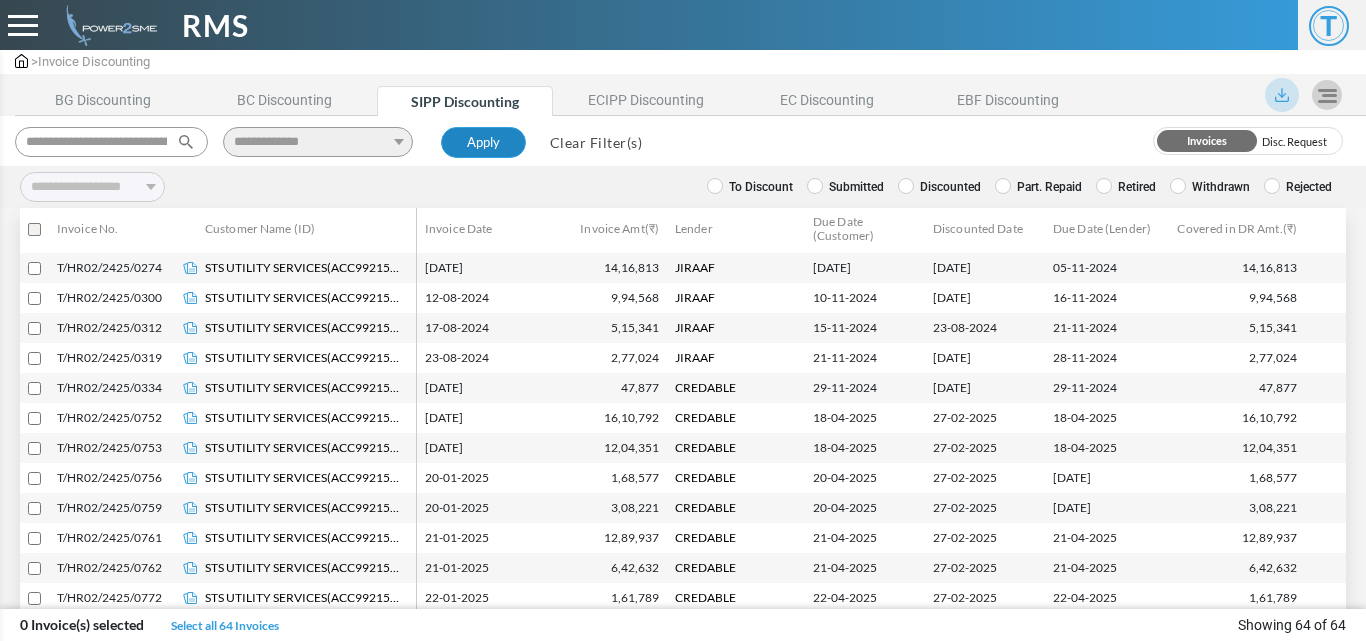 scroll, scrollTop: 1497, scrollLeft: 0, axis: vertical 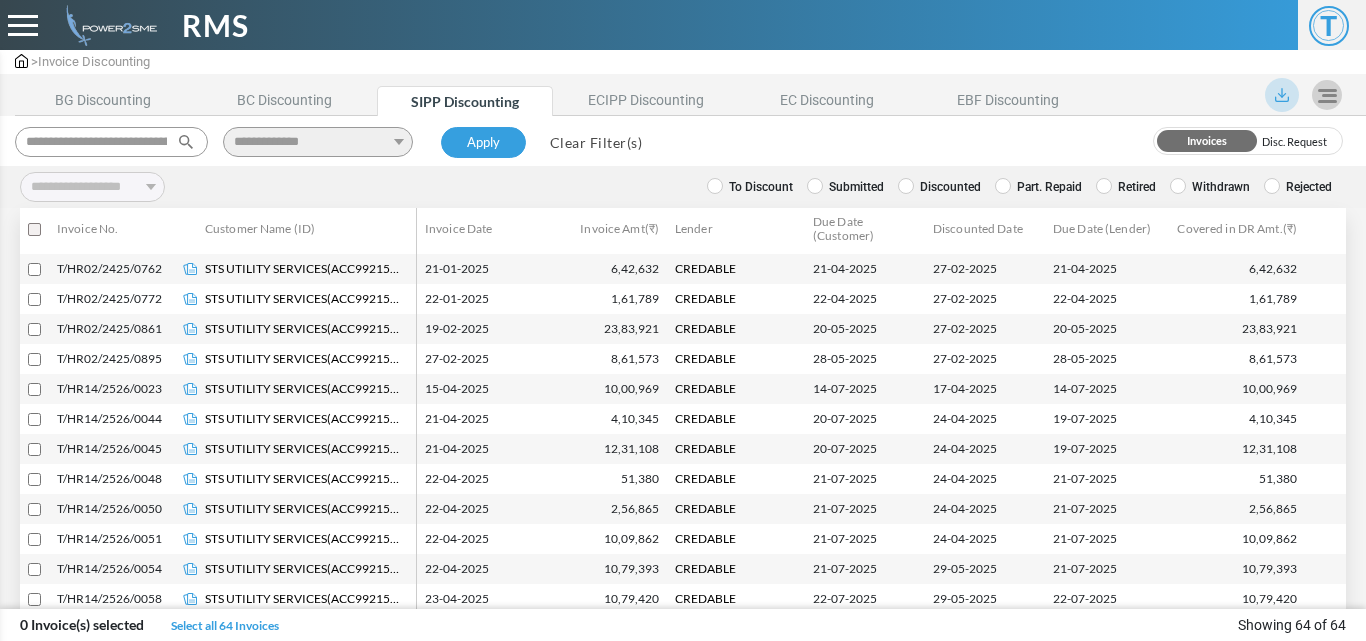 click at bounding box center (906, 186) 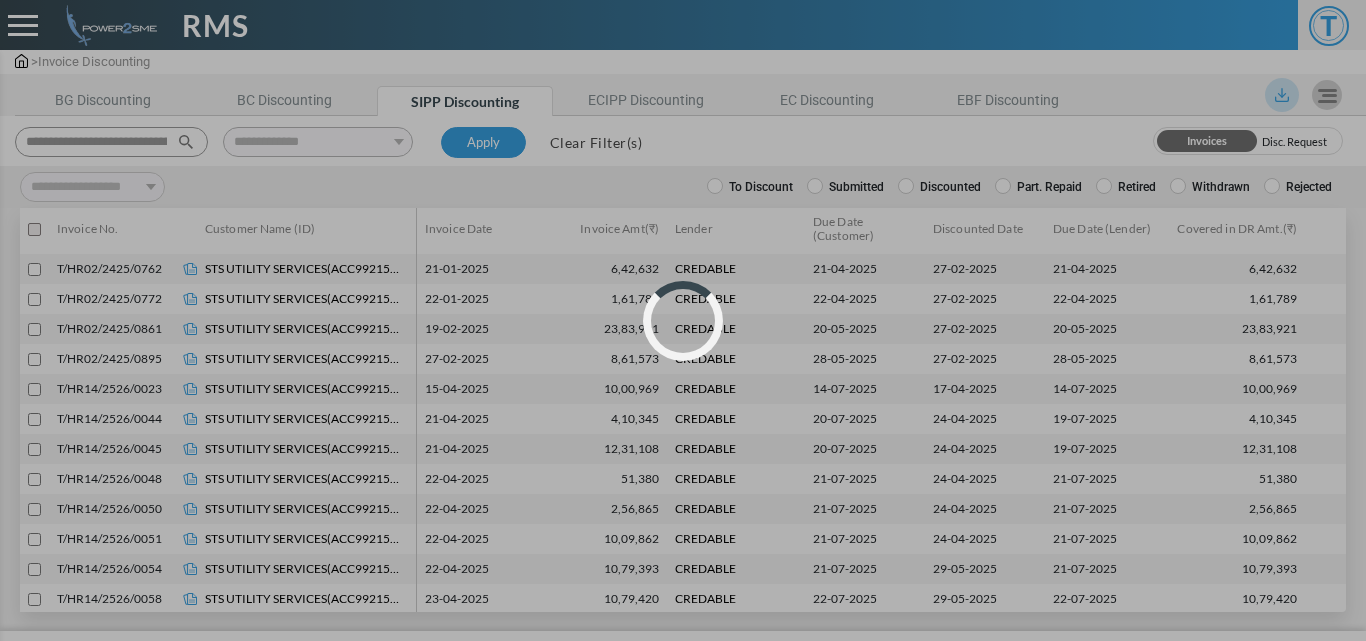 scroll, scrollTop: 0, scrollLeft: 0, axis: both 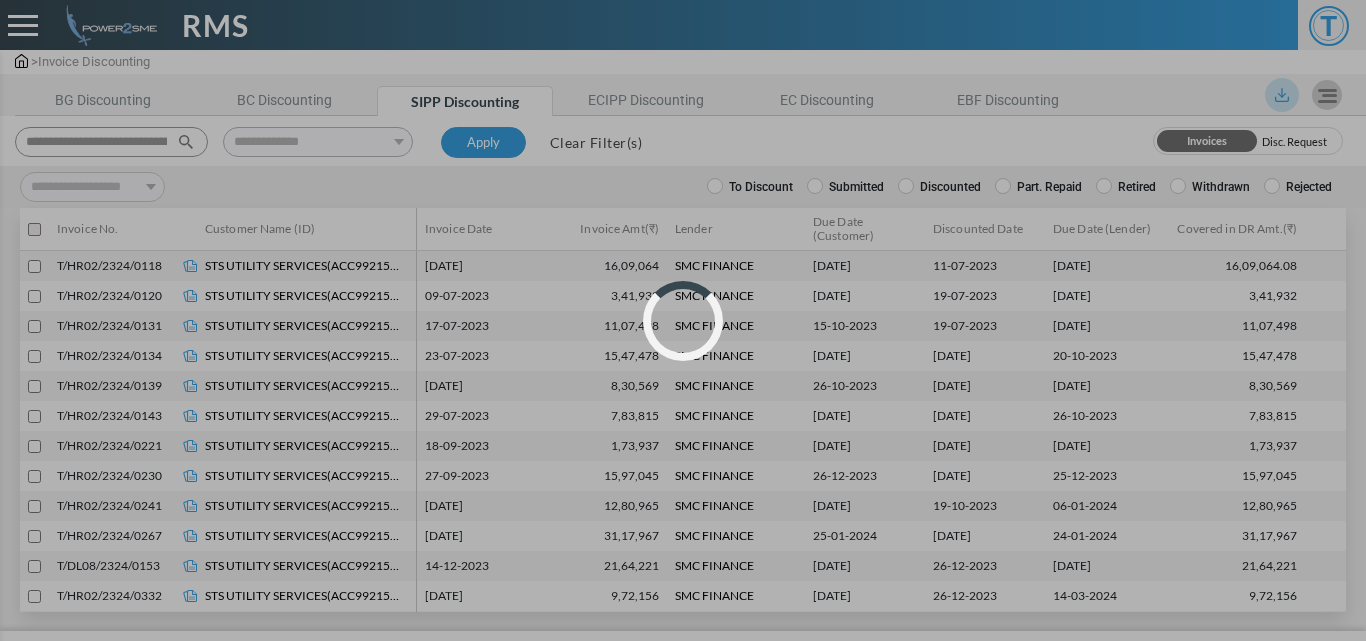 select 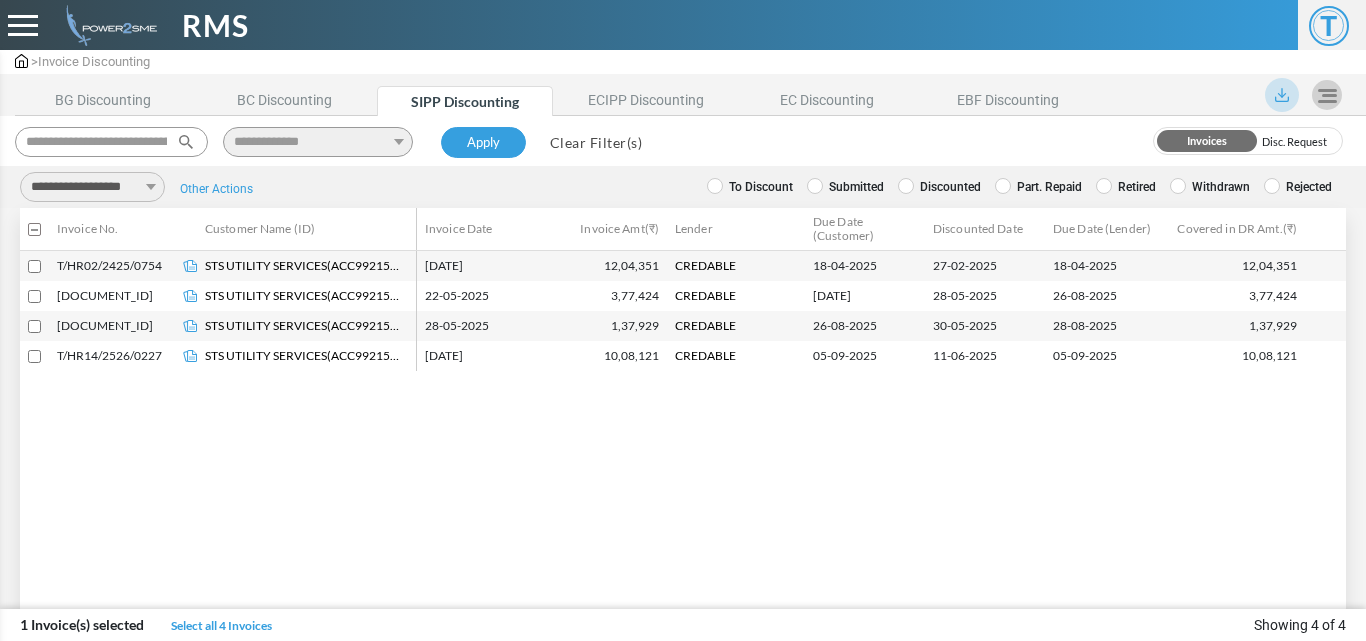 click on "**********" at bounding box center [92, 187] 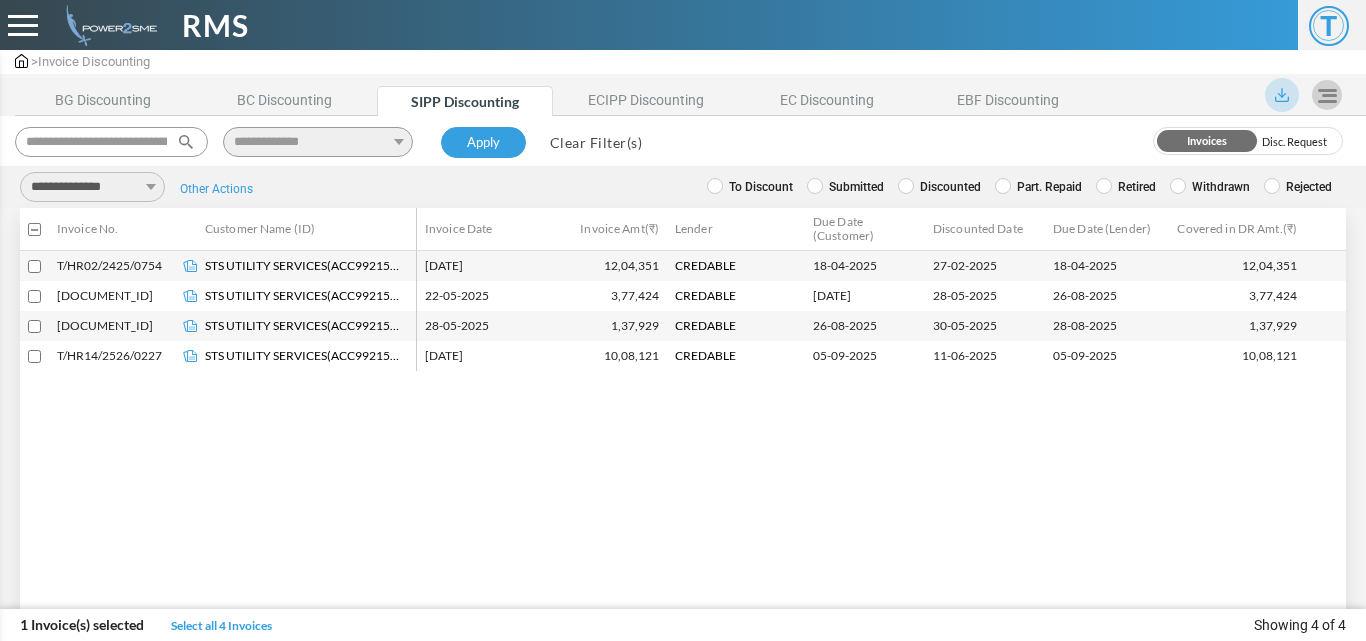 click on "**********" at bounding box center [92, 187] 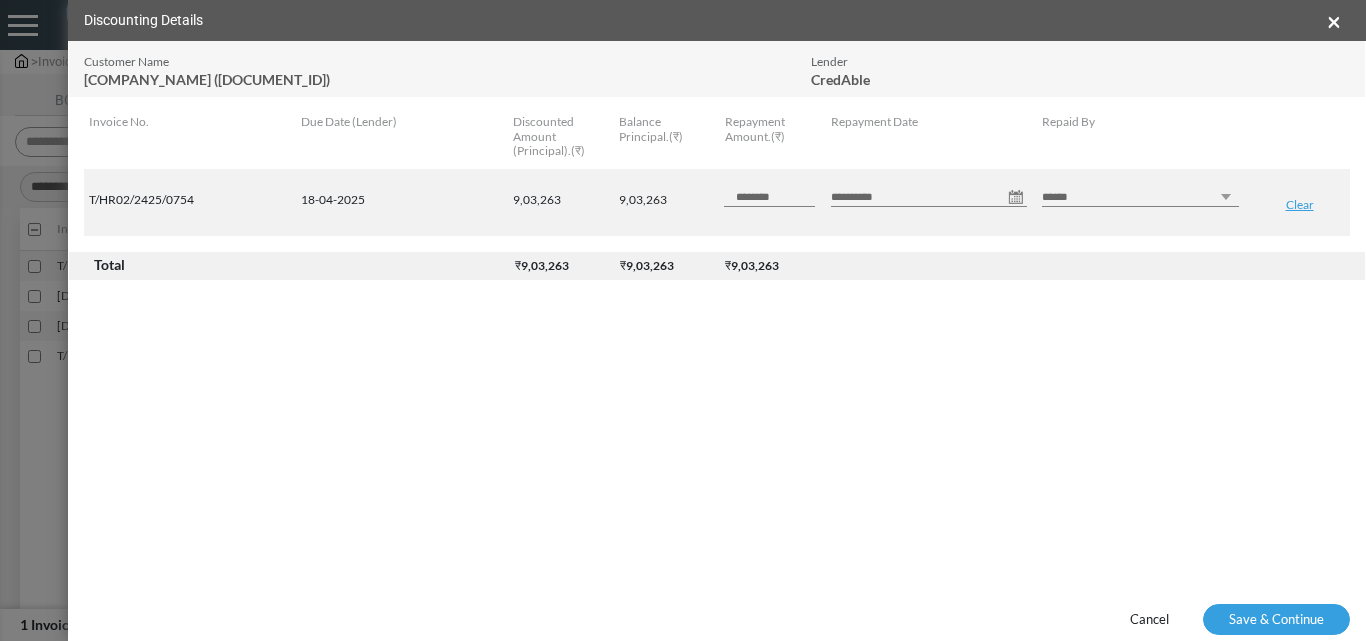 click on "**********" at bounding box center [929, 197] 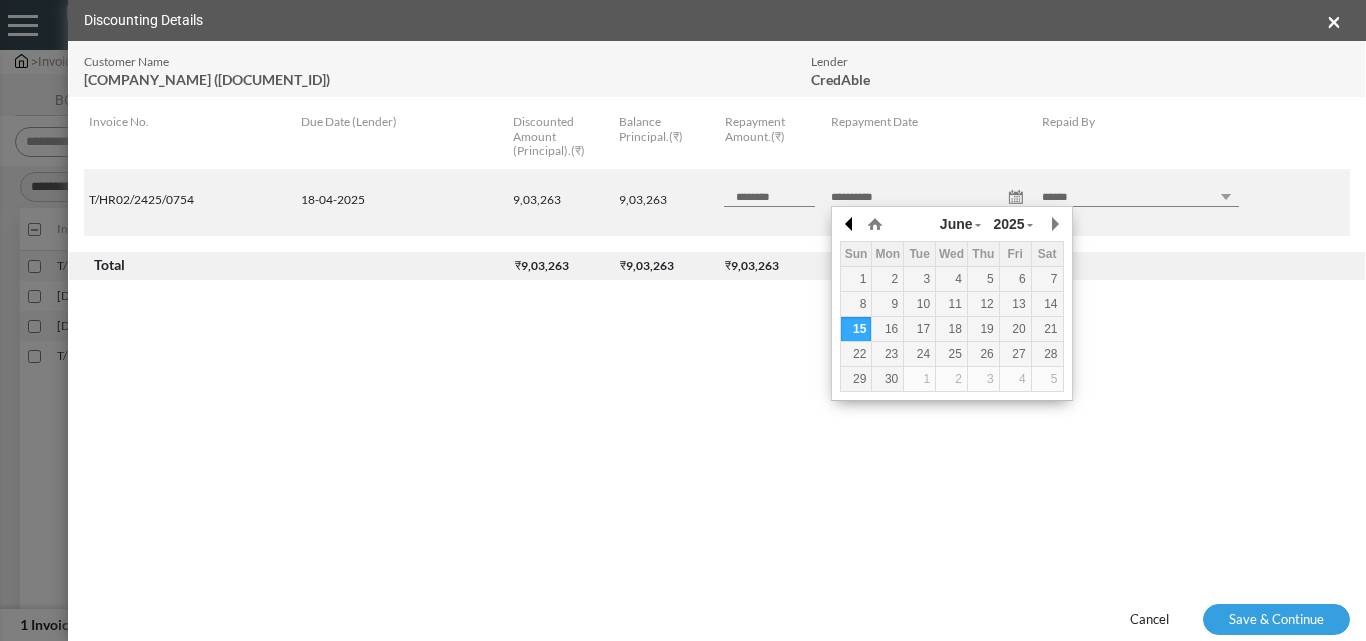 click at bounding box center (850, 224) 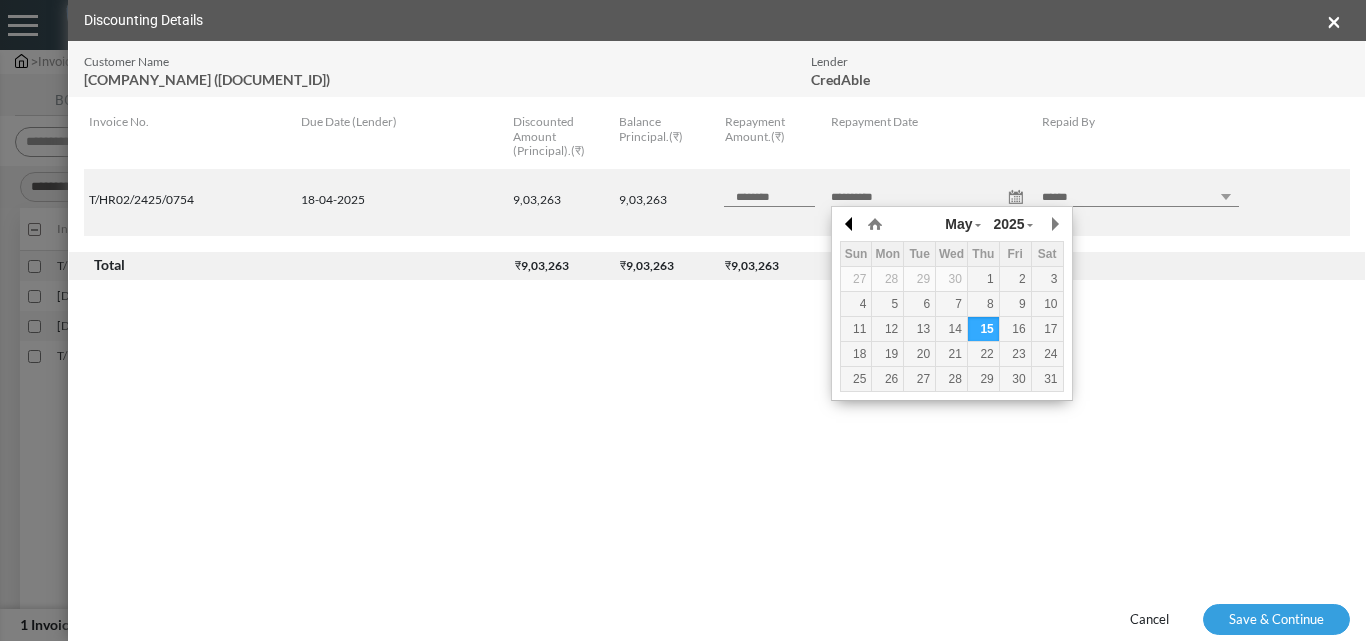 click at bounding box center [850, 224] 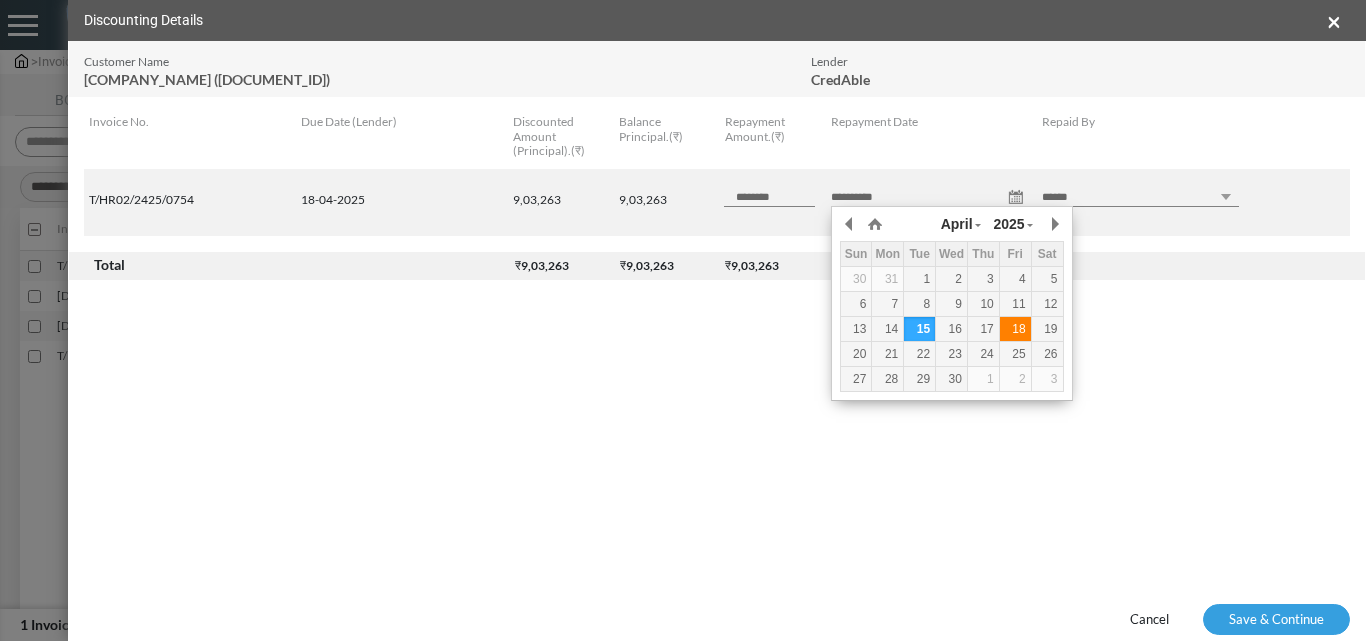 click on "18" at bounding box center (1015, 329) 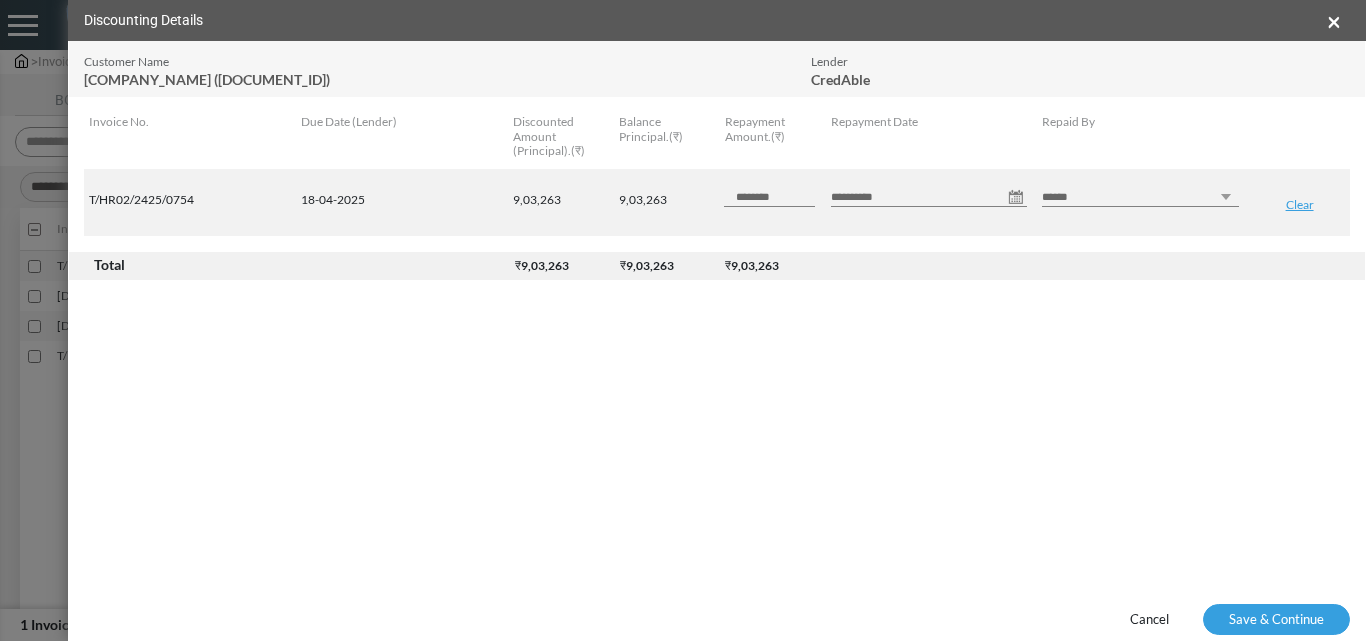 click on "****** *** ********" at bounding box center [1140, 197] 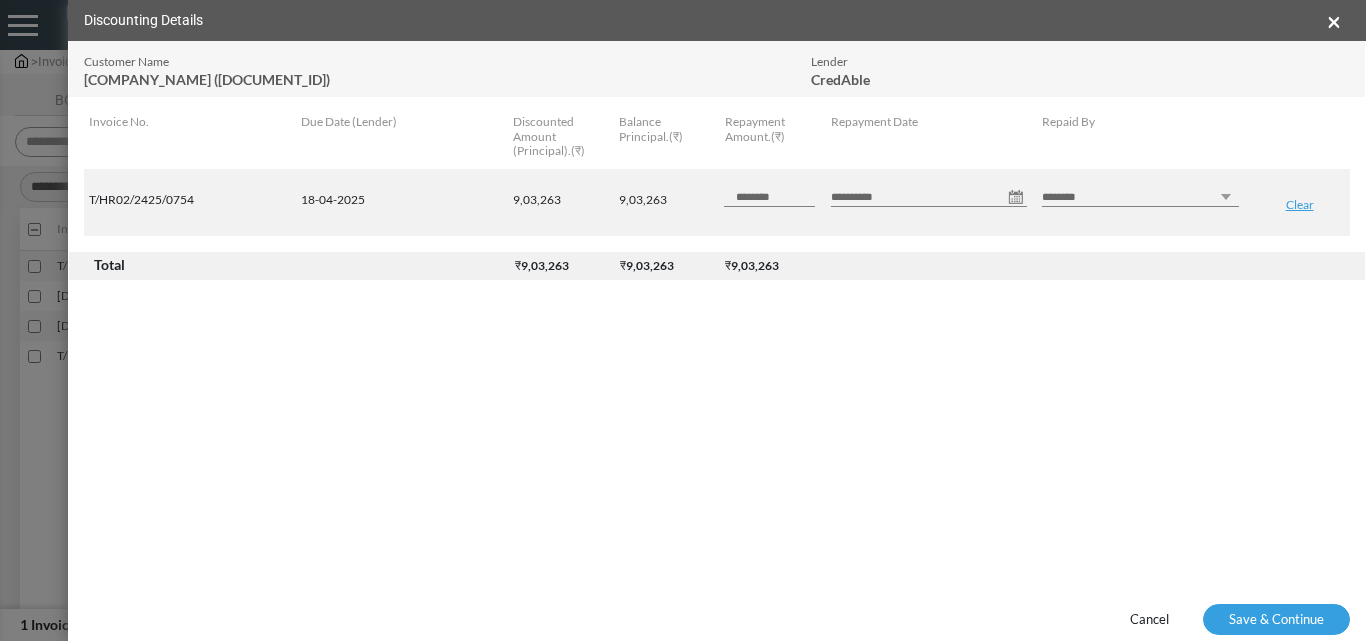 click on "****** *** ********" at bounding box center (1140, 197) 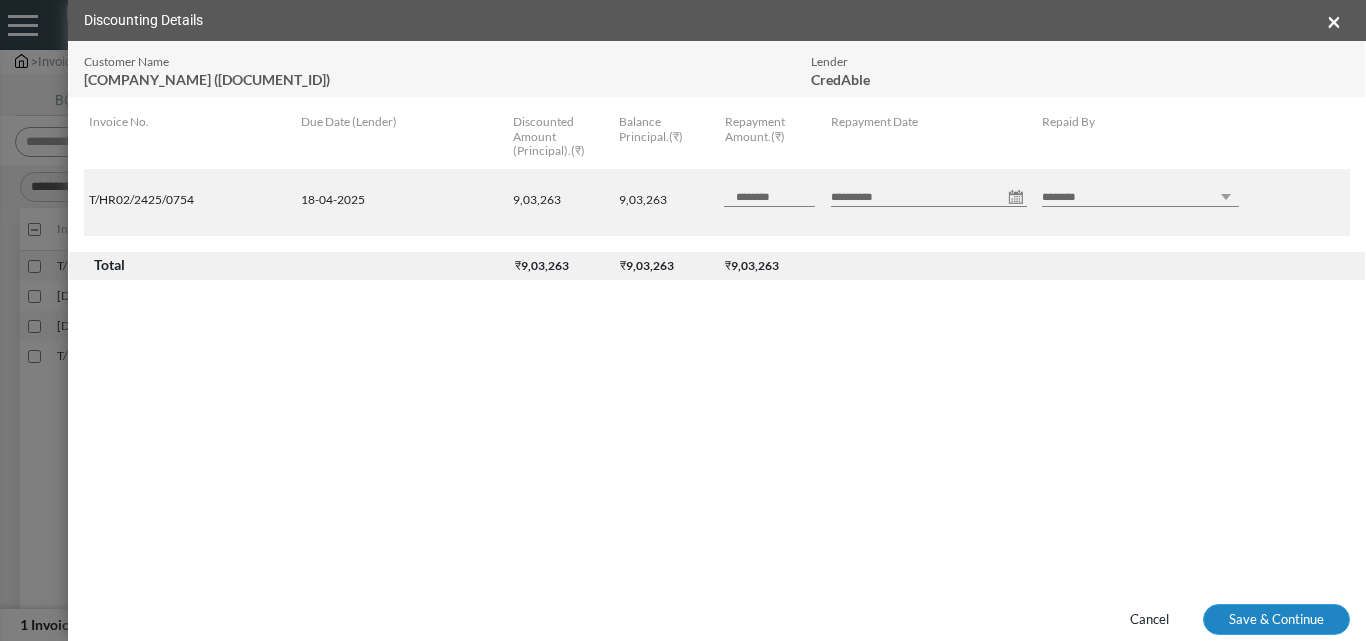 click on "Save & Continue" at bounding box center (1276, 620) 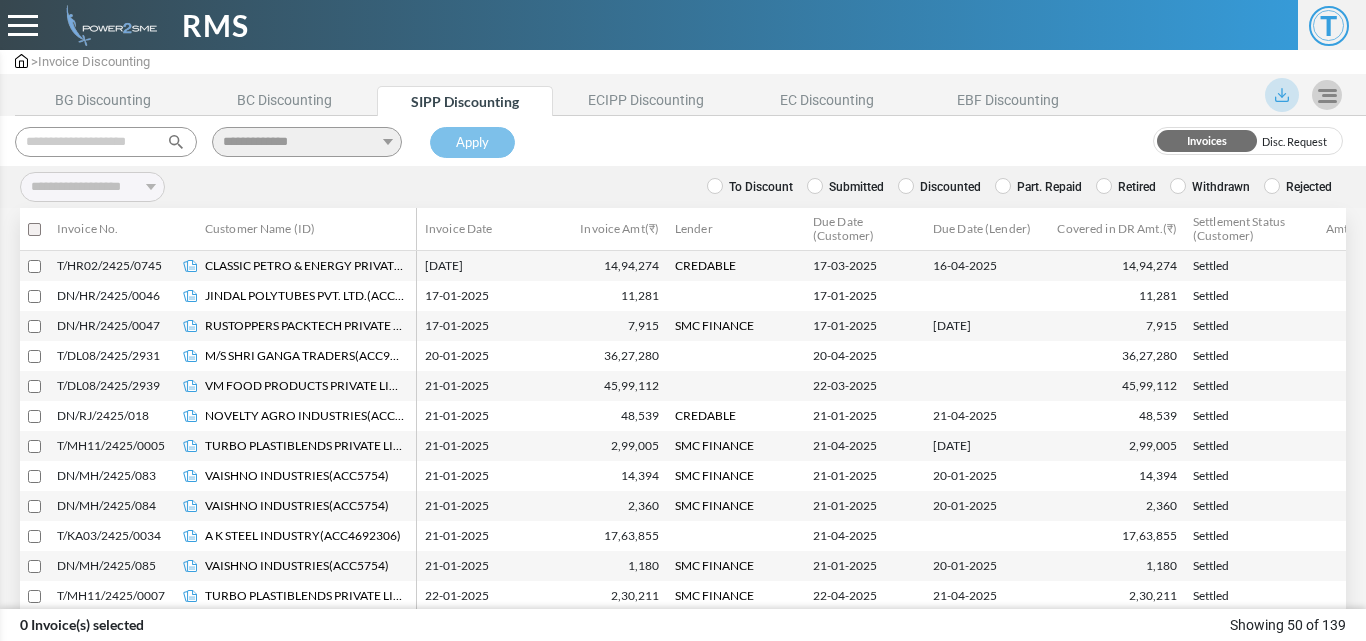scroll, scrollTop: 0, scrollLeft: 0, axis: both 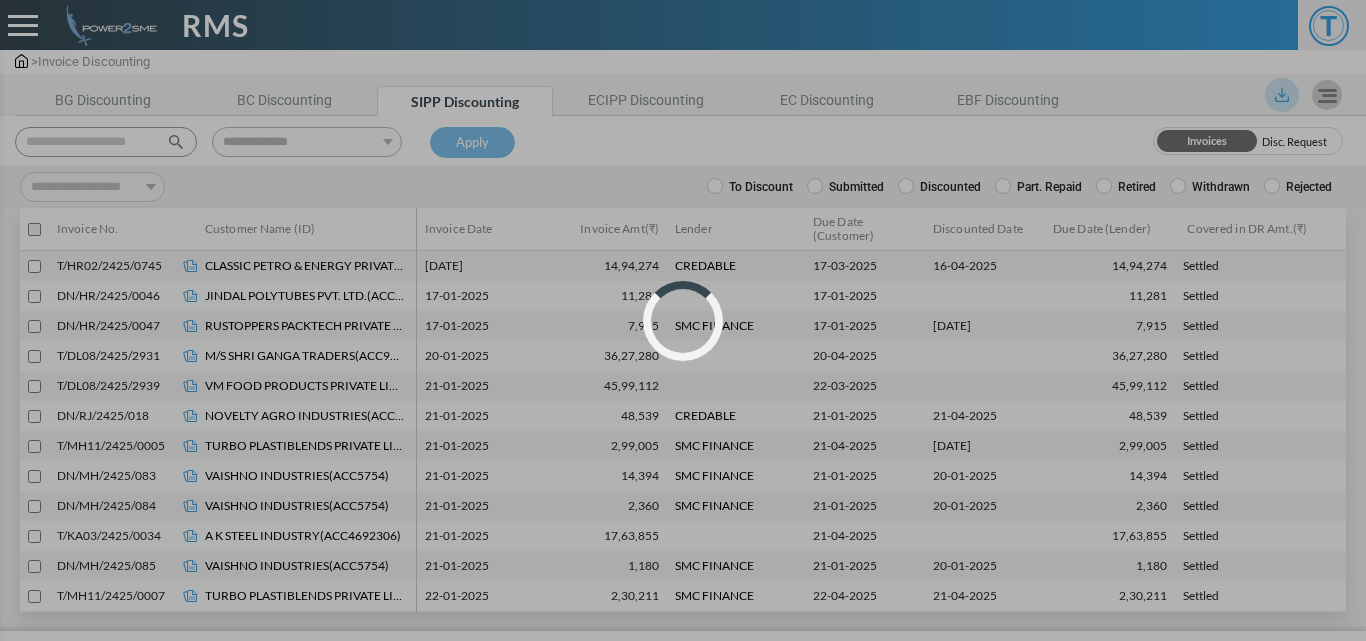 select 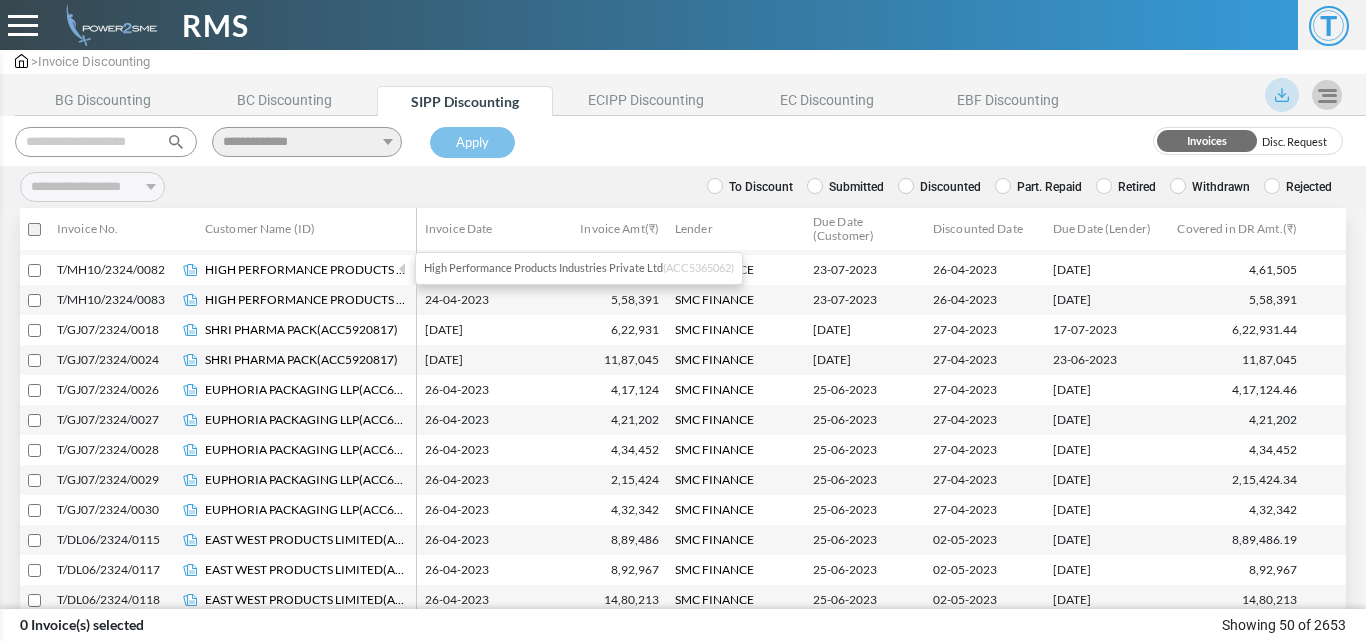 scroll, scrollTop: 700, scrollLeft: 0, axis: vertical 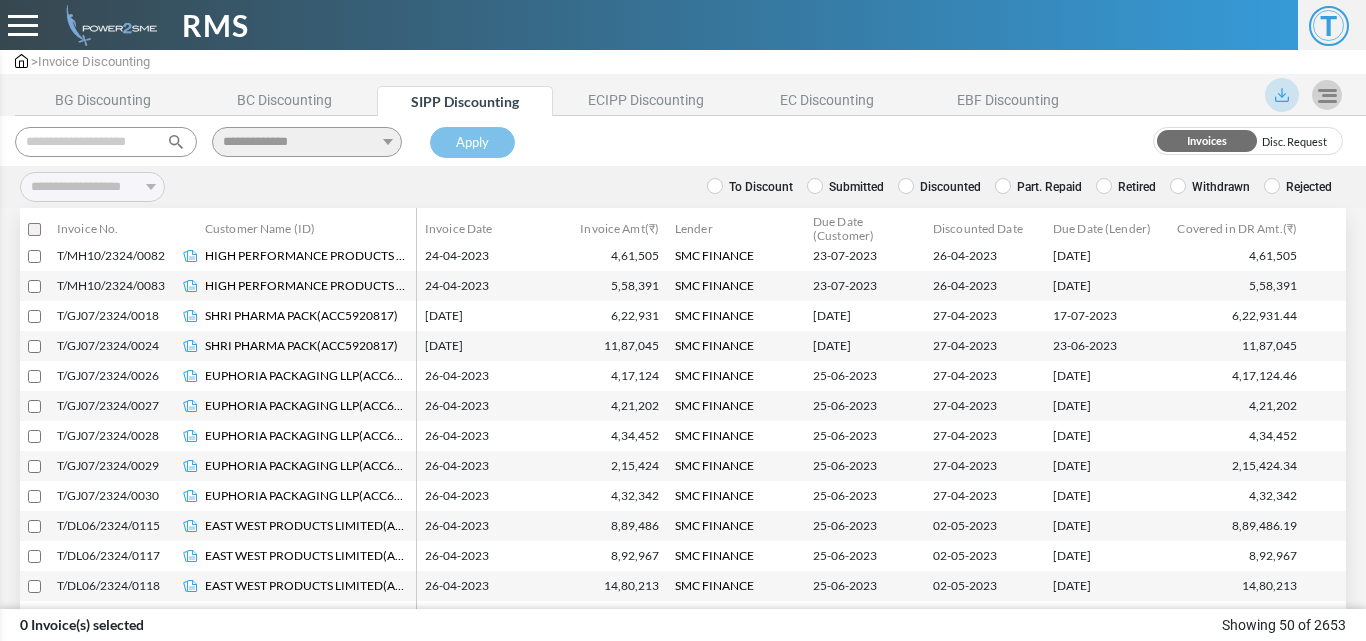 click at bounding box center [106, 142] 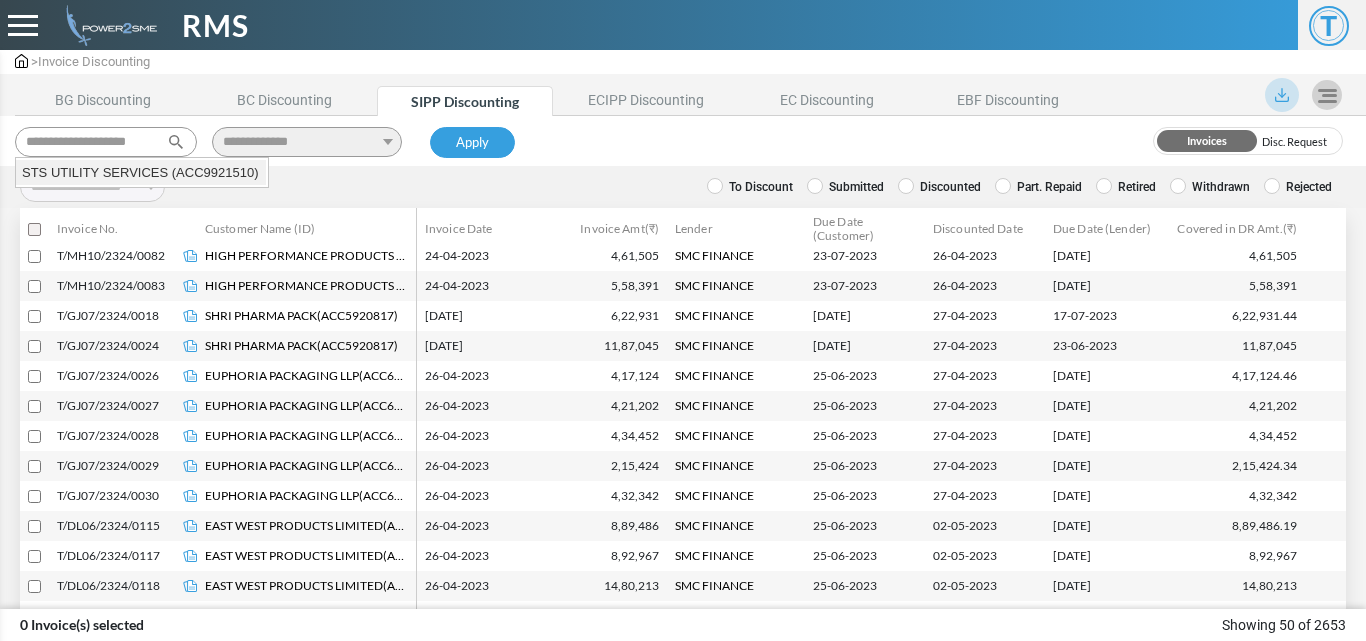 click on "STS UTILITY SERVICES (ACC9921510)" at bounding box center (141, 173) 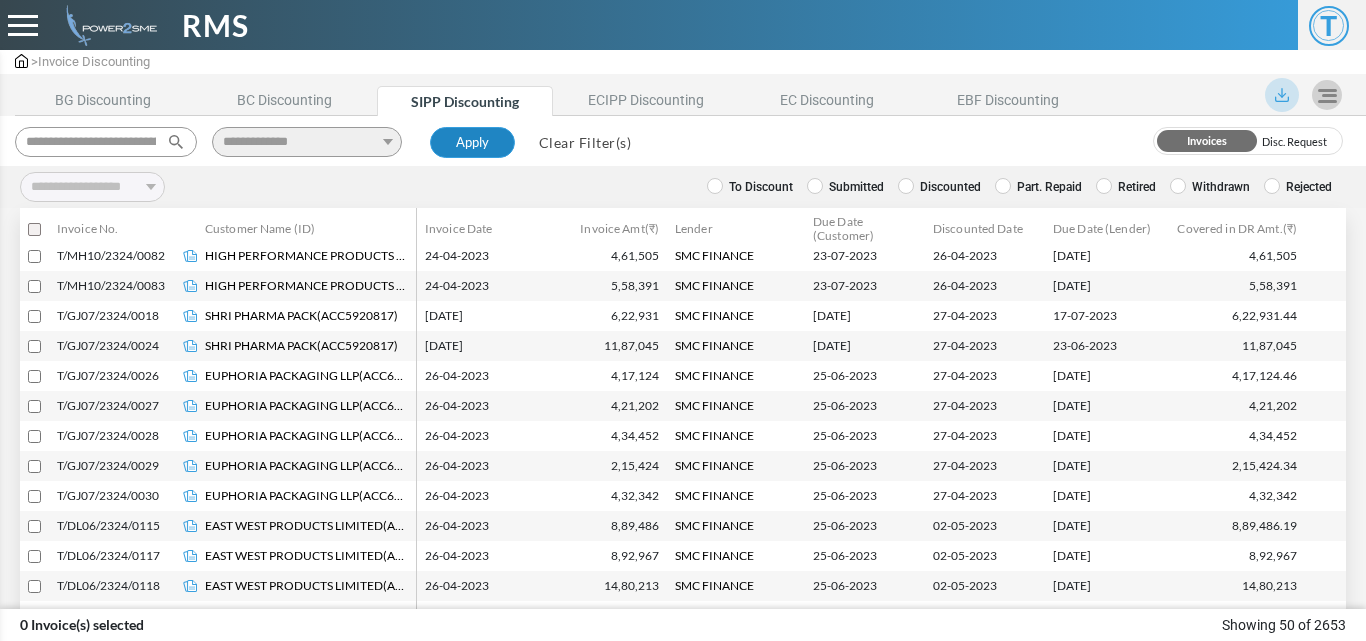 type on "**********" 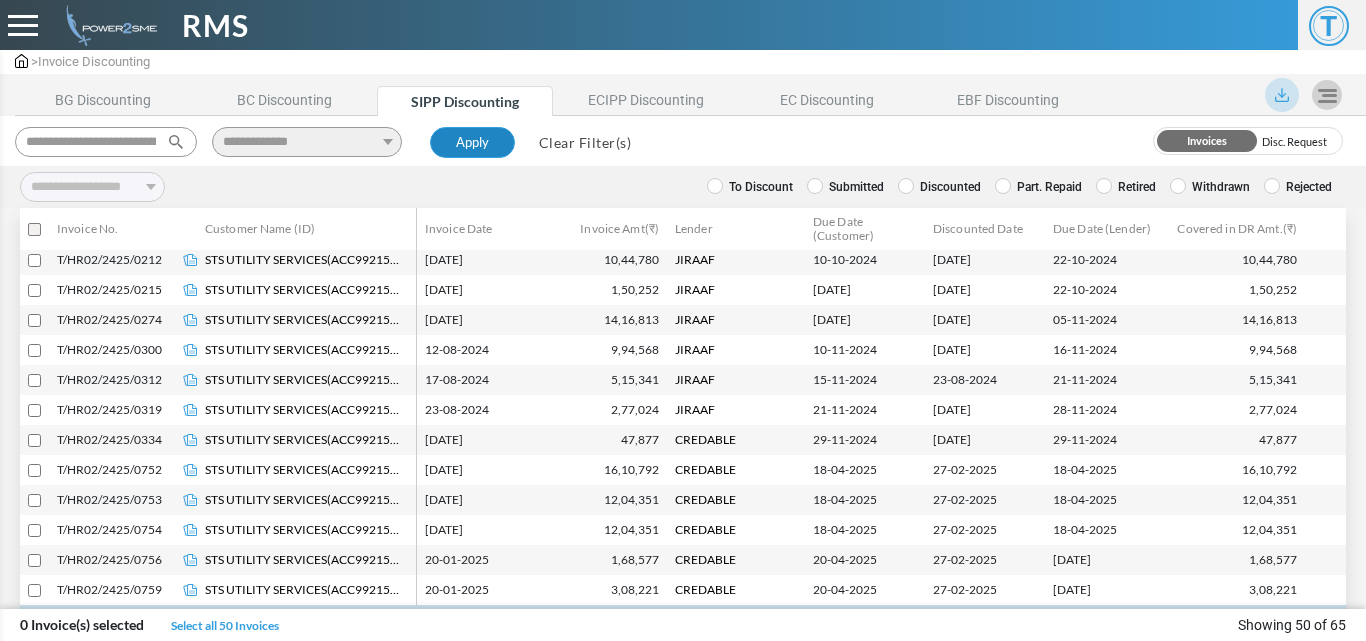 scroll, scrollTop: 1147, scrollLeft: 0, axis: vertical 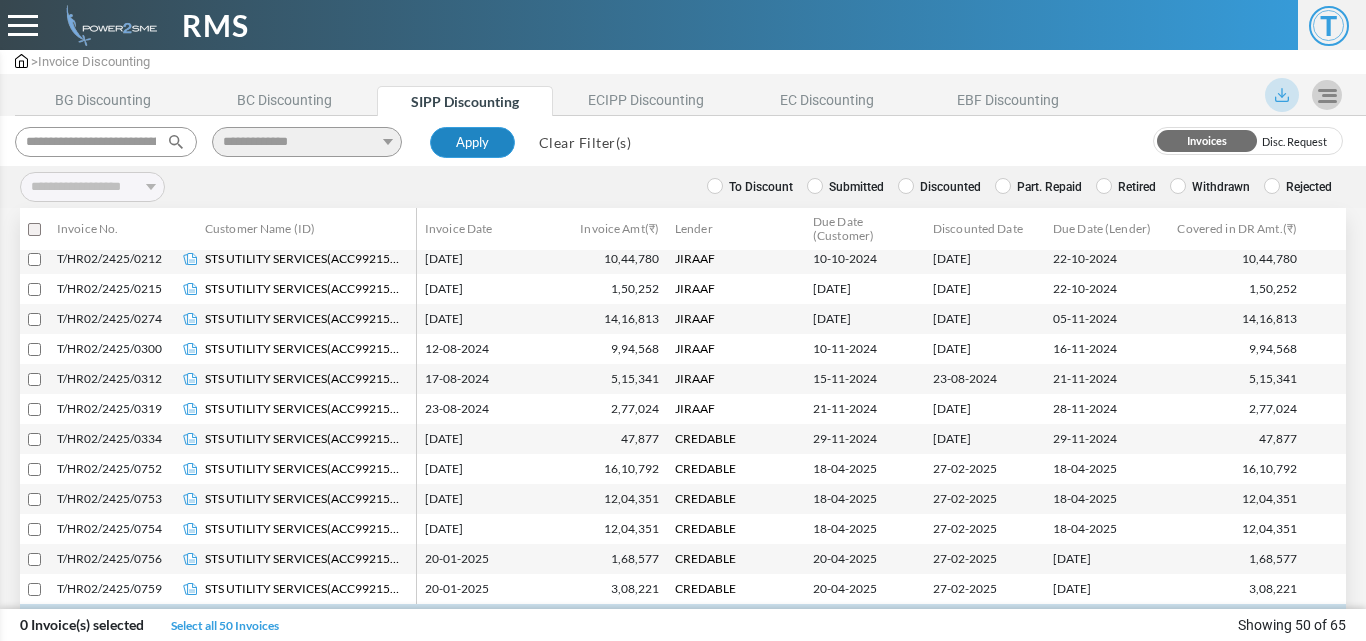 select 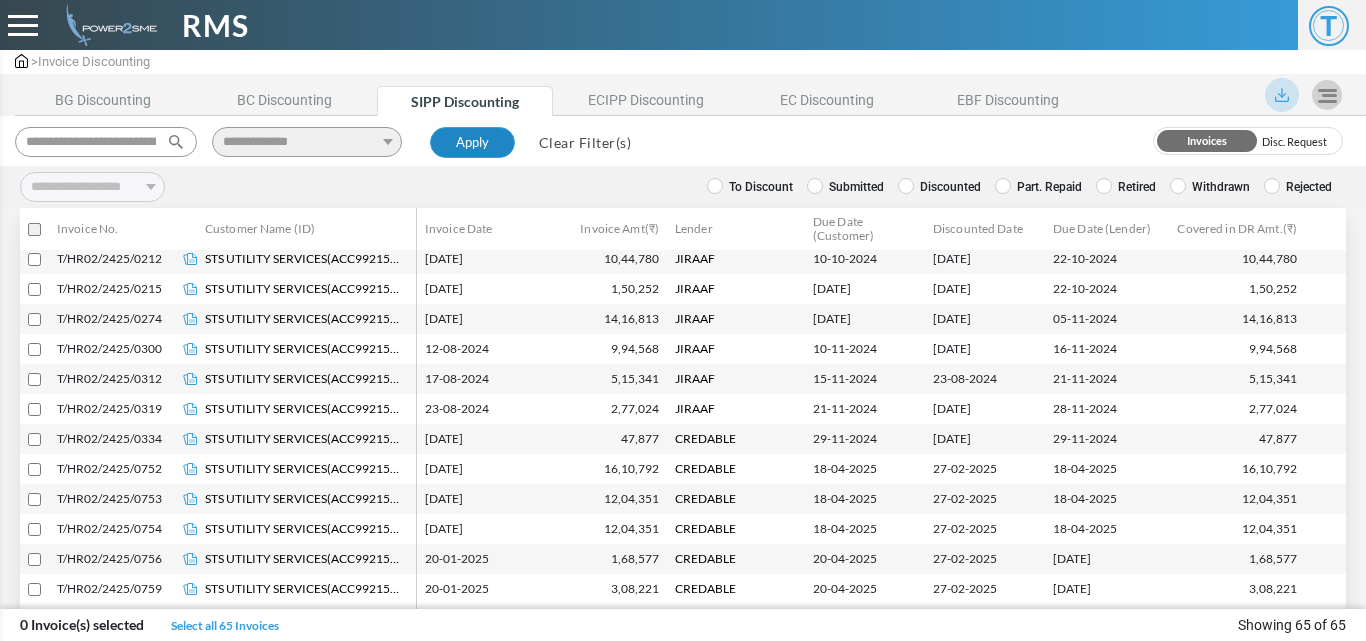 type 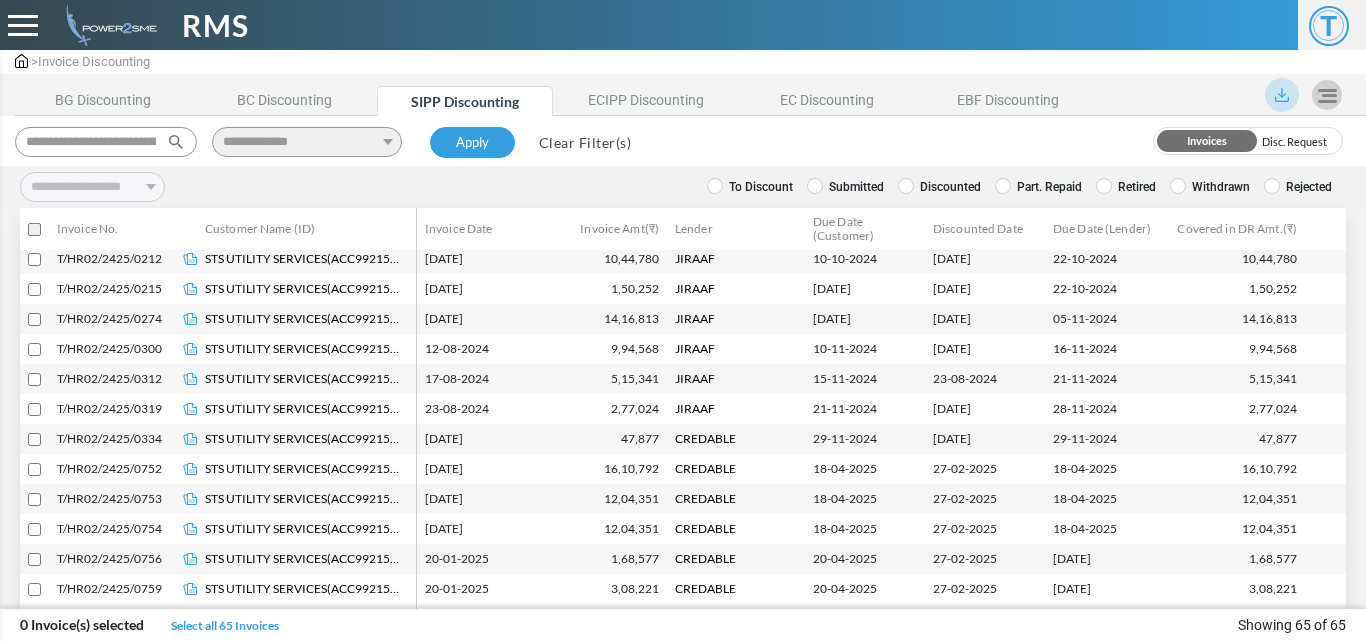 click on "Clear Filter(s)" at bounding box center (585, 142) 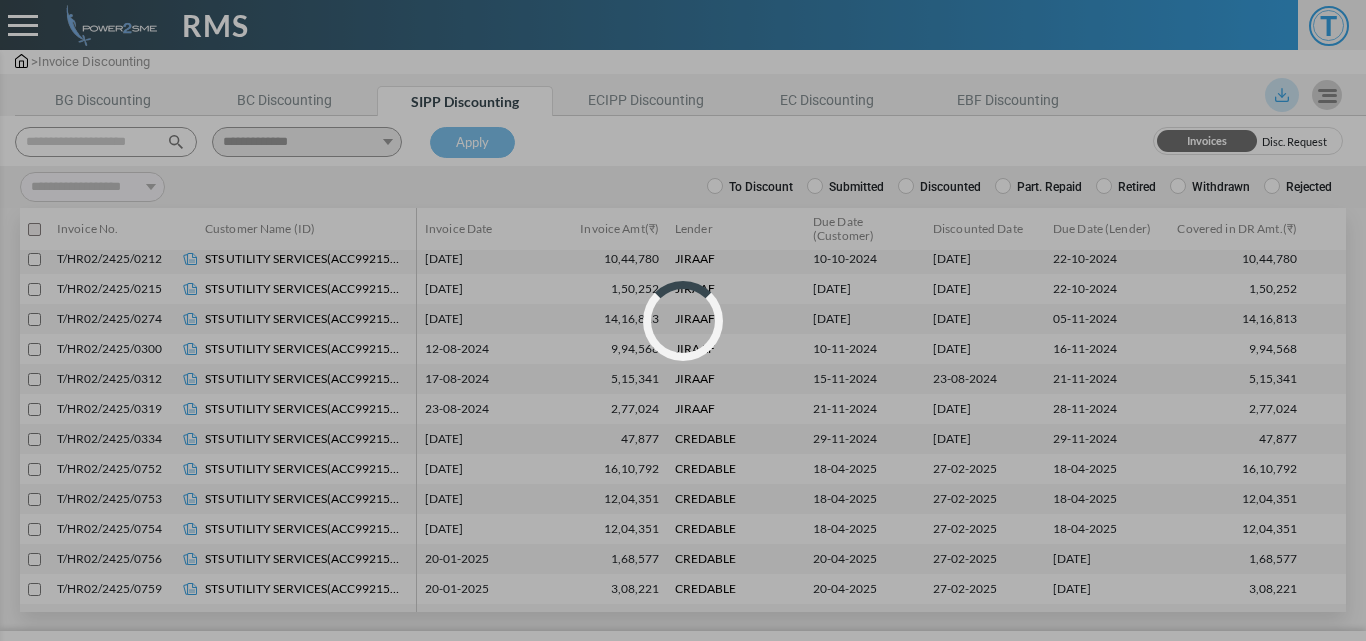 select 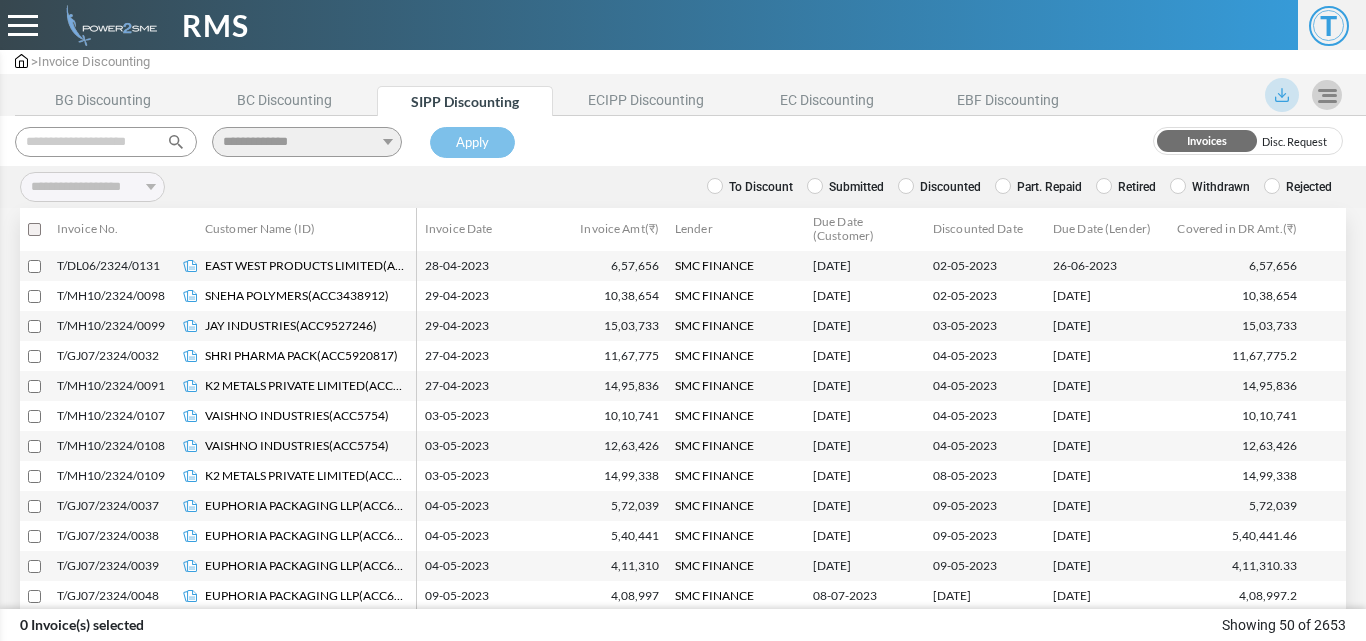 click at bounding box center [106, 142] 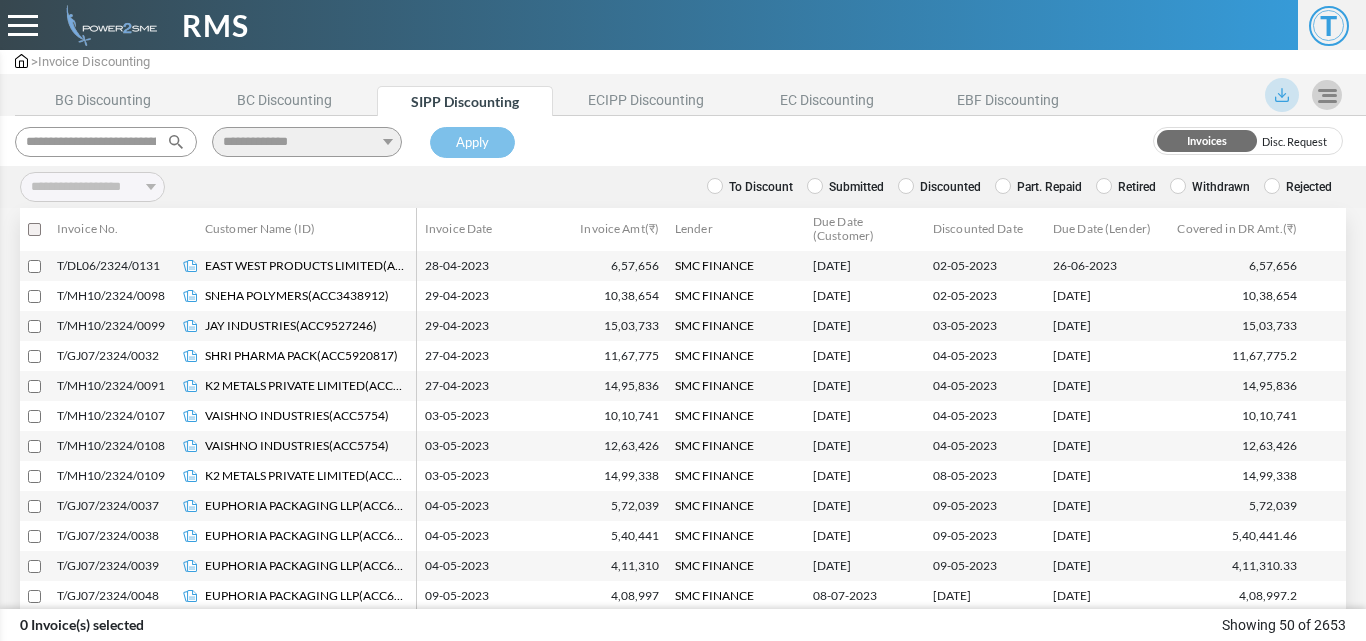scroll, scrollTop: 0, scrollLeft: 123, axis: horizontal 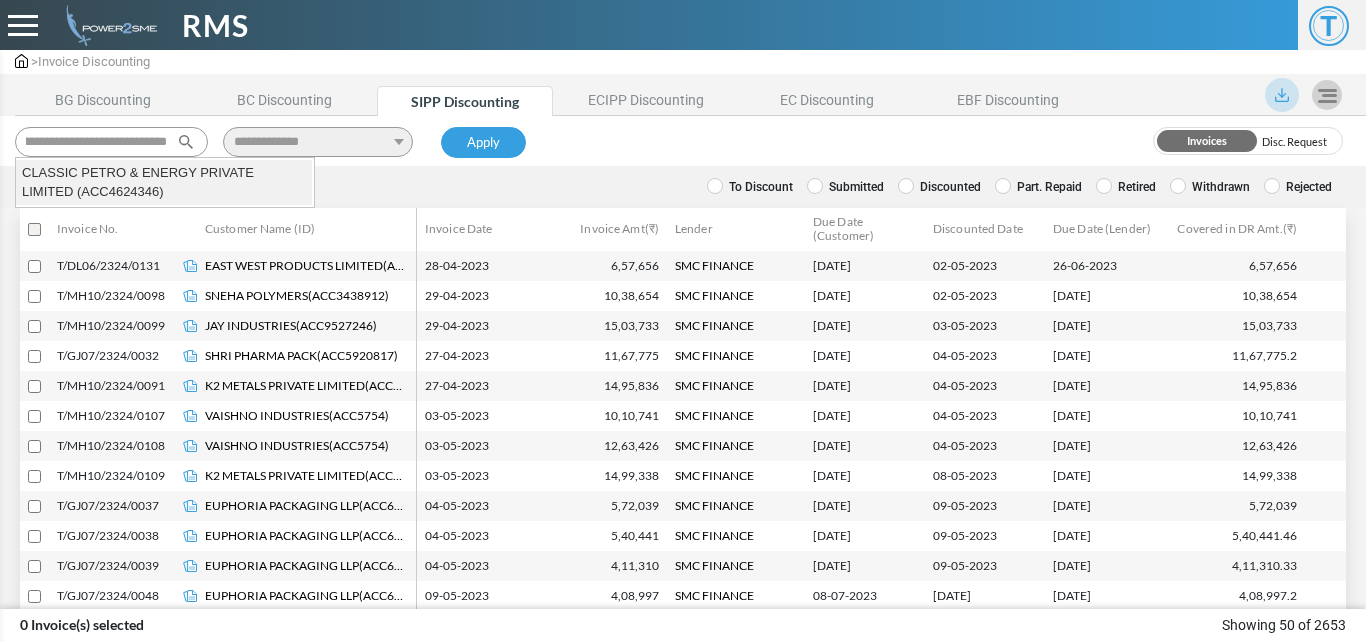 click on "CLASSIC PETRO & ENERGY PRIVATE LIMITED (ACC4624346)" at bounding box center [164, 182] 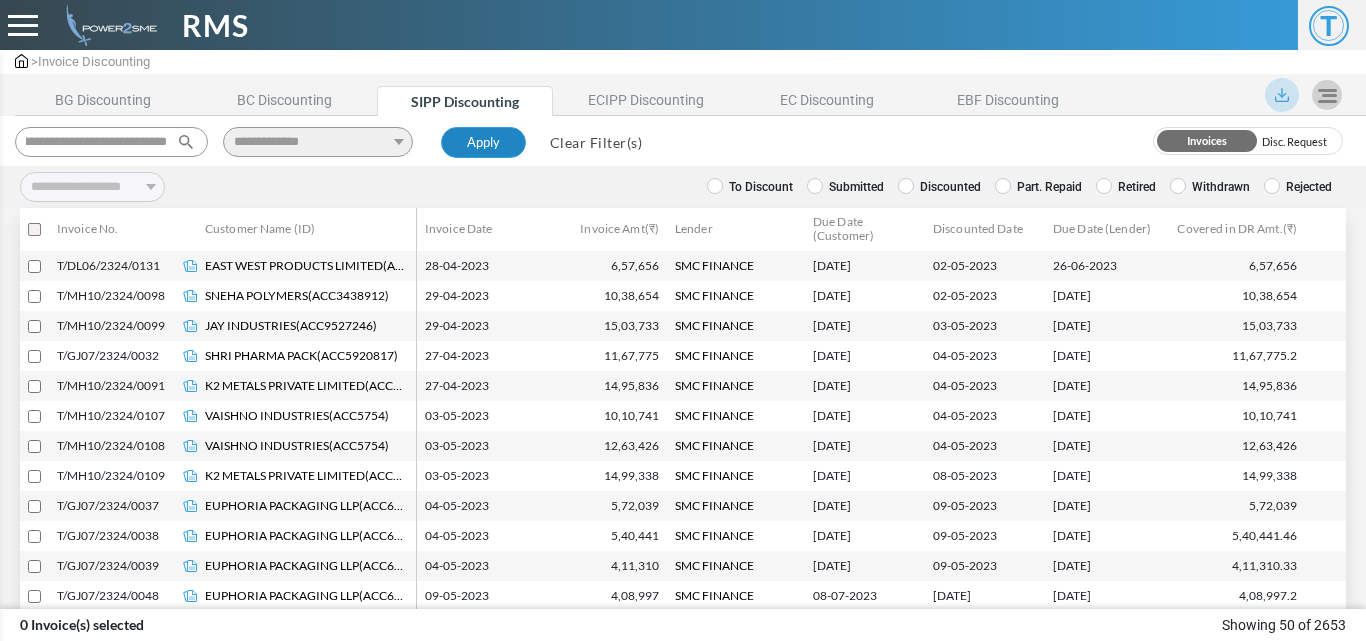 type on "**********" 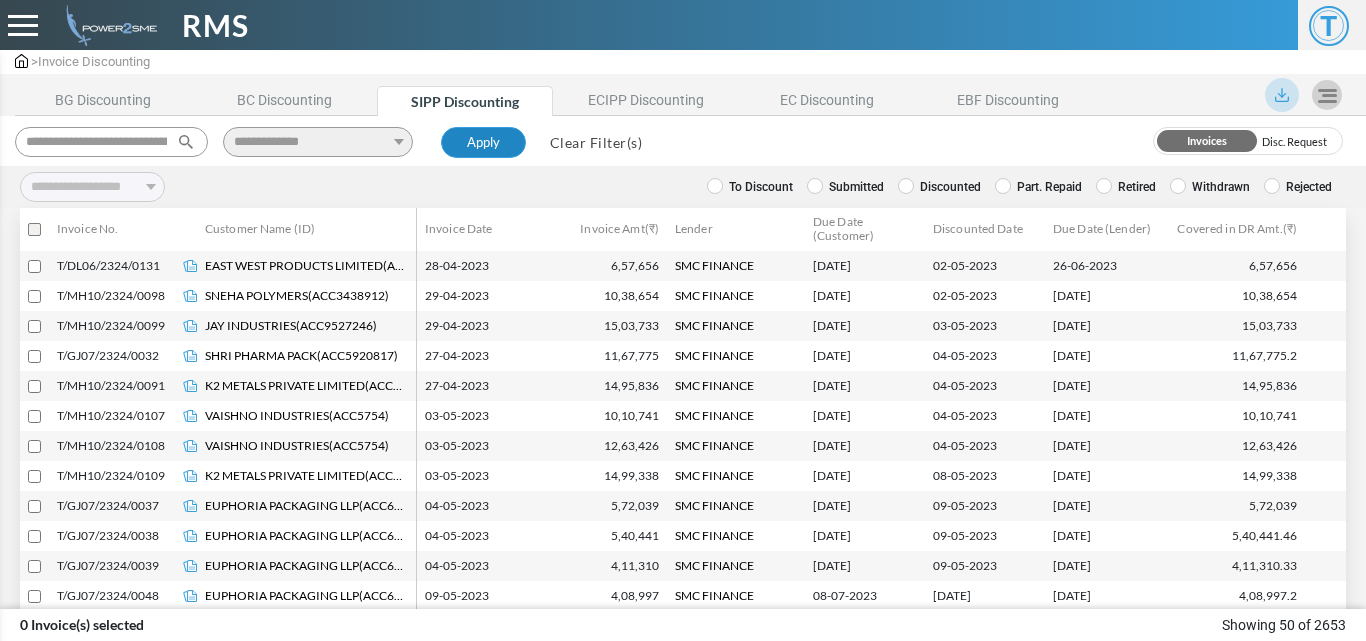 click on "Apply" at bounding box center [483, 143] 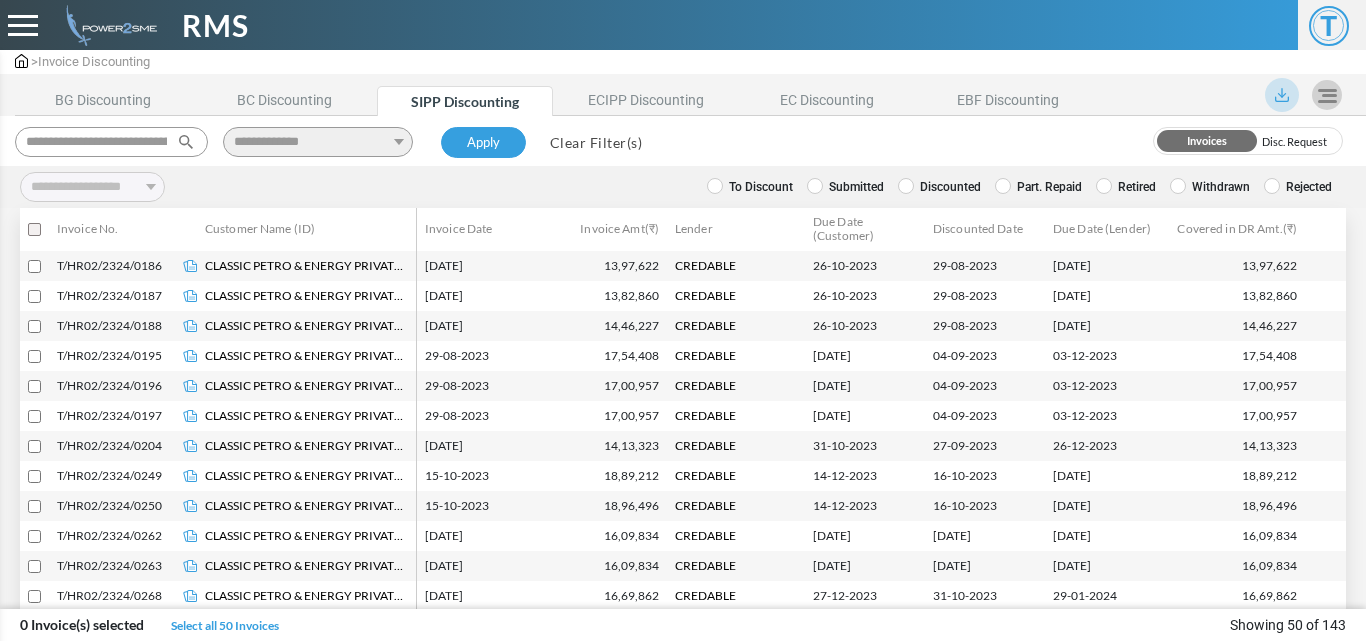 click on "Discounted" at bounding box center (939, 187) 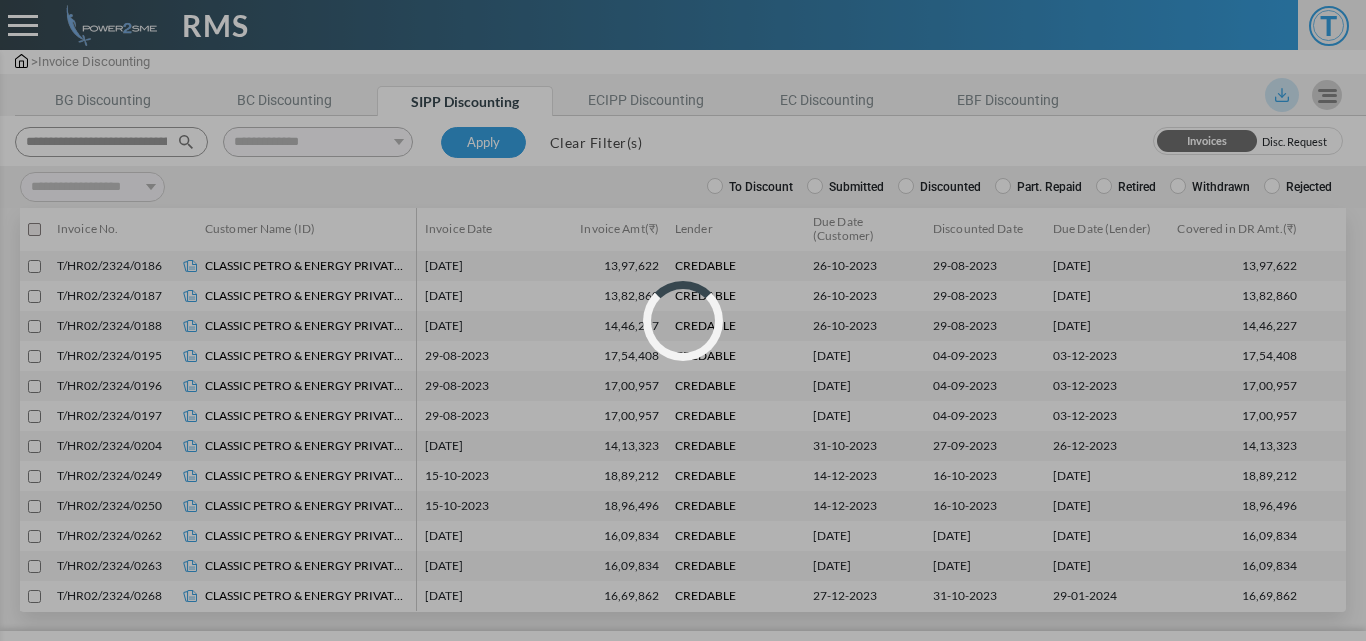 scroll, scrollTop: 0, scrollLeft: 0, axis: both 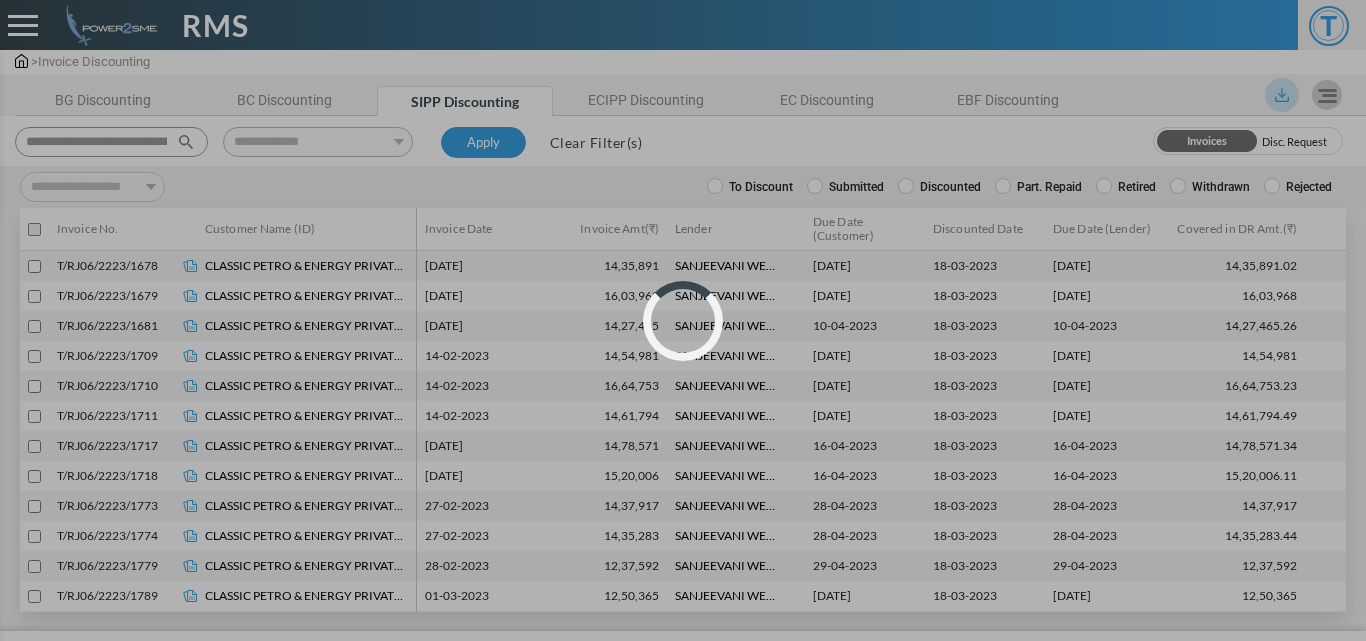 select 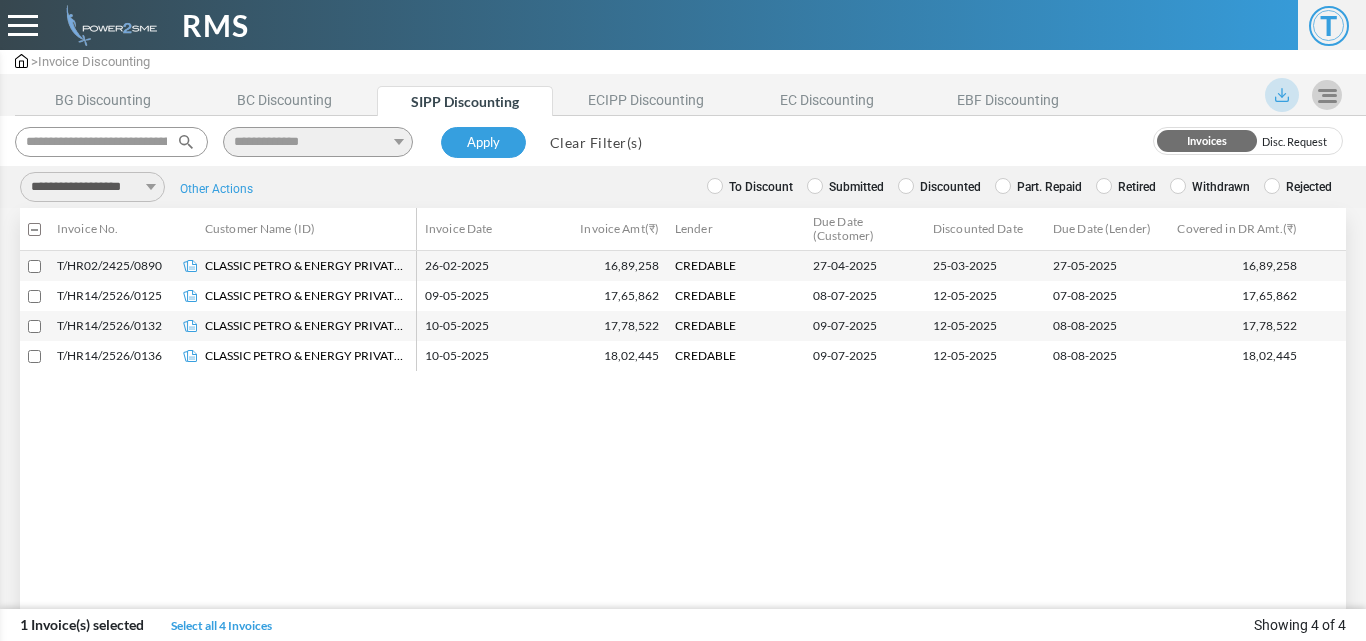 click on "**********" at bounding box center [92, 187] 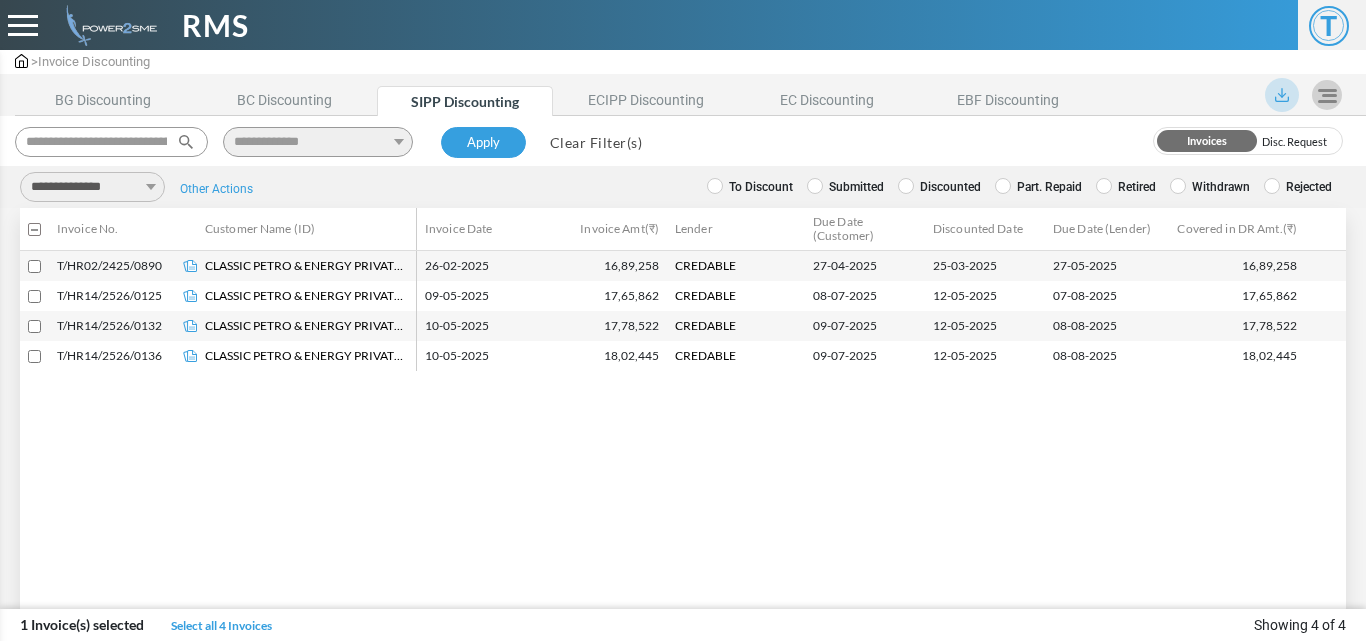 click on "**********" at bounding box center (92, 187) 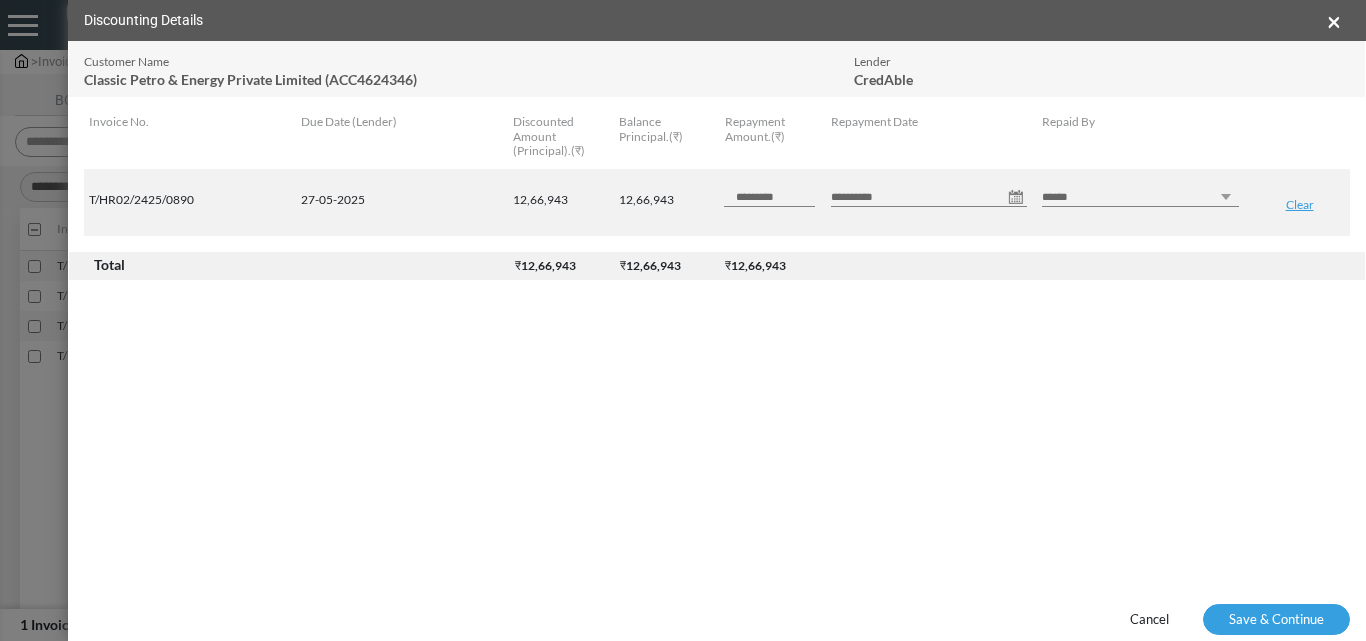 click on "**********" at bounding box center (929, 197) 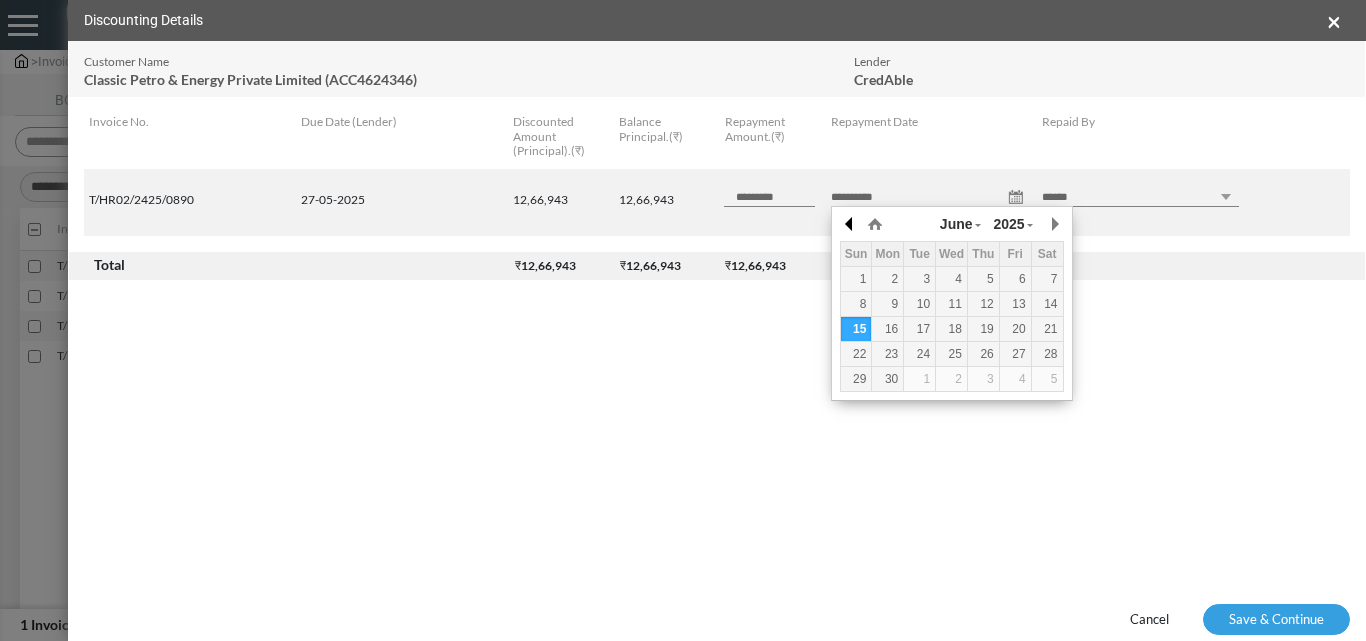 click at bounding box center [850, 224] 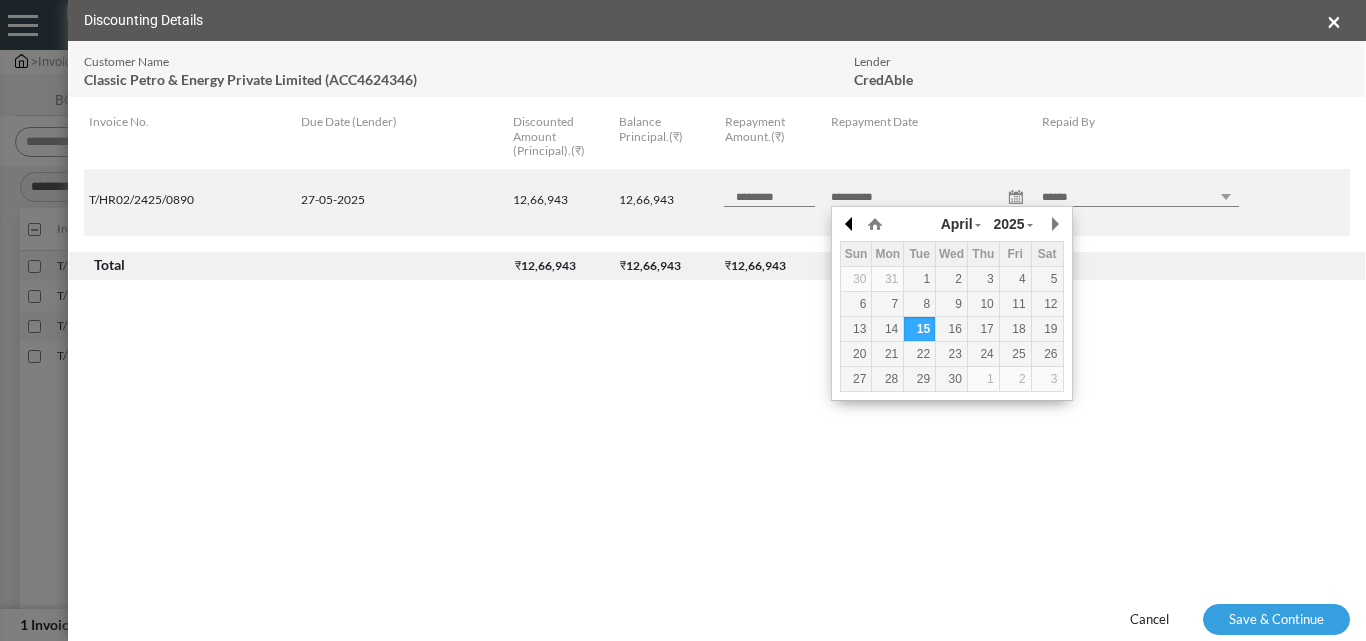 click at bounding box center [850, 224] 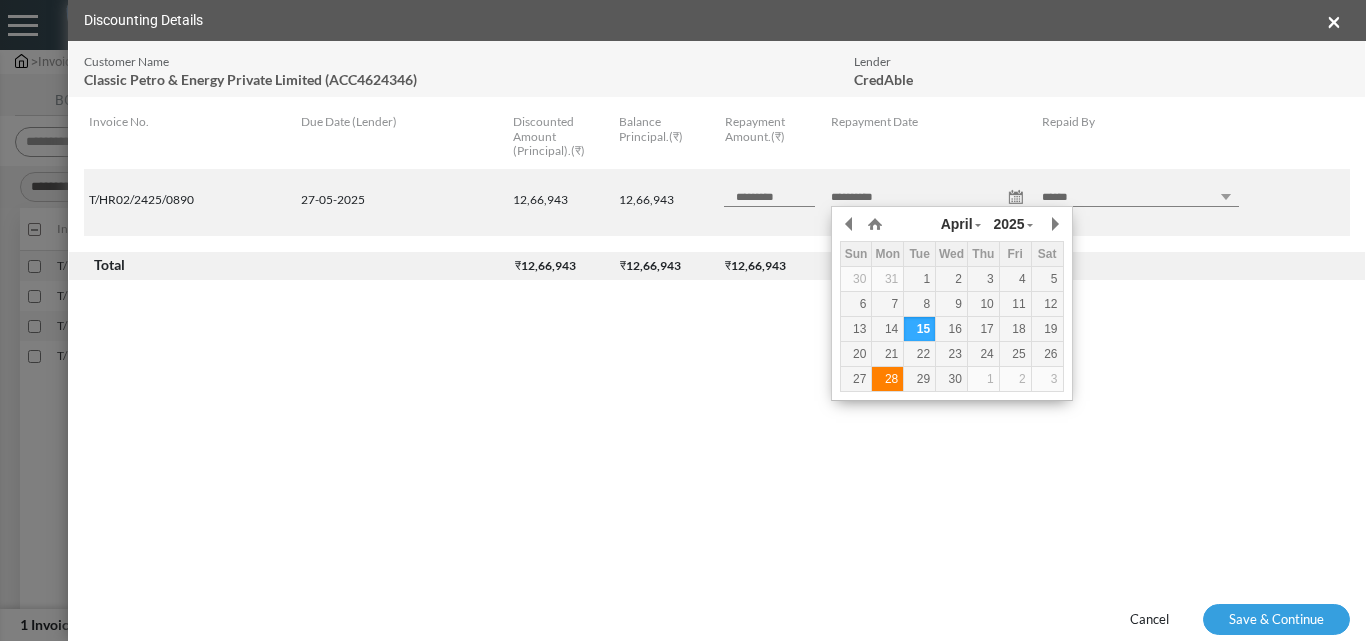 click on "28" at bounding box center (887, 379) 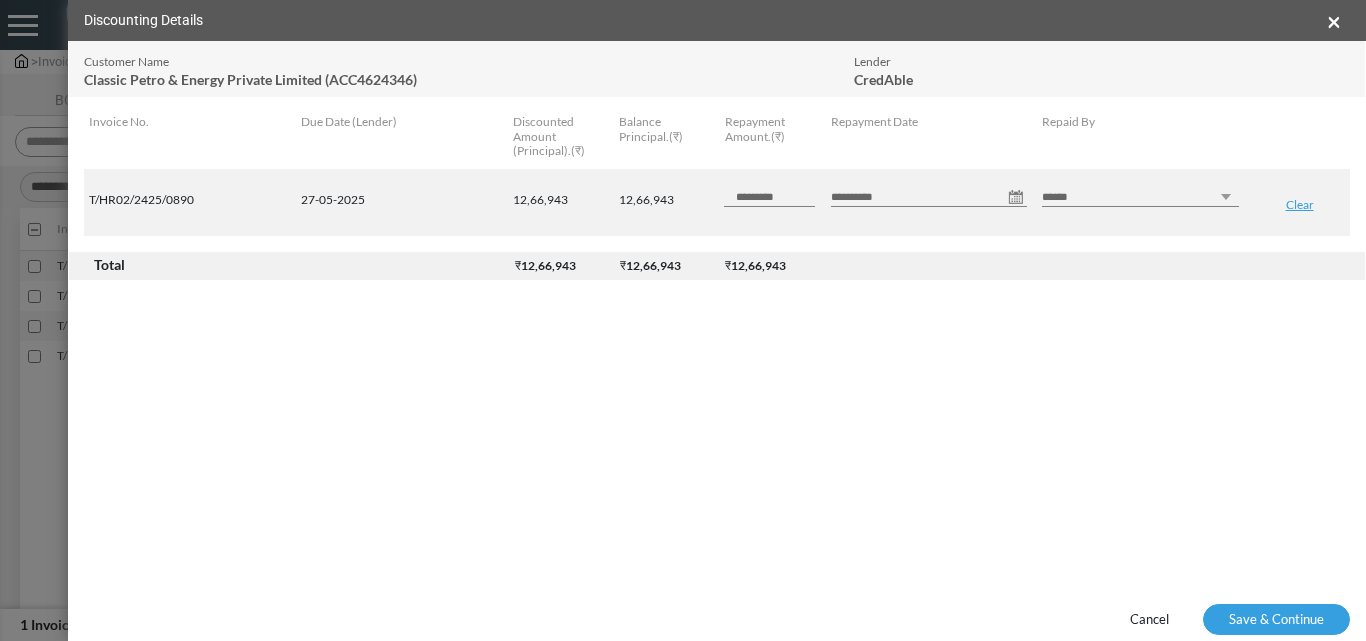 click on "****** *** ********" at bounding box center (1140, 197) 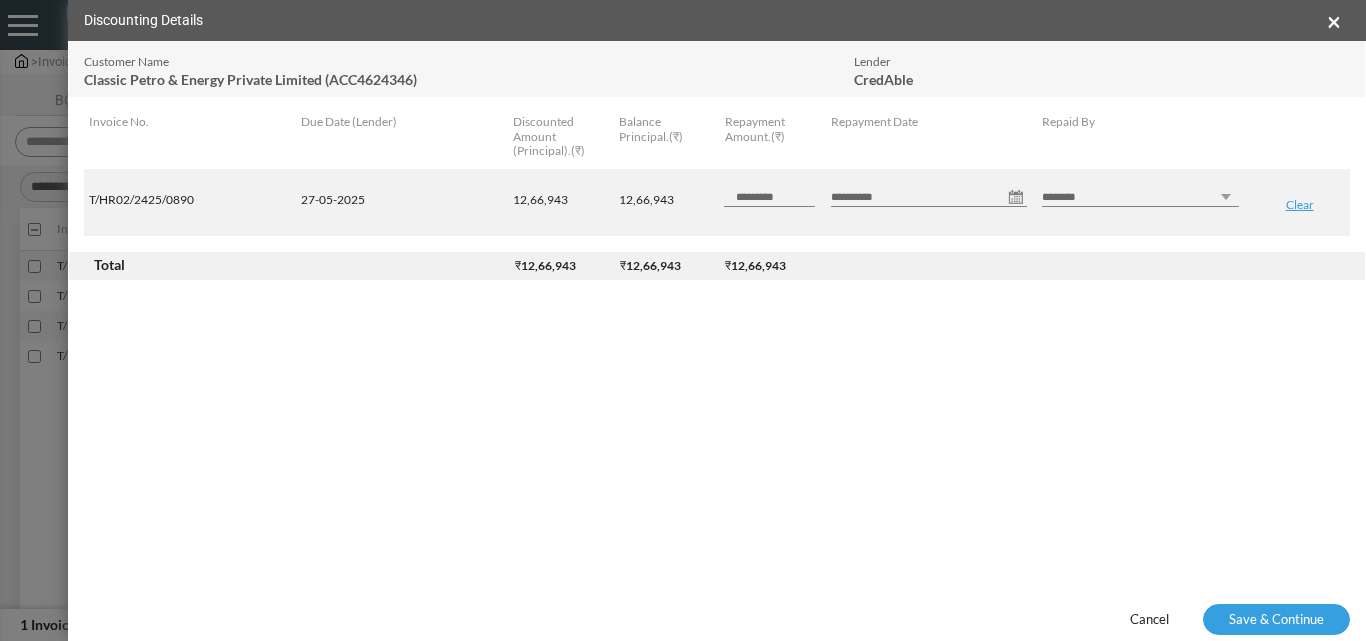 click on "****** *** ********" at bounding box center (1140, 197) 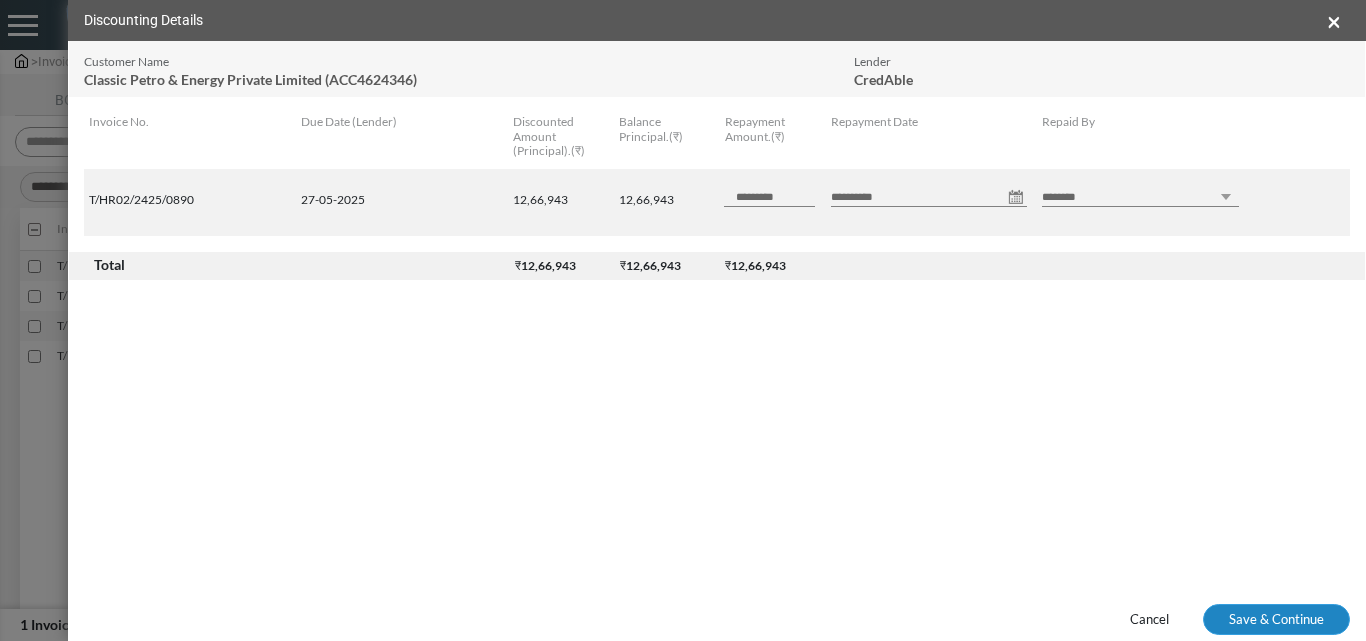 click on "Cancel
Save & Continue" at bounding box center [717, 620] 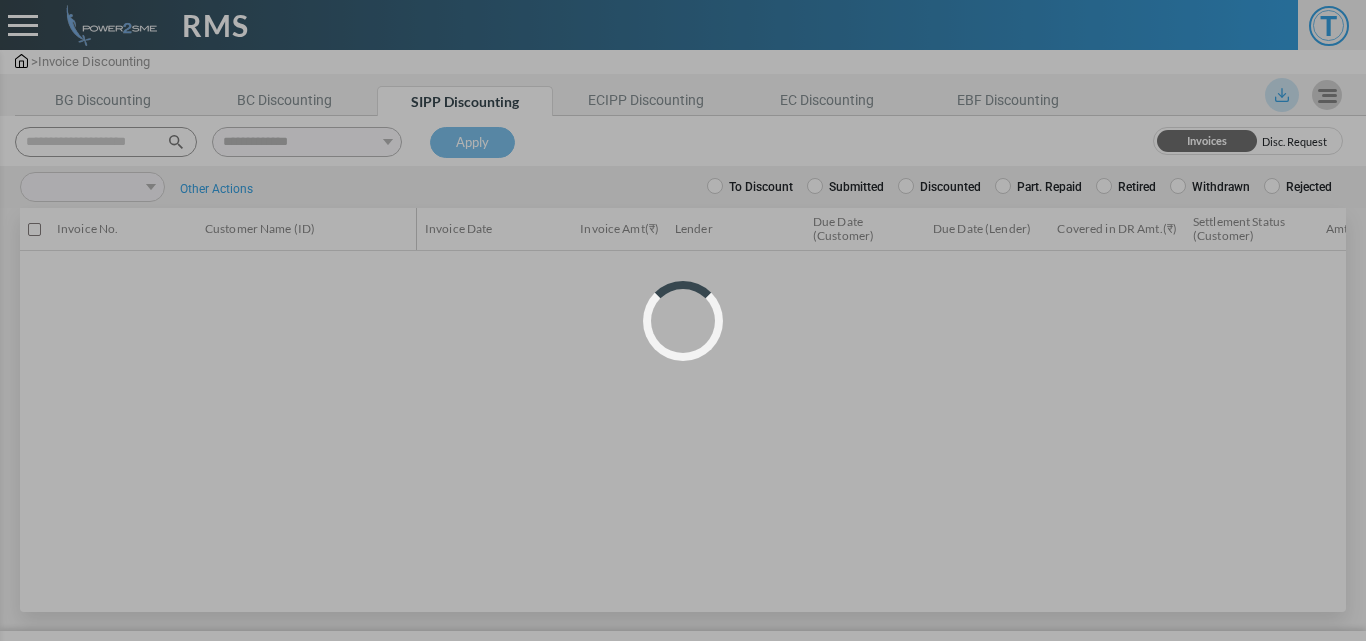 select 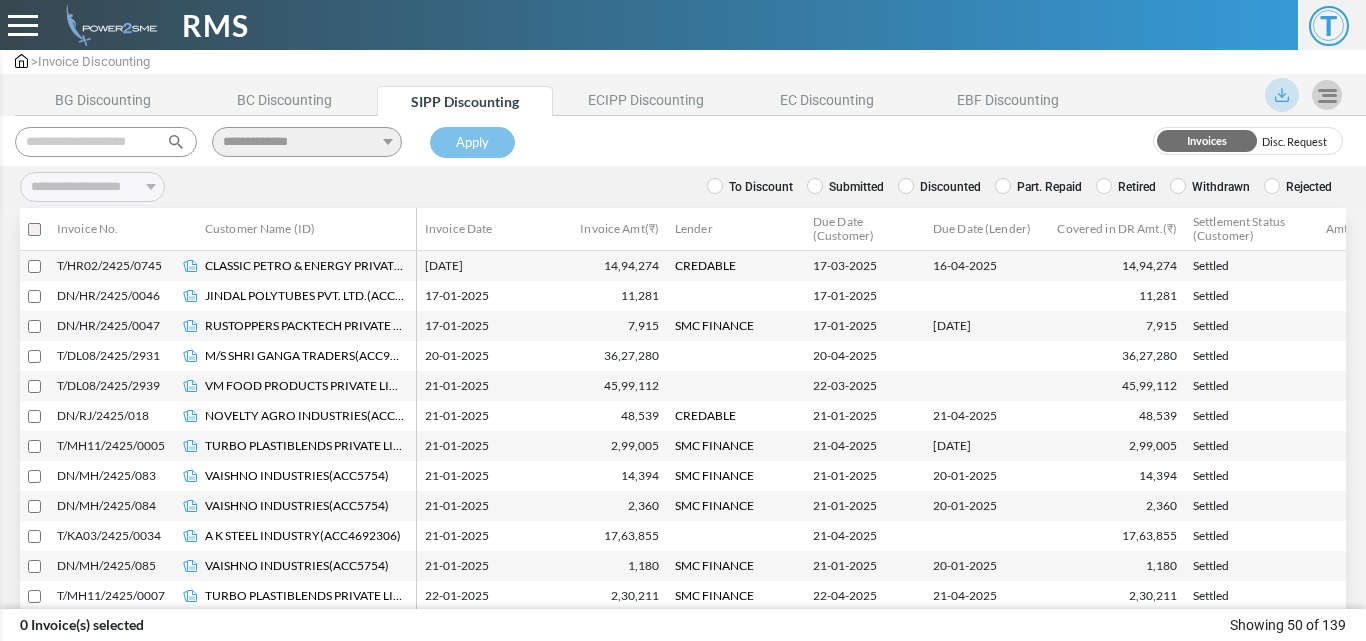 scroll, scrollTop: 0, scrollLeft: 0, axis: both 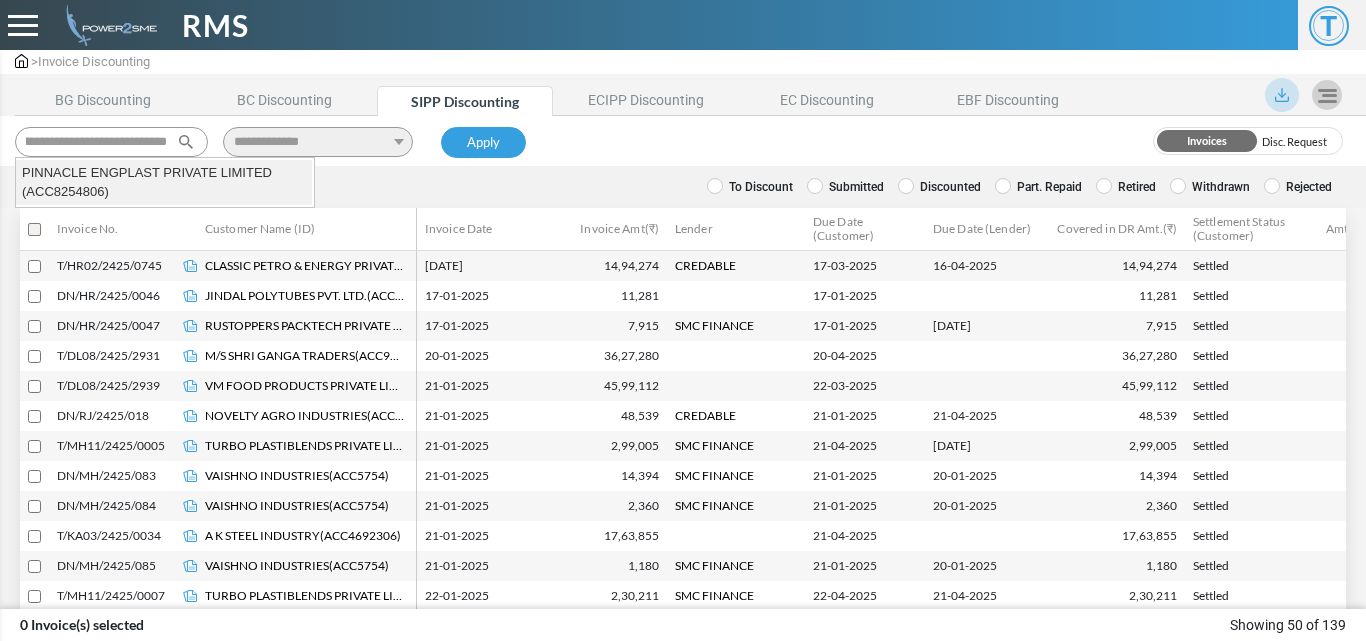 click on "PINNACLE ENGPLAST PRIVATE LIMITED (ACC8254806)" at bounding box center [164, 182] 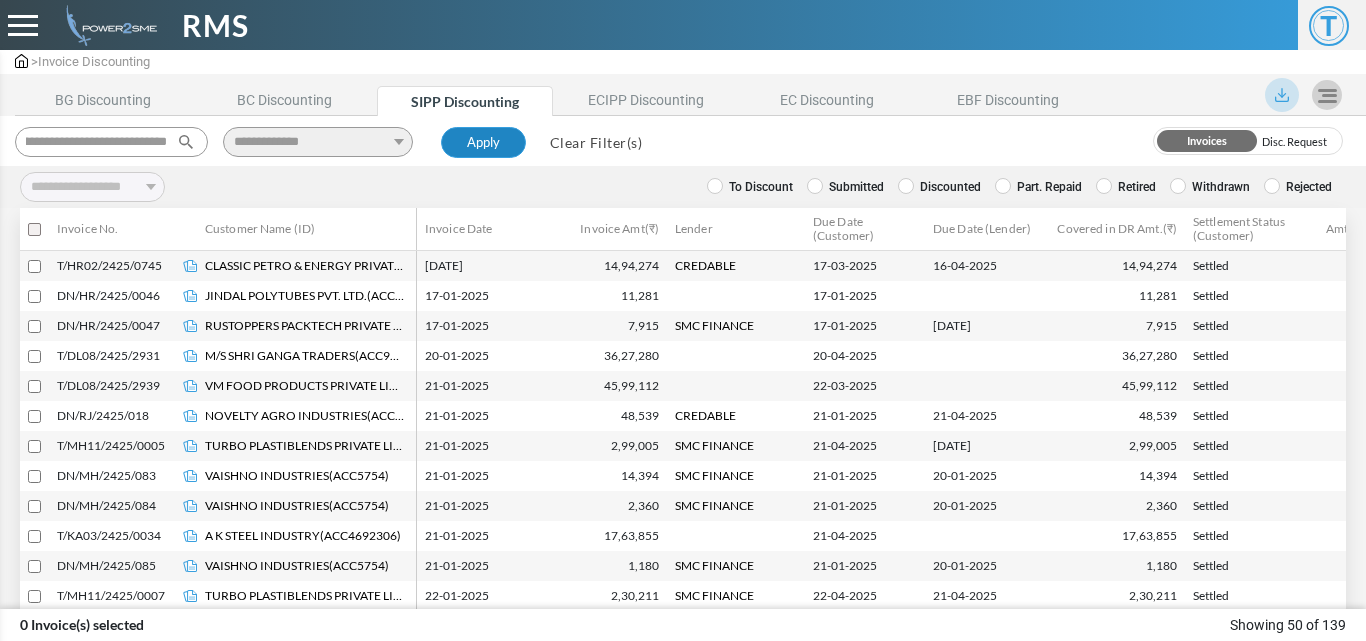 type on "**********" 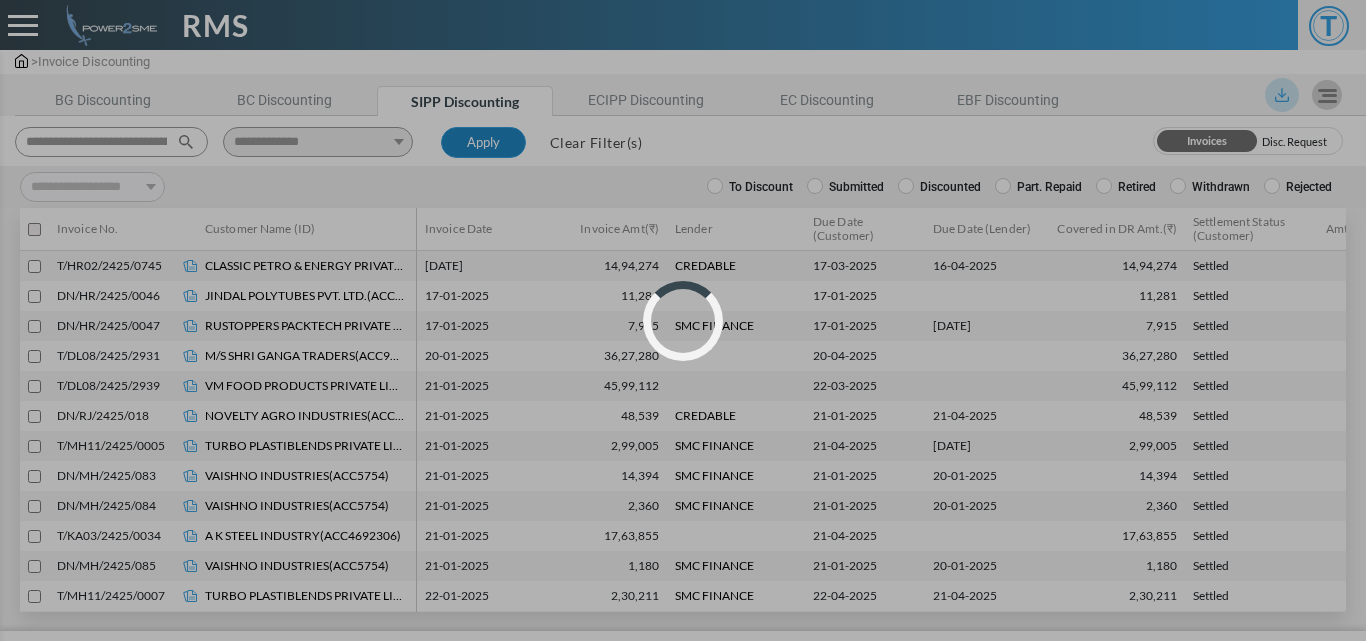 select 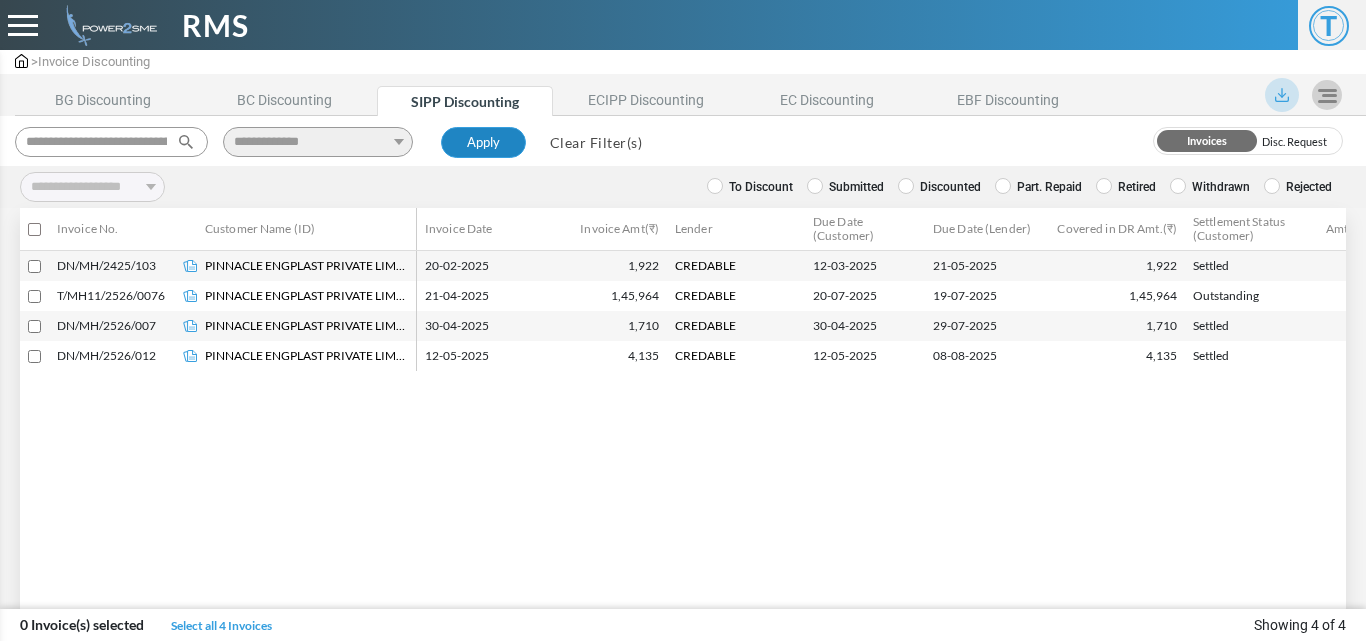 type 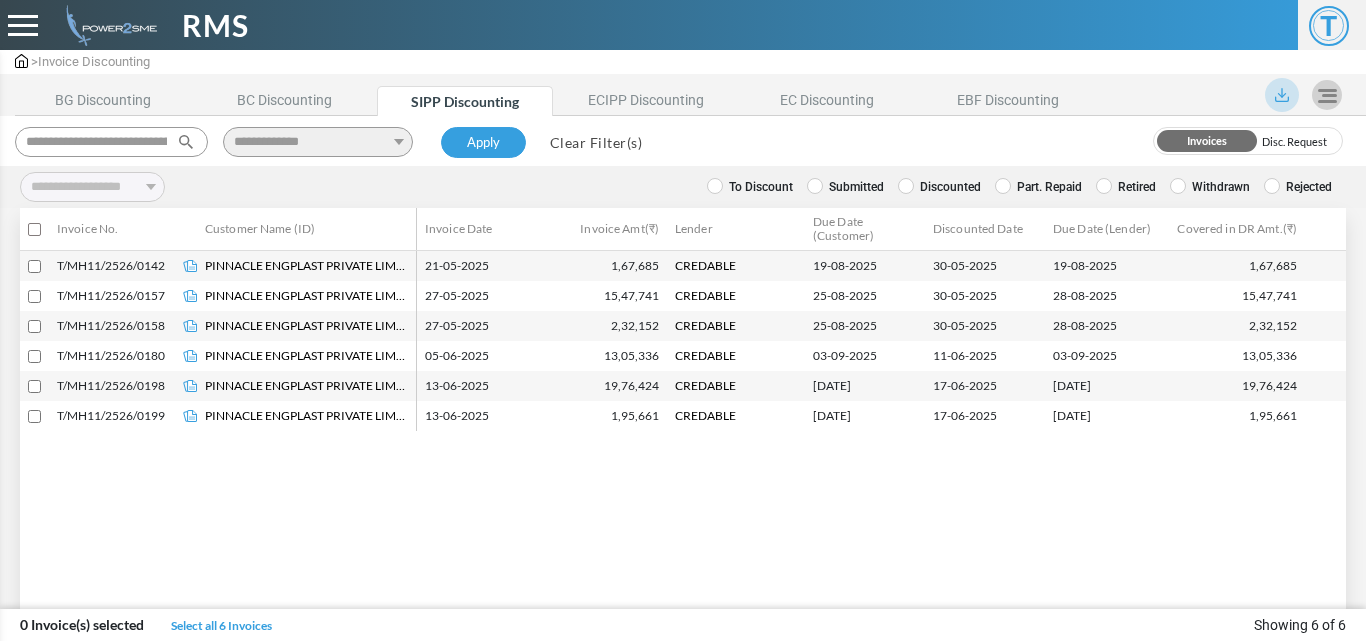 click at bounding box center [1104, 186] 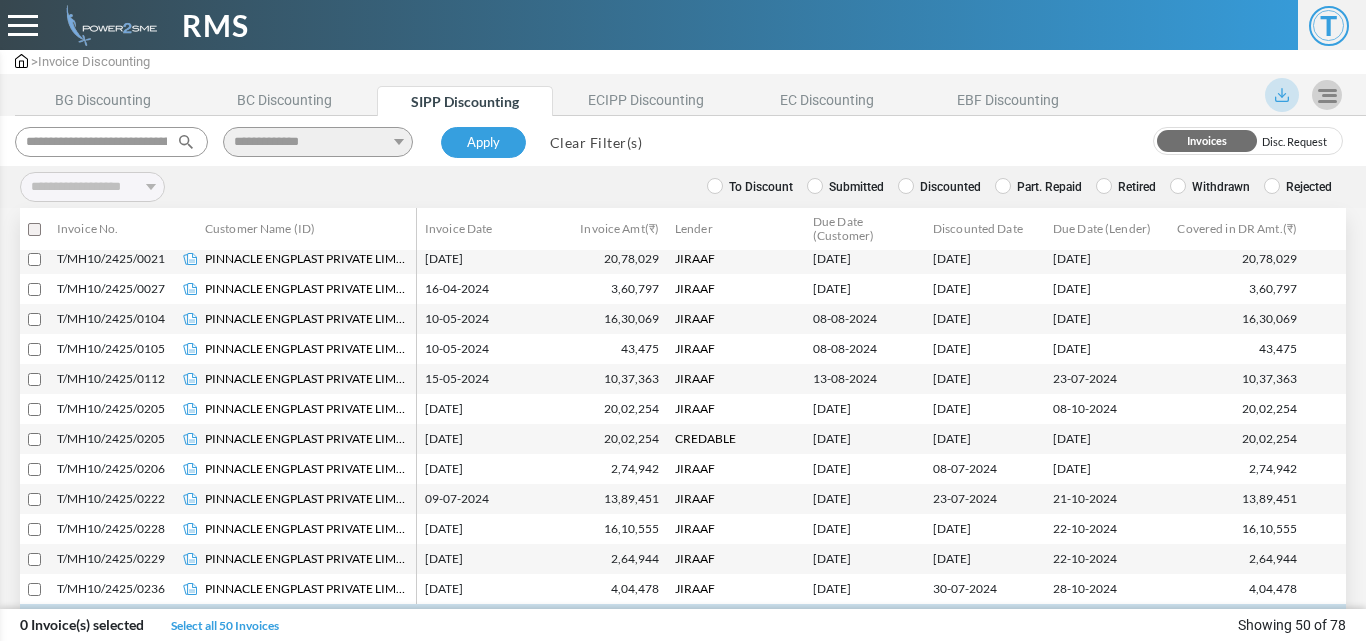 scroll, scrollTop: 1197, scrollLeft: 0, axis: vertical 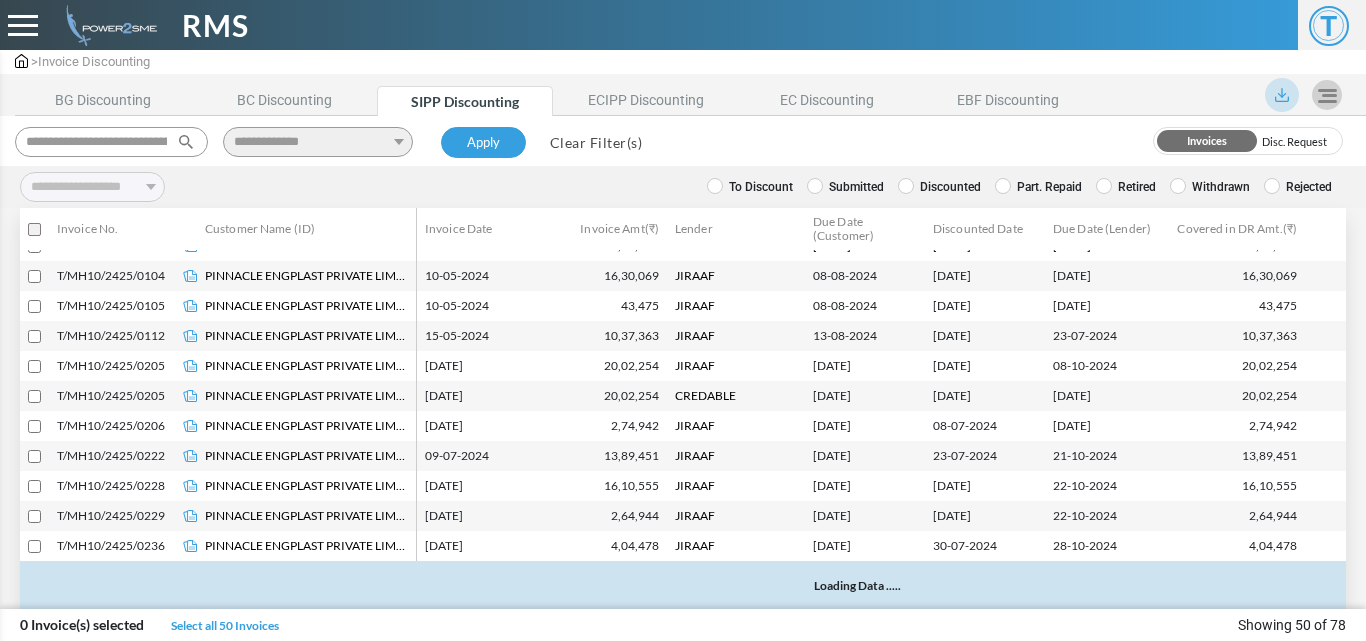 select 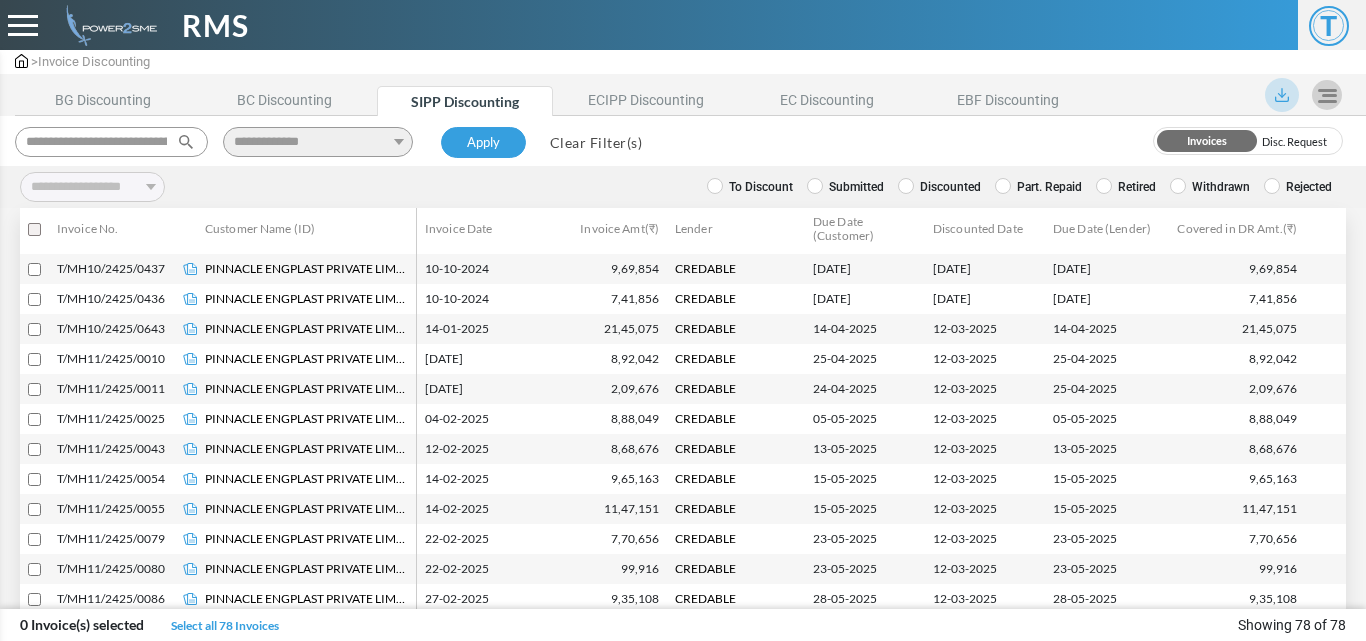 scroll, scrollTop: 1697, scrollLeft: 0, axis: vertical 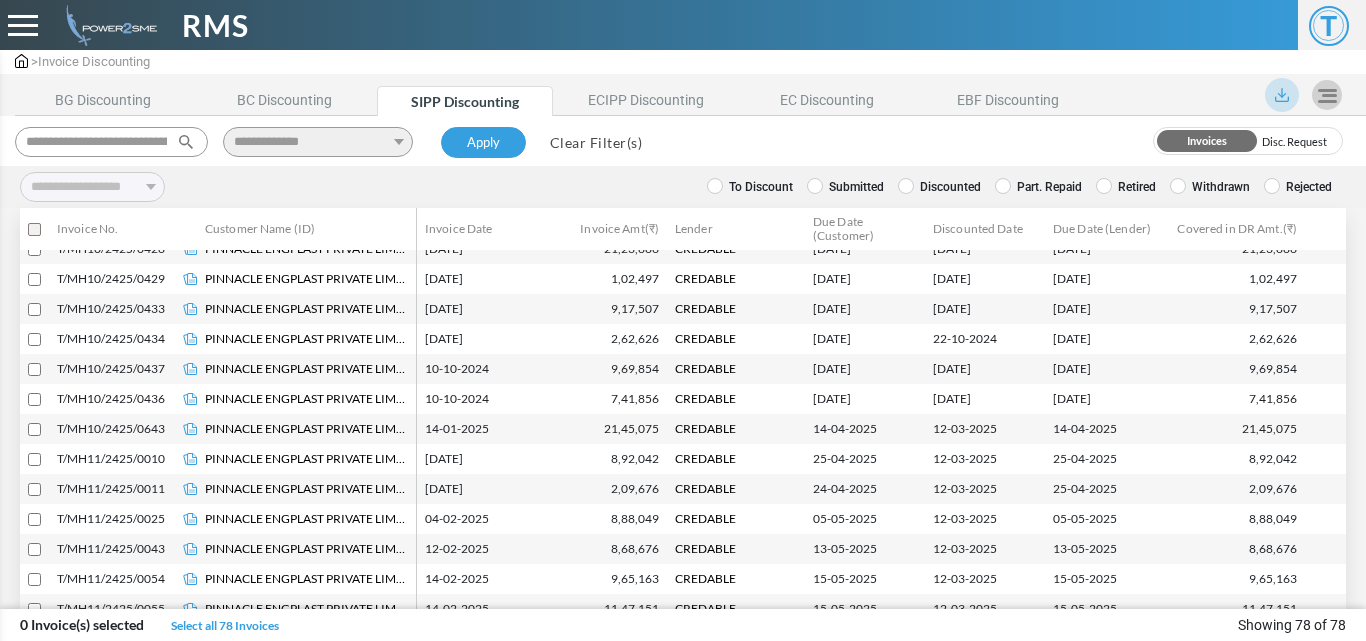 click at bounding box center [1282, 95] 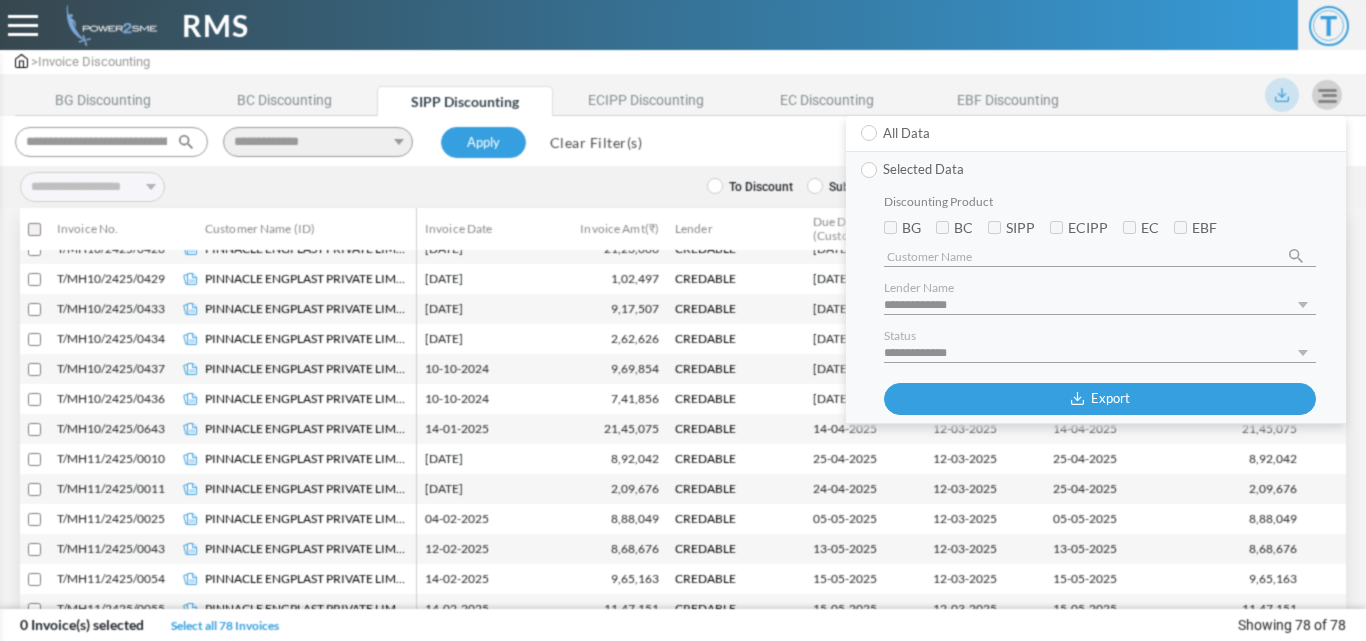 click on "Selected Data" at bounding box center [1088, 170] 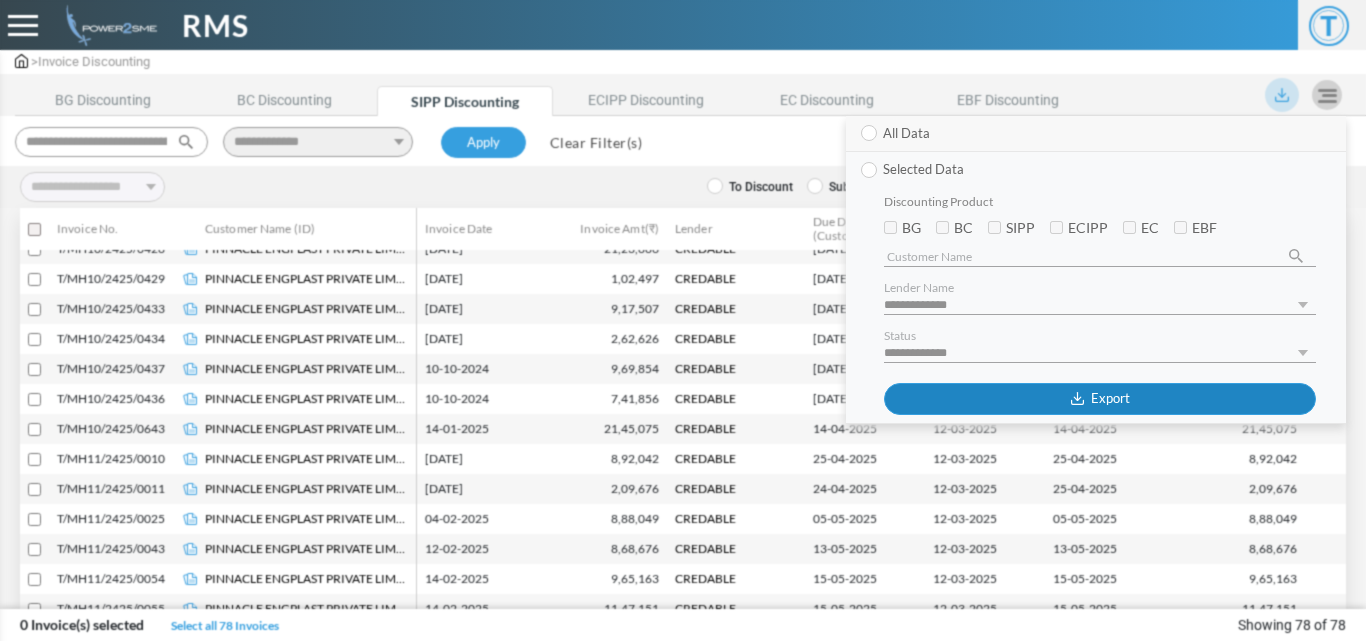 click on "Export" at bounding box center [1100, 399] 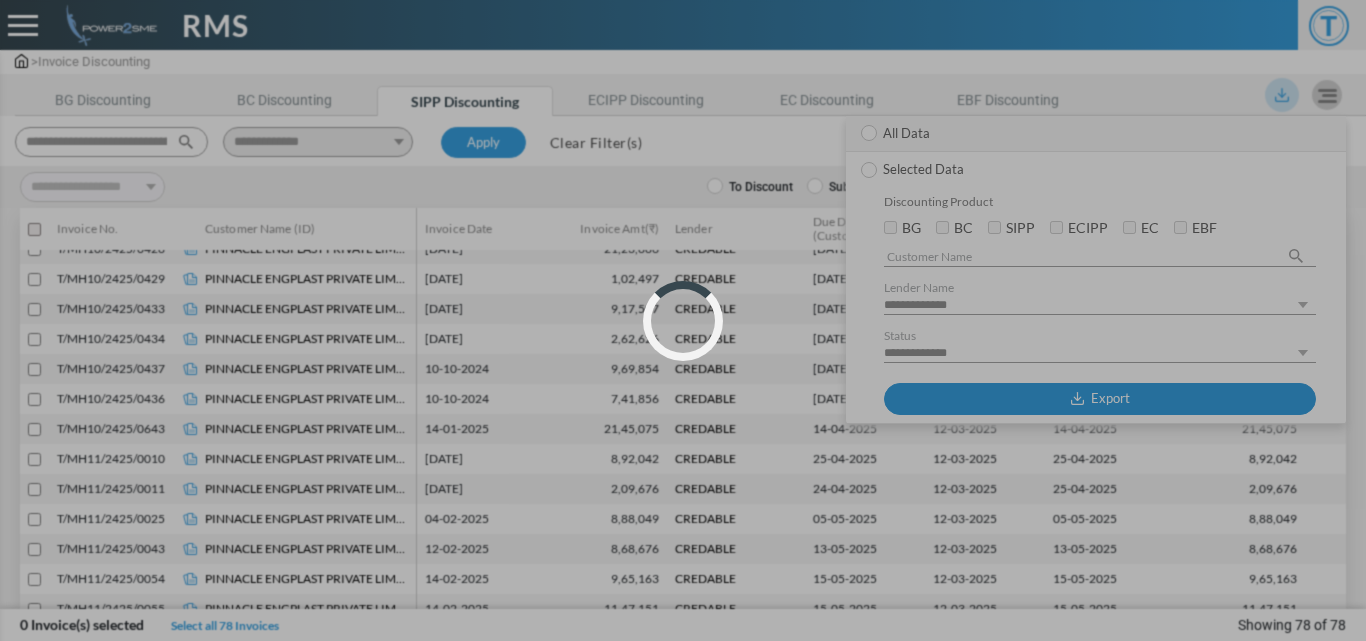 click on "Loading..." at bounding box center (683, 320) 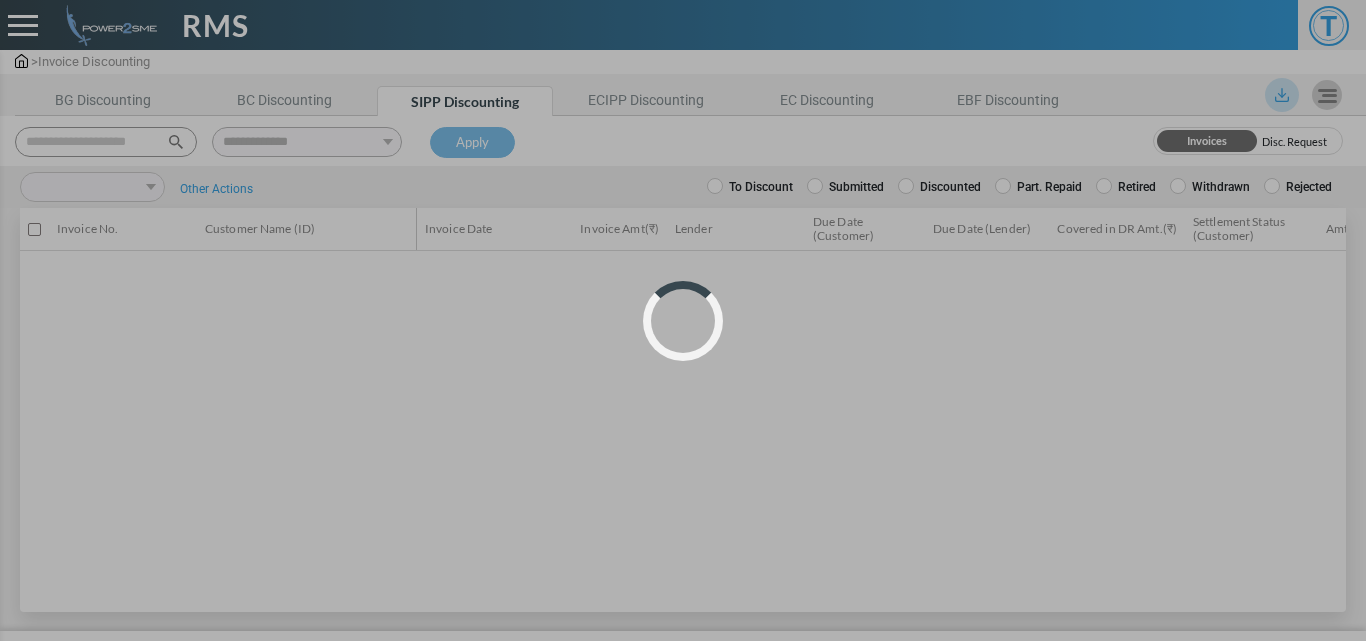 scroll, scrollTop: 0, scrollLeft: 0, axis: both 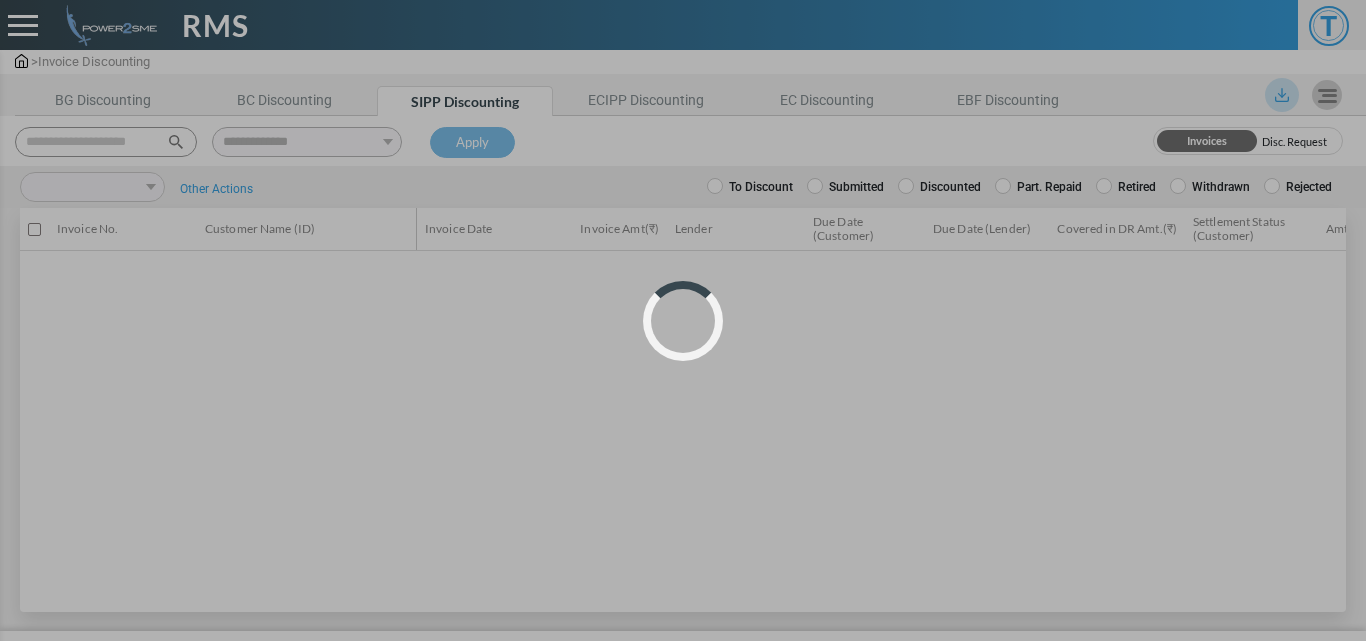select 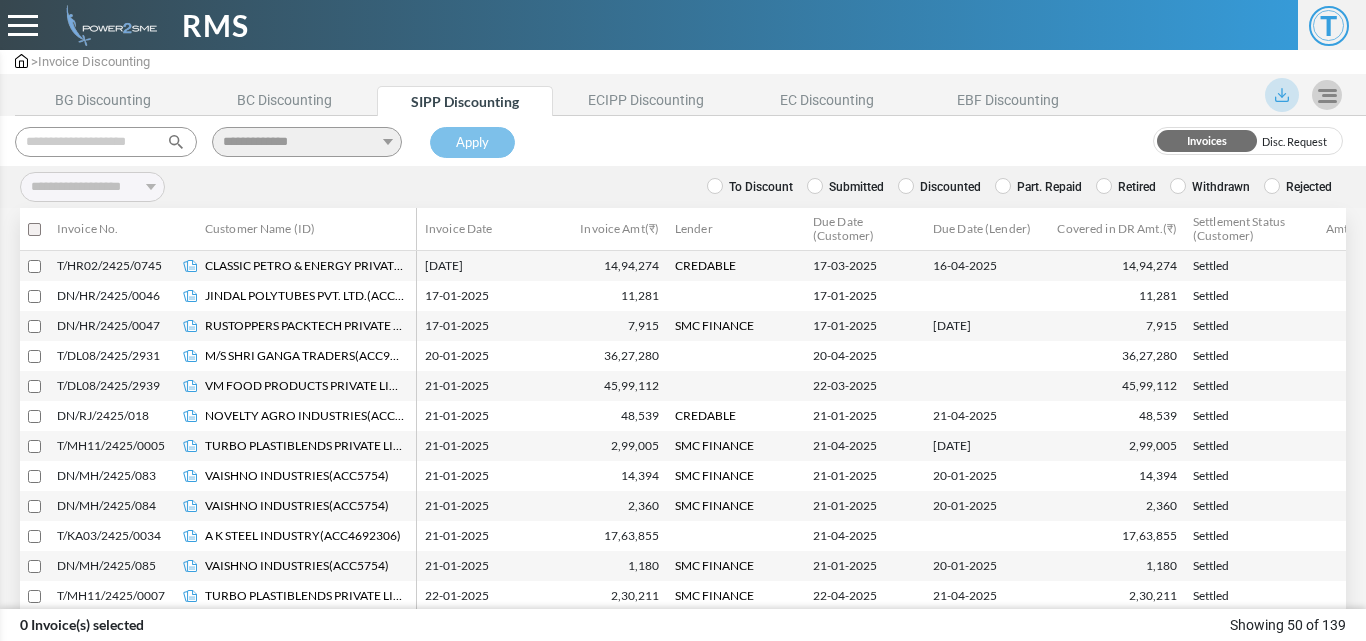 click at bounding box center (1282, 95) 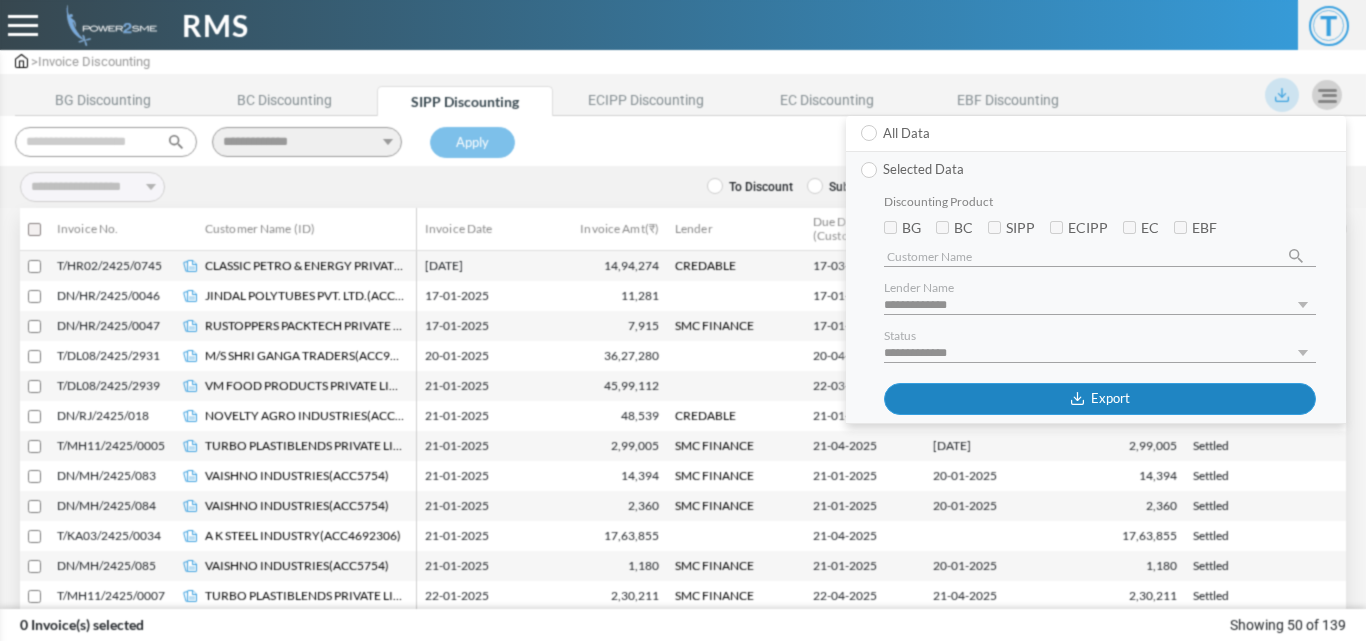 click on "Export" at bounding box center [1100, 399] 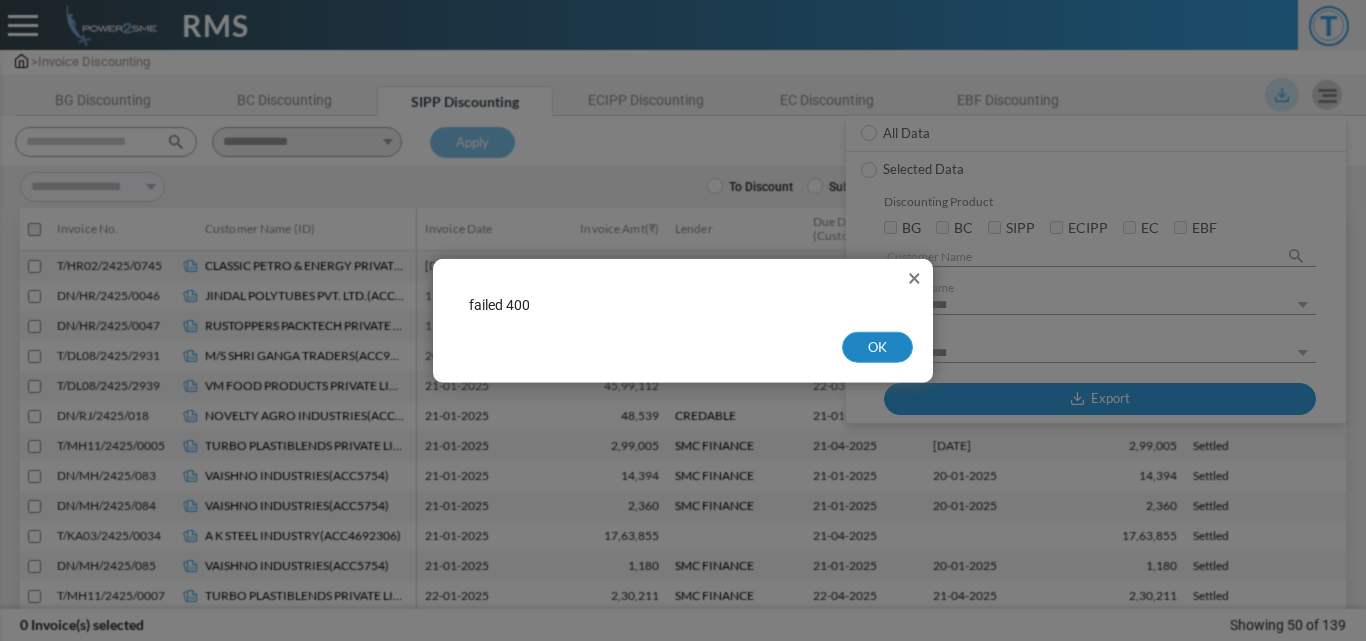 click on "OK" at bounding box center [877, 347] 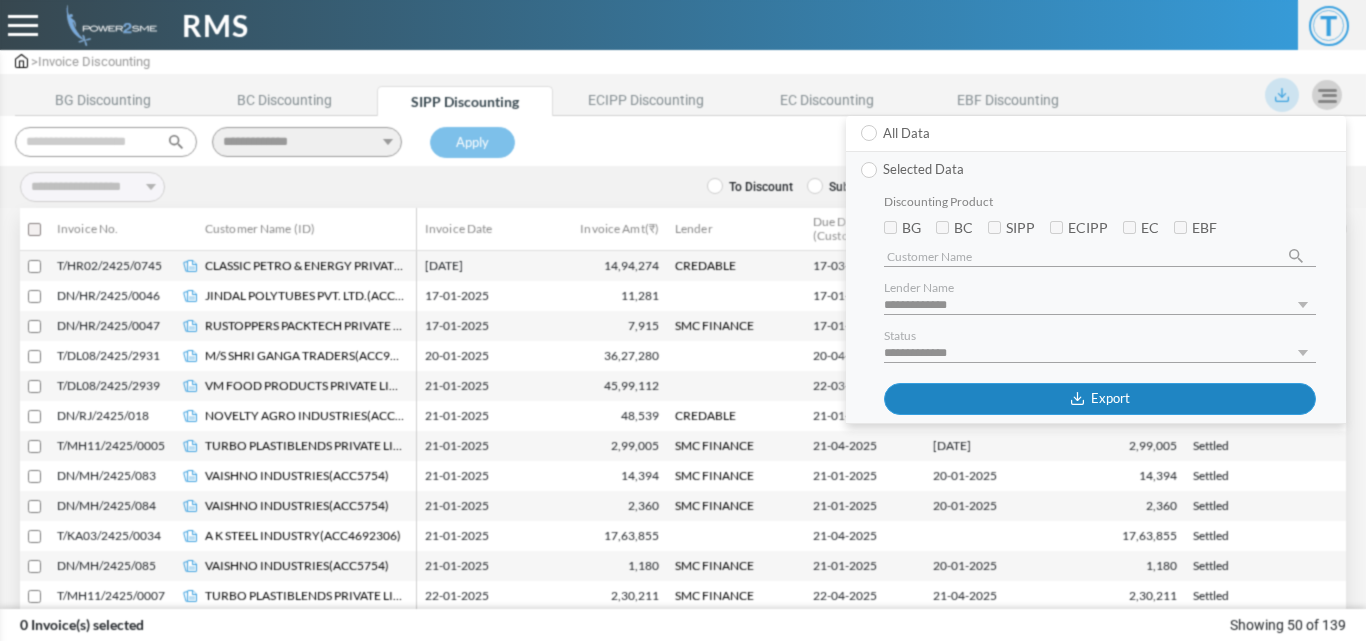 click at bounding box center (1077, 398) 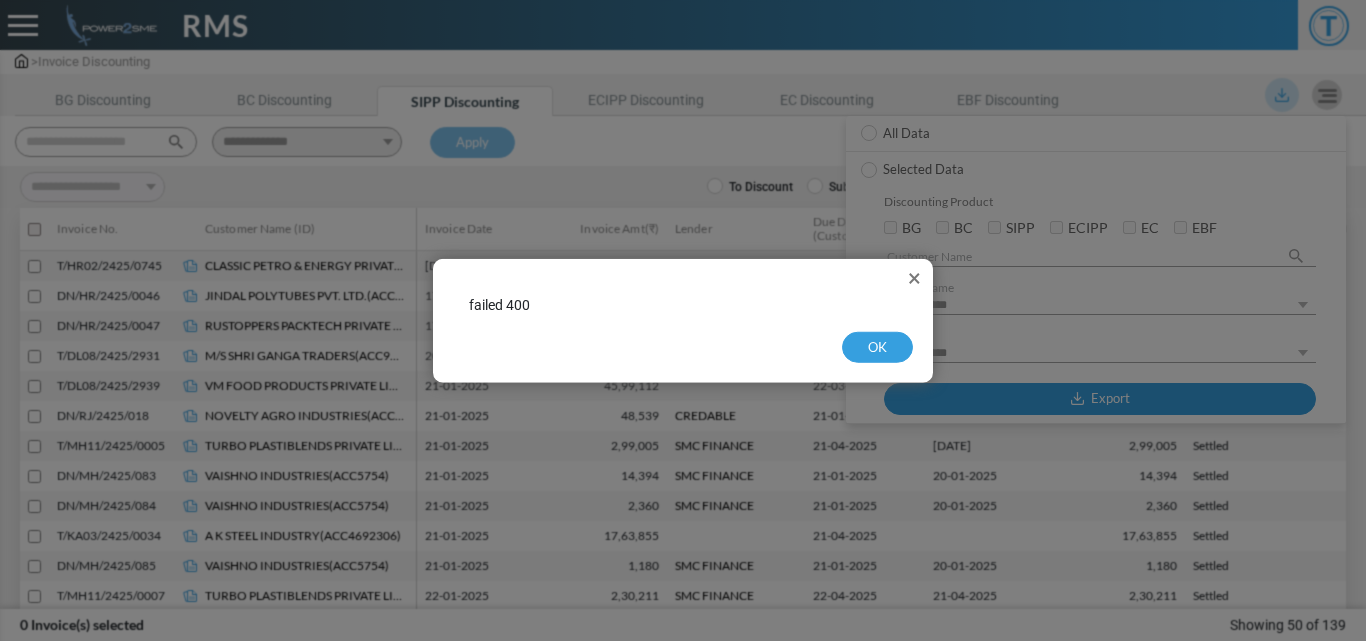 click on "×" at bounding box center [914, 277] 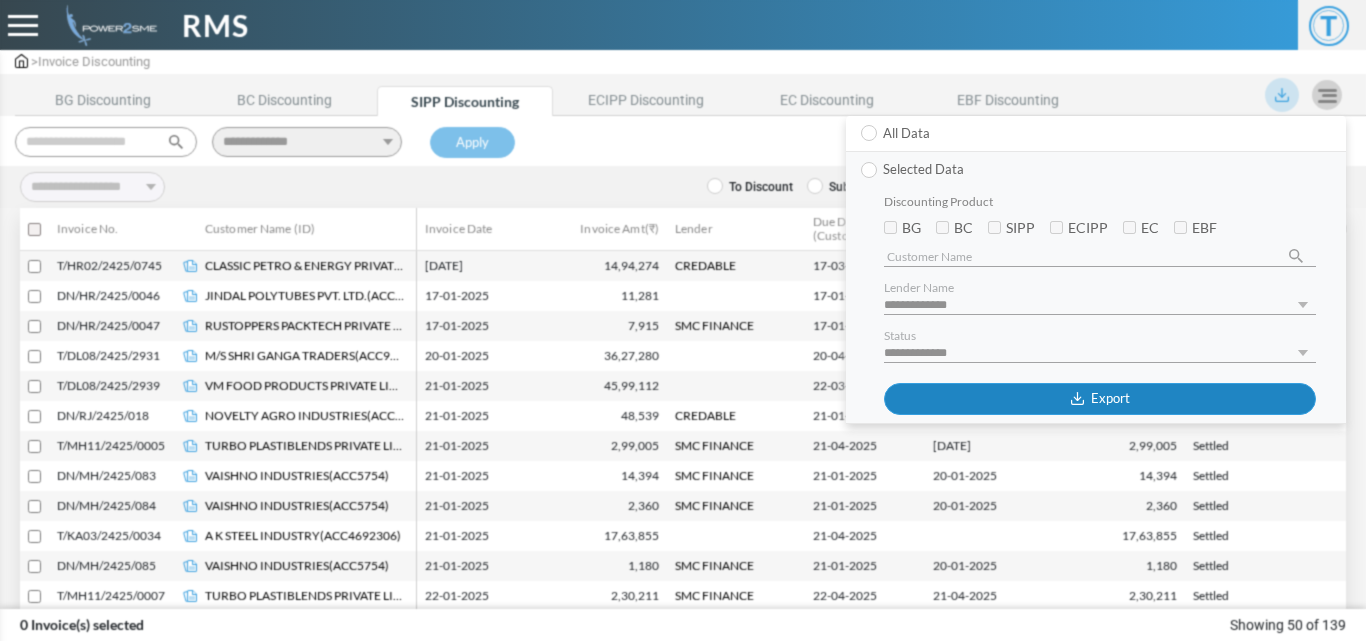 click on "Export" at bounding box center (1100, 399) 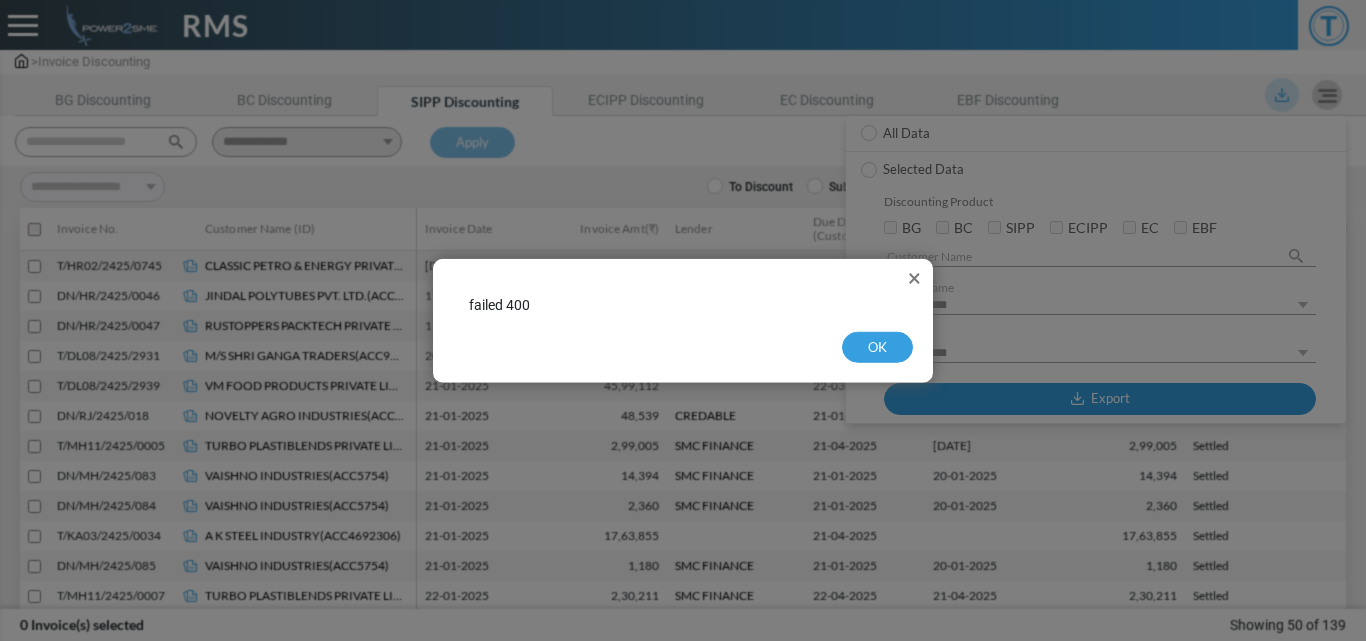 click on "failed 400" at bounding box center [683, 304] 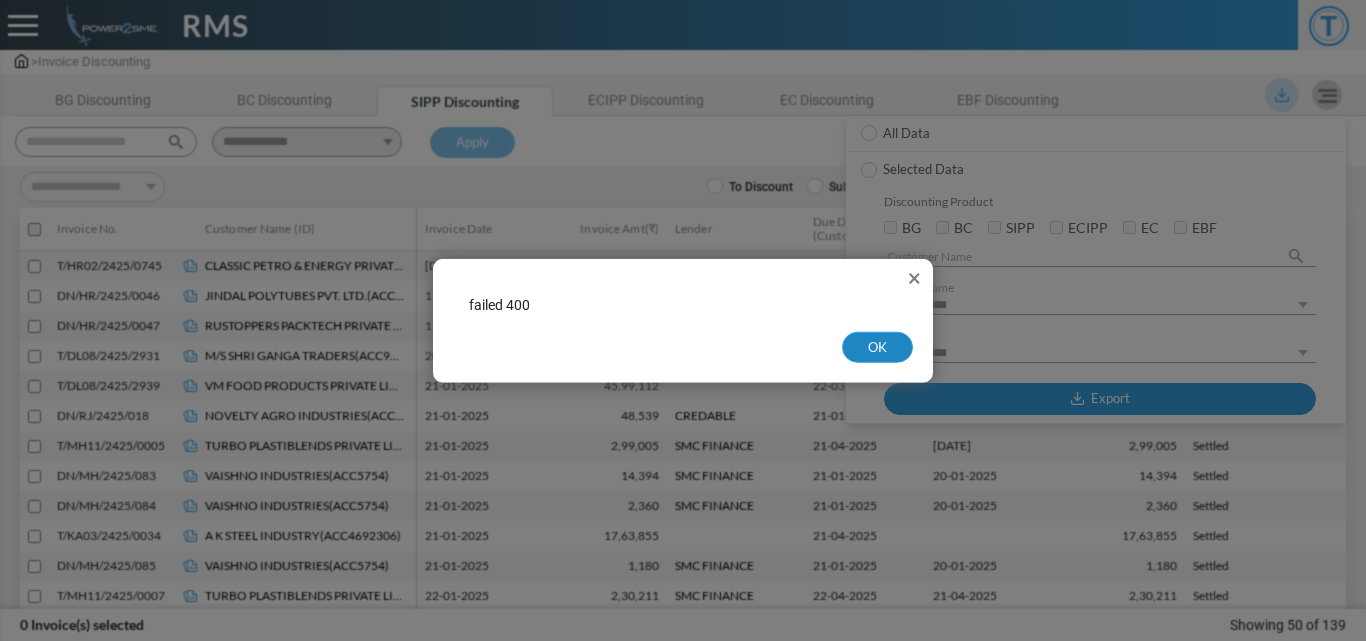 click on "OK" at bounding box center [877, 347] 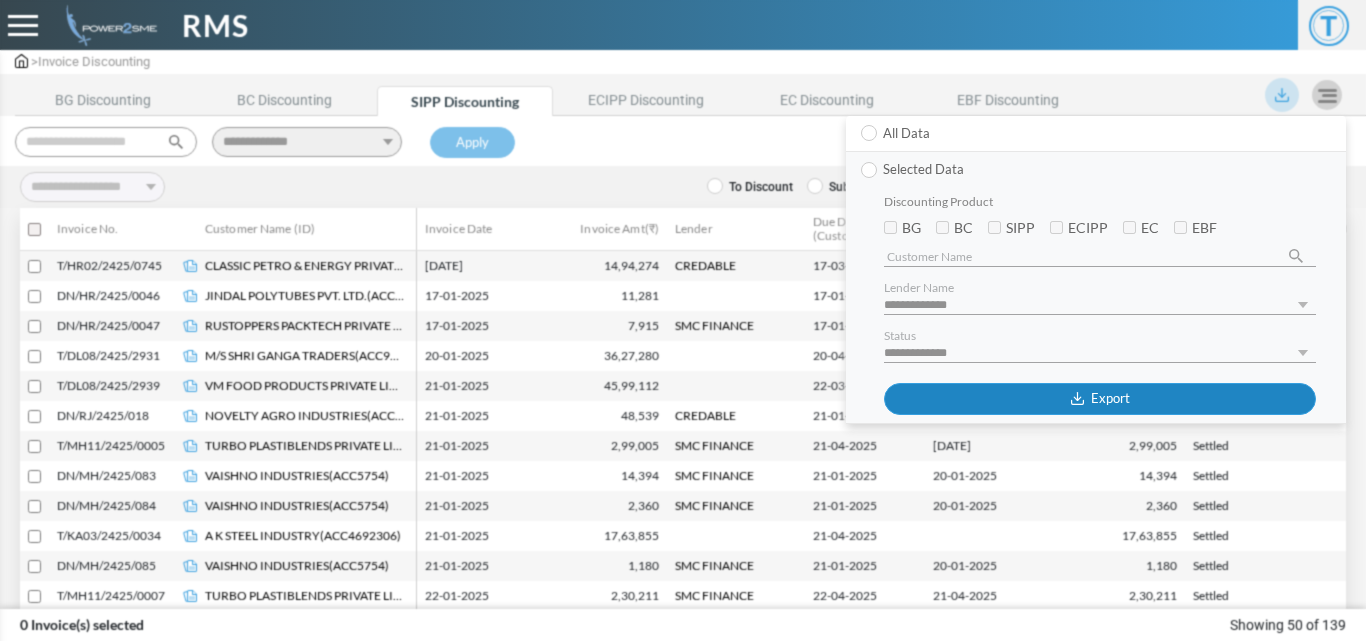 click on "Export" at bounding box center [1100, 399] 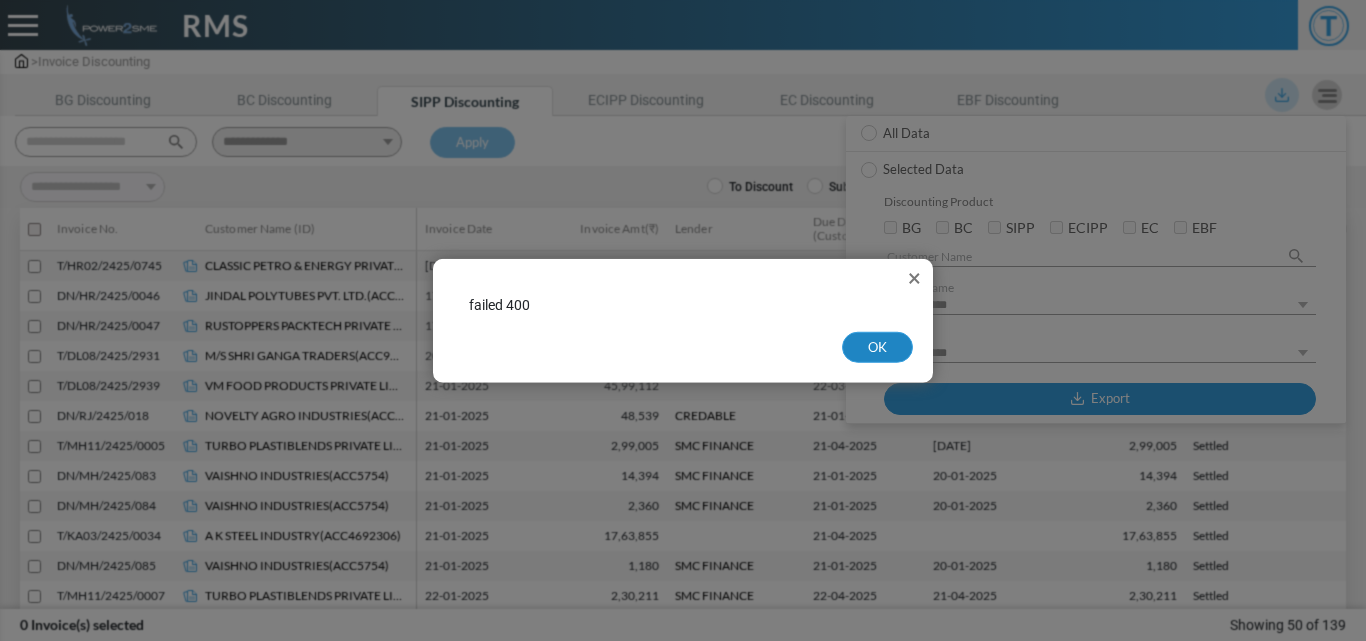 click on "OK" at bounding box center (877, 347) 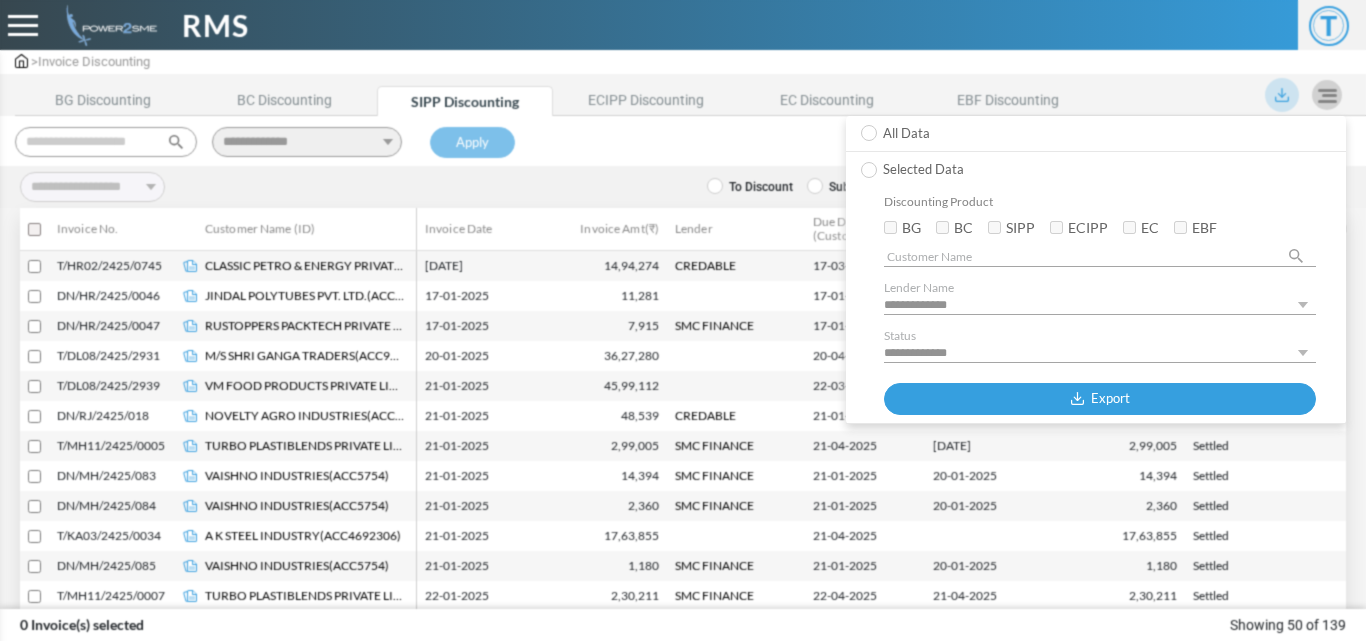 click at bounding box center [683, 320] 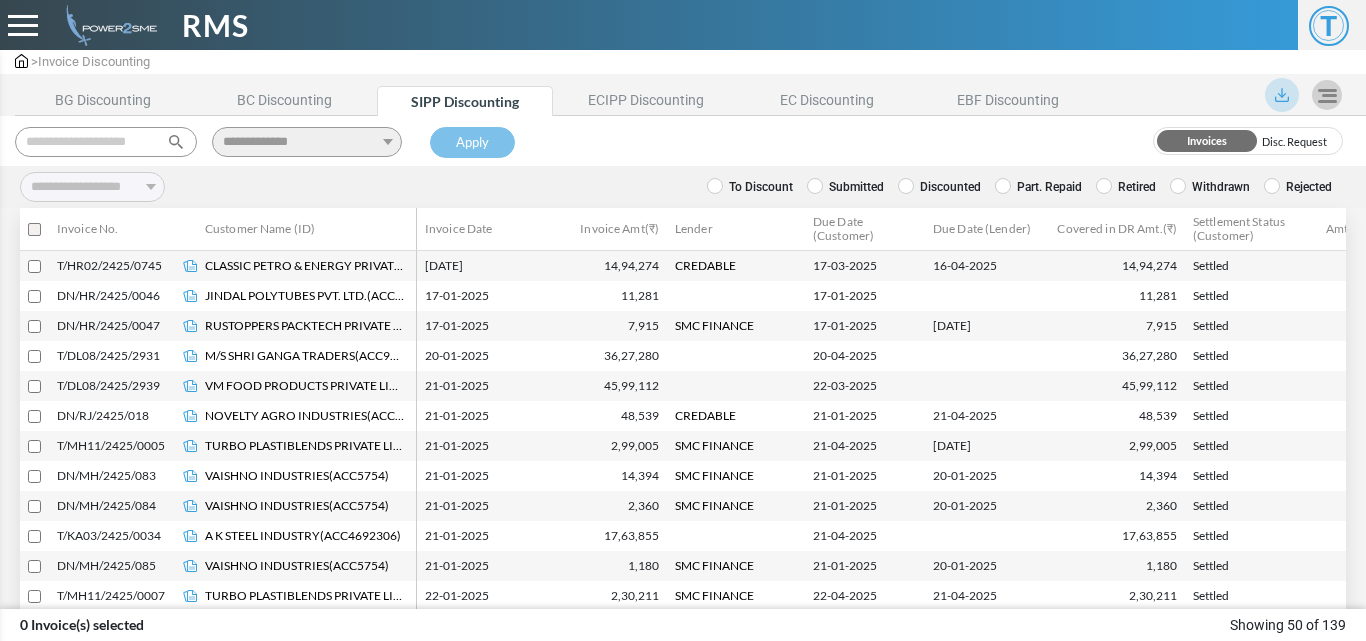 click at bounding box center [1282, 95] 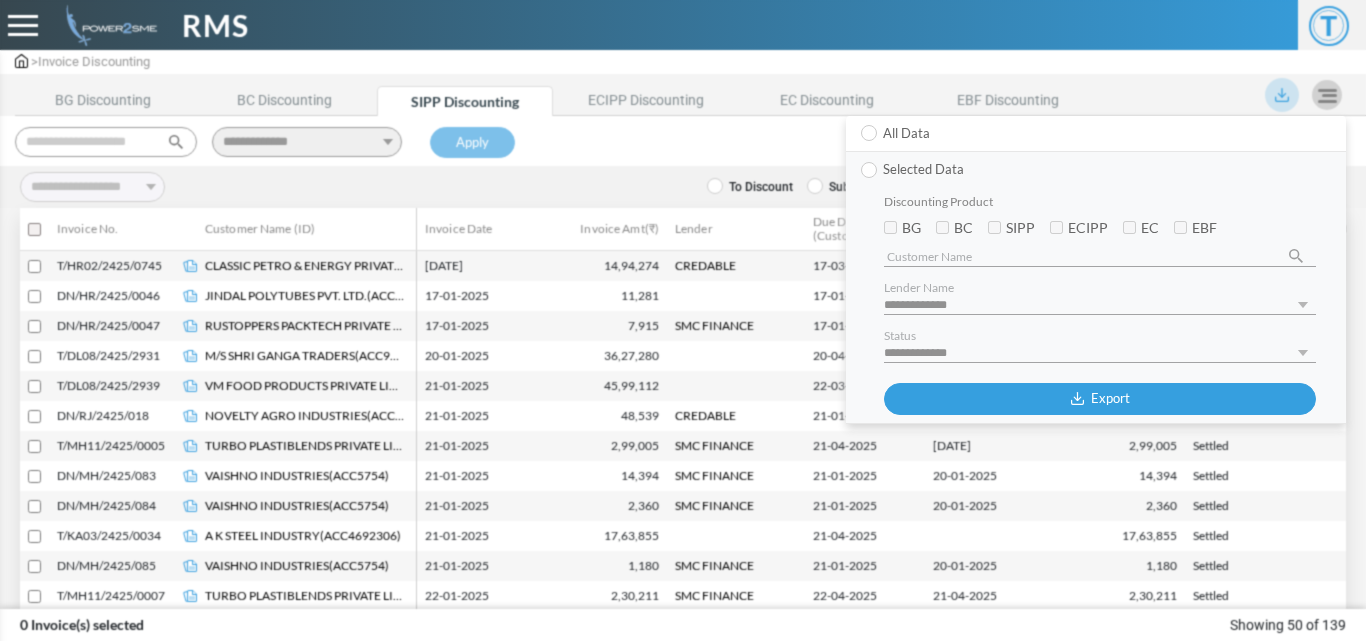 click on "Selected Data" at bounding box center [1088, 170] 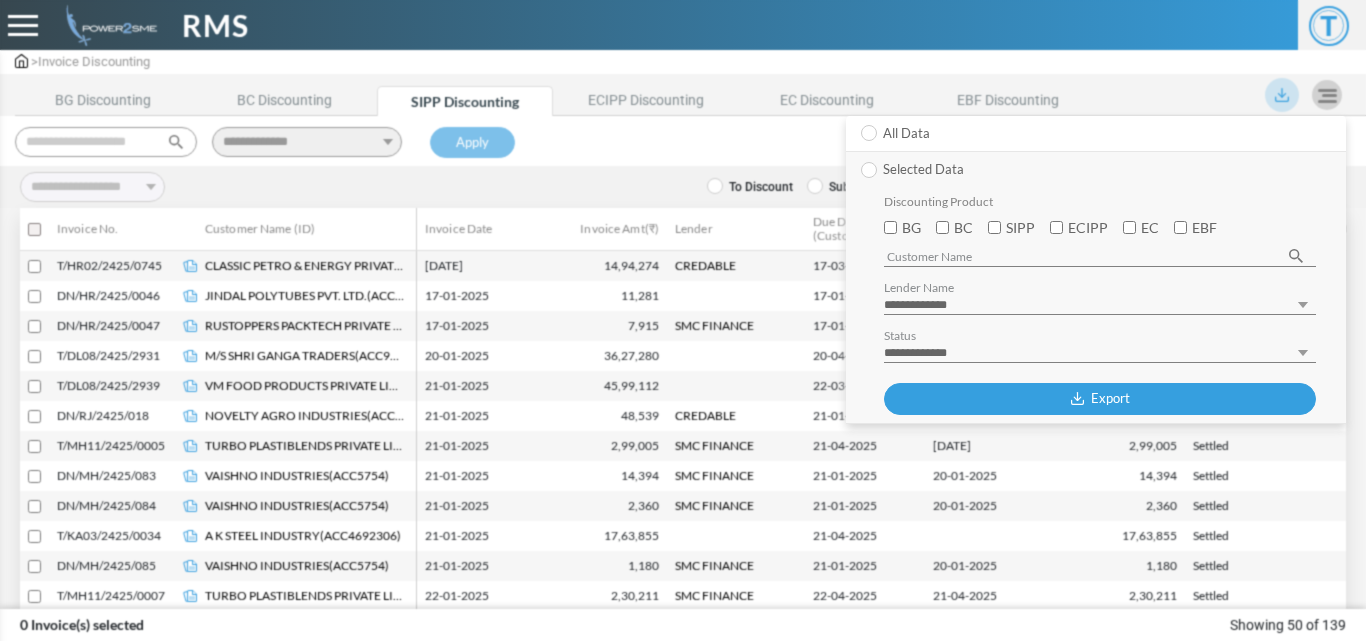 click on "**********" at bounding box center [1100, 305] 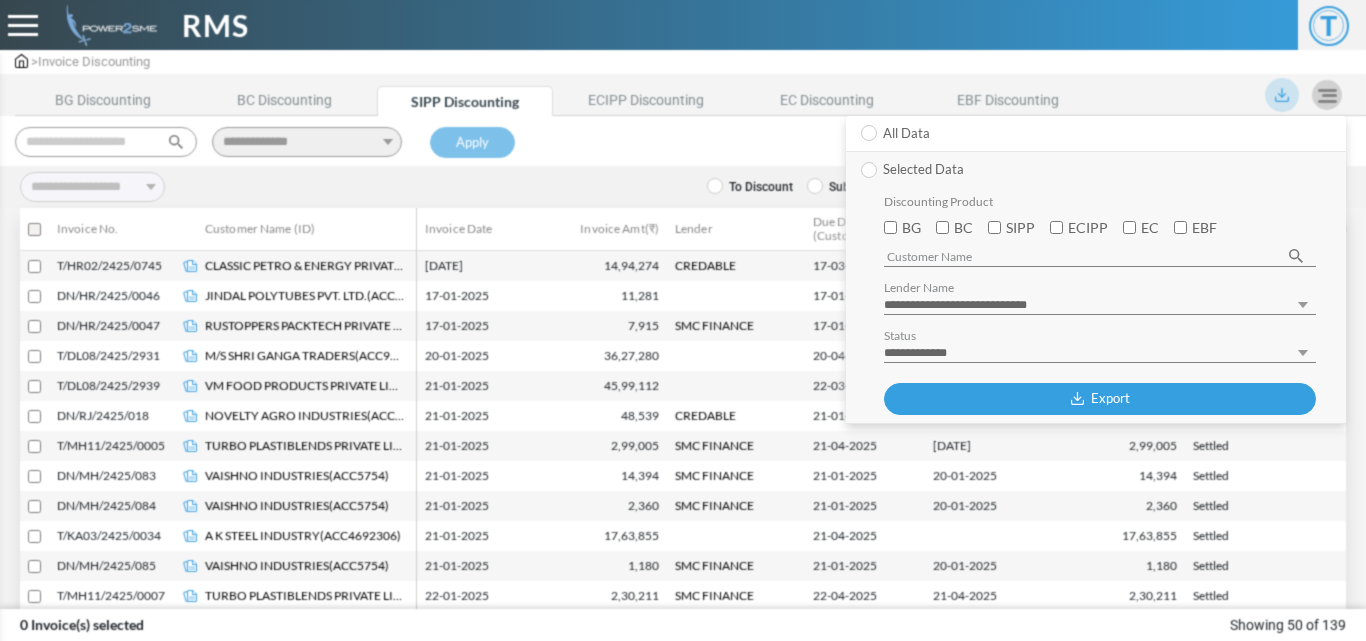 click on "**********" at bounding box center [1100, 305] 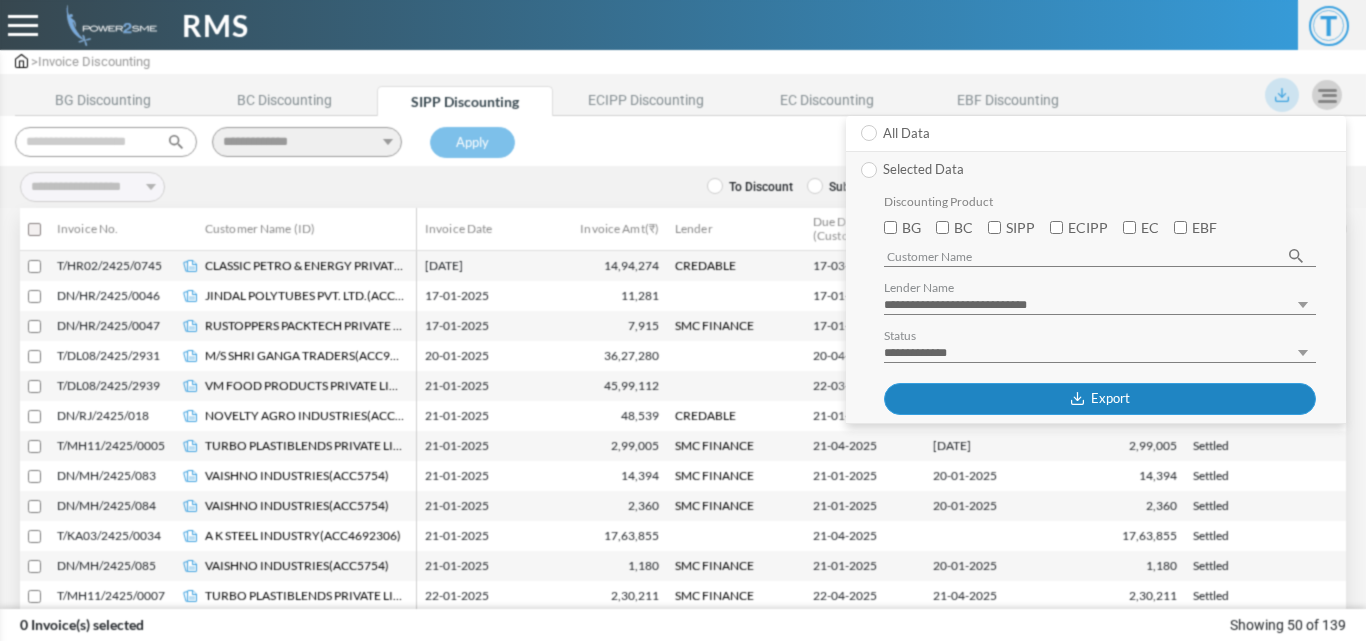 click on "Export" at bounding box center [1100, 399] 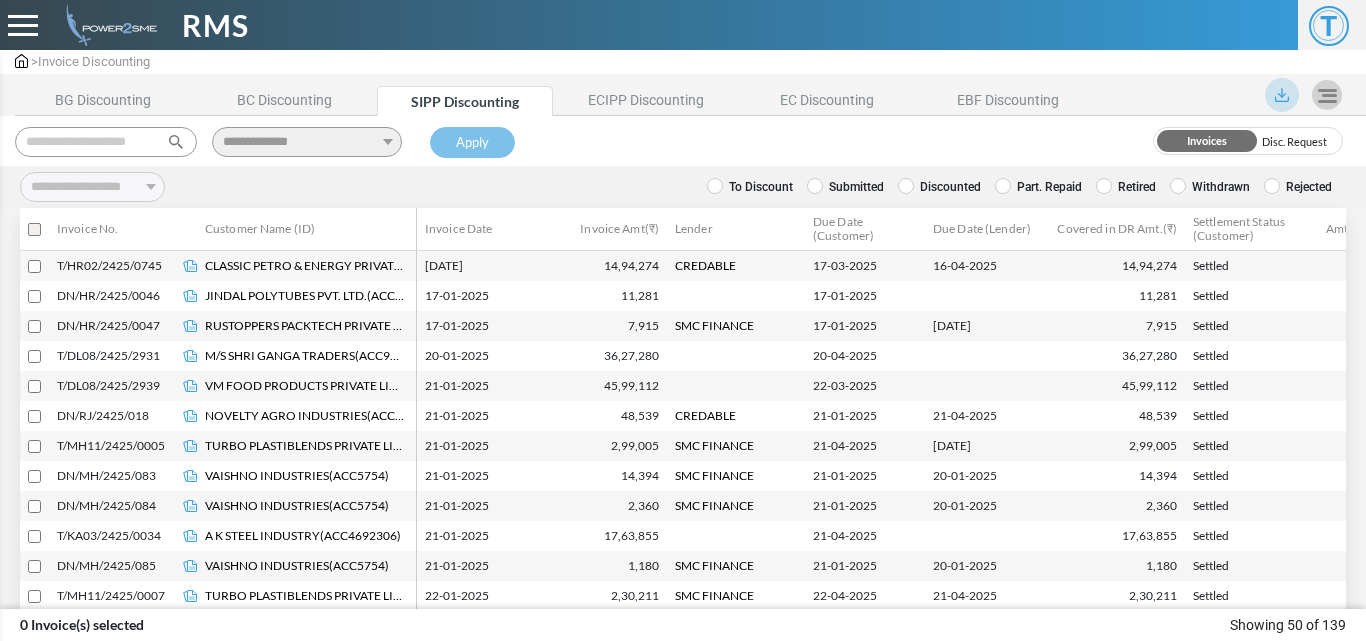 click at bounding box center (106, 142) 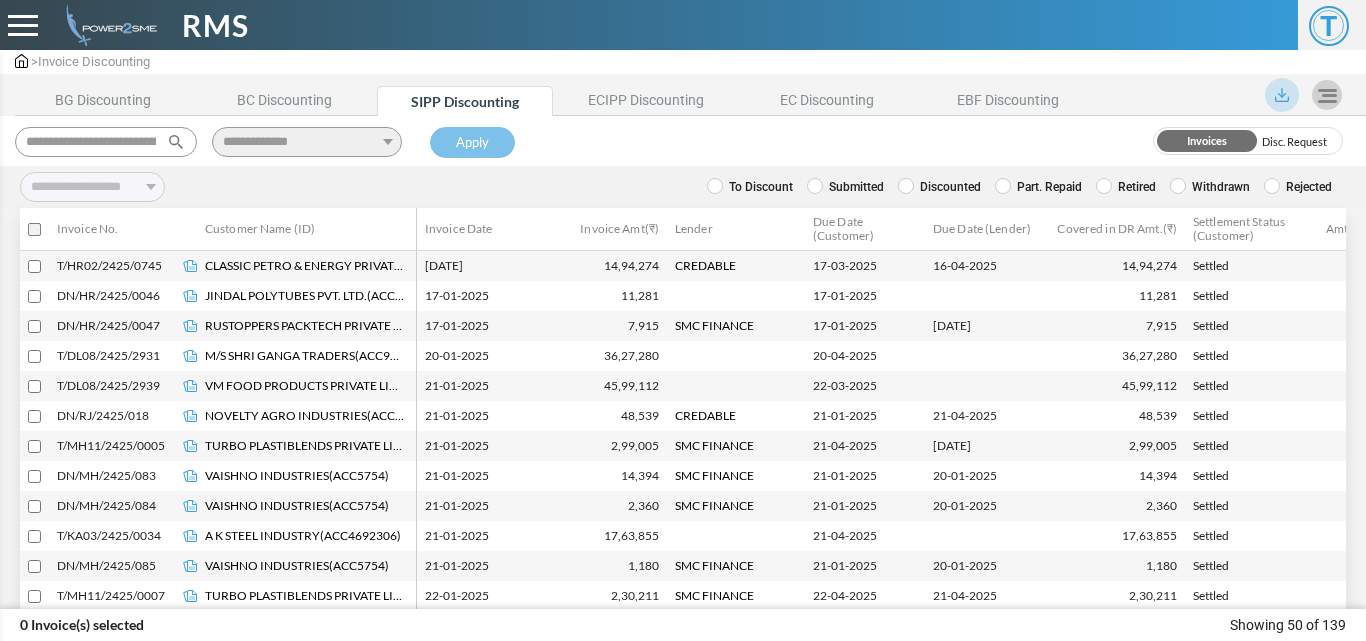scroll, scrollTop: 0, scrollLeft: 170, axis: horizontal 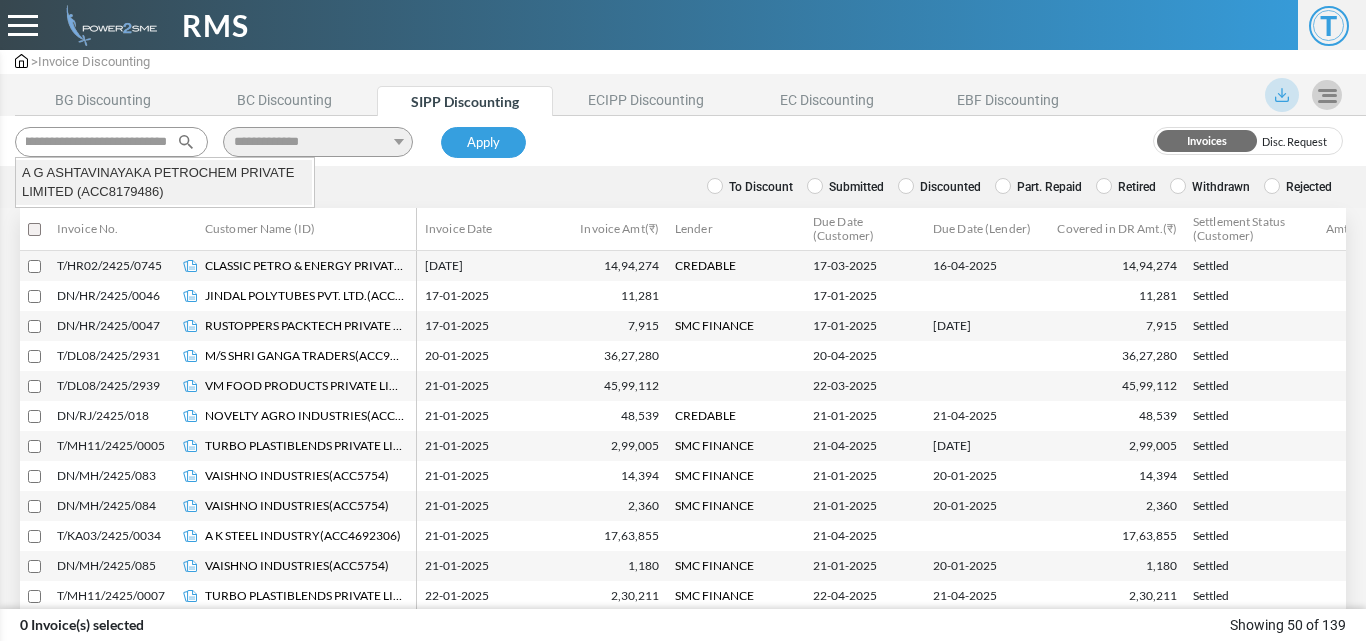 click on "A G ASHTAVINAYAKA PETROCHEM PRIVATE LIMITED (ACC8179486)" at bounding box center [164, 182] 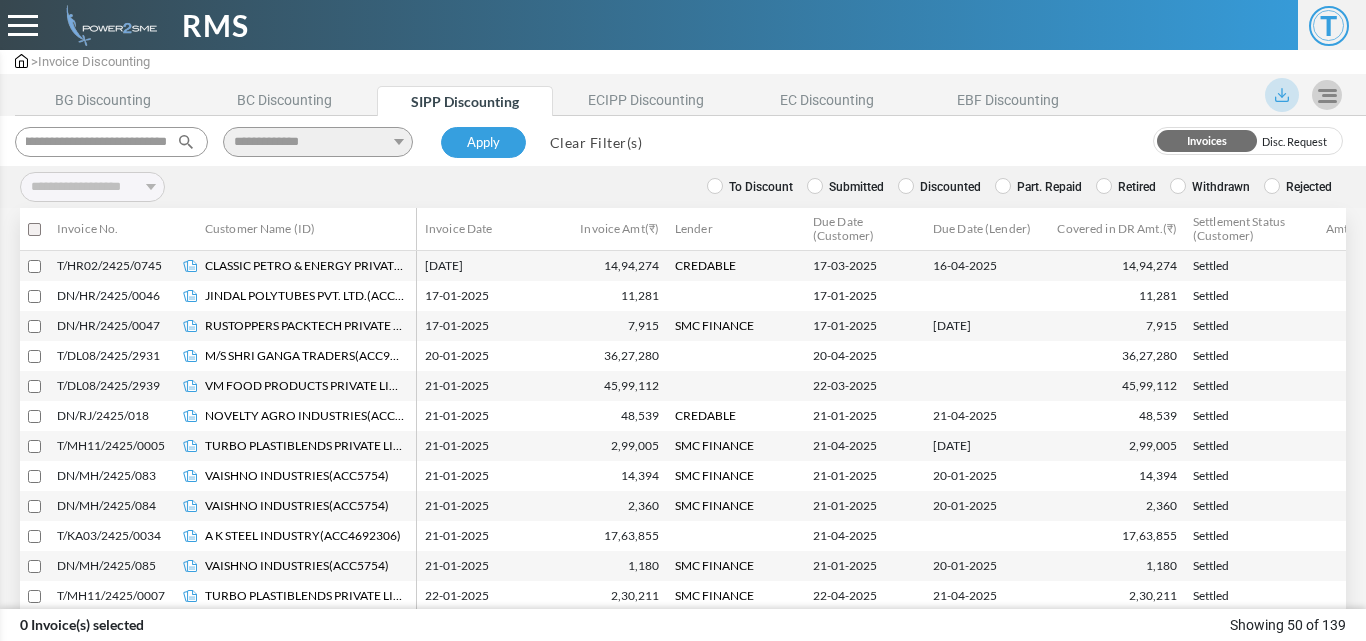 type on "**********" 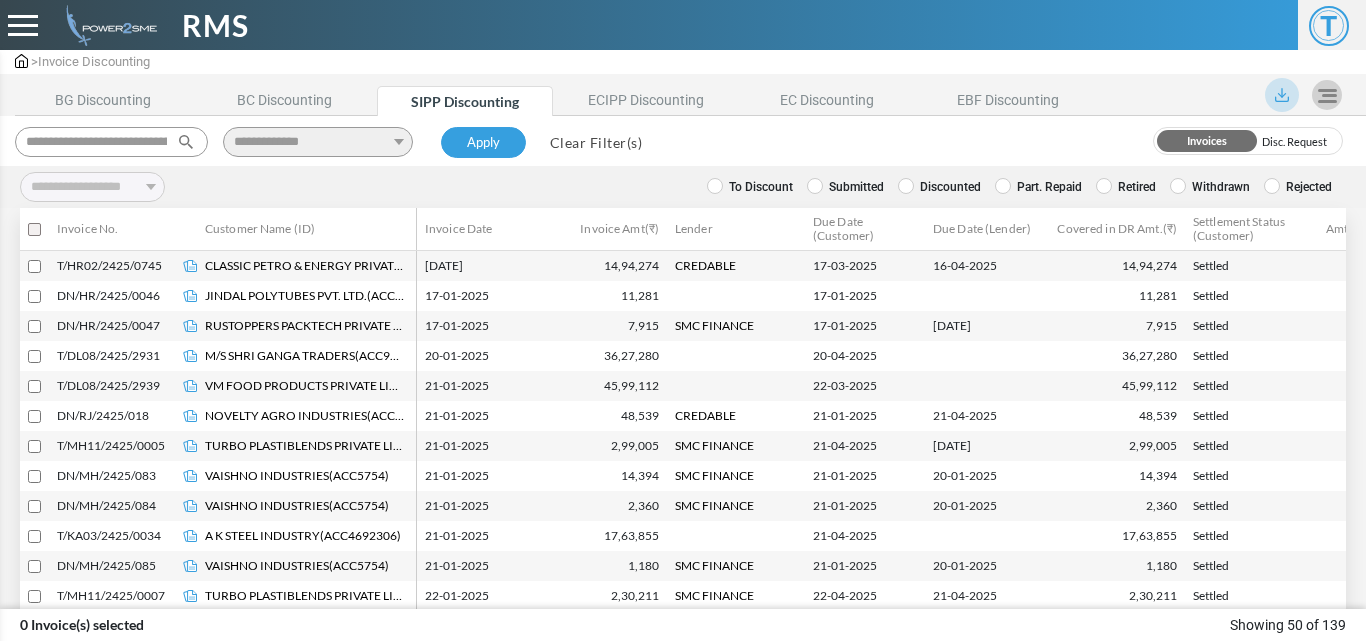 click on "**********" at bounding box center (906, 187) 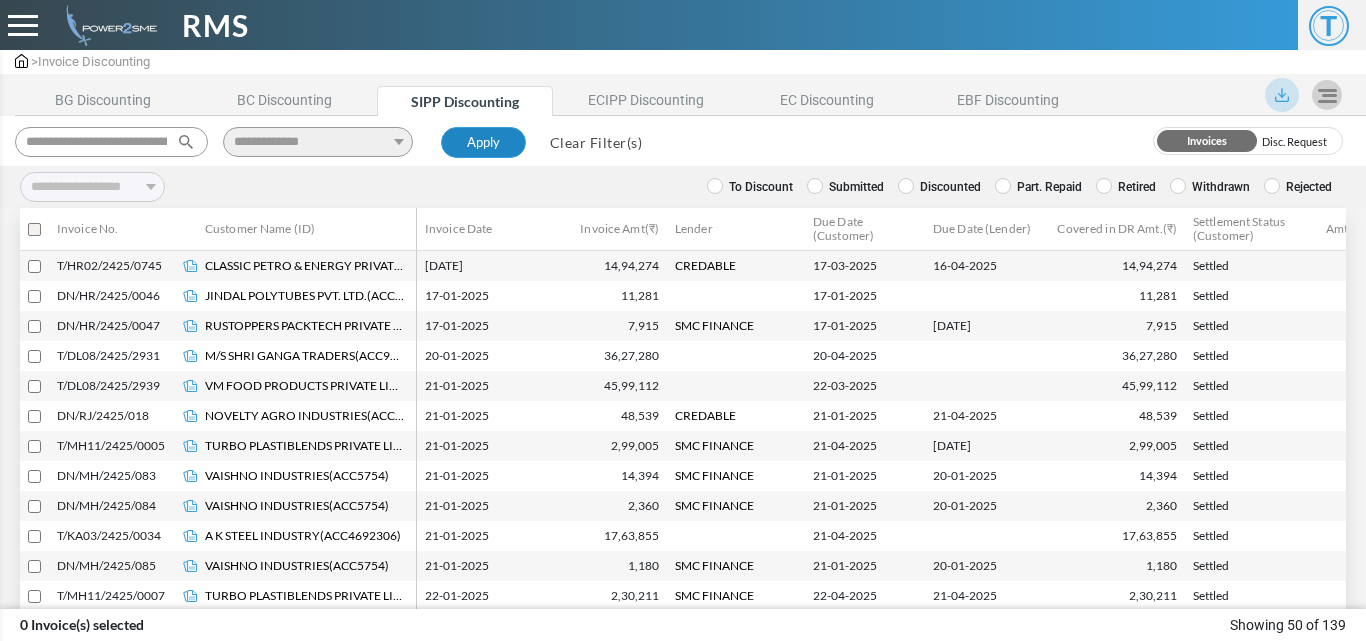 click on "Apply" at bounding box center (483, 143) 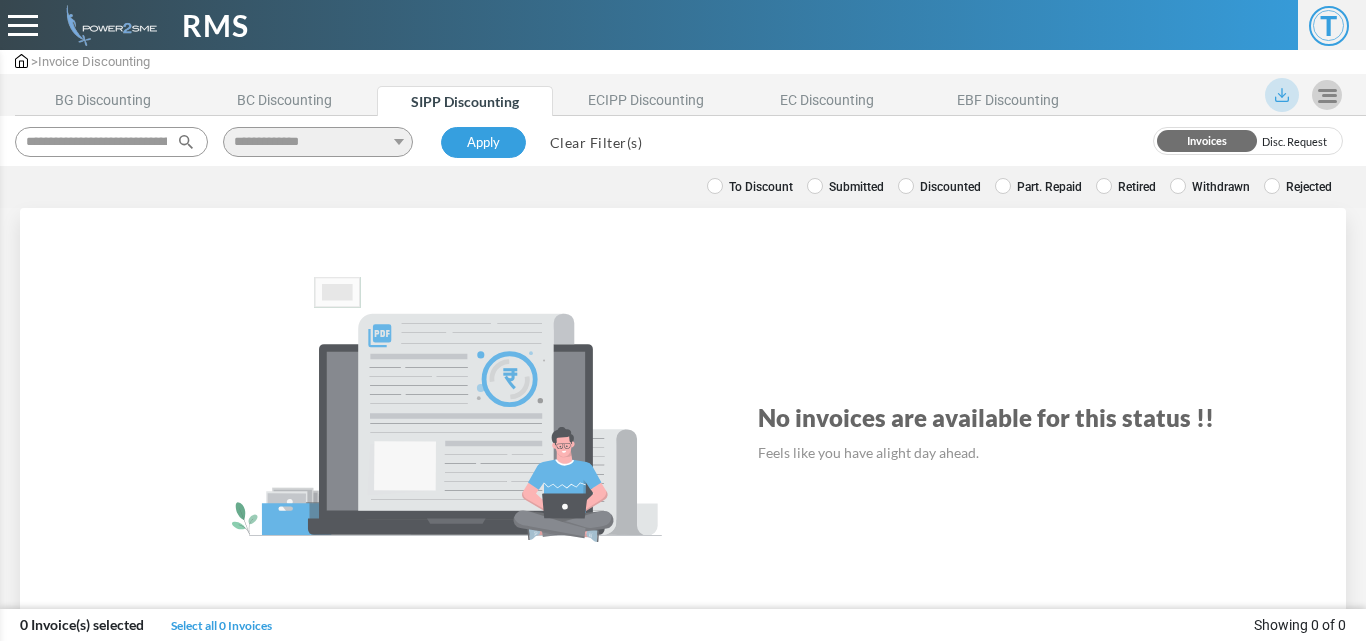 click on "Discounted" at bounding box center (939, 187) 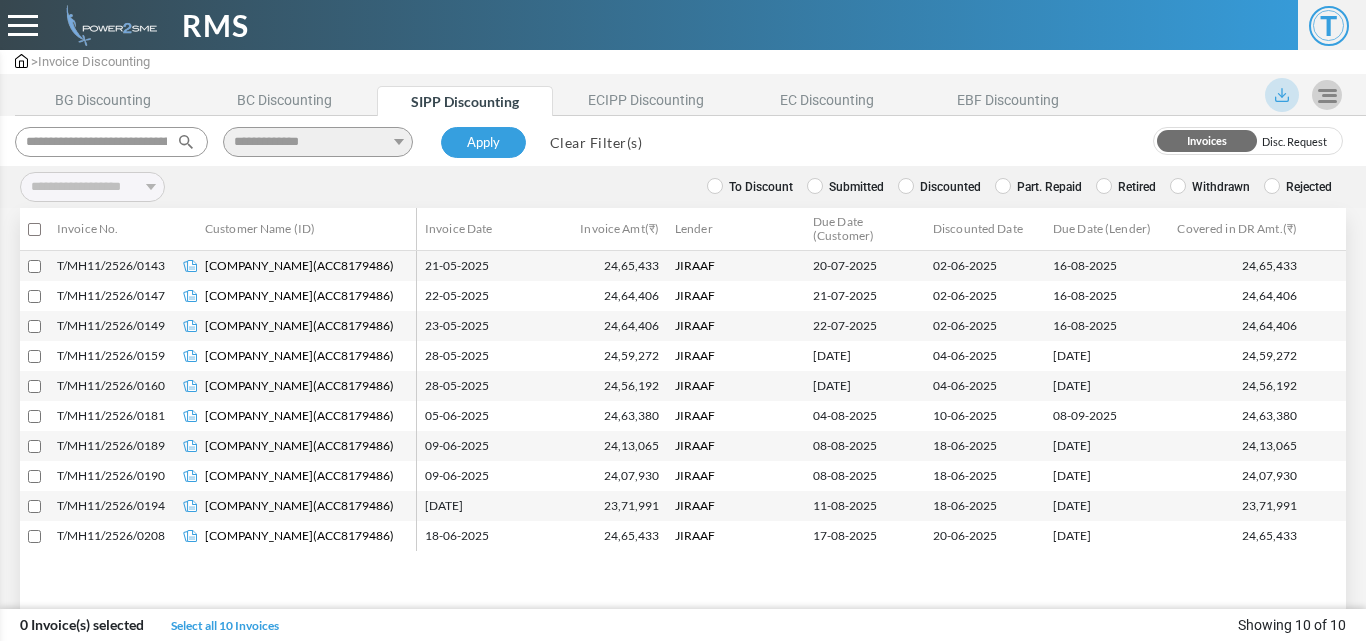click on "Retired" at bounding box center [1126, 187] 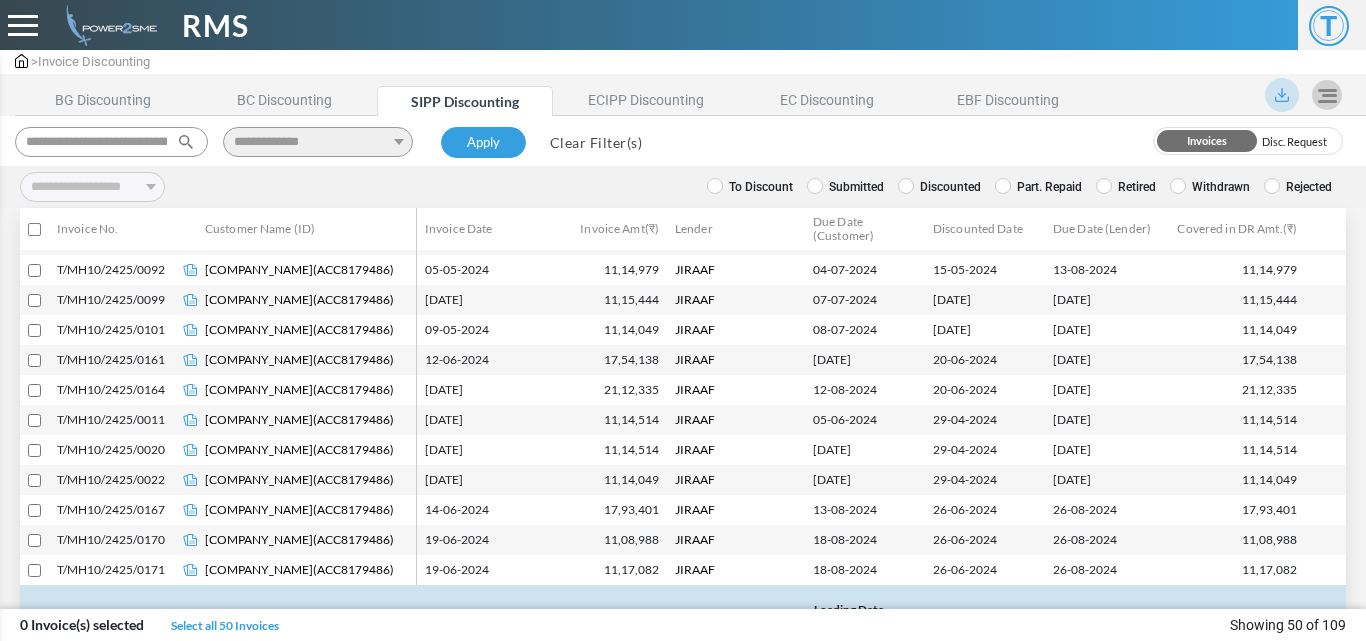 scroll, scrollTop: 1197, scrollLeft: 0, axis: vertical 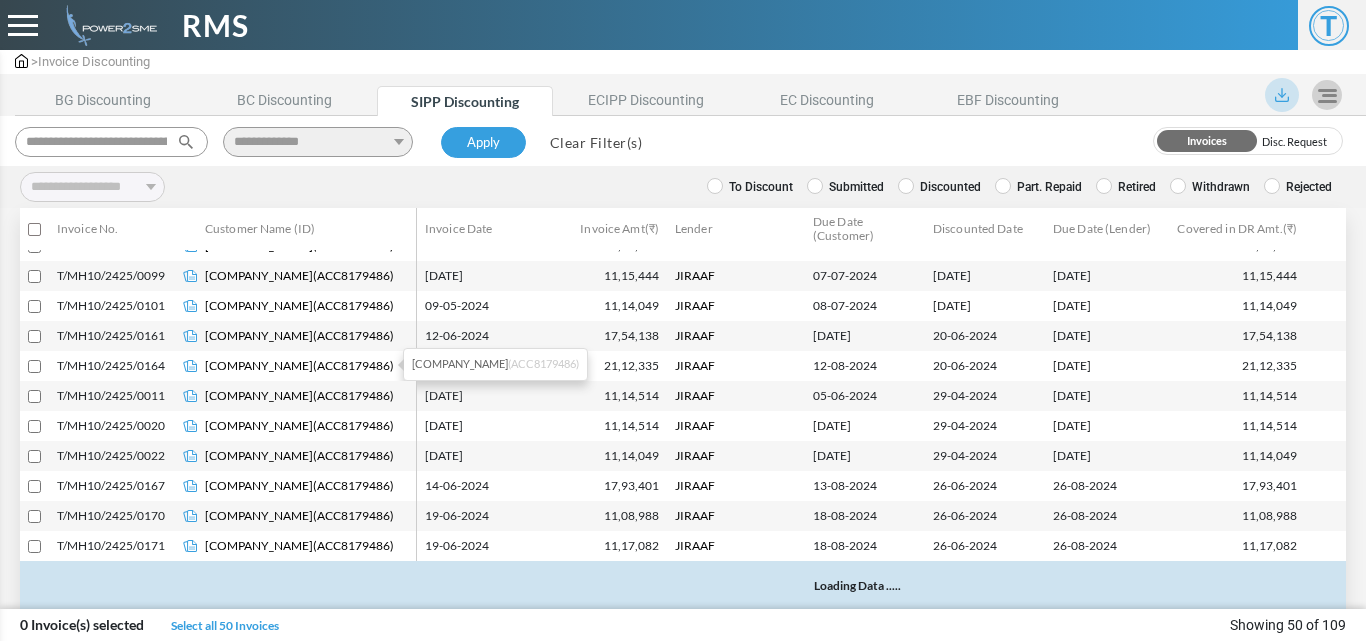 select 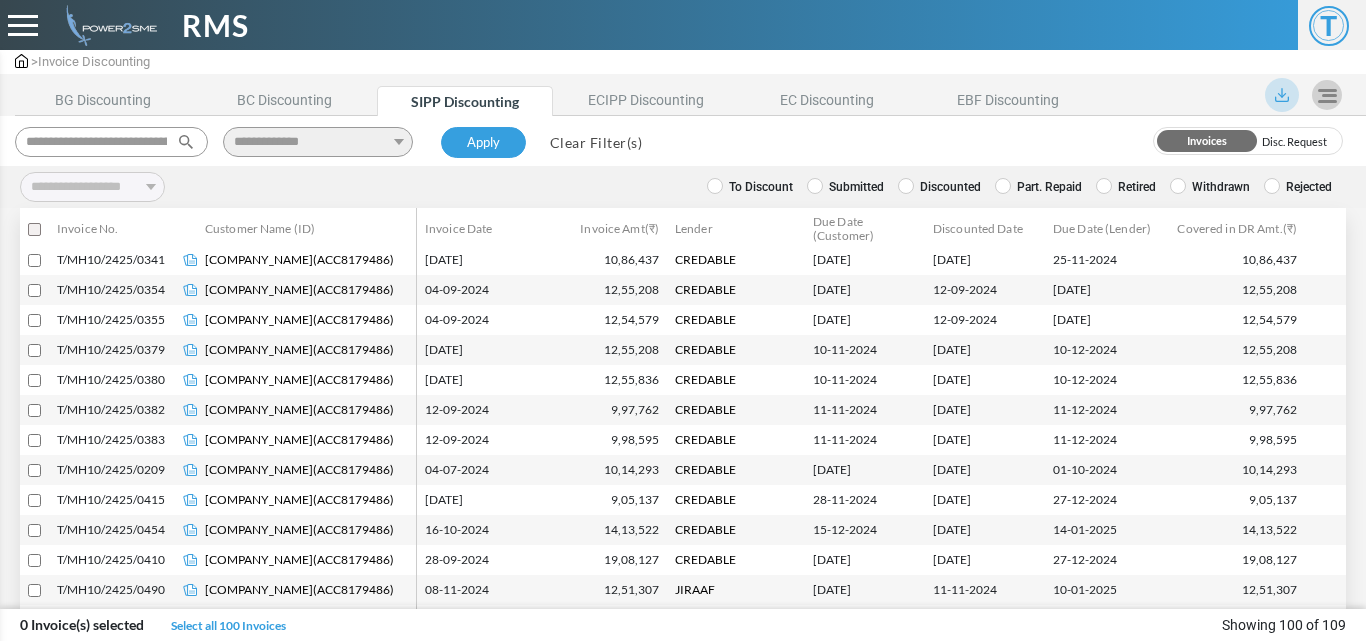 scroll, scrollTop: 2097, scrollLeft: 0, axis: vertical 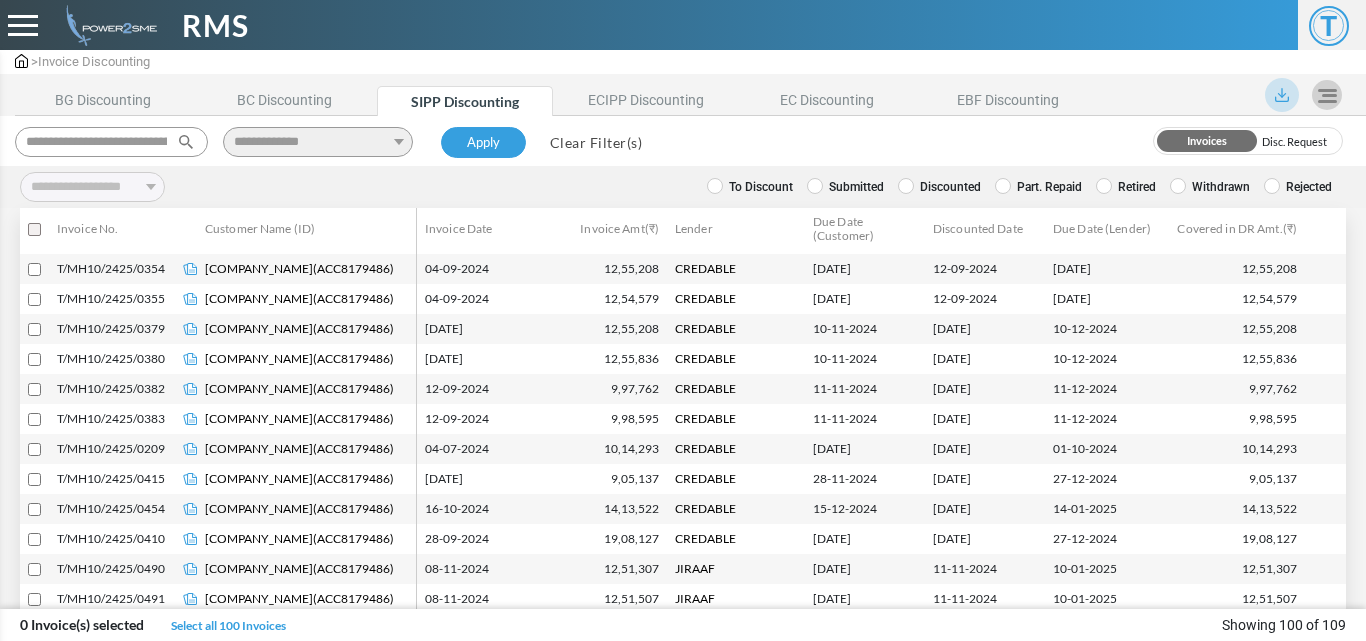 click on "Clear Filter(s)" at bounding box center [596, 142] 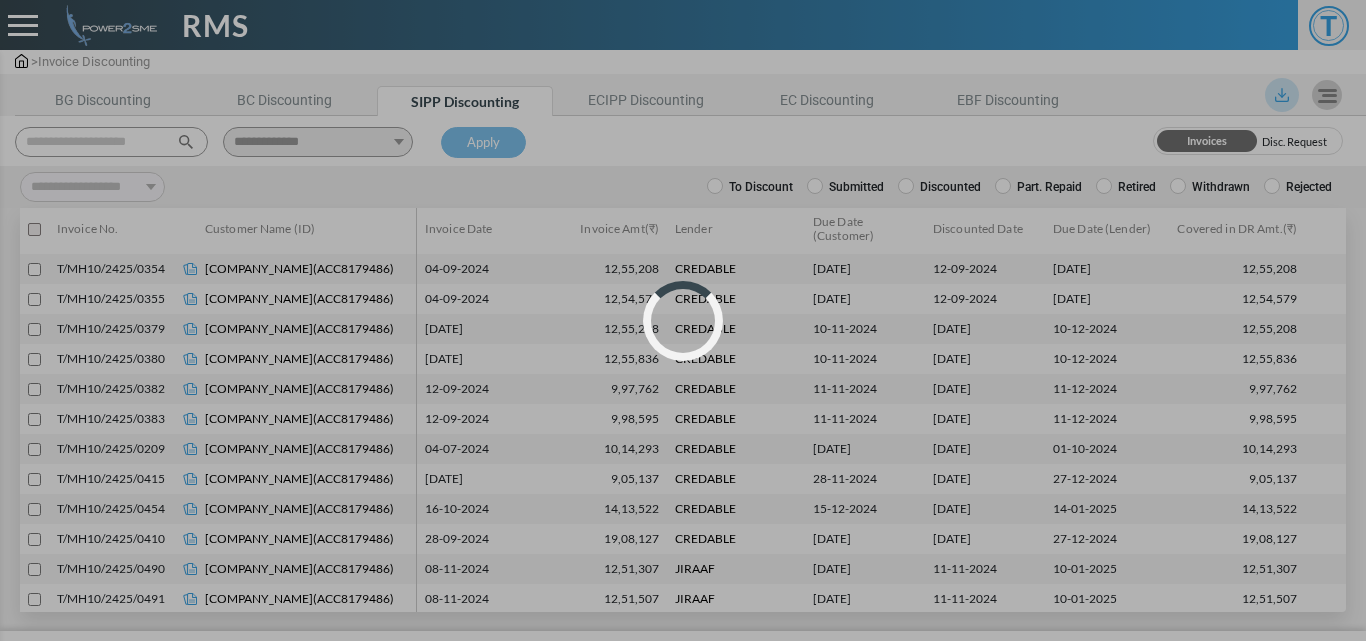 select 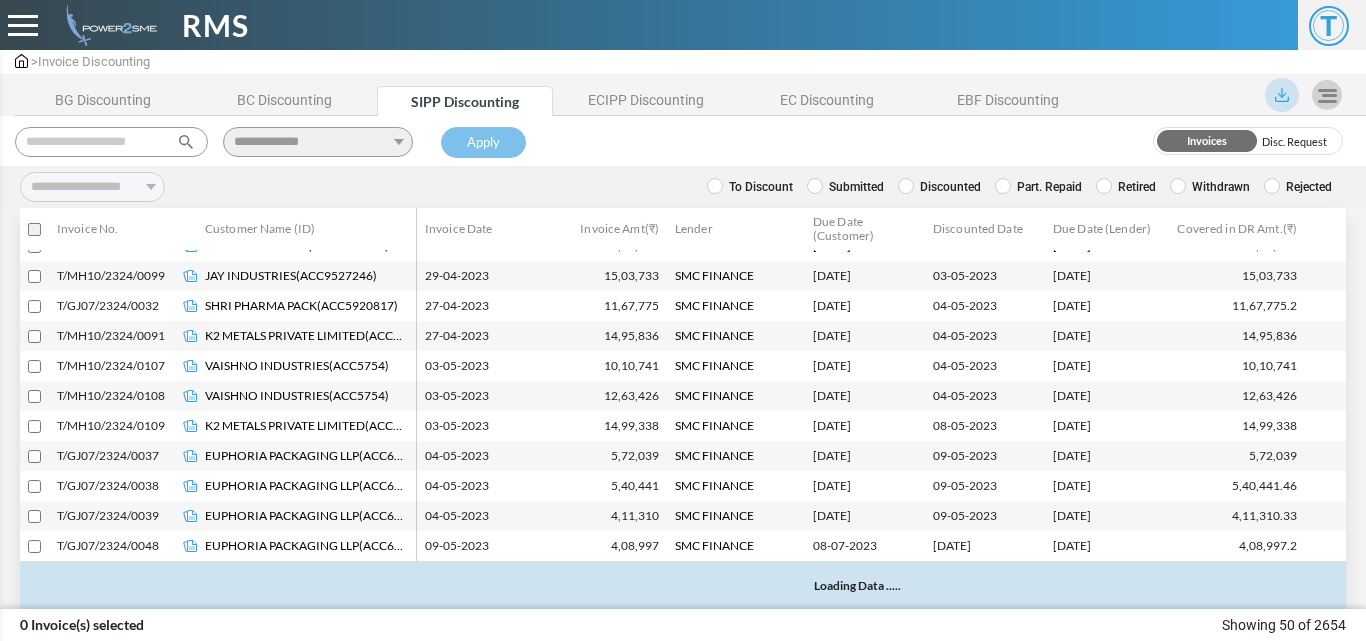 scroll, scrollTop: 1198, scrollLeft: 0, axis: vertical 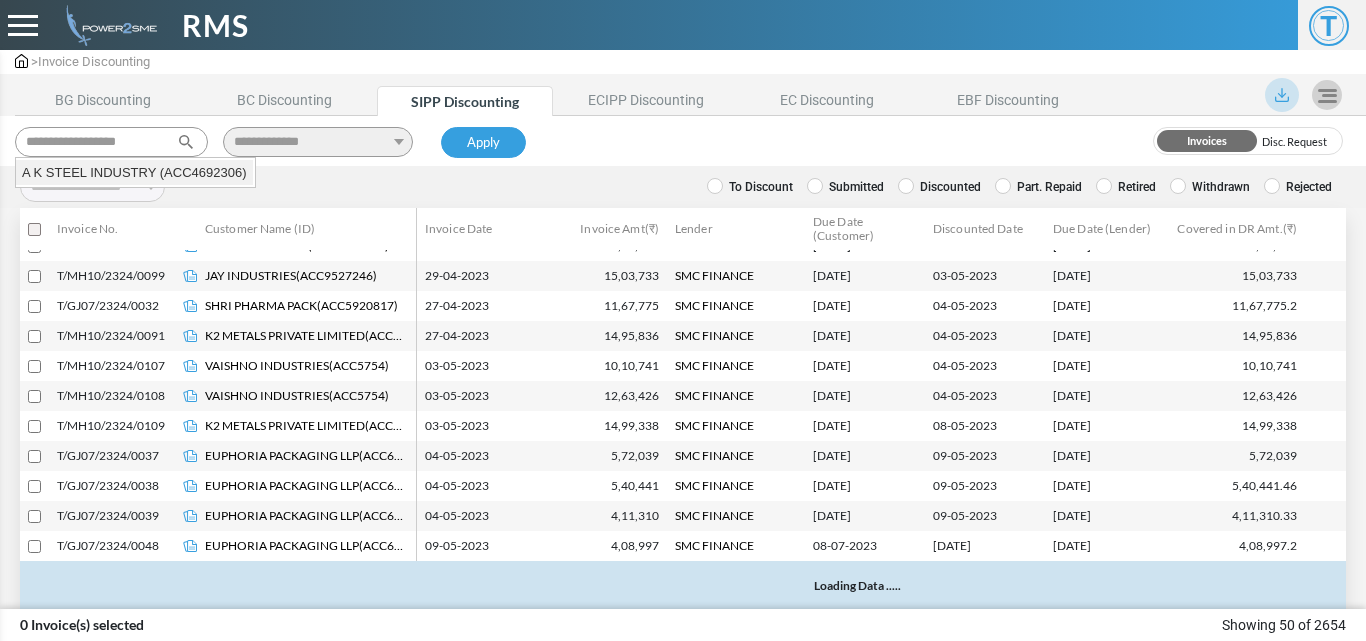 type 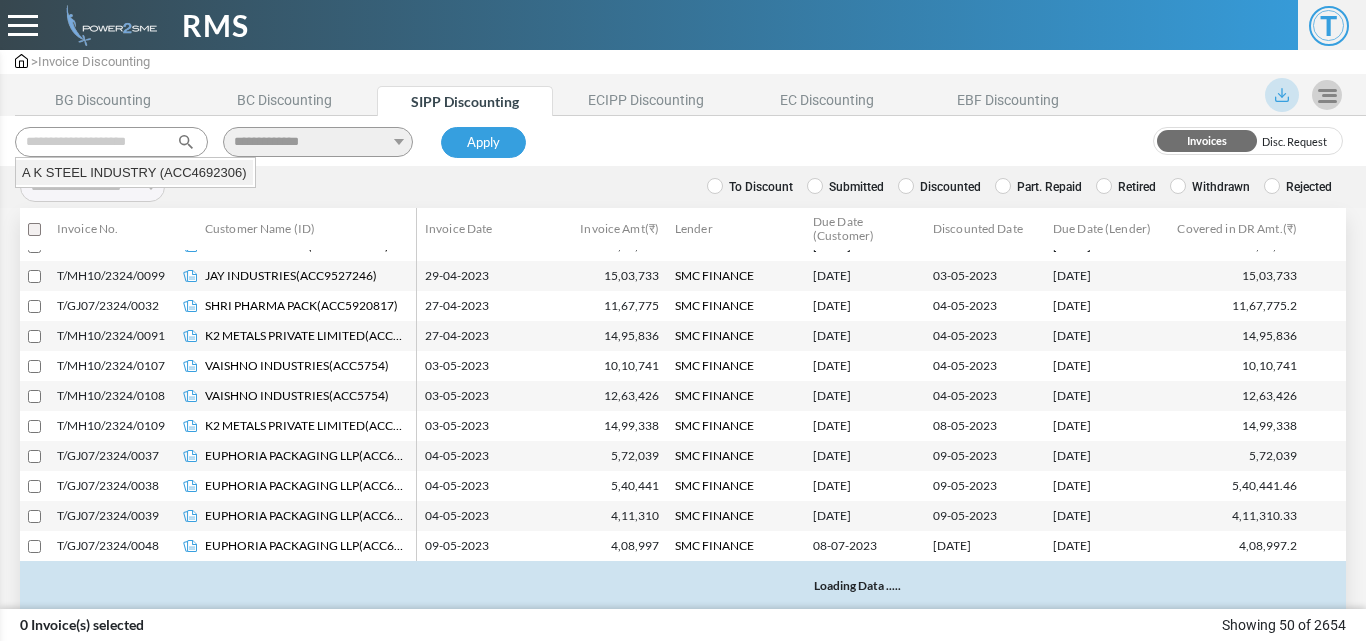 select 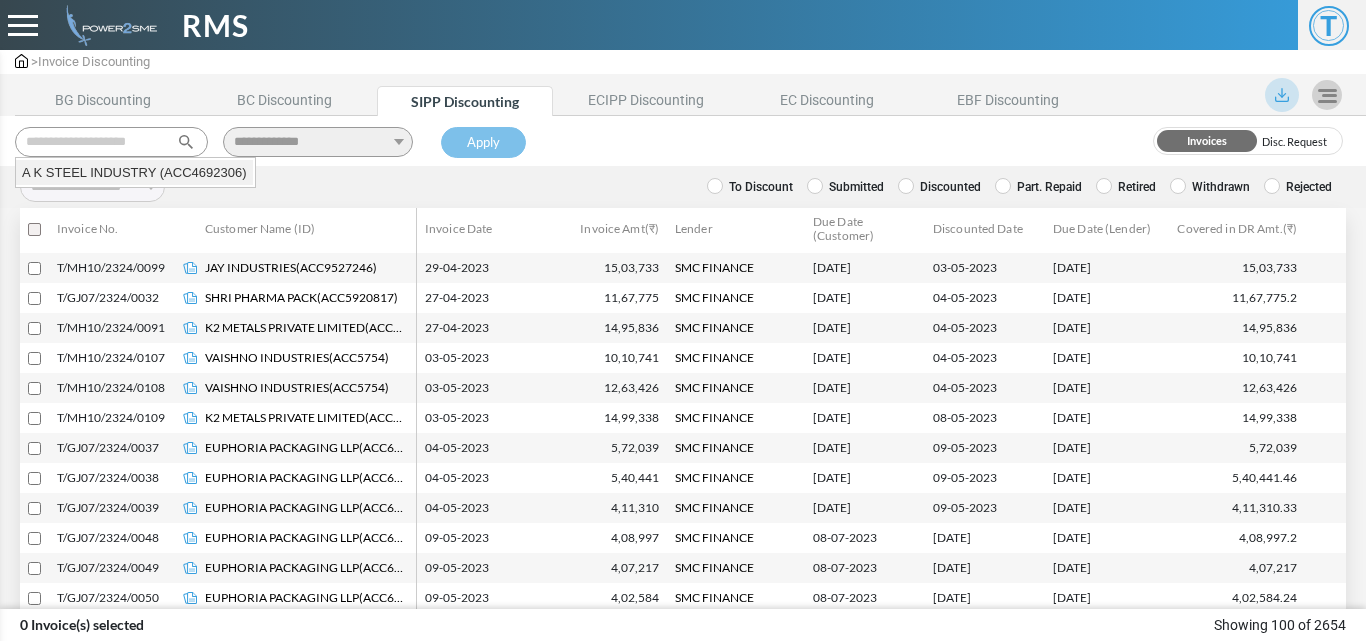 click on "A K STEEL INDUSTRY (ACC4692306)" at bounding box center (134, 173) 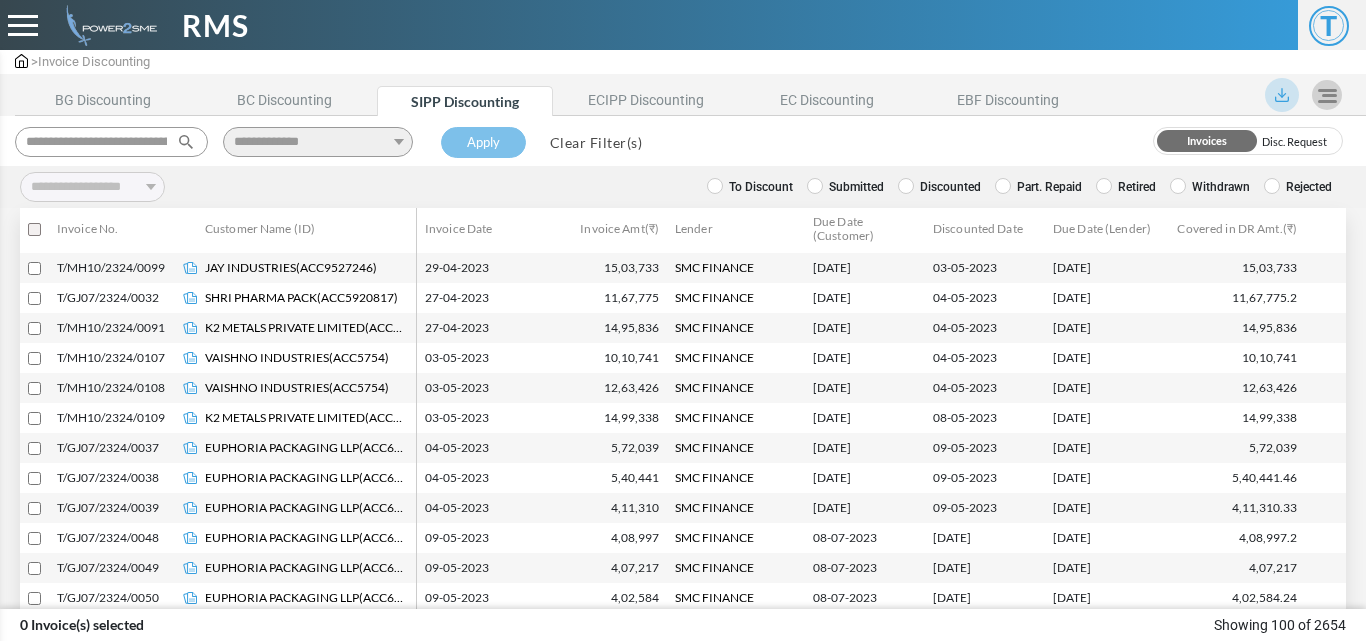 scroll, scrollTop: 2097, scrollLeft: 0, axis: vertical 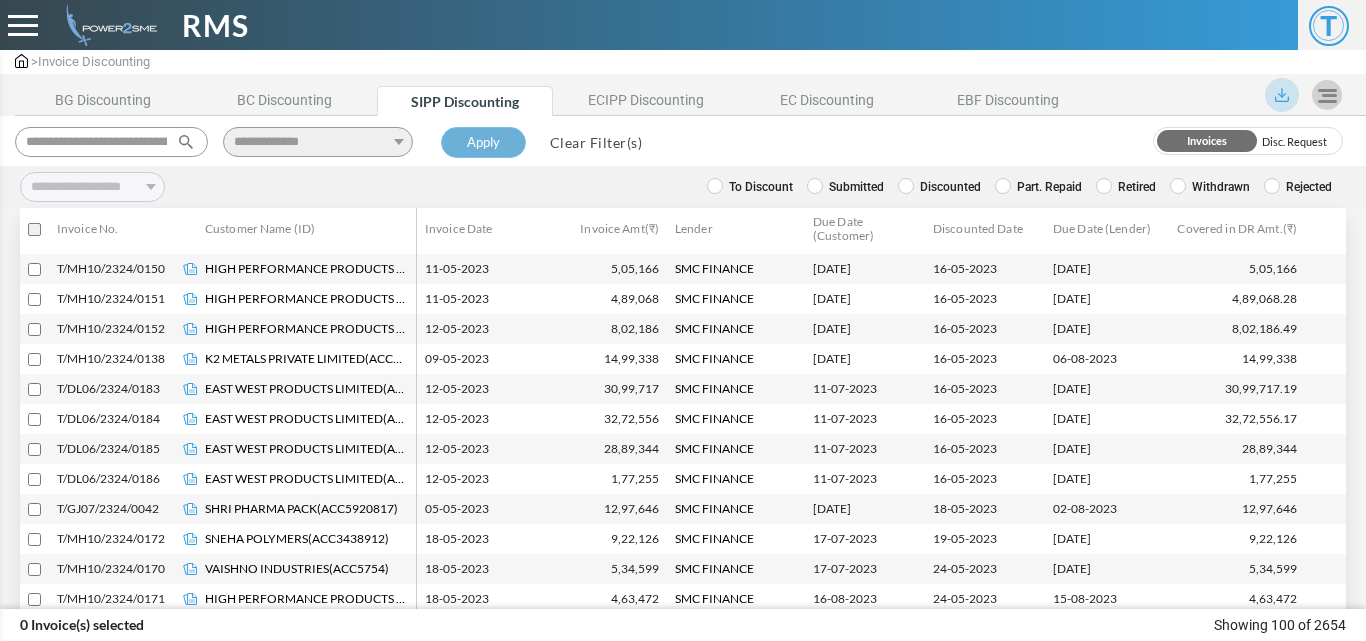 type on "**********" 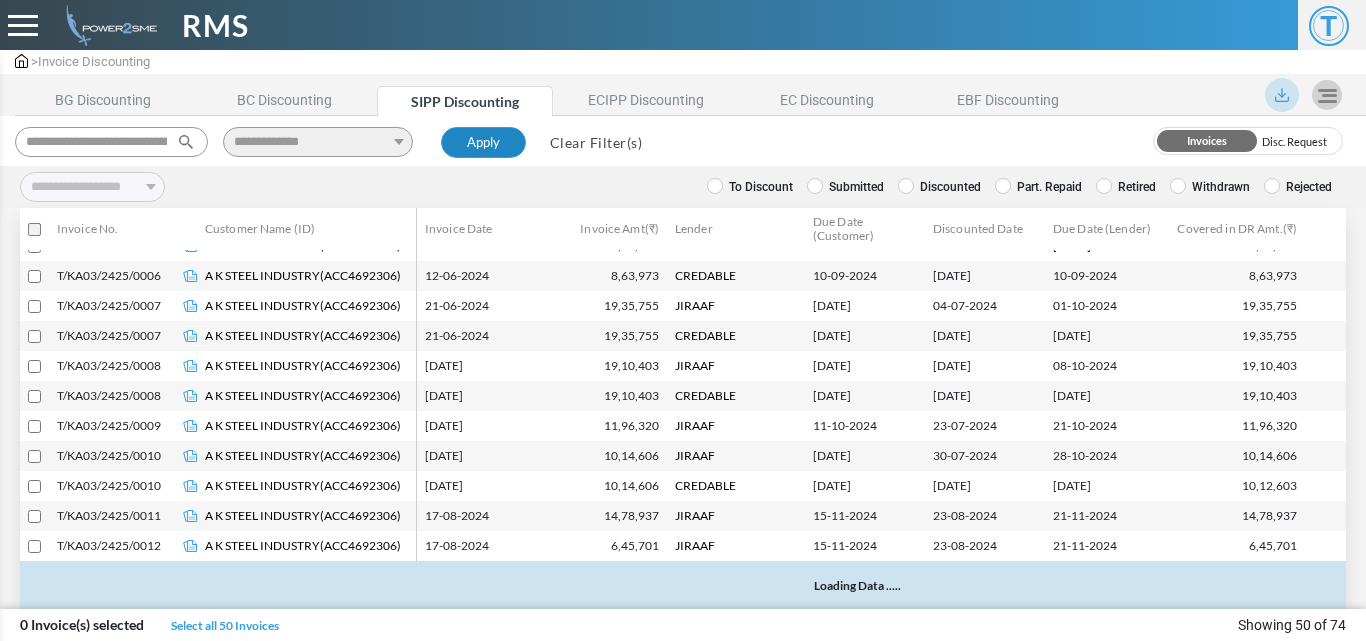 scroll, scrollTop: 1868, scrollLeft: 0, axis: vertical 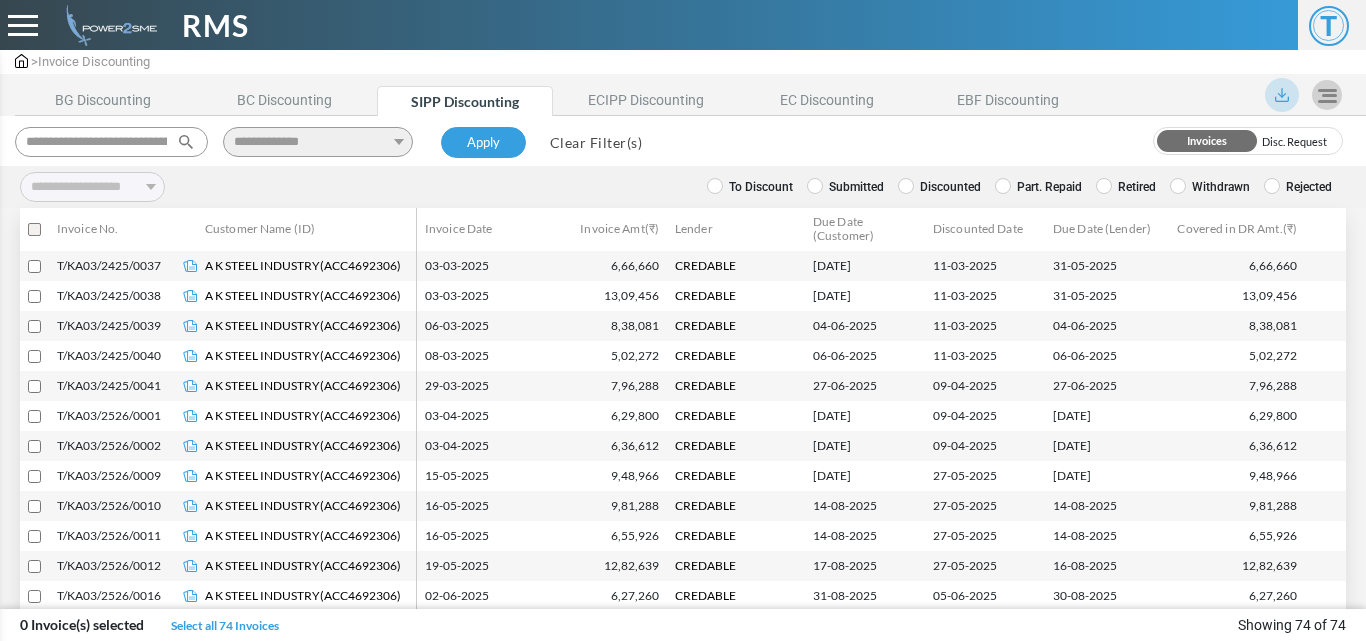 click on "Discounted" at bounding box center (939, 187) 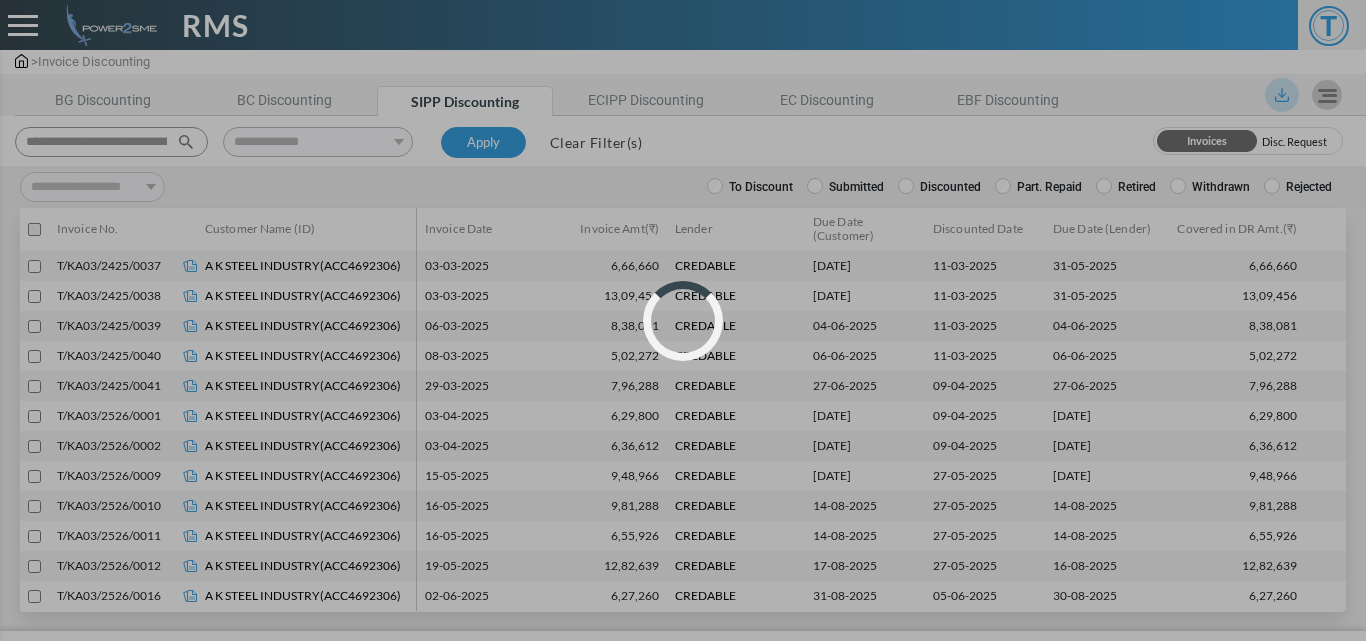 scroll, scrollTop: 0, scrollLeft: 0, axis: both 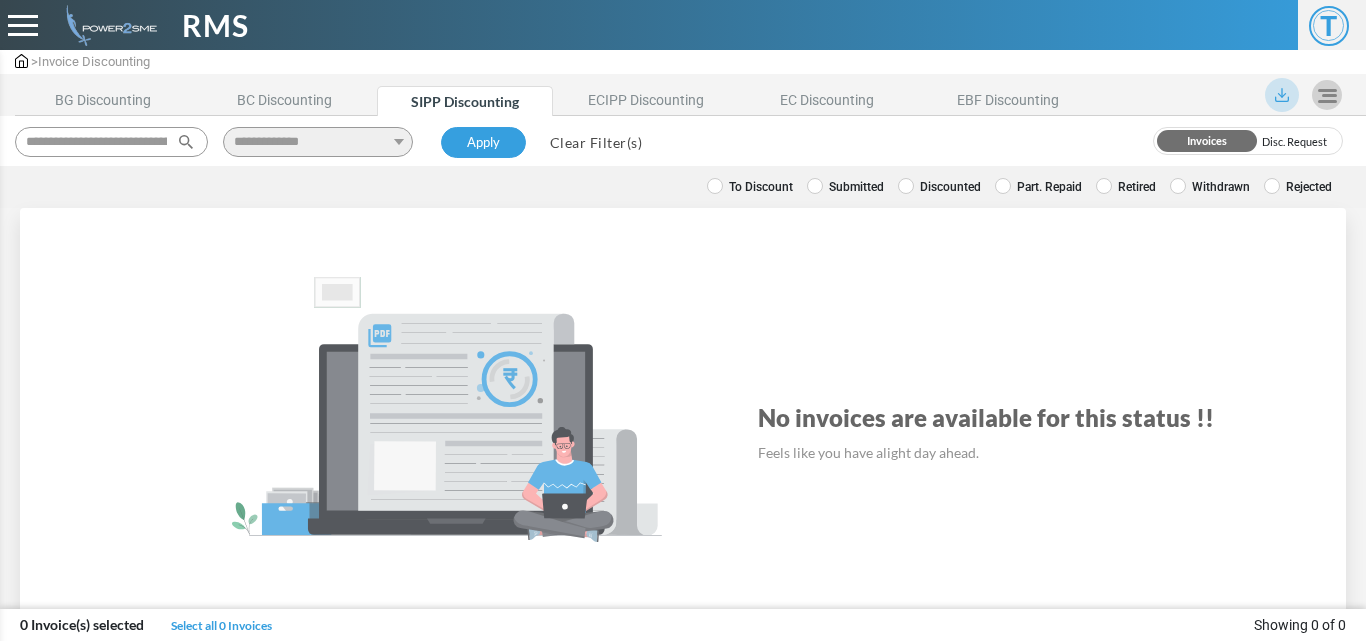 click on "To Discount" at bounding box center (750, 187) 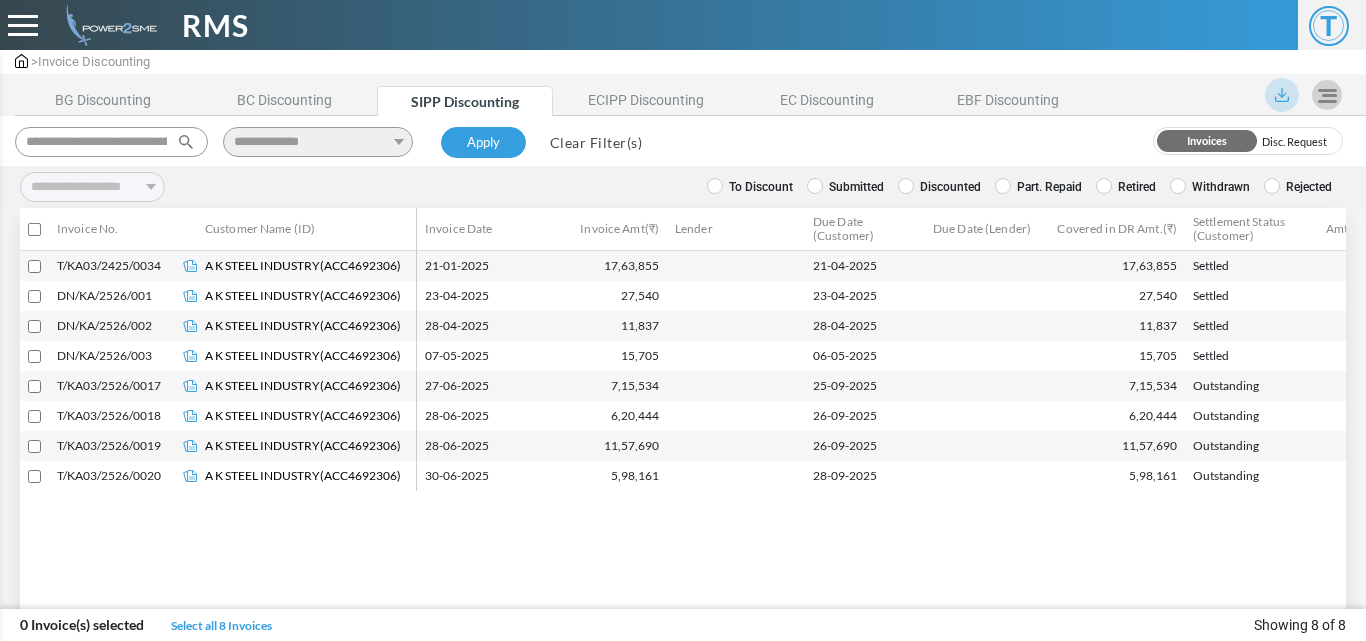 click on "Retired" at bounding box center (1126, 187) 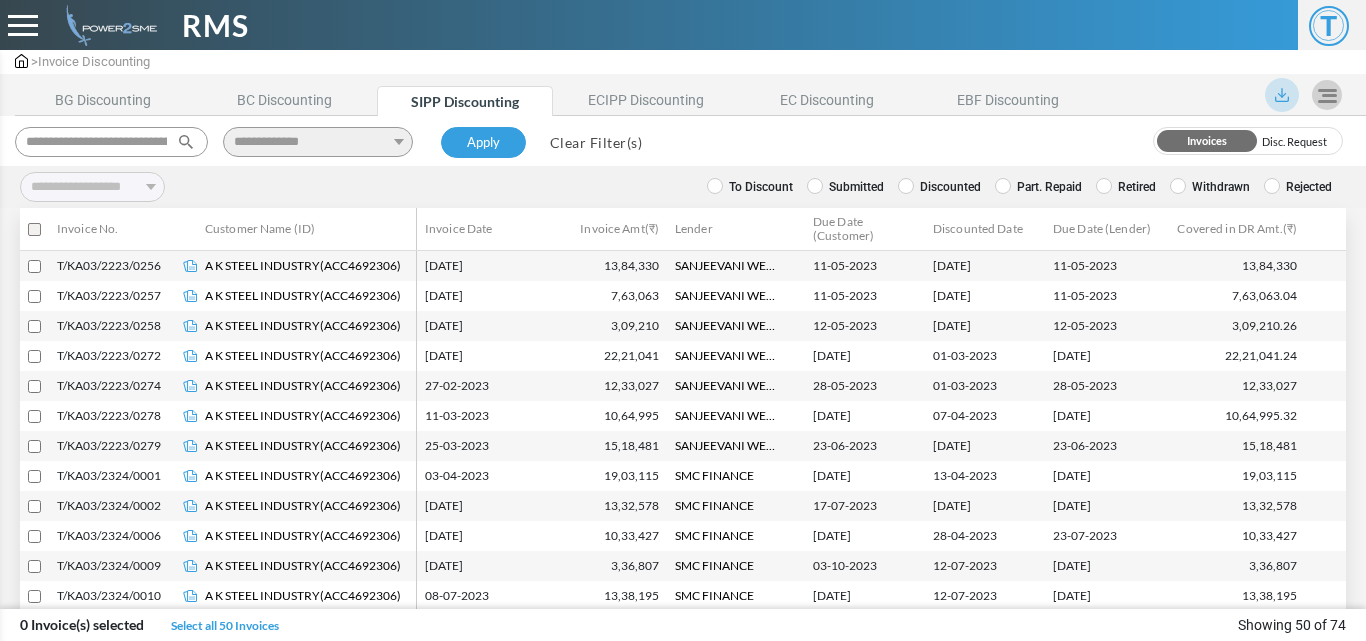 click on "Discounted" at bounding box center (939, 187) 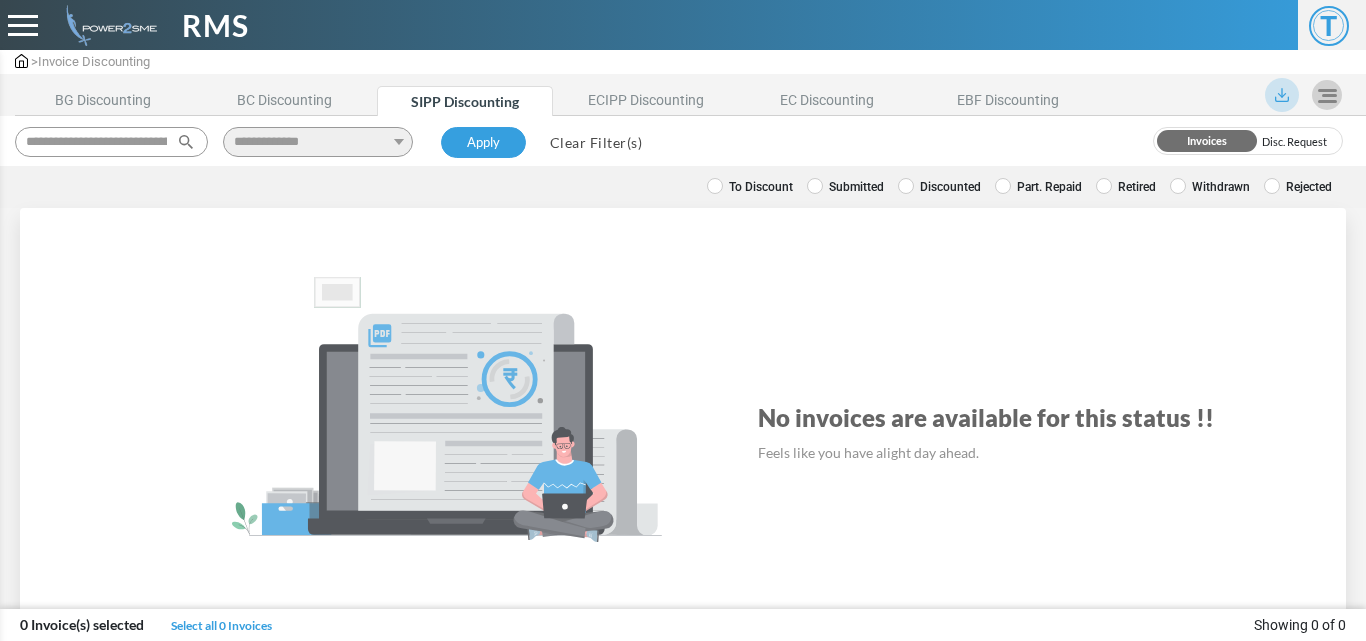 click on "Part. Repaid" at bounding box center [1038, 187] 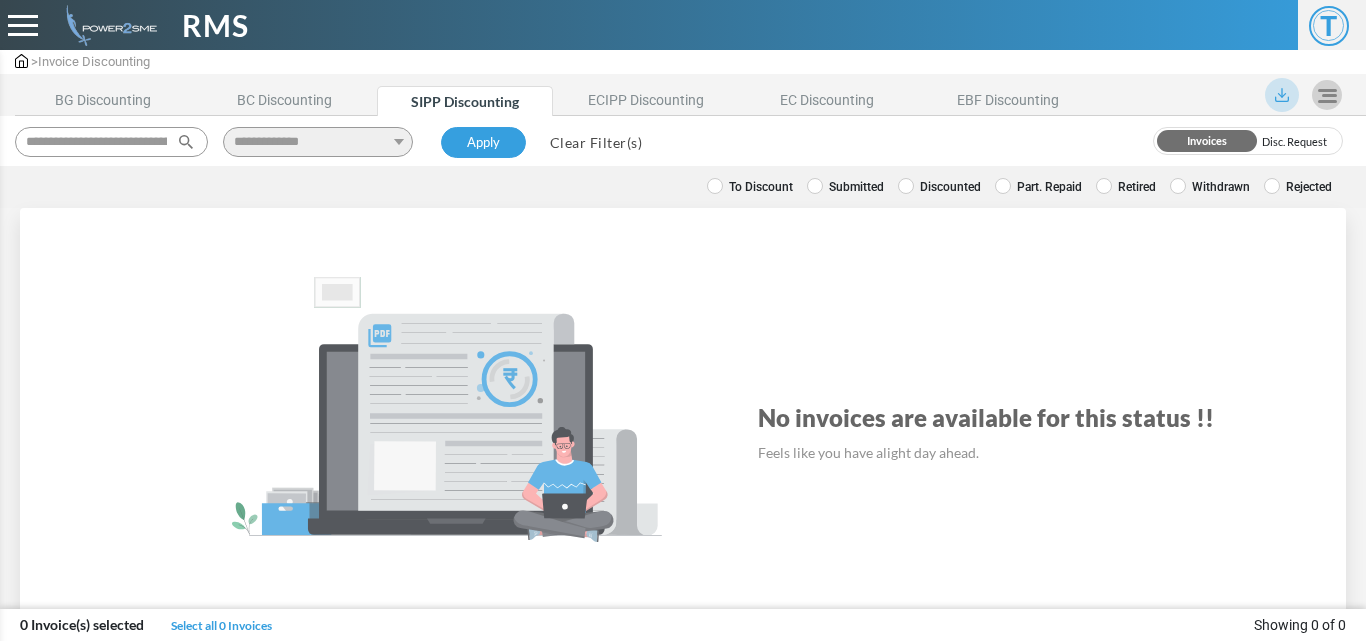 click on "Retired" at bounding box center (1126, 187) 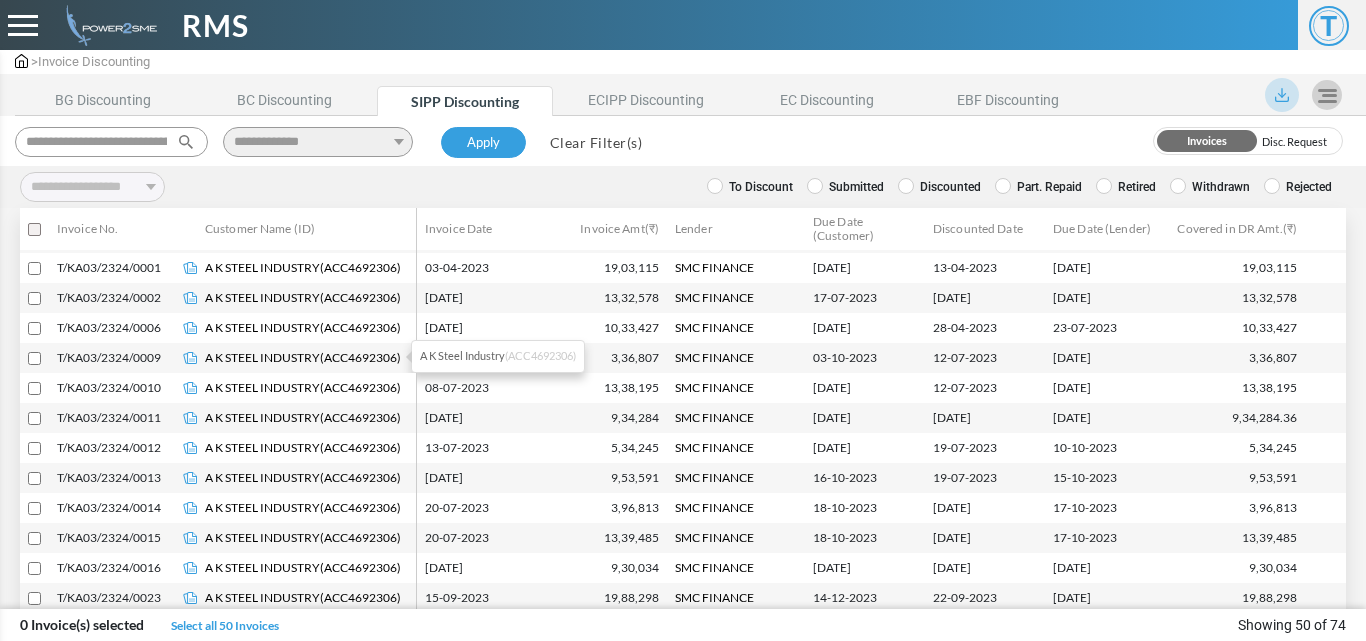 scroll, scrollTop: 100, scrollLeft: 0, axis: vertical 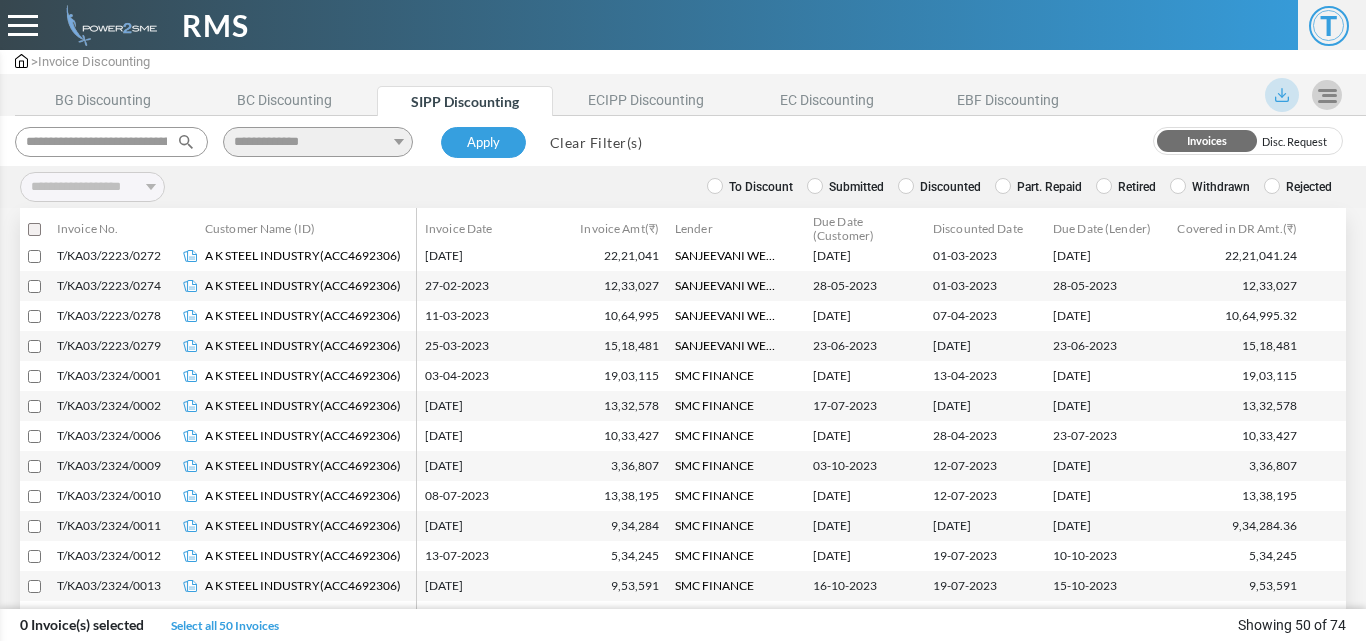 click on "To Discount" at bounding box center [750, 187] 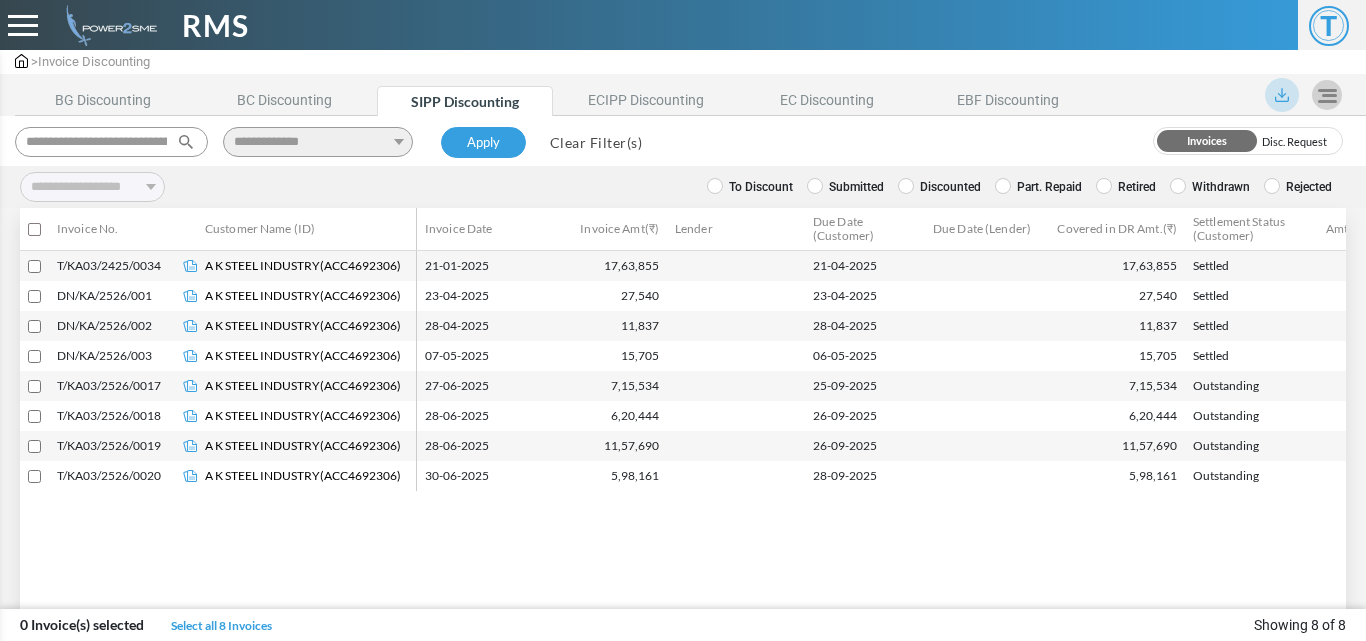 scroll, scrollTop: 0, scrollLeft: 0, axis: both 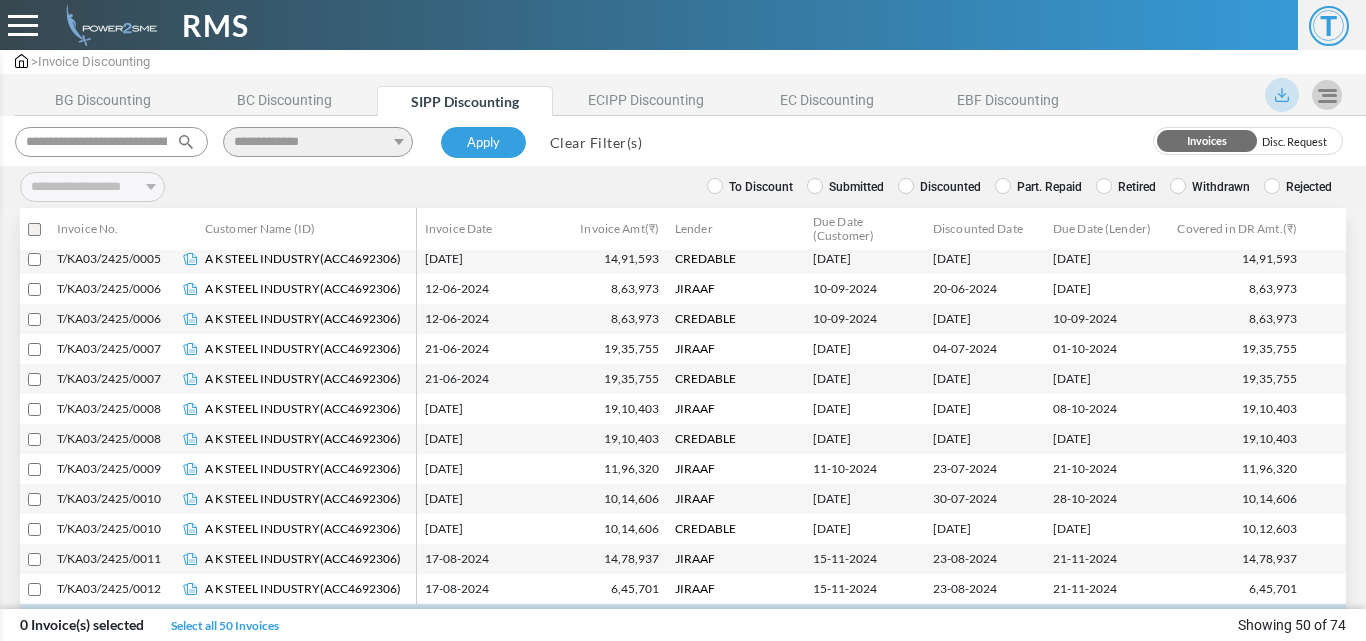 select 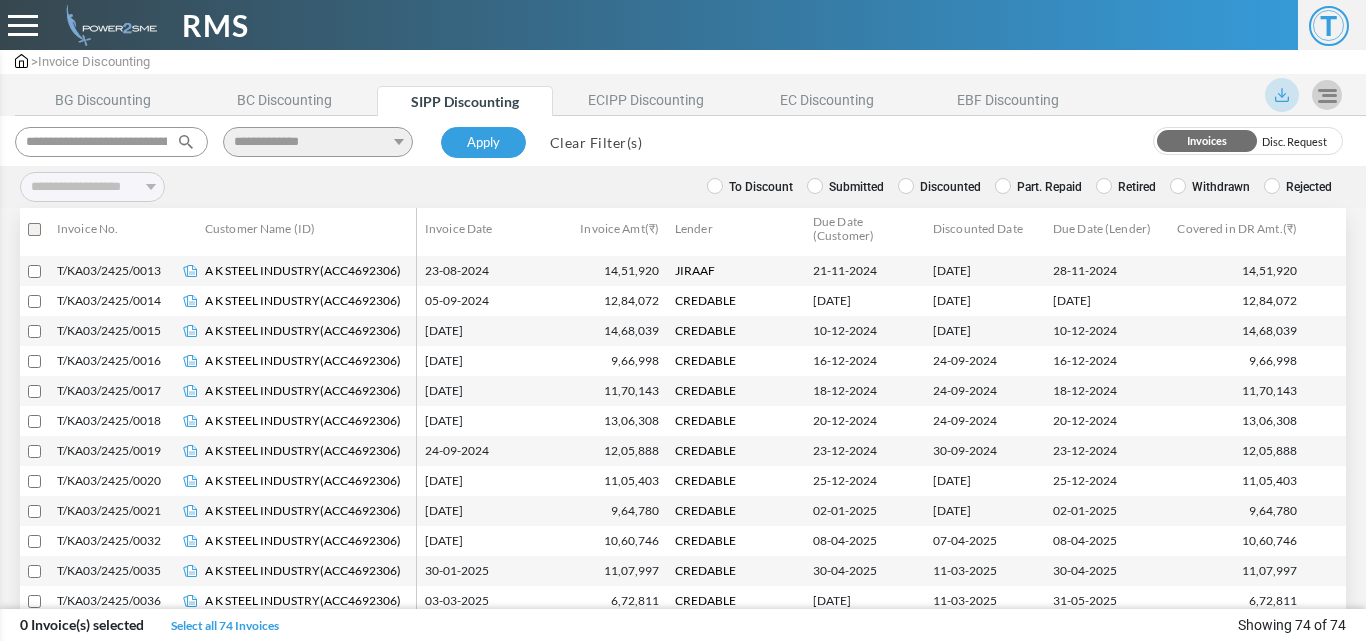 scroll, scrollTop: 1497, scrollLeft: 0, axis: vertical 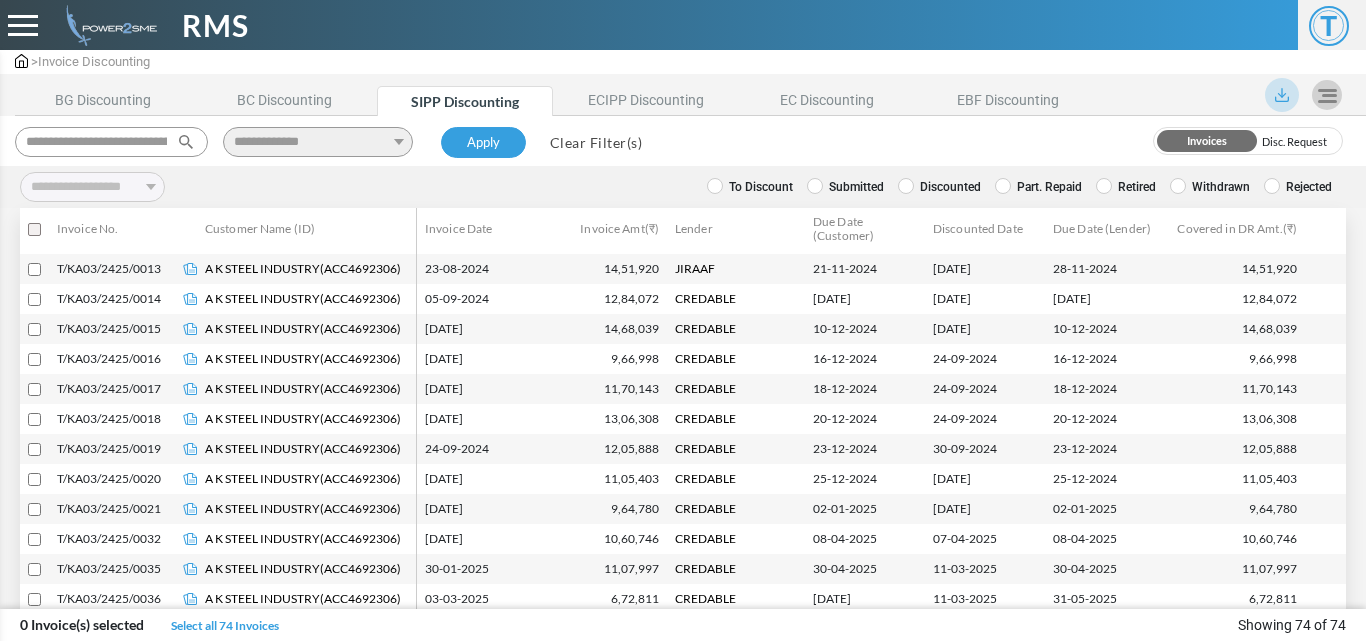 click on "Clear Filter(s)" at bounding box center (596, 142) 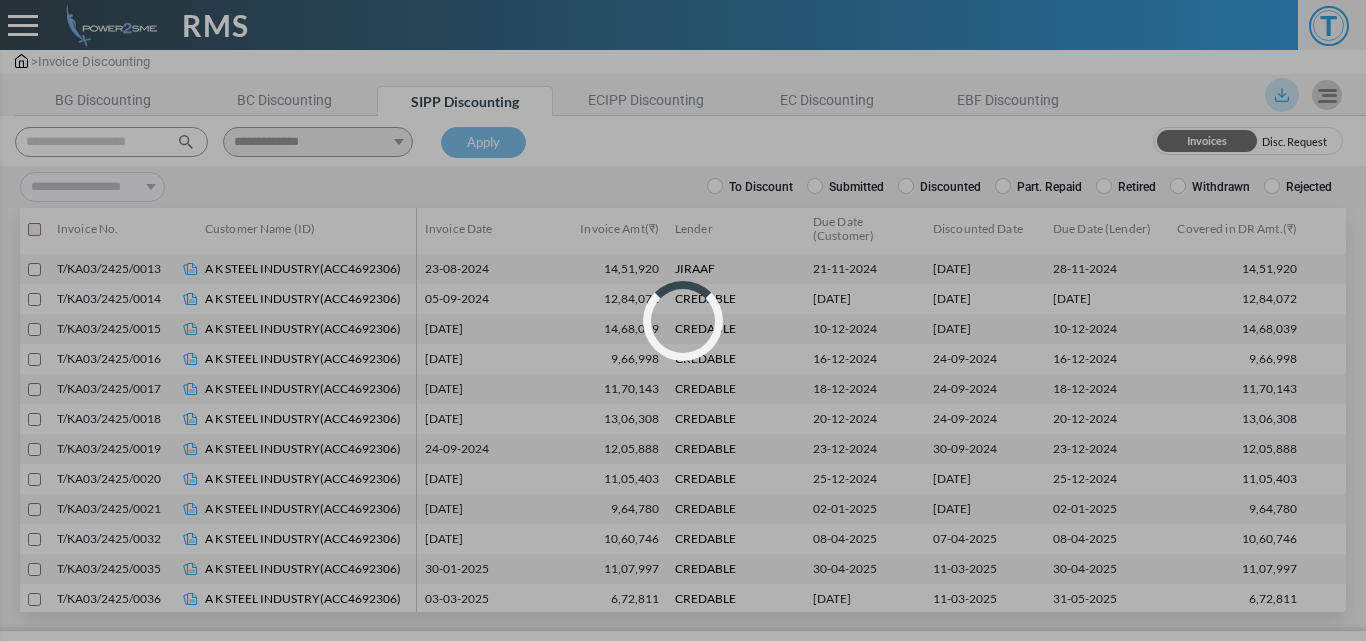 select 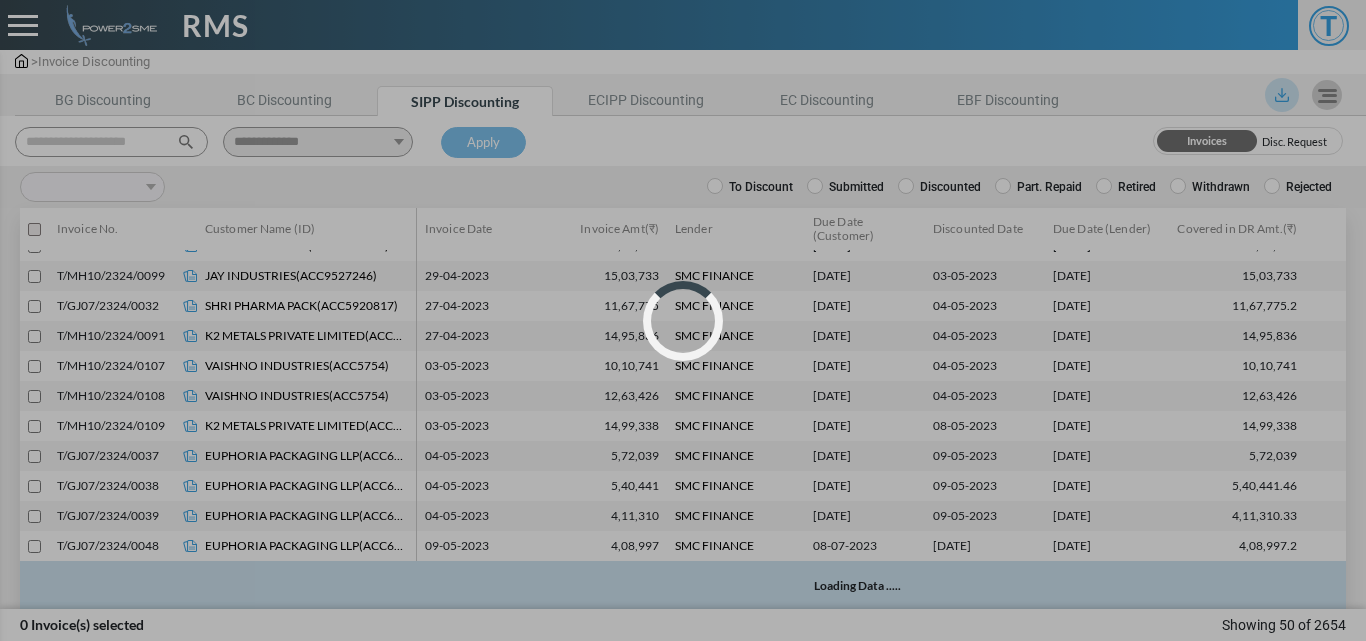 scroll, scrollTop: 1198, scrollLeft: 0, axis: vertical 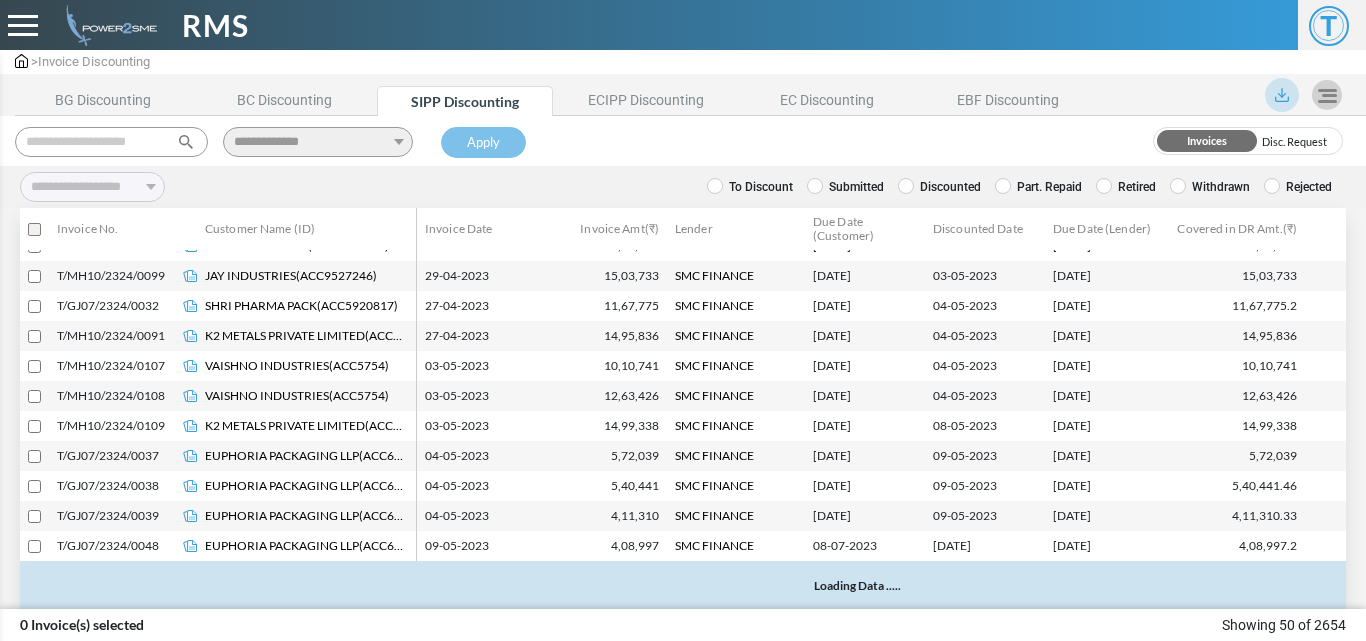click at bounding box center [111, 142] 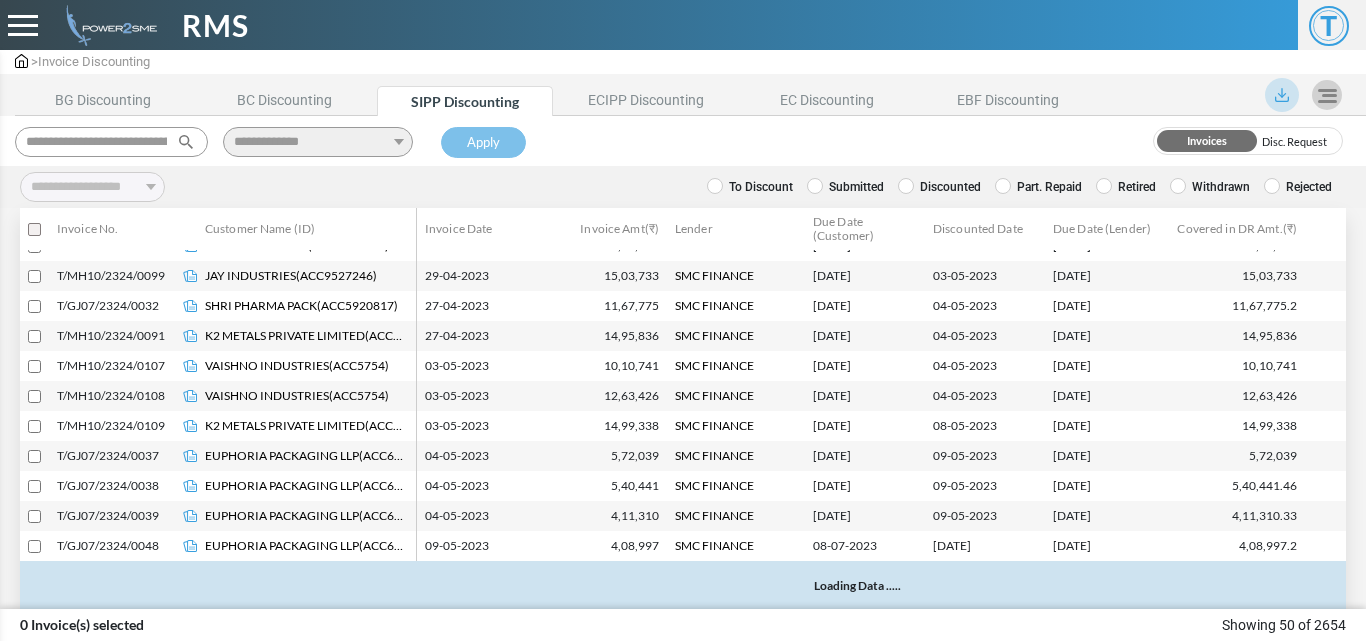 scroll, scrollTop: 0, scrollLeft: 186, axis: horizontal 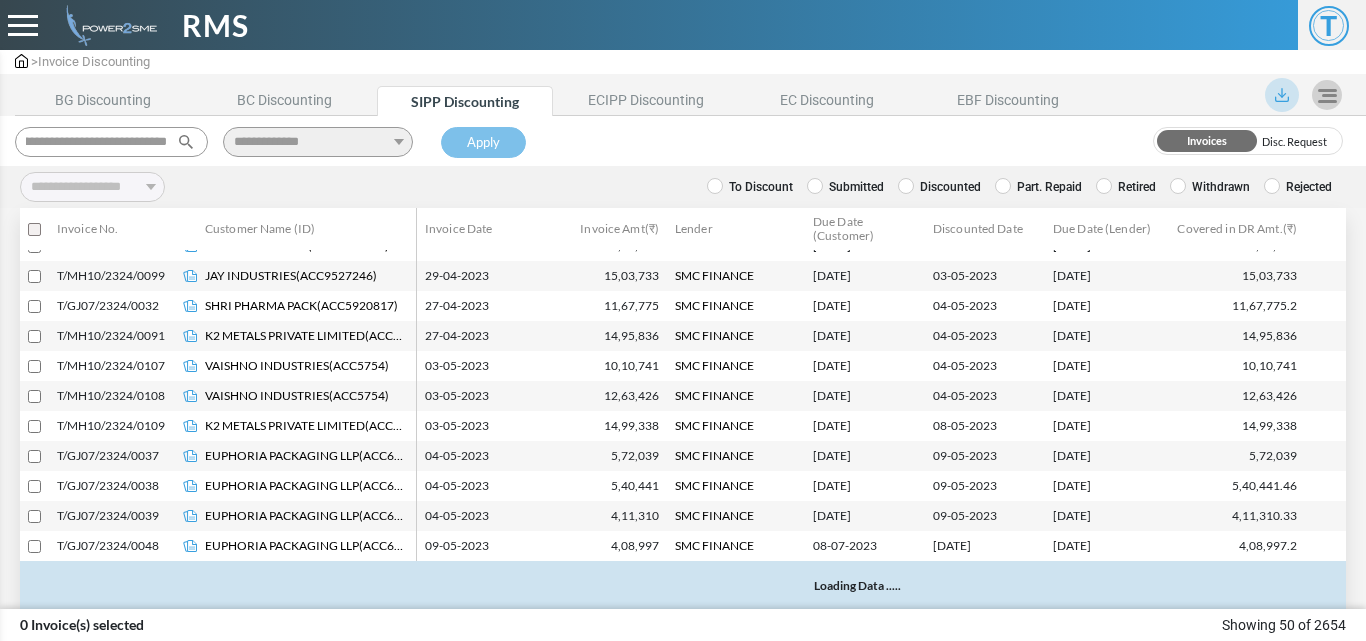 type 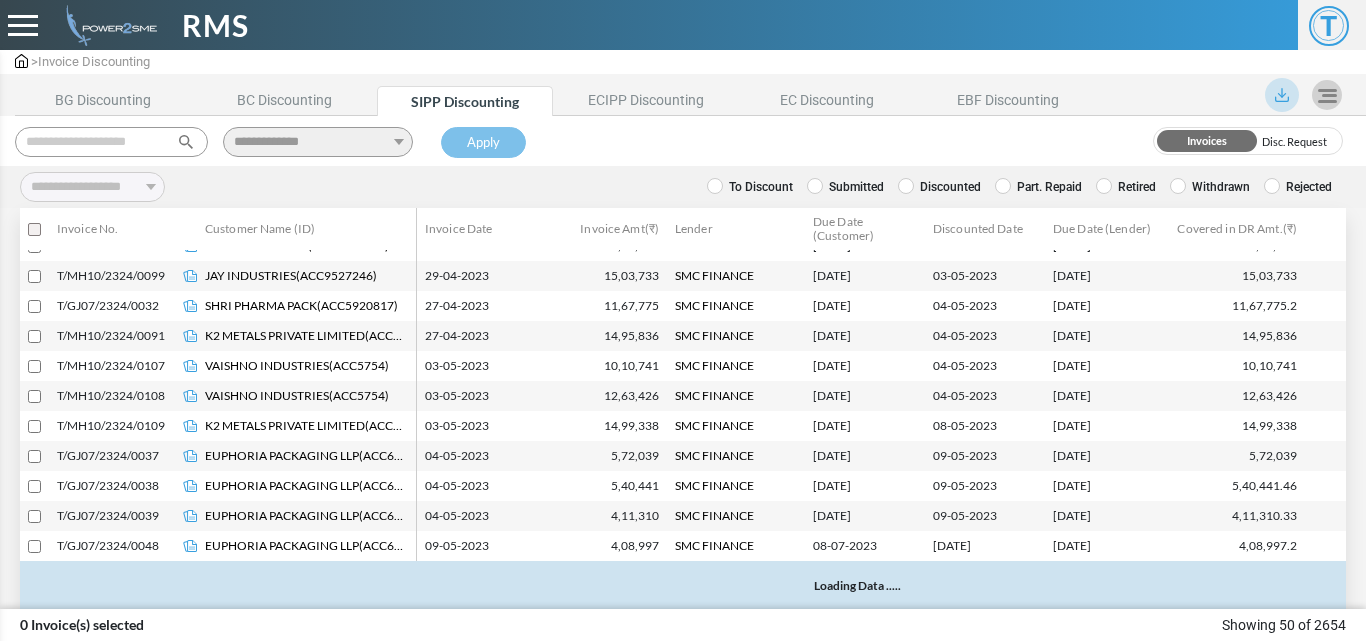 select 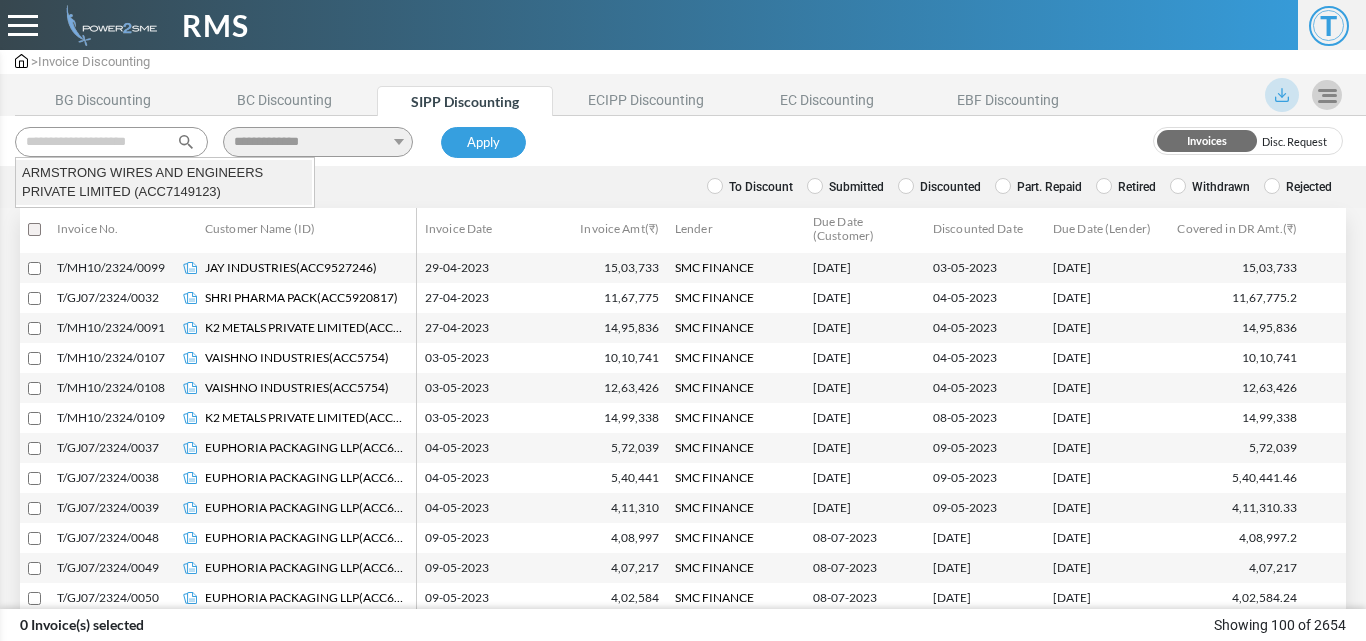 scroll, scrollTop: 0, scrollLeft: 0, axis: both 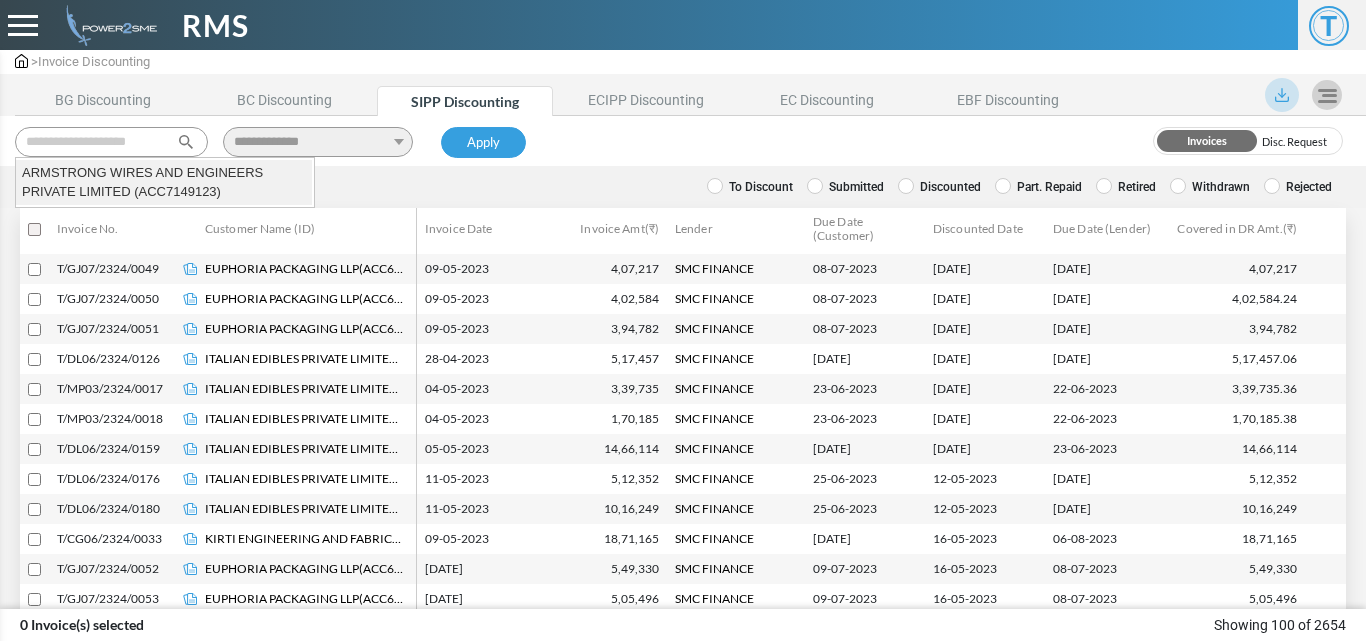 click on "ARMSTRONG WIRES AND ENGINEERS PRIVATE LIMITED (ACC7149123)" at bounding box center (164, 182) 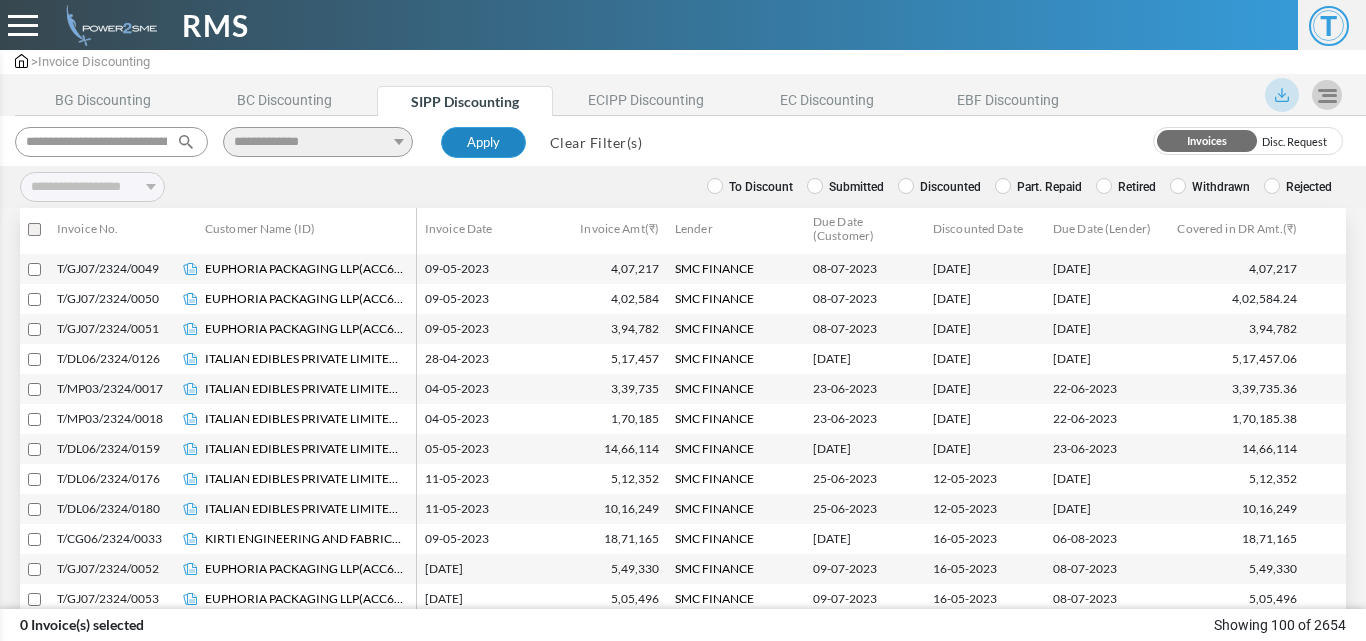 type on "**********" 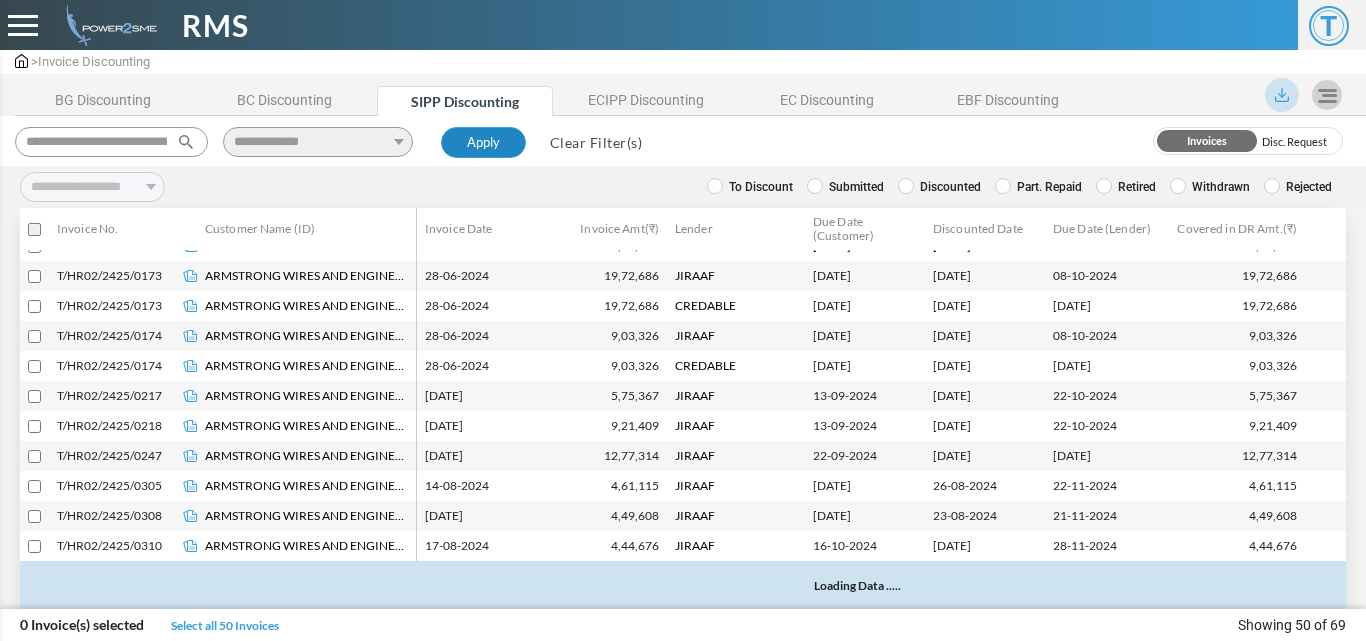 scroll, scrollTop: 1497, scrollLeft: 0, axis: vertical 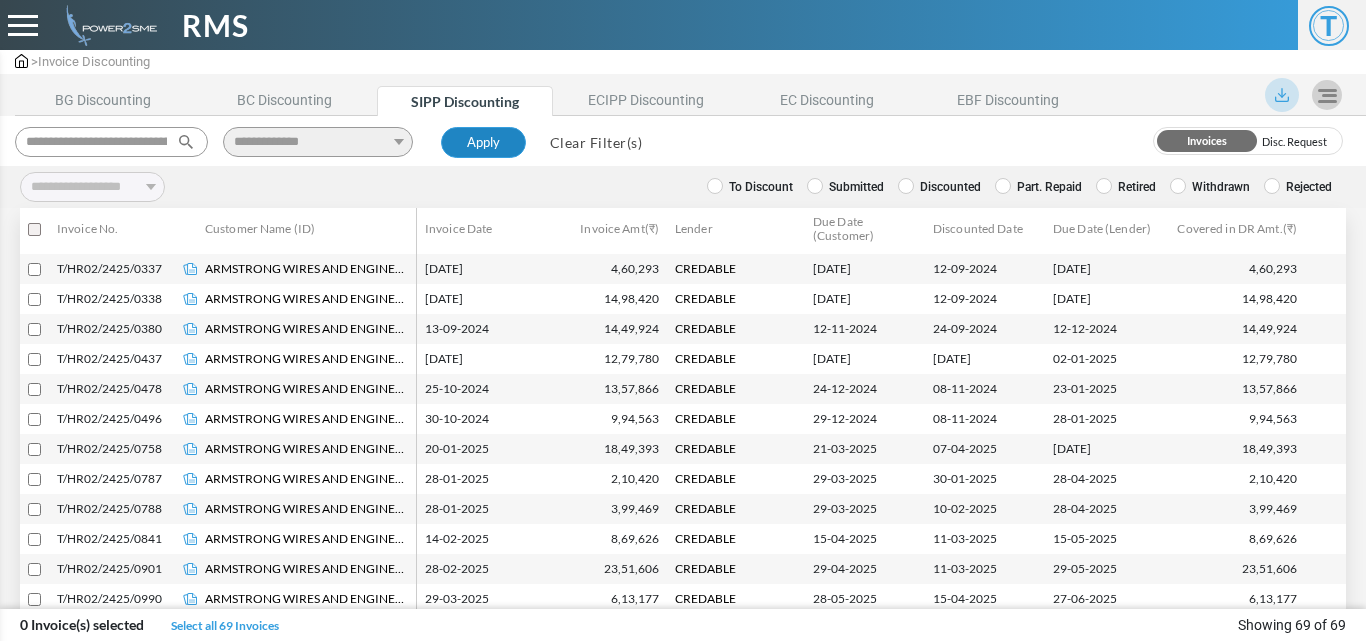 type 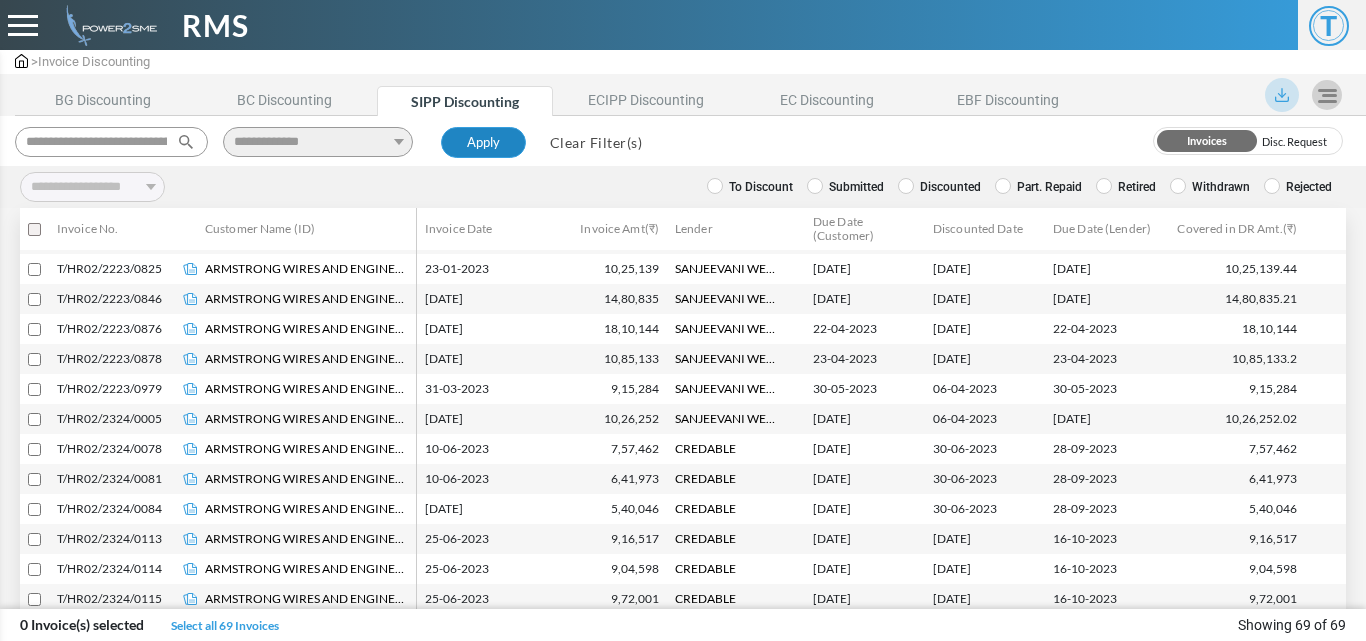 scroll, scrollTop: 0, scrollLeft: 0, axis: both 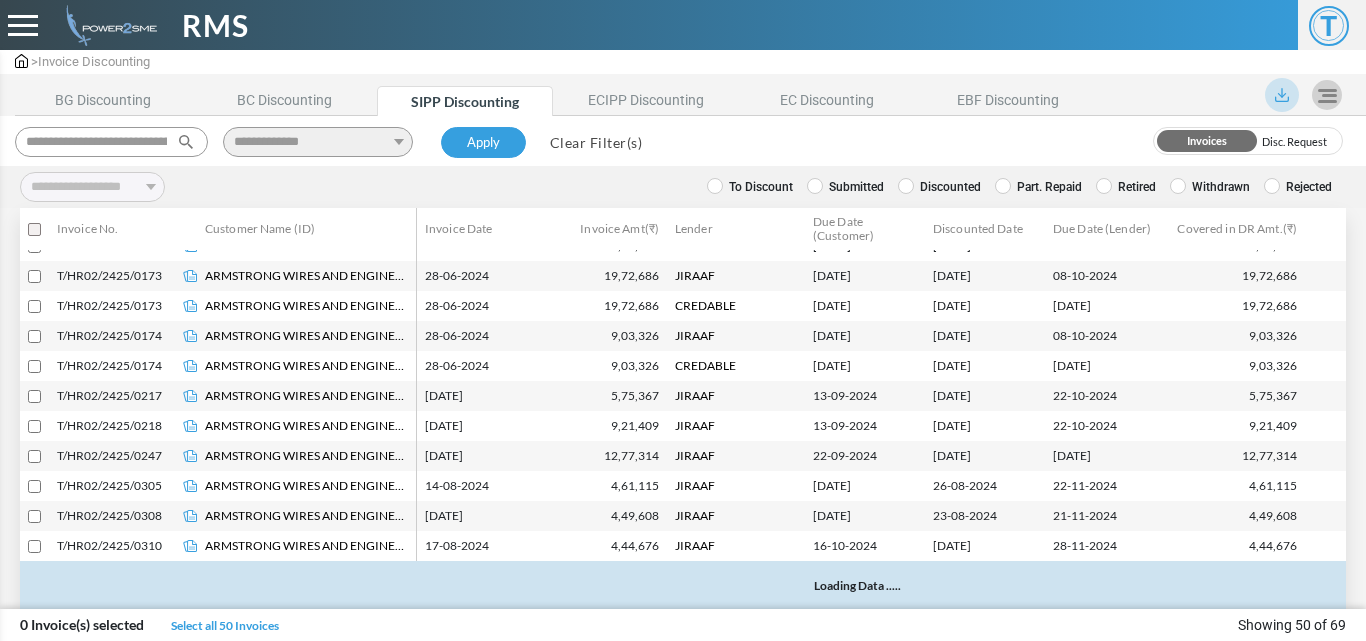 select 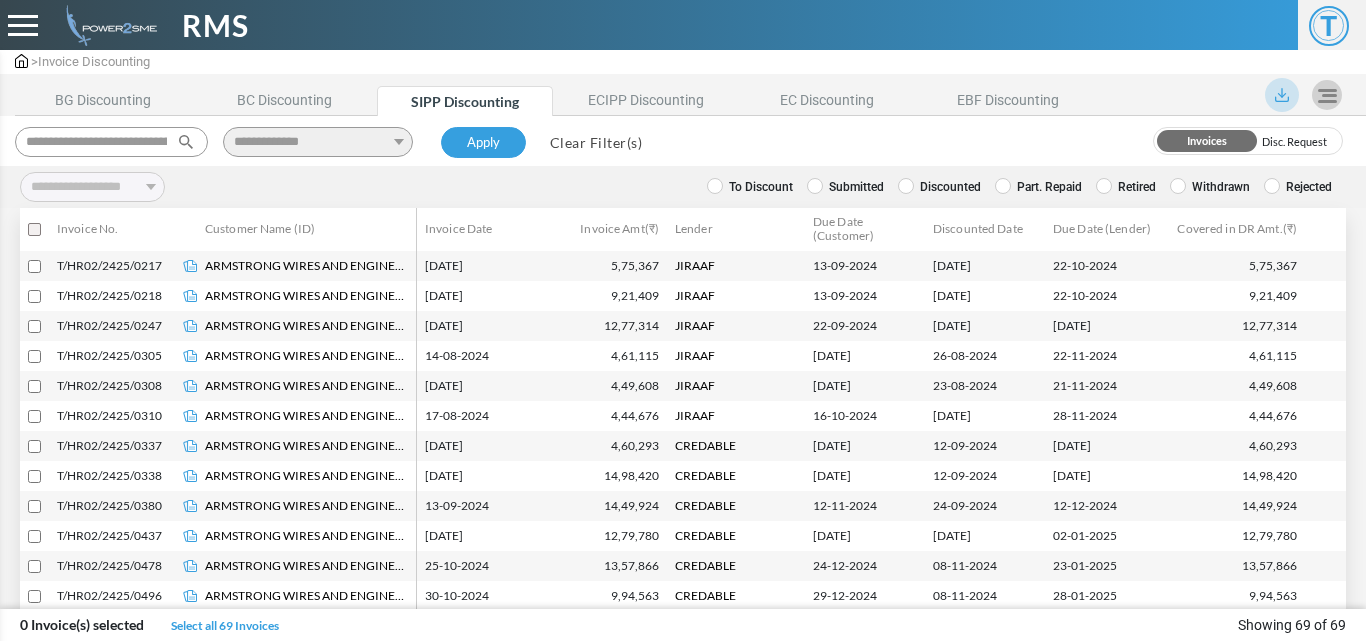 scroll, scrollTop: 1397, scrollLeft: 0, axis: vertical 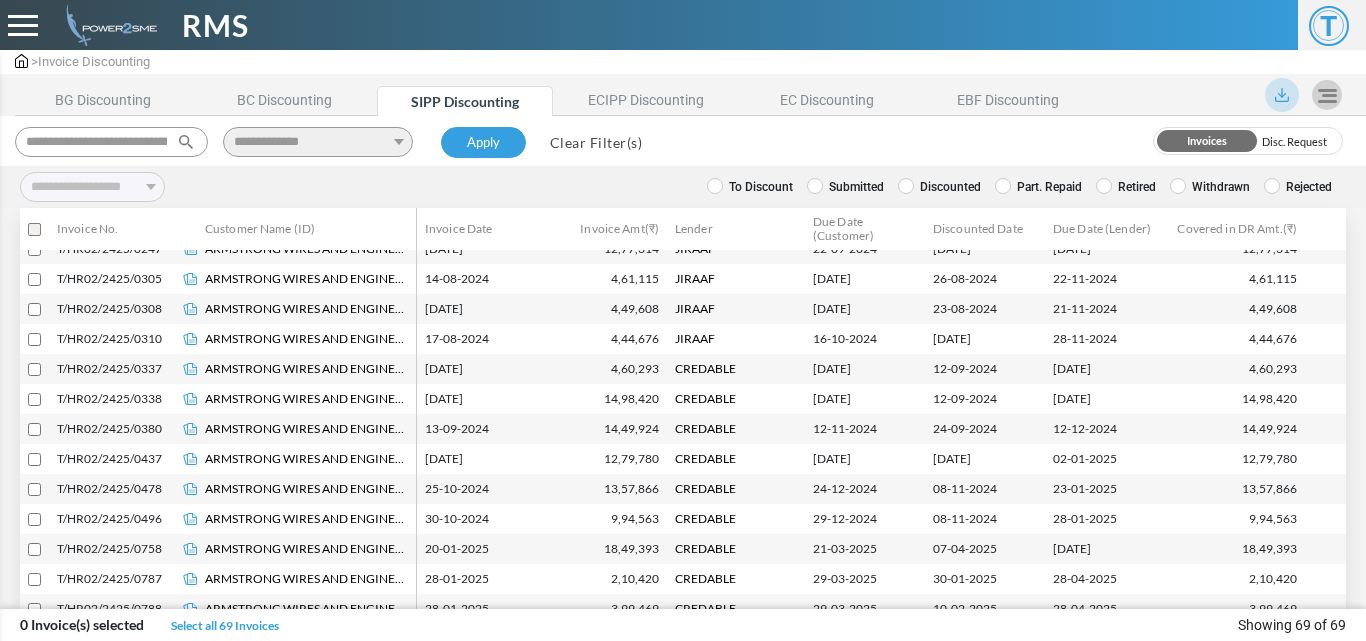 click on "Clear Filter(s)" at bounding box center [596, 142] 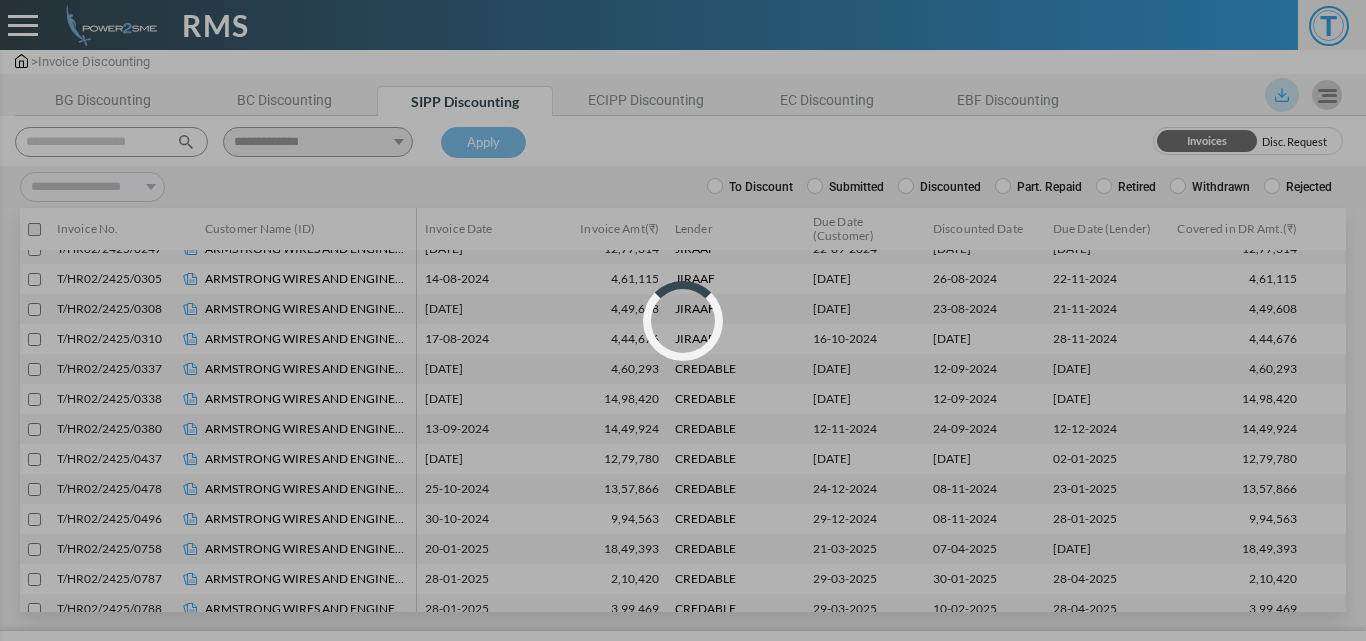 select 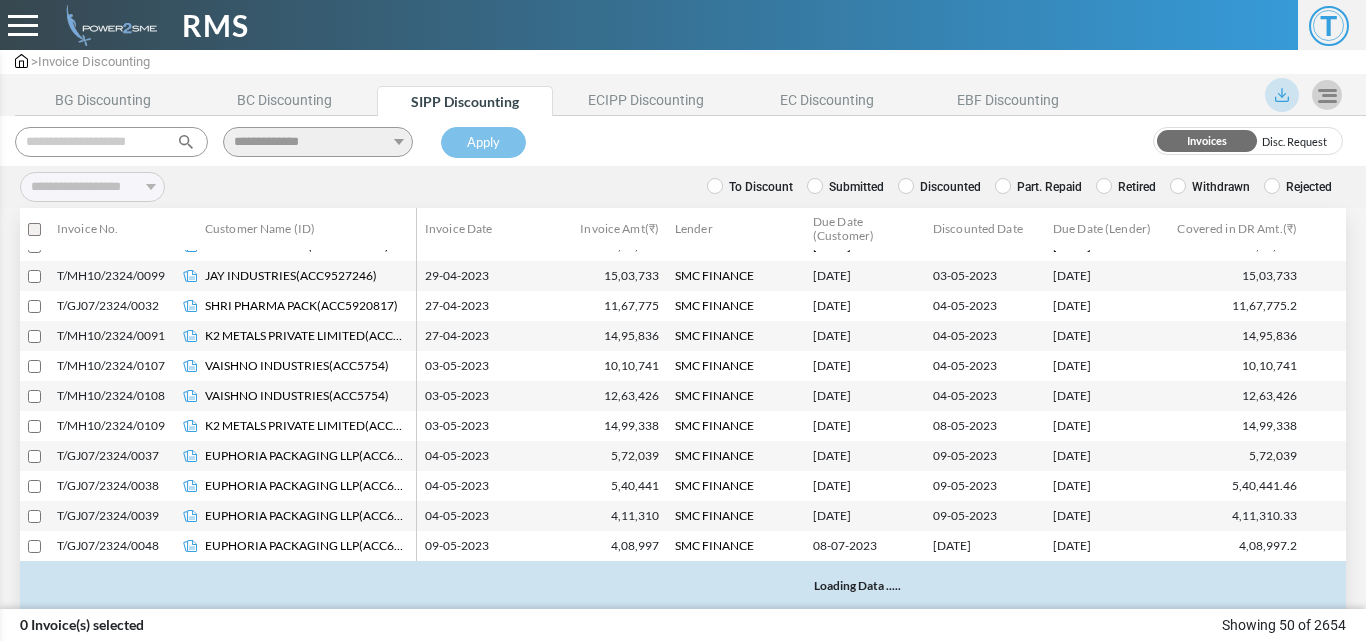 scroll, scrollTop: 1198, scrollLeft: 0, axis: vertical 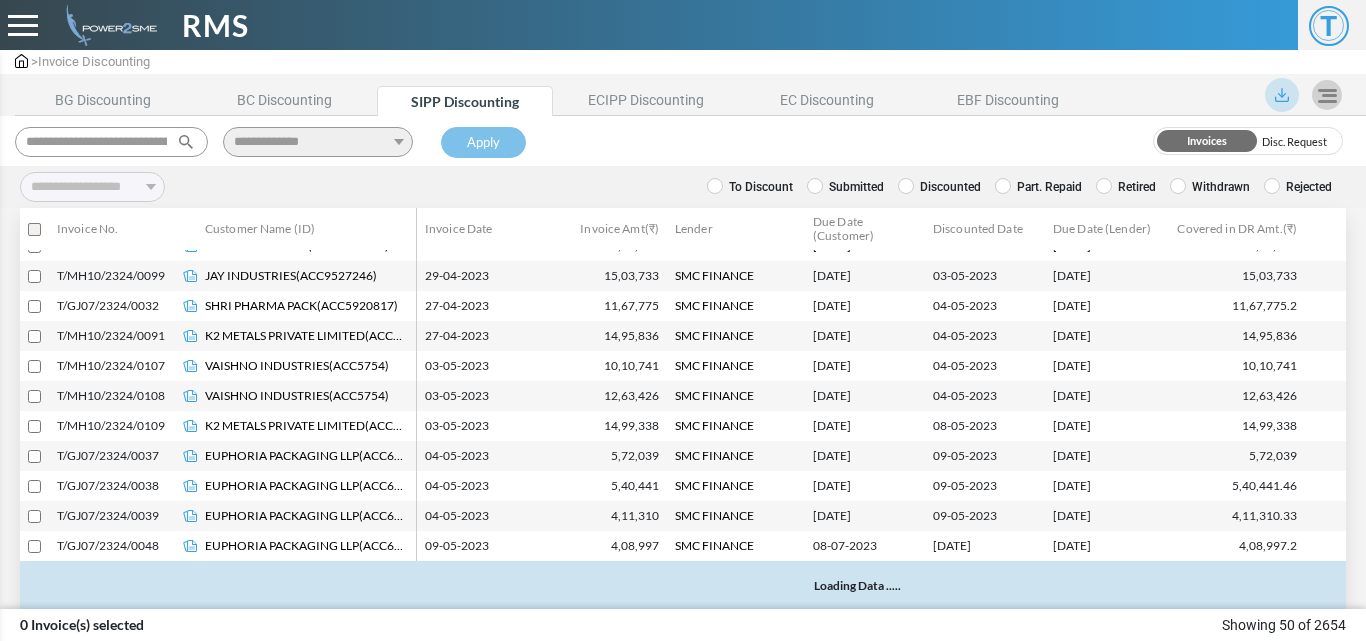 type 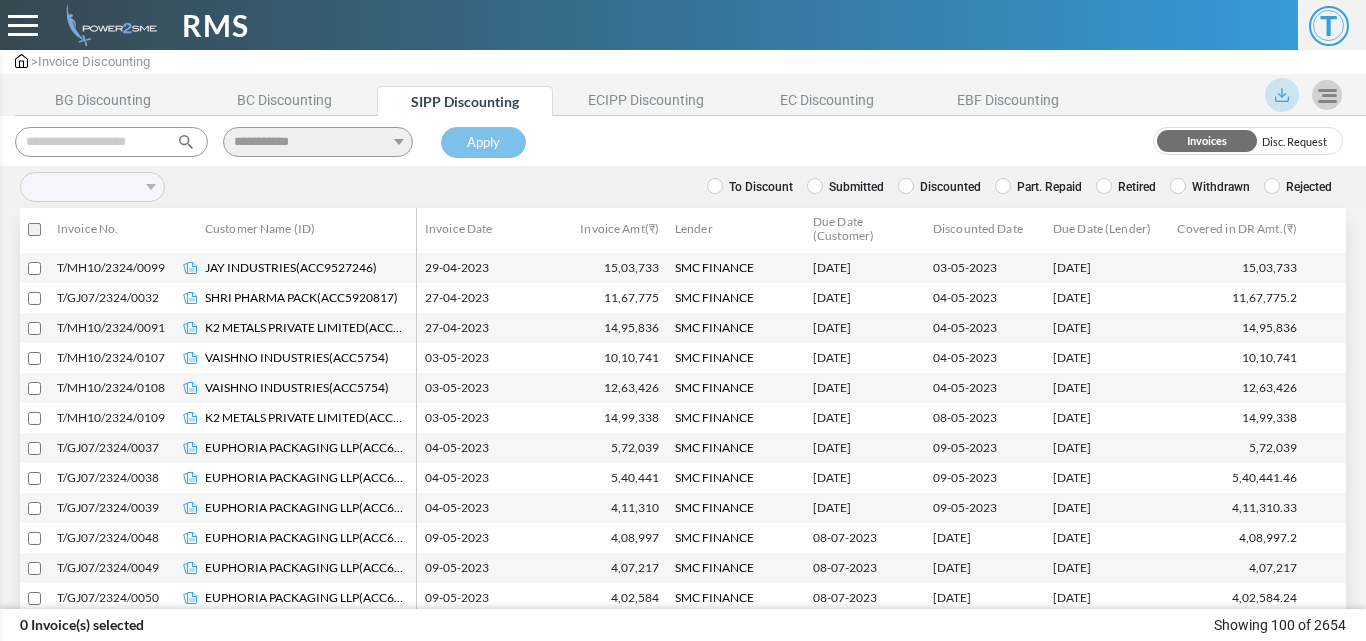 select 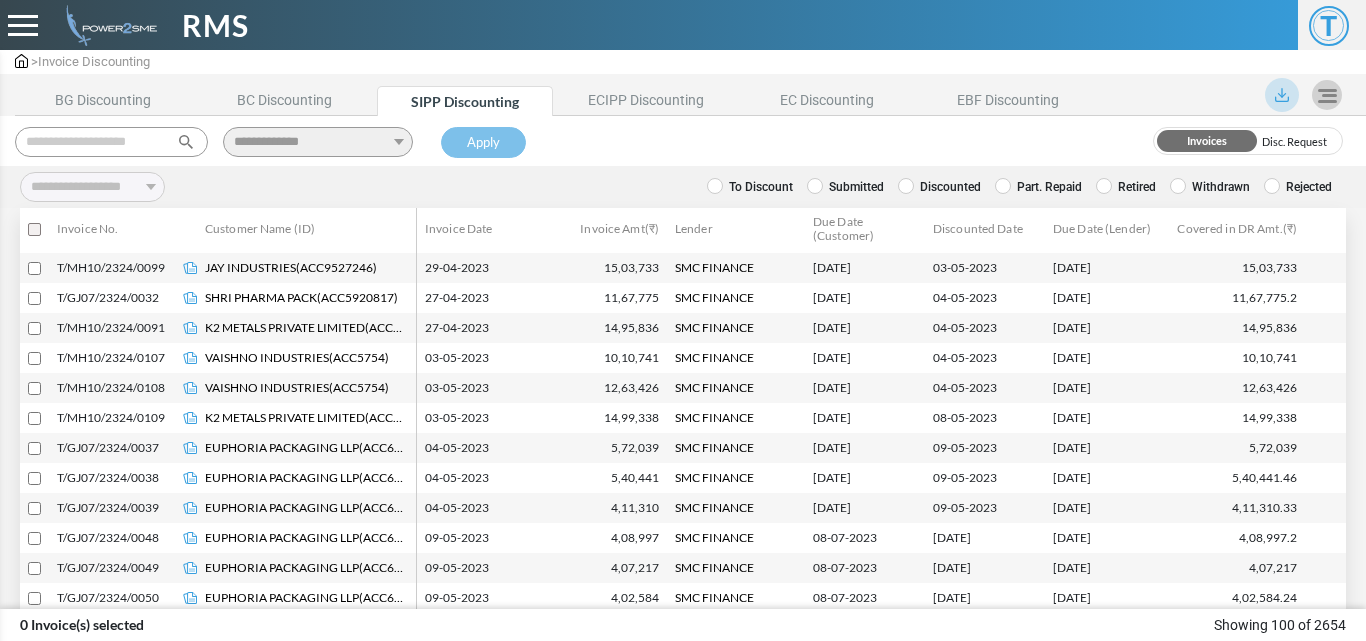 scroll, scrollTop: 0, scrollLeft: 0, axis: both 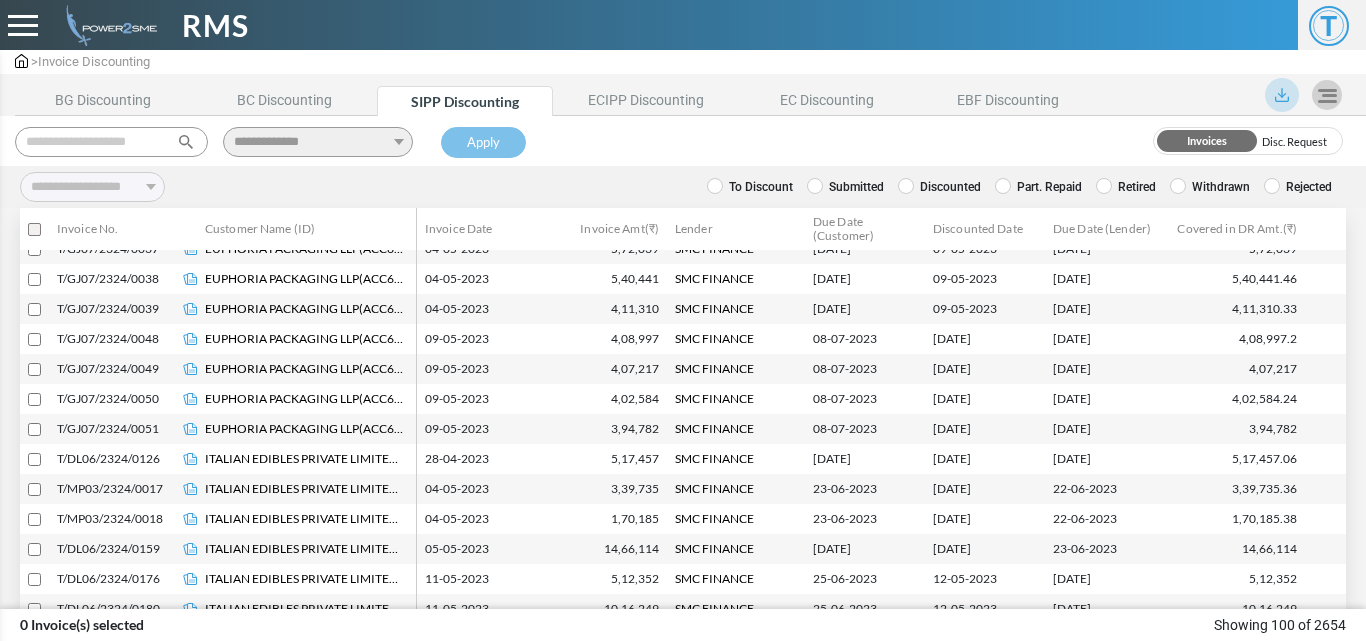 click at bounding box center [111, 142] 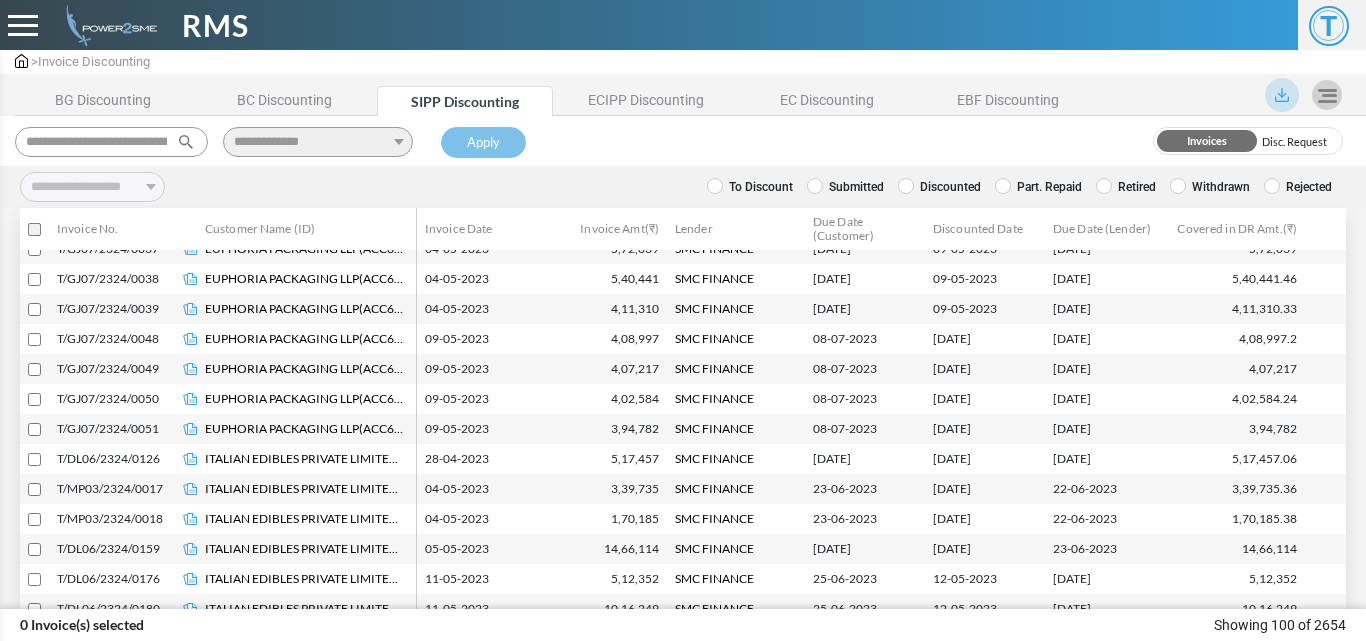 scroll, scrollTop: 0, scrollLeft: 86, axis: horizontal 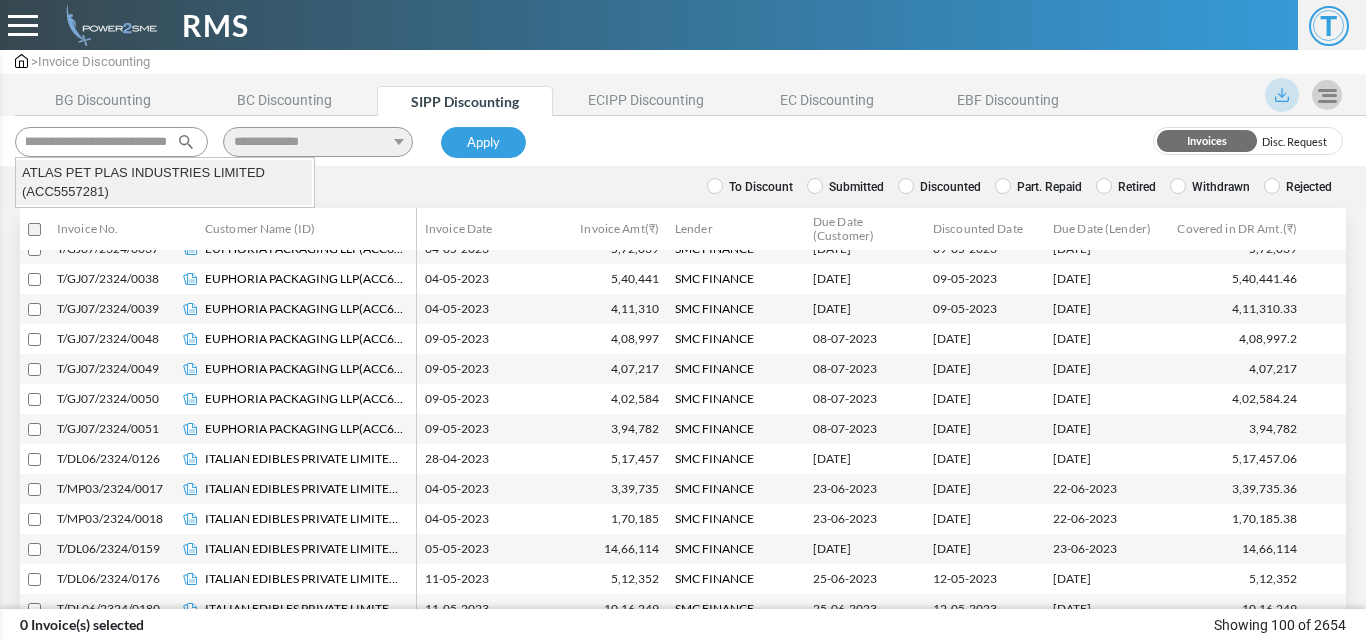 click on "ATLAS PET PLAS INDUSTRIES LIMITED (ACC5557281)" at bounding box center [164, 182] 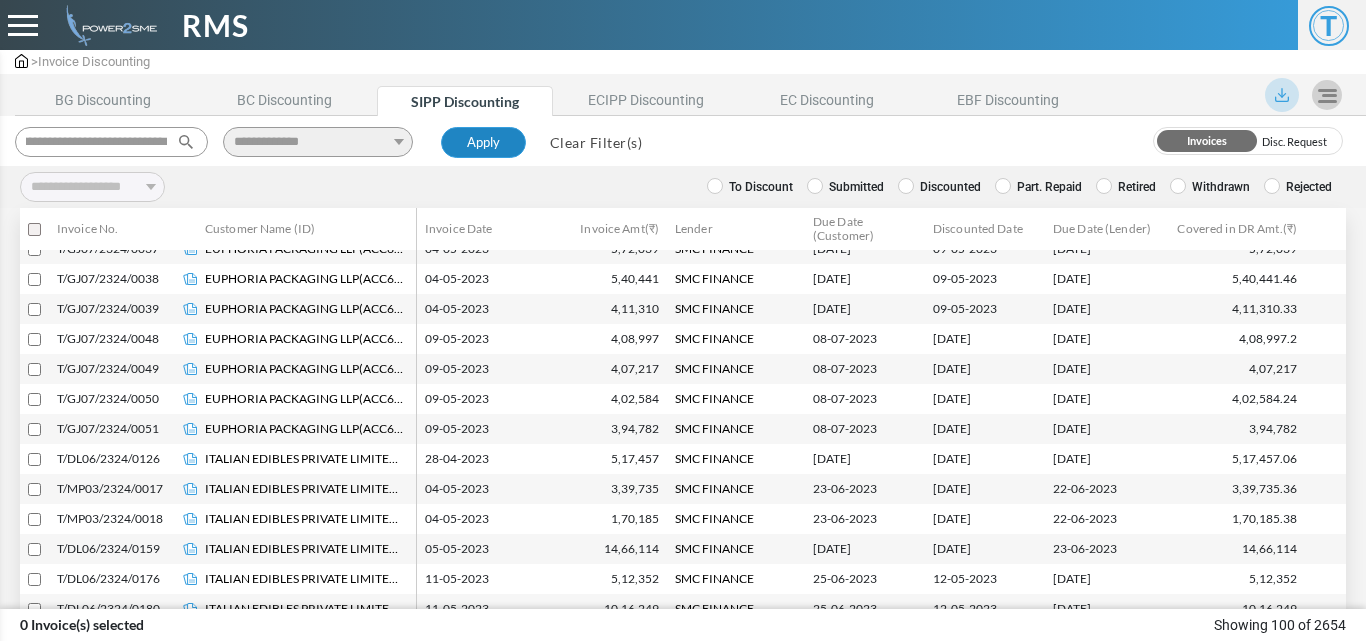 type on "**********" 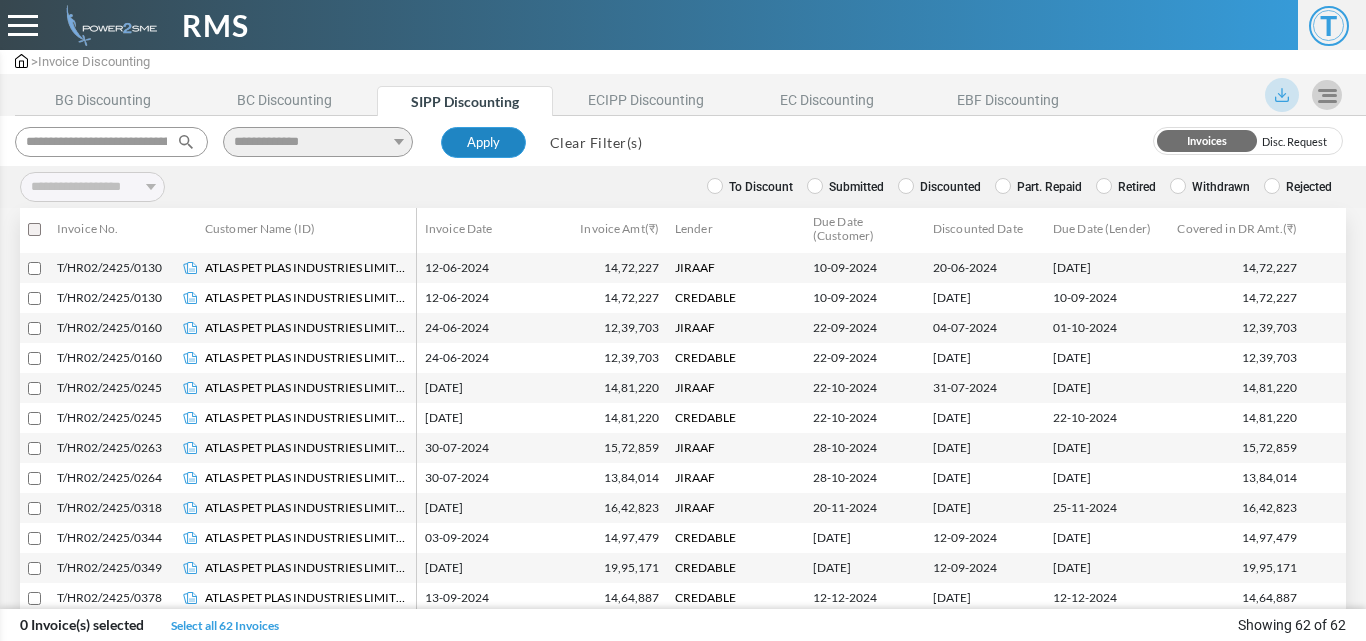 scroll, scrollTop: 1397, scrollLeft: 0, axis: vertical 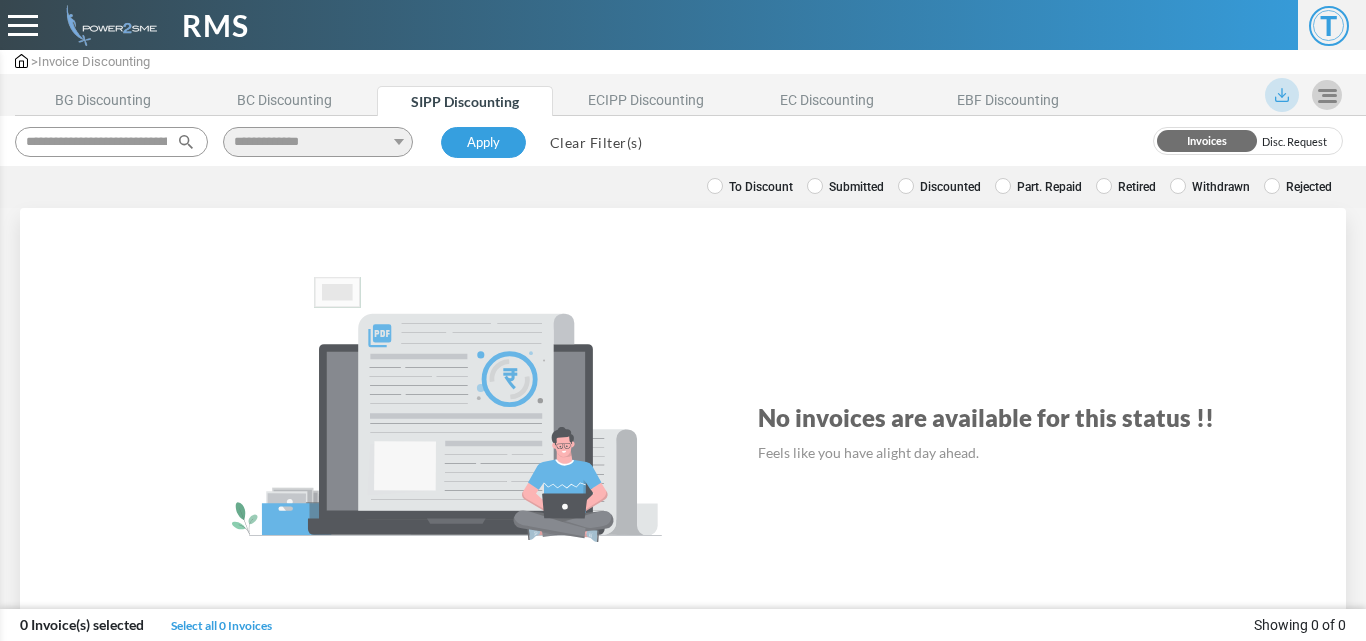 click on "To Discount" at bounding box center [750, 187] 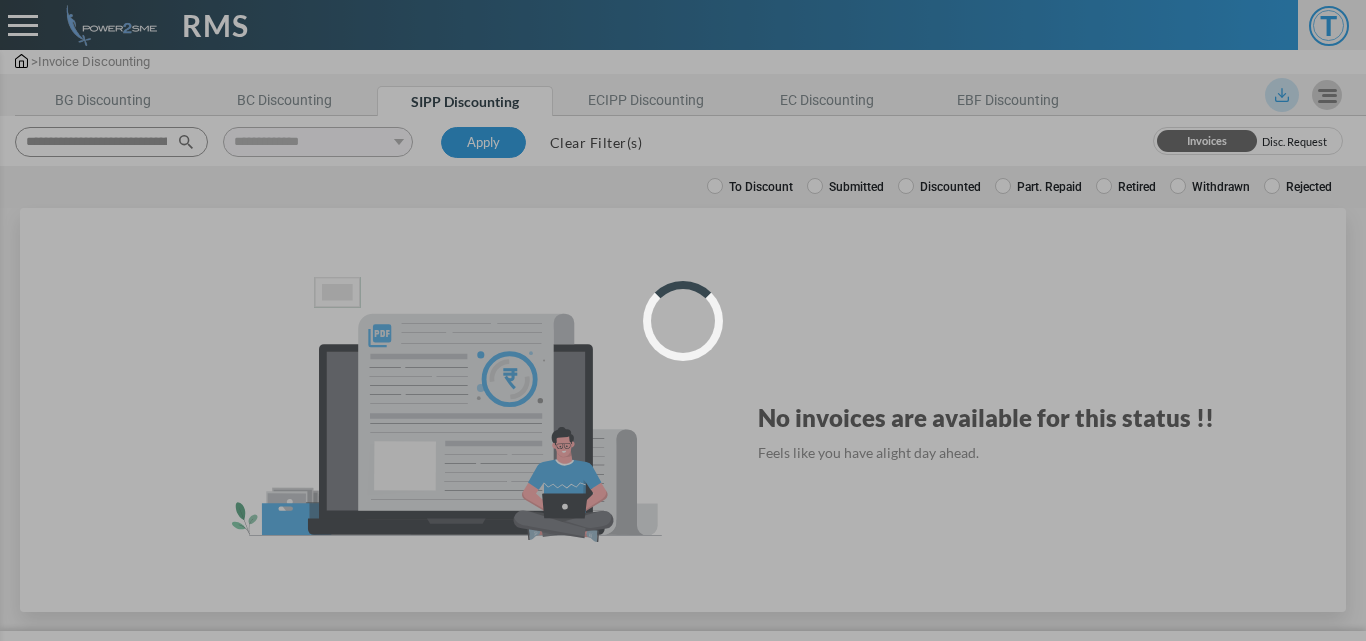 select 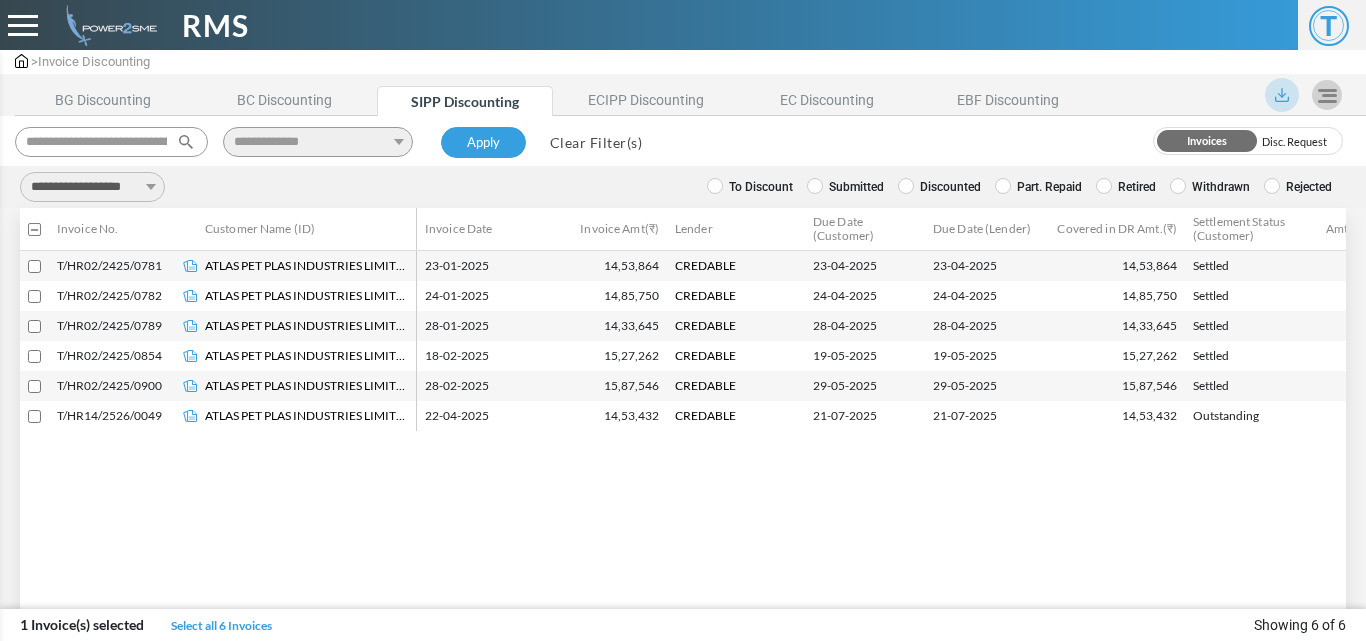 click on "**********" at bounding box center (92, 187) 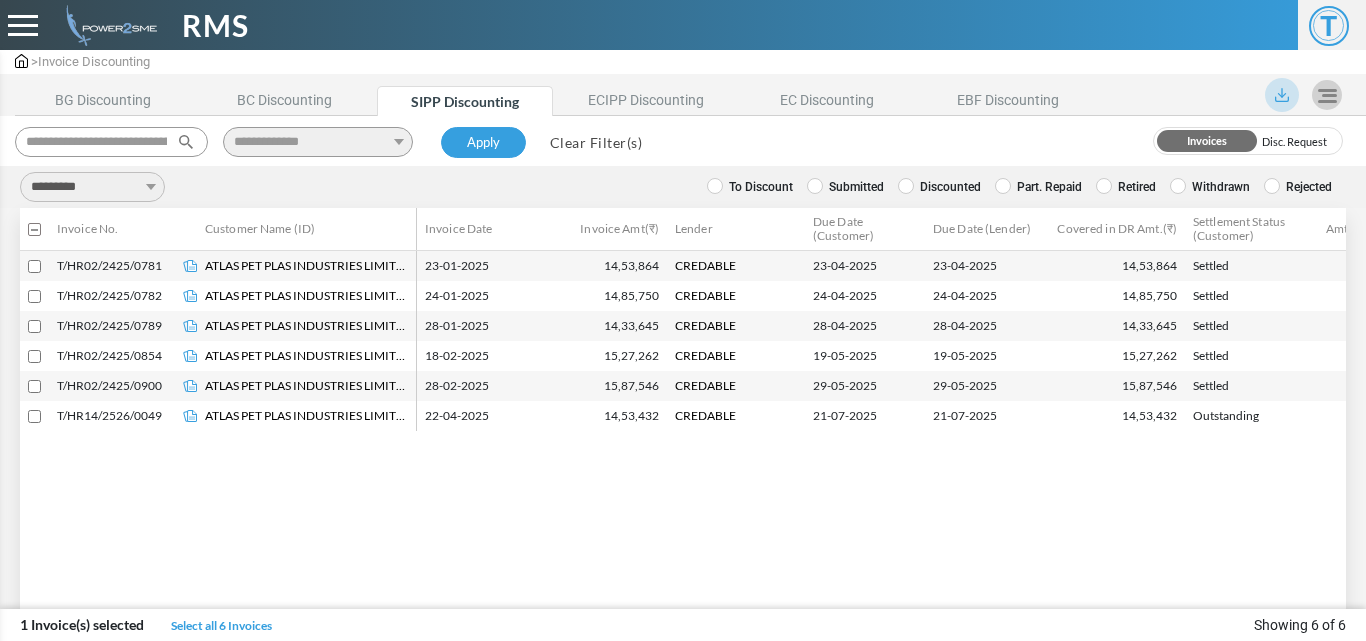 click on "**********" at bounding box center [92, 187] 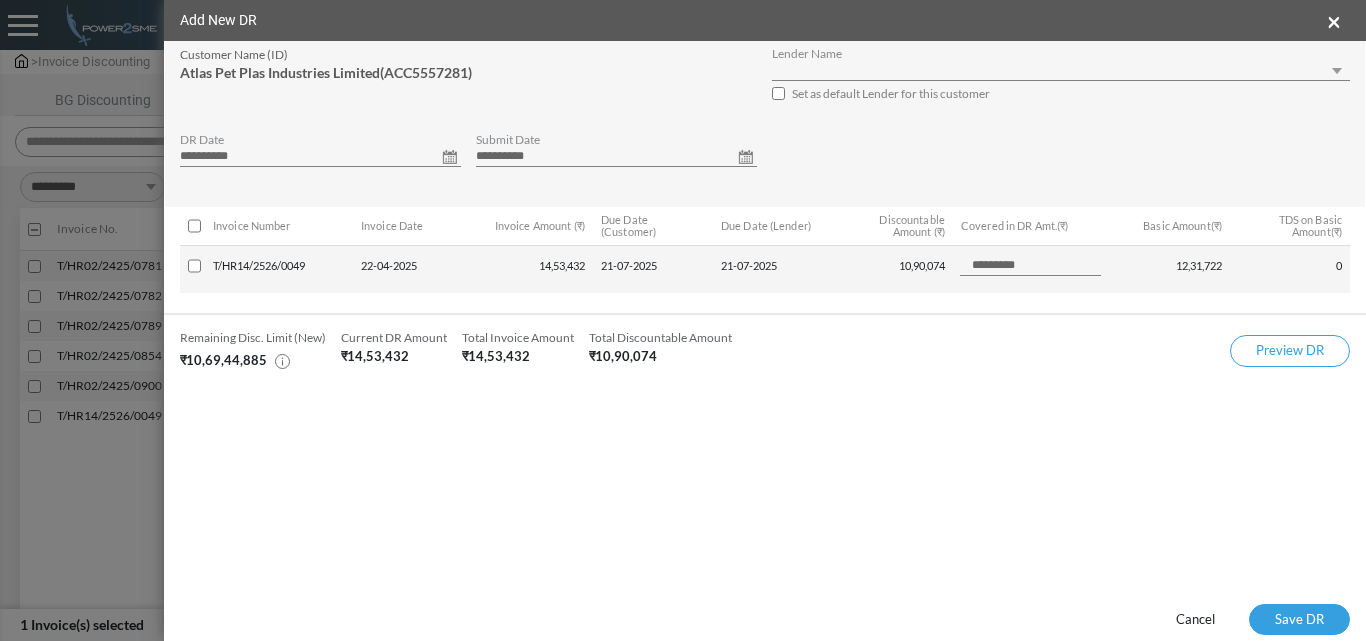 select on "**" 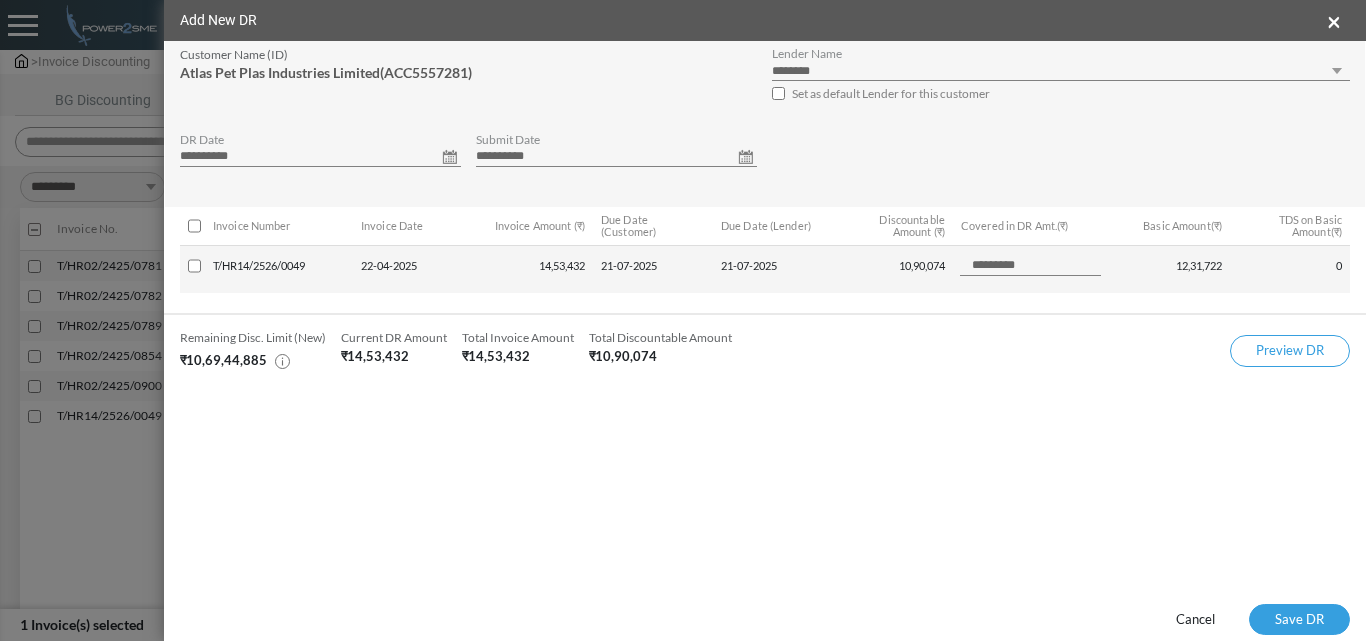 click on "**********" at bounding box center (320, 157) 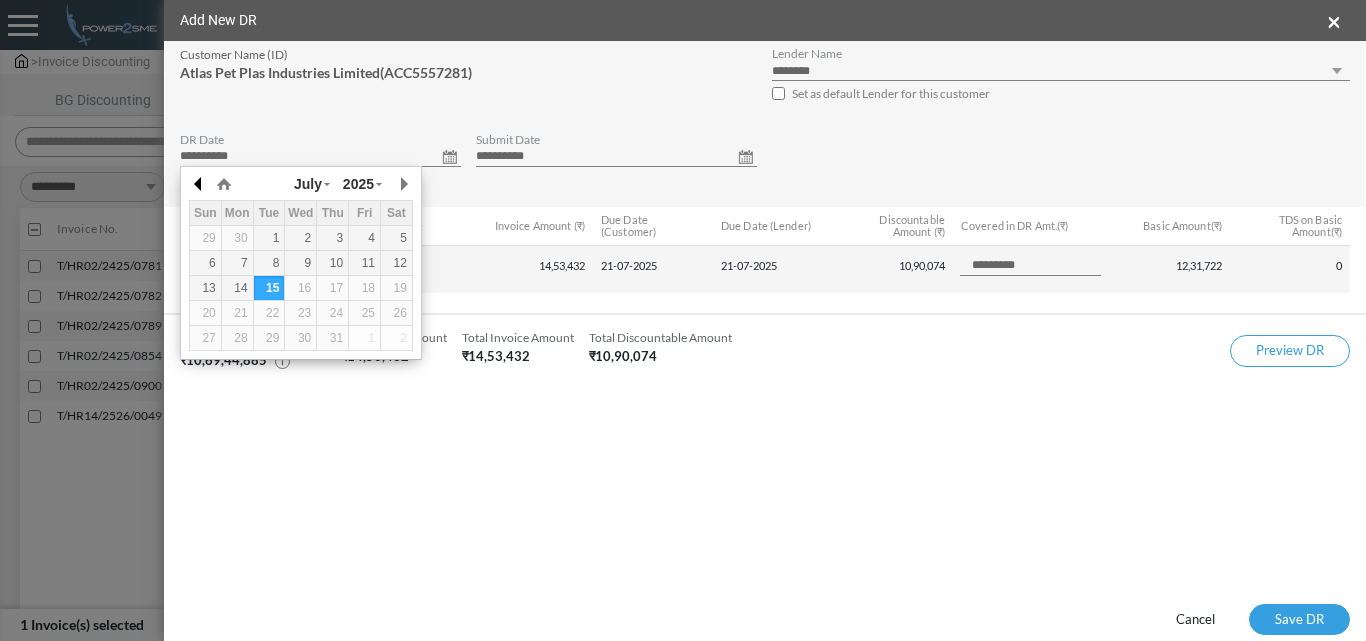 click at bounding box center [199, 184] 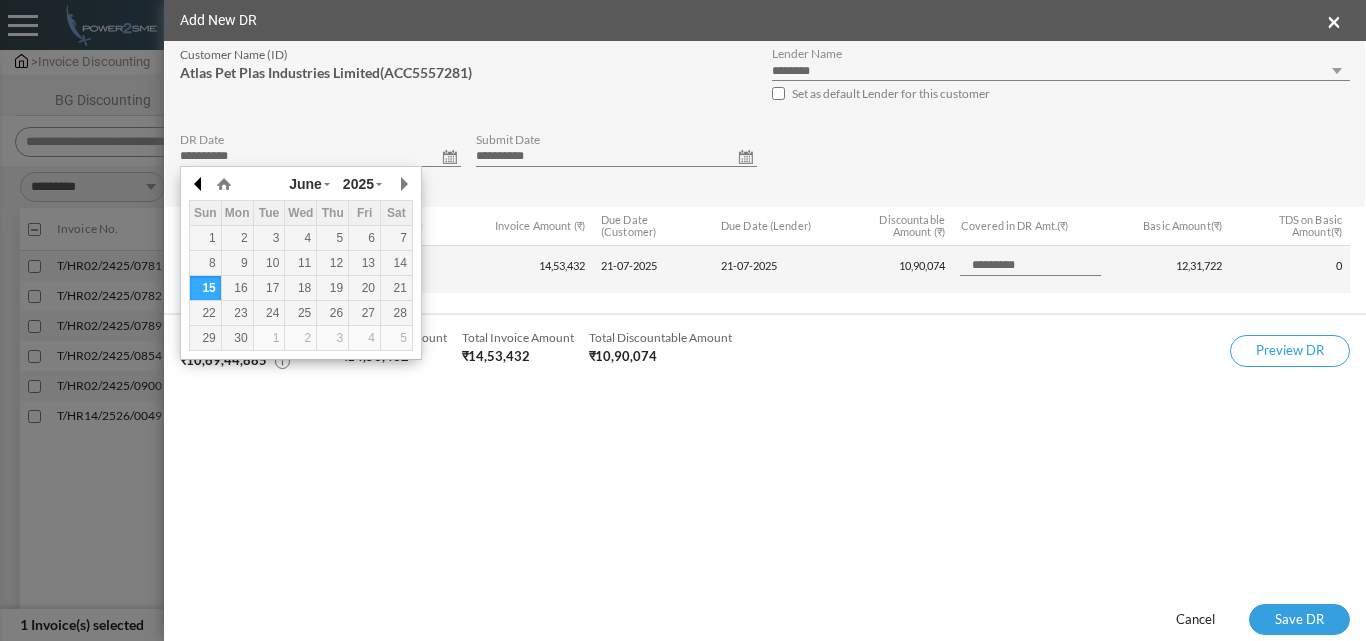 click at bounding box center (199, 184) 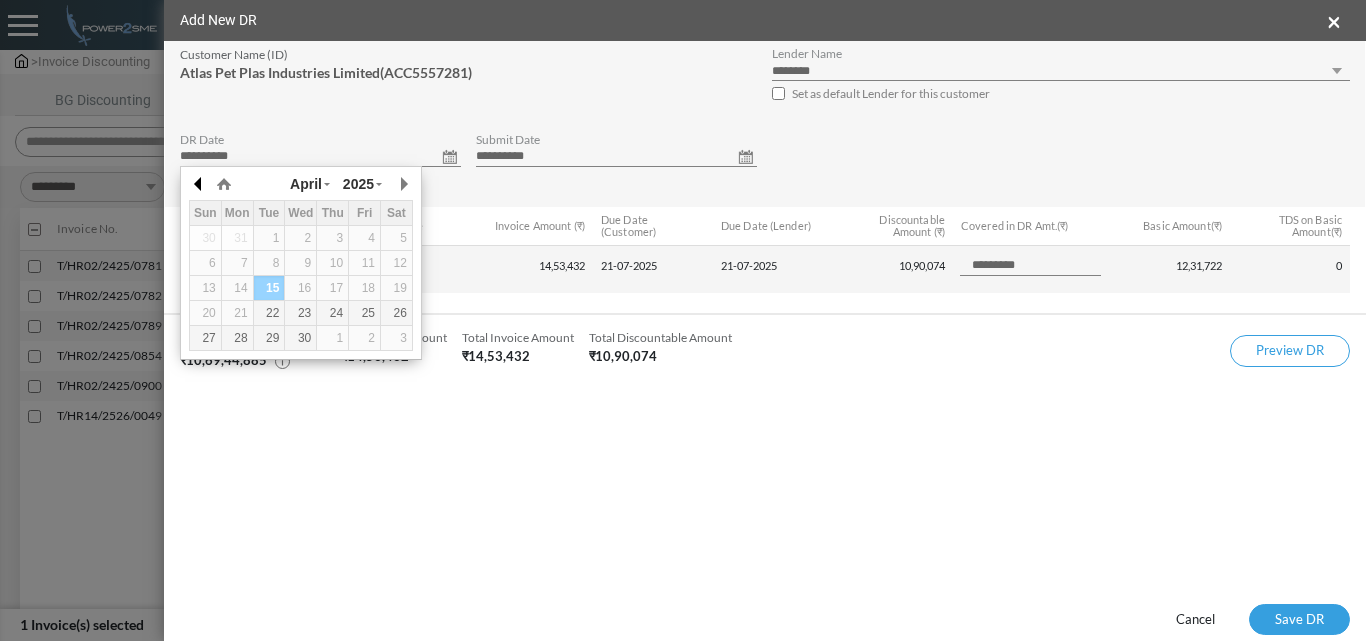 click at bounding box center [199, 184] 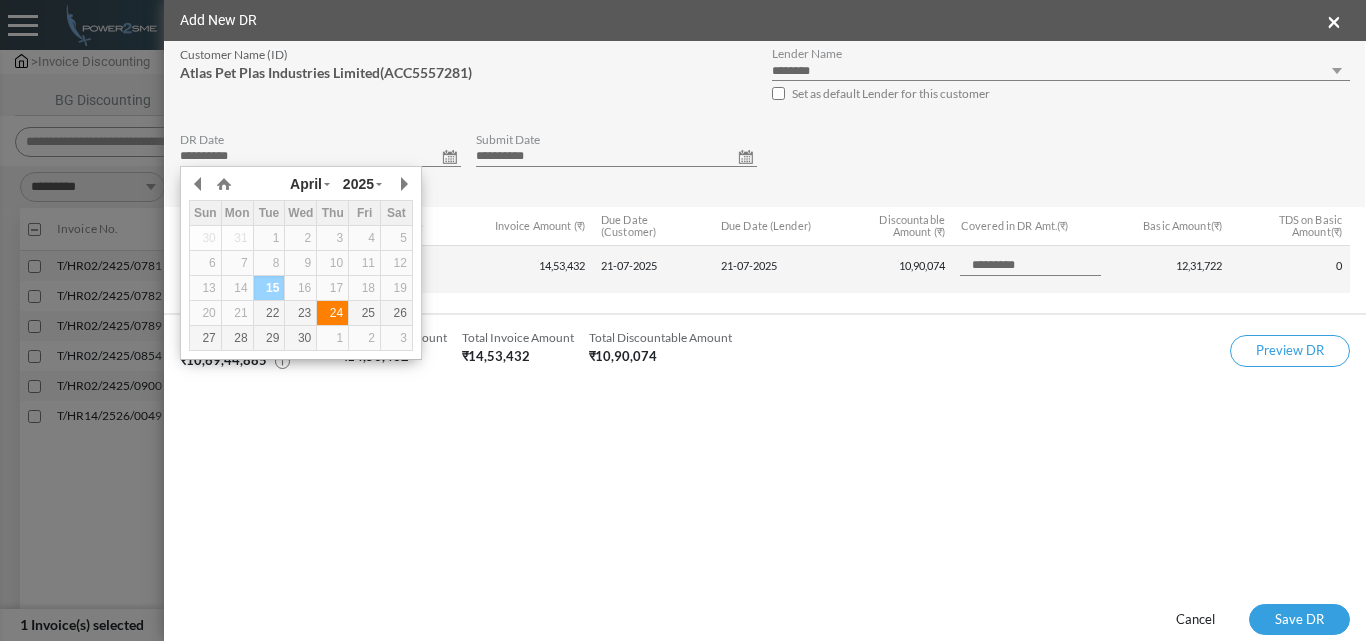 click on "24" at bounding box center [332, 313] 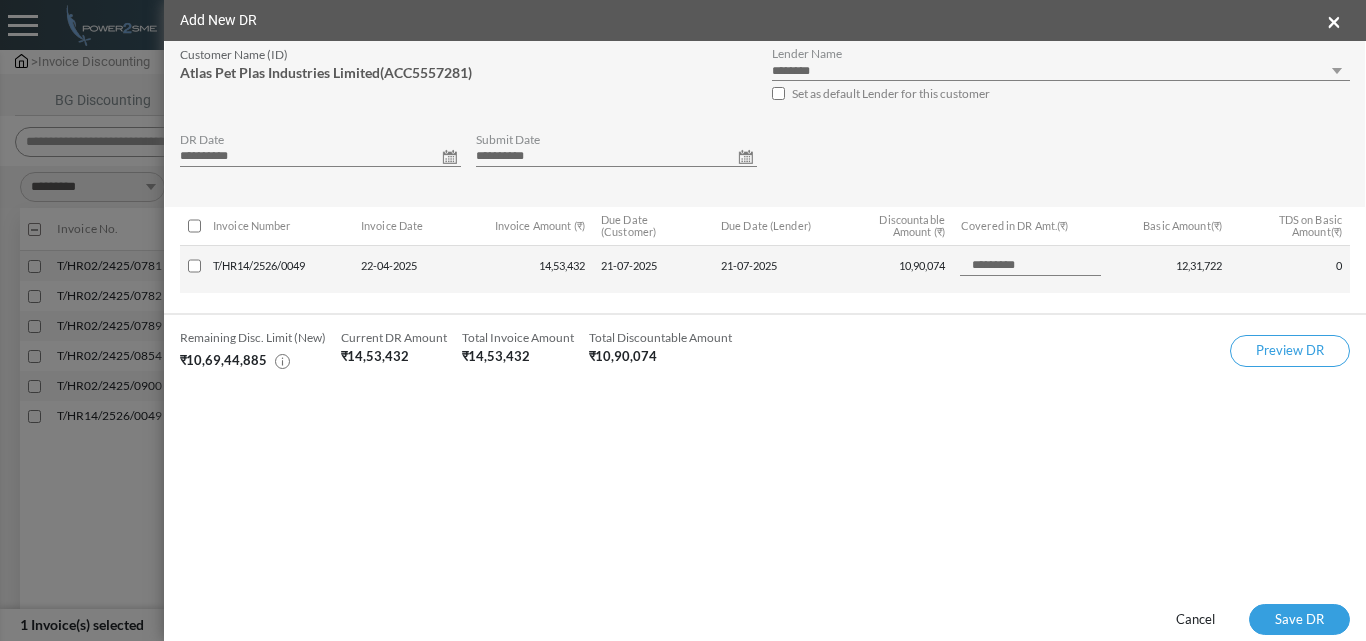 click on "**********" at bounding box center [616, 157] 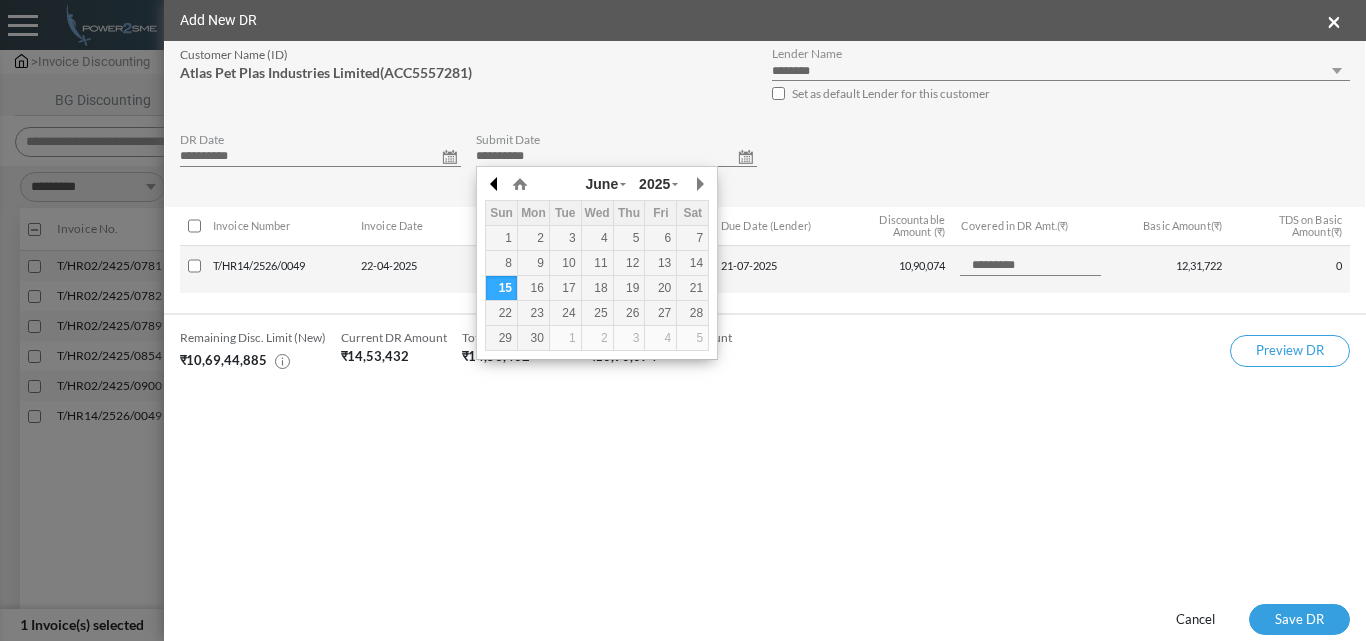 click at bounding box center [495, 184] 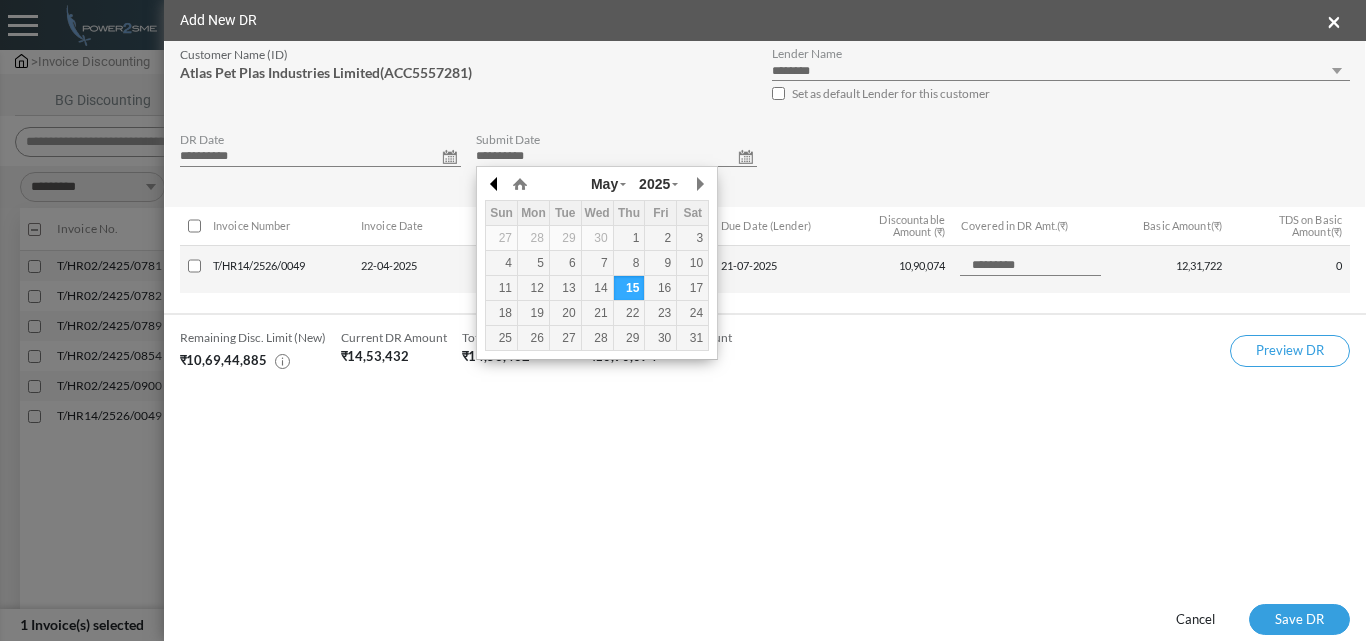 click at bounding box center [495, 184] 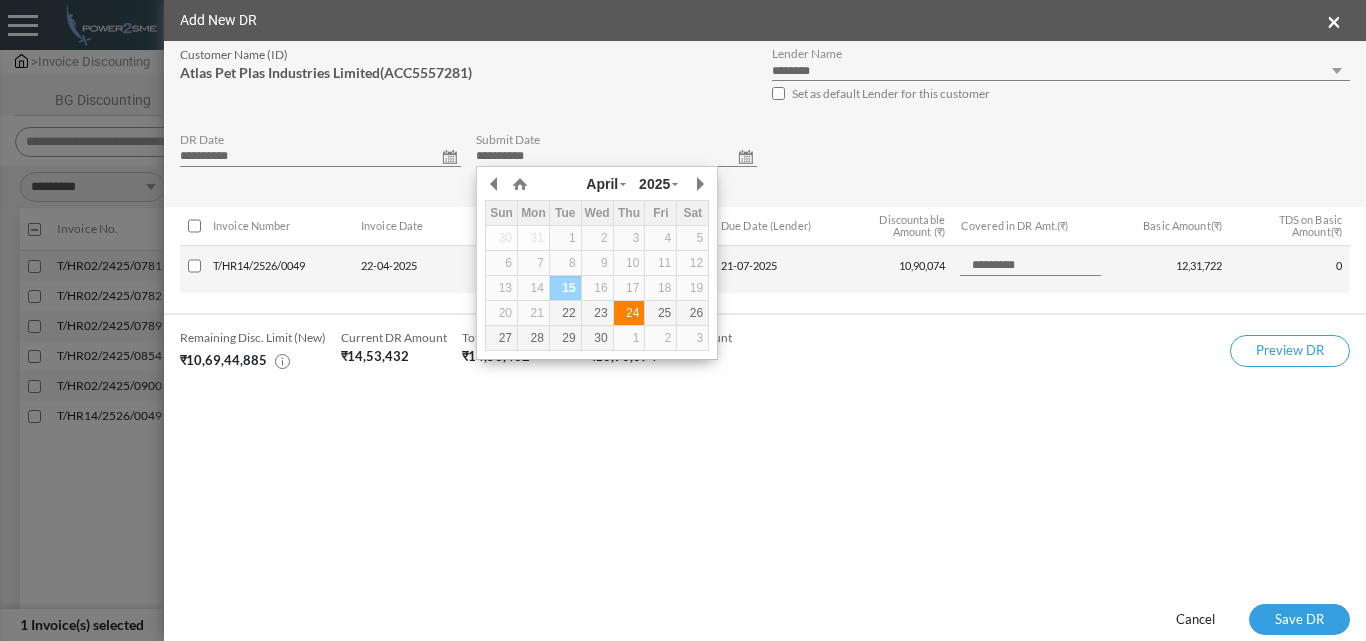 click on "24" at bounding box center [629, 313] 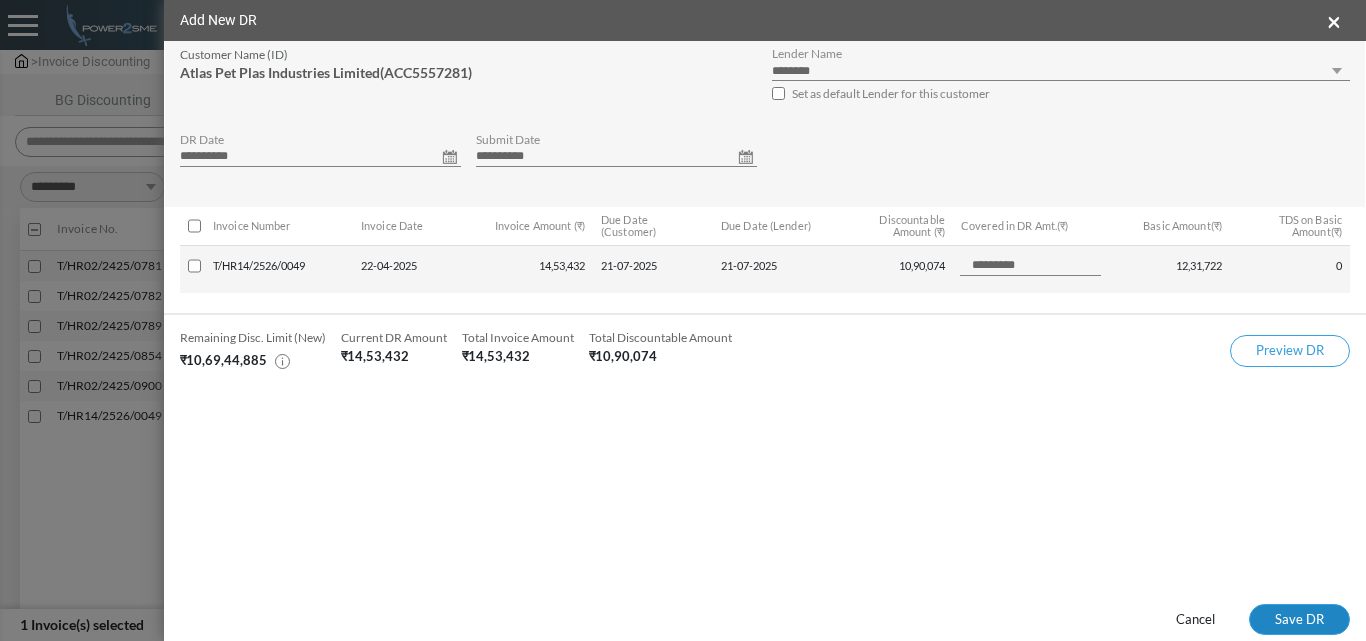 click on "Save DR" at bounding box center (1299, 620) 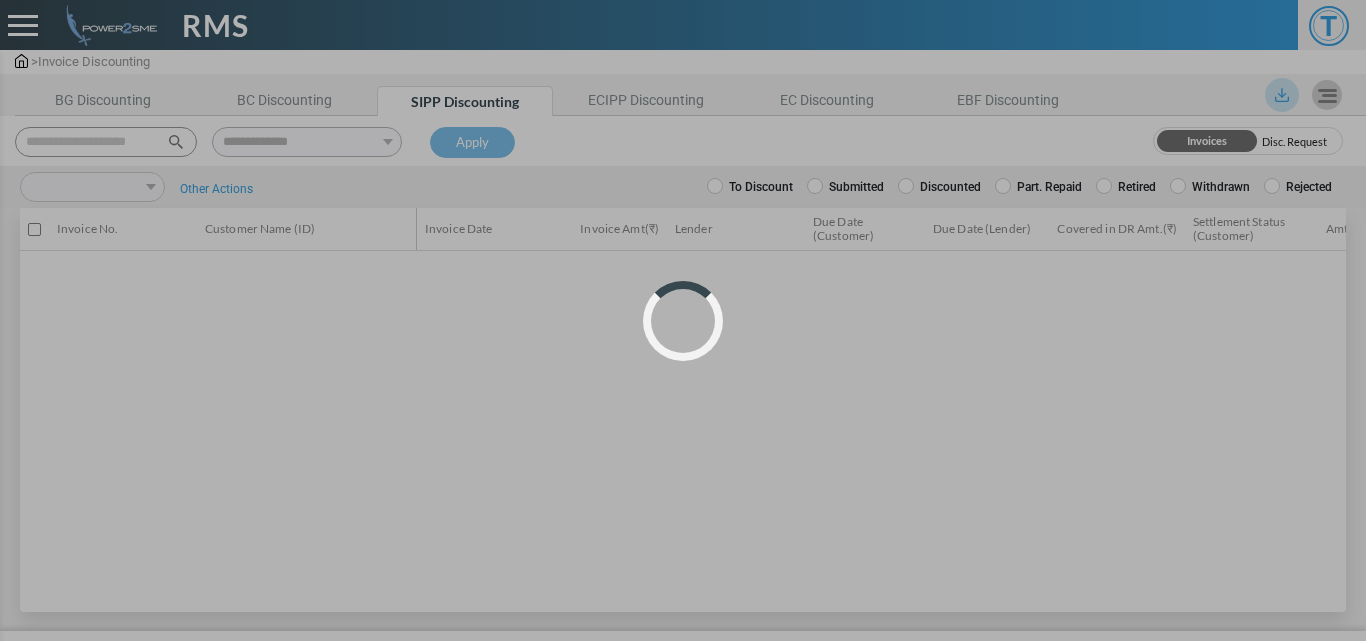 scroll, scrollTop: 0, scrollLeft: 0, axis: both 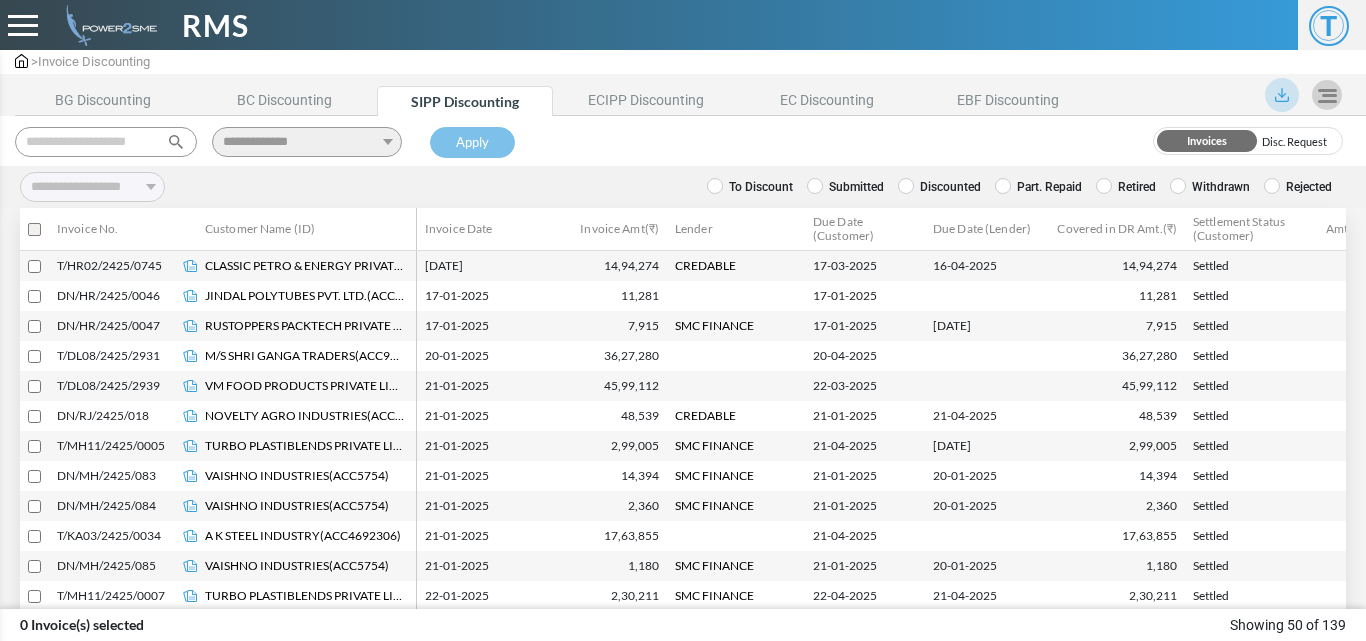 click on "Submitted" at bounding box center [845, 187] 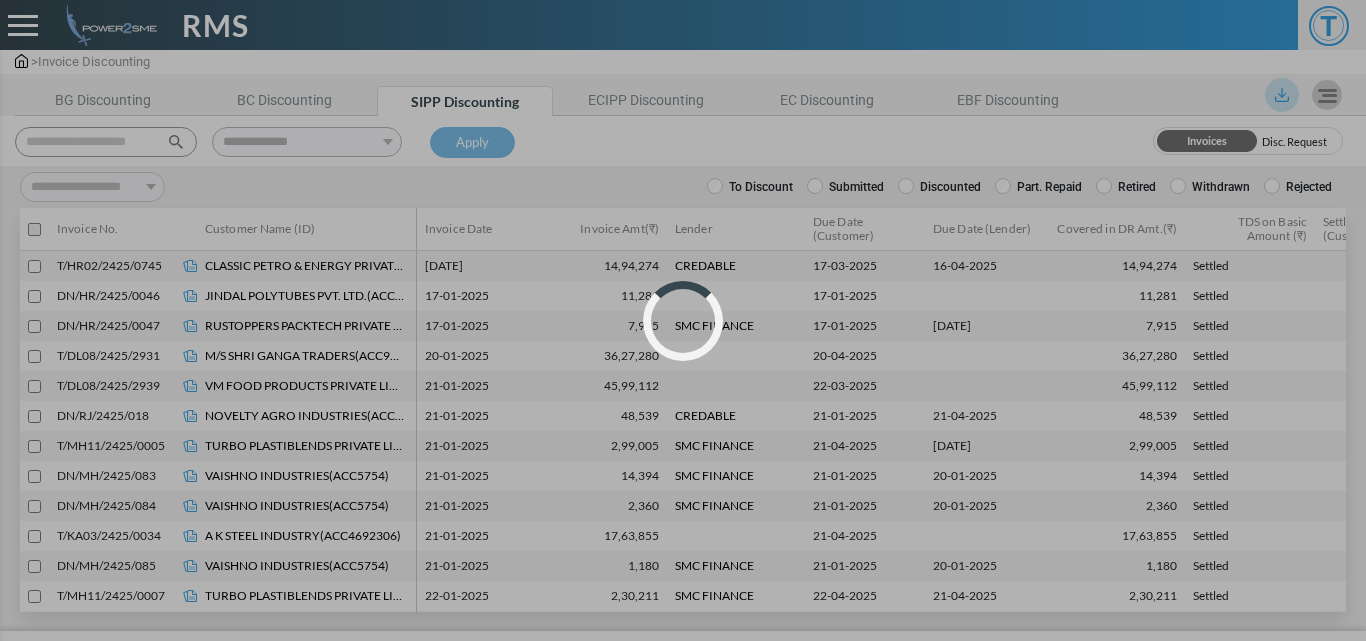 select 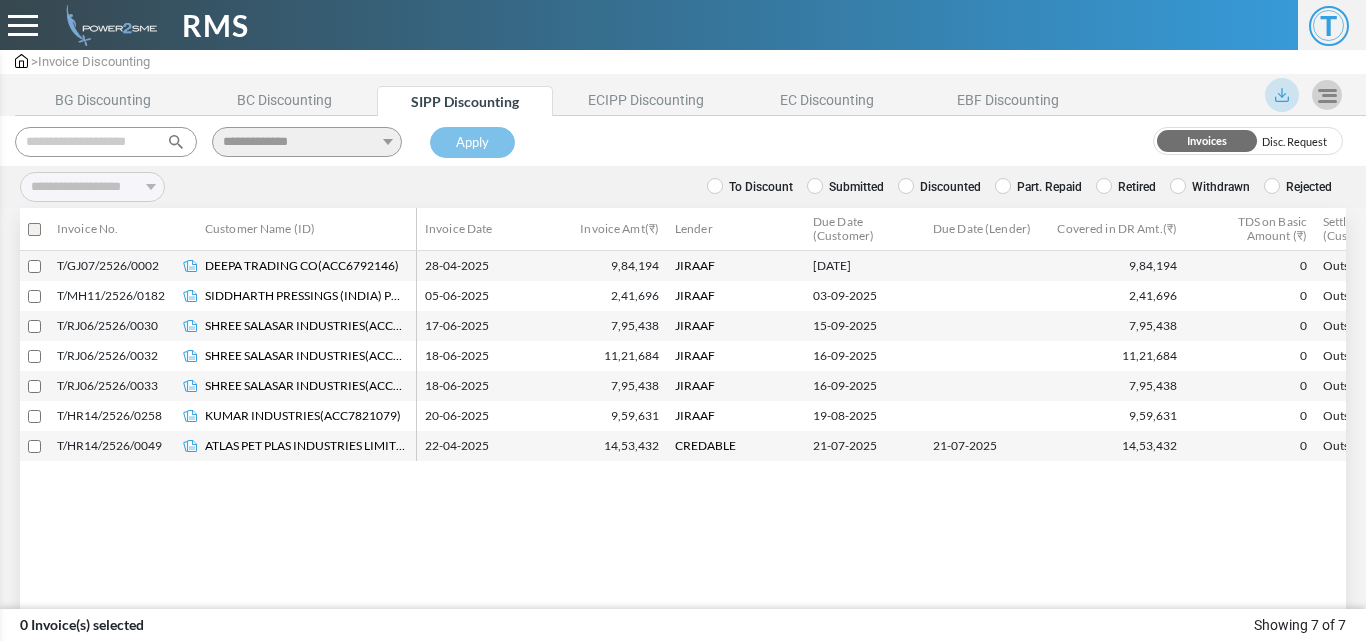 click at bounding box center [34, 446] 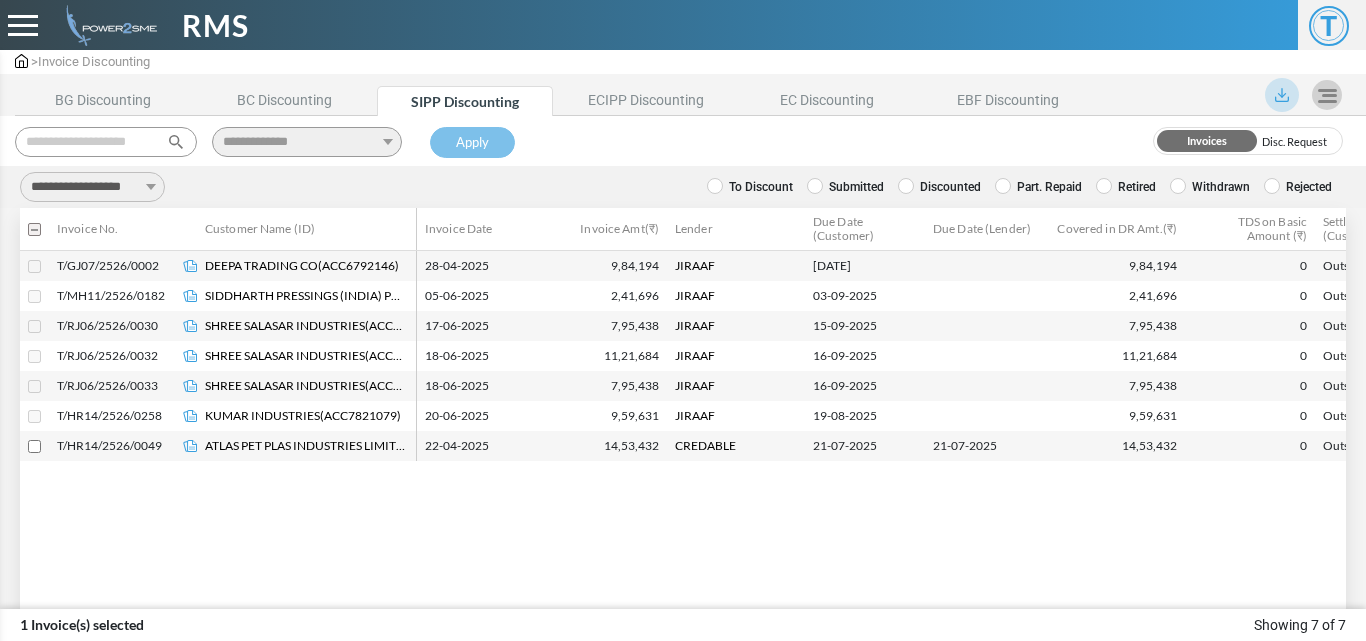 click on "**********" at bounding box center [92, 187] 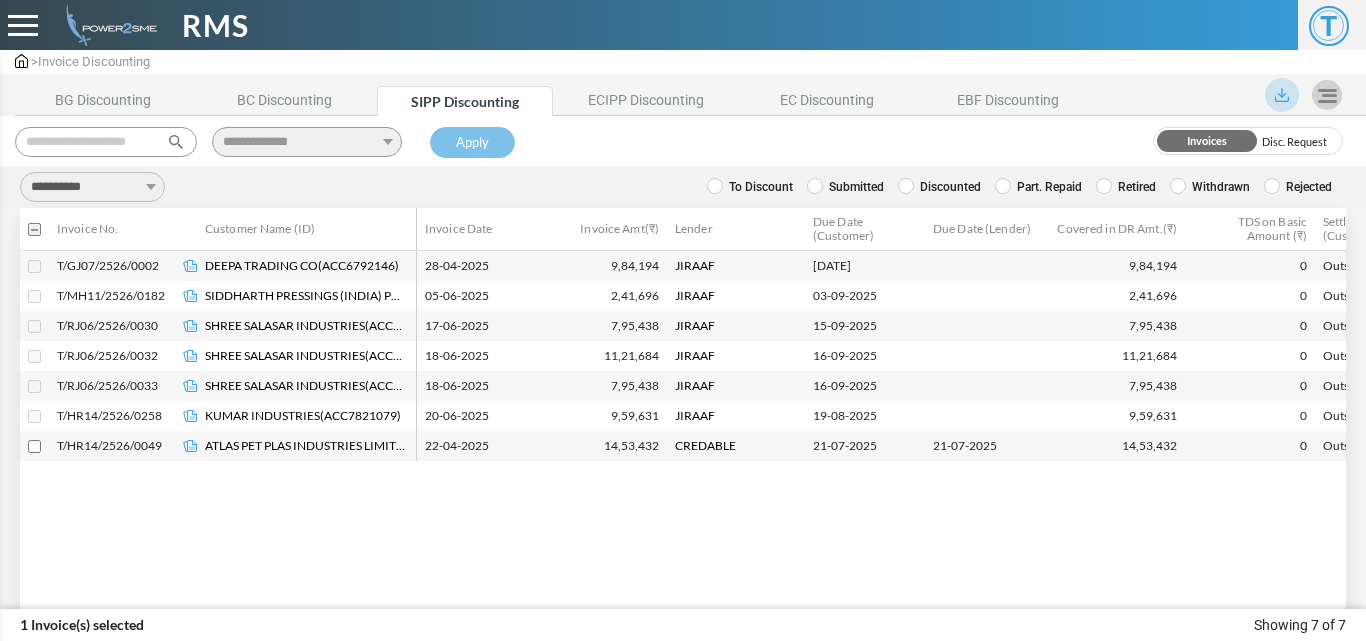 click on "**********" at bounding box center [92, 187] 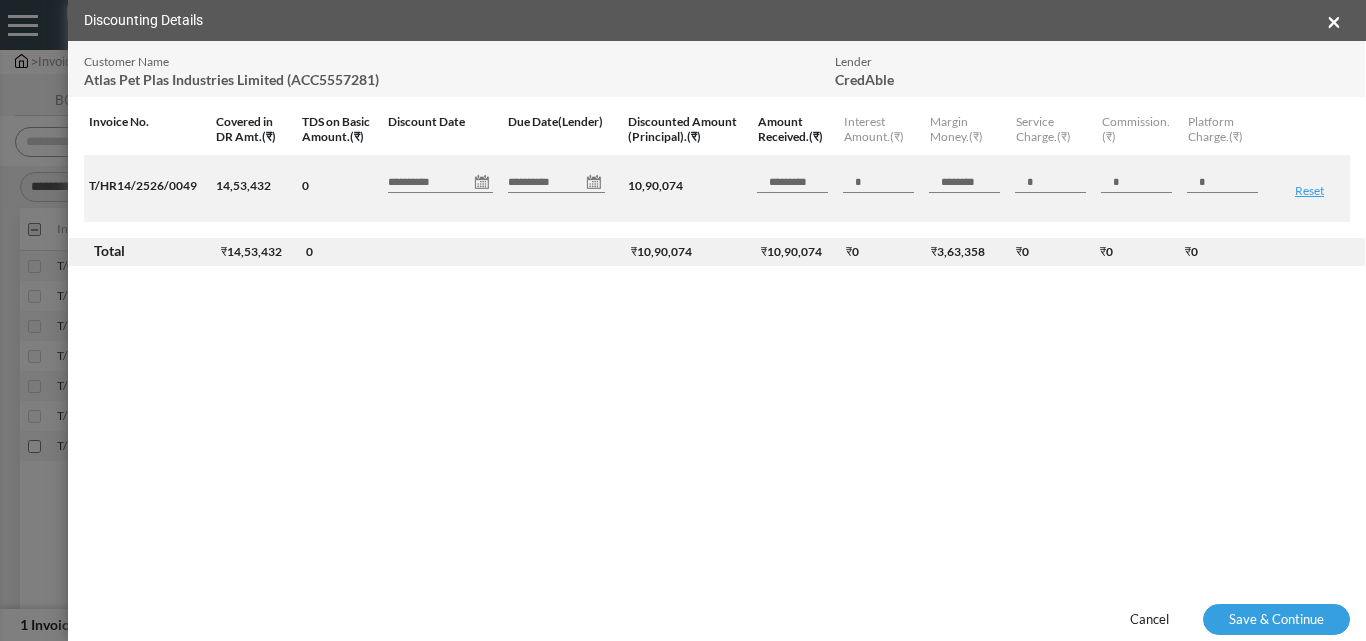 click on "**********" at bounding box center (440, 183) 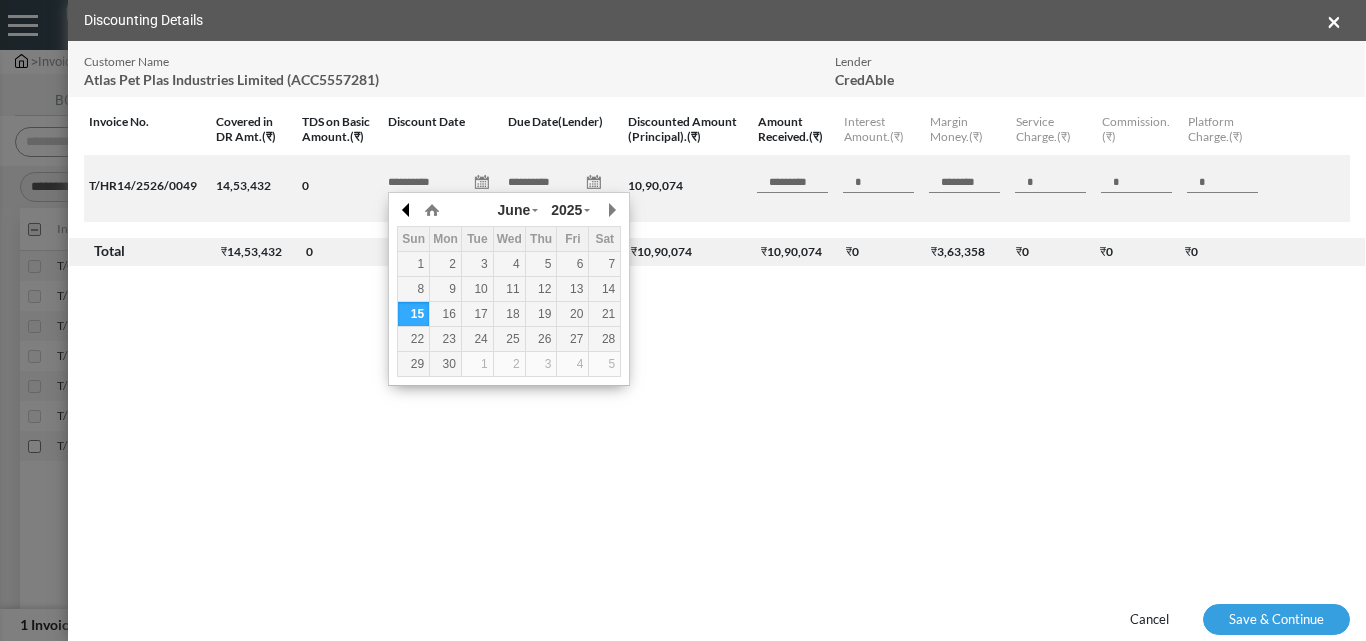 click at bounding box center (407, 210) 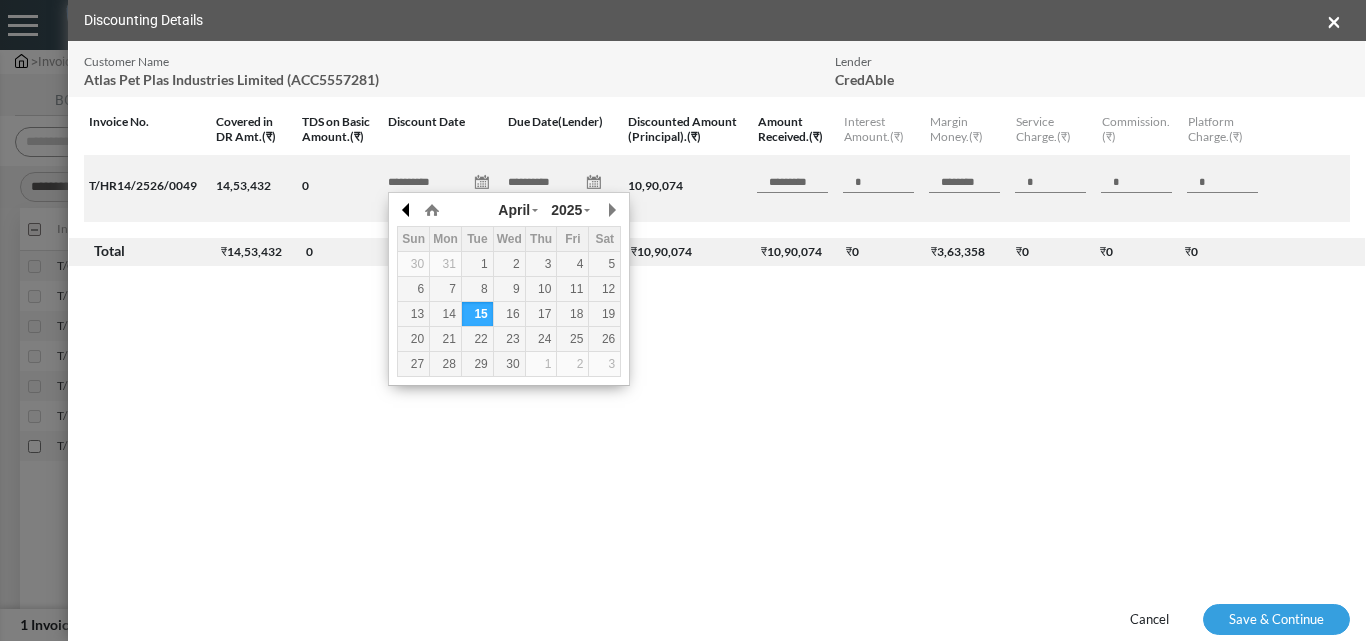 click at bounding box center [407, 210] 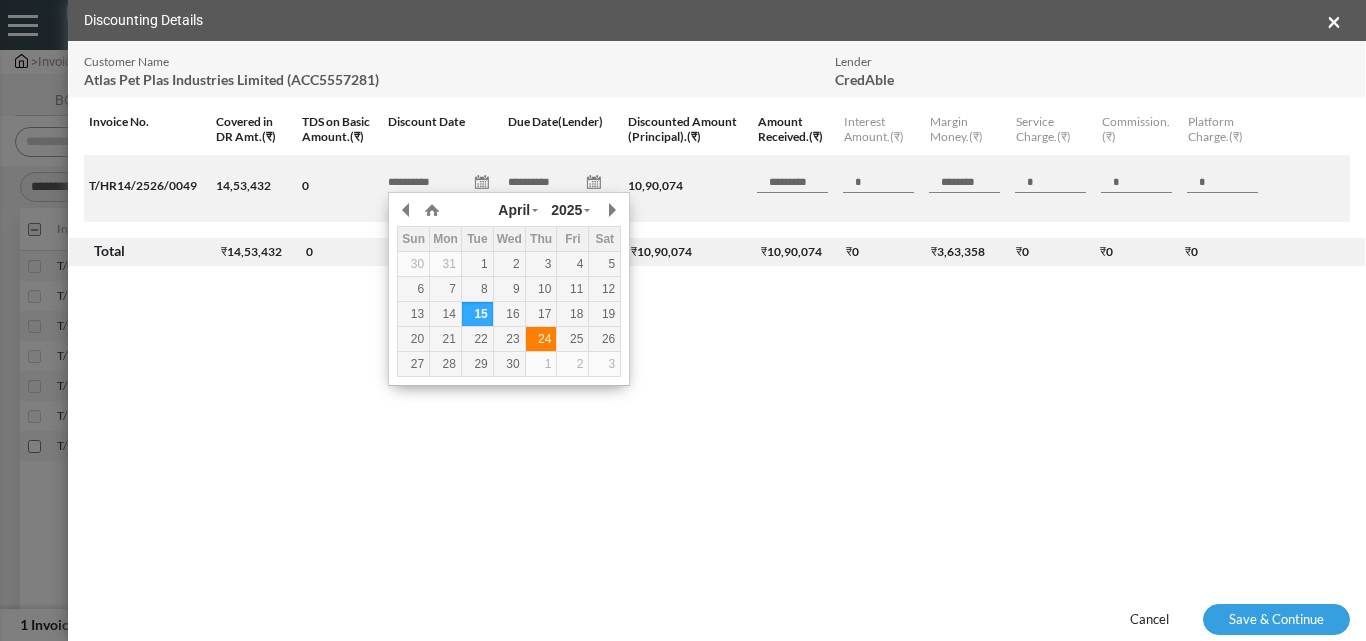 click on "24" at bounding box center [541, 339] 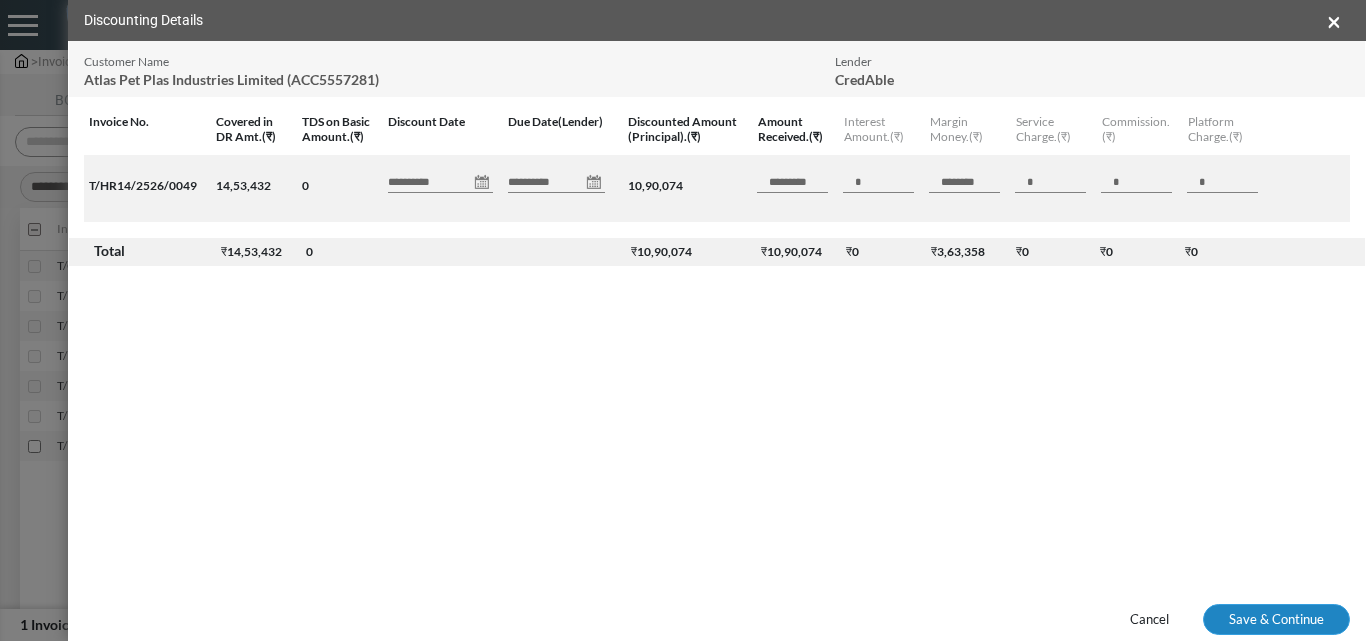 click on "Save & Continue" at bounding box center (1276, 620) 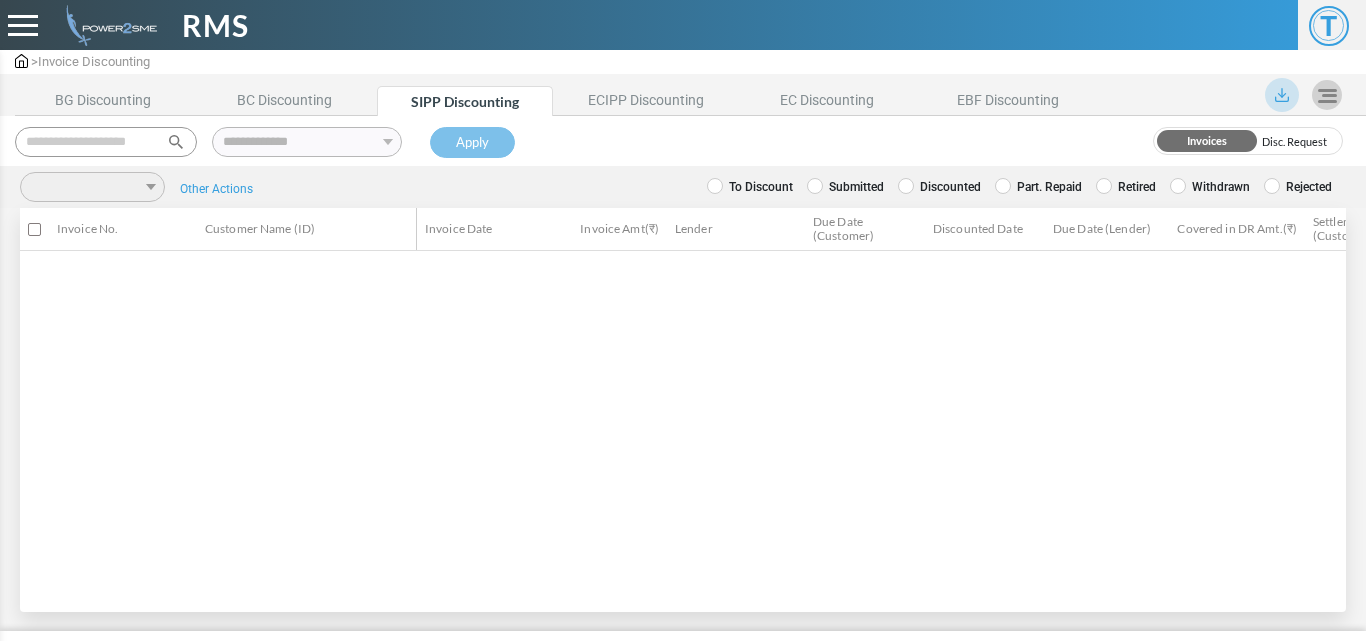 scroll, scrollTop: 0, scrollLeft: 0, axis: both 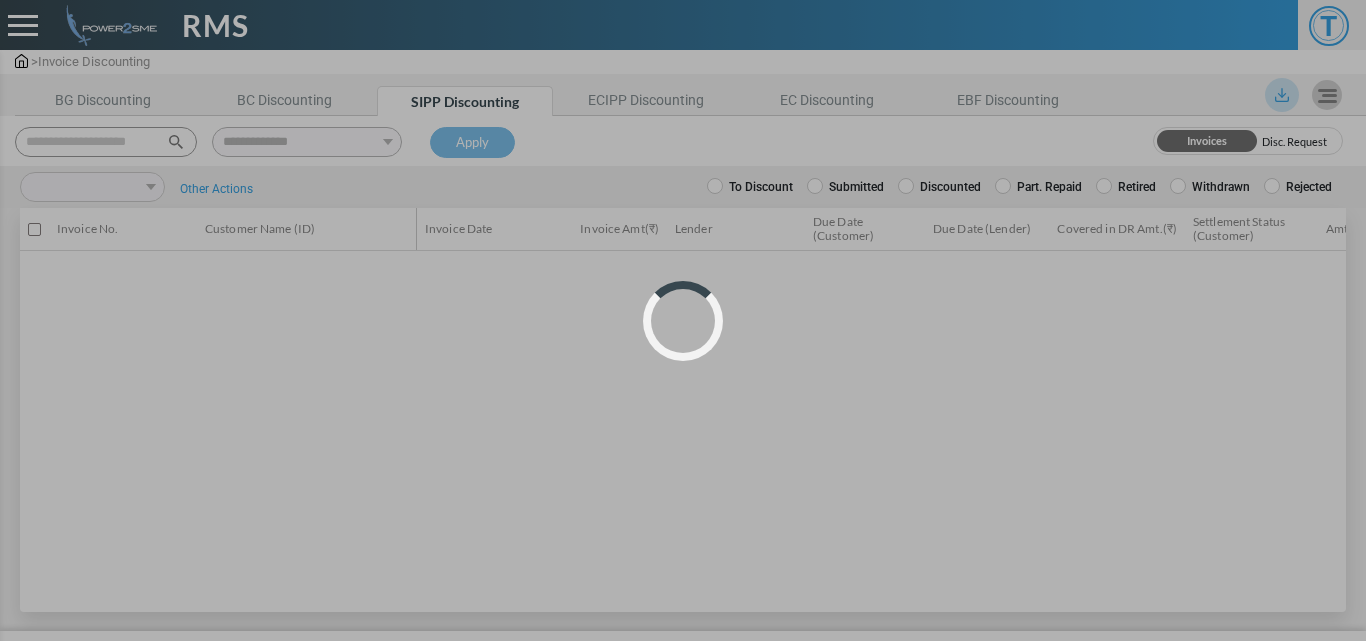 select 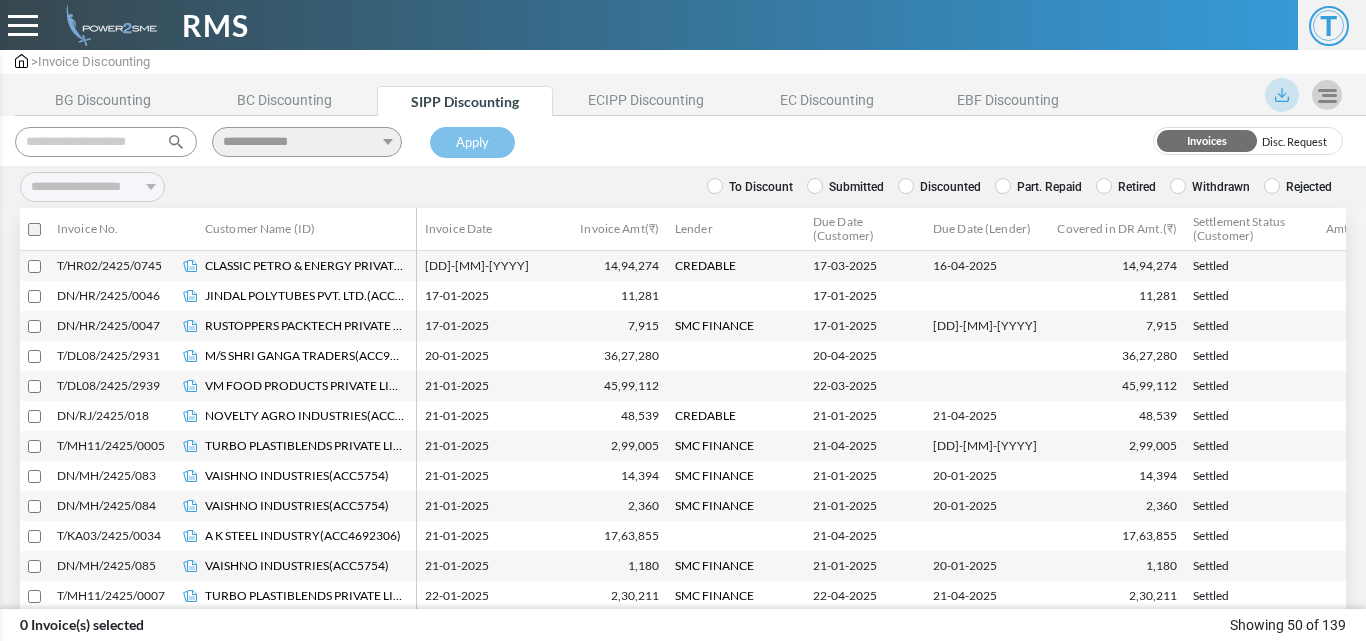 click at bounding box center (106, 142) 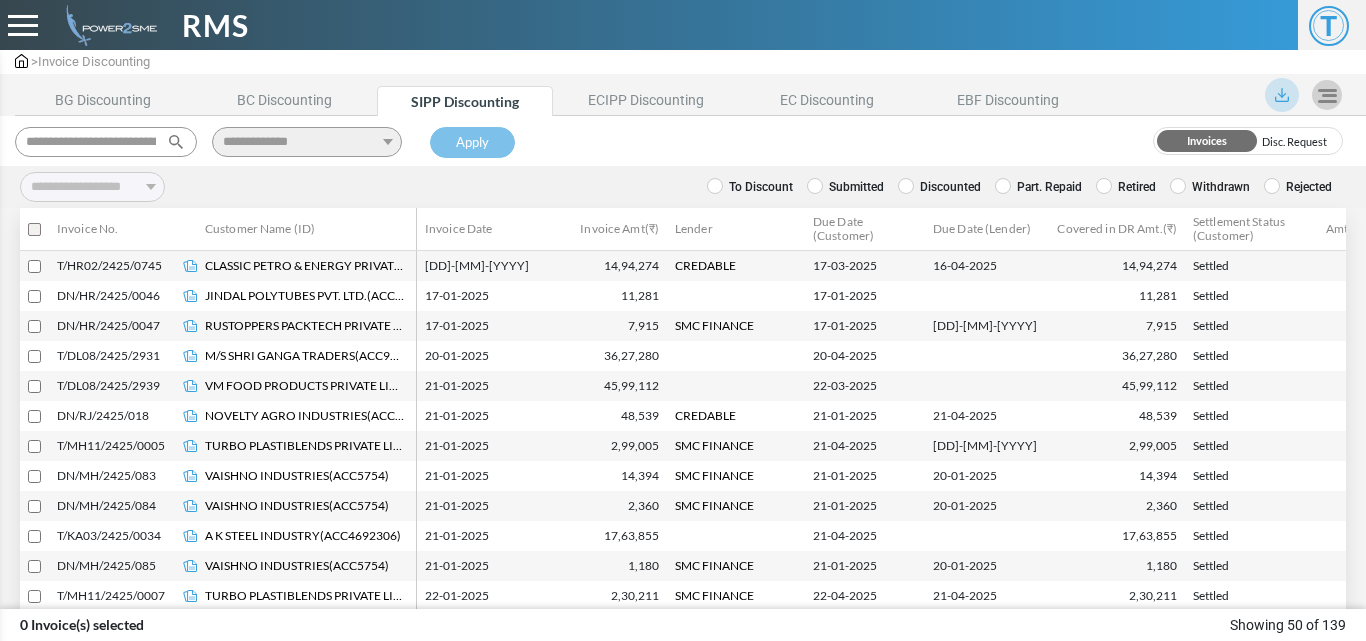 scroll, scrollTop: 0, scrollLeft: 86, axis: horizontal 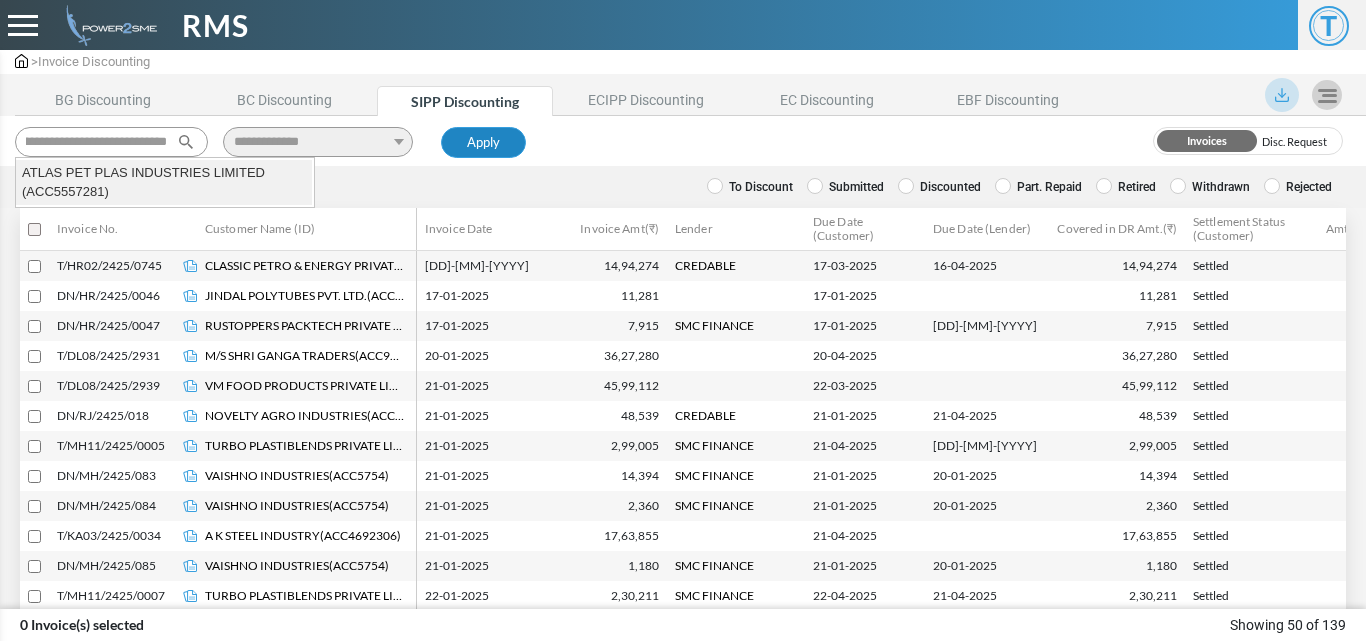 type on "**********" 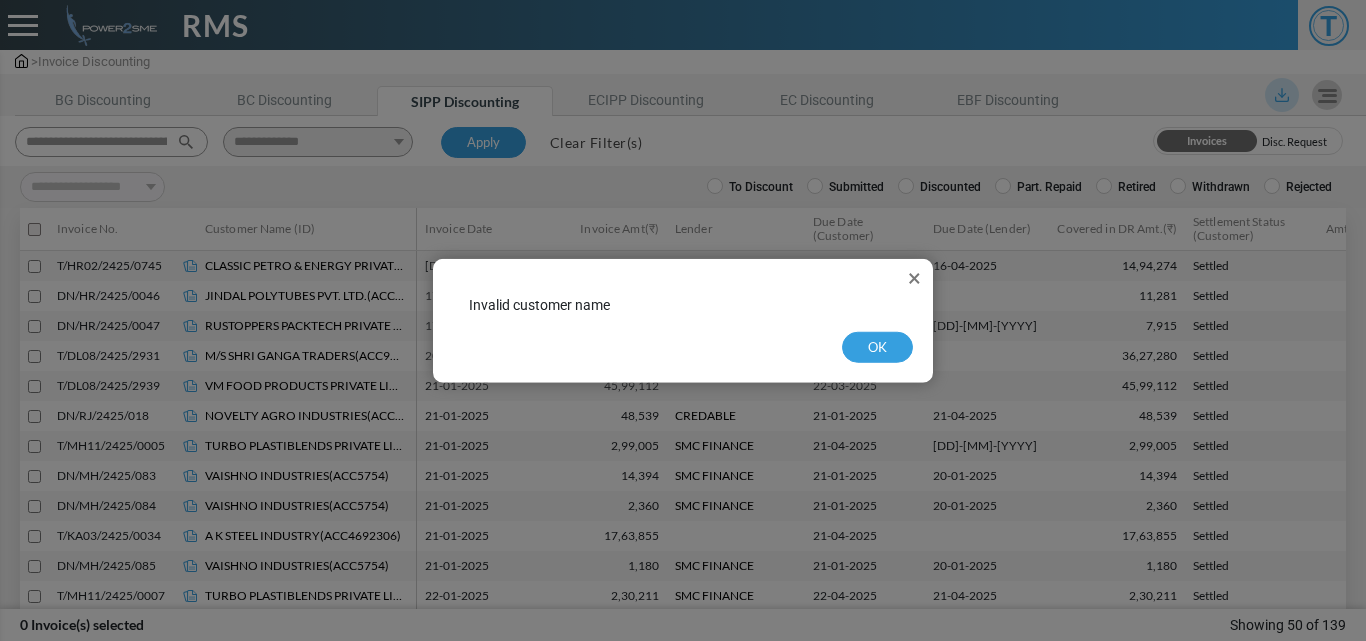 click on "×" at bounding box center (914, 277) 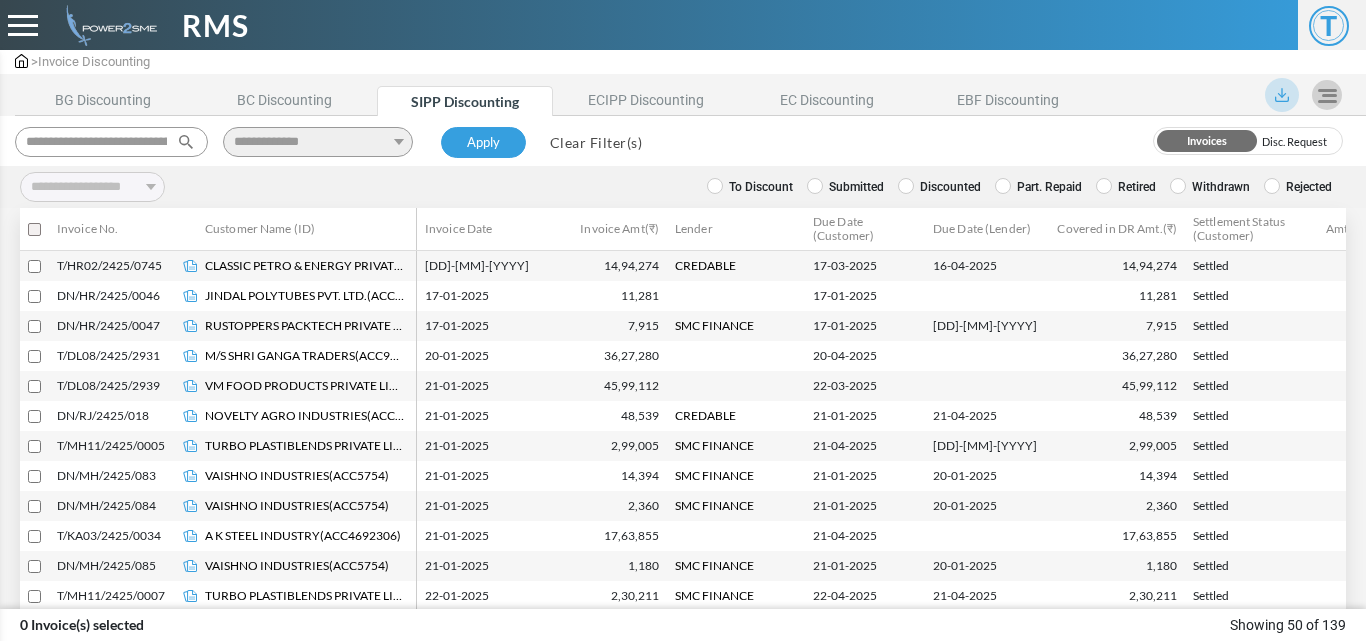 click on "**********" at bounding box center (111, 142) 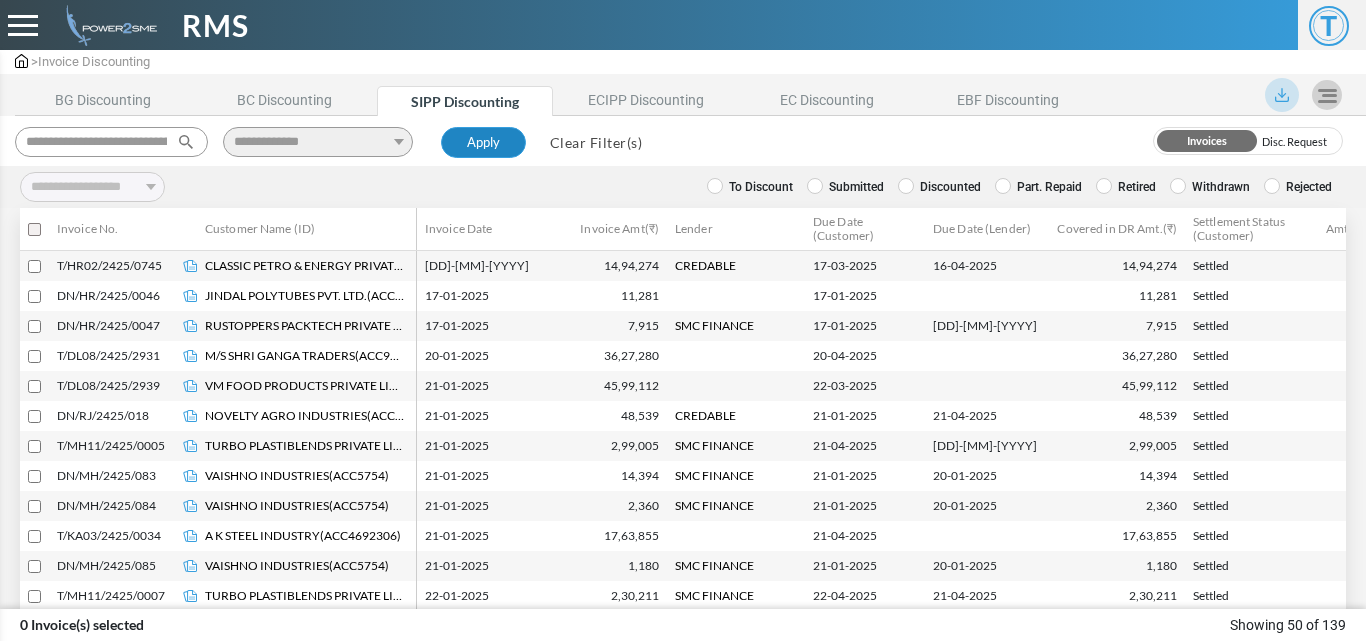 click on "Apply" at bounding box center [483, 143] 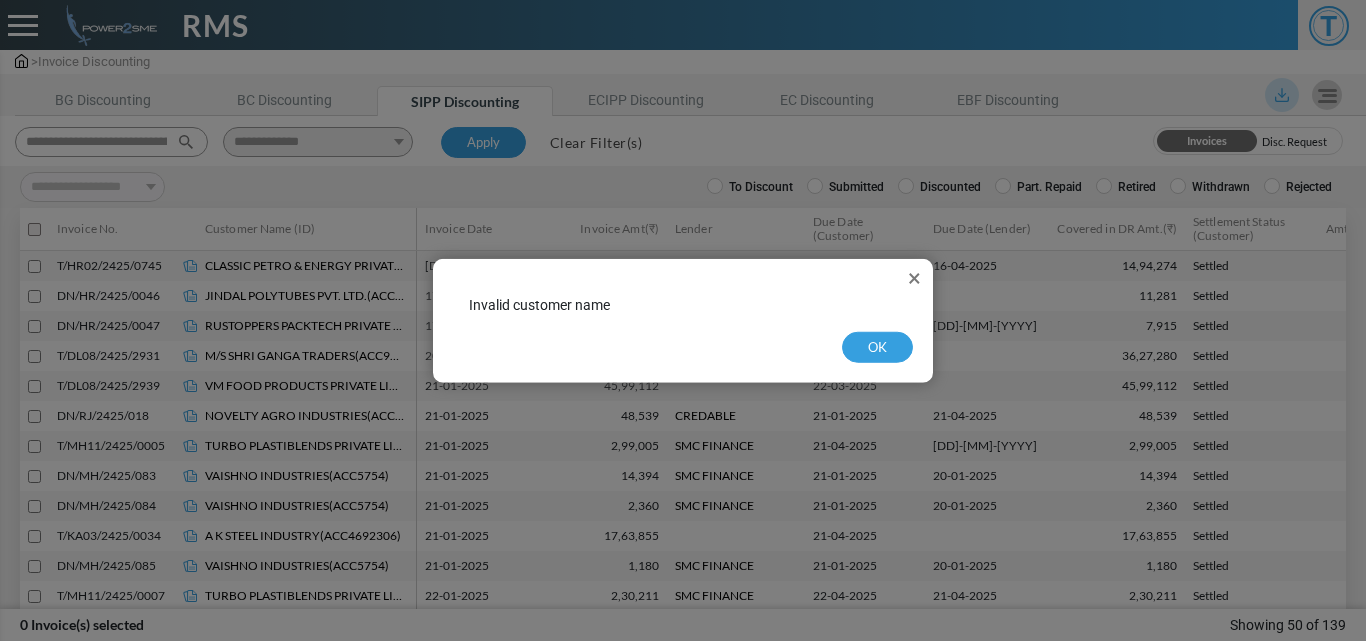 click on "×" at bounding box center (914, 277) 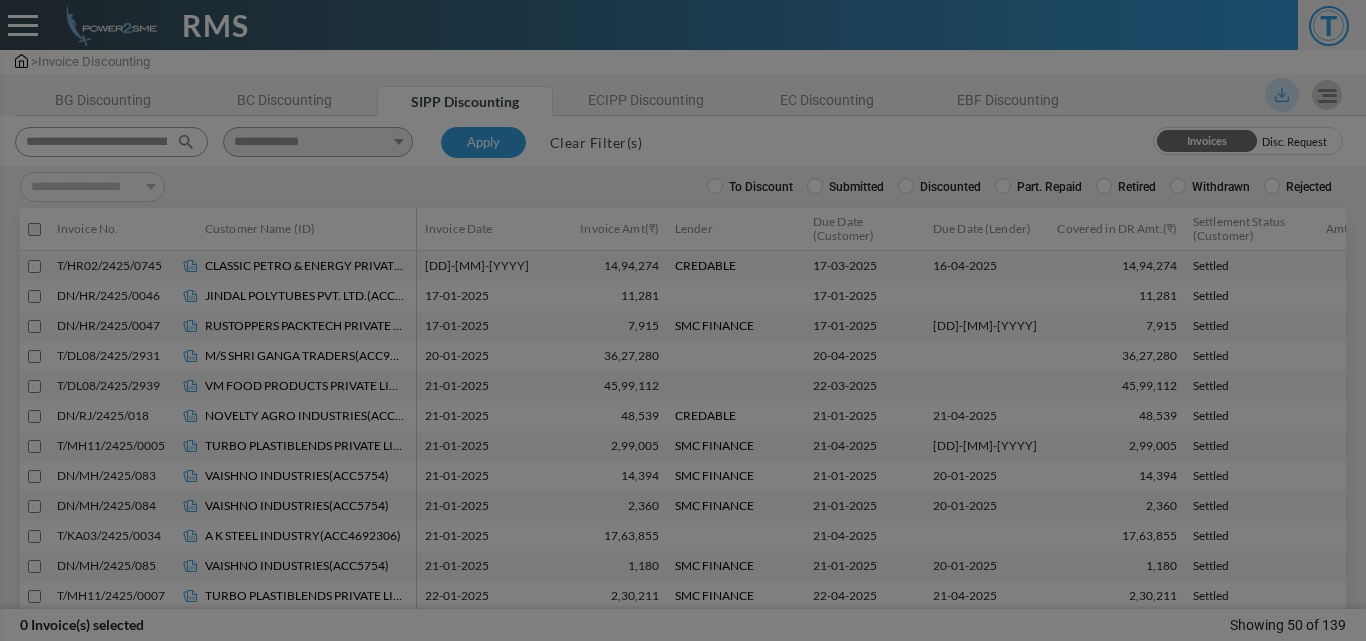click on "17-03-2025" at bounding box center [865, 266] 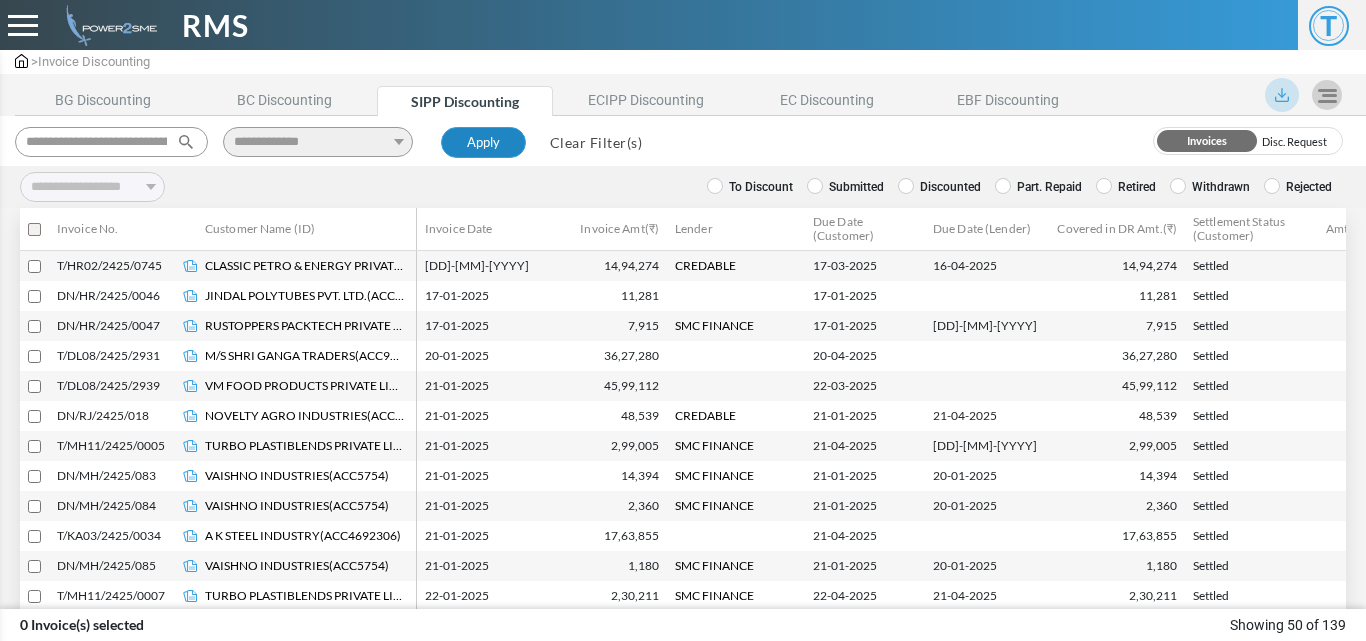 click on "Apply" at bounding box center (483, 143) 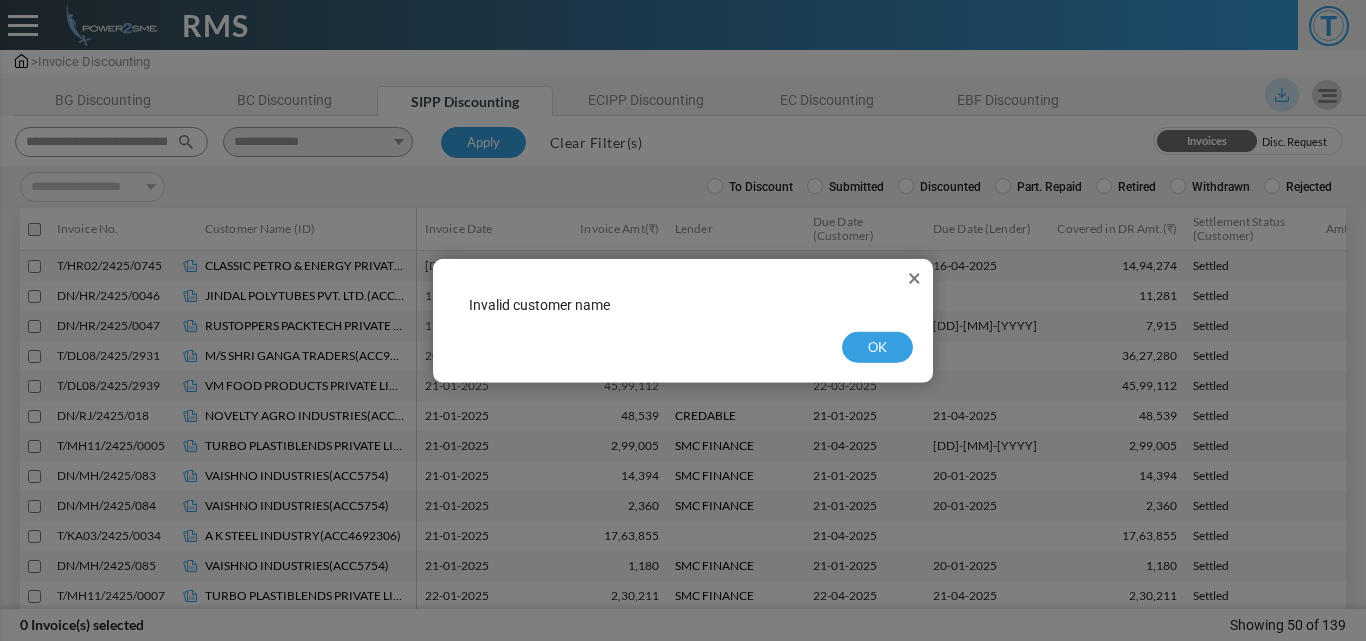 click on "×" at bounding box center [914, 277] 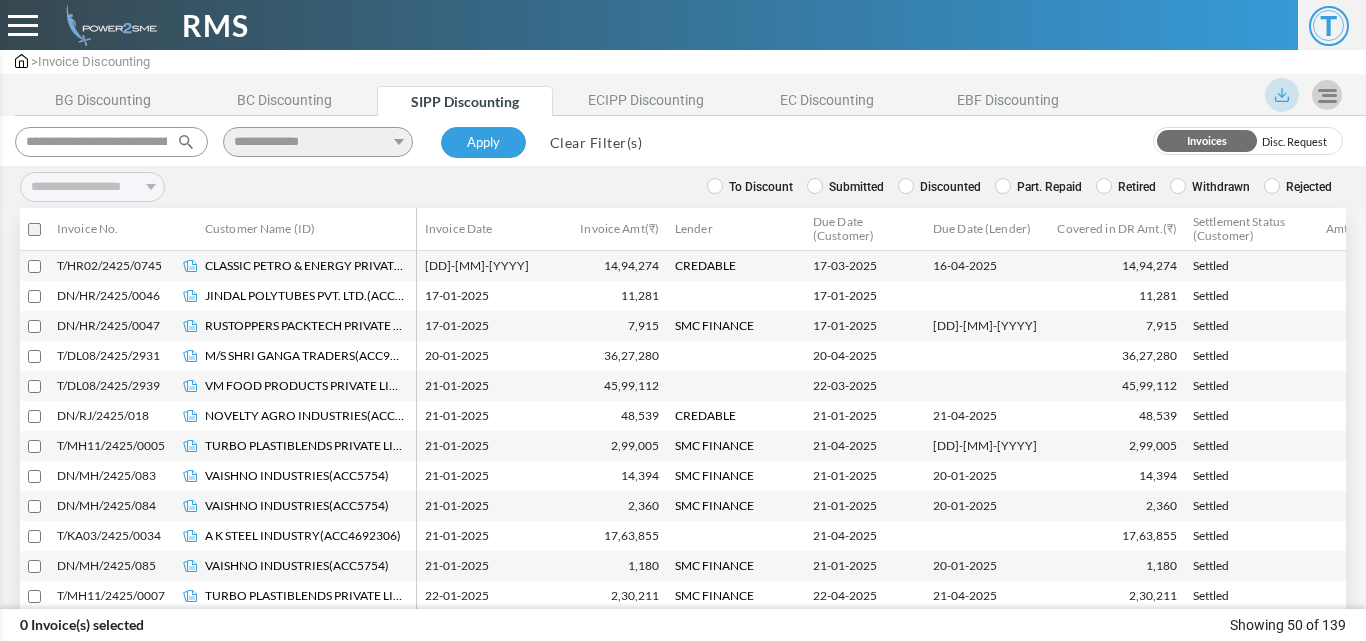 click on "Clear Filter(s)" at bounding box center [596, 142] 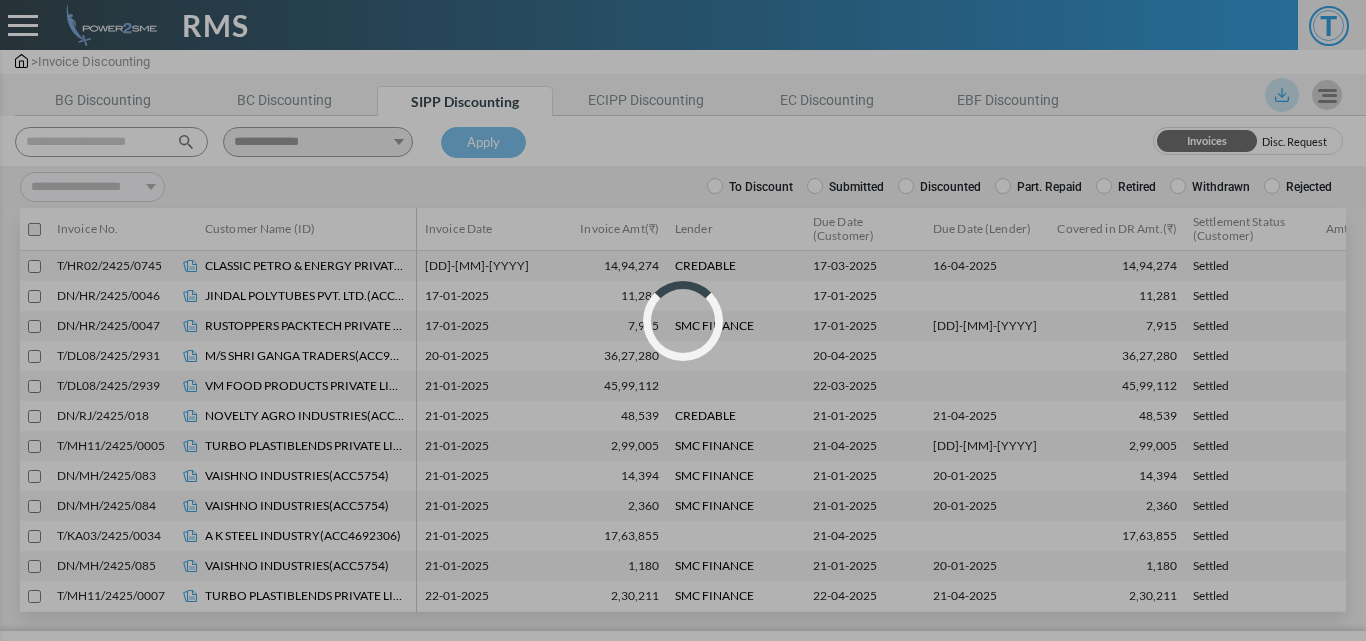 select 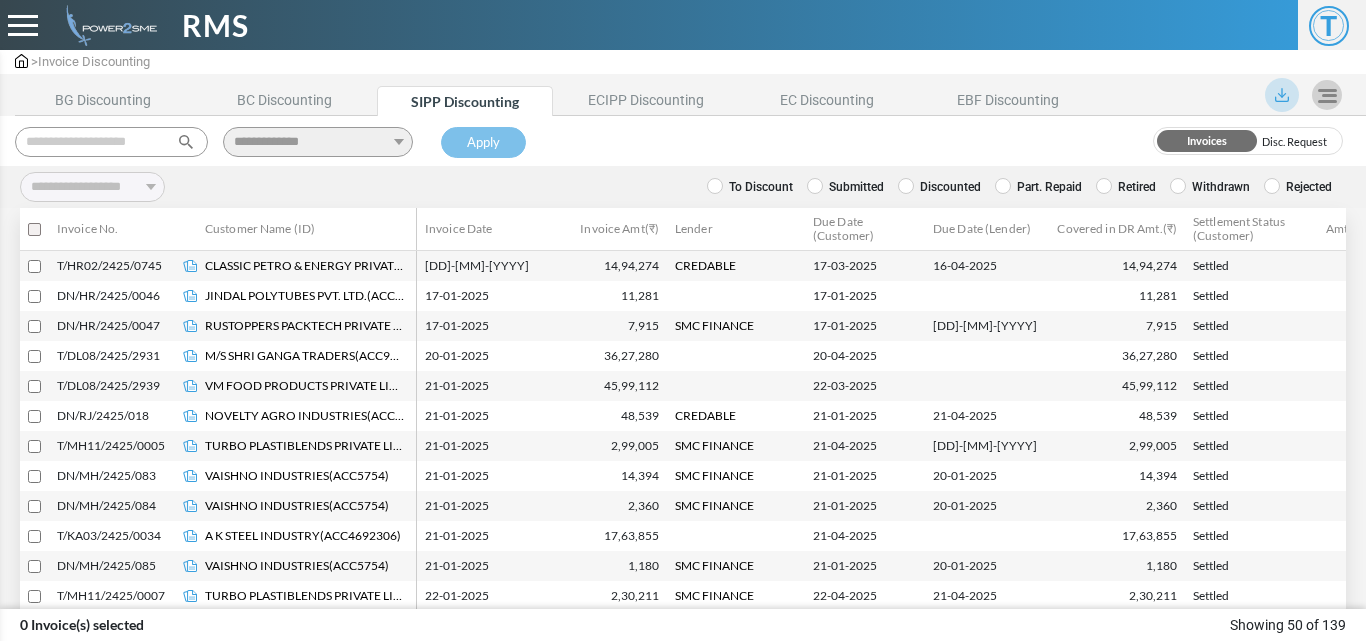 click at bounding box center (111, 142) 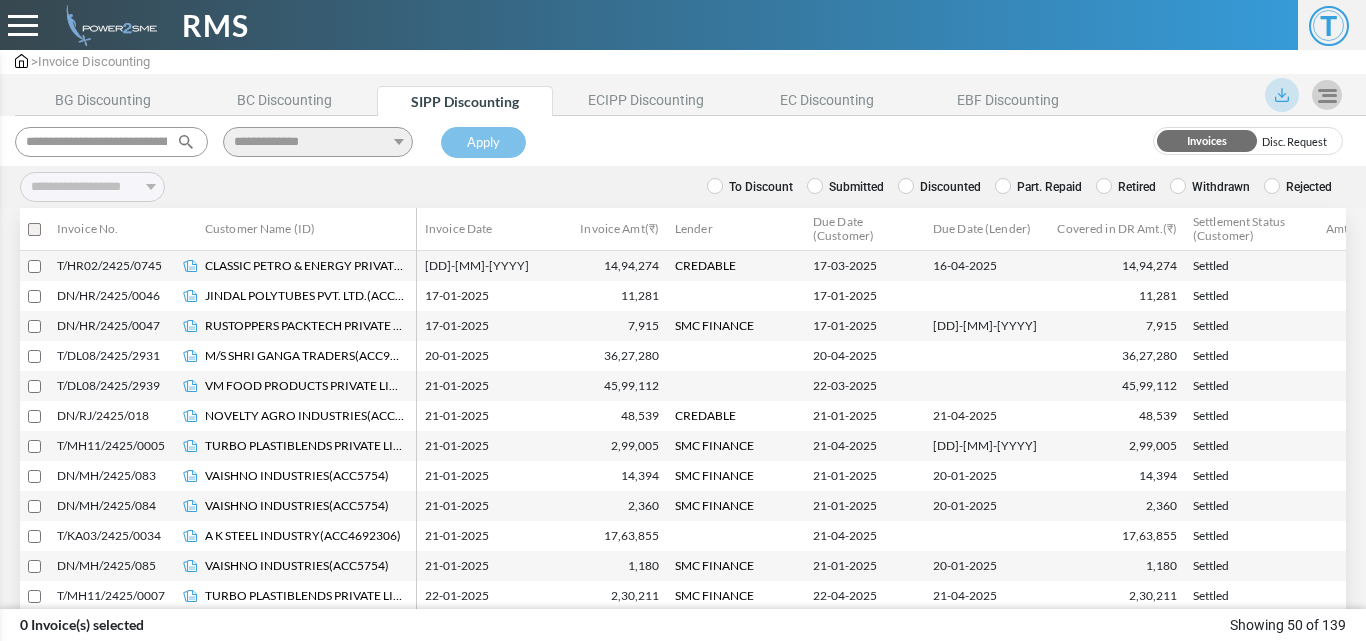 scroll, scrollTop: 0, scrollLeft: 86, axis: horizontal 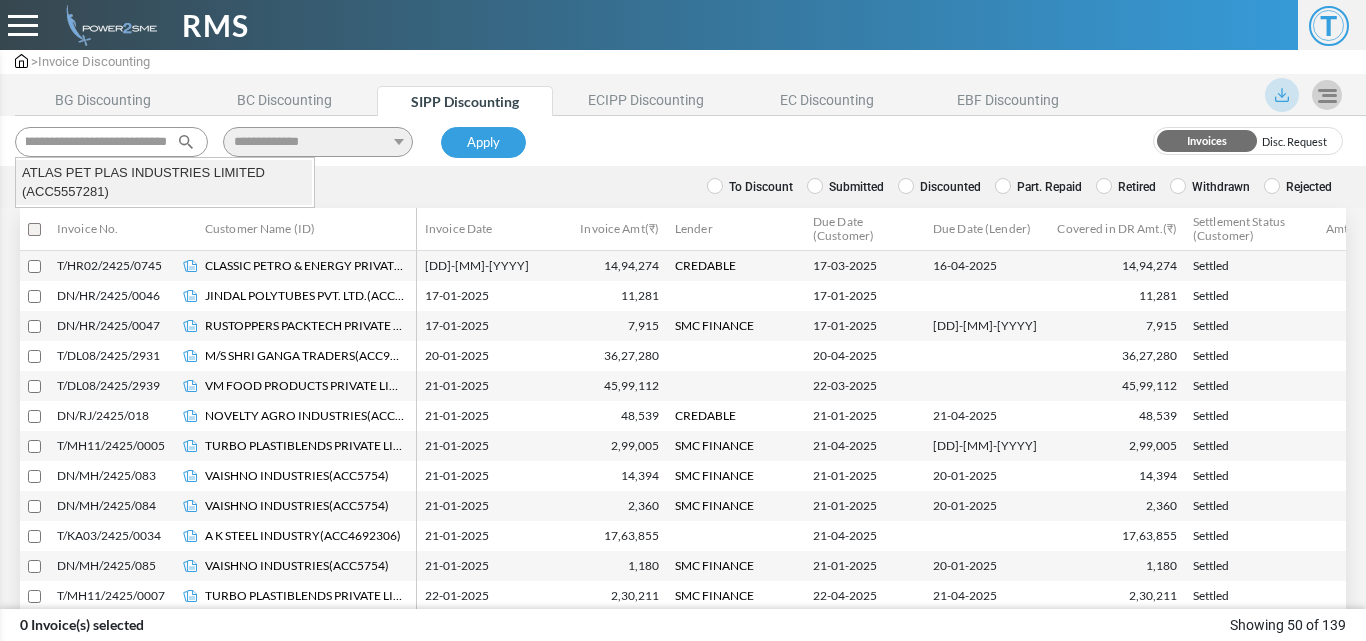 click on "ATLAS PET PLAS INDUSTRIES LIMITED (ACC5557281)" at bounding box center [164, 182] 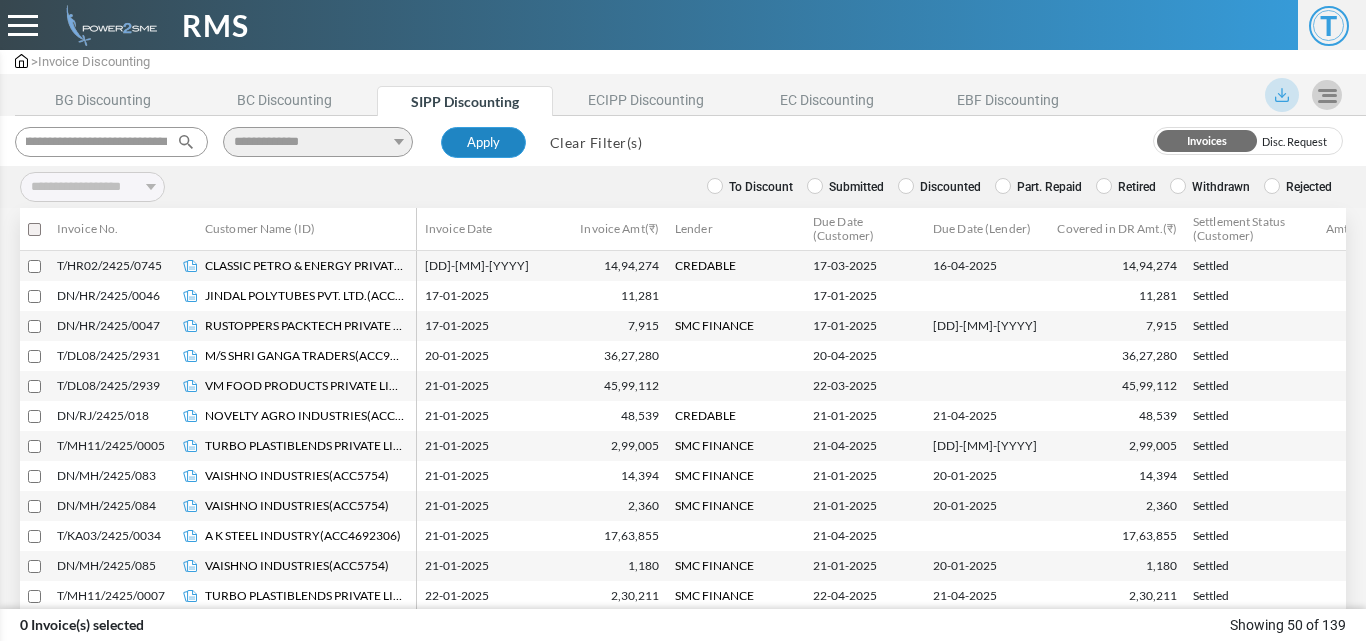 type on "**********" 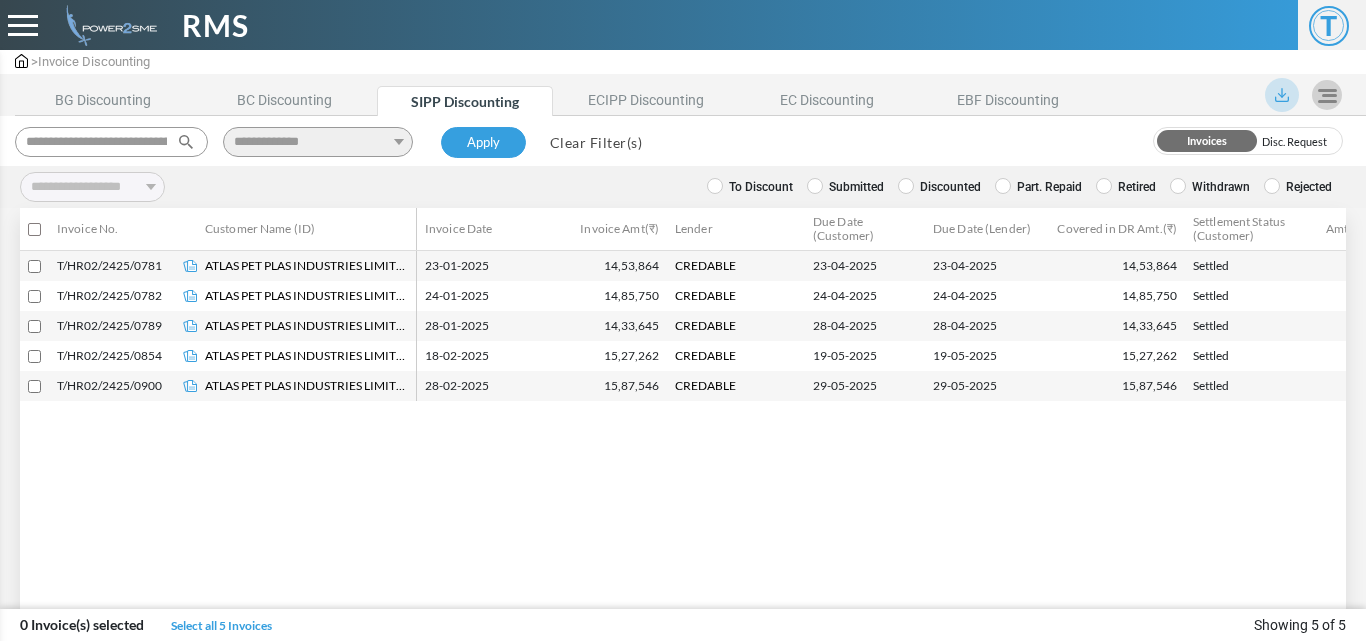 click on "Discounted" at bounding box center [939, 187] 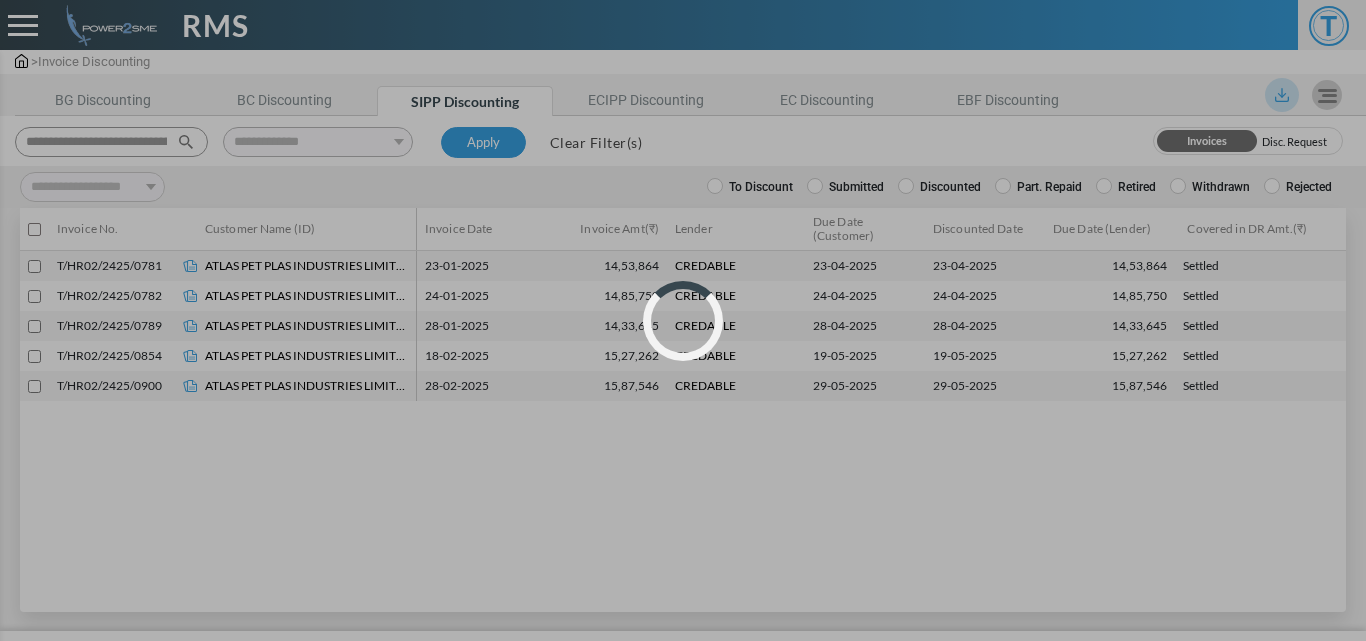 select 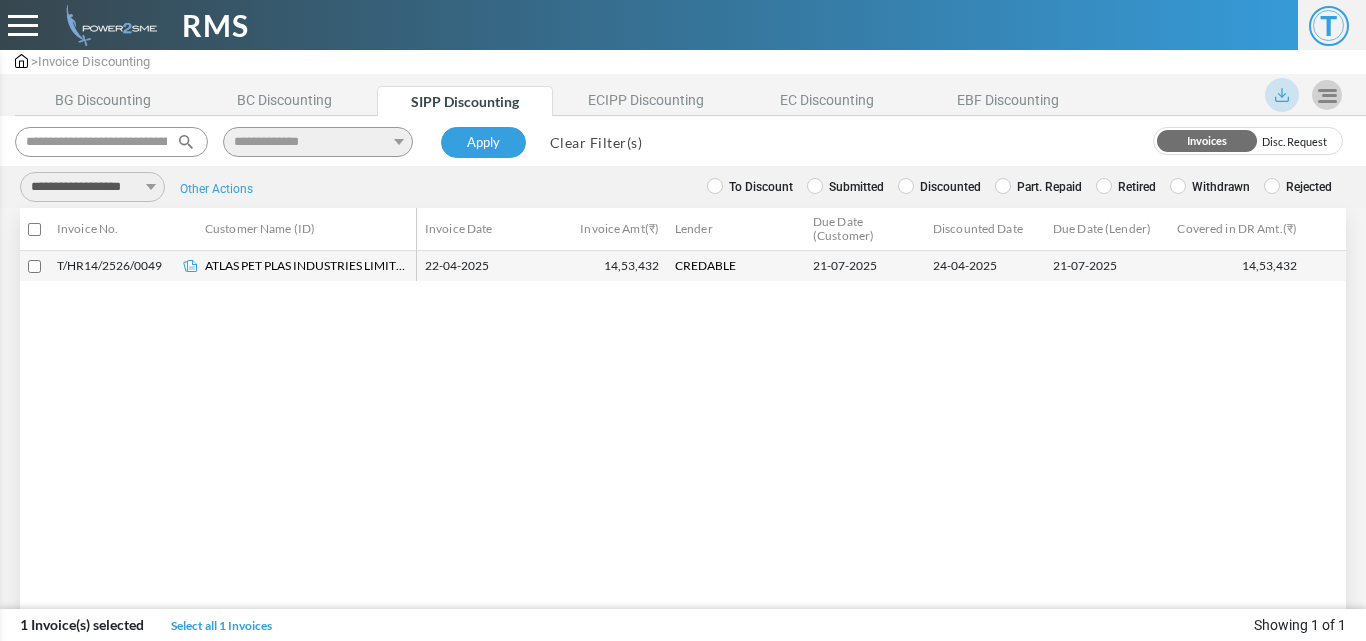 click on "**********" at bounding box center (92, 187) 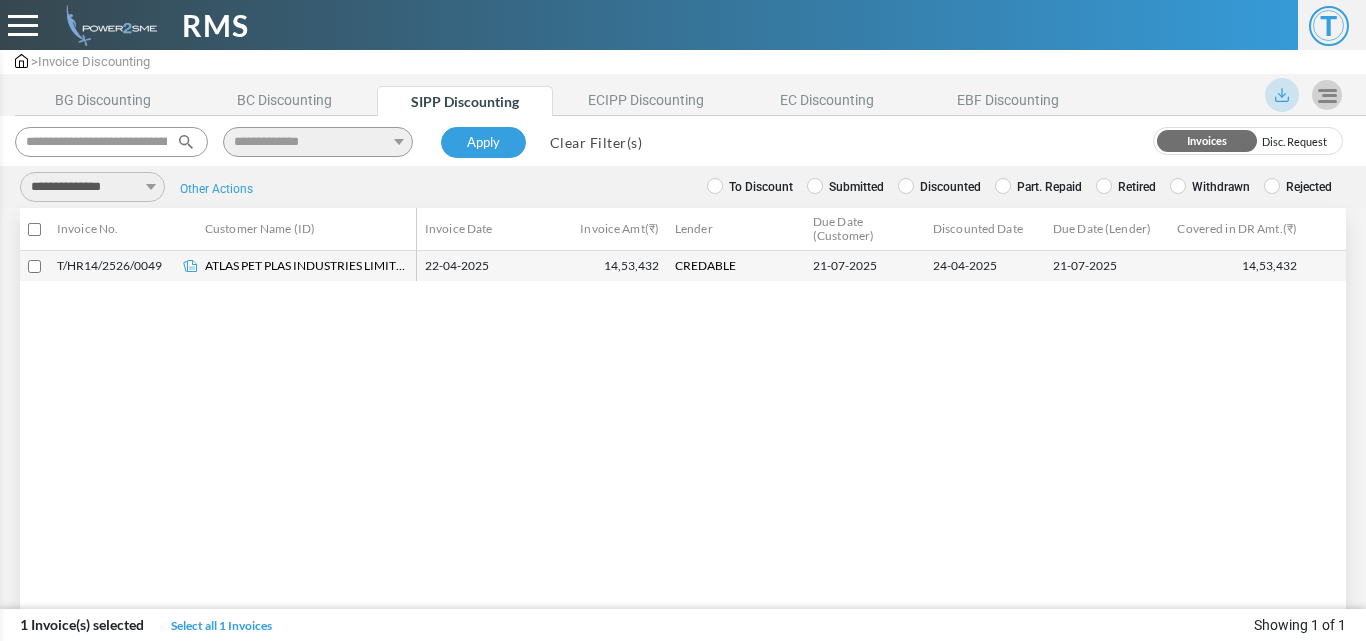 click on "**********" at bounding box center [92, 187] 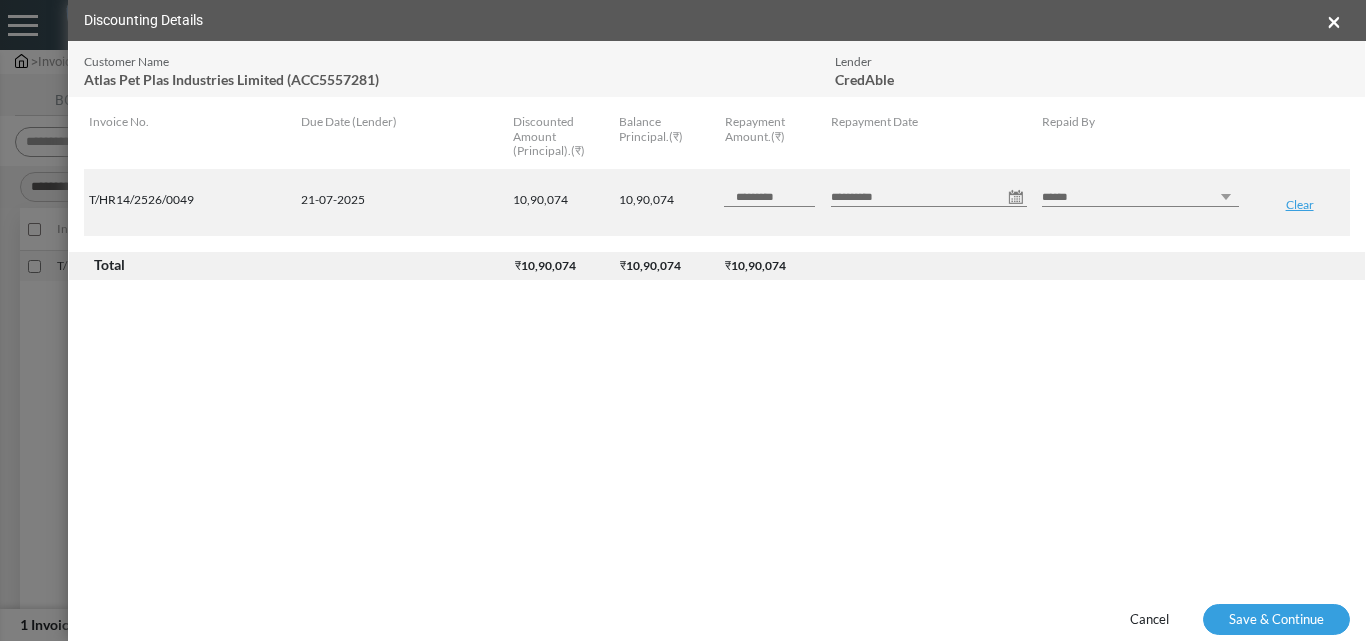 click on "**********" at bounding box center [929, 197] 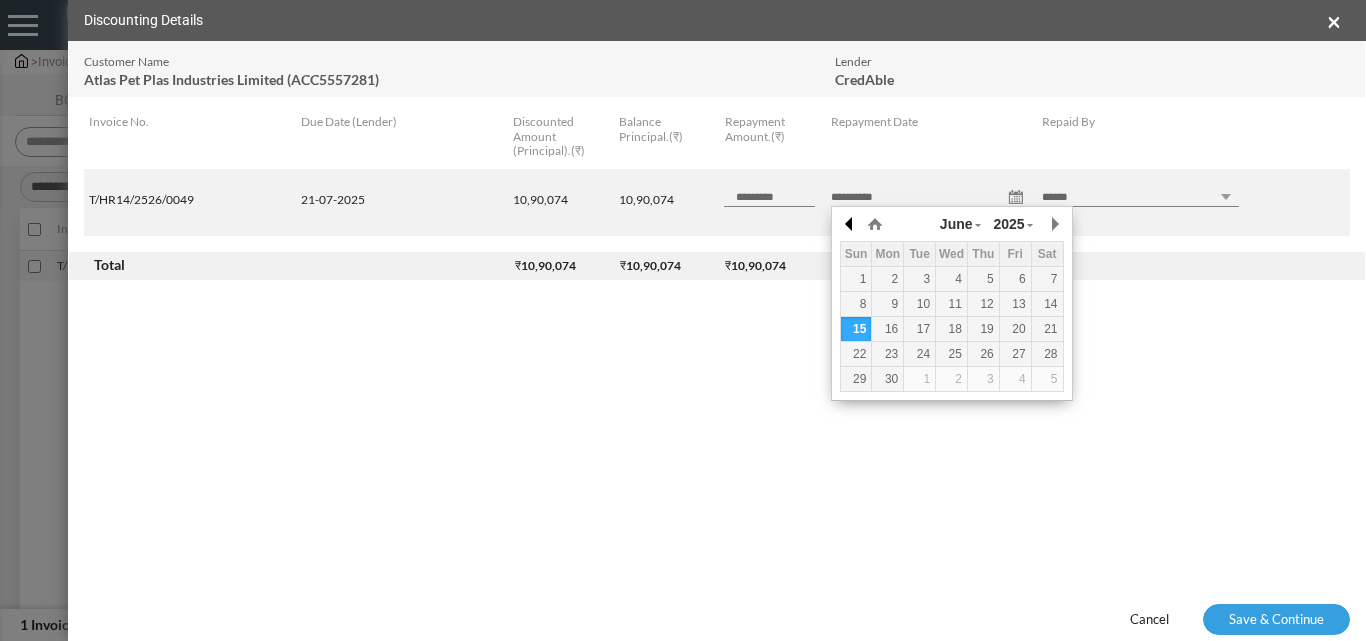 click at bounding box center (850, 224) 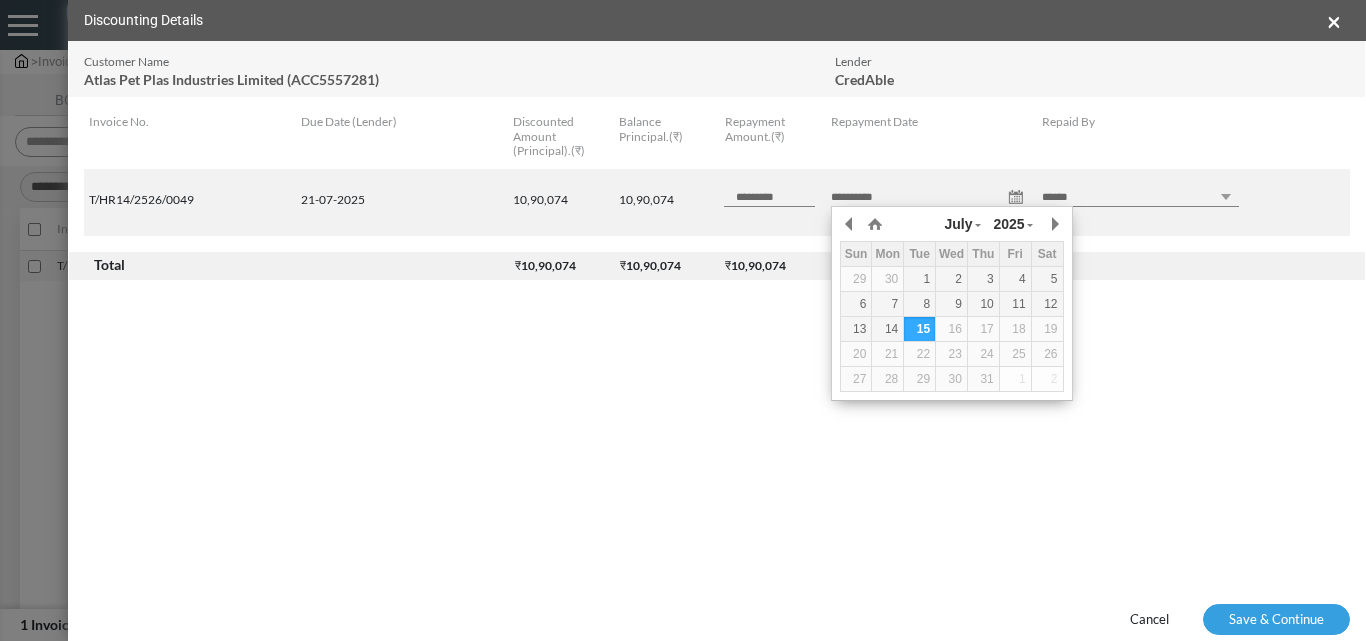 click on "July January February March April May June July August September October November December 2025 1950 1951 1952 1953 1954 1955 1956 1957 1958 1959 1960 1961 1962 1963 1964 1965 1966 1967 1968 1969 1970 1971 1972 1973 1974 1975 1976 1977 1978 1979 1980 1981 1982 1983 1984 1985 1986 1987 1988 1989 1990 1991 1992 1993 1994 1995 1996 1997 1998 1999 2000 2001 2002 2003 2004 2005 2006 2007 2008 2009 2010 2011 2012 2013 2014 2015 2016 2017 2018 2019 2020 2021 2022 2023 2024 2025 2026 2027 2028 2029 2030 2031 2032 2033 2034 2035 2036 2037 2038 2039 2040 2041 2042 2043 2044 2045 2046 2047 2048 2049 2050 Sun Mon Tue Wed Thu Fri Sat 29 30 1 2 3 4 5 6 7 8 9 10 11 12 13 14 15 16 17 18 19 20 21 22 23 24 25 26 27 28 29 30 31 1 2 Save Selected 00:00 01:00 02:00 03:00 04:00 05:00 06:00 07:00 08:00 09:00 10:00 11:00 12:00 13:00 14:00 15:00 16:00 17:00 18:00 19:00 20:00 21:00 22:00 23:00" at bounding box center [952, 303] 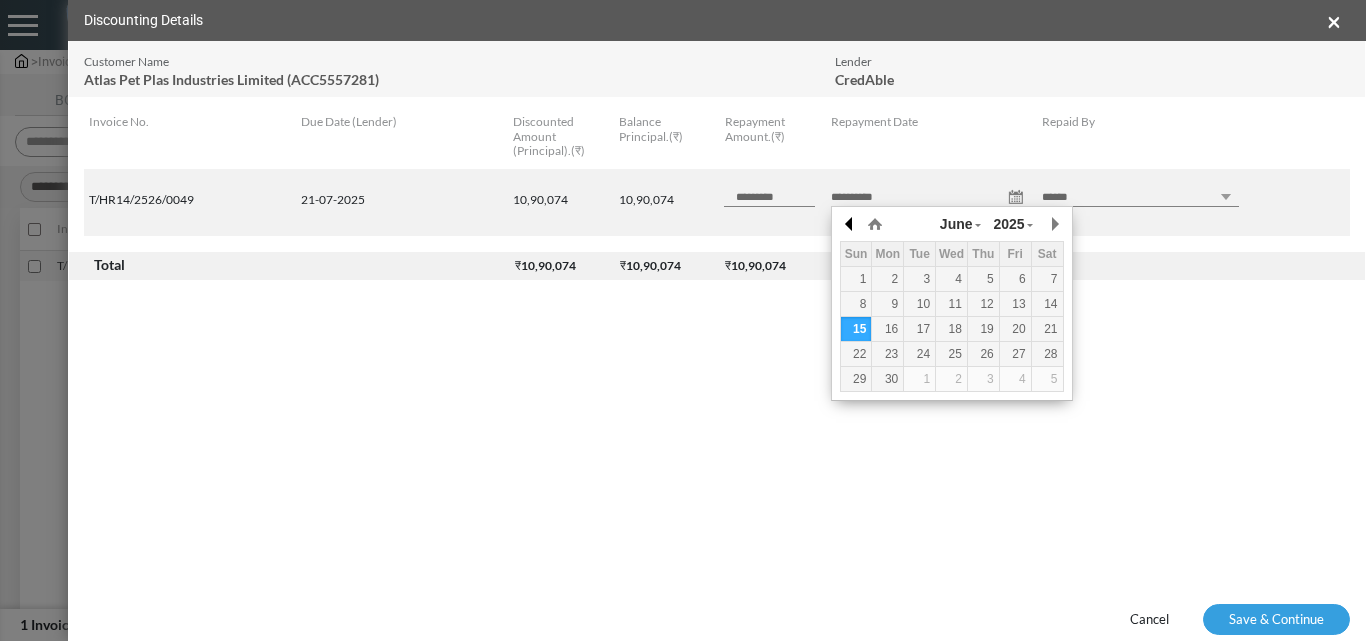 click at bounding box center (850, 224) 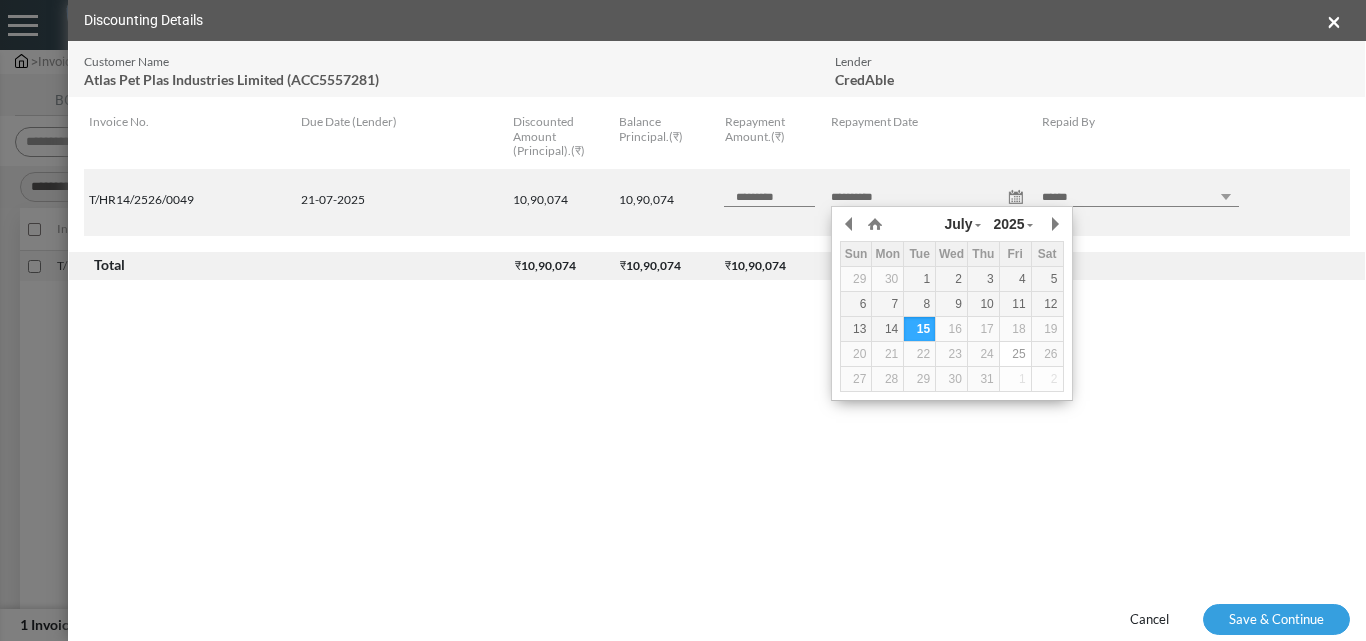 click on "25" at bounding box center [1015, 354] 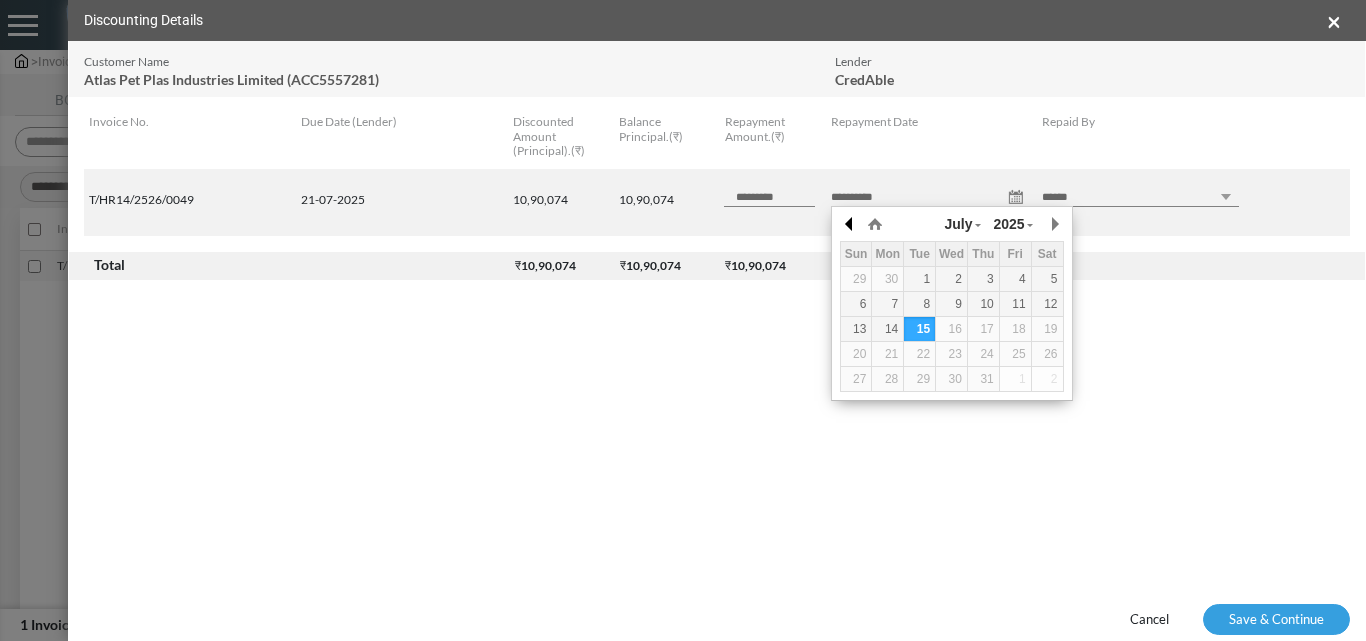 click at bounding box center [850, 224] 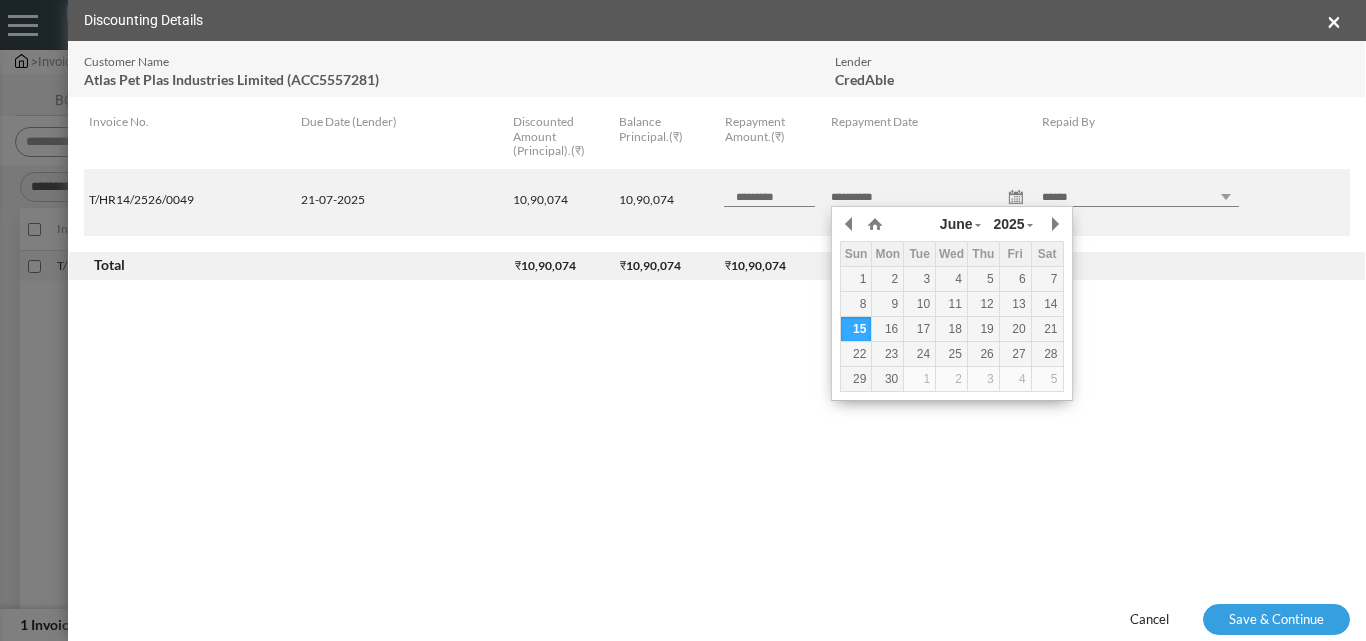 click on "June January February March April May June July August September October November December 2025 1950 1951 1952 1953 1954 1955 1956 1957 1958 1959 1960 1961 1962 1963 1964 1965 1966 1967 1968 1969 1970 1971 1972 1973 1974 1975 1976 1977 1978 1979 1980 1981 1982 1983 1984 1985 1986 1987 1988 1989 1990 1991 1992 1993 1994 1995 1996 1997 1998 1999 2000 2001 2002 2003 2004 2005 2006 2007 2008 2009 2010 2011 2012 2013 2014 2015 2016 2017 2018 2019 2020 2021 2022 2023 2024 2025 2026 2027 2028 2029 2030 2031 2032 2033 2034 2035 2036 2037 2038 2039 2040 2041 2042 2043 2044 2045 2046 2047 2048 2049 2050 Sun Mon Tue Wed Thu Fri Sat 1 2 3 4 5 6 7 8 9 10 11 12 13 14 15 16 17 18 19 20 21 22 23 24 25 26 27 28 29 30 1 2 3 4 5 Save Selected" at bounding box center (952, 300) 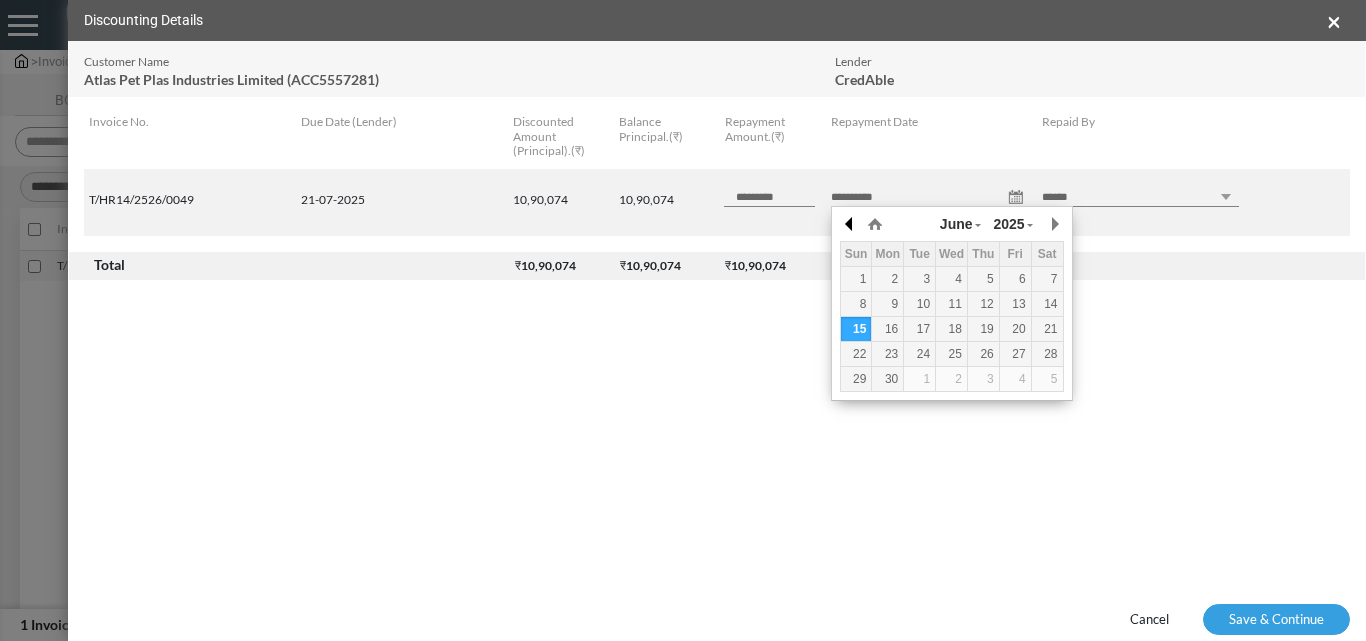 click at bounding box center [850, 224] 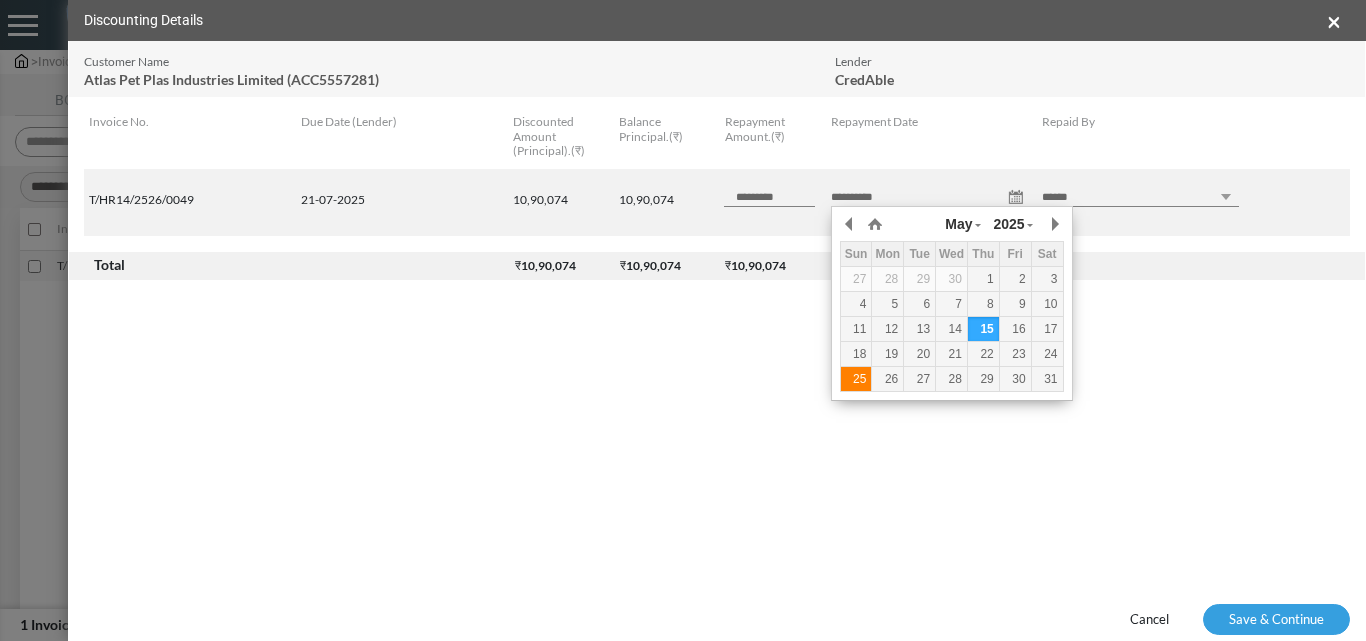 click on "25" at bounding box center (856, 379) 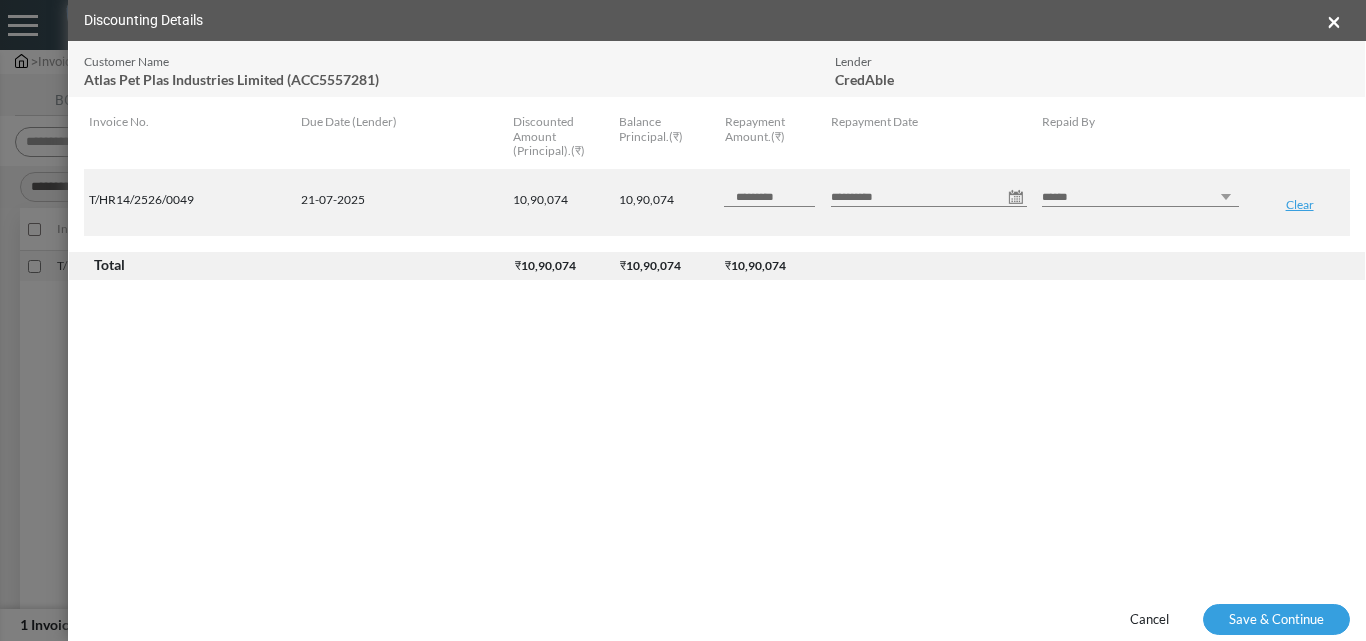 click on "****** *** ********" at bounding box center (1140, 197) 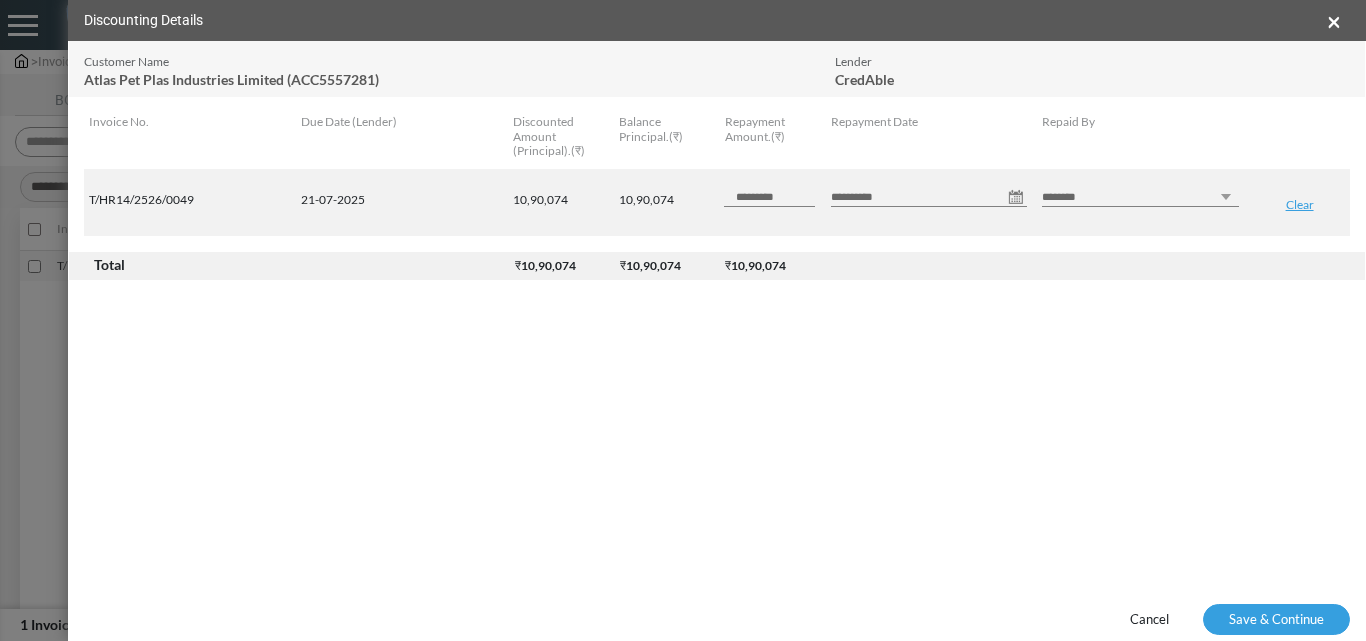 click on "****** *** ********" at bounding box center (1140, 197) 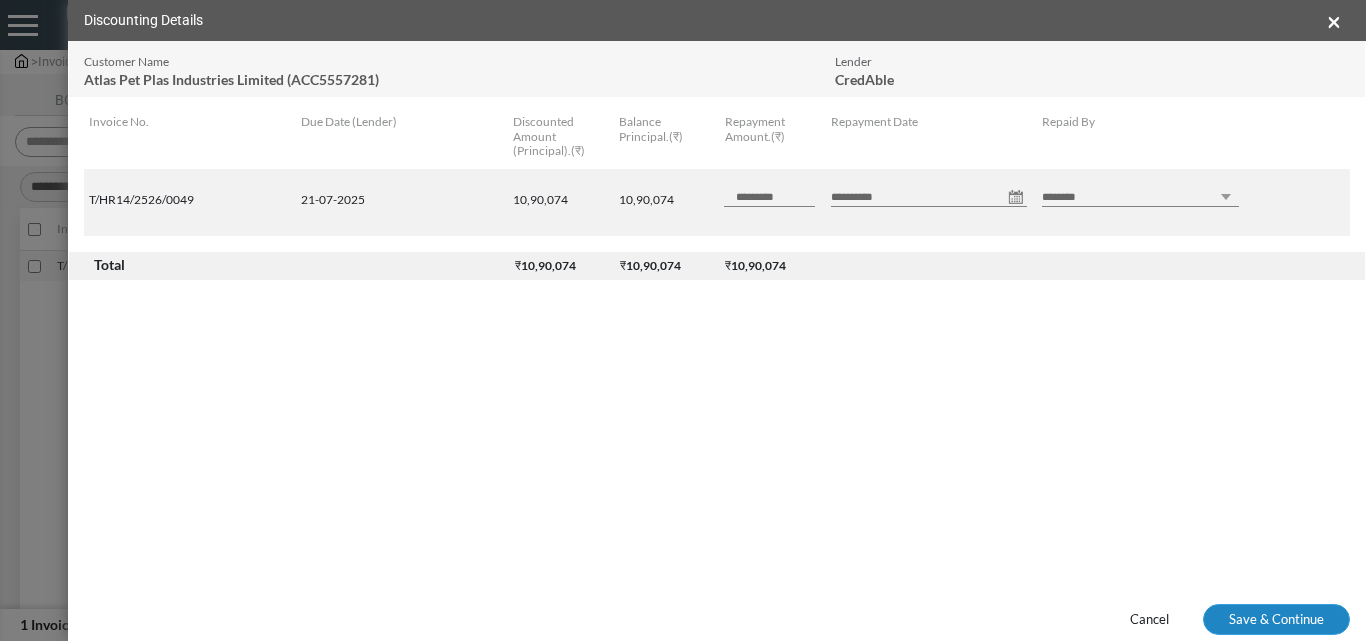 click on "Save & Continue" at bounding box center [1276, 620] 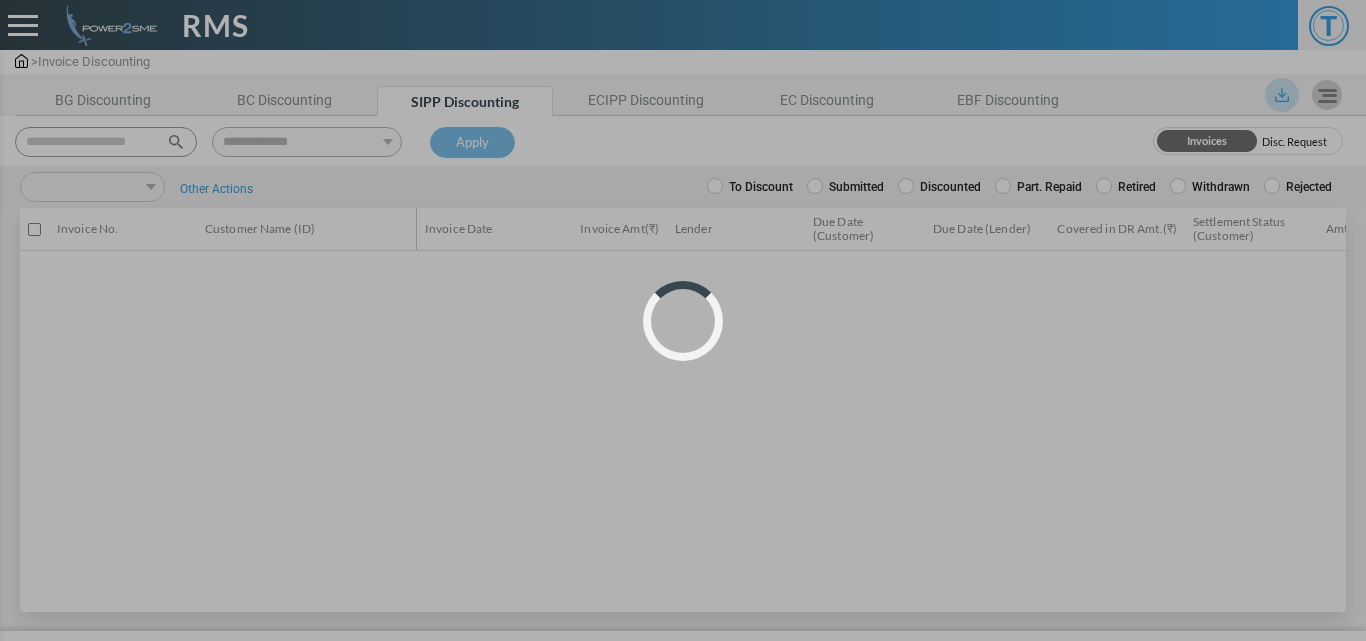 select 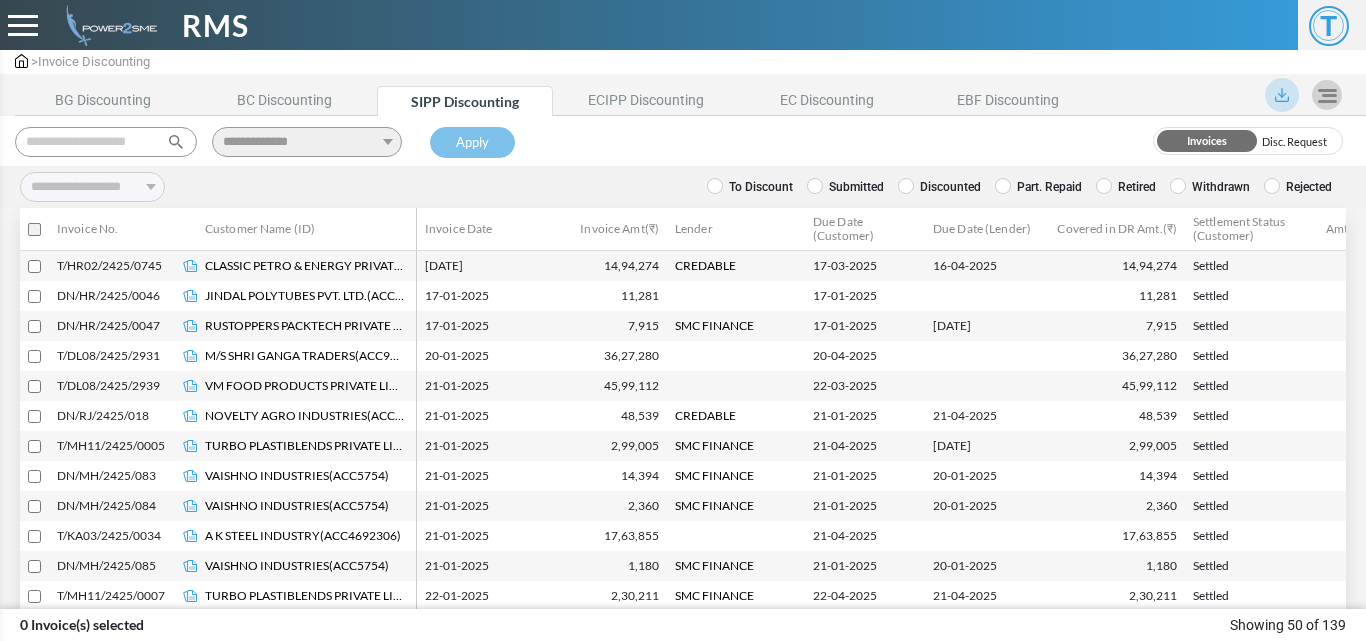scroll, scrollTop: 0, scrollLeft: 0, axis: both 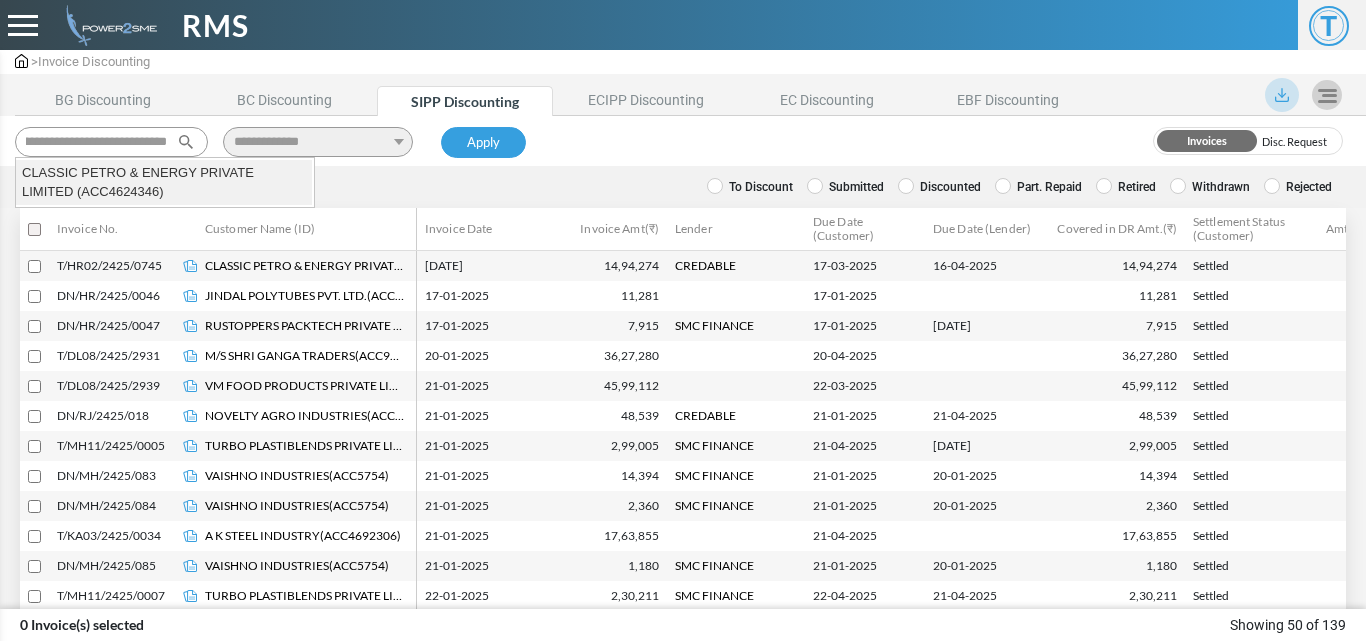 click on "CLASSIC PETRO & ENERGY PRIVATE LIMITED (ACC4624346)" at bounding box center [164, 182] 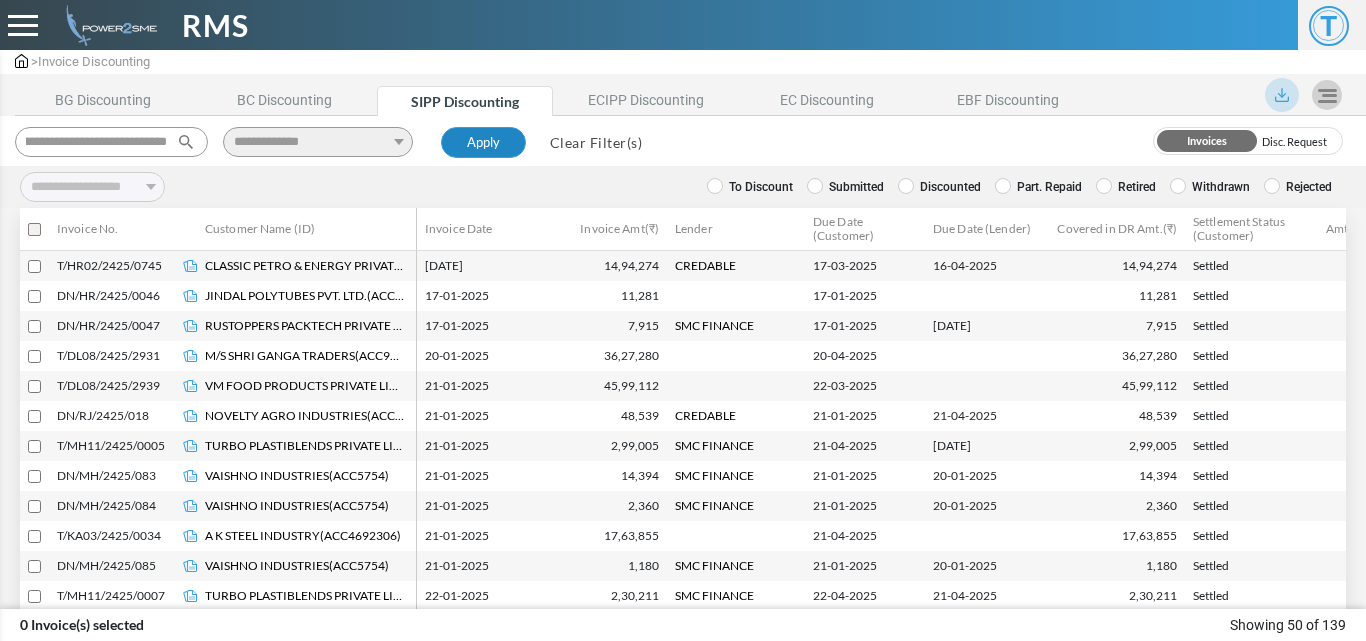 type on "**********" 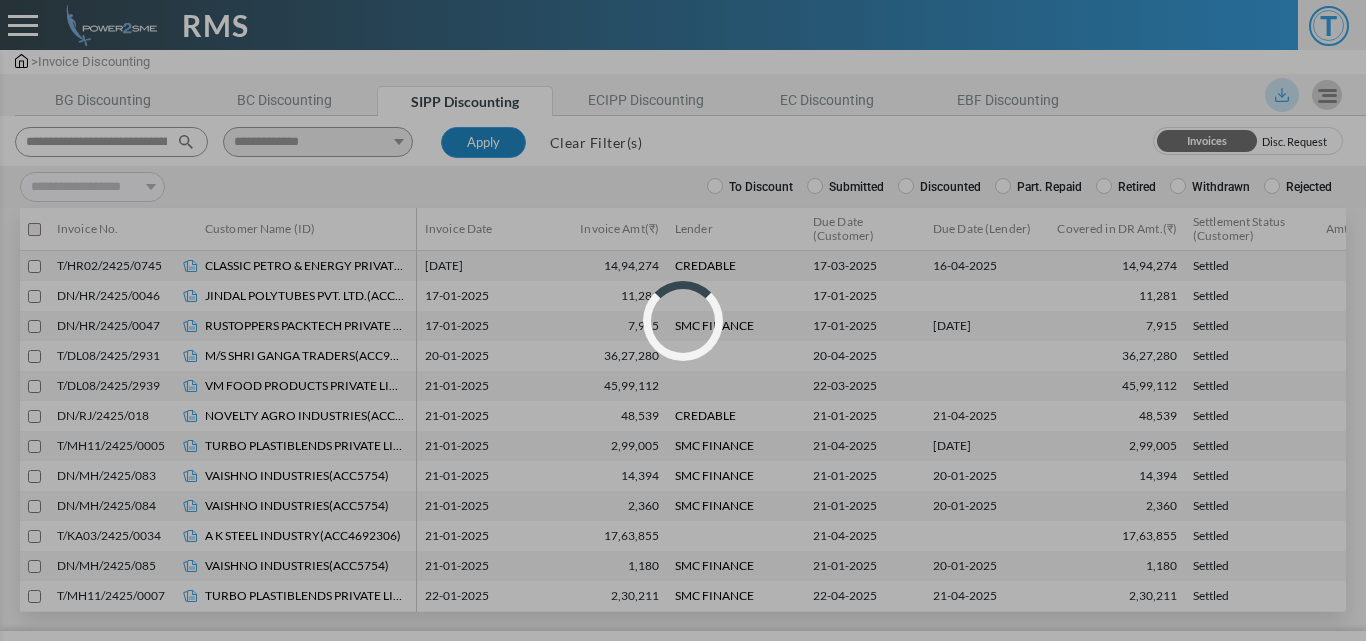 select 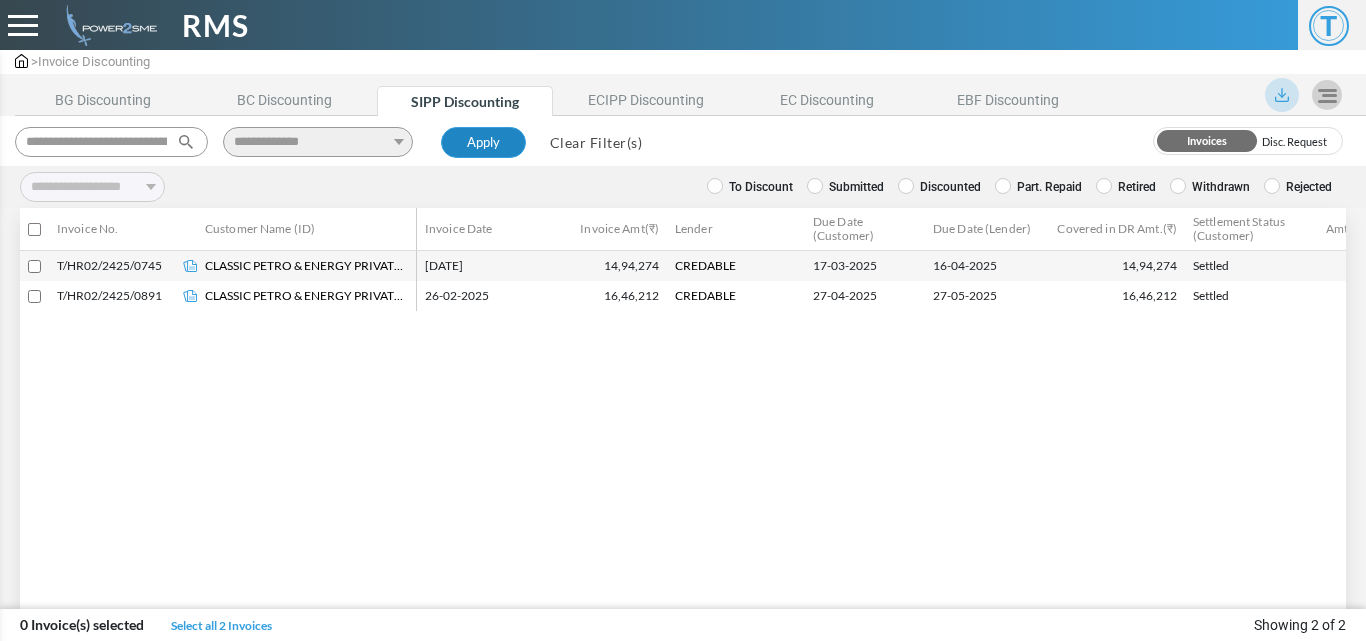 type 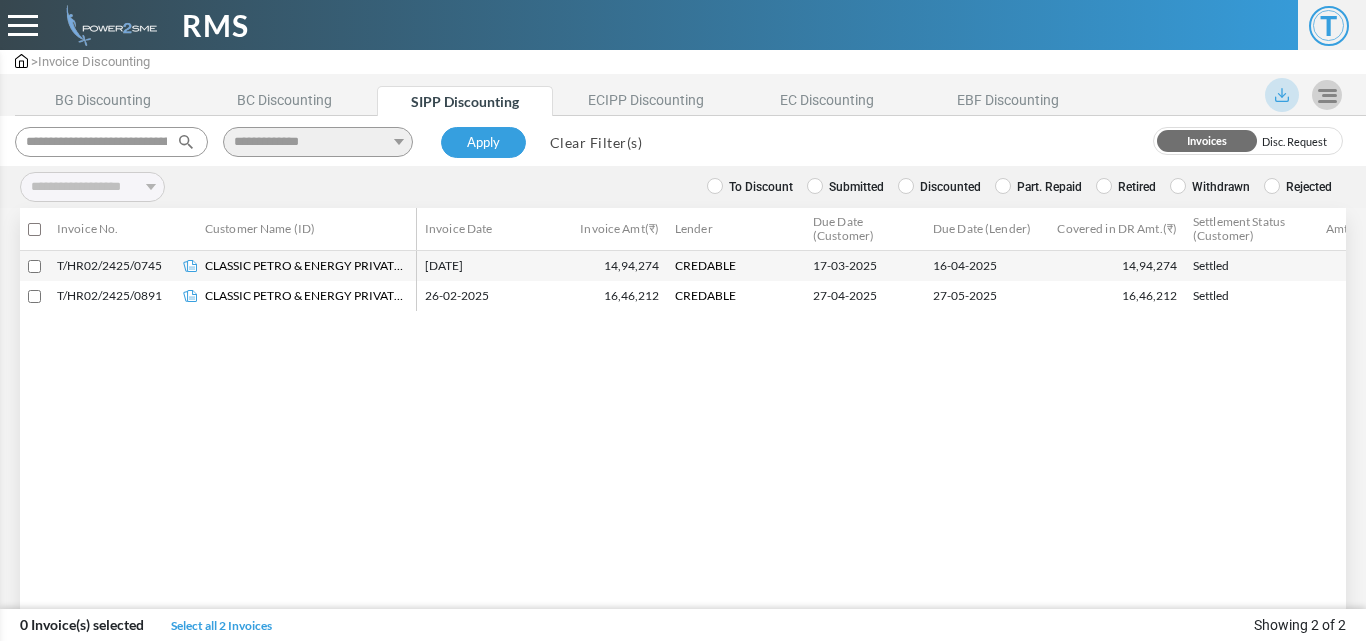 click on "**********" at bounding box center (906, 187) 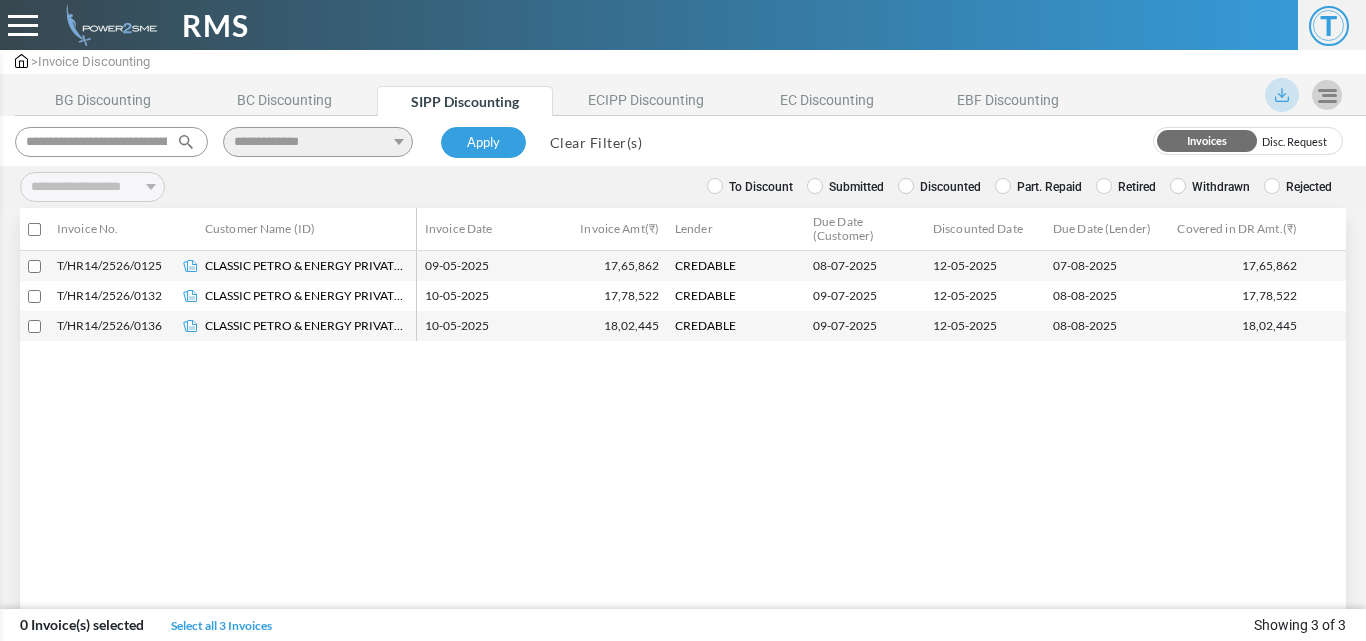 click on "Retired" at bounding box center [1126, 187] 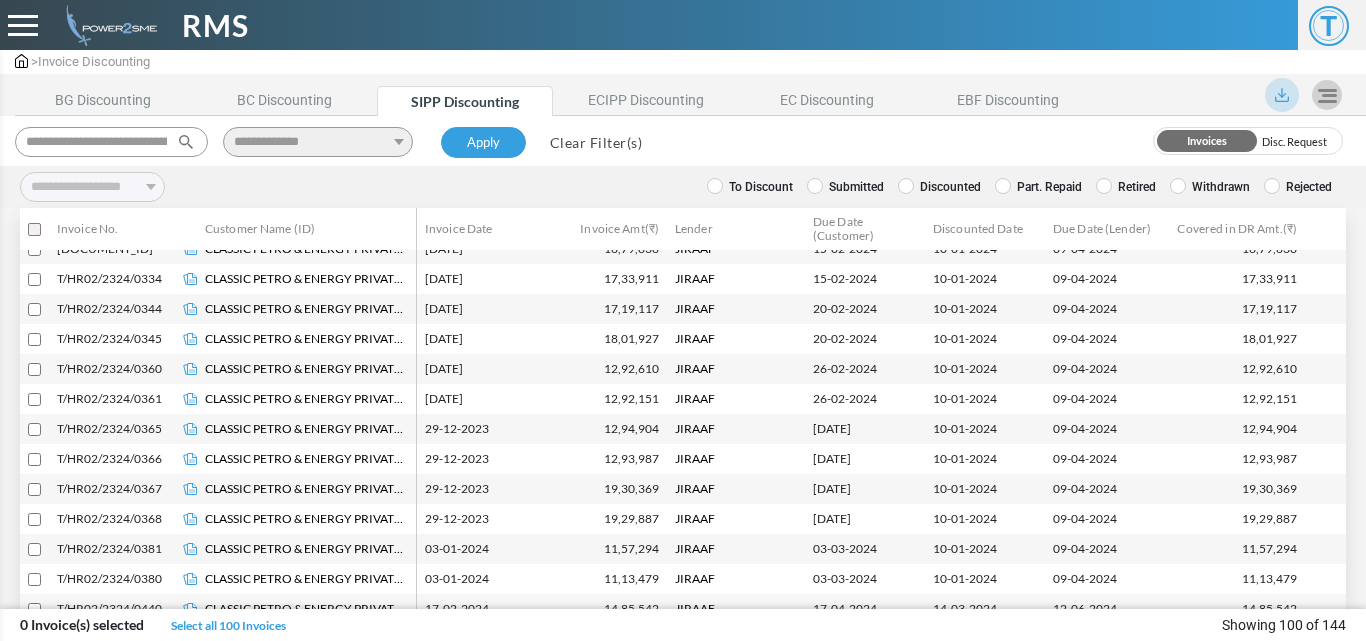 scroll, scrollTop: 1797, scrollLeft: 0, axis: vertical 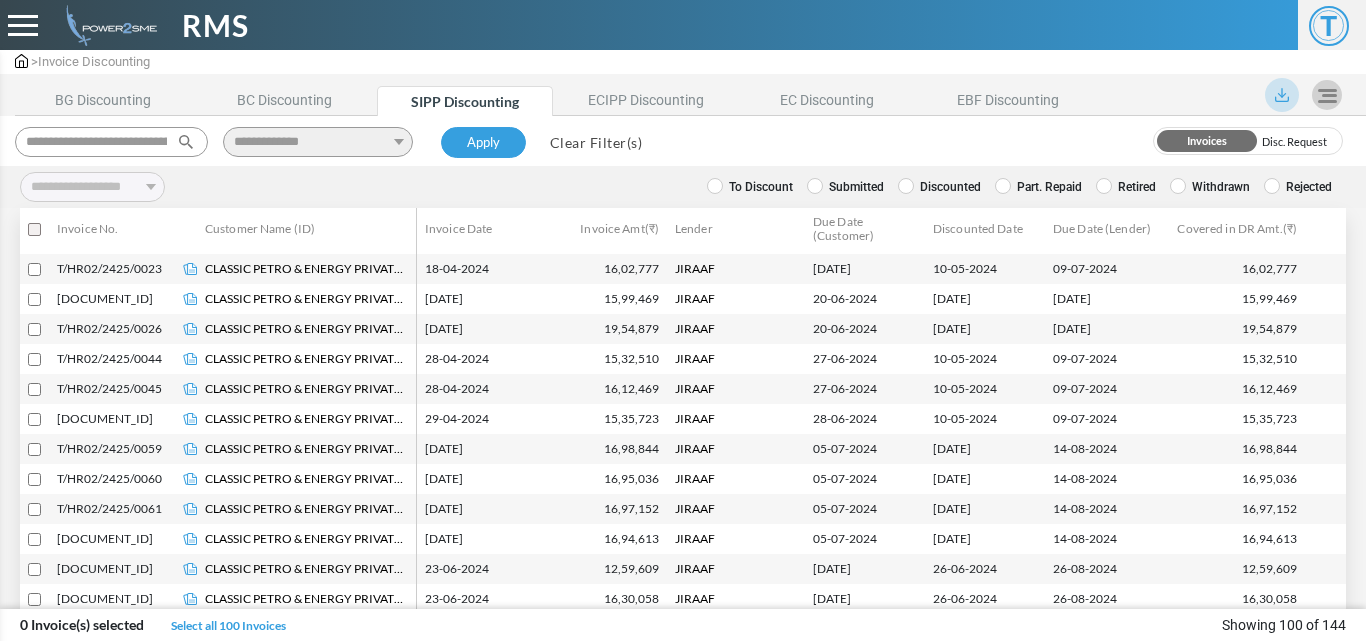 select 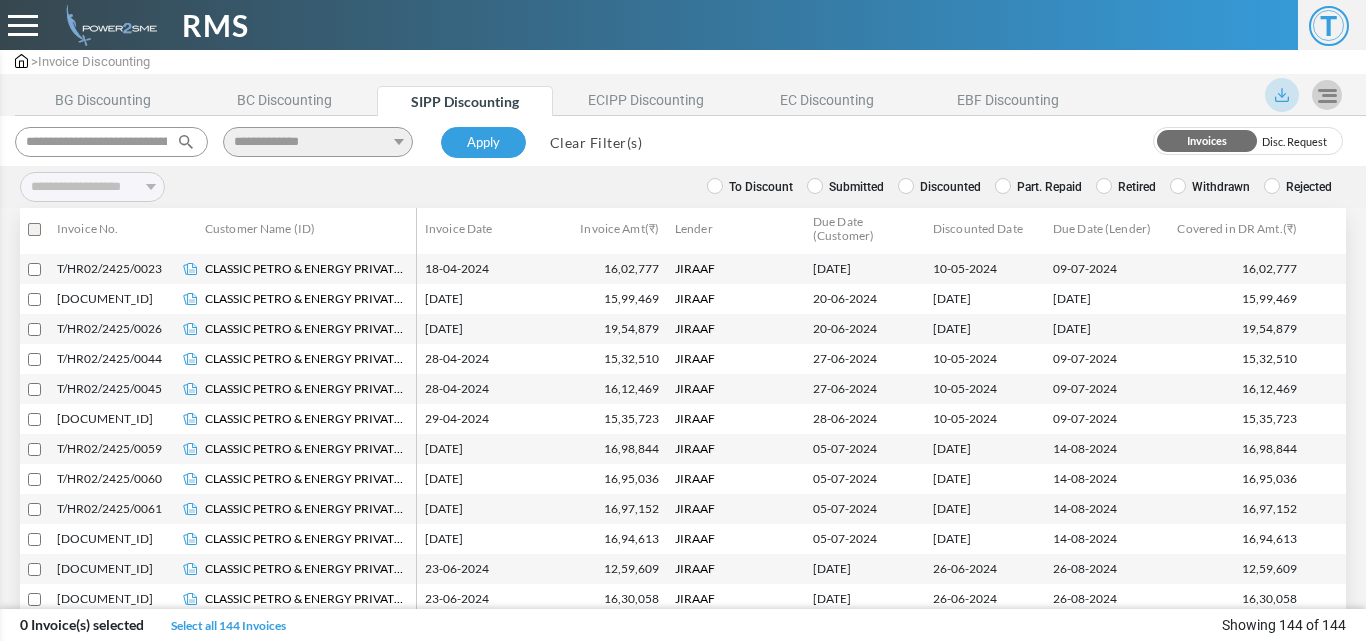 scroll, scrollTop: 2197, scrollLeft: 0, axis: vertical 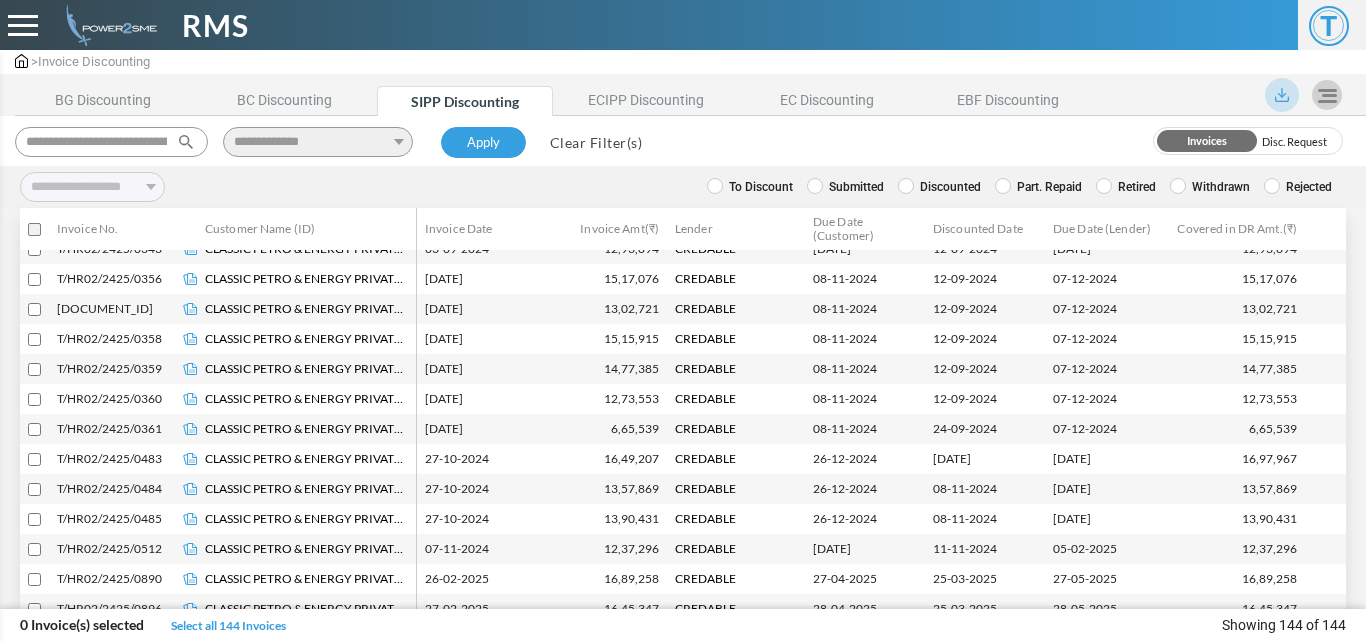 click on "Clear Filter(s)" at bounding box center (596, 142) 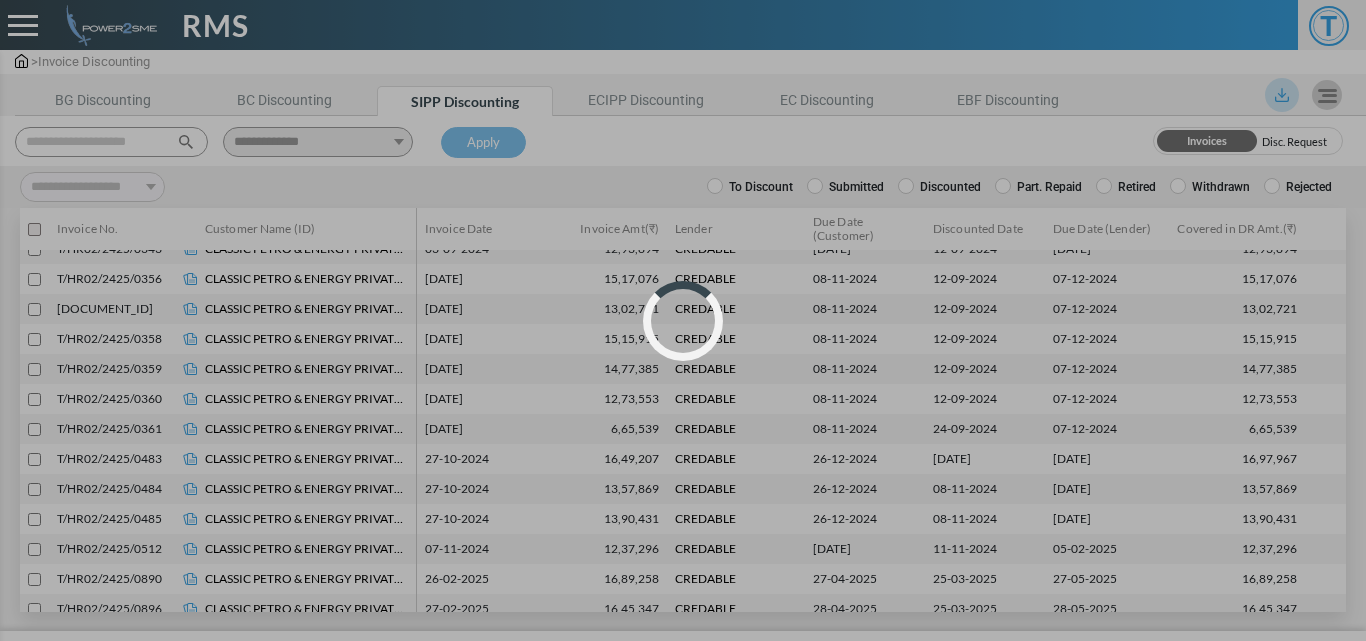 select 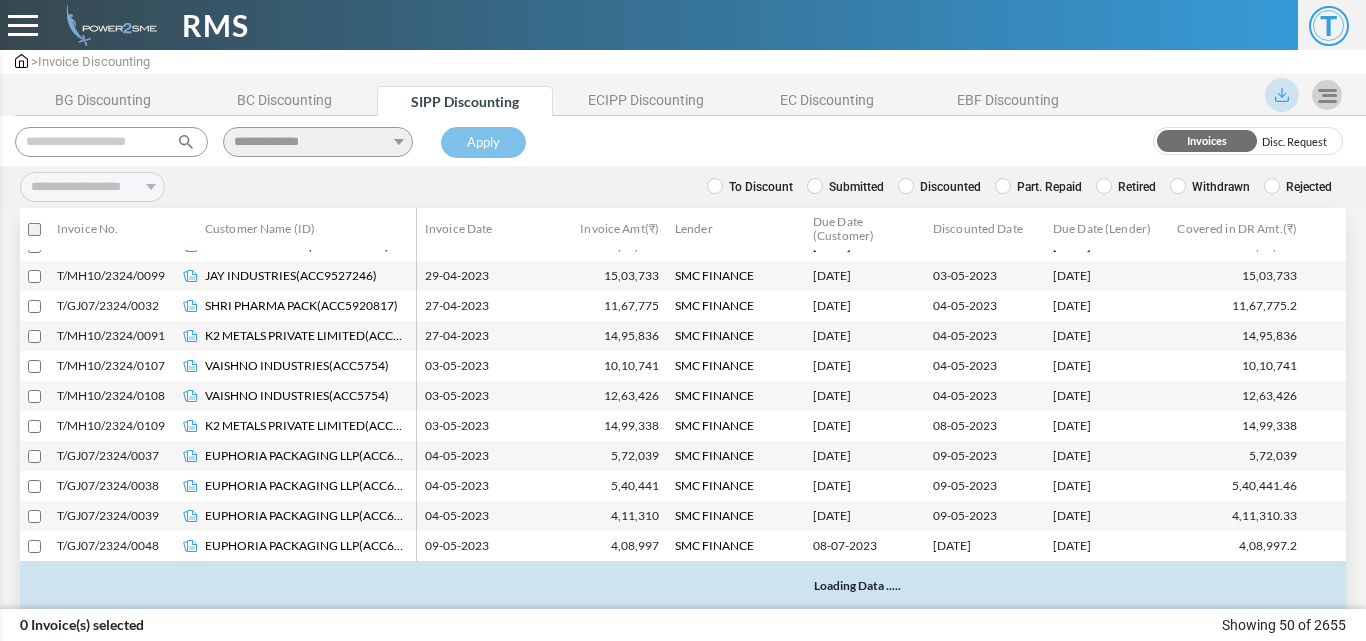 scroll, scrollTop: 1198, scrollLeft: 0, axis: vertical 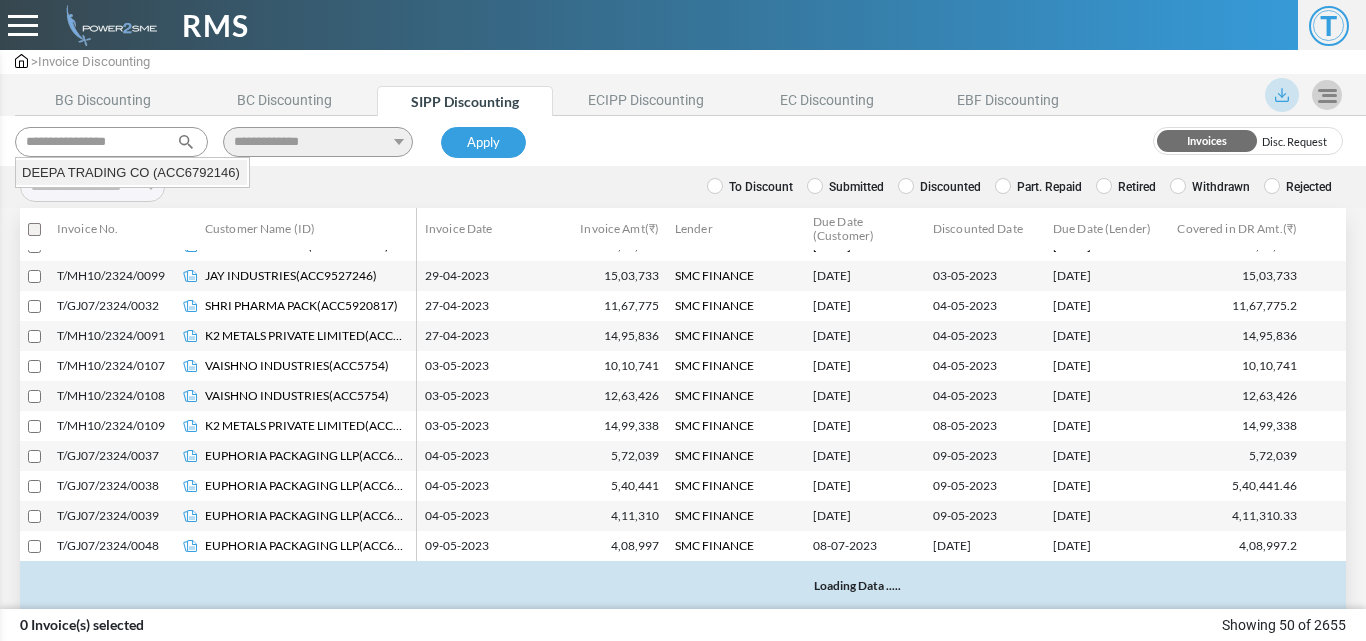 type 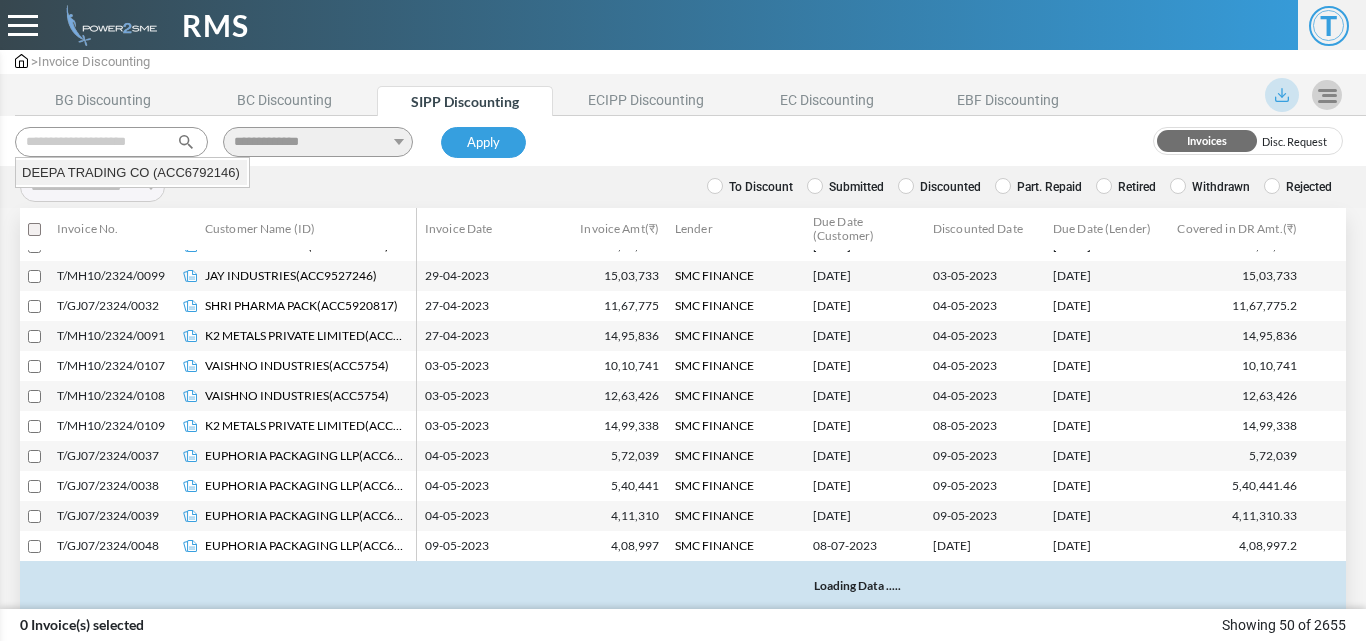 select 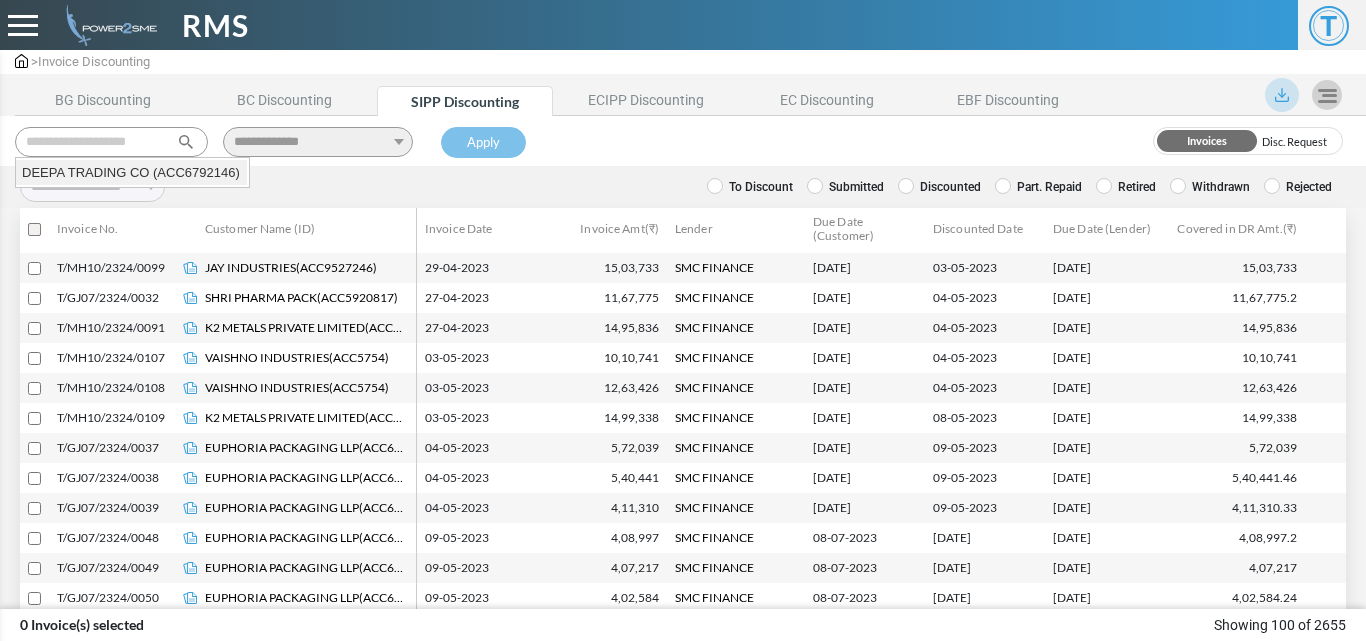 scroll, scrollTop: 2698, scrollLeft: 0, axis: vertical 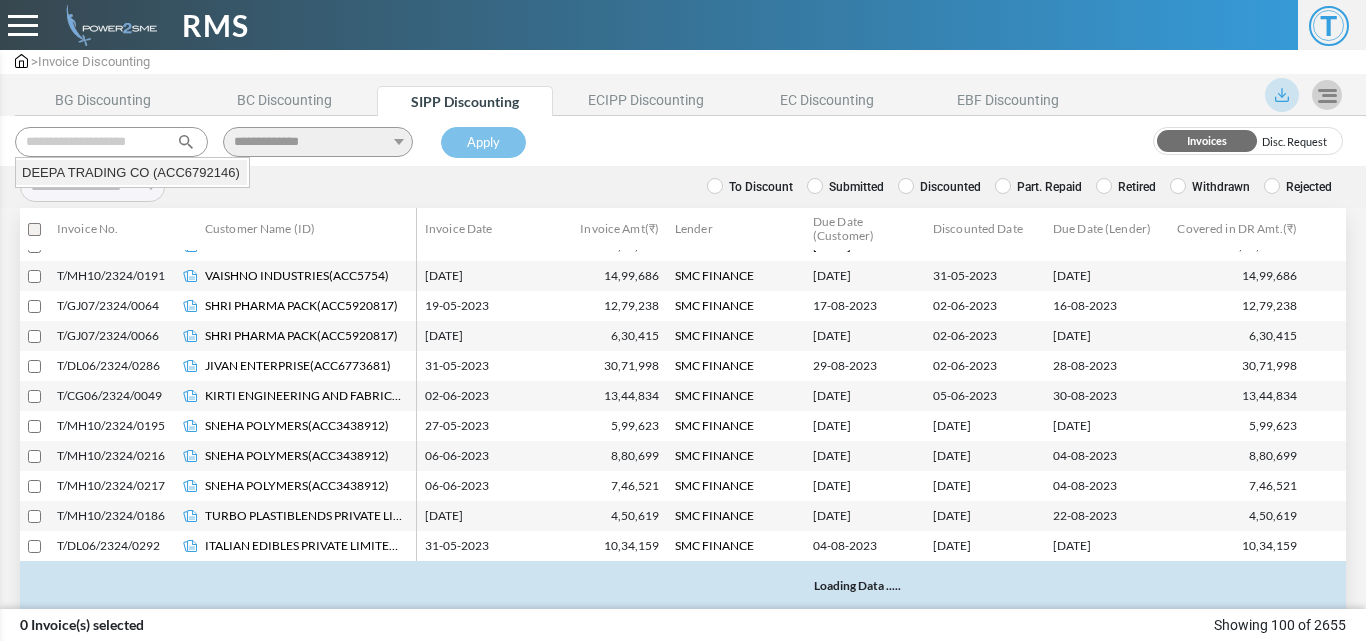 click on "DEEPA TRADING CO (ACC6792146)" at bounding box center (131, 173) 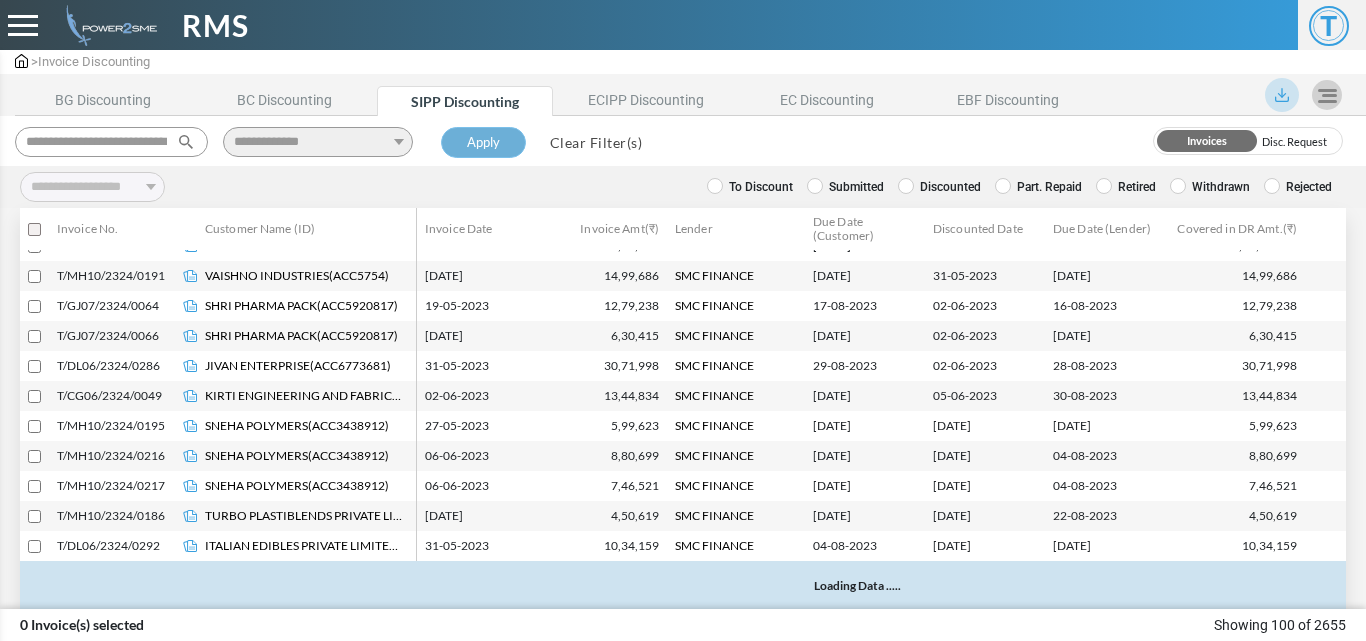 type 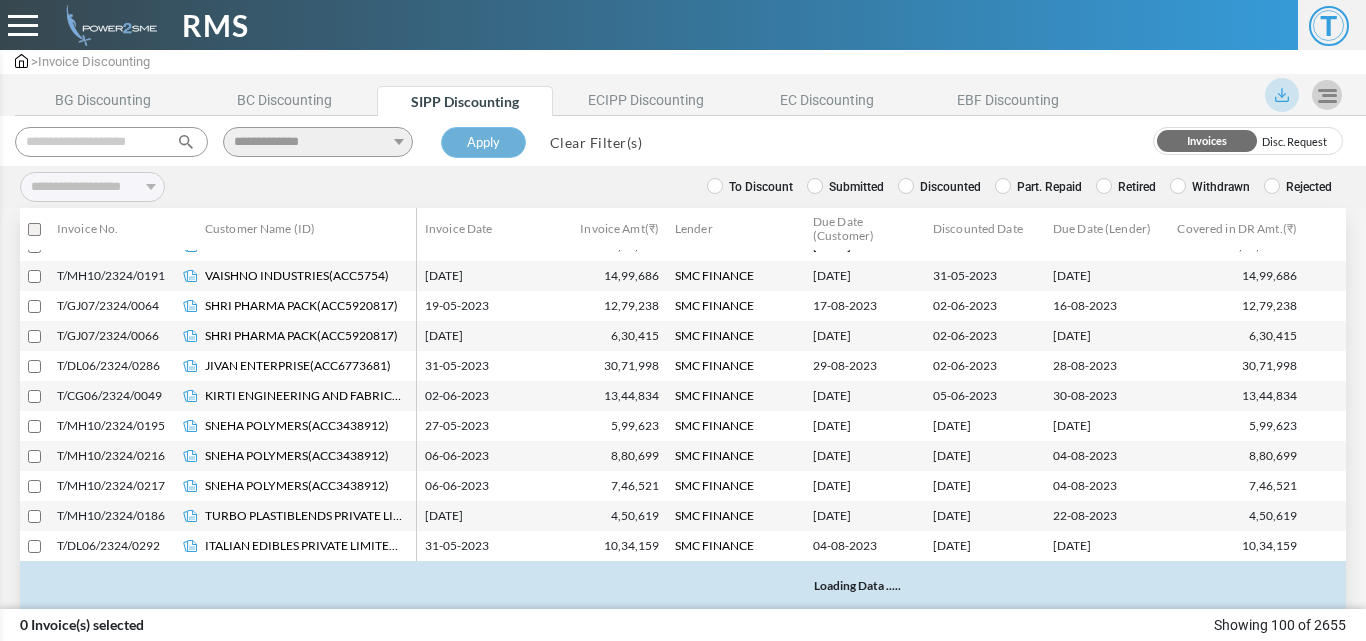 select 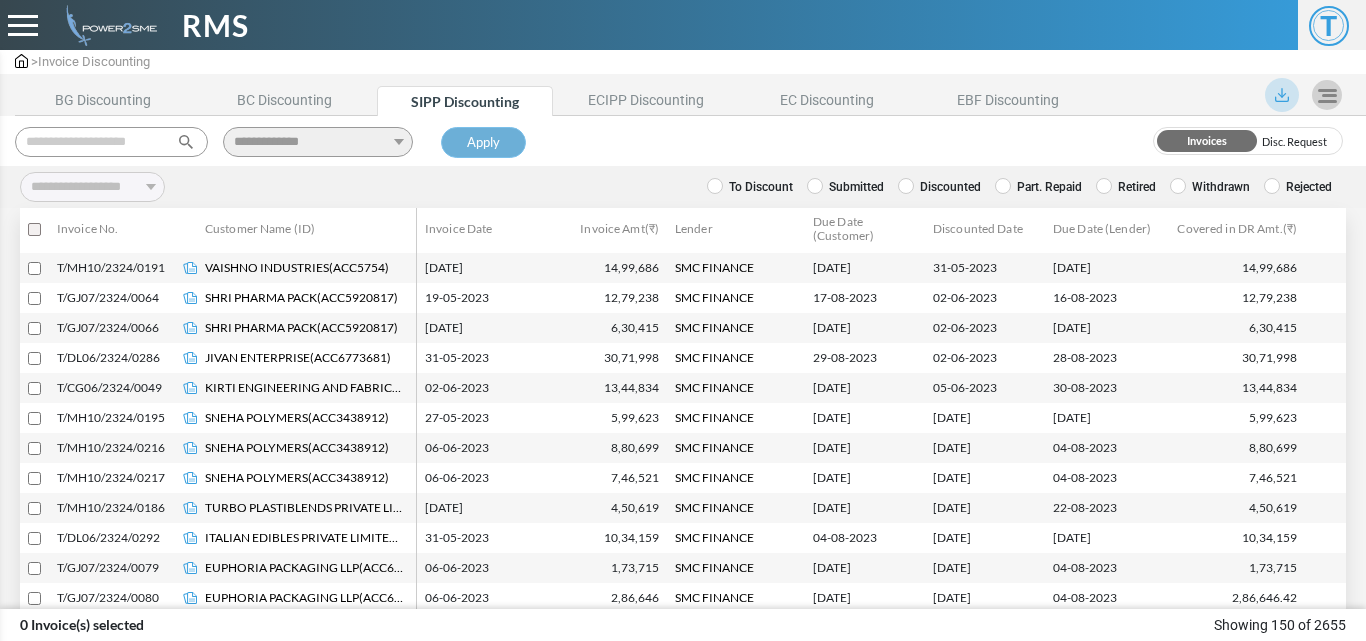 scroll, scrollTop: 3497, scrollLeft: 0, axis: vertical 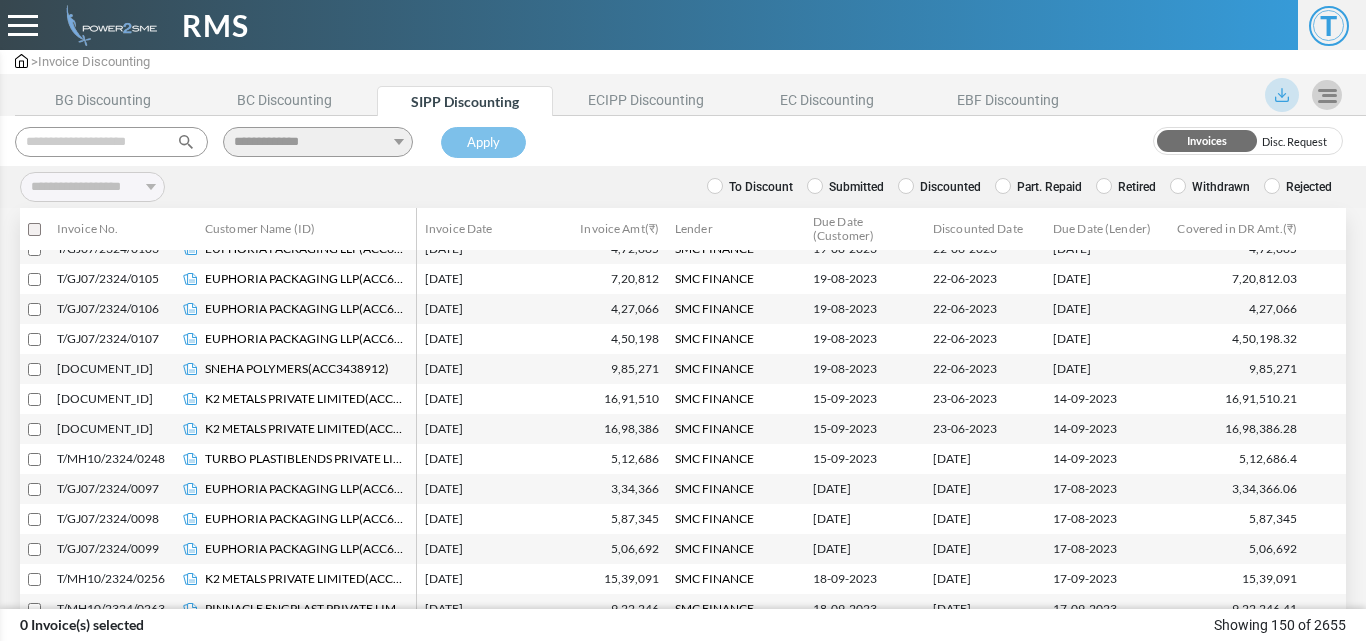 click at bounding box center [111, 142] 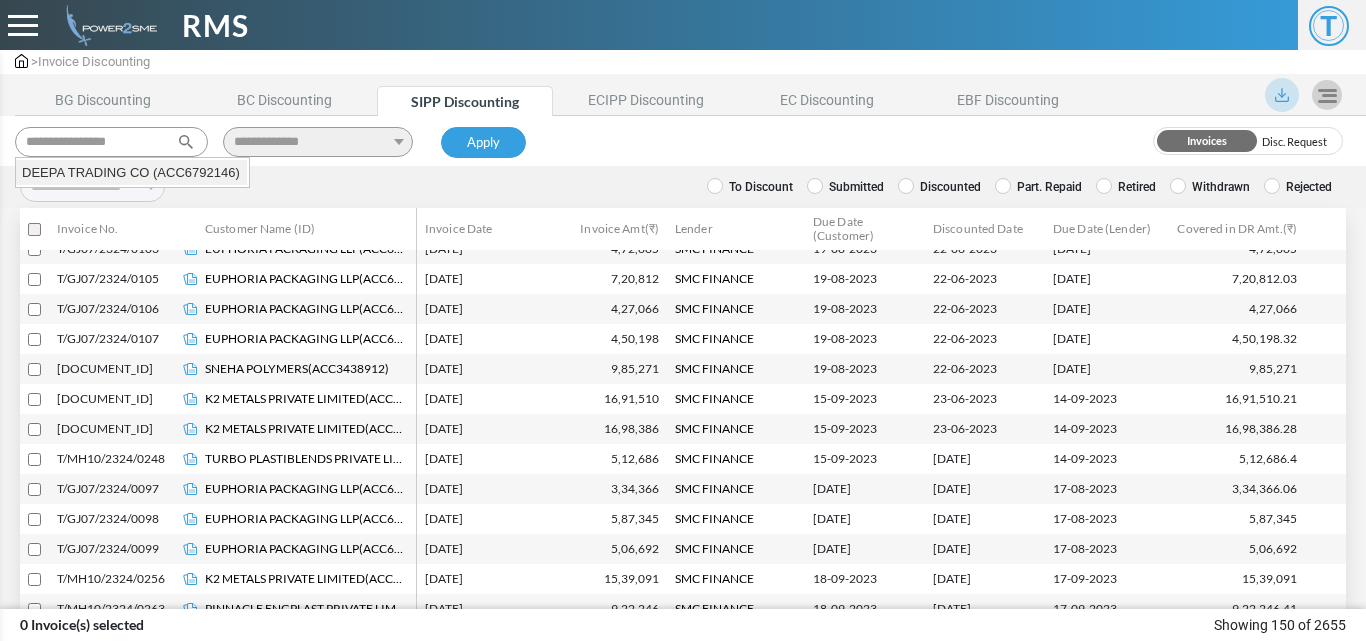 click on "DEEPA TRADING CO (ACC6792146)" at bounding box center [131, 173] 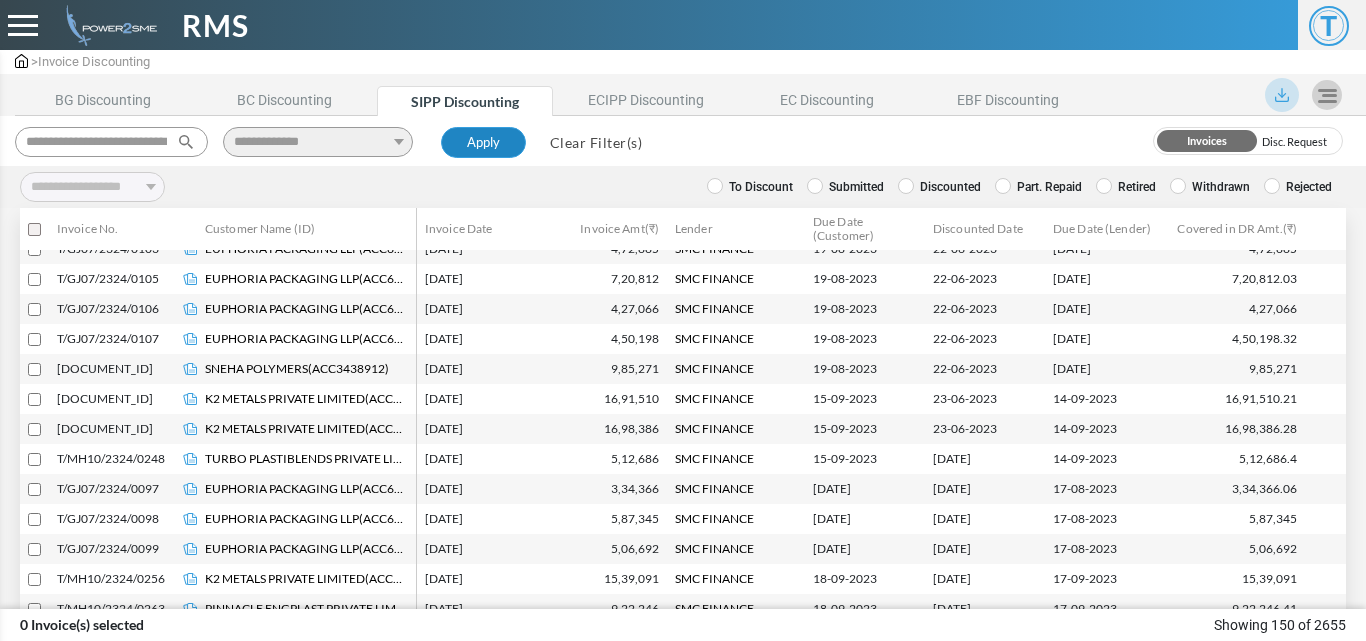 type on "**********" 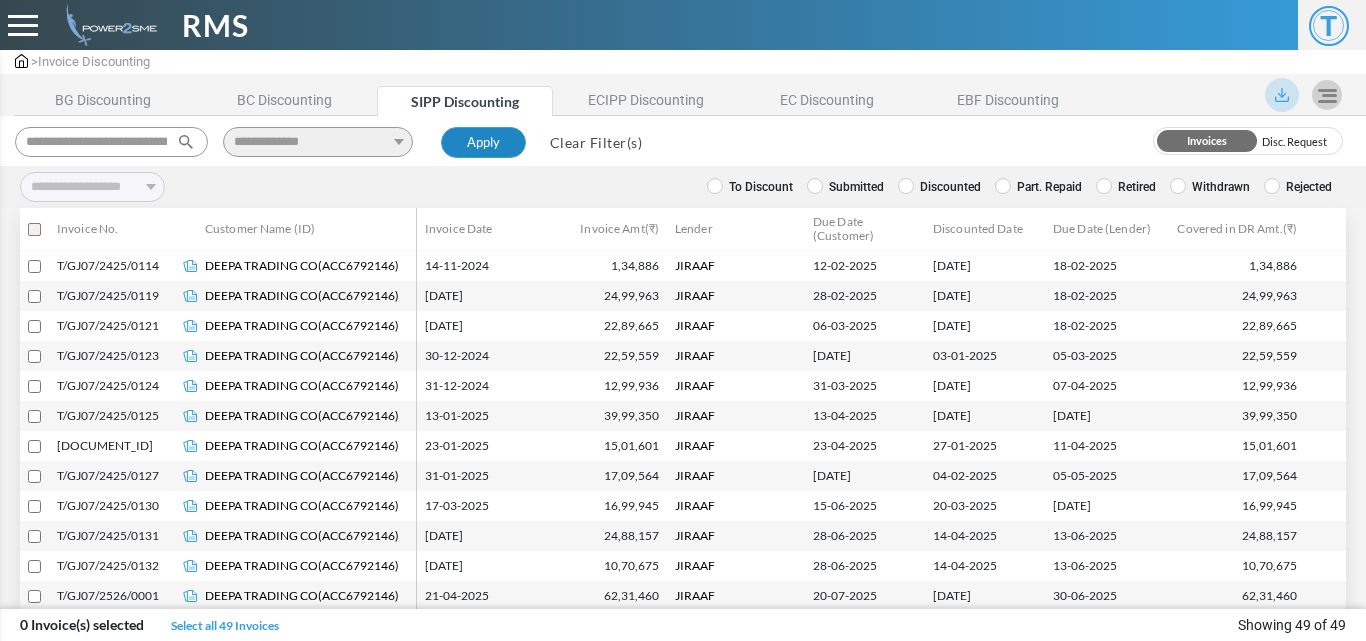 scroll, scrollTop: 1118, scrollLeft: 0, axis: vertical 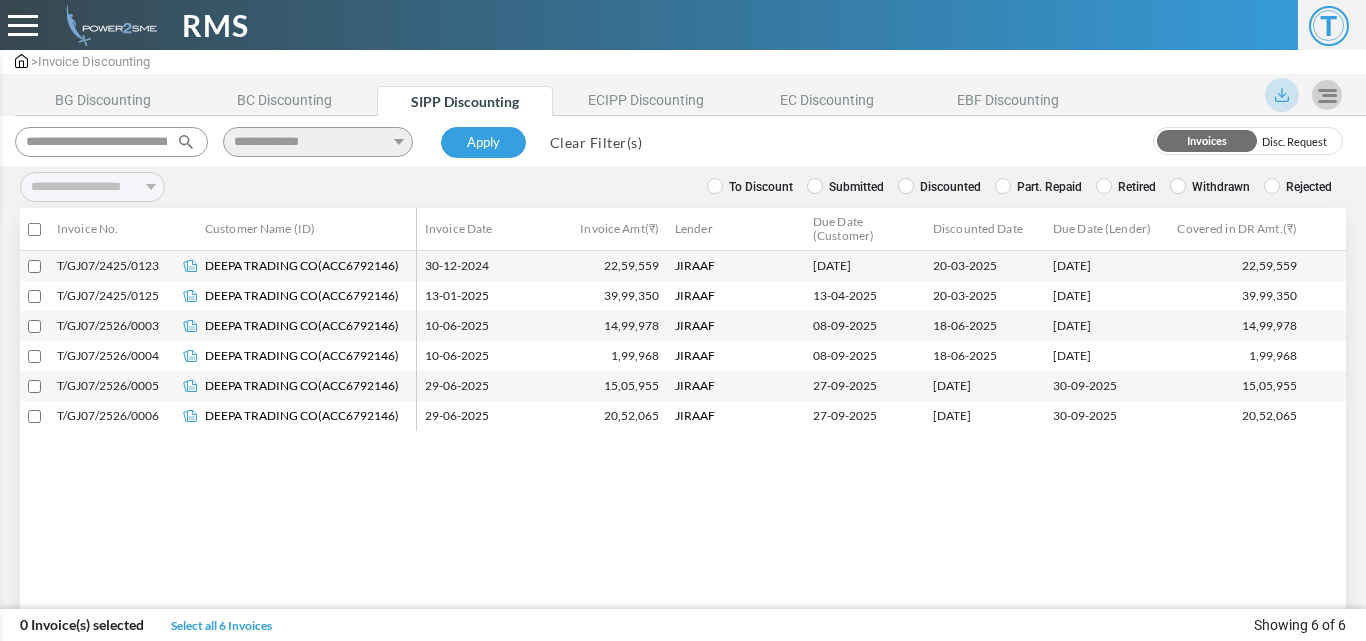 click on "Retired" at bounding box center (1126, 187) 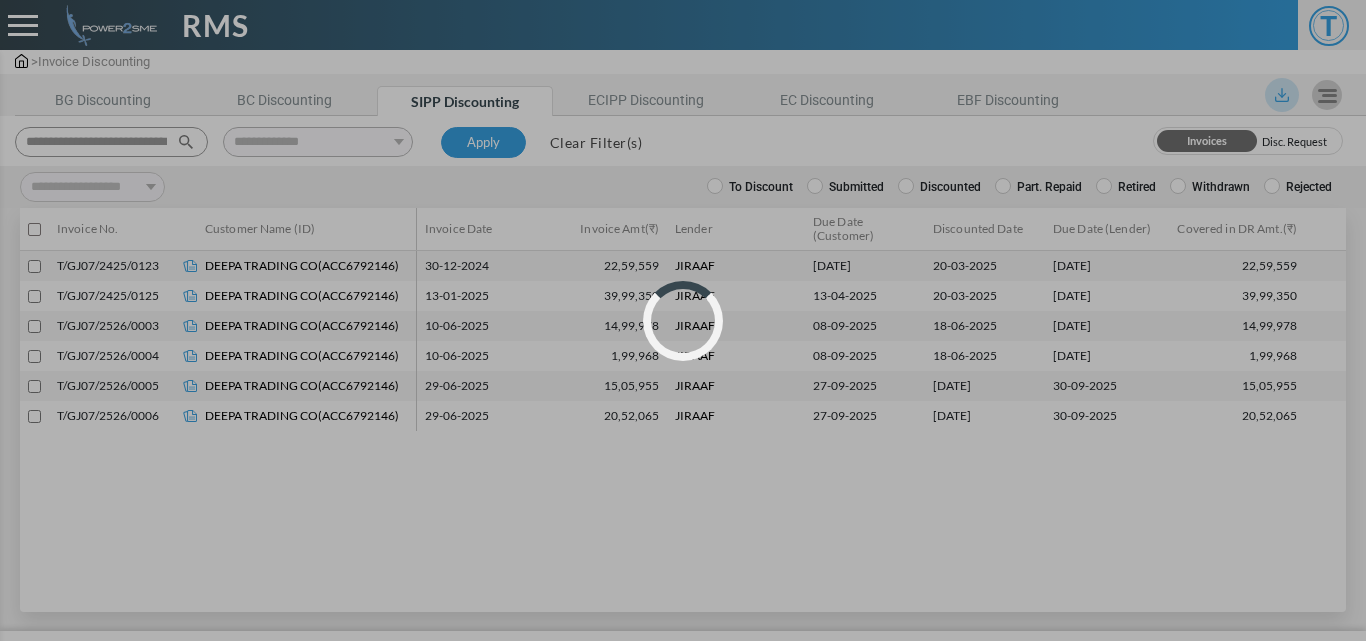 select 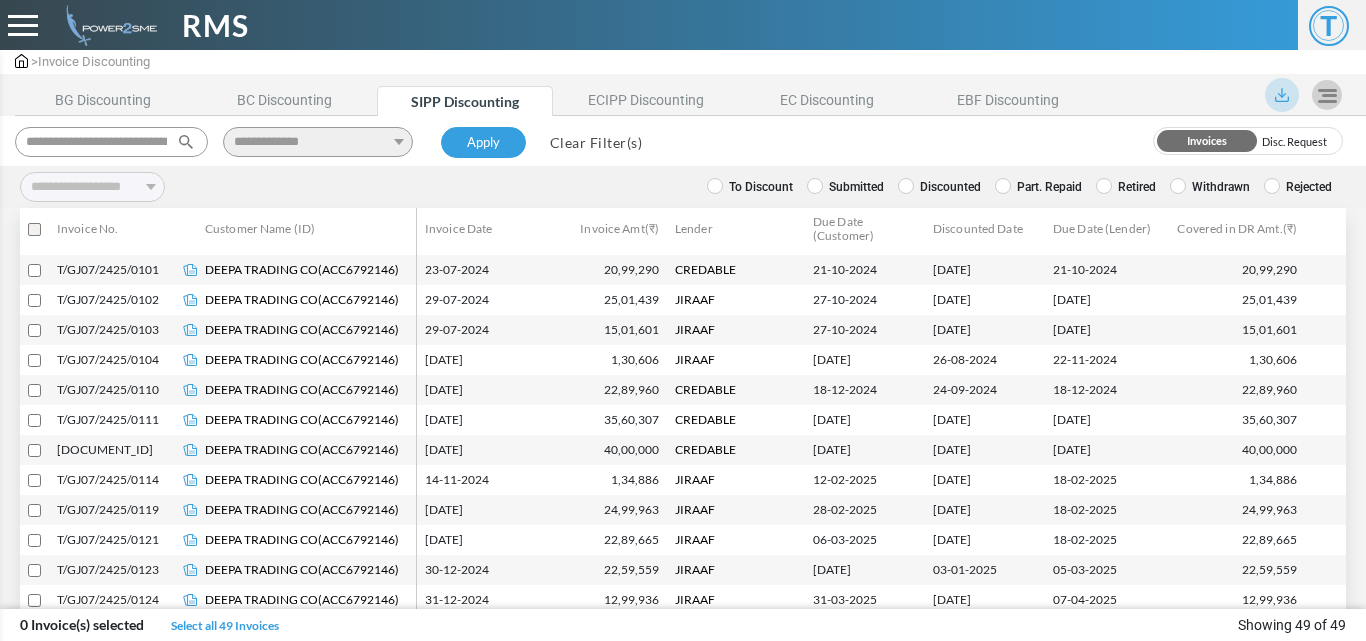 scroll, scrollTop: 900, scrollLeft: 0, axis: vertical 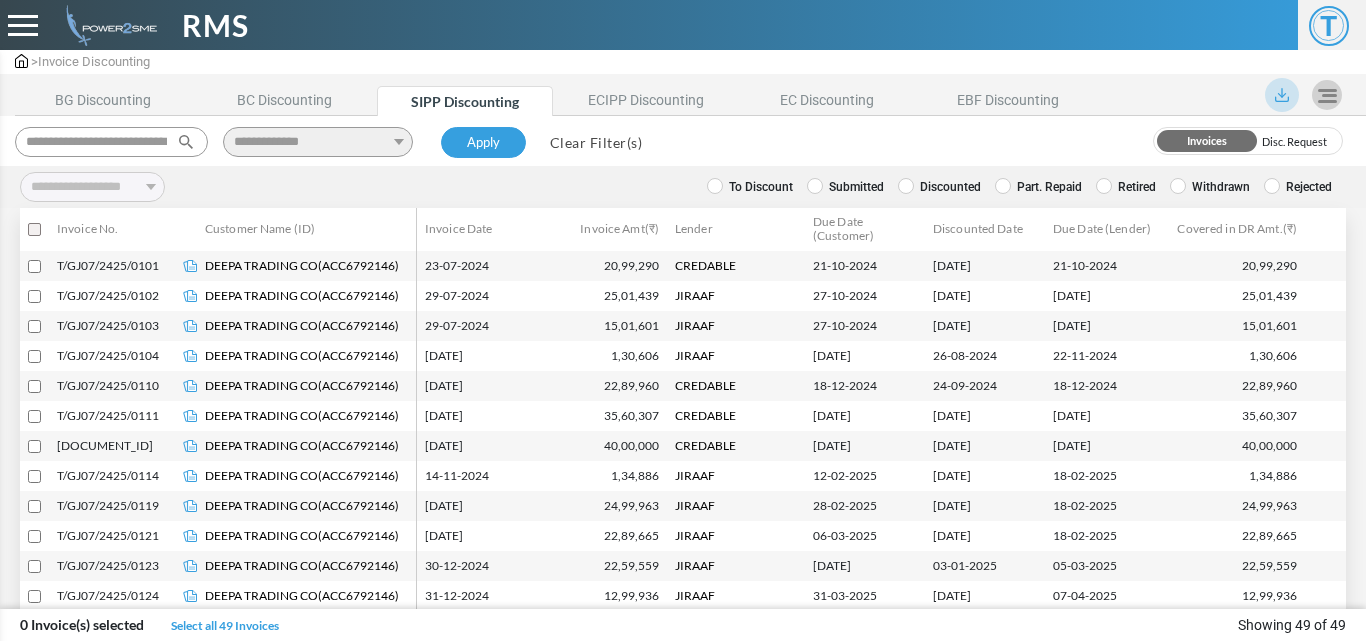 click on "**********" at bounding box center [331, 138] 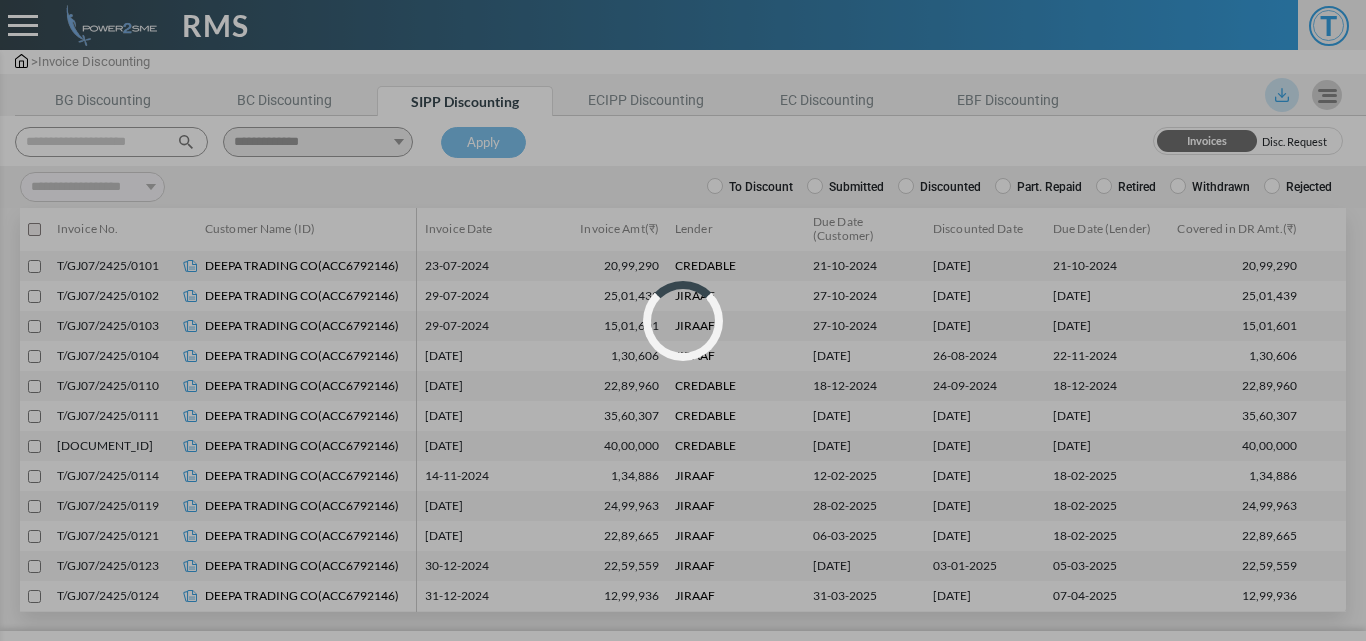 select 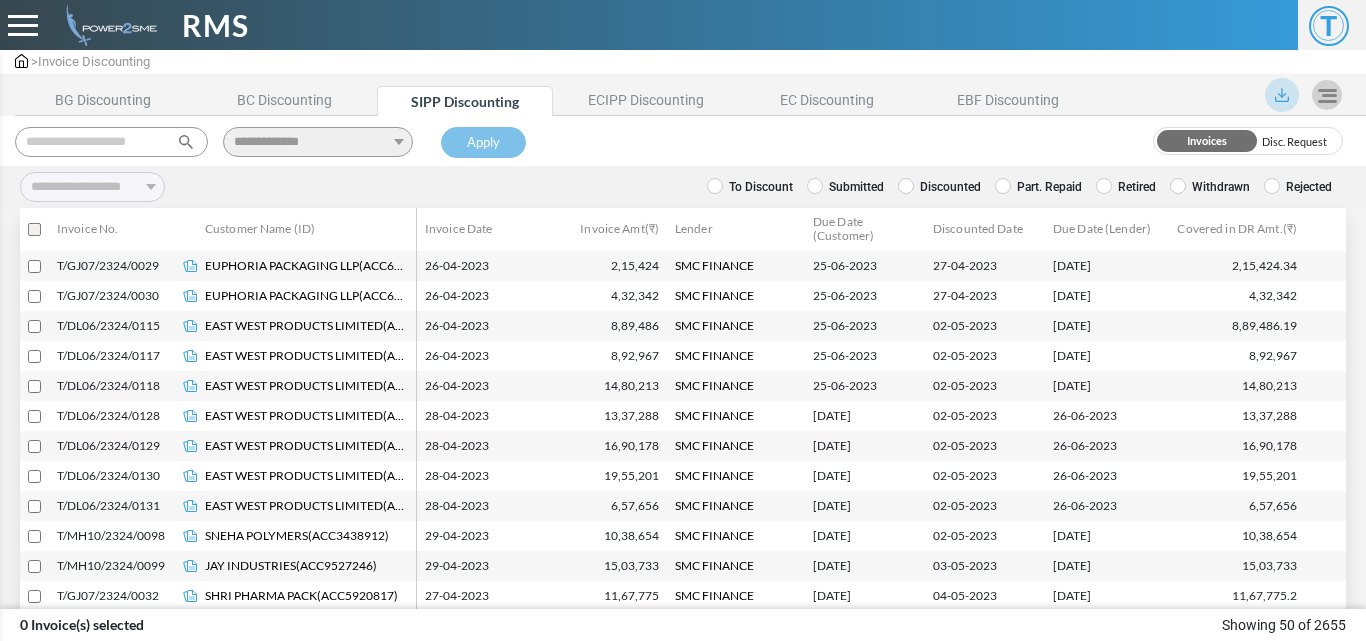 click at bounding box center [111, 142] 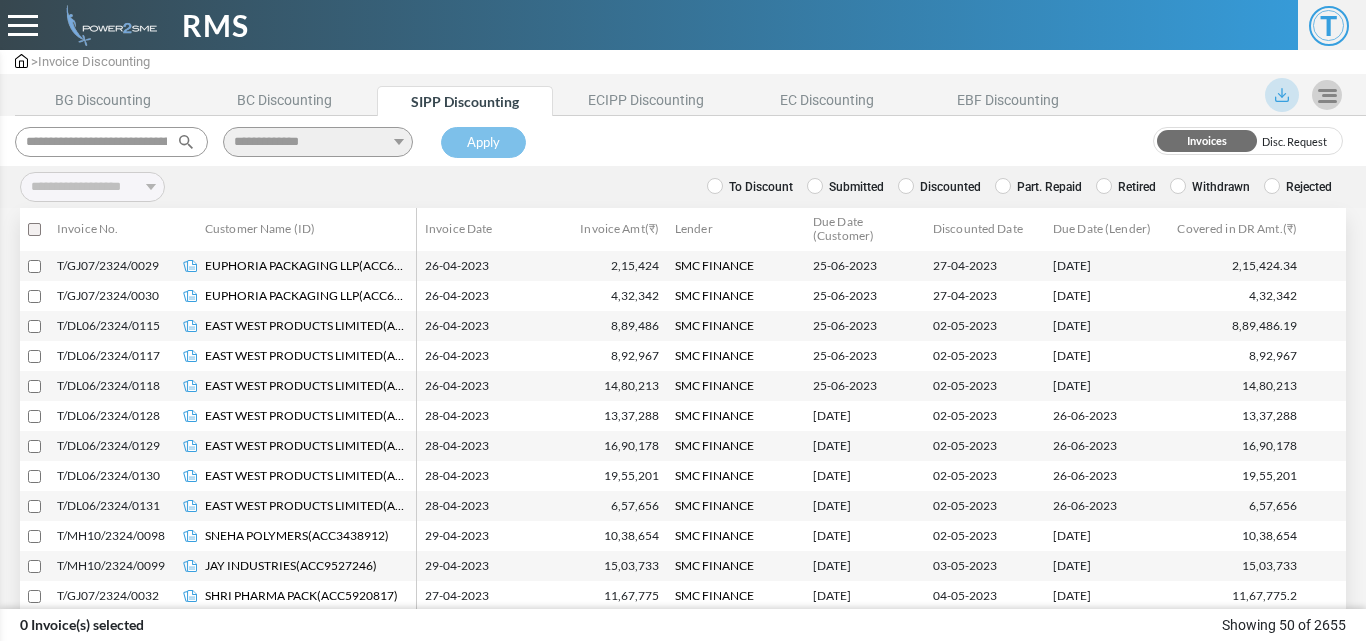 scroll, scrollTop: 0, scrollLeft: 81, axis: horizontal 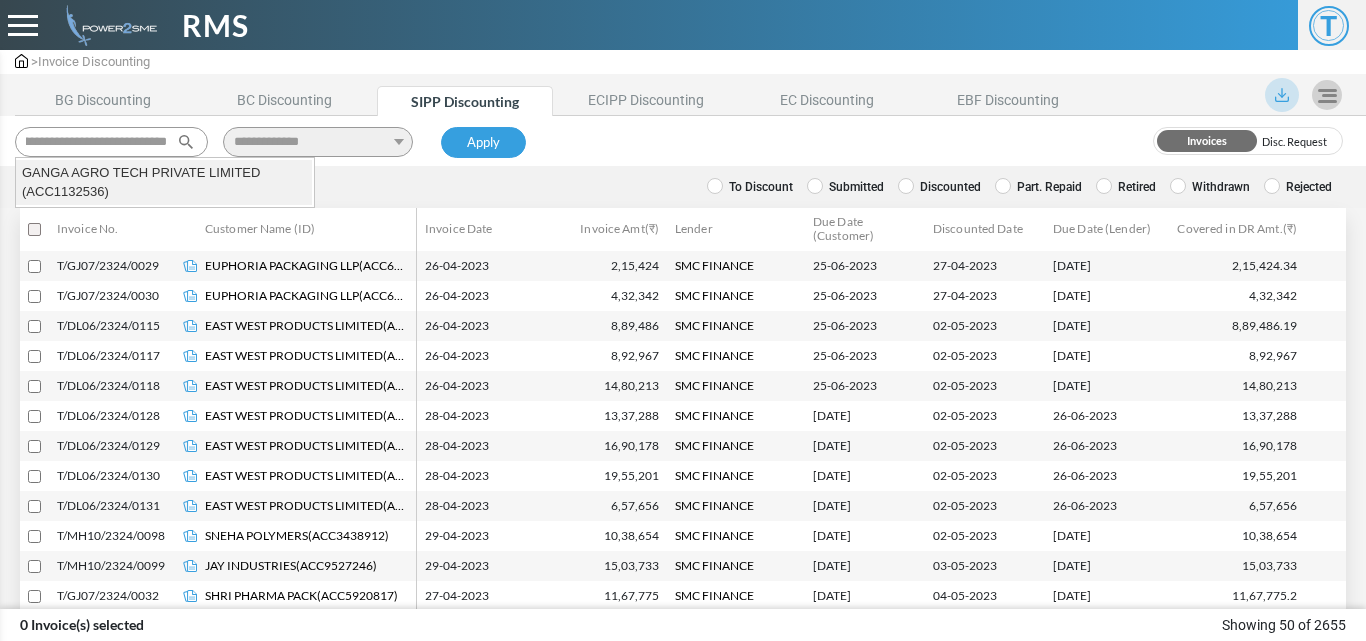 click on "GANGA AGRO TECH PRIVATE LIMITED (ACC1132536)" at bounding box center [164, 182] 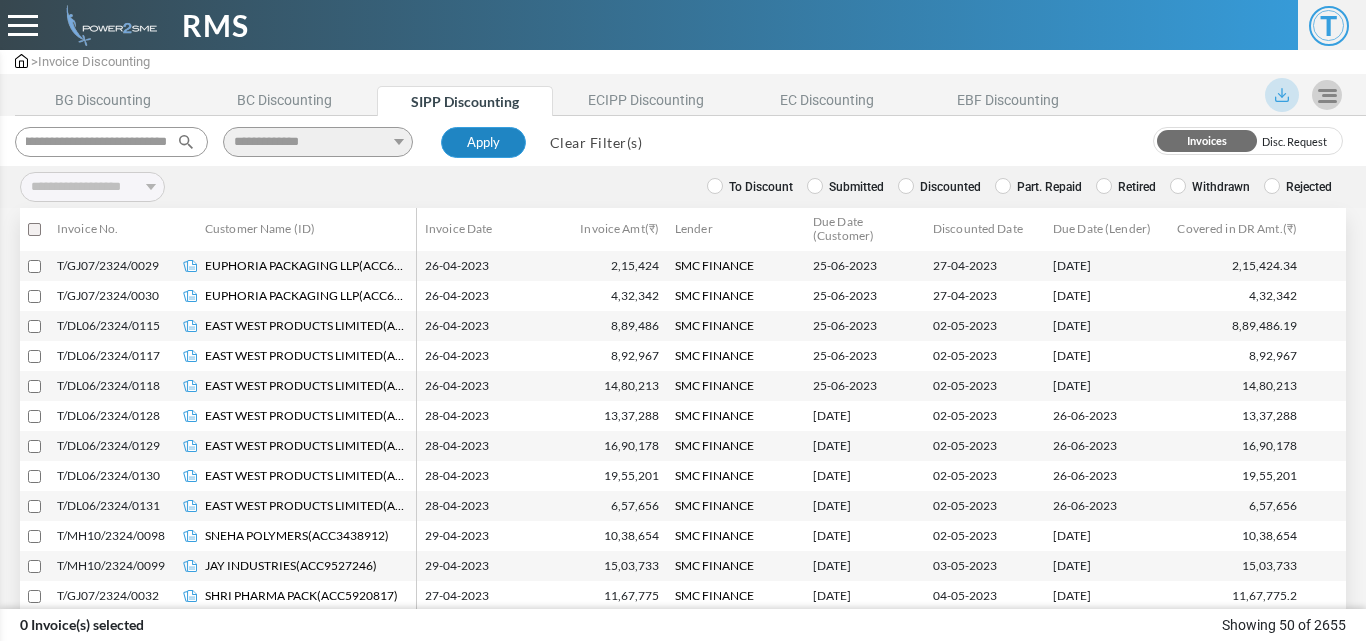 type on "**********" 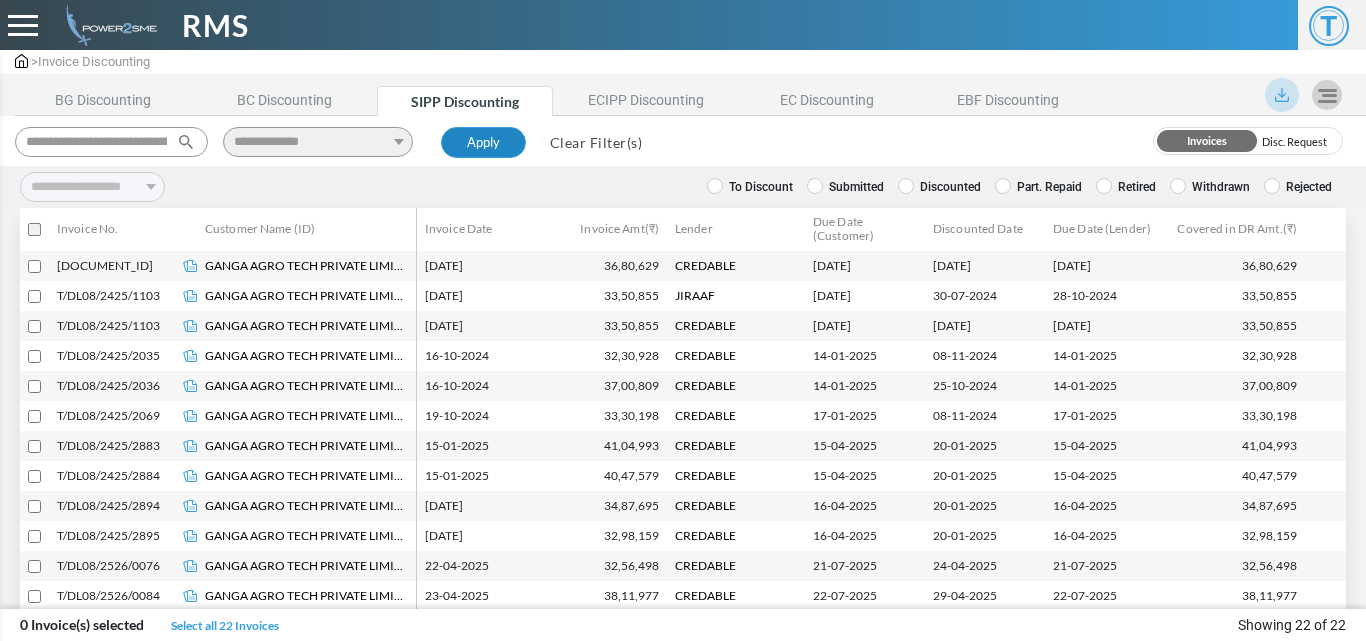 scroll, scrollTop: 308, scrollLeft: 0, axis: vertical 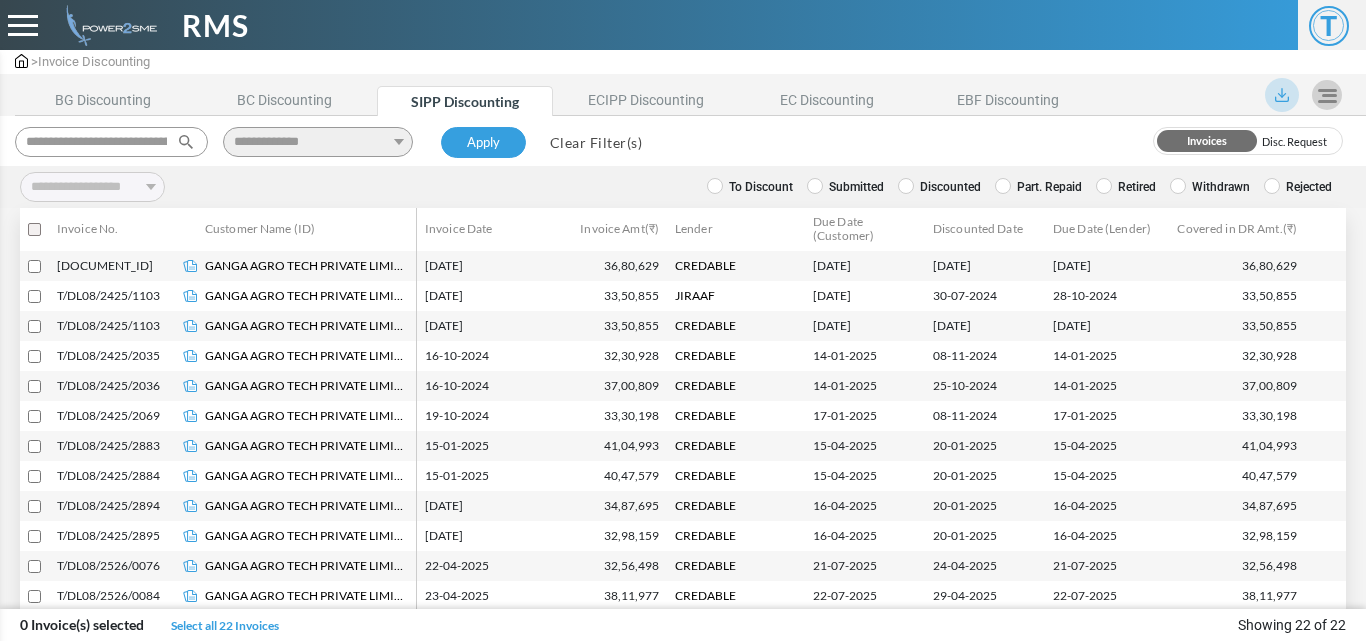 click on "Discounted" at bounding box center [939, 187] 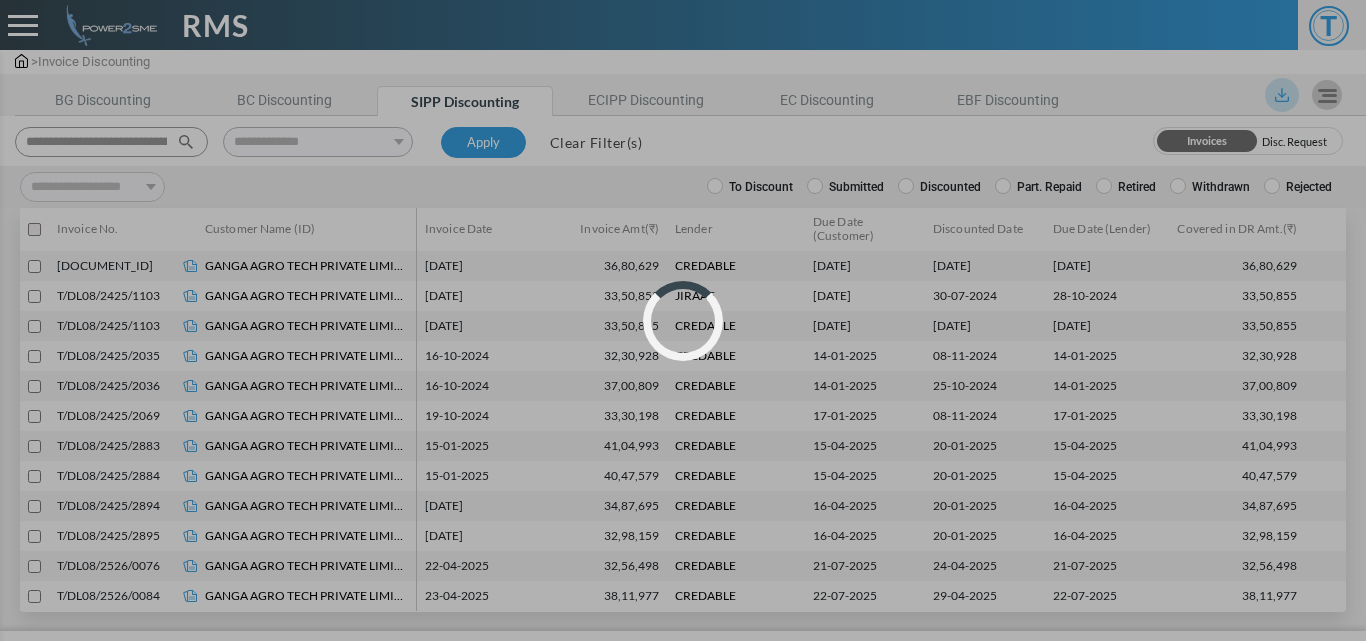scroll, scrollTop: 0, scrollLeft: 0, axis: both 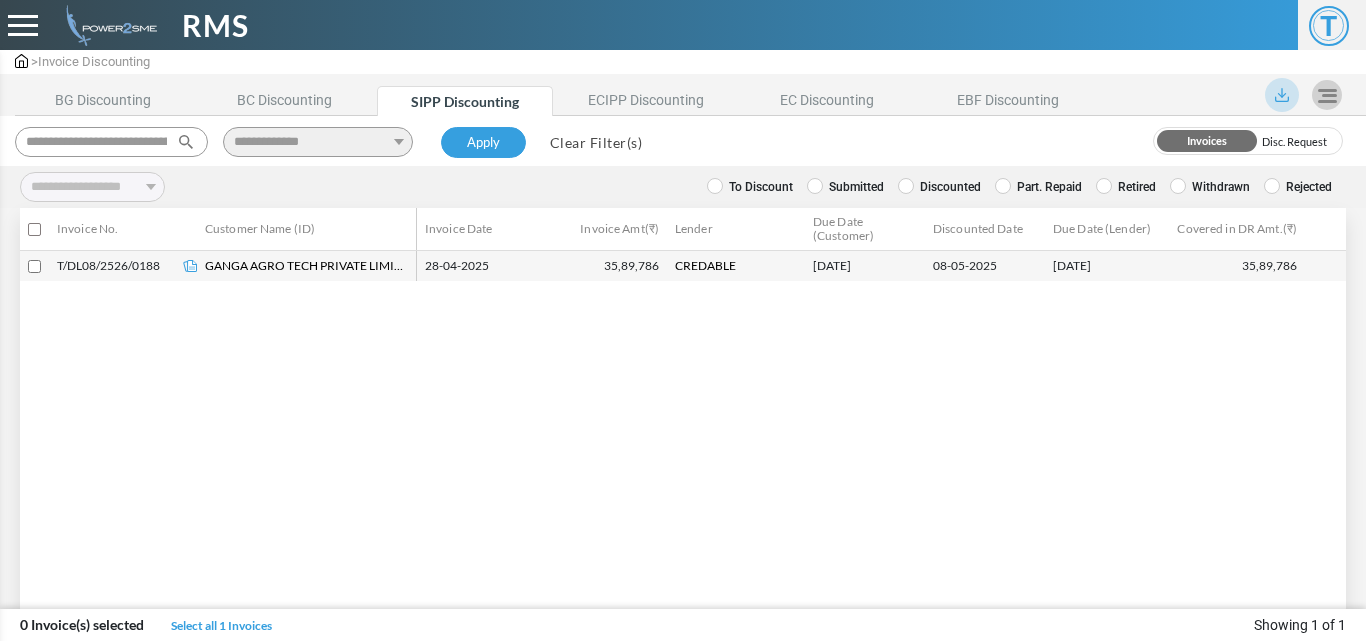 click on "Retired" at bounding box center (1126, 187) 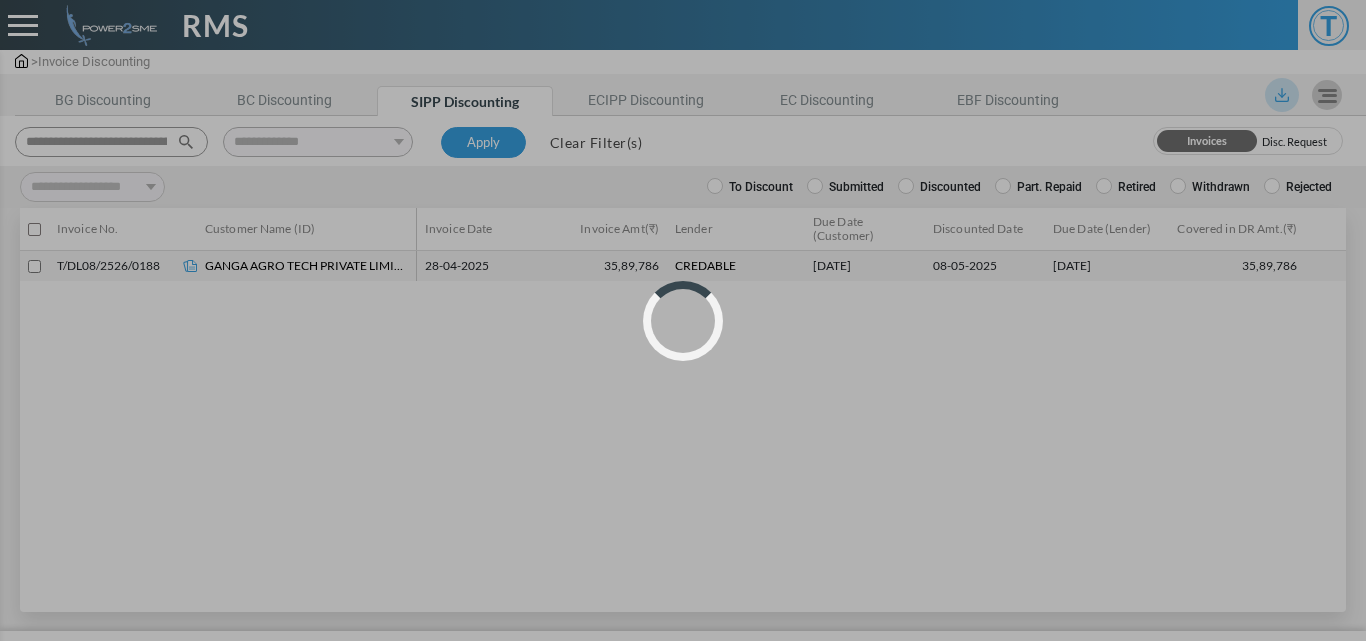 select 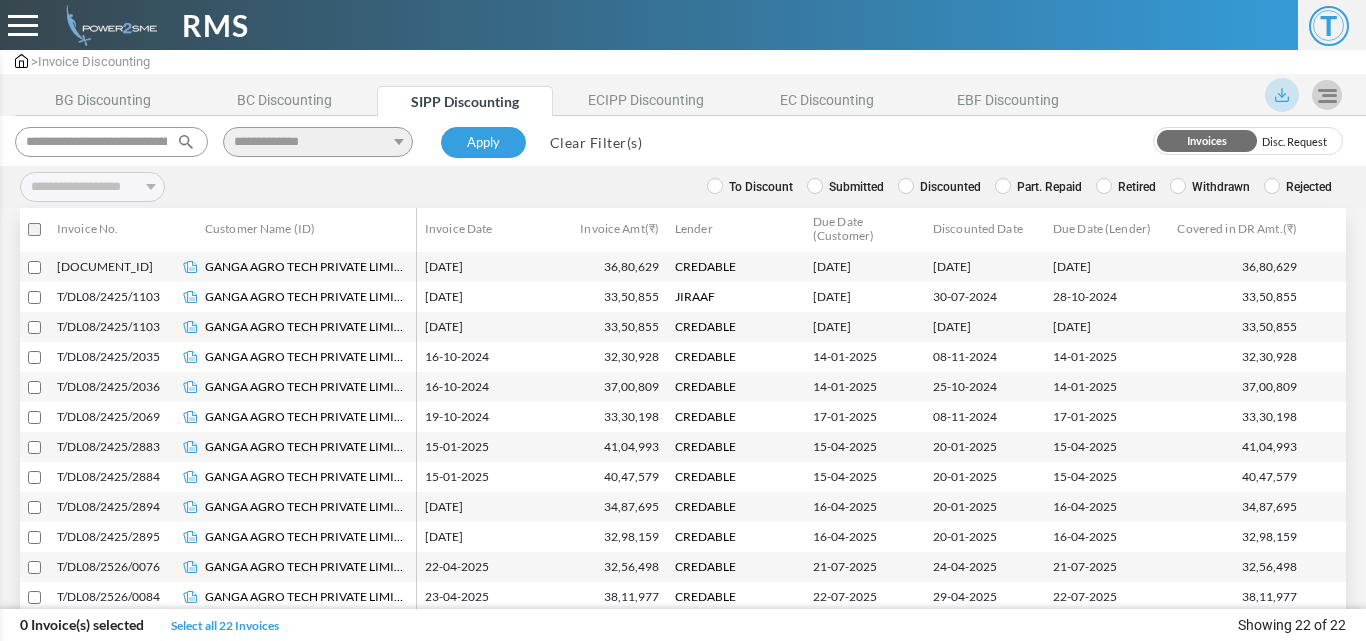 scroll, scrollTop: 300, scrollLeft: 0, axis: vertical 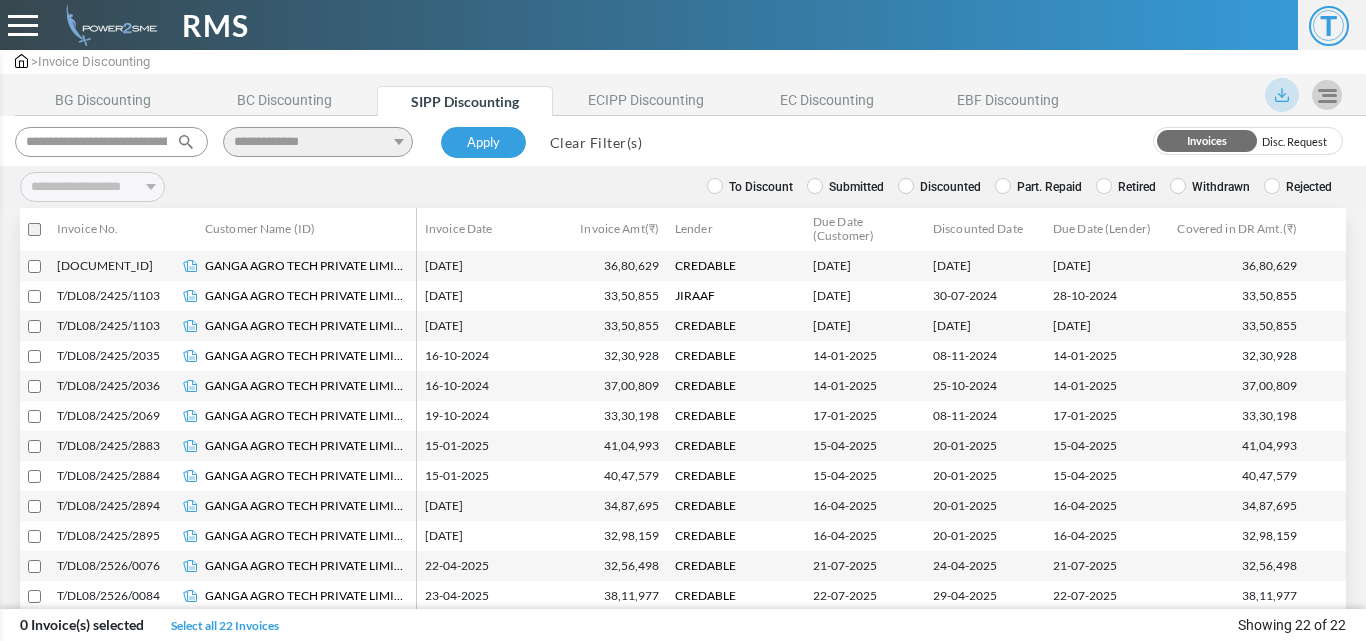 click on "Clear Filter(s)" at bounding box center (596, 142) 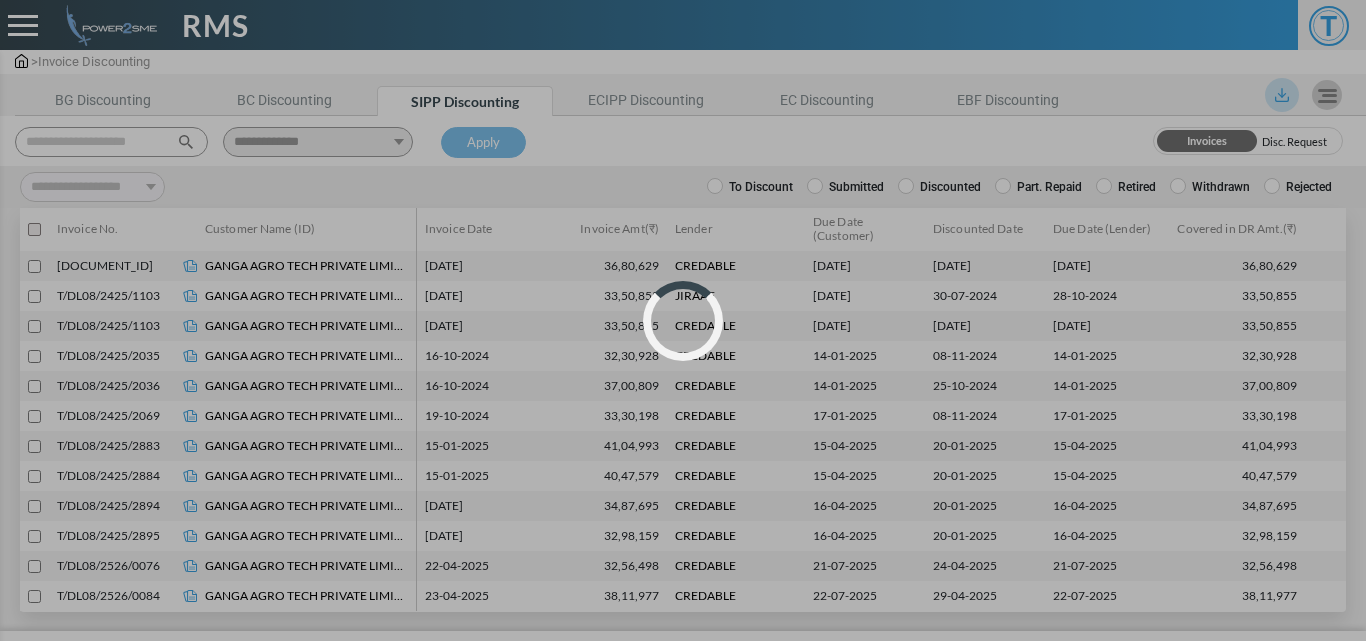 select 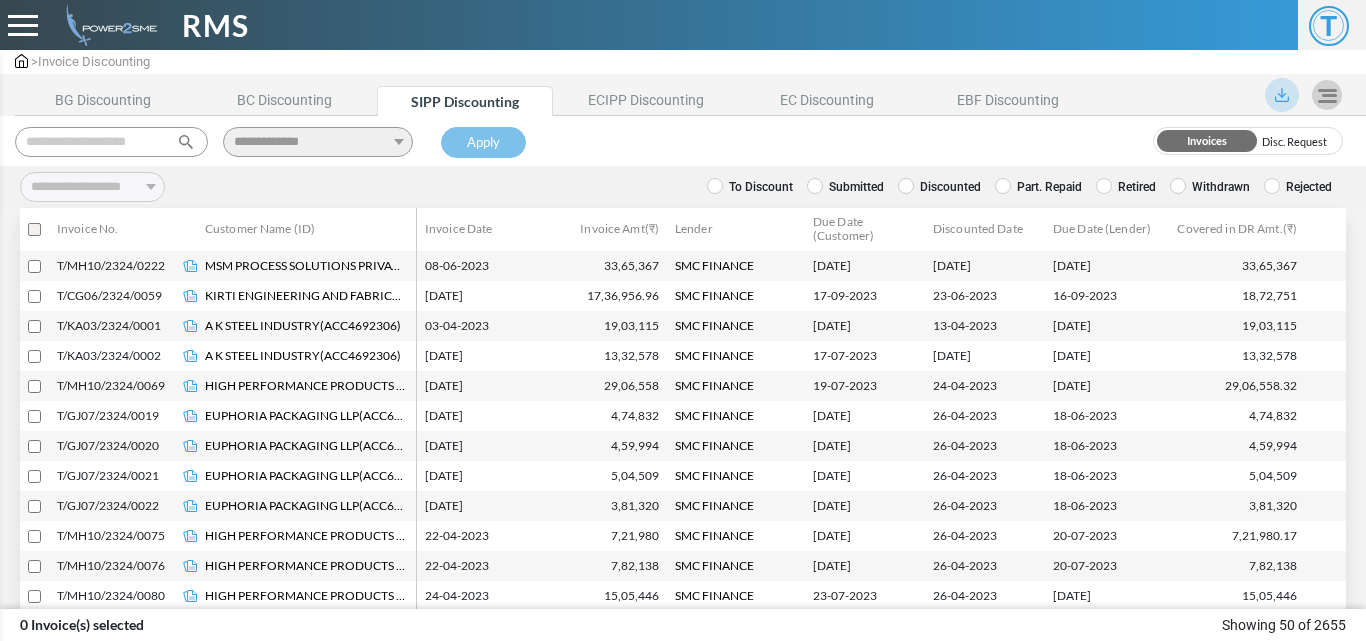 click at bounding box center (111, 142) 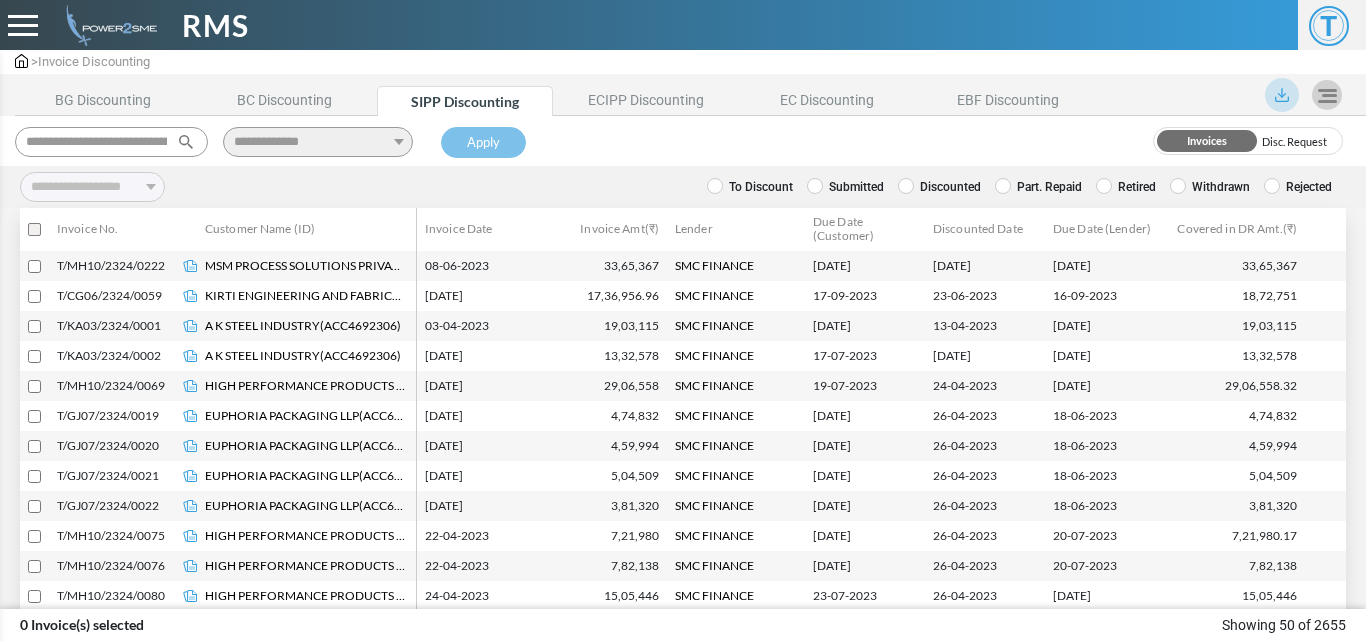 scroll, scrollTop: 0, scrollLeft: 116, axis: horizontal 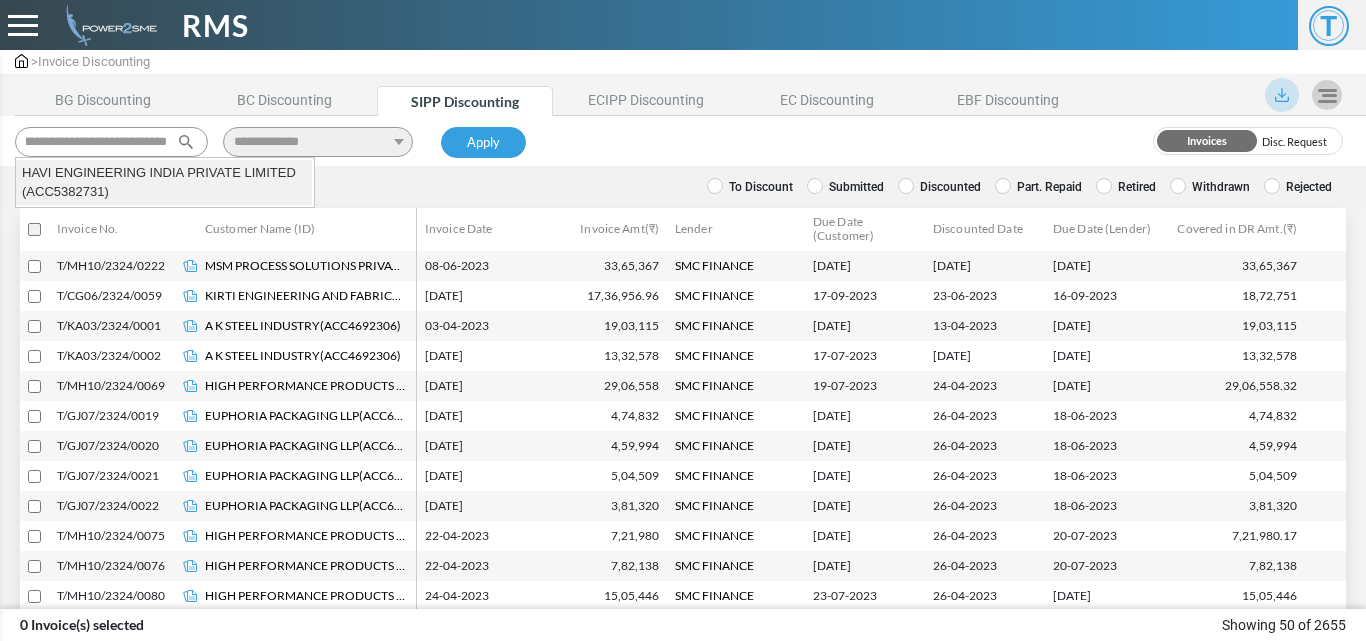 click on "HAVI ENGINEERING INDIA PRIVATE LIMITED (ACC5382731)" at bounding box center [164, 182] 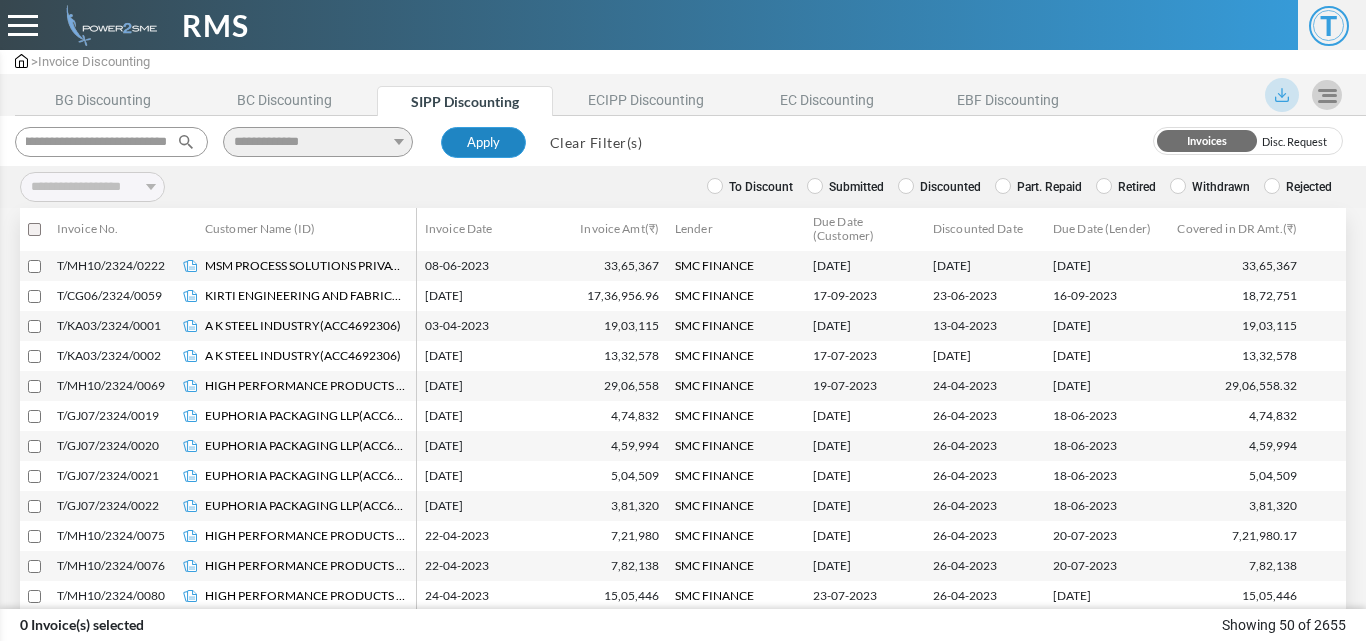 type on "**********" 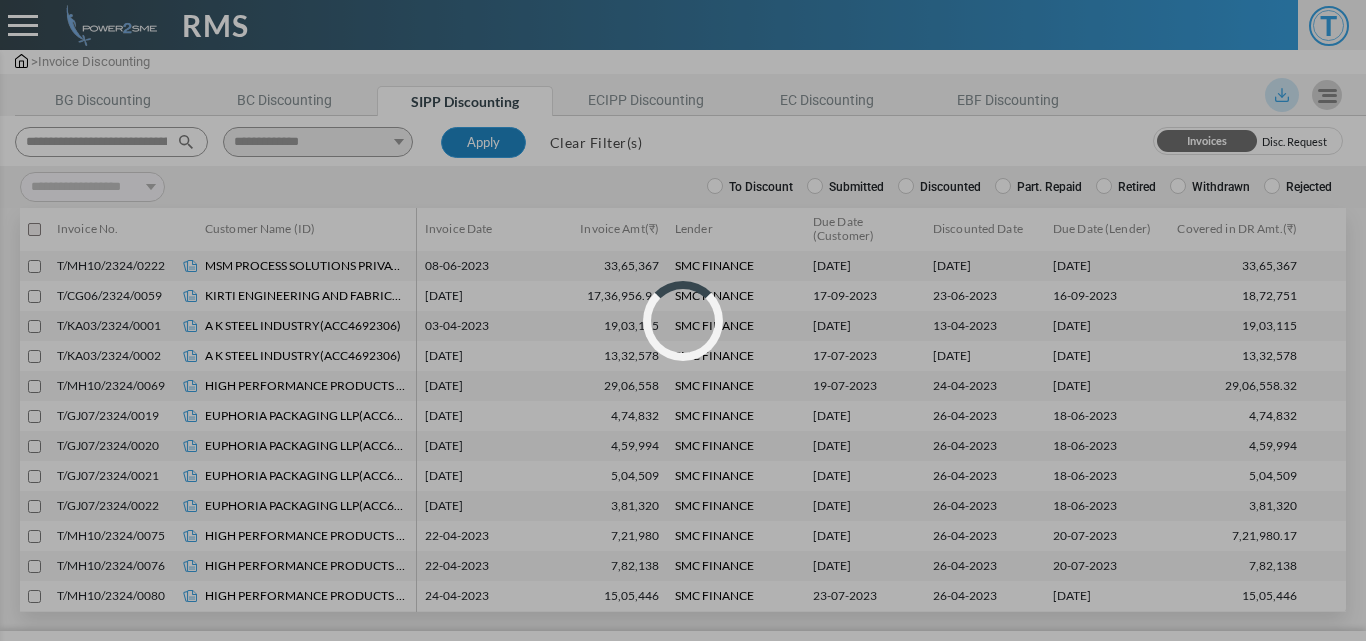 select 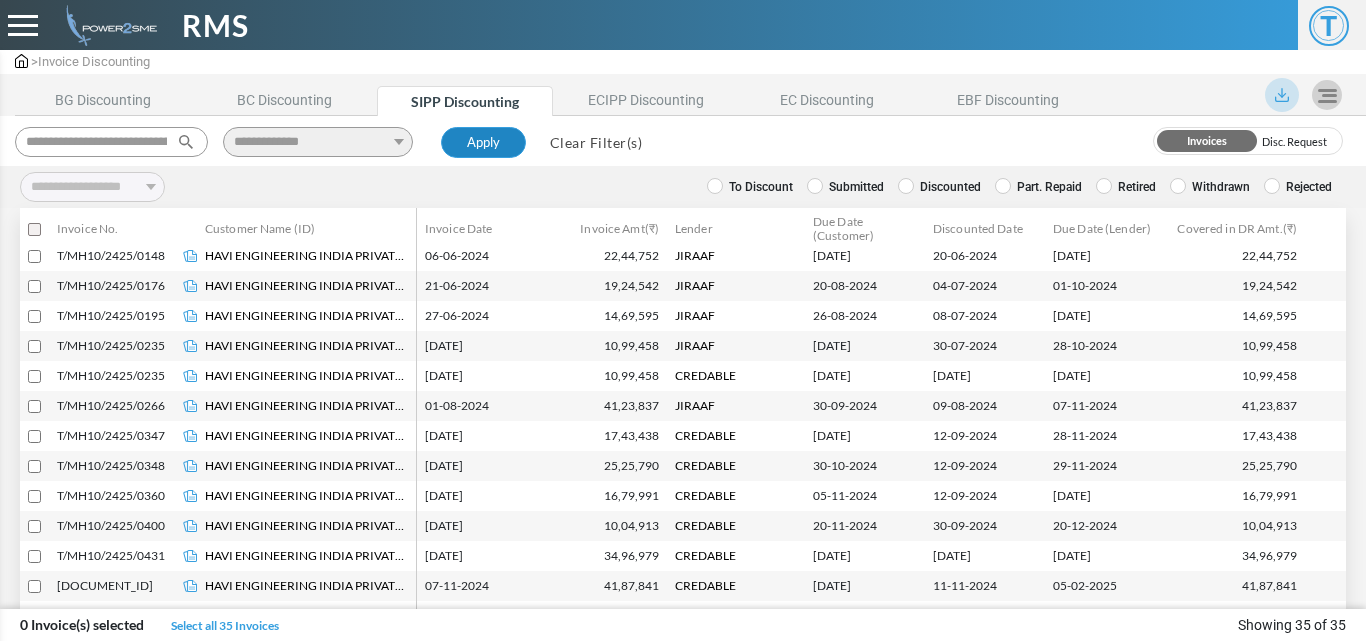 scroll, scrollTop: 500, scrollLeft: 0, axis: vertical 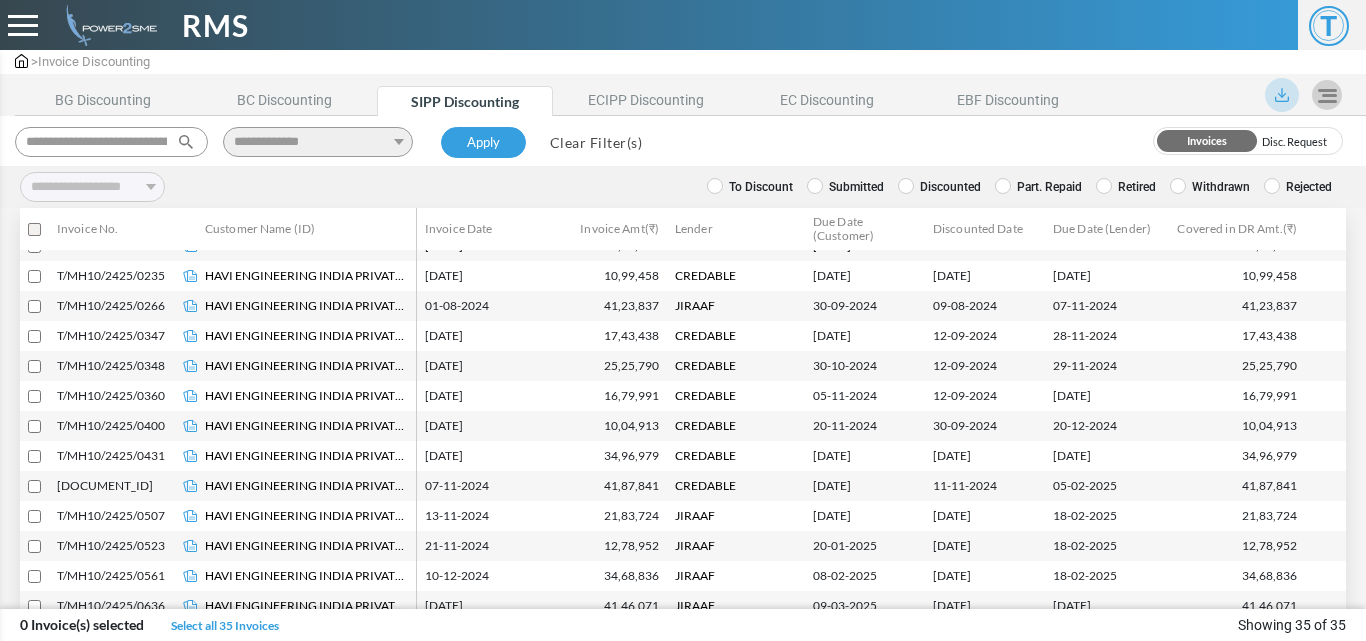 click on "Clear Filter(s)" at bounding box center [596, 142] 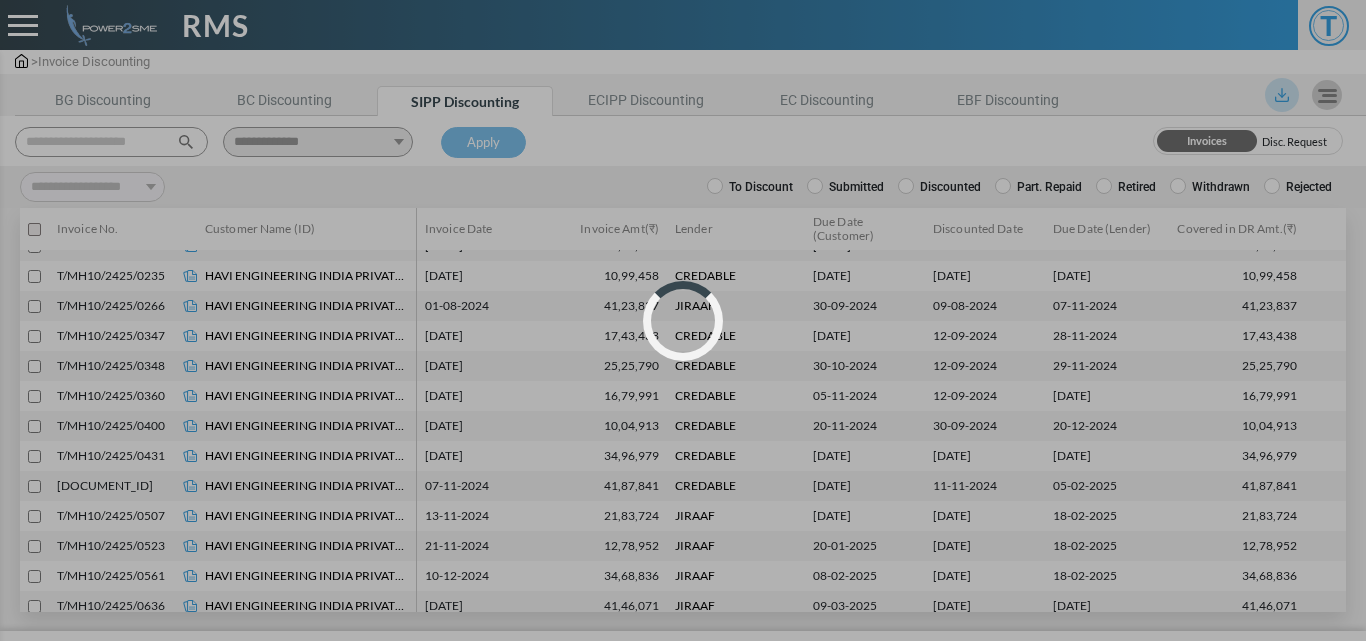 select 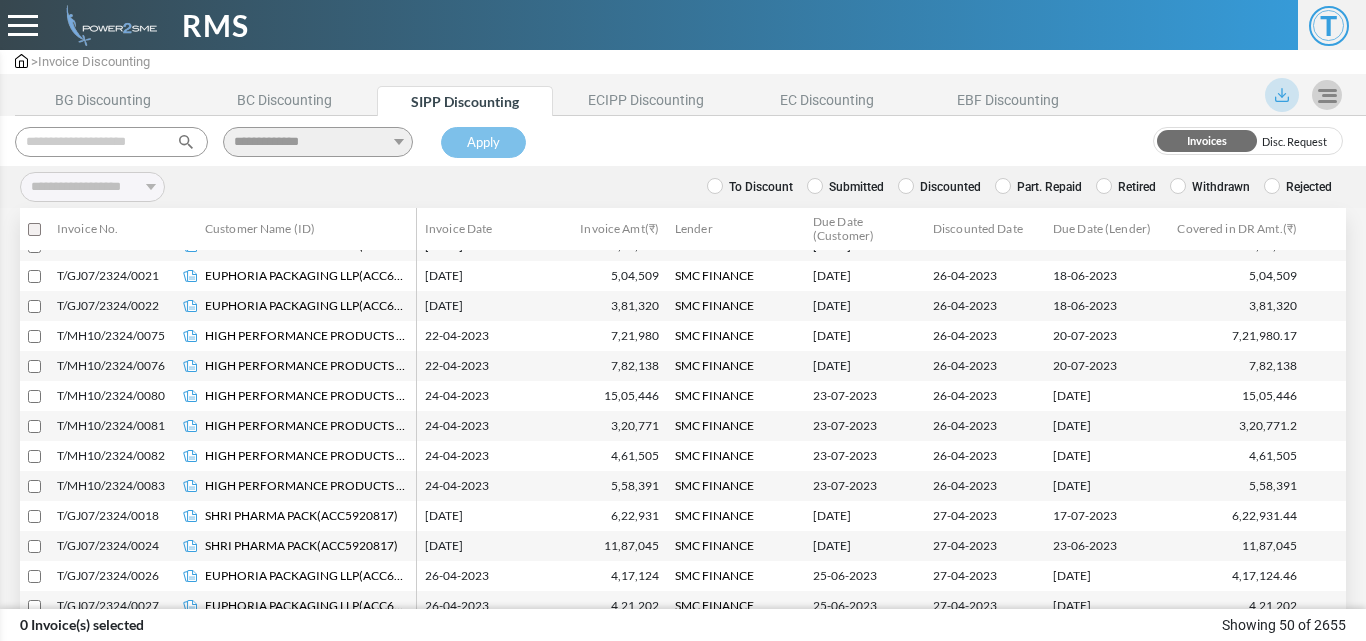 click at bounding box center (111, 142) 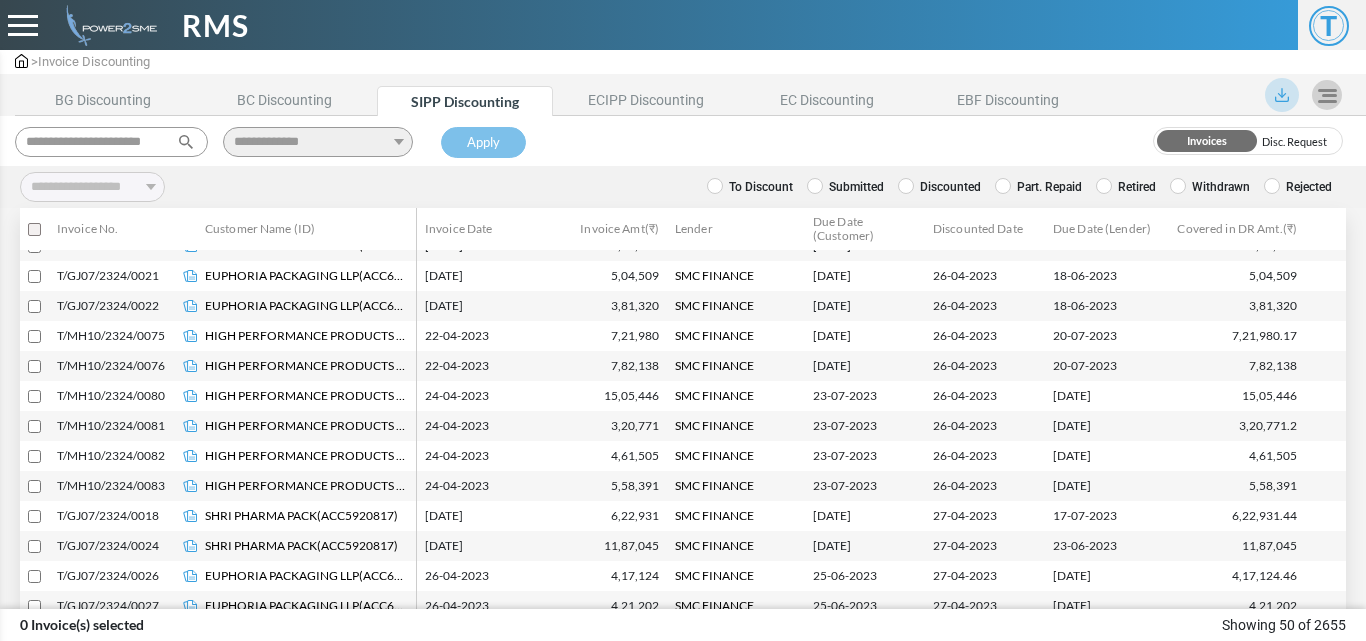 scroll, scrollTop: 0, scrollLeft: 11, axis: horizontal 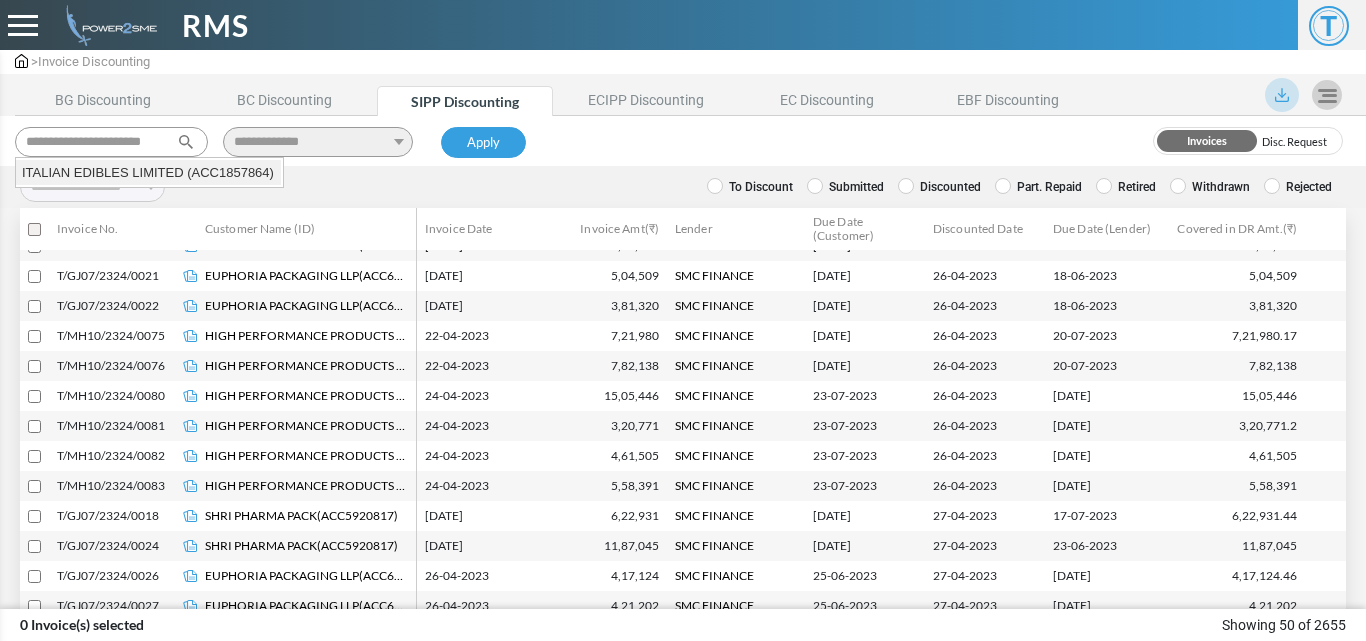 click on "ITALIAN EDIBLES LIMITED (ACC1857864)" at bounding box center (148, 173) 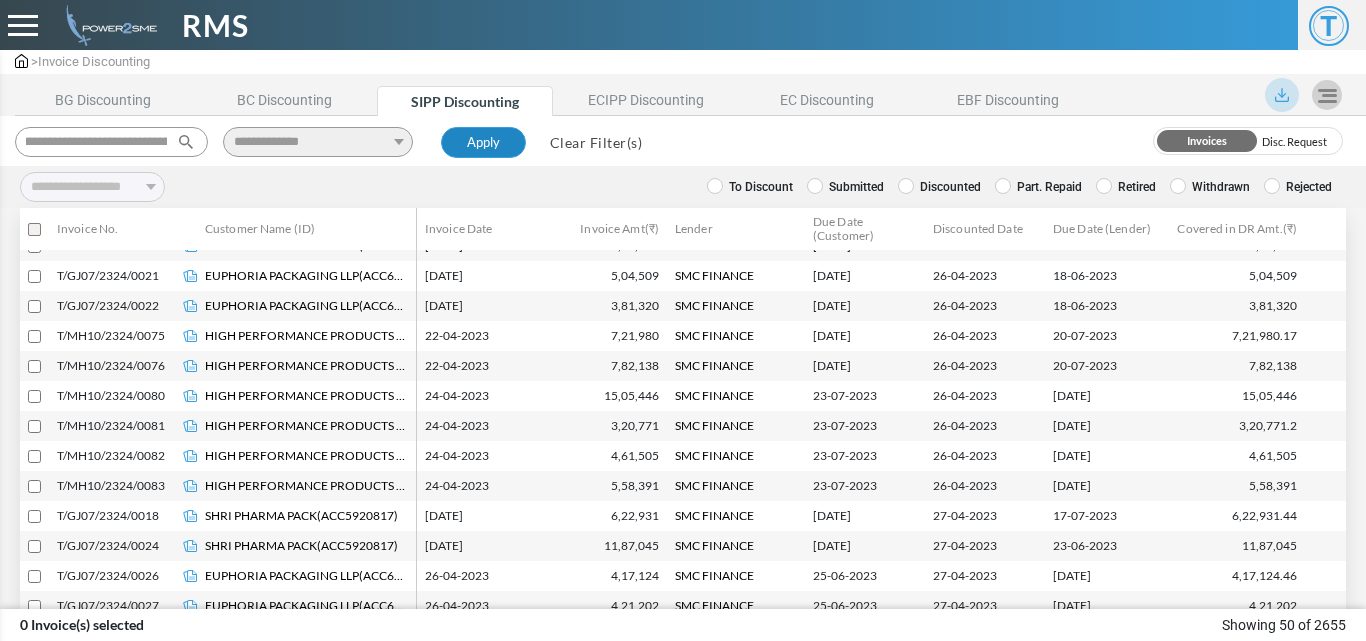 type on "**********" 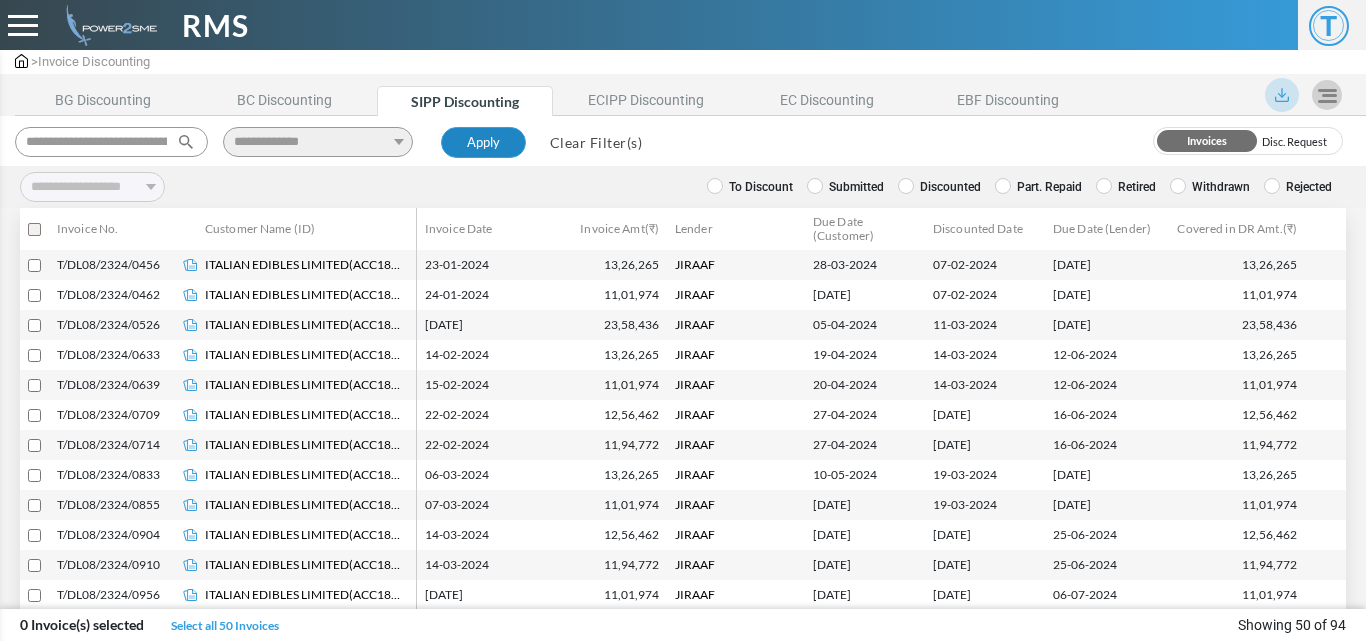 scroll, scrollTop: 0, scrollLeft: 0, axis: both 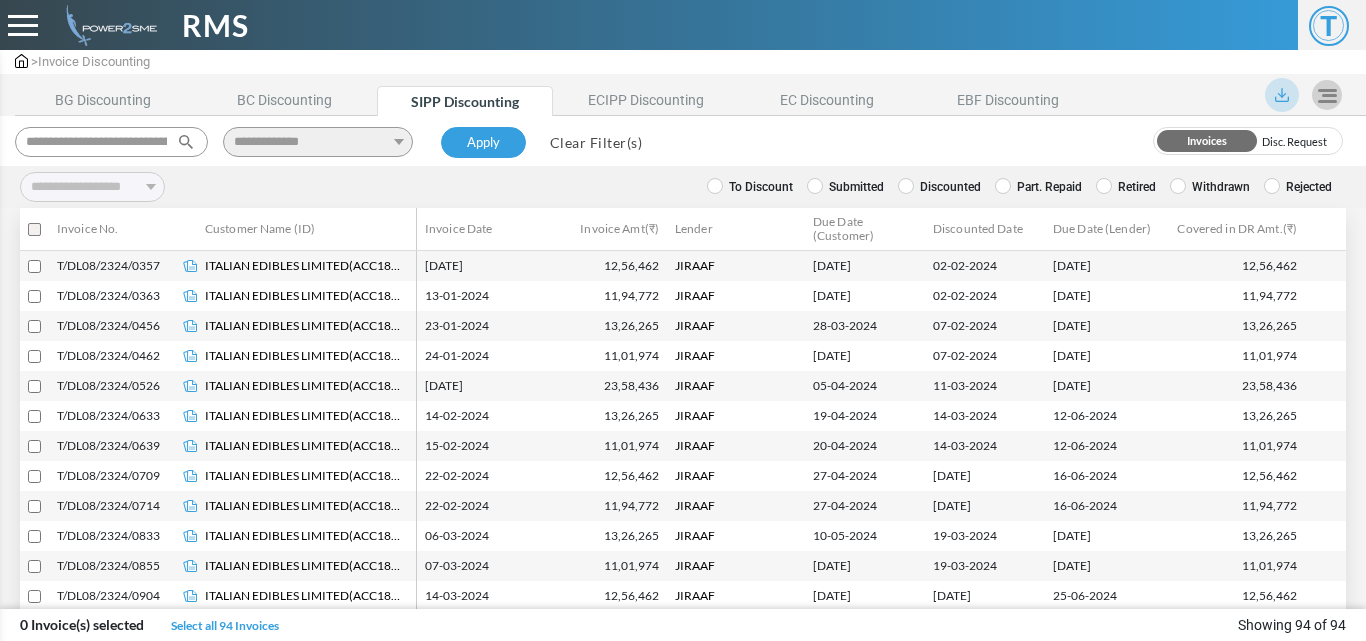 click on "Discounted" at bounding box center [939, 187] 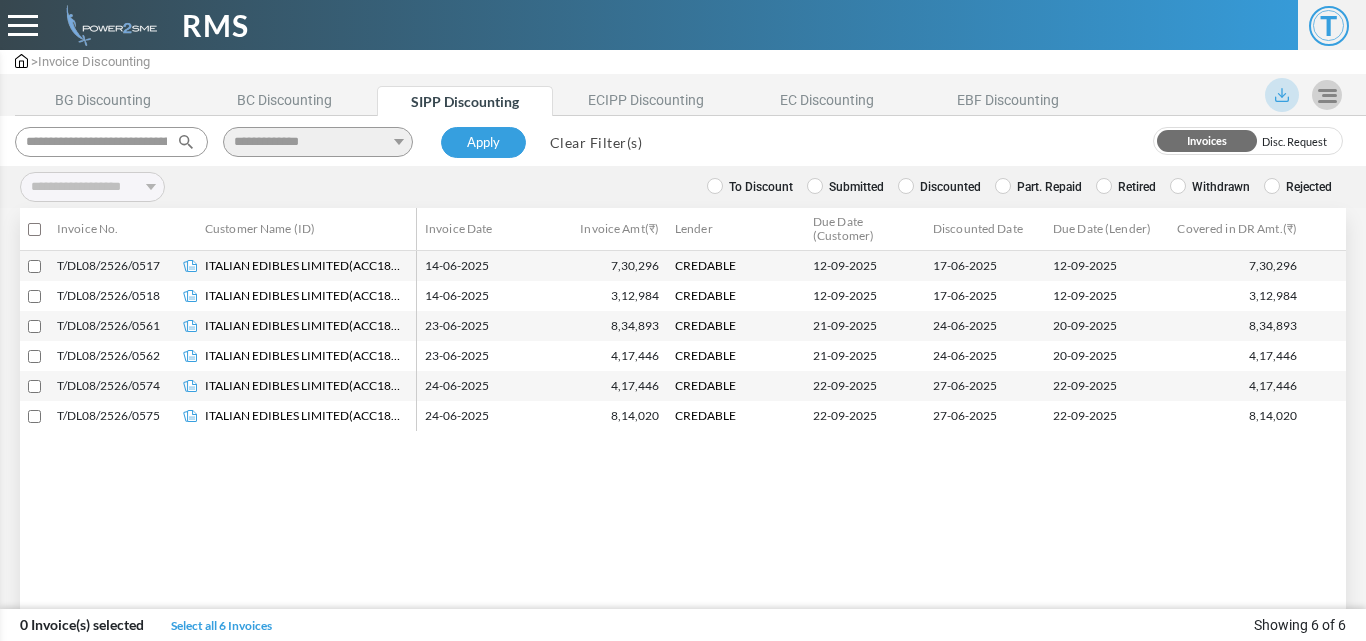 click on "To Discount" at bounding box center [750, 187] 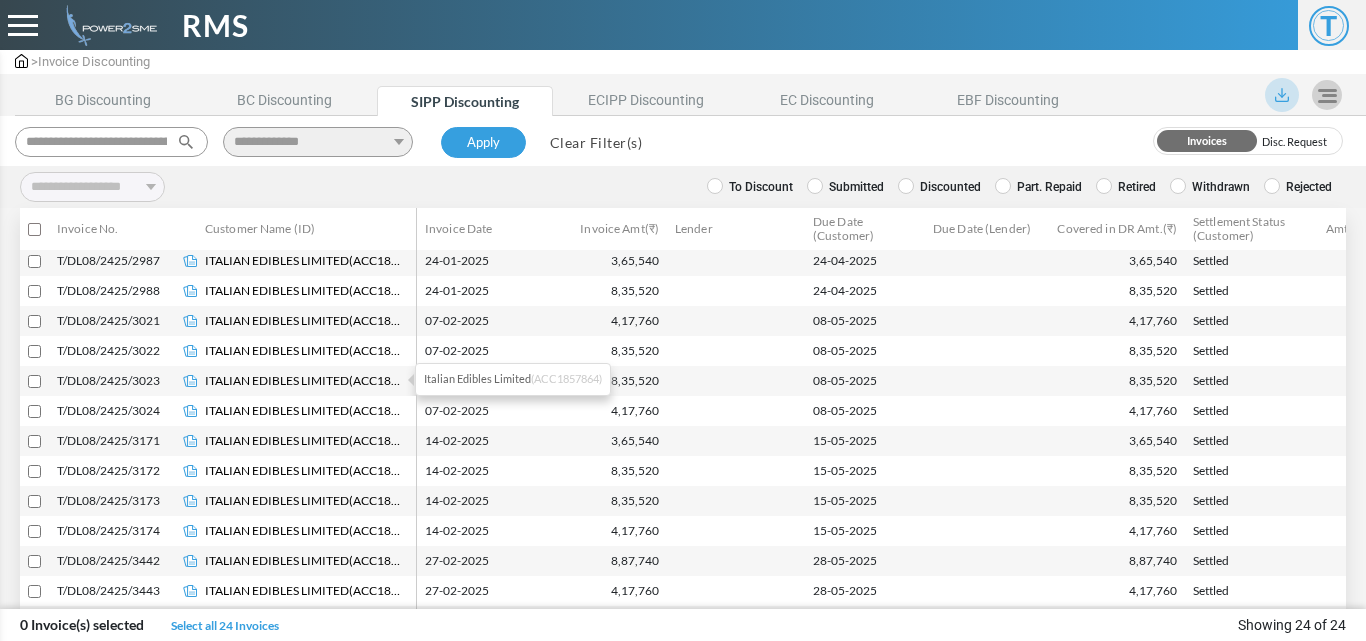 scroll, scrollTop: 100, scrollLeft: 0, axis: vertical 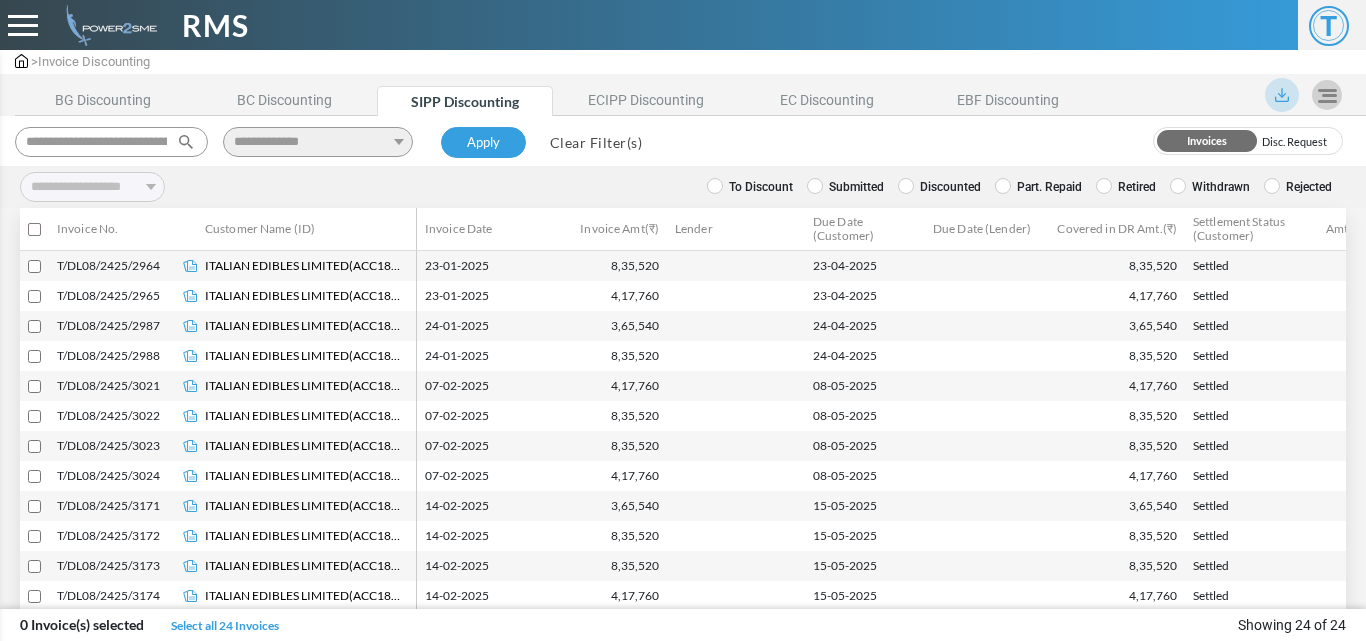 click on "Discounted" at bounding box center [939, 187] 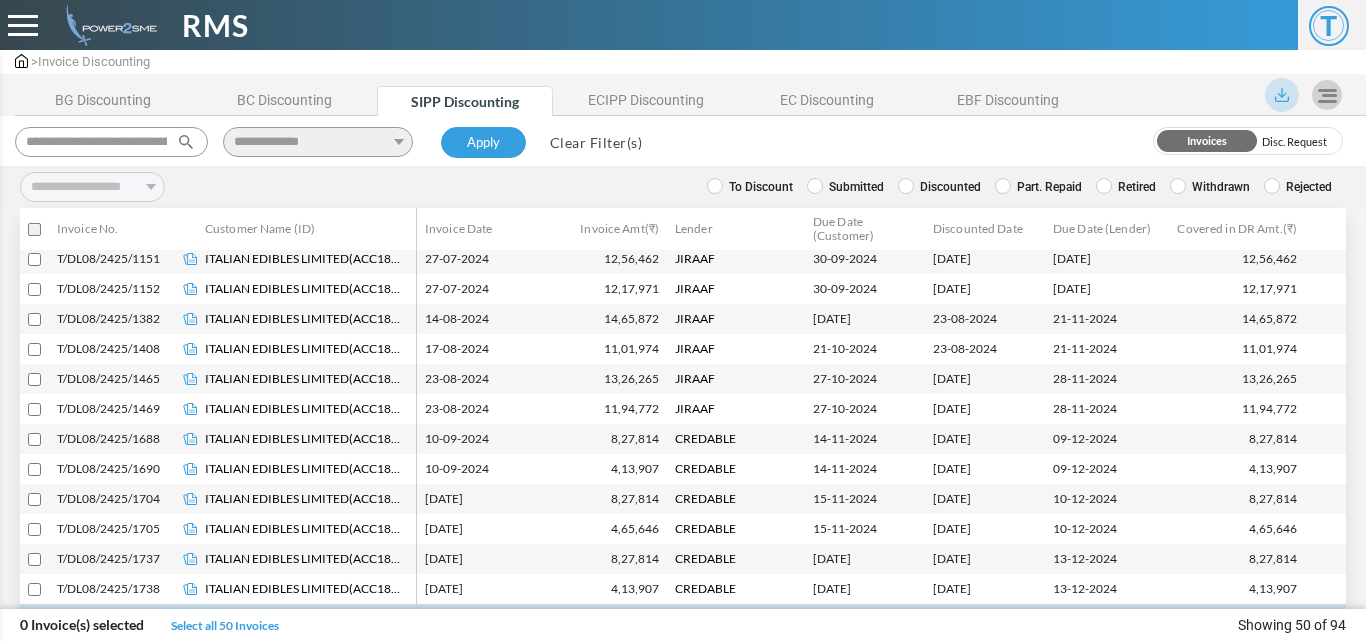 scroll, scrollTop: 1197, scrollLeft: 0, axis: vertical 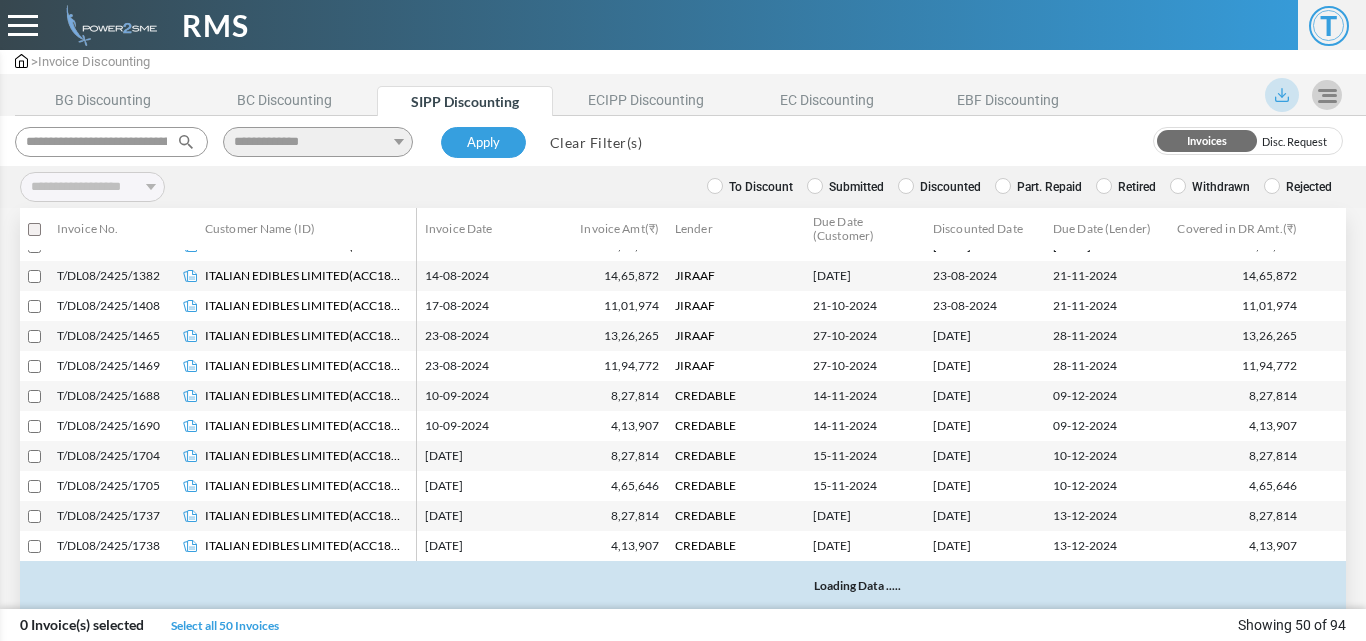 select 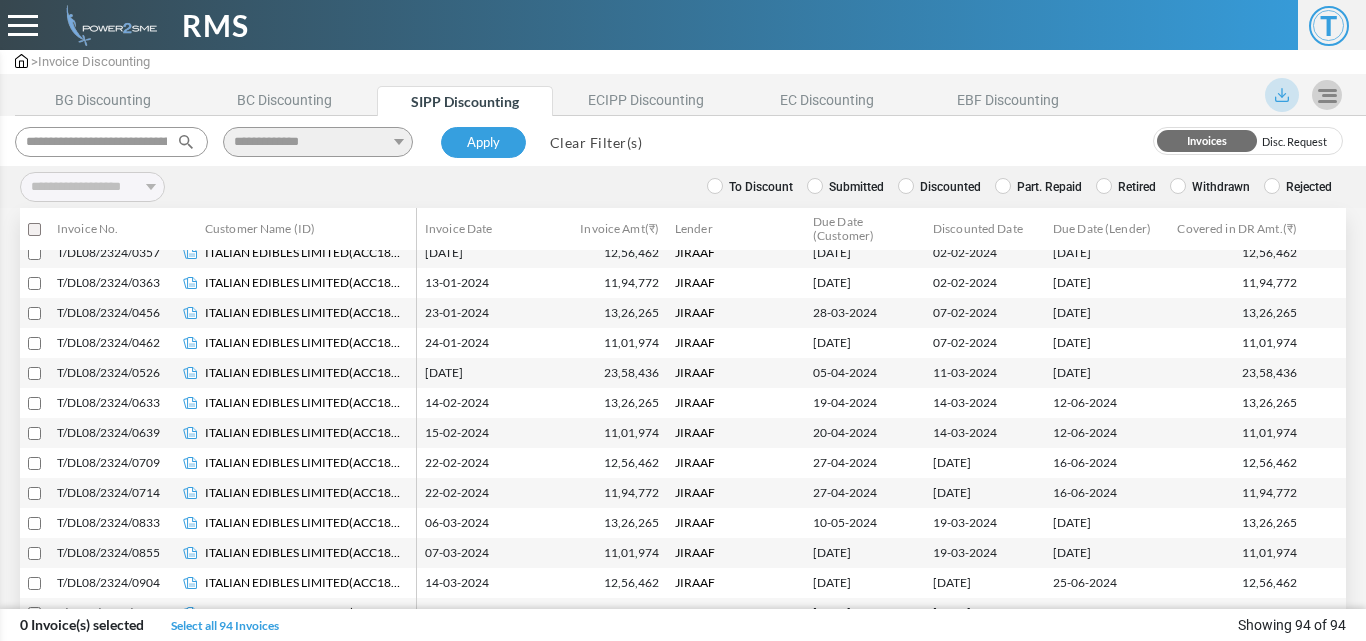 scroll, scrollTop: 0, scrollLeft: 0, axis: both 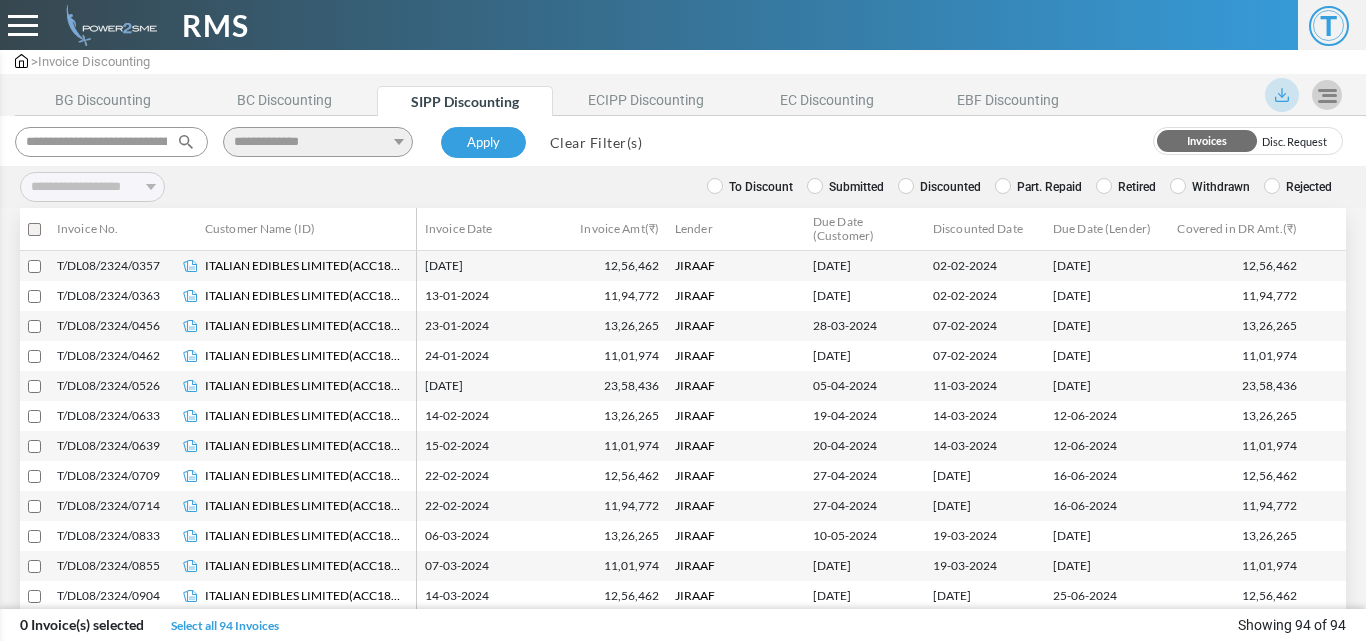 click on "Clear Filter(s)" at bounding box center [596, 142] 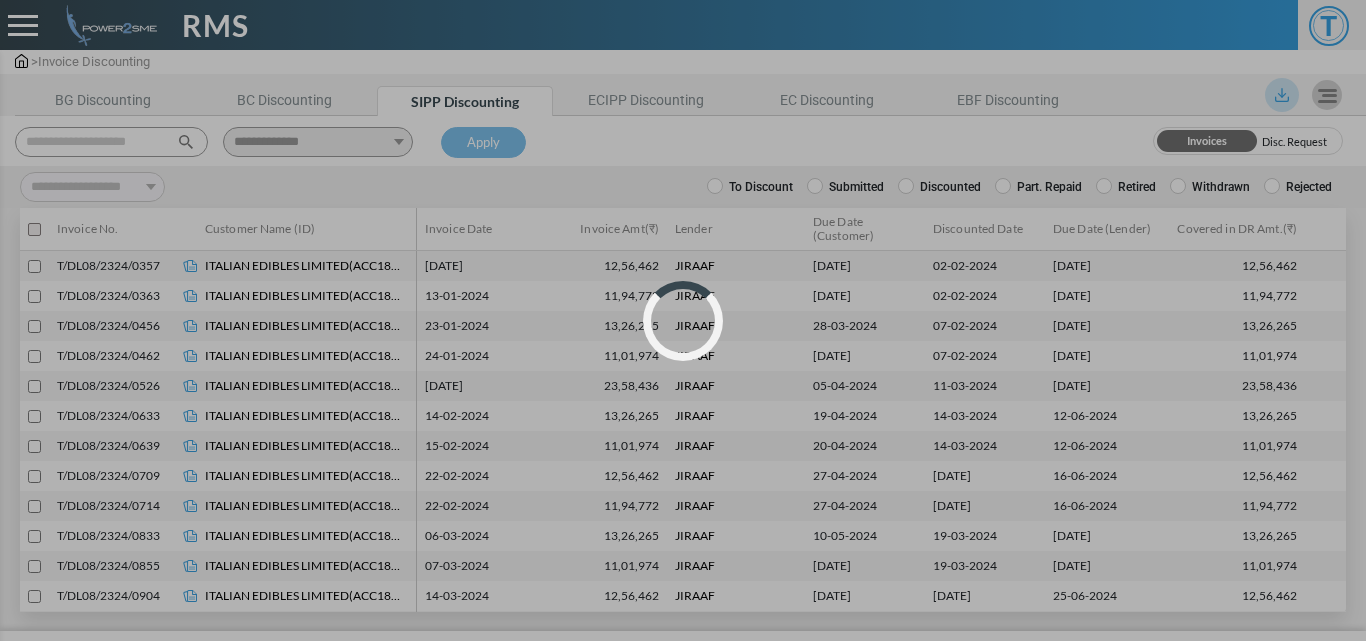 select 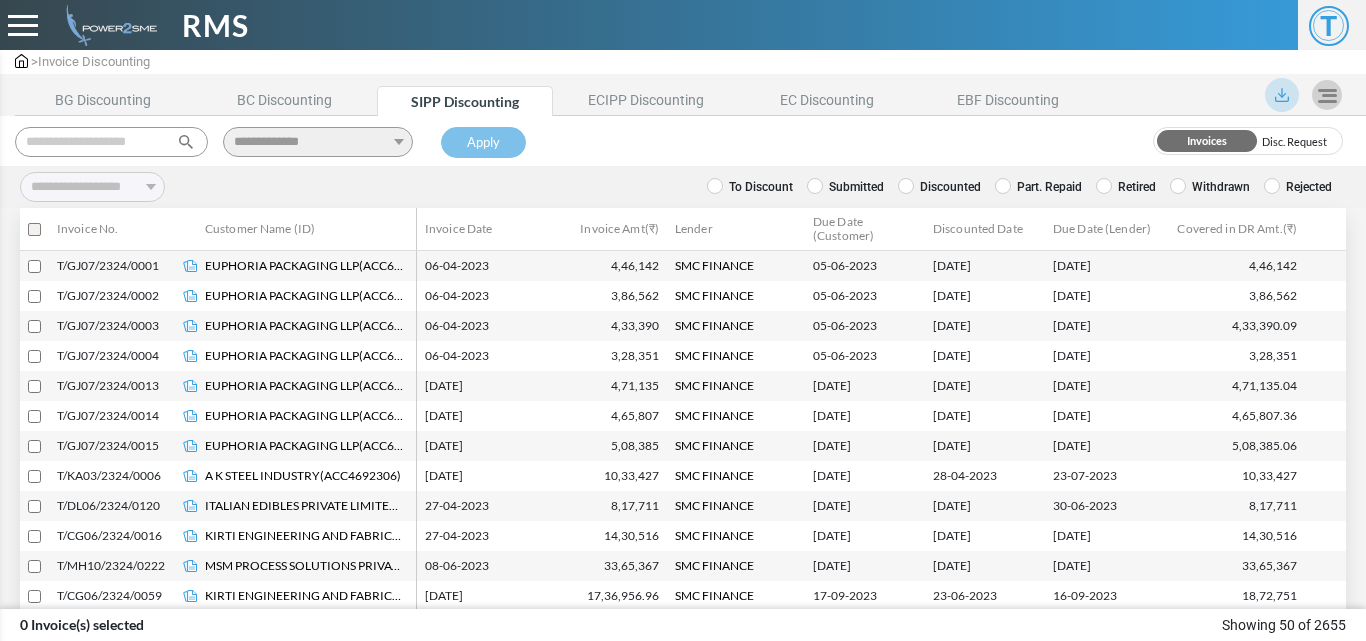 click at bounding box center [111, 142] 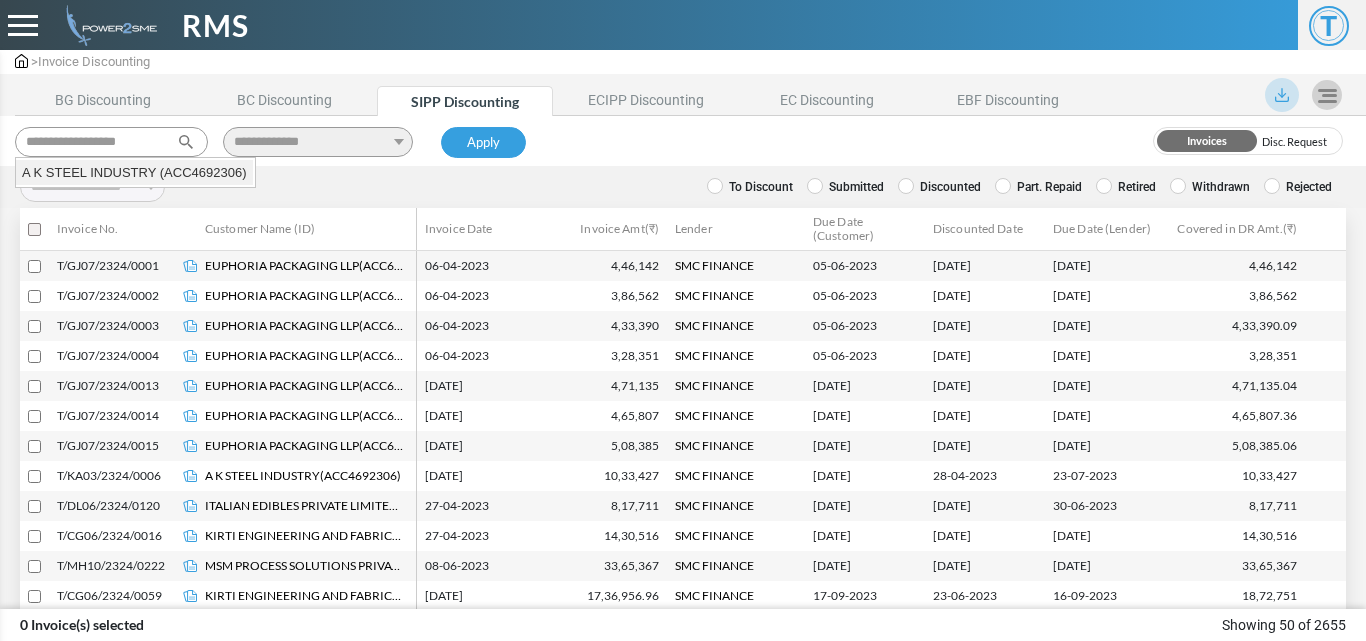 click on "A K STEEL INDUSTRY (ACC4692306)" at bounding box center [134, 173] 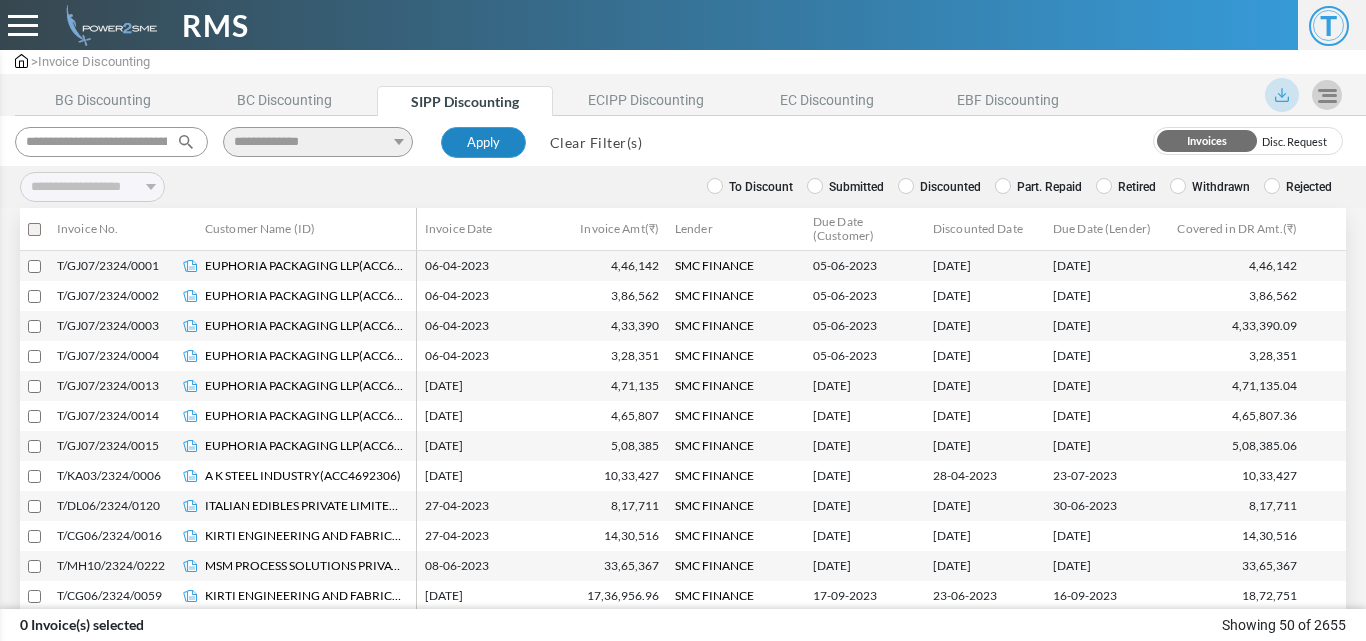 type on "**********" 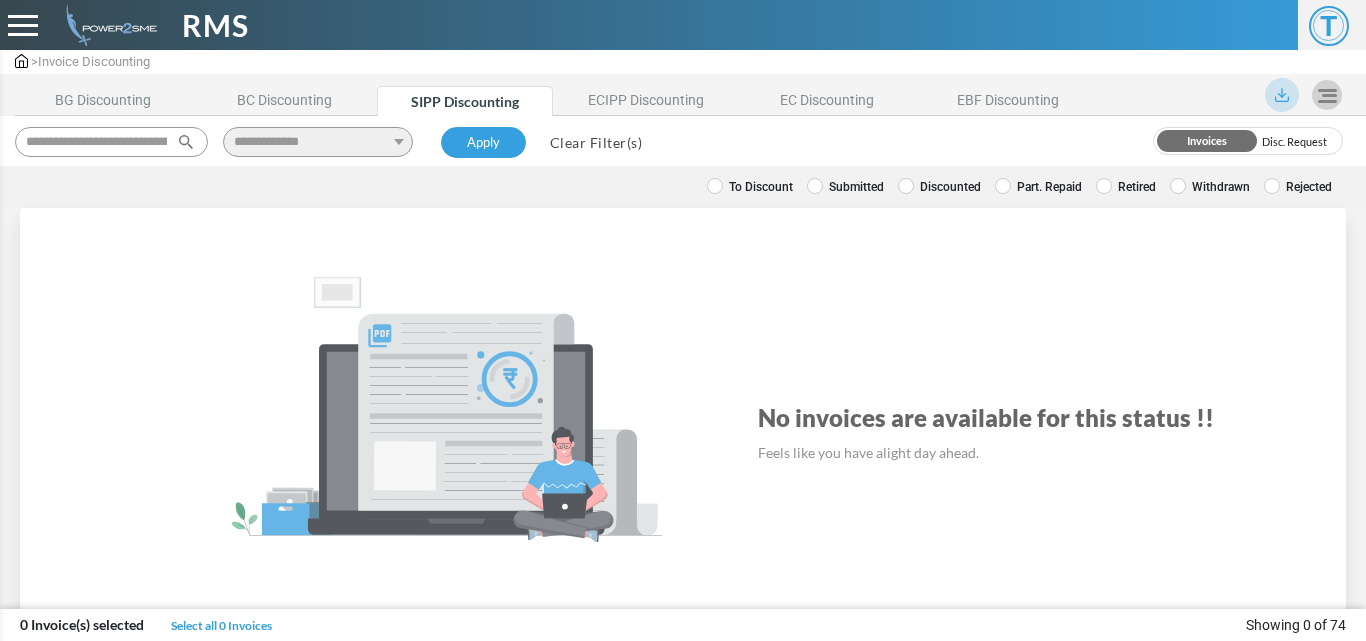 click on "To Discount" at bounding box center [750, 187] 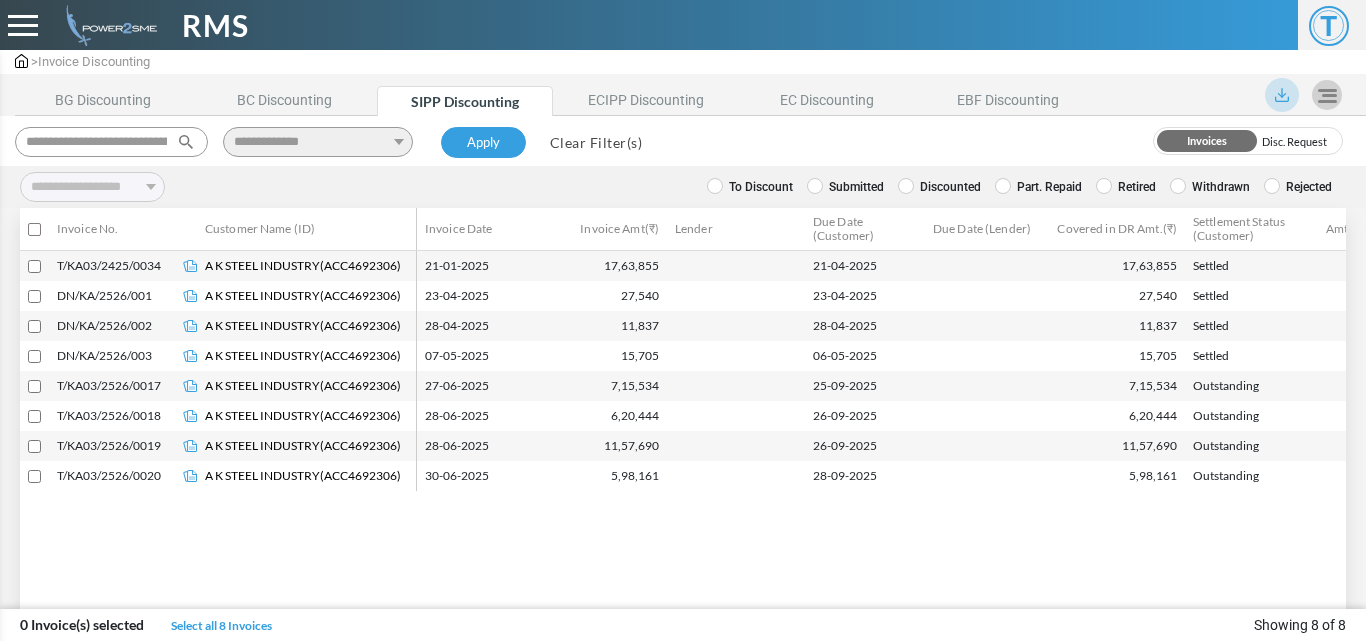 click at bounding box center (1104, 186) 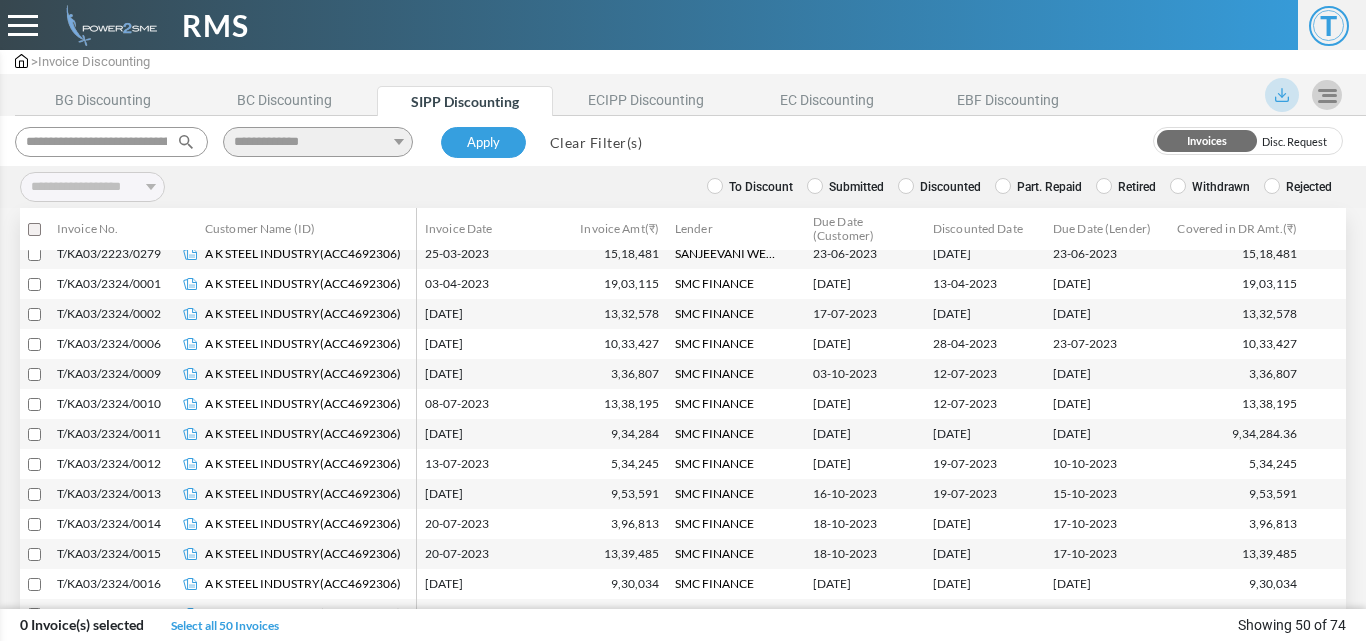 scroll, scrollTop: 200, scrollLeft: 0, axis: vertical 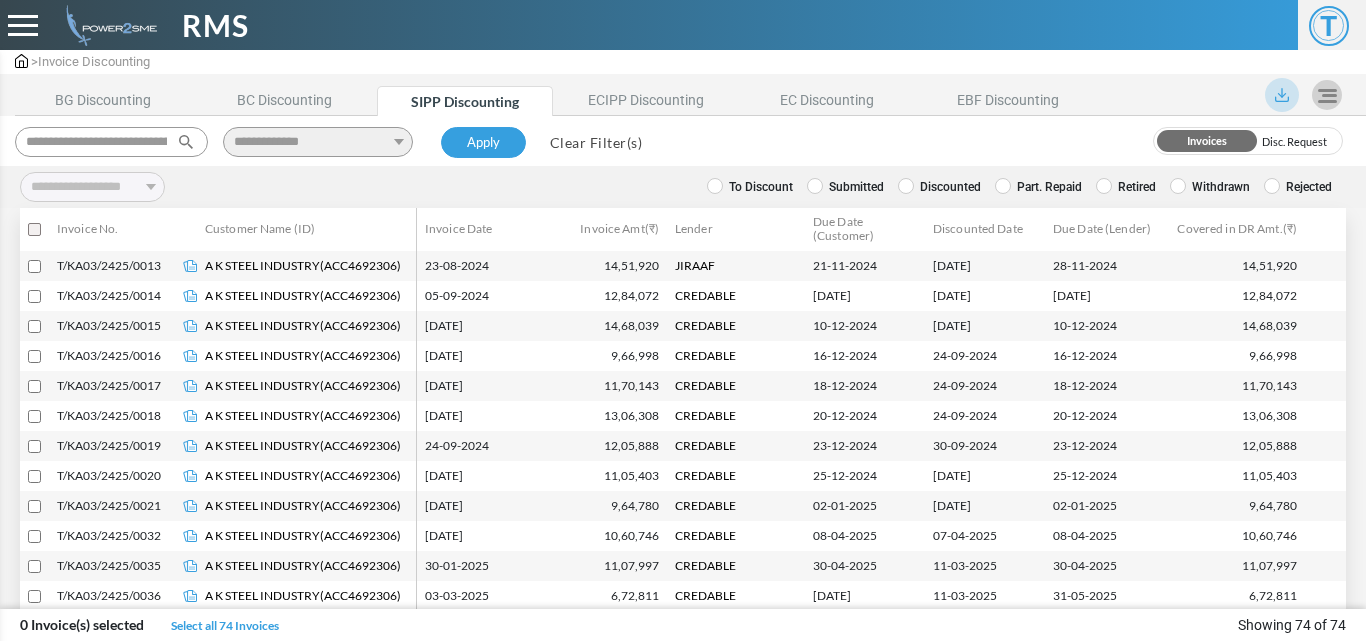 click on "To Discount" at bounding box center [750, 187] 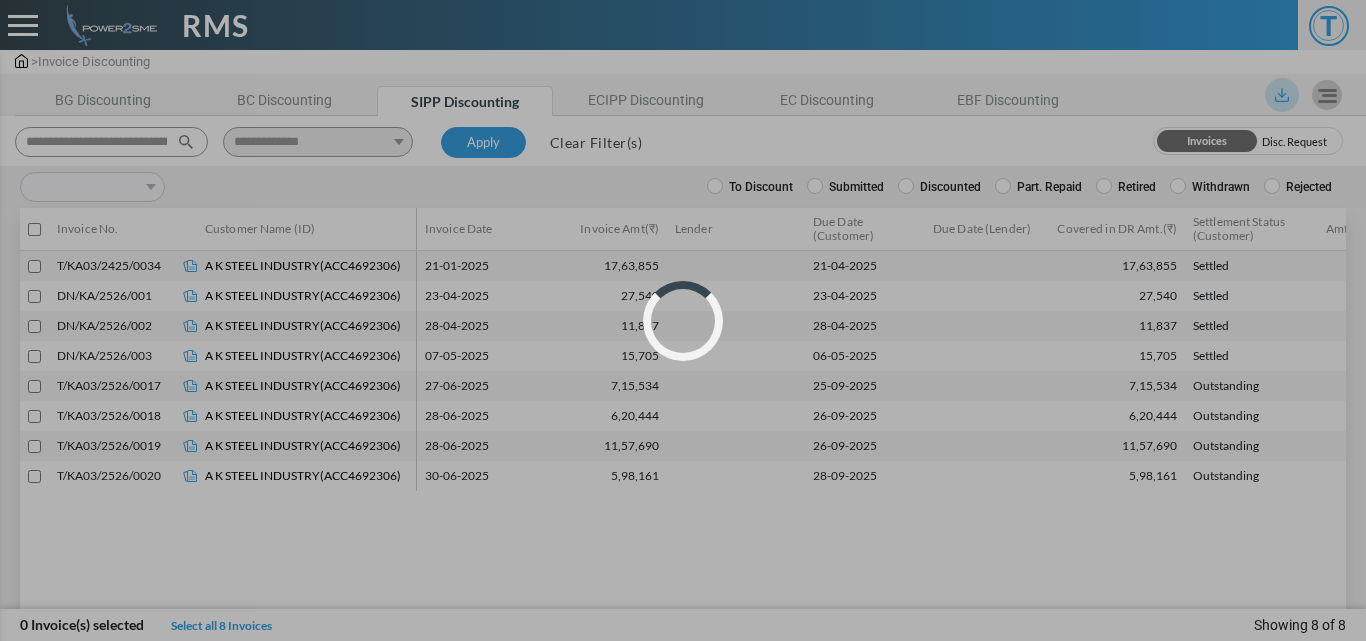 scroll, scrollTop: 0, scrollLeft: 0, axis: both 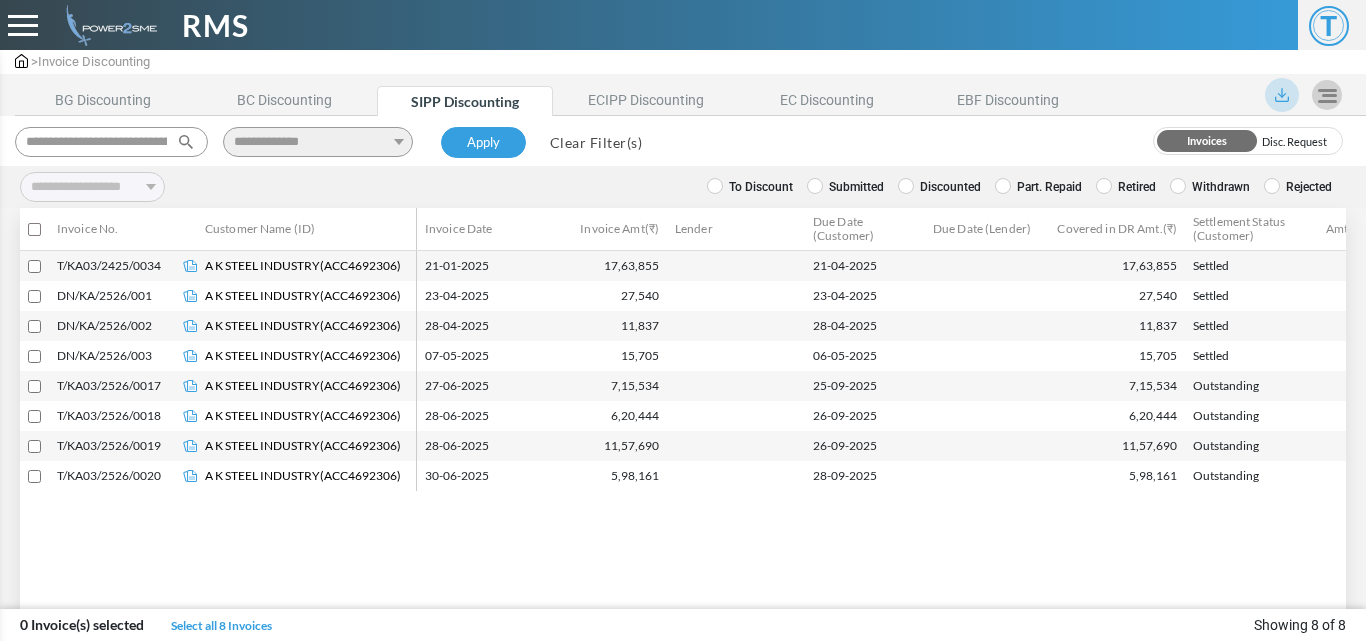 click on "Submitted" at bounding box center (845, 187) 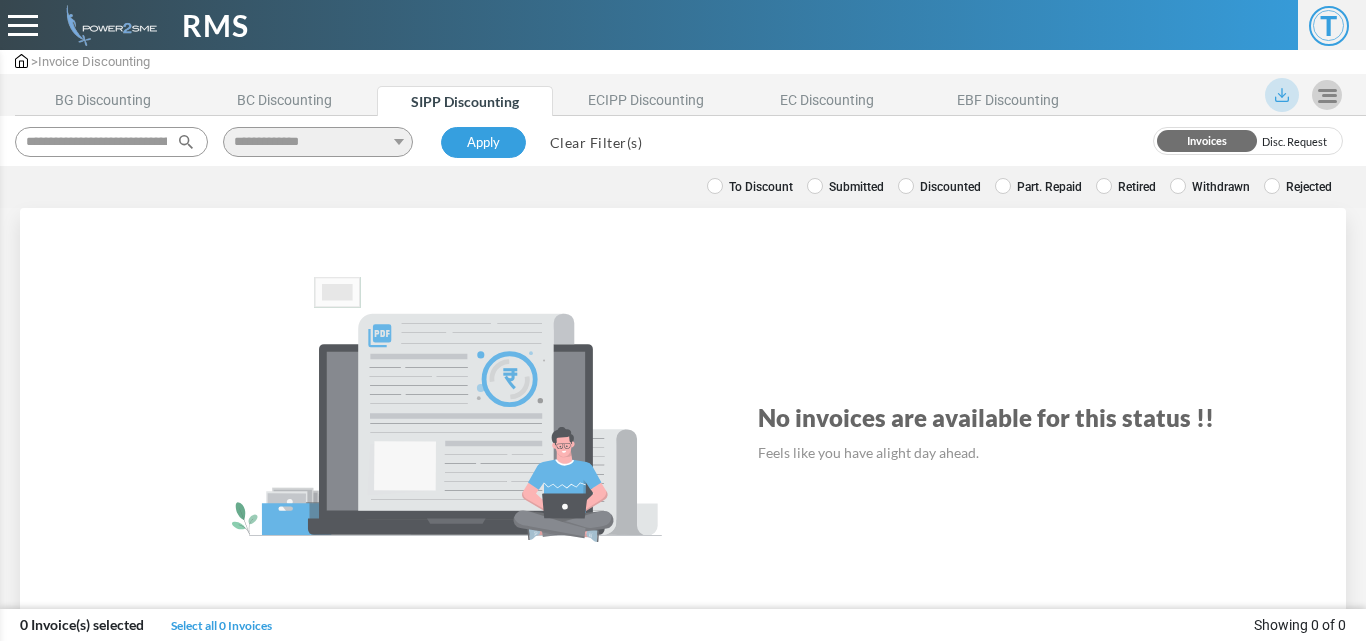 click on "Discounted" at bounding box center (939, 187) 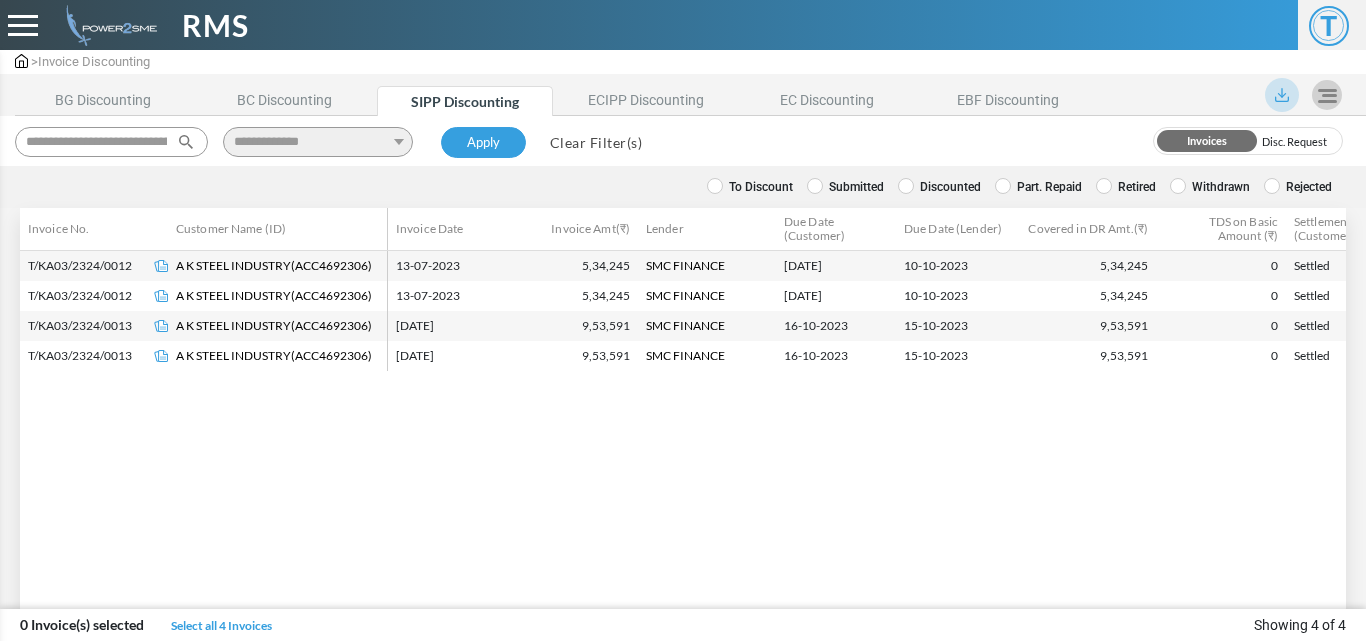 click on "Rejected" at bounding box center [1298, 187] 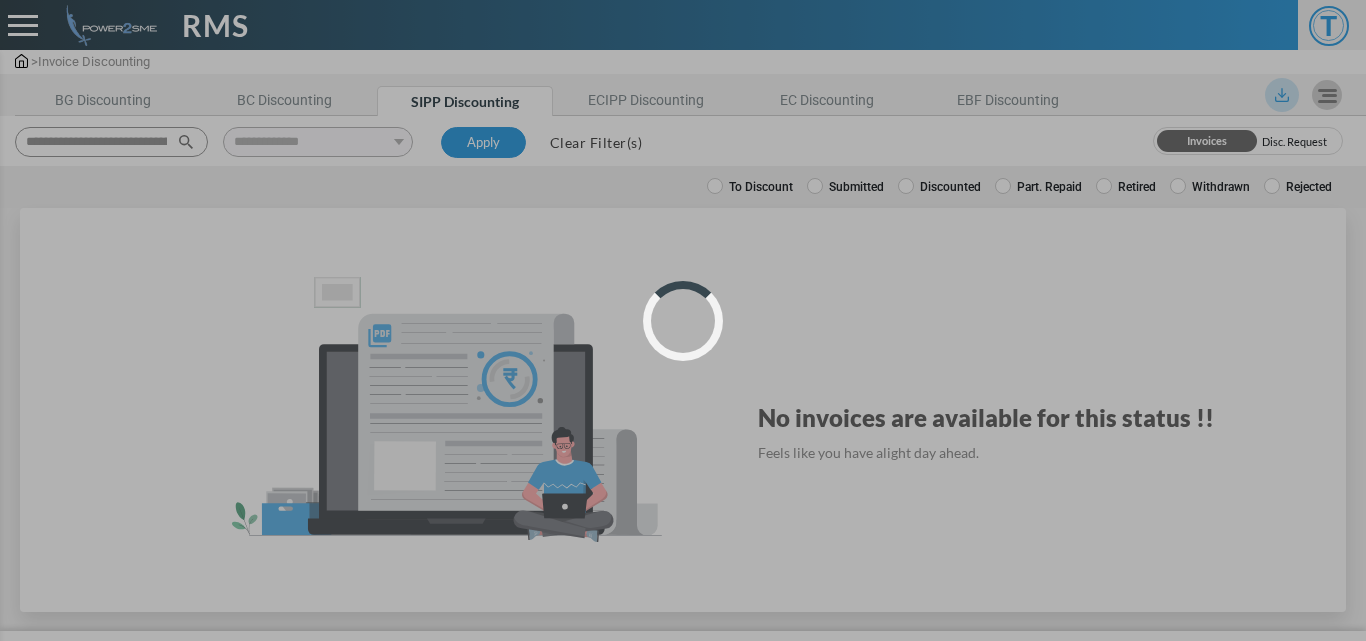 select 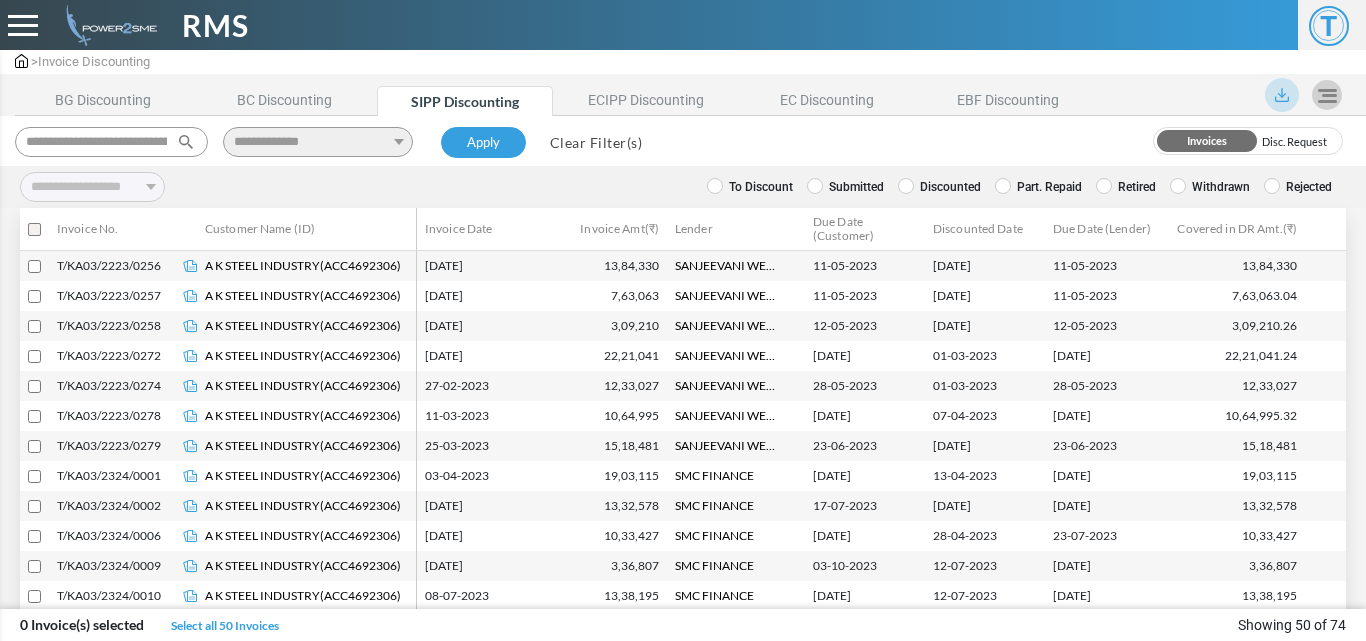click on "Clear Filter(s)" at bounding box center (596, 142) 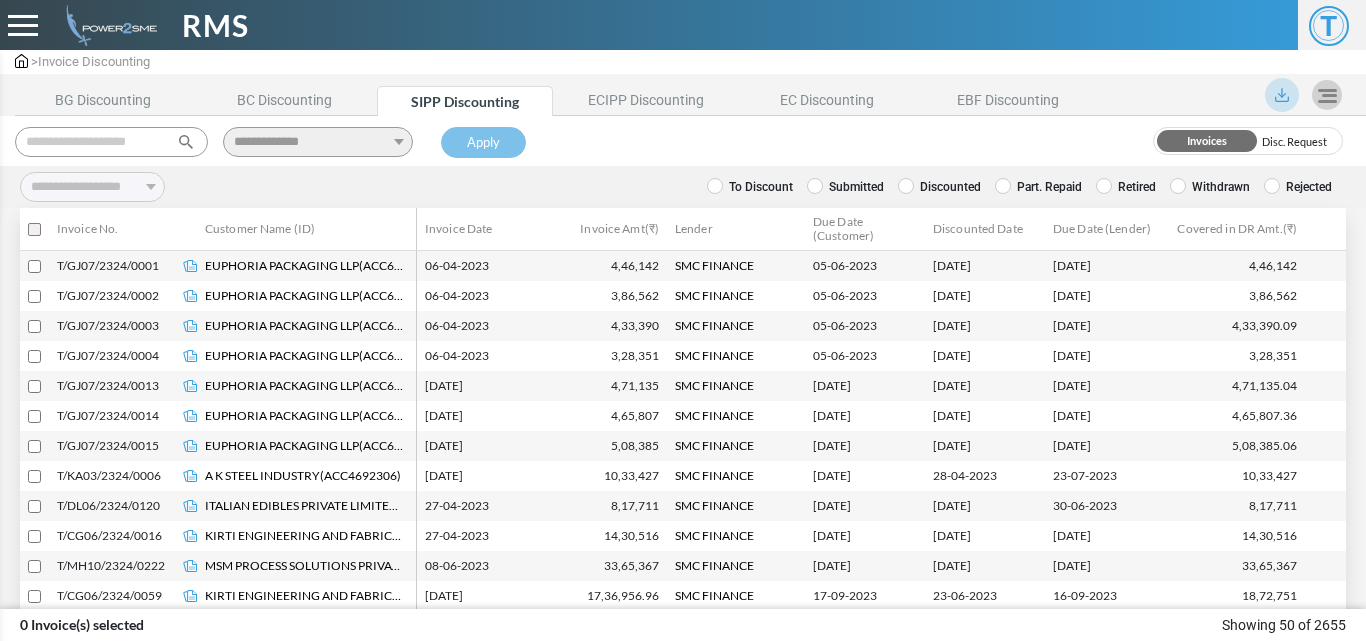 click on "Discounted" at bounding box center [939, 187] 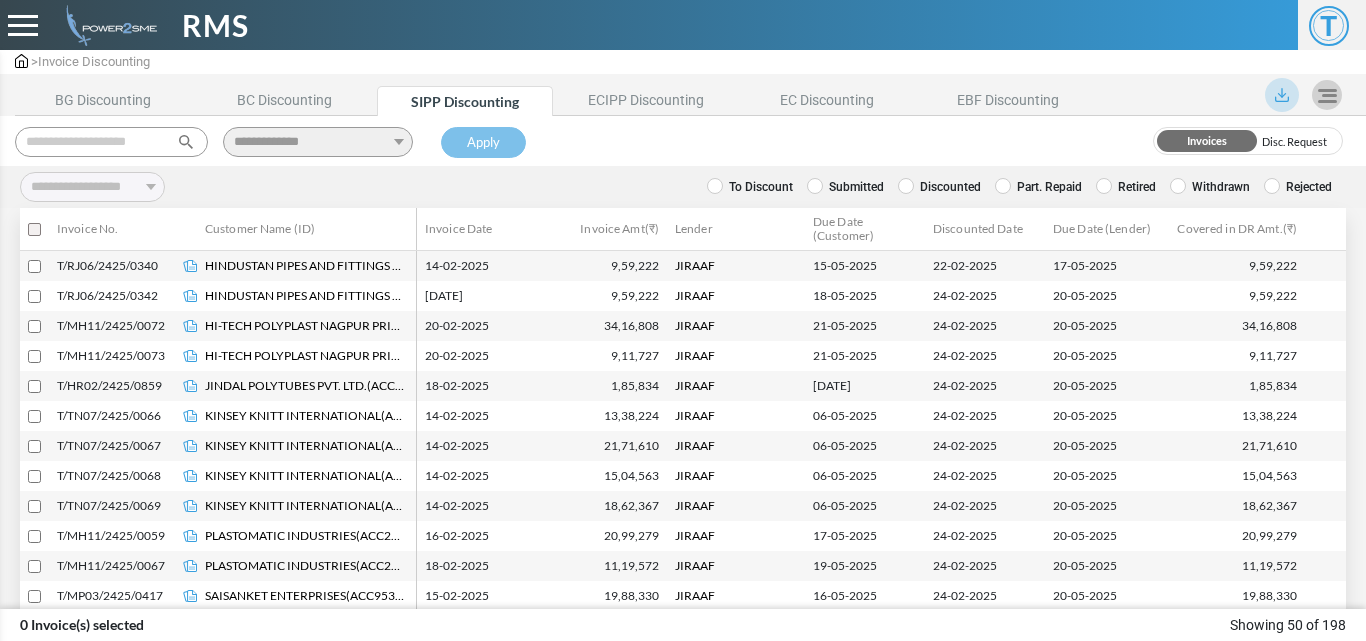 click on "Submitted" at bounding box center (845, 187) 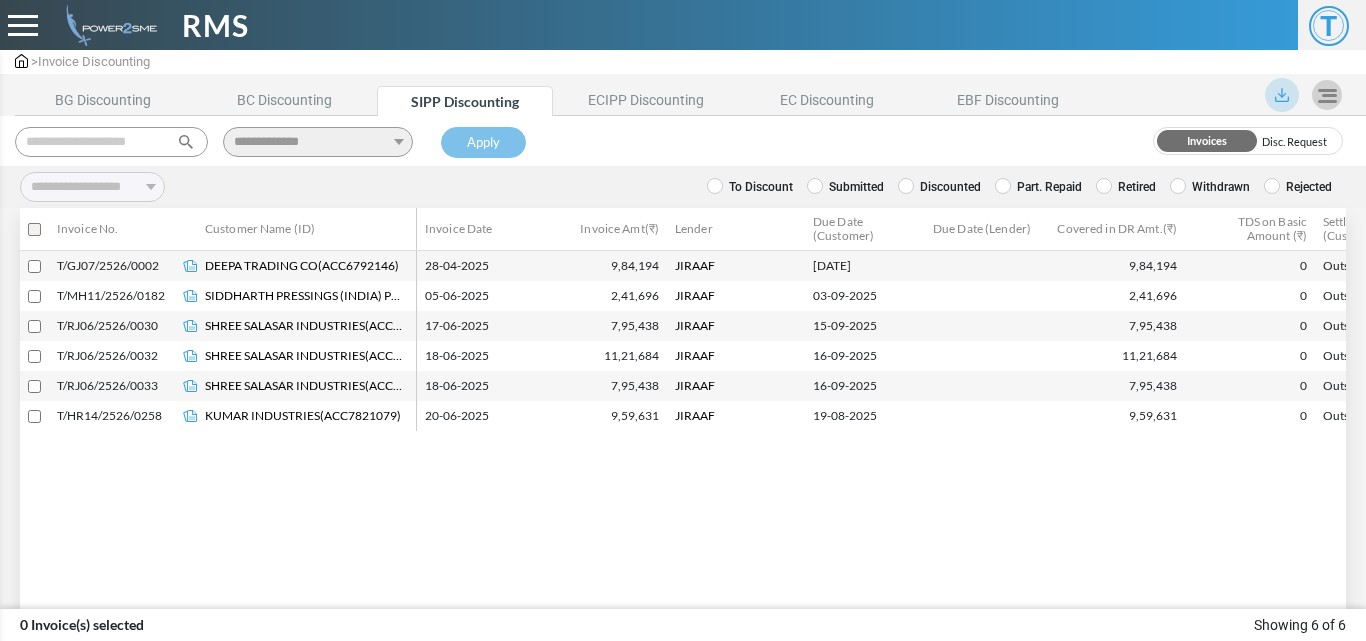 click on "To Discount" at bounding box center (750, 187) 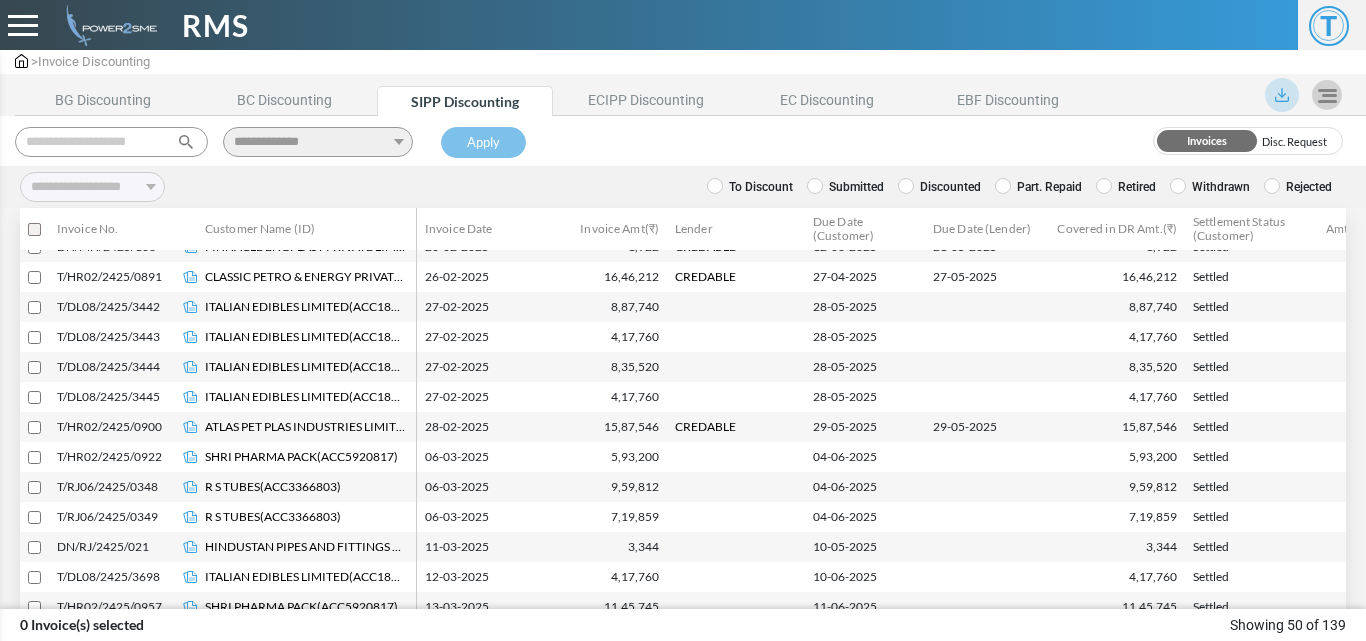 scroll, scrollTop: 1147, scrollLeft: 0, axis: vertical 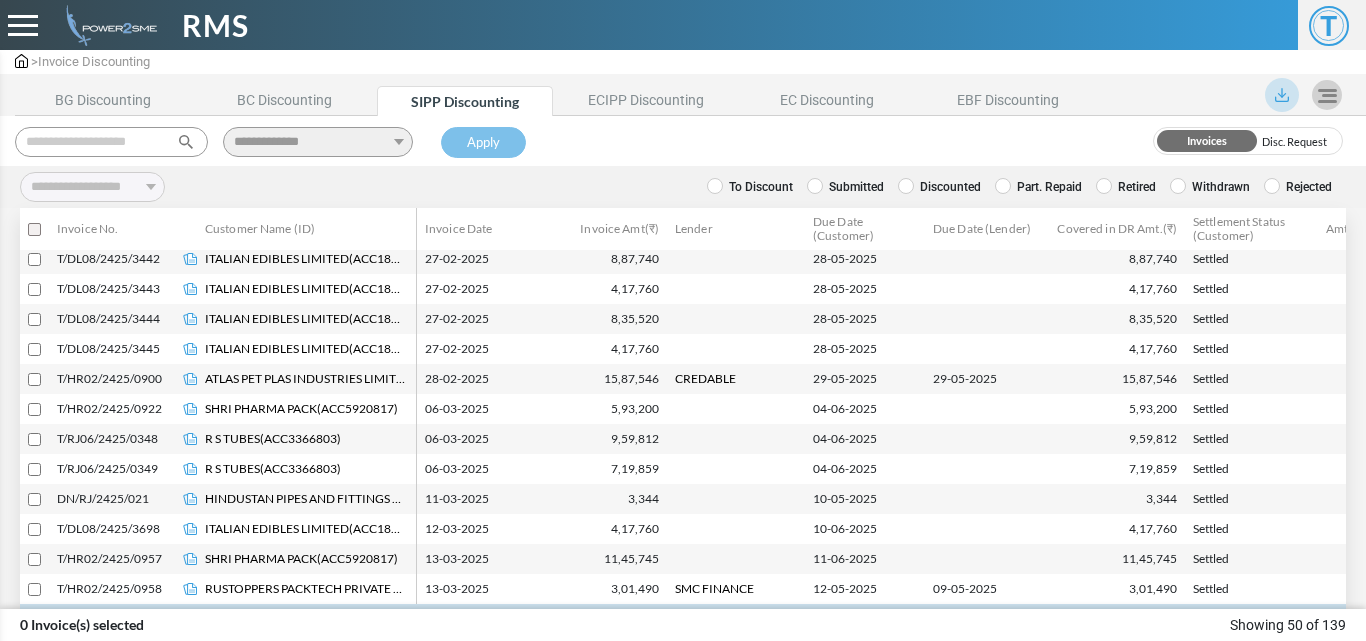 select 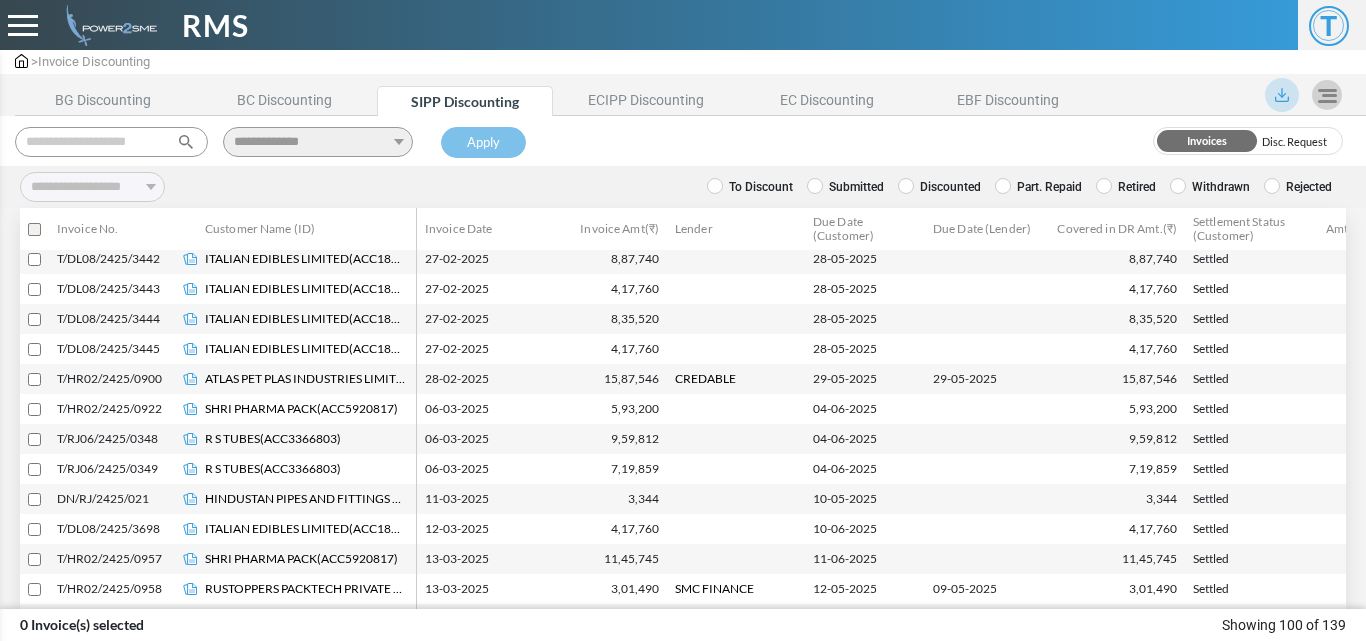 click at bounding box center [111, 142] 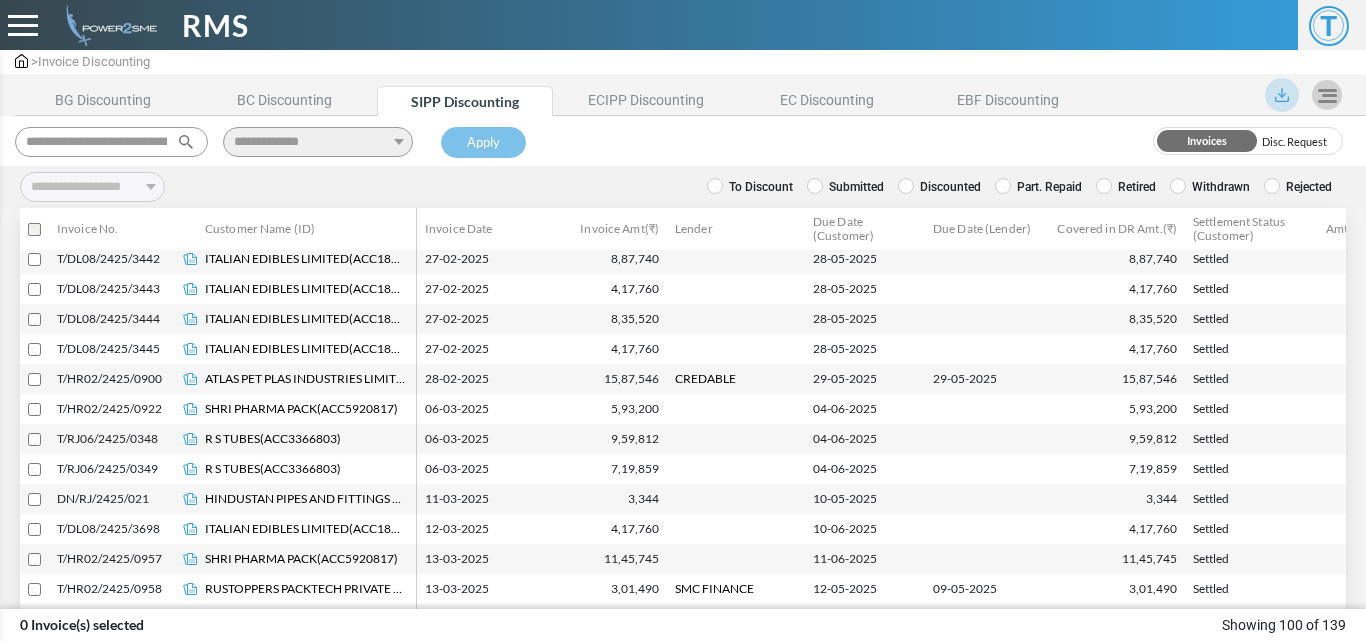 scroll, scrollTop: 0, scrollLeft: 186, axis: horizontal 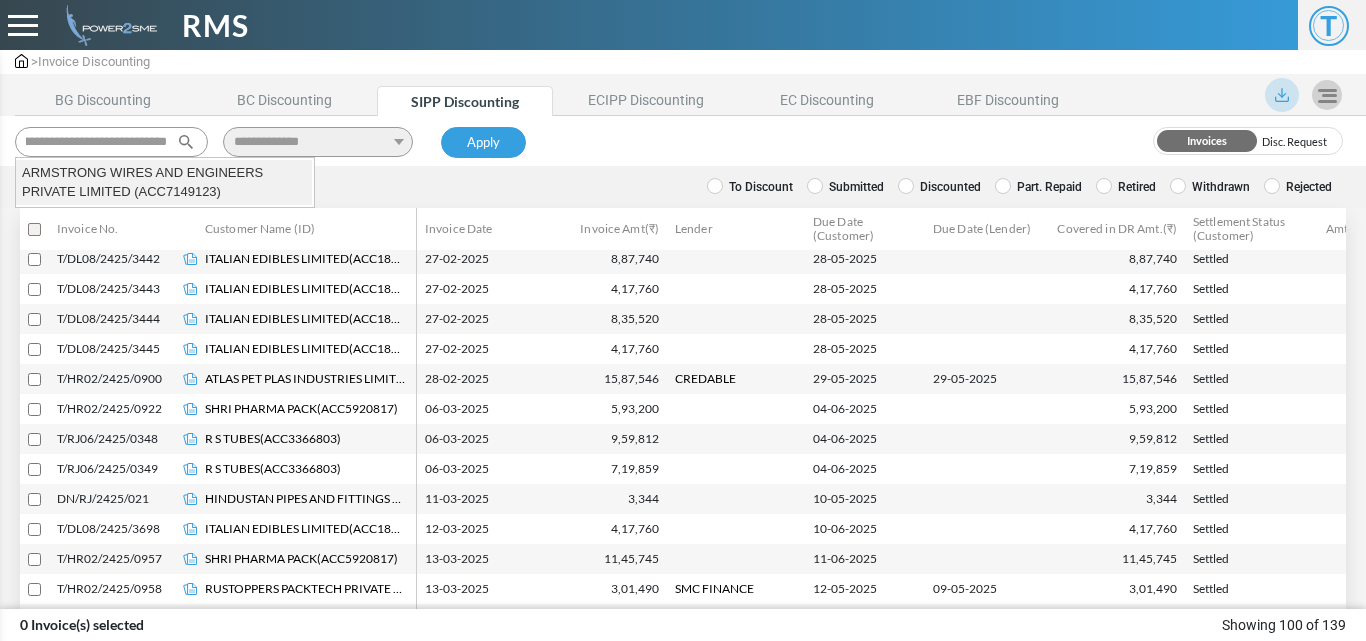 click on "ARMSTRONG WIRES AND ENGINEERS PRIVATE LIMITED (ACC7149123)" at bounding box center (164, 182) 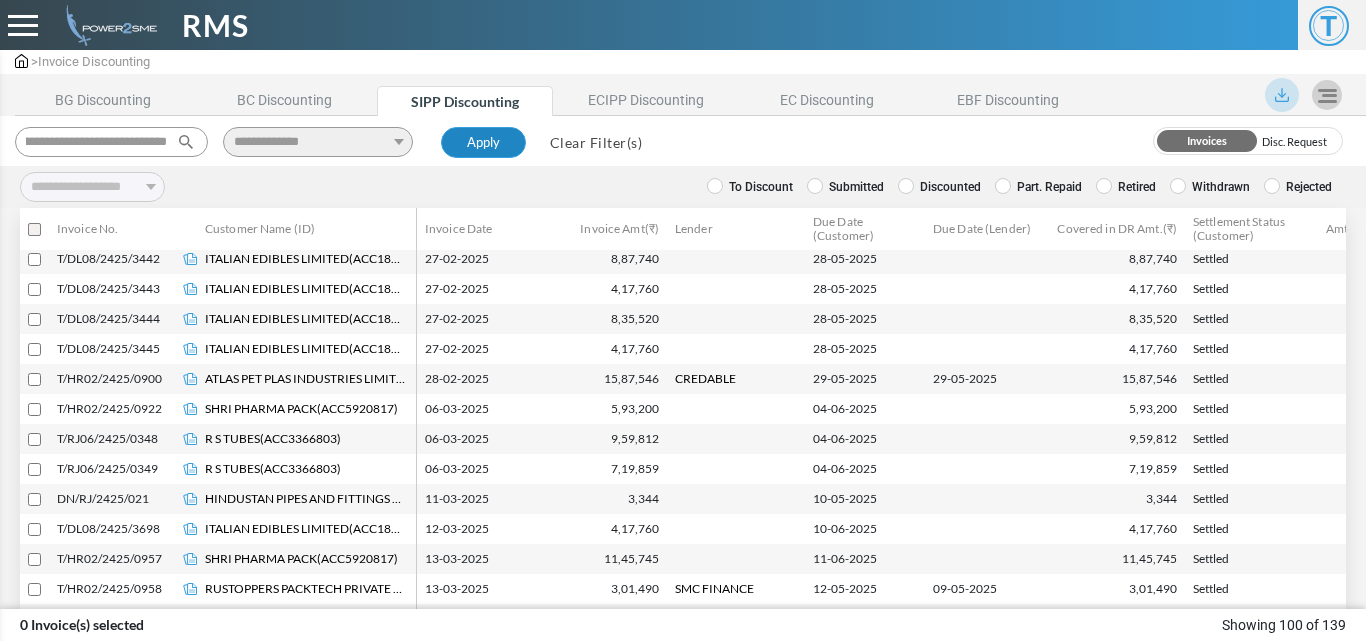 type on "**********" 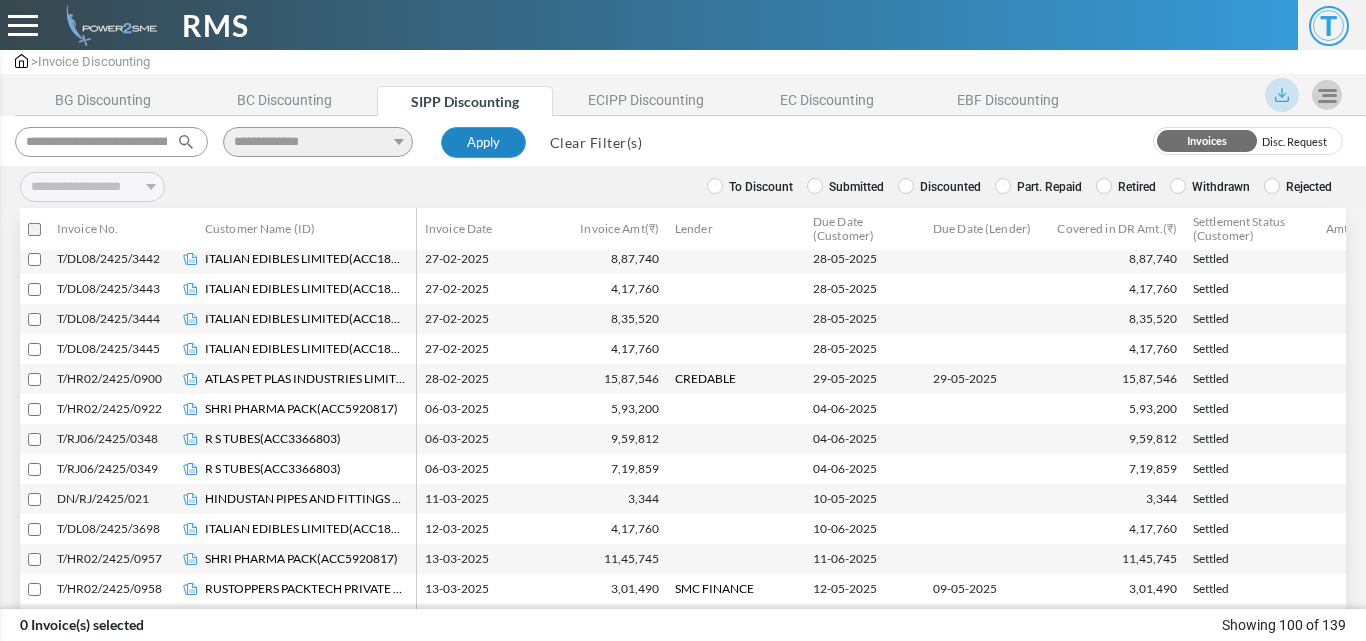 click on "Apply" at bounding box center (483, 143) 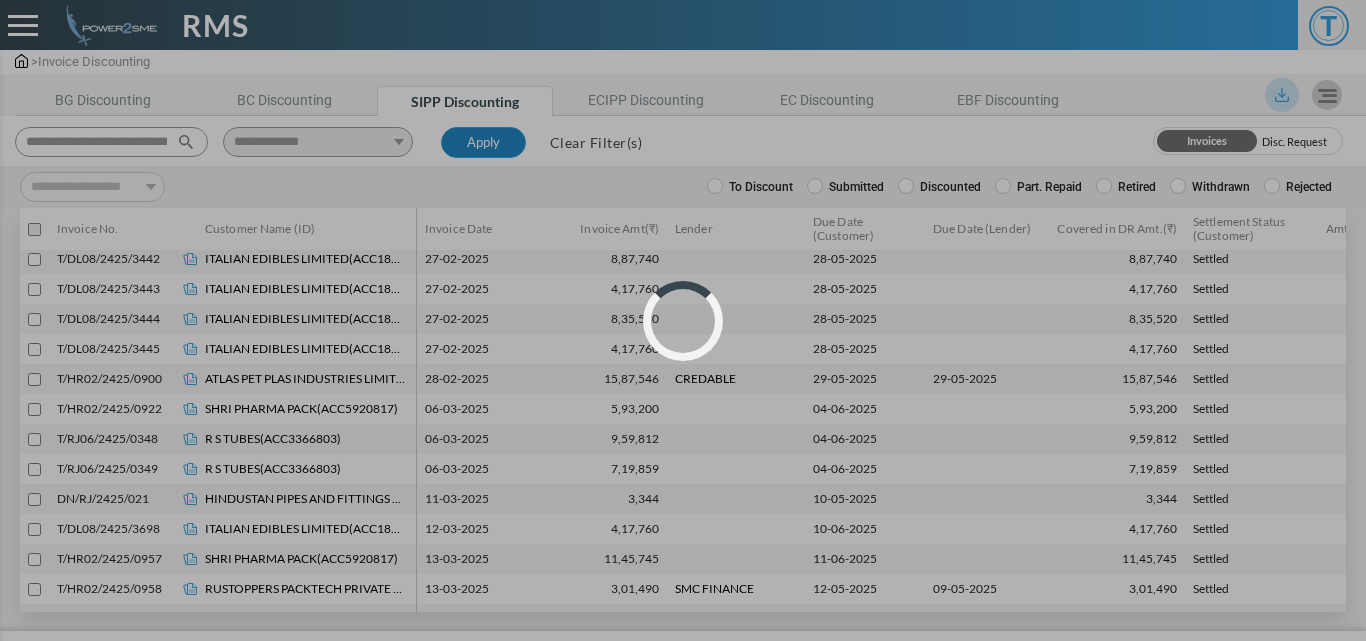 scroll, scrollTop: 0, scrollLeft: 0, axis: both 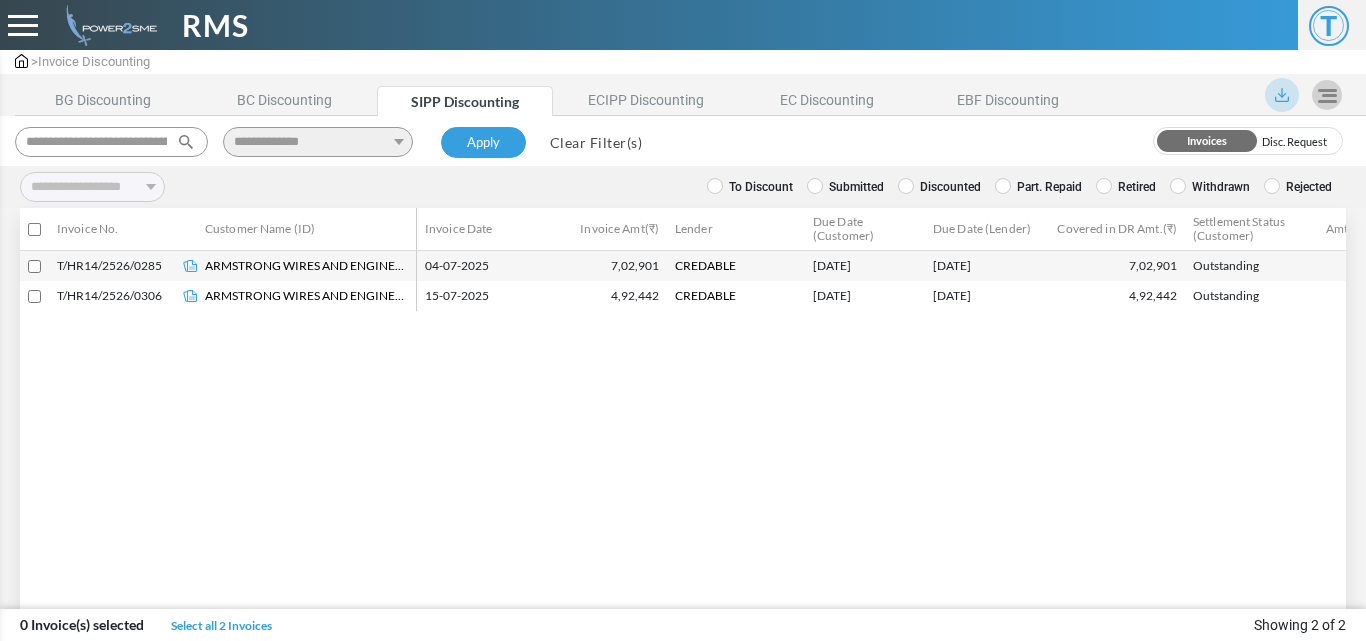 click on "Discounted" at bounding box center [939, 187] 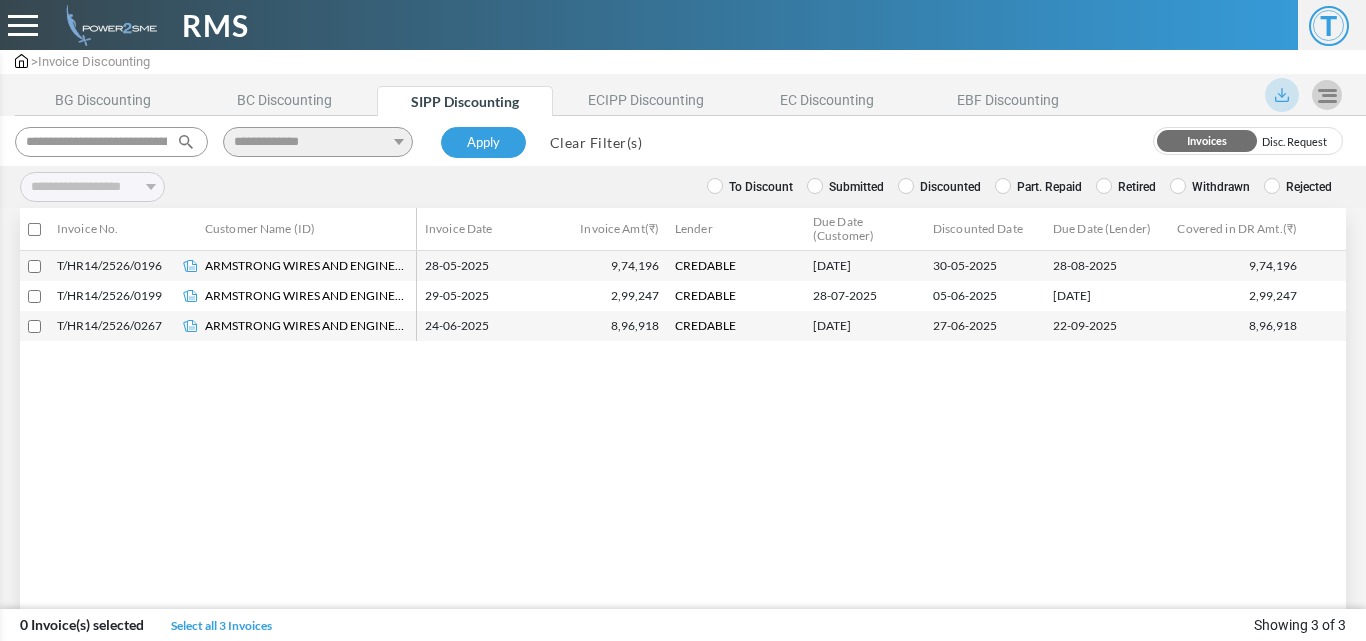 click on "Retired" at bounding box center [1126, 187] 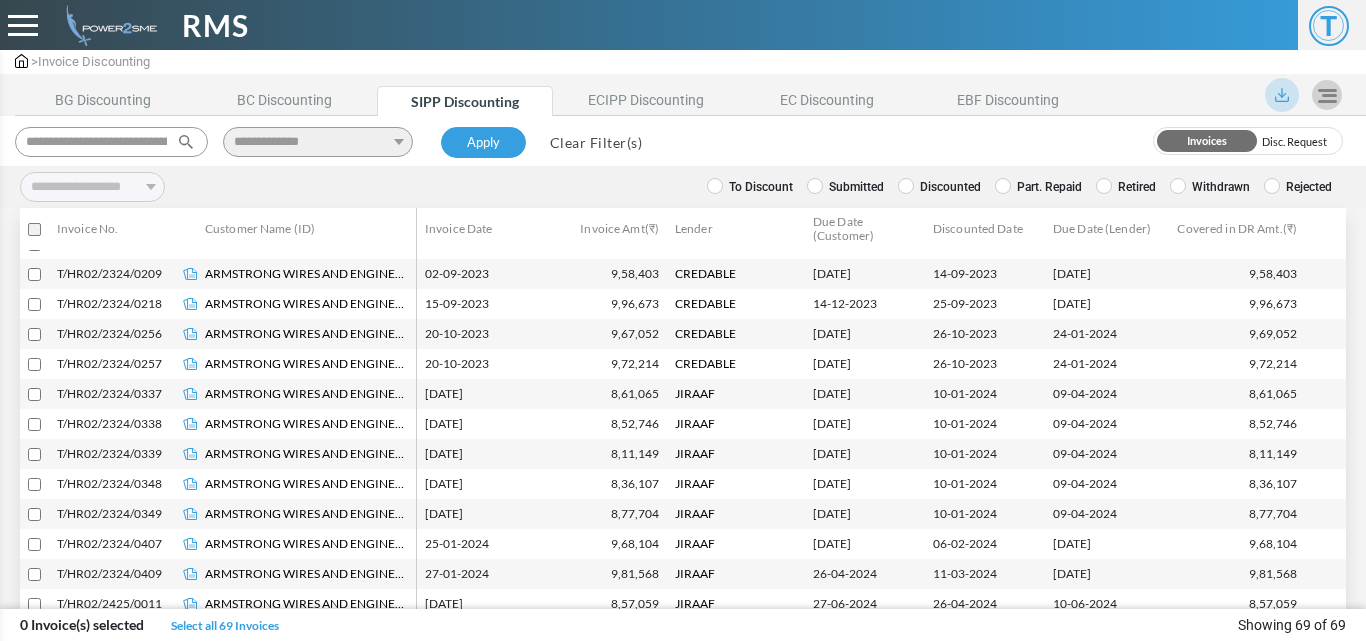 scroll, scrollTop: 600, scrollLeft: 0, axis: vertical 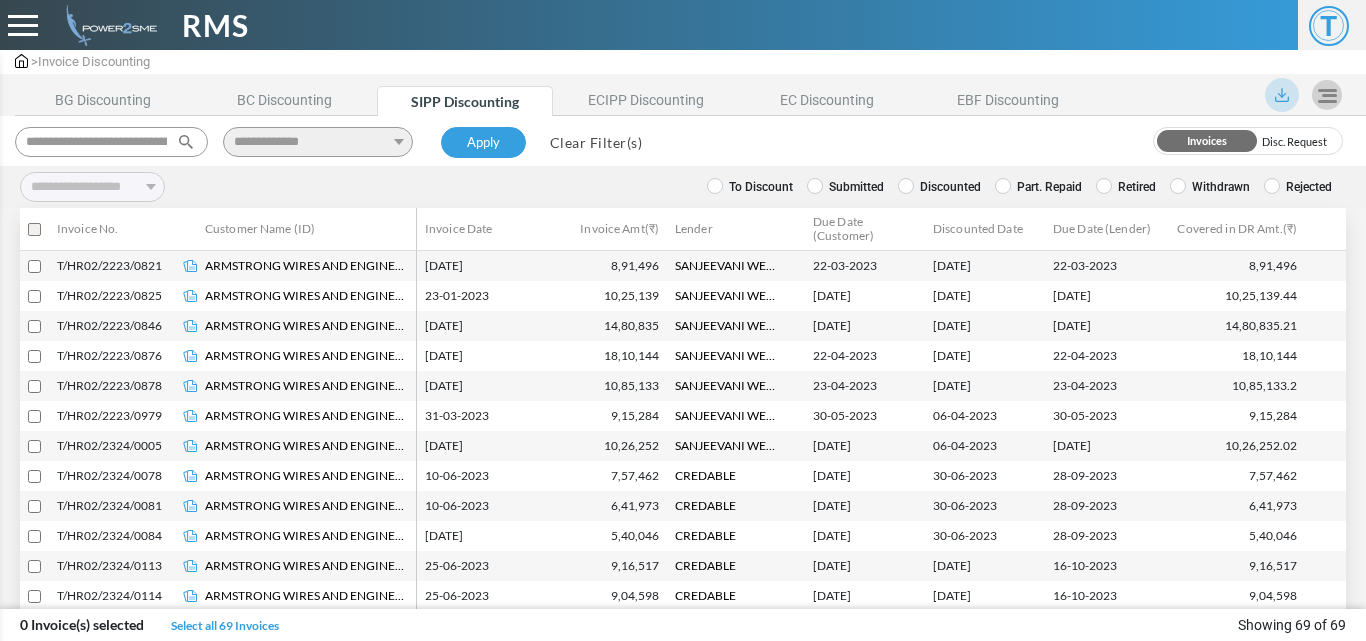 click on "To Discount" at bounding box center [750, 187] 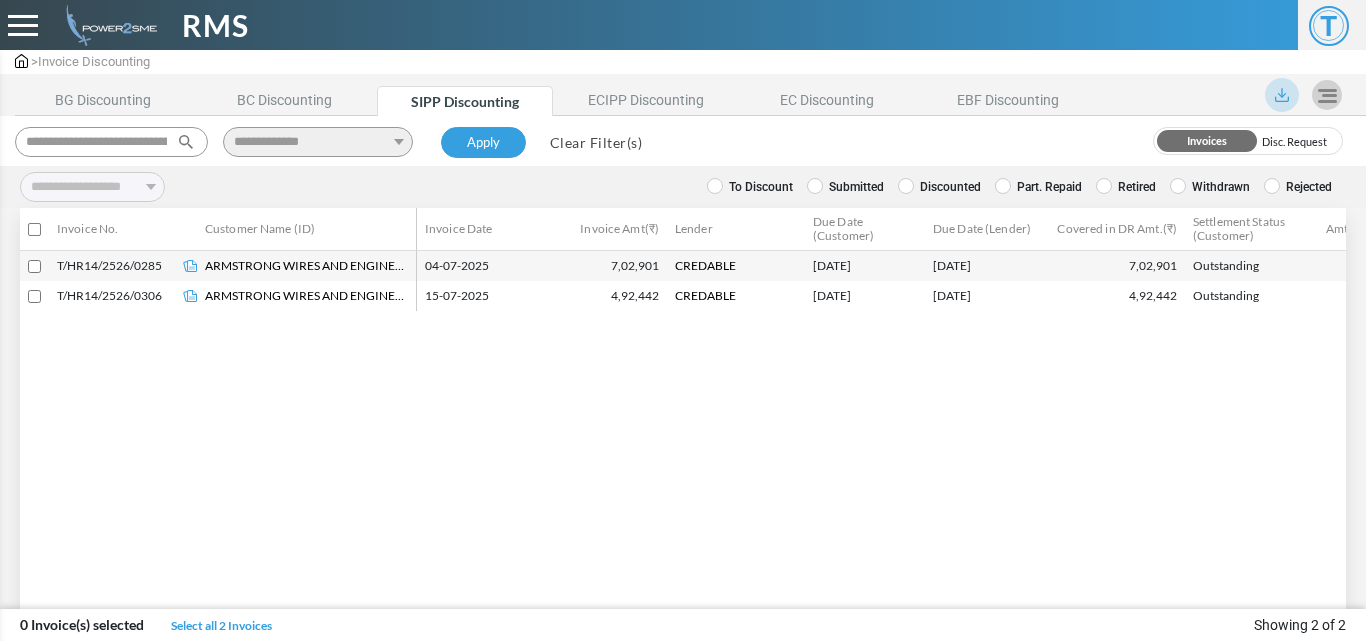 click on "Submitted" at bounding box center (845, 187) 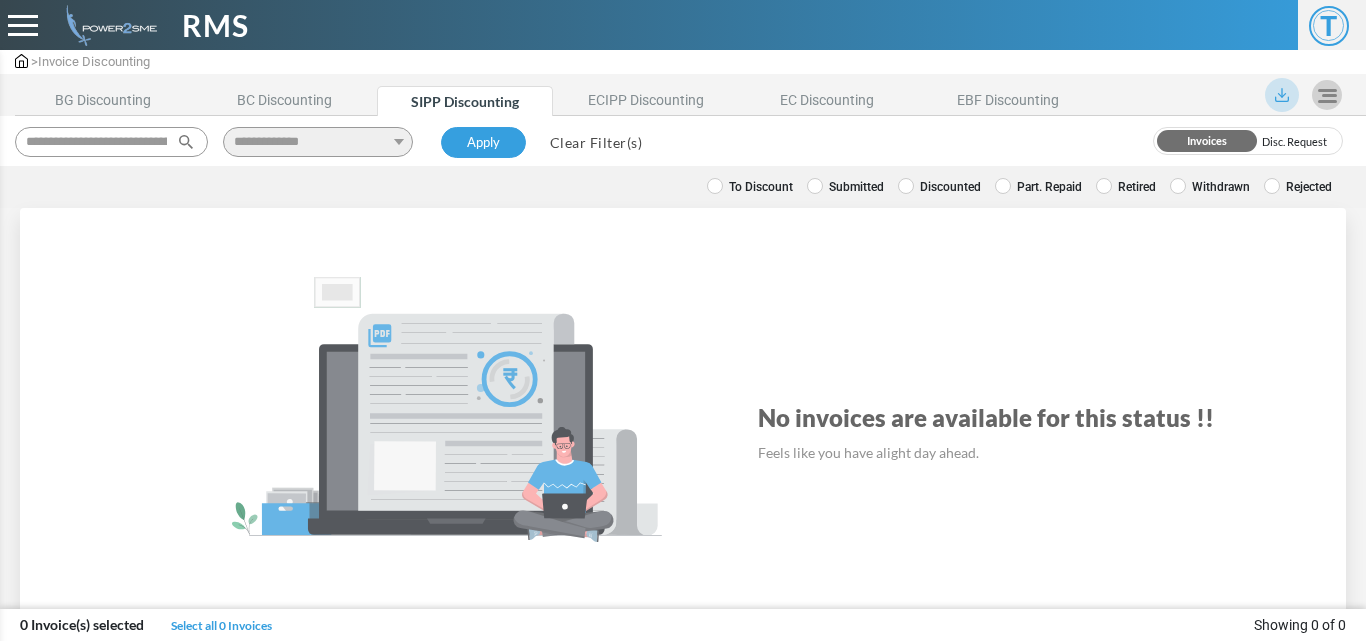 click on "Discounted" at bounding box center (939, 187) 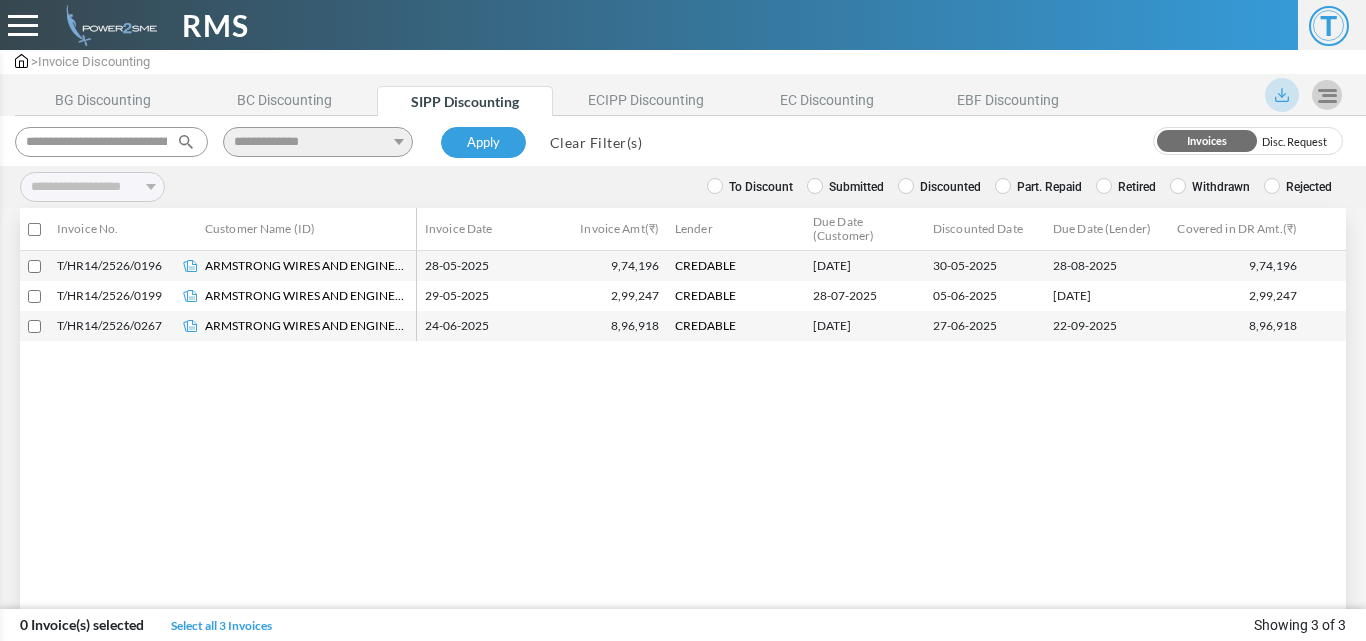 click on "Retired" at bounding box center (1126, 187) 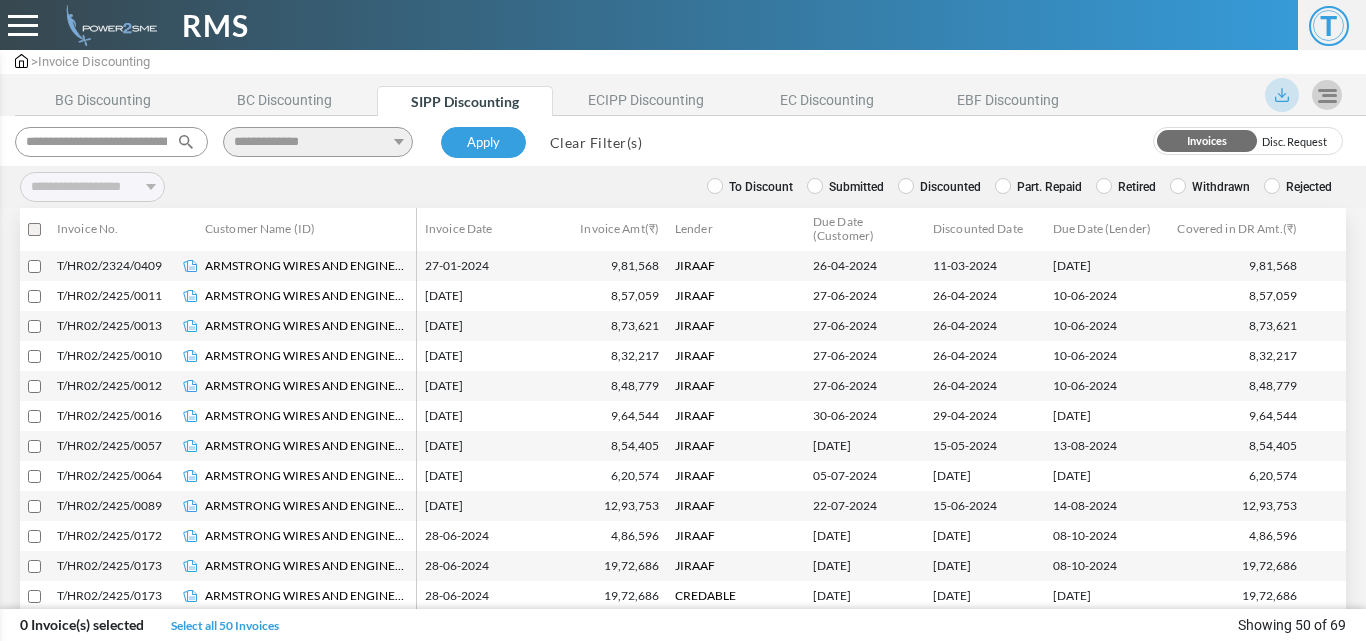 scroll, scrollTop: 1000, scrollLeft: 0, axis: vertical 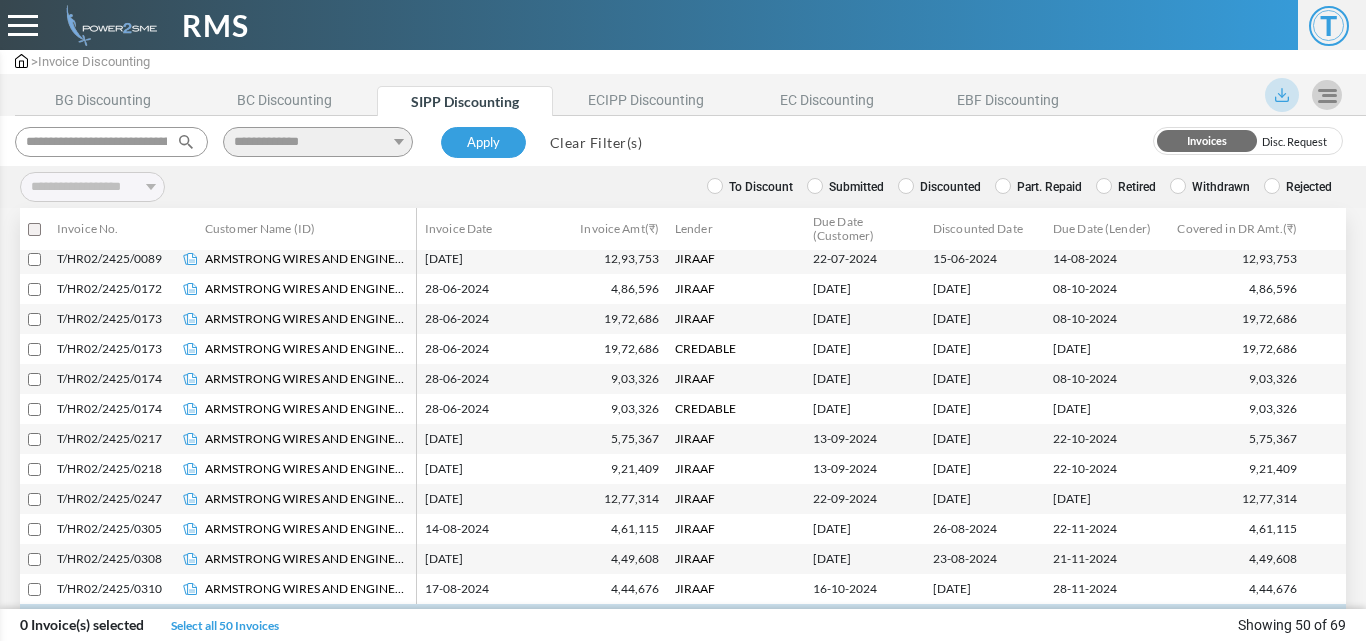 select 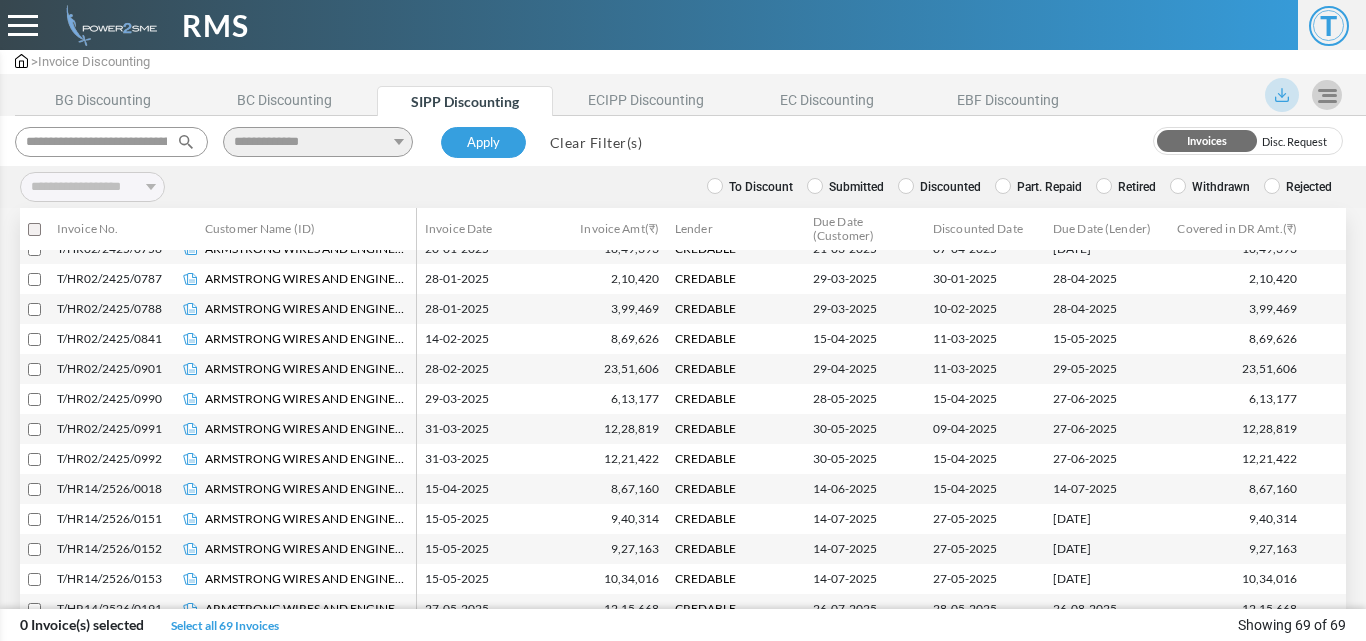 scroll, scrollTop: 1717, scrollLeft: 0, axis: vertical 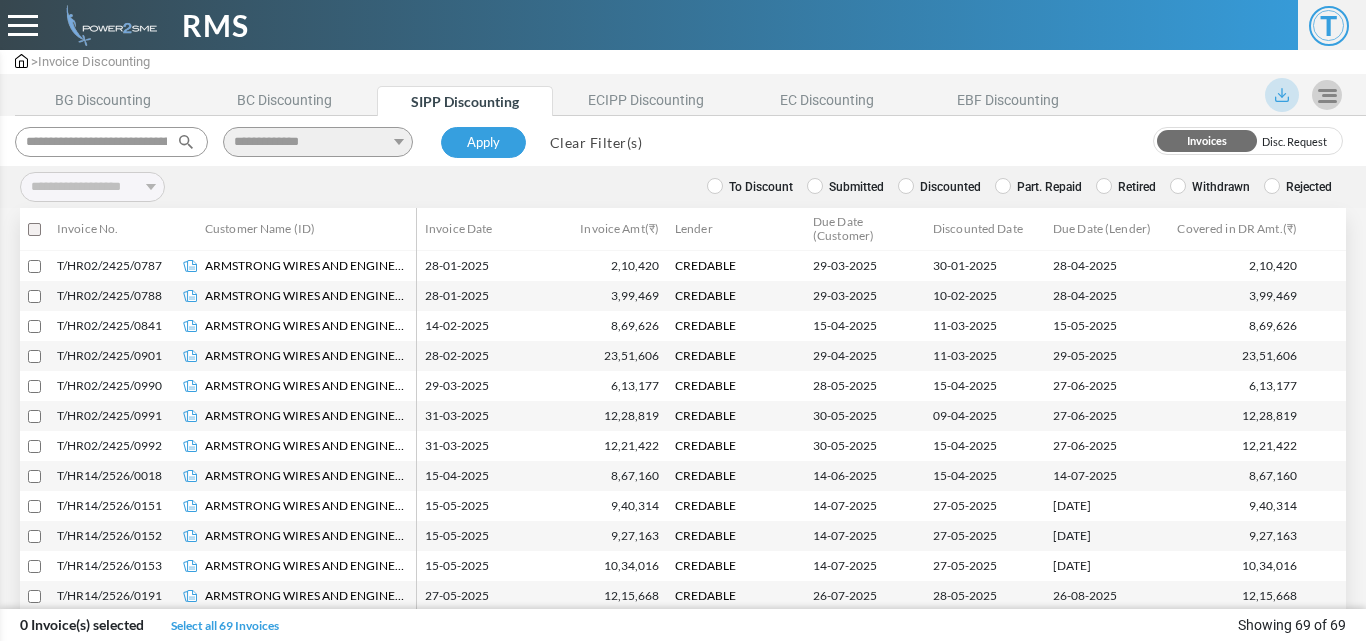 click on "Clear Filter(s)" at bounding box center [596, 142] 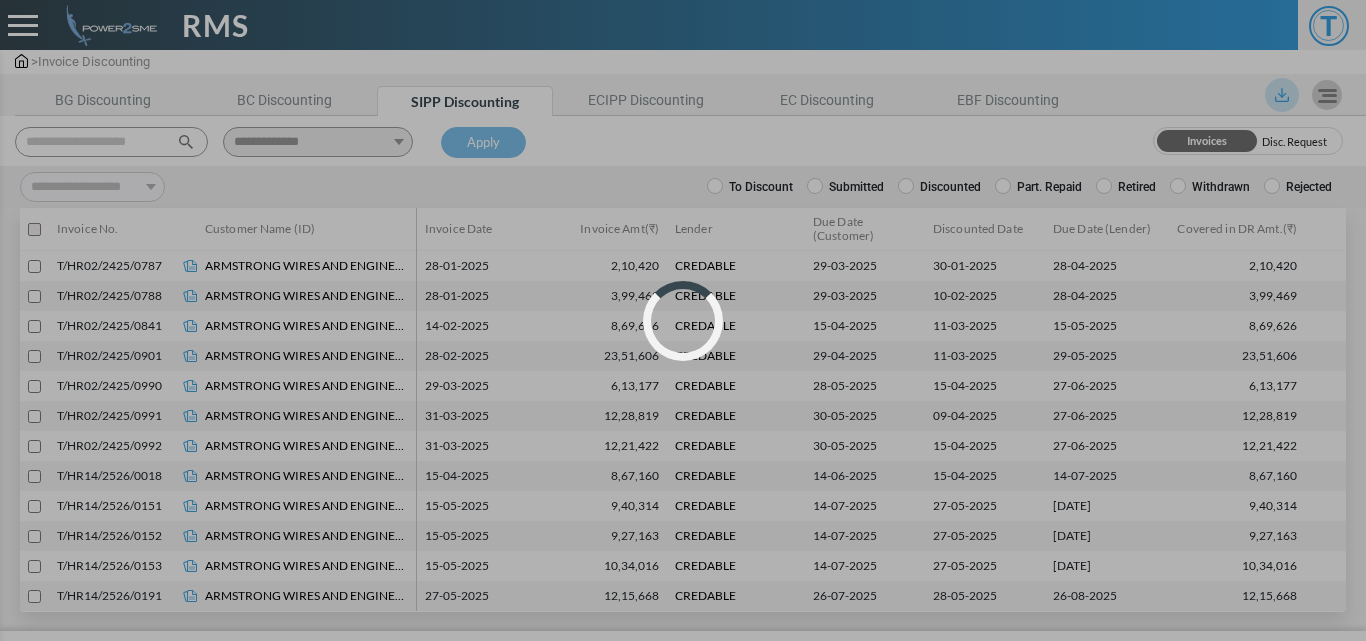 select 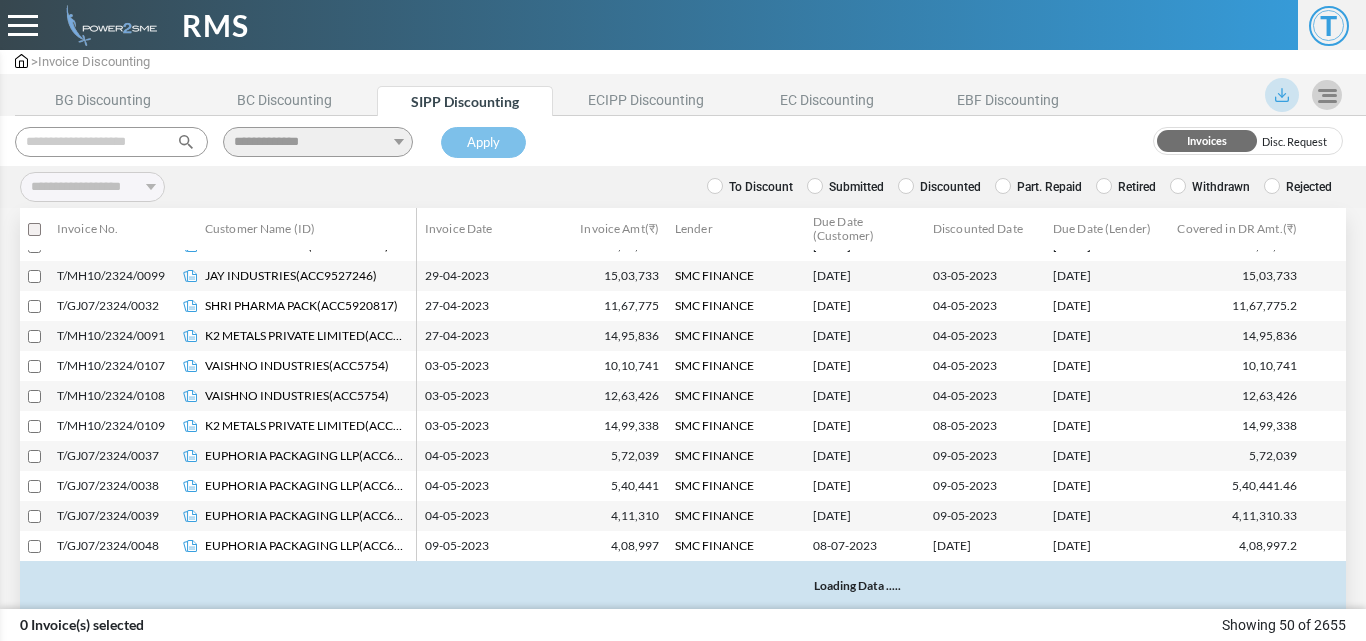 scroll, scrollTop: 1198, scrollLeft: 0, axis: vertical 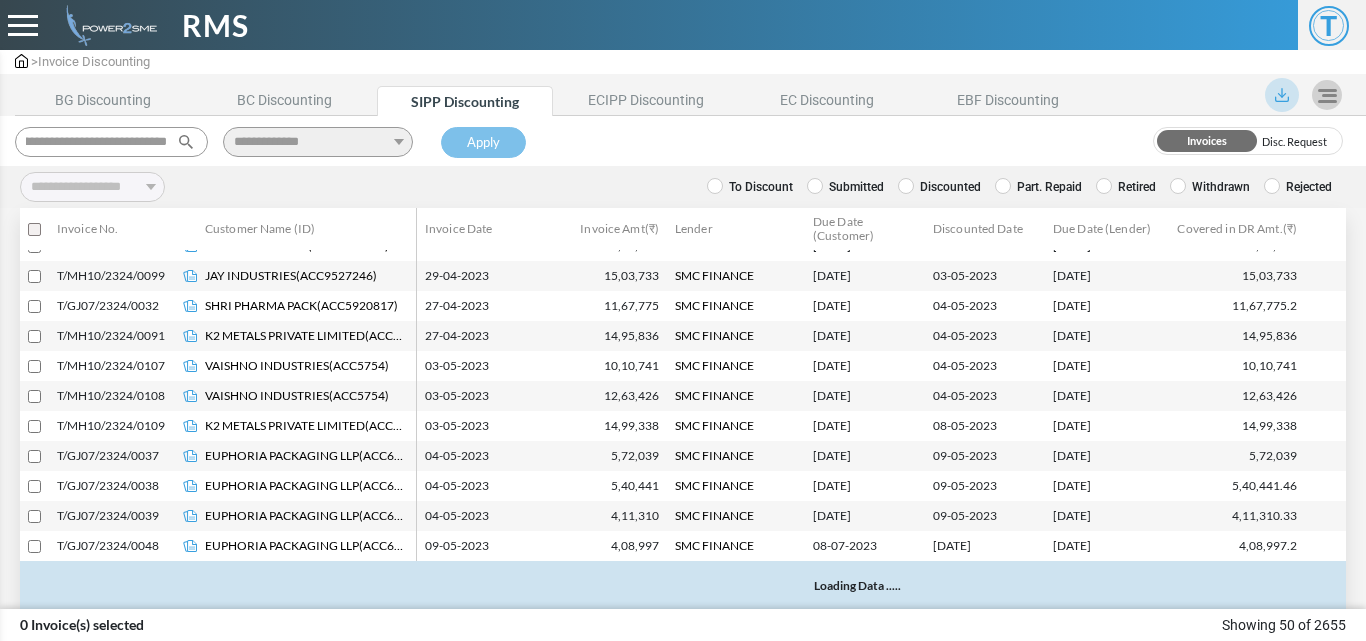 type 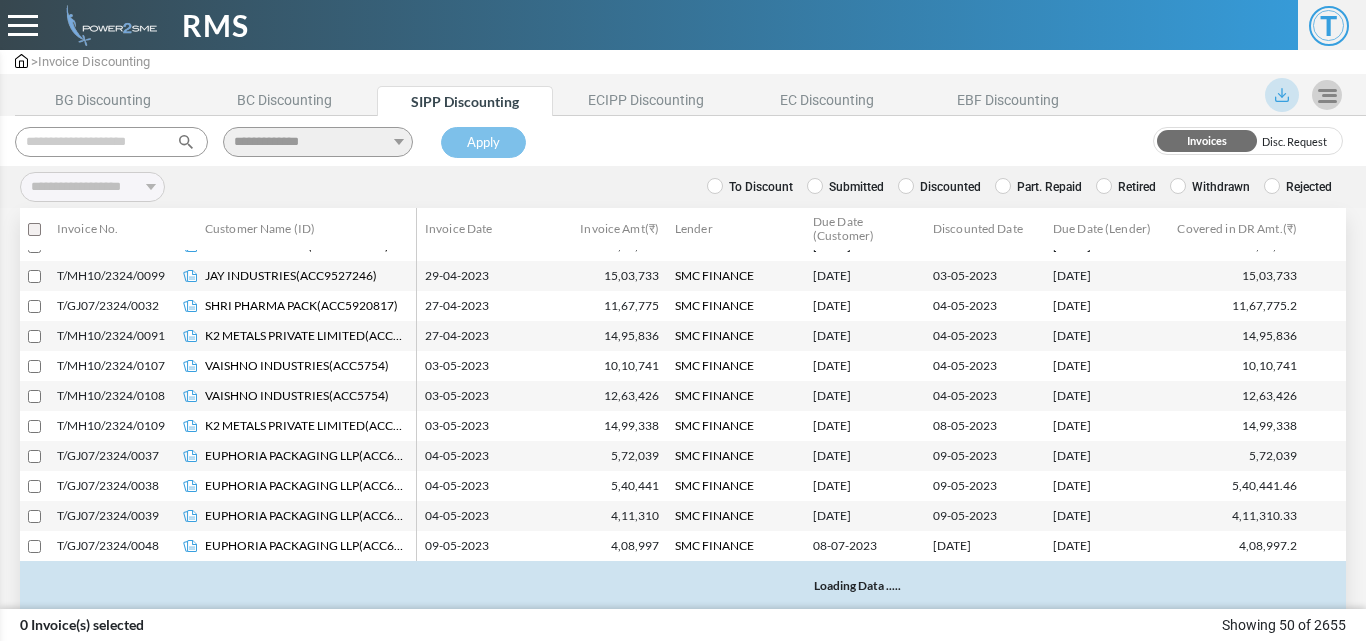 select 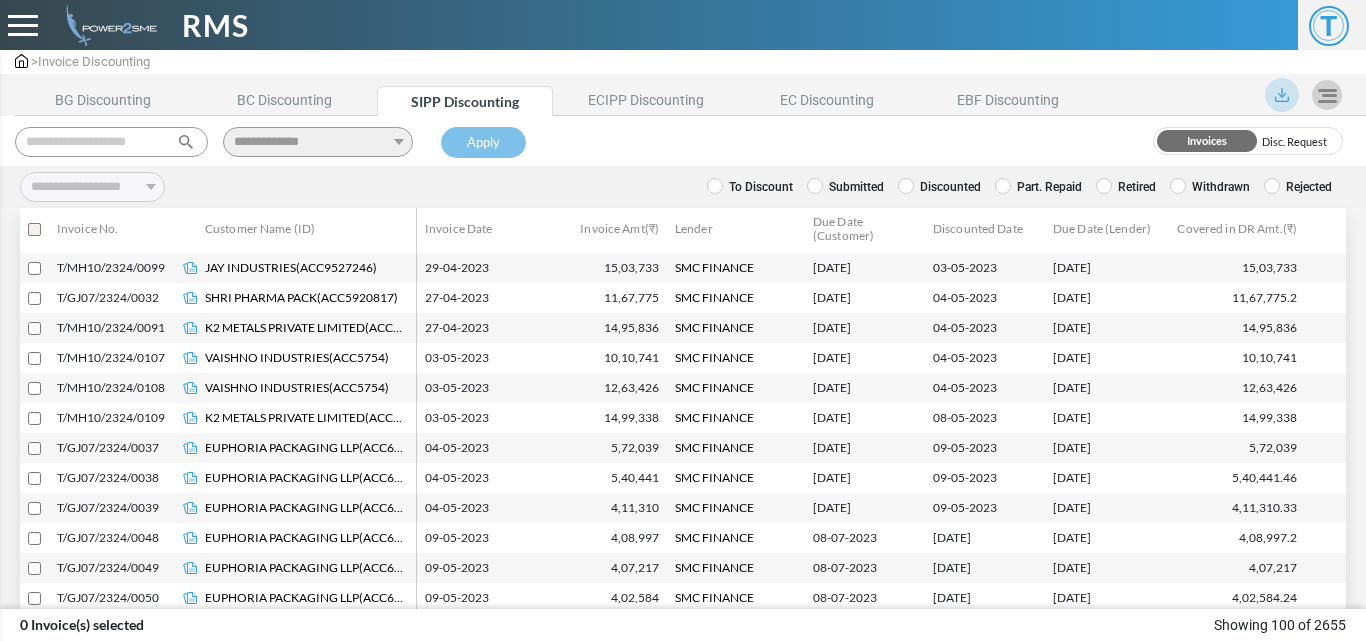 scroll, scrollTop: 0, scrollLeft: 0, axis: both 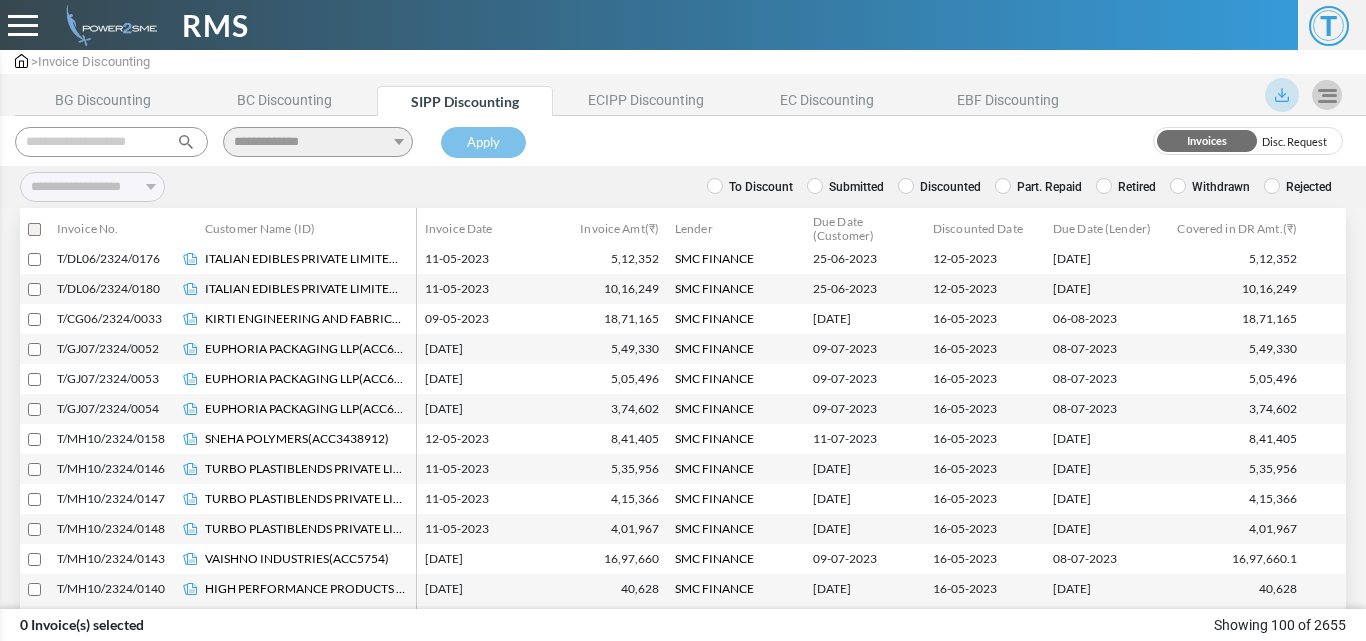 click at bounding box center (111, 142) 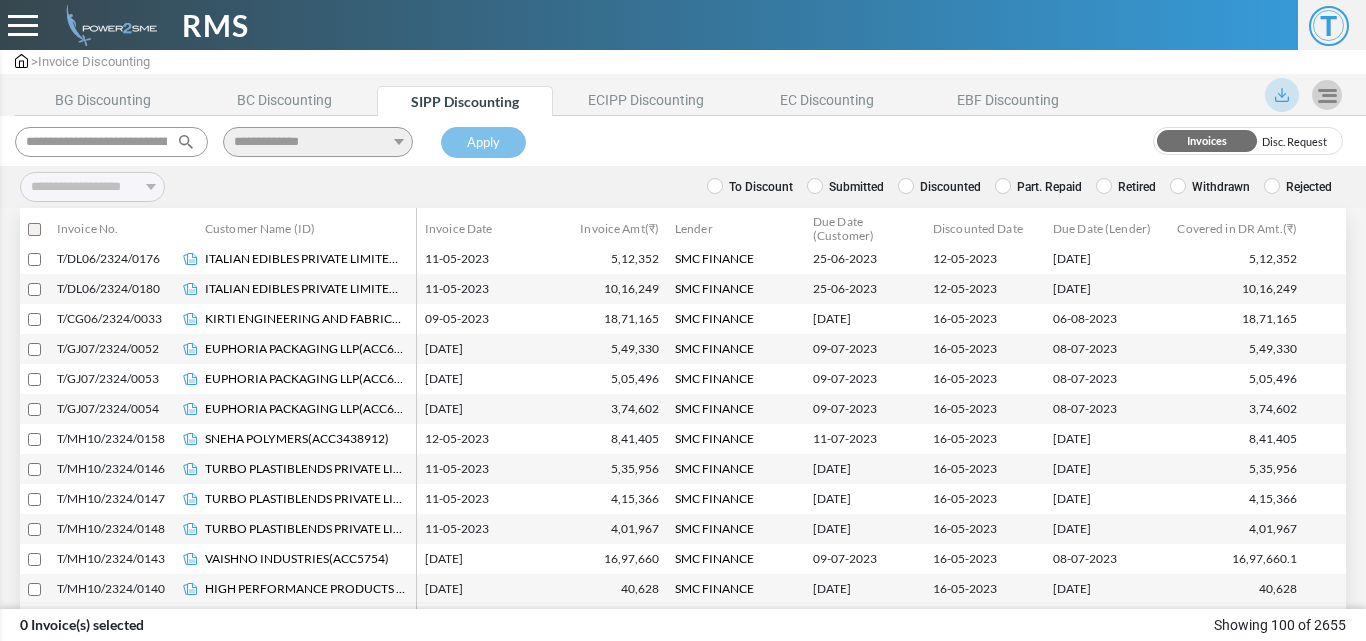 scroll, scrollTop: 0, scrollLeft: 86, axis: horizontal 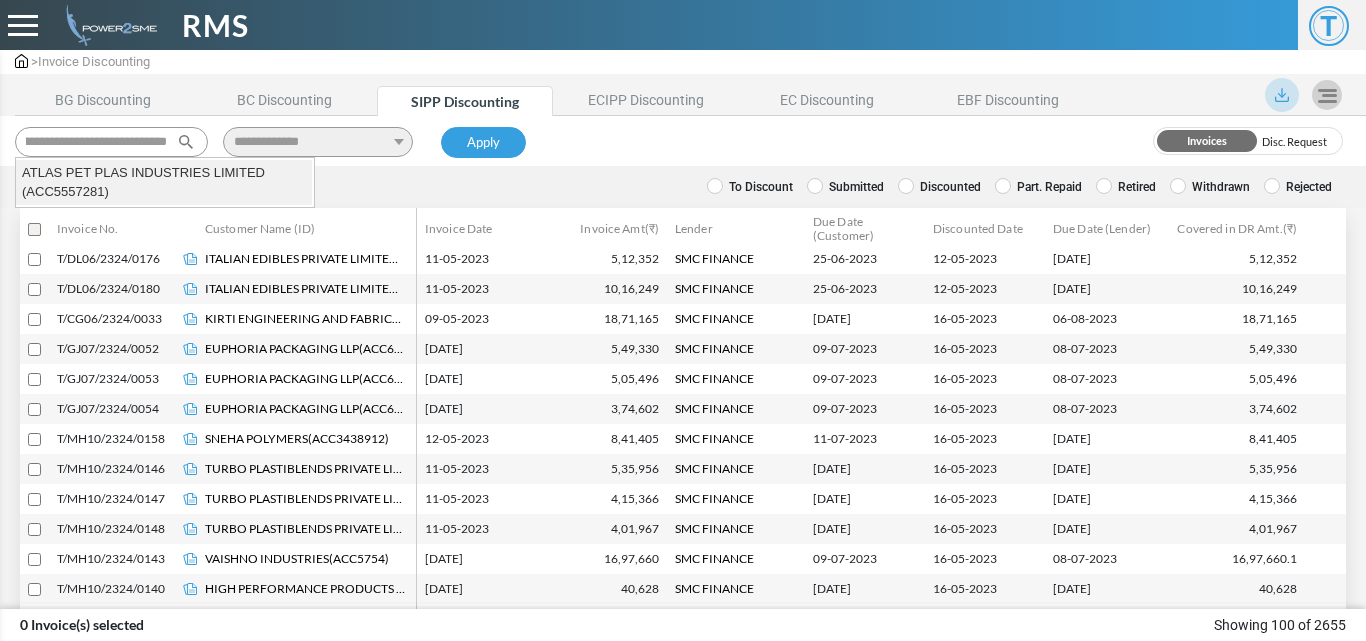 click on "ATLAS PET PLAS INDUSTRIES LIMITED (ACC5557281)" at bounding box center [164, 182] 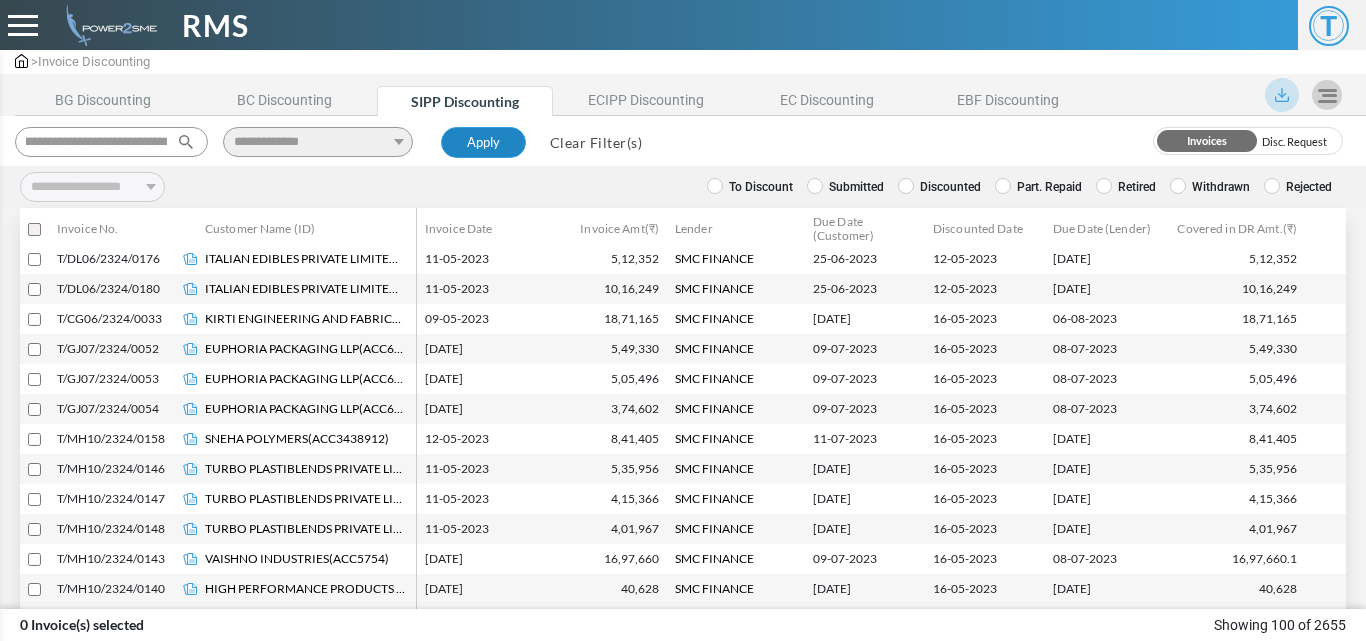 type on "**********" 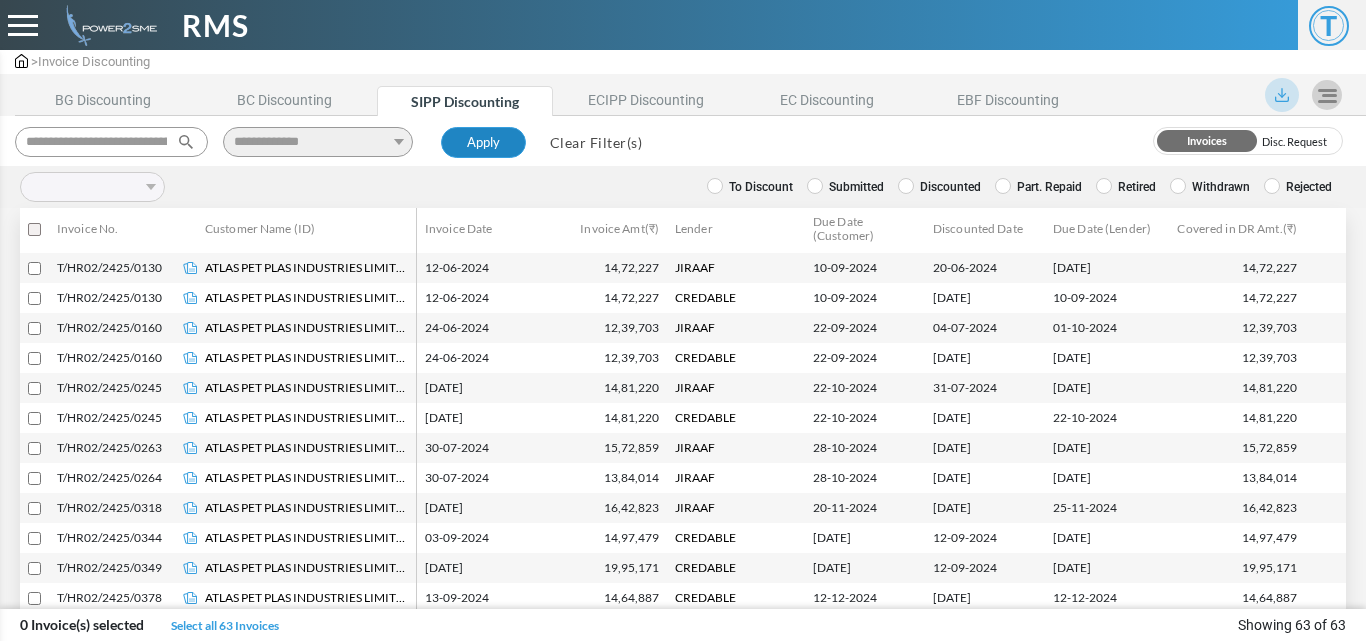 scroll, scrollTop: 1538, scrollLeft: 0, axis: vertical 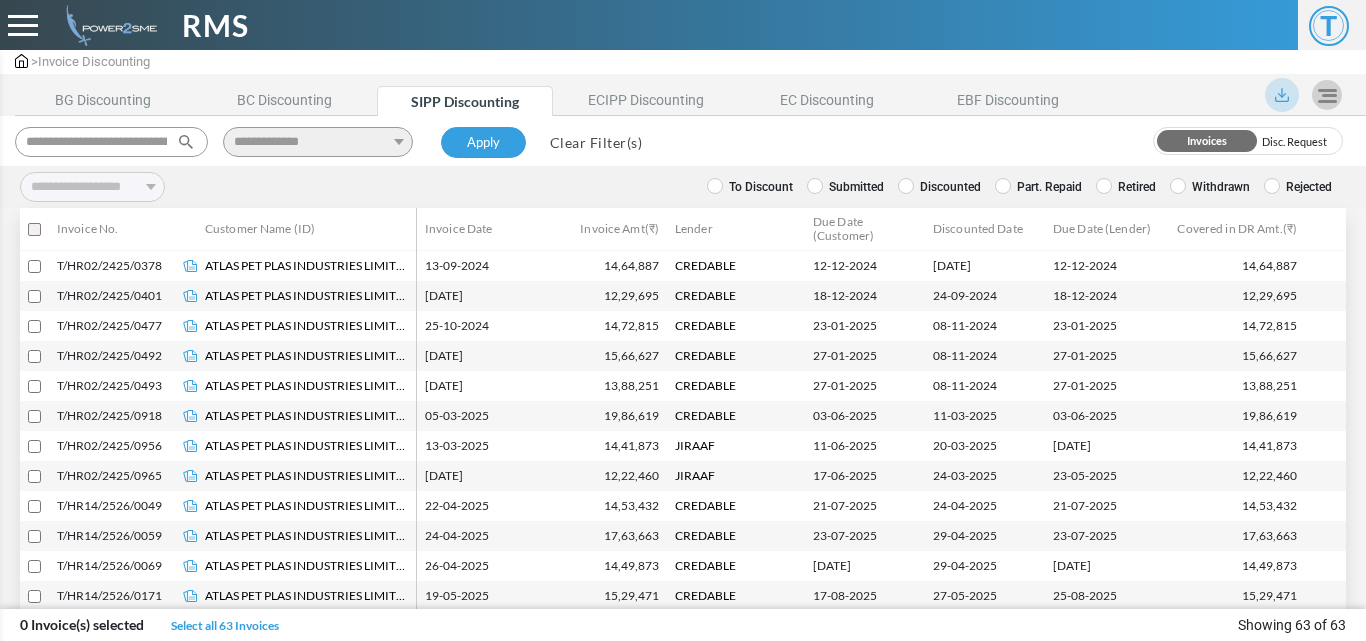 click on "Discounted" at bounding box center (939, 187) 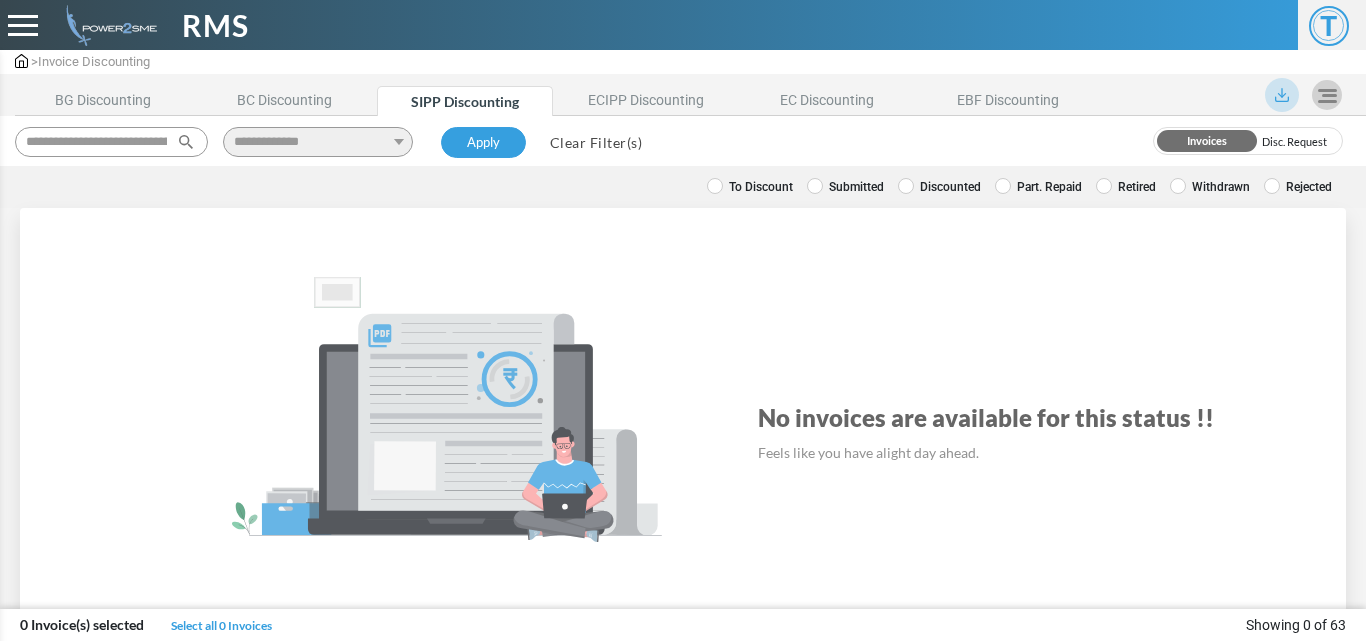 scroll, scrollTop: 0, scrollLeft: 0, axis: both 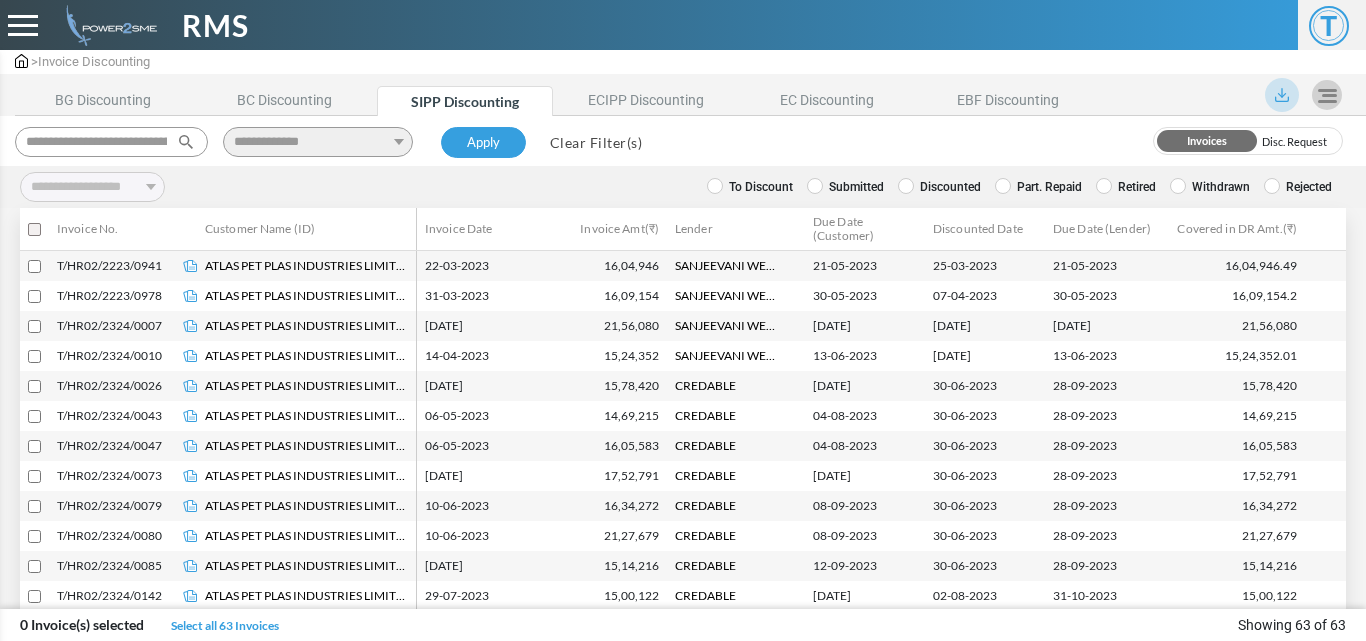 click on "To Discount" at bounding box center [750, 187] 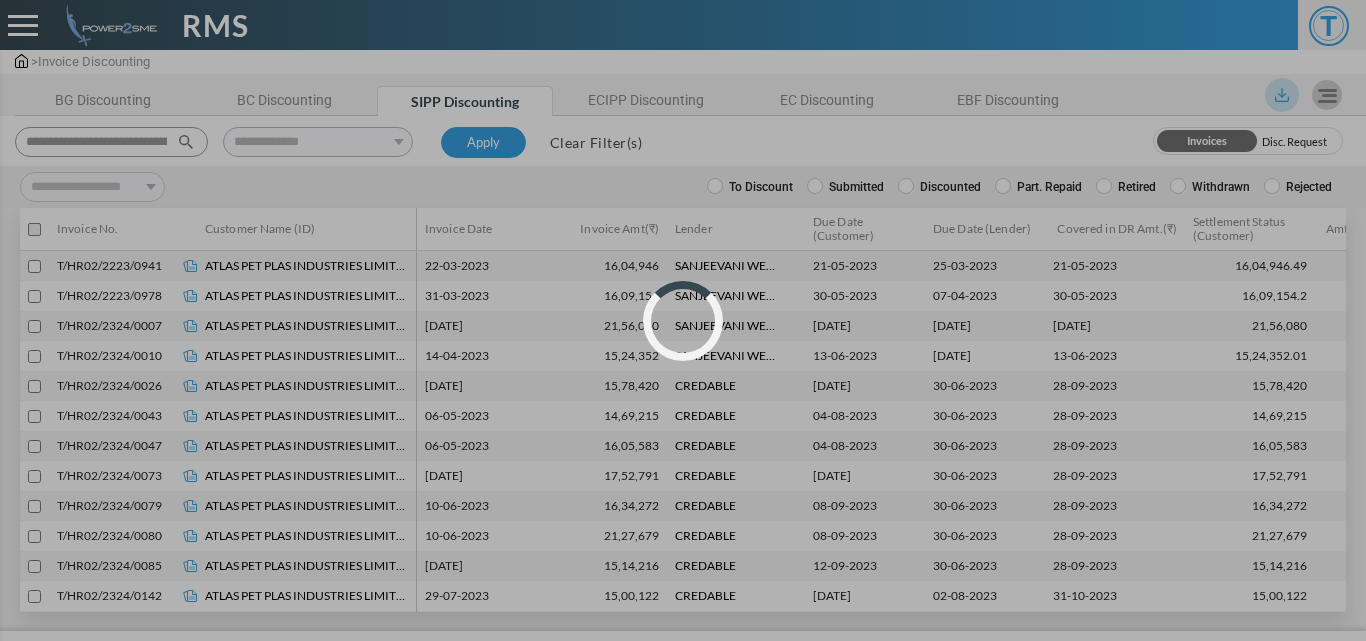 select 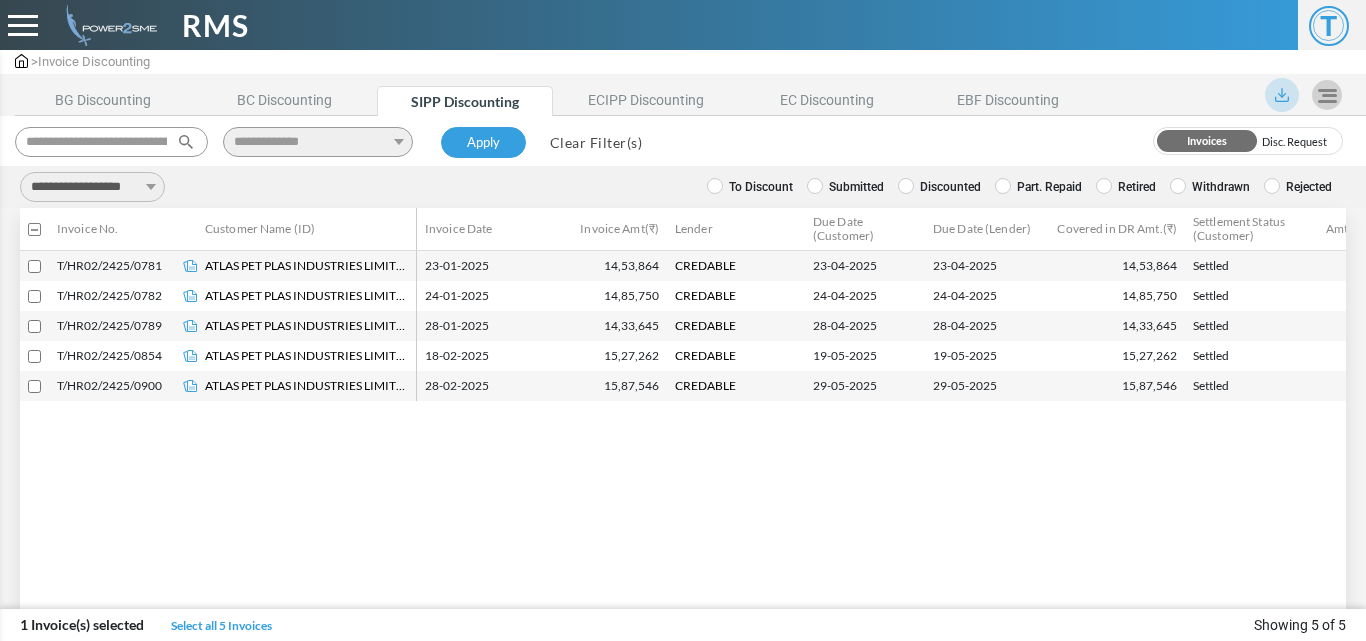 click on "**********" at bounding box center [92, 187] 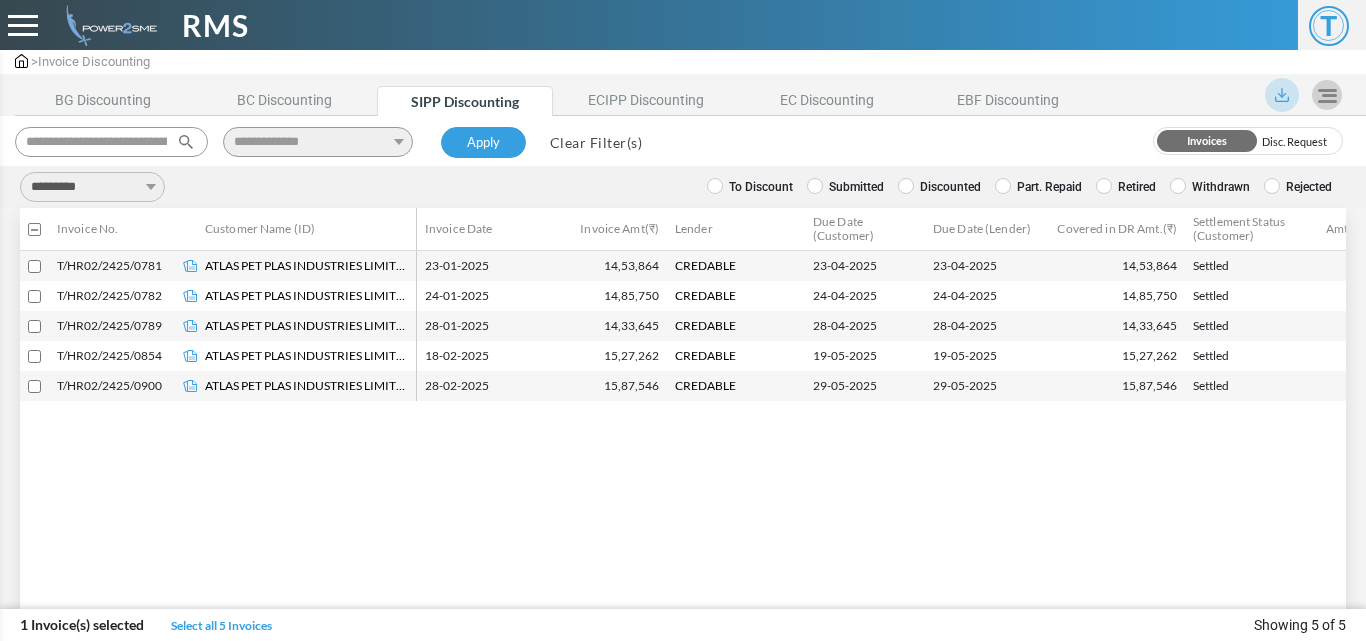 click on "**********" at bounding box center [92, 187] 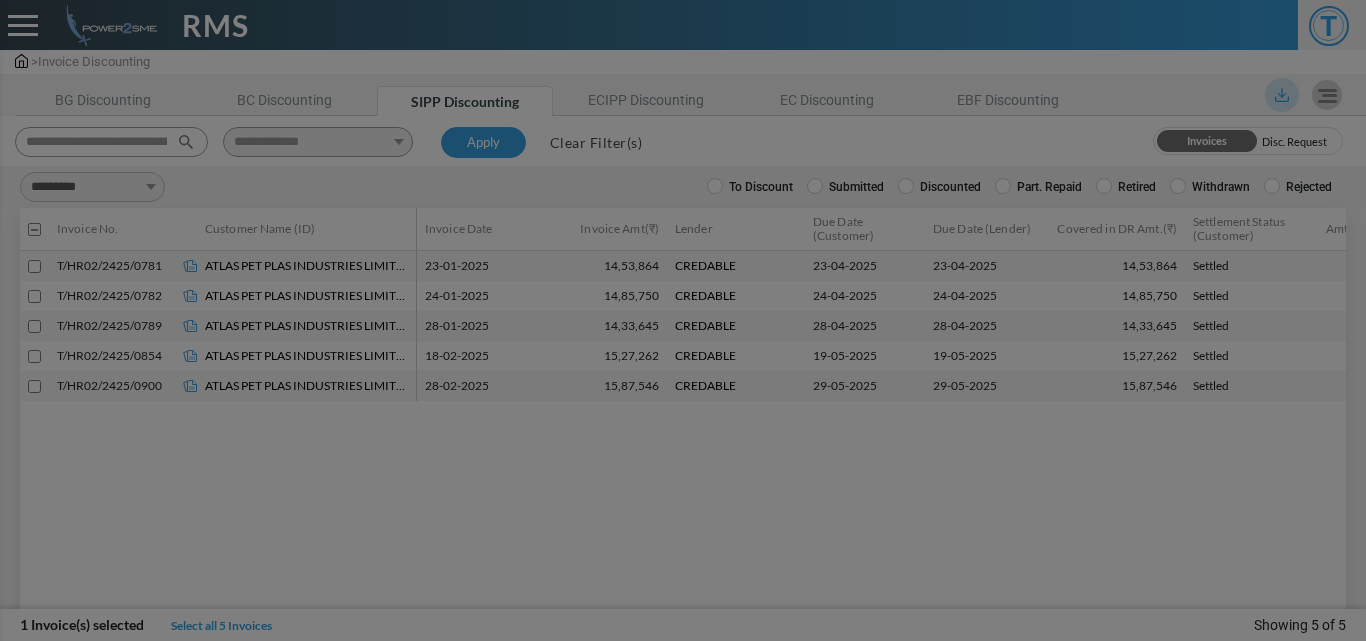 select on "**" 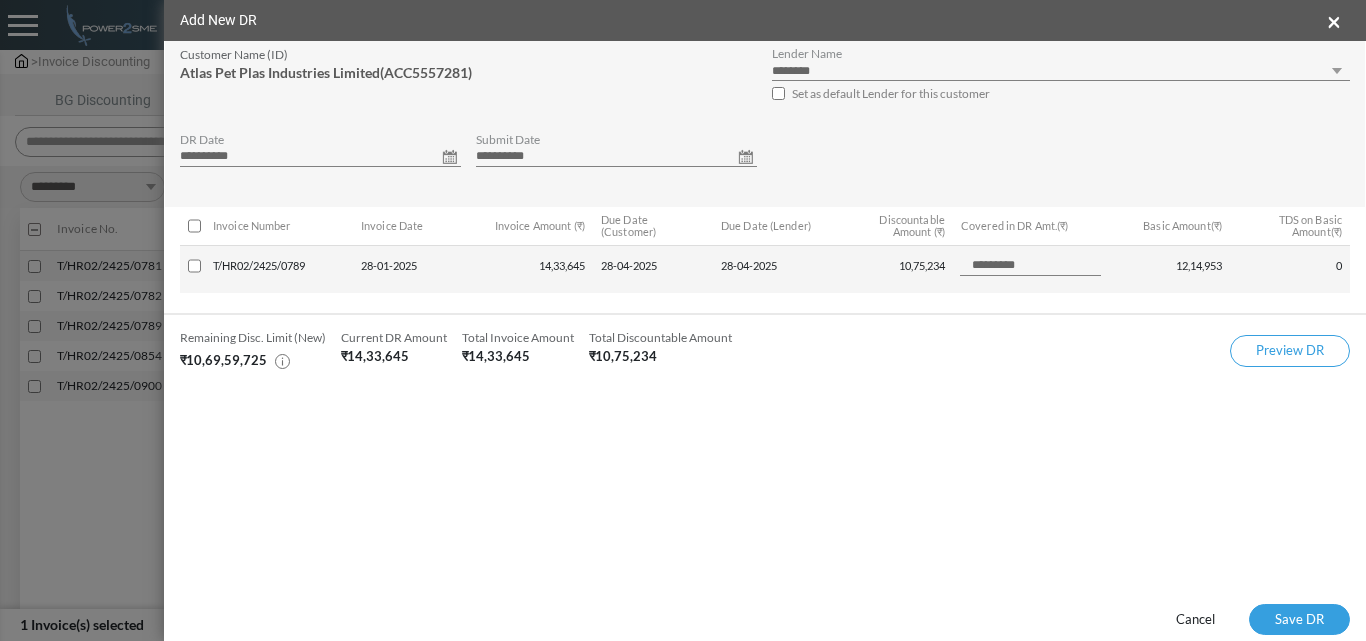 click on "**********" at bounding box center (320, 157) 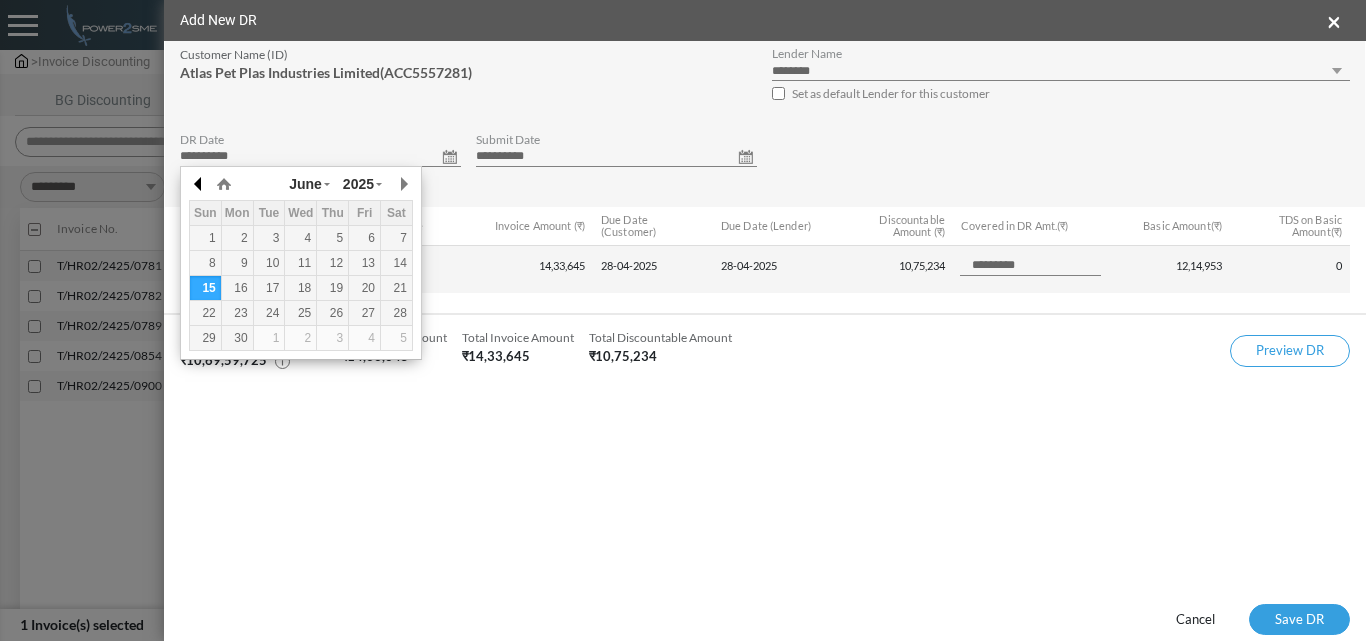 click at bounding box center [199, 184] 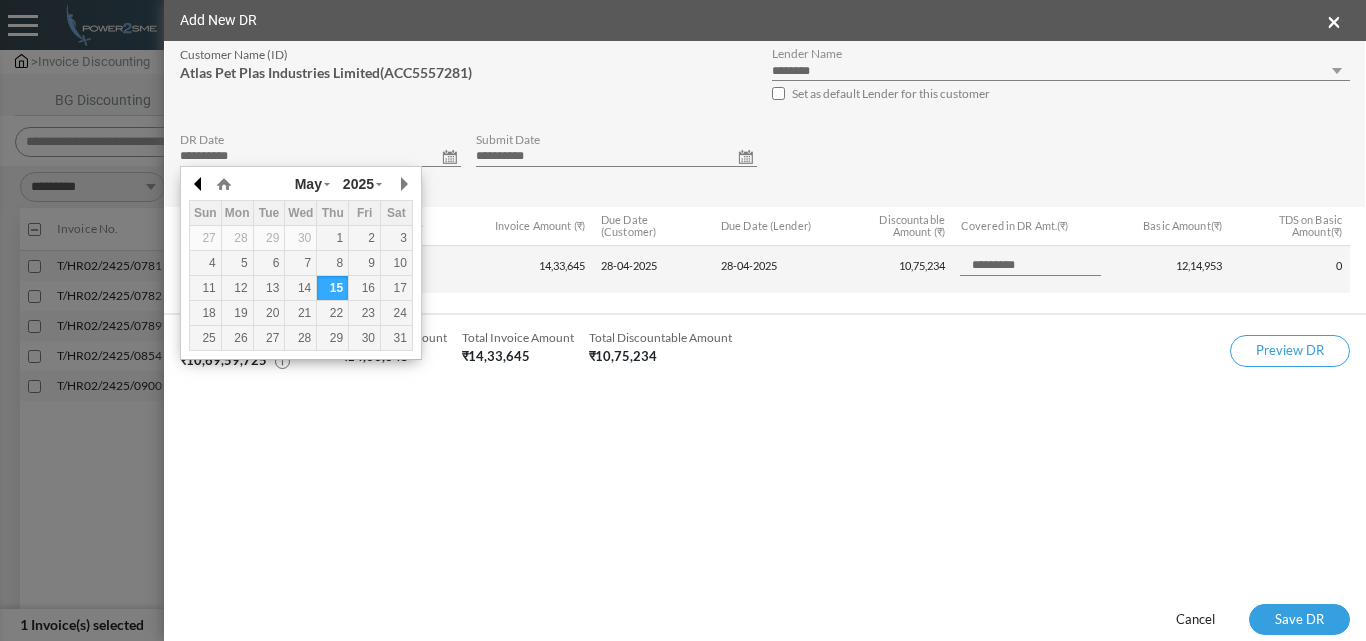 click at bounding box center [199, 184] 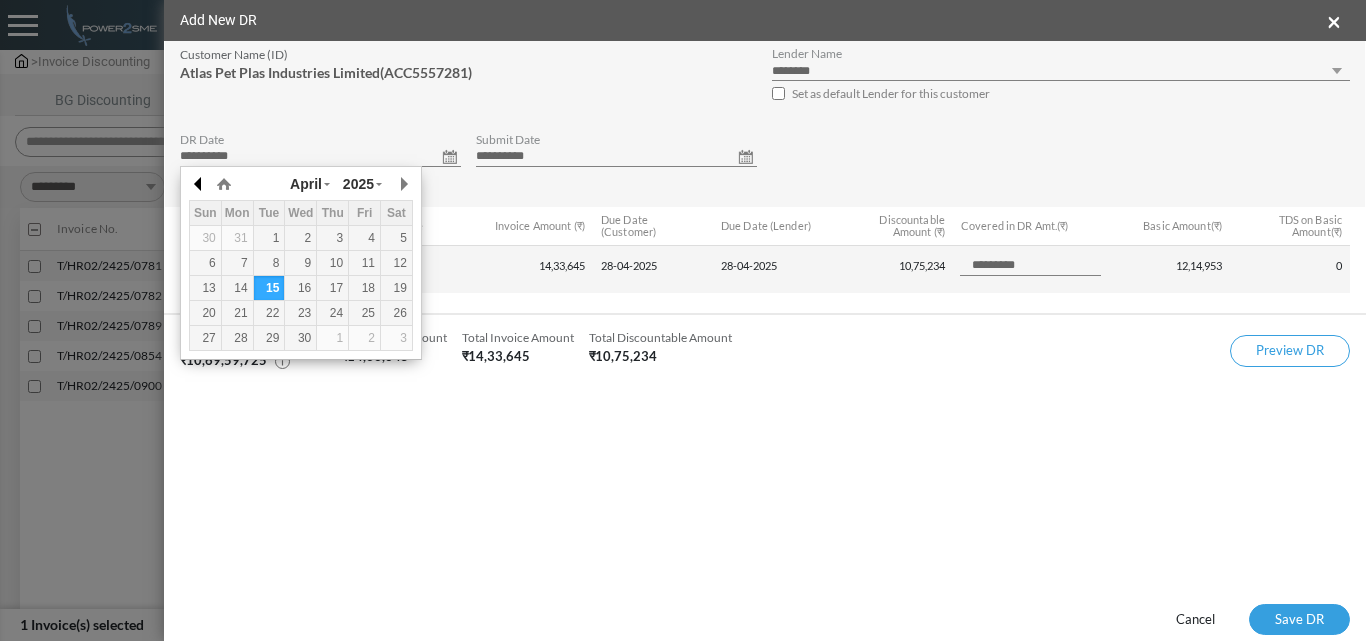 click at bounding box center (199, 184) 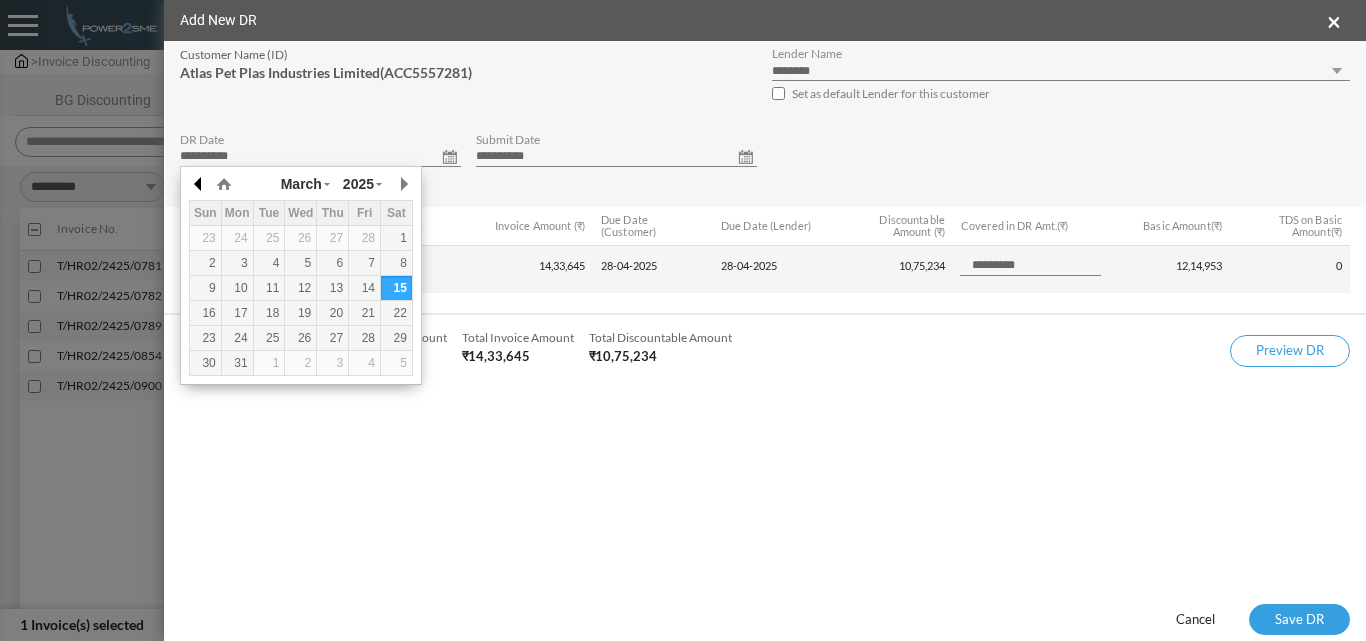 click at bounding box center [199, 184] 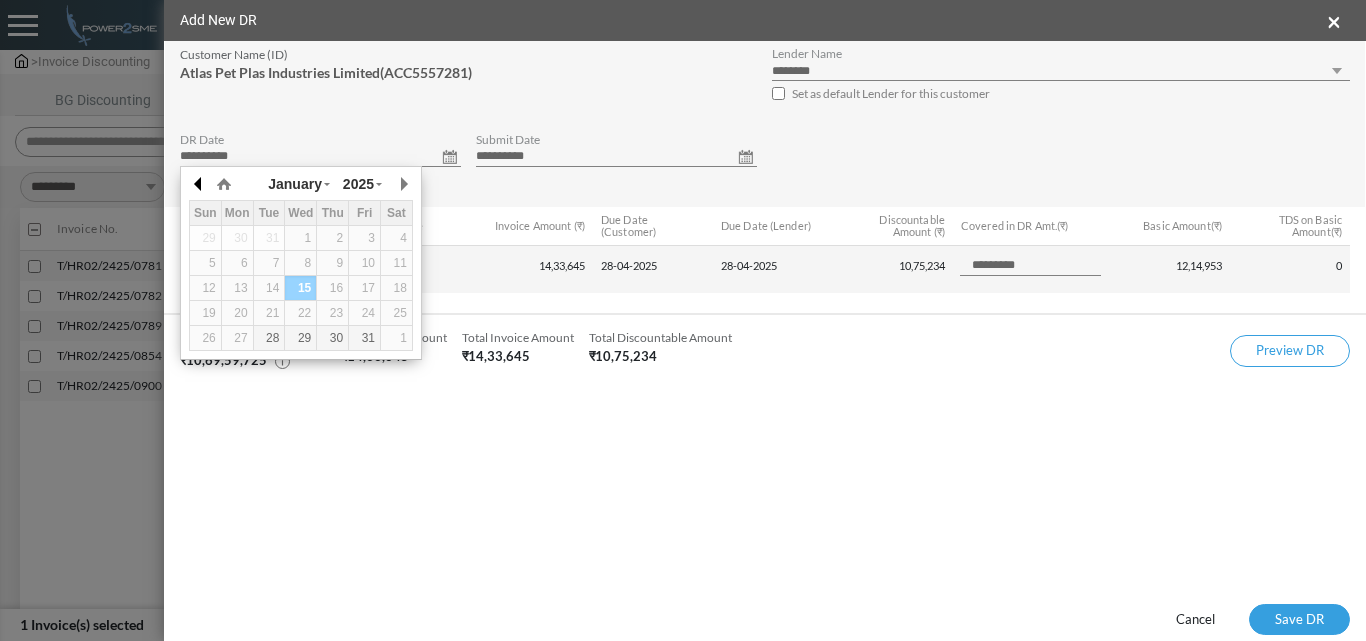 click at bounding box center [199, 184] 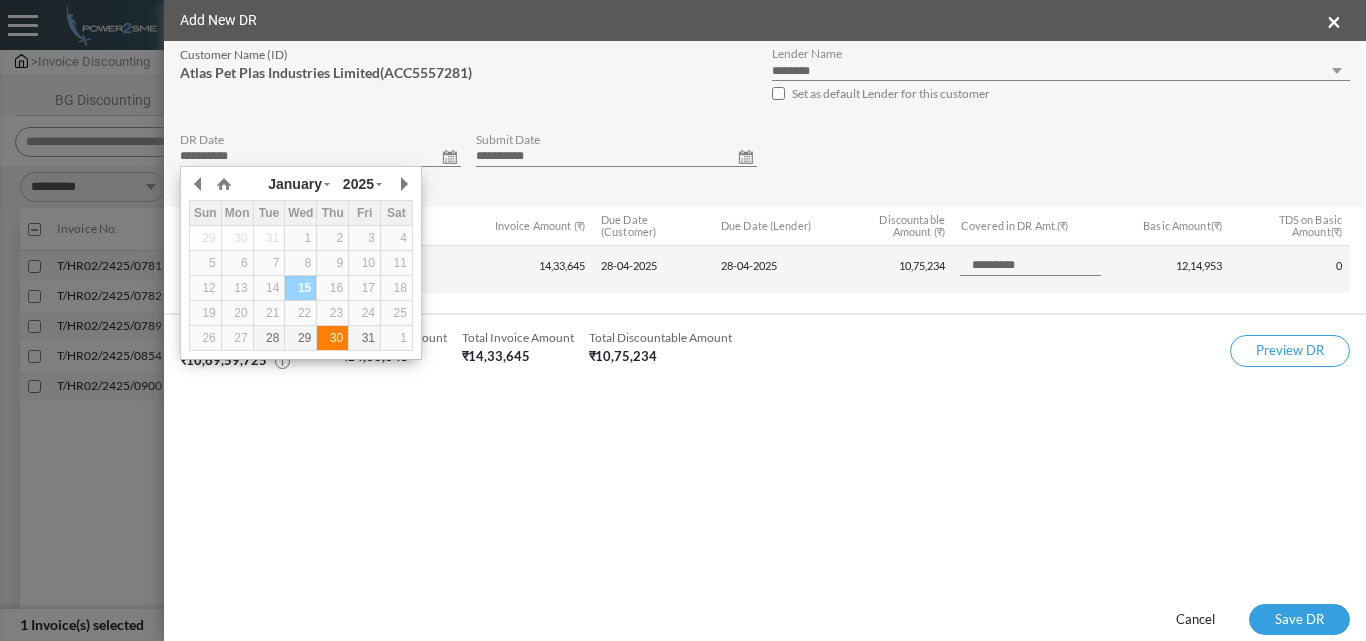 click on "30" at bounding box center [332, 338] 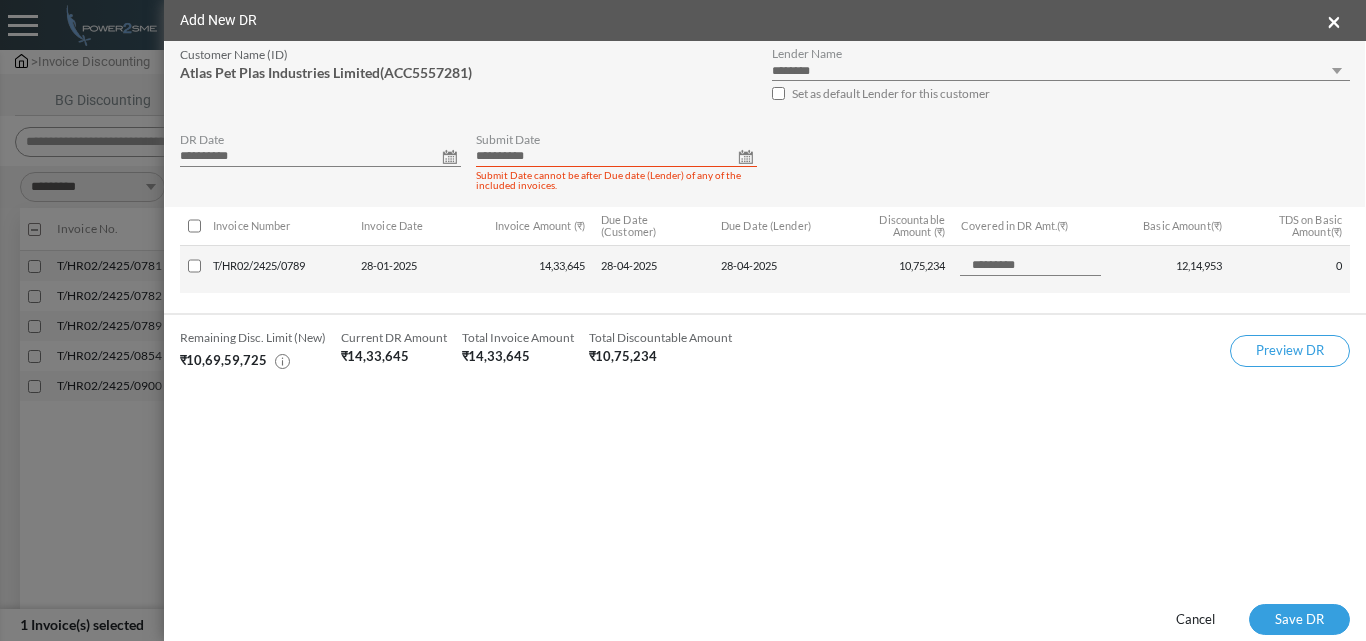 click on "**********" at bounding box center (616, 157) 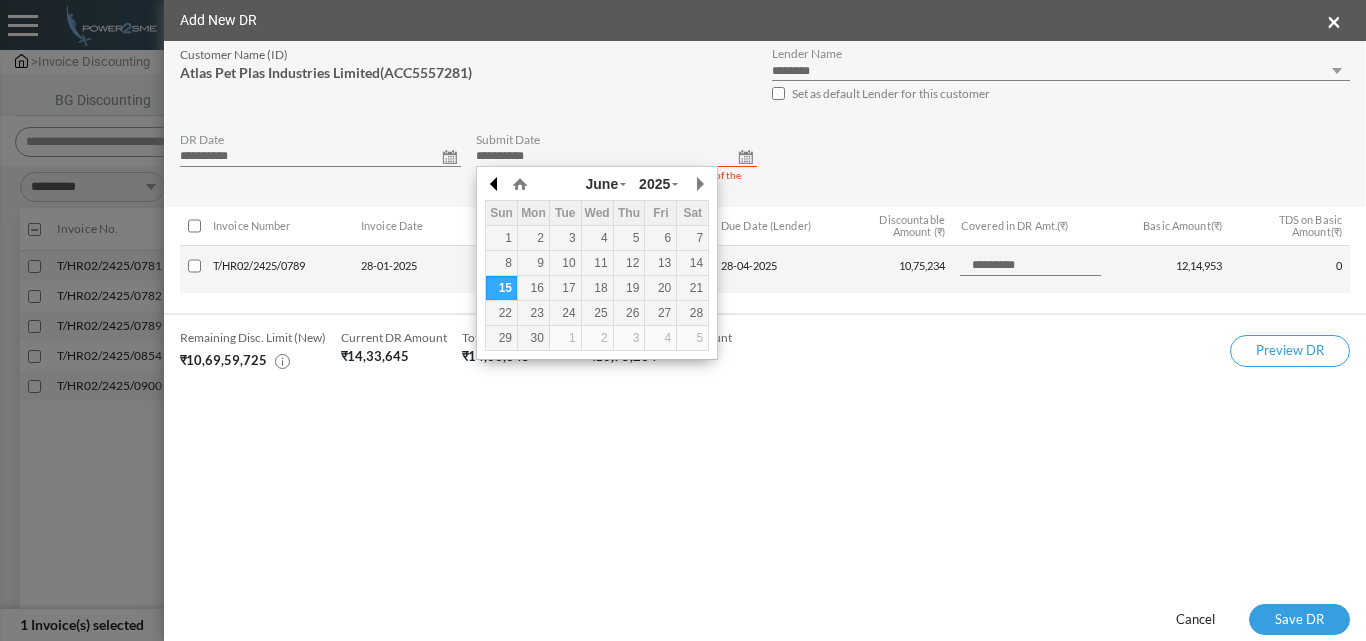 click at bounding box center [495, 184] 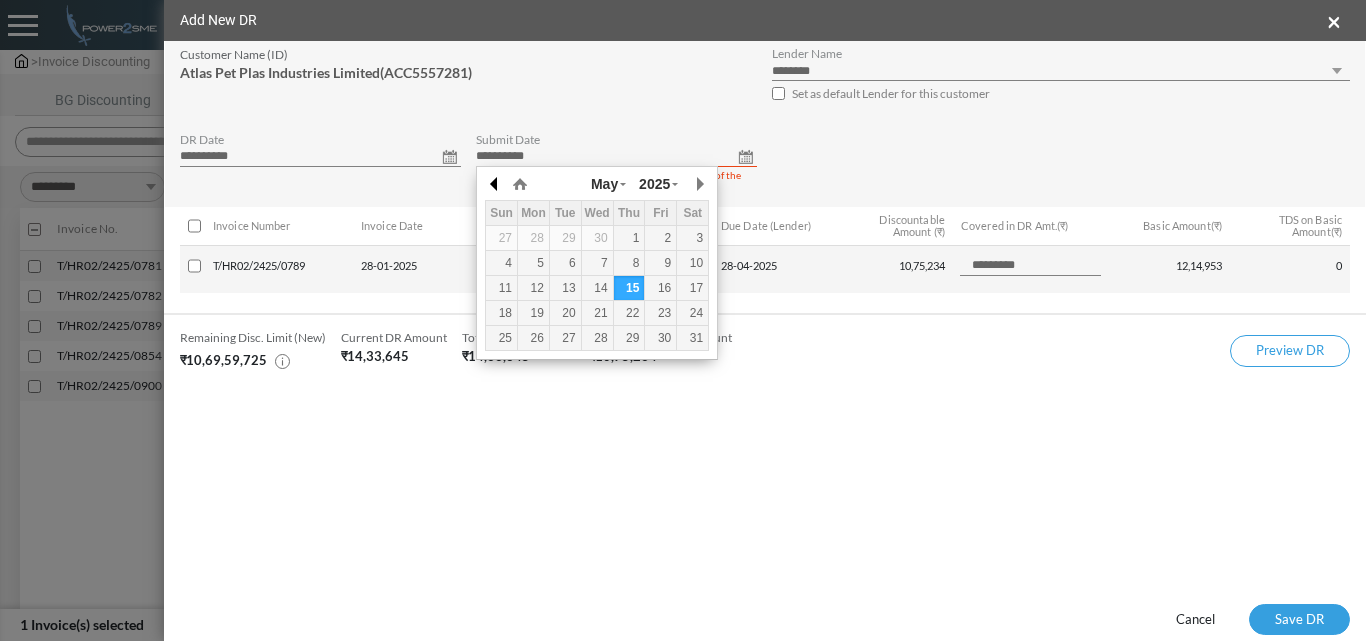 click at bounding box center [495, 184] 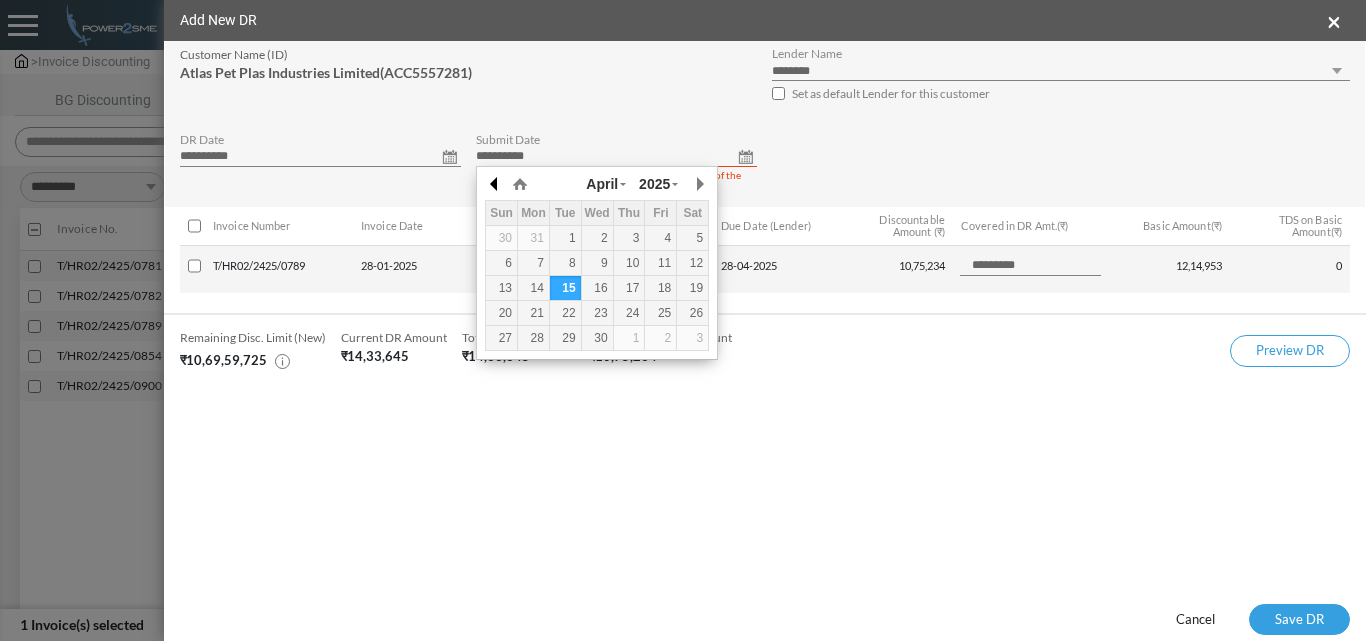 click at bounding box center [495, 184] 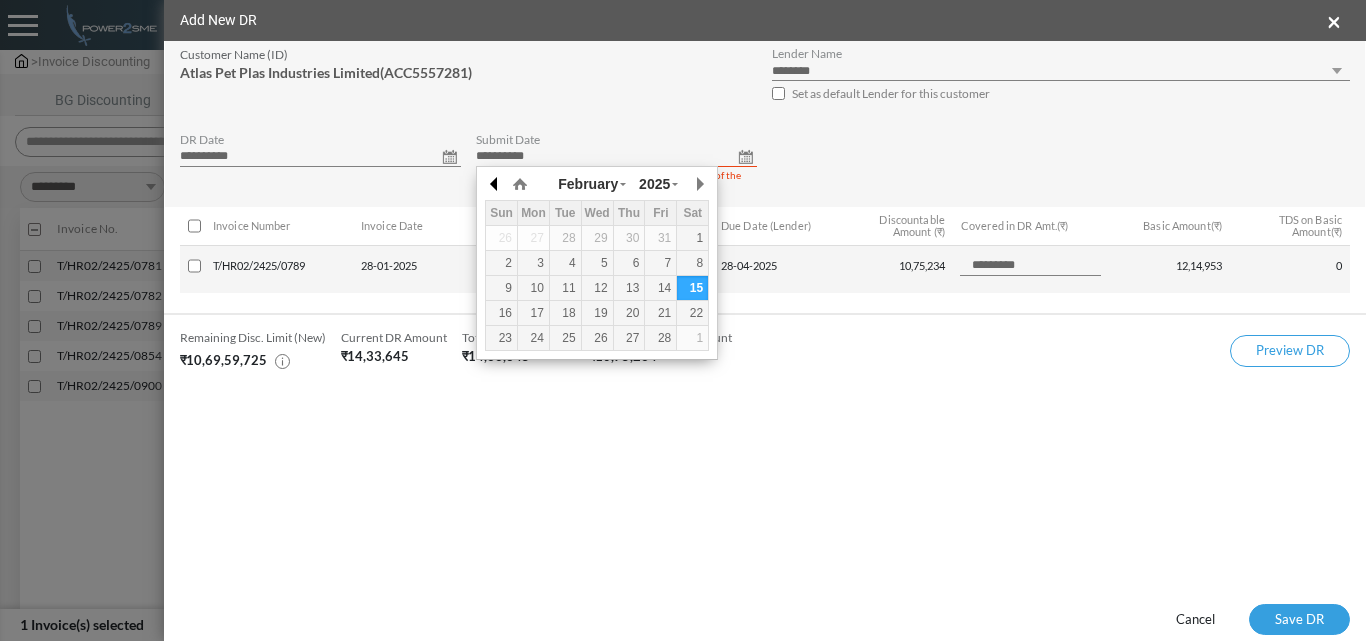 click at bounding box center (495, 184) 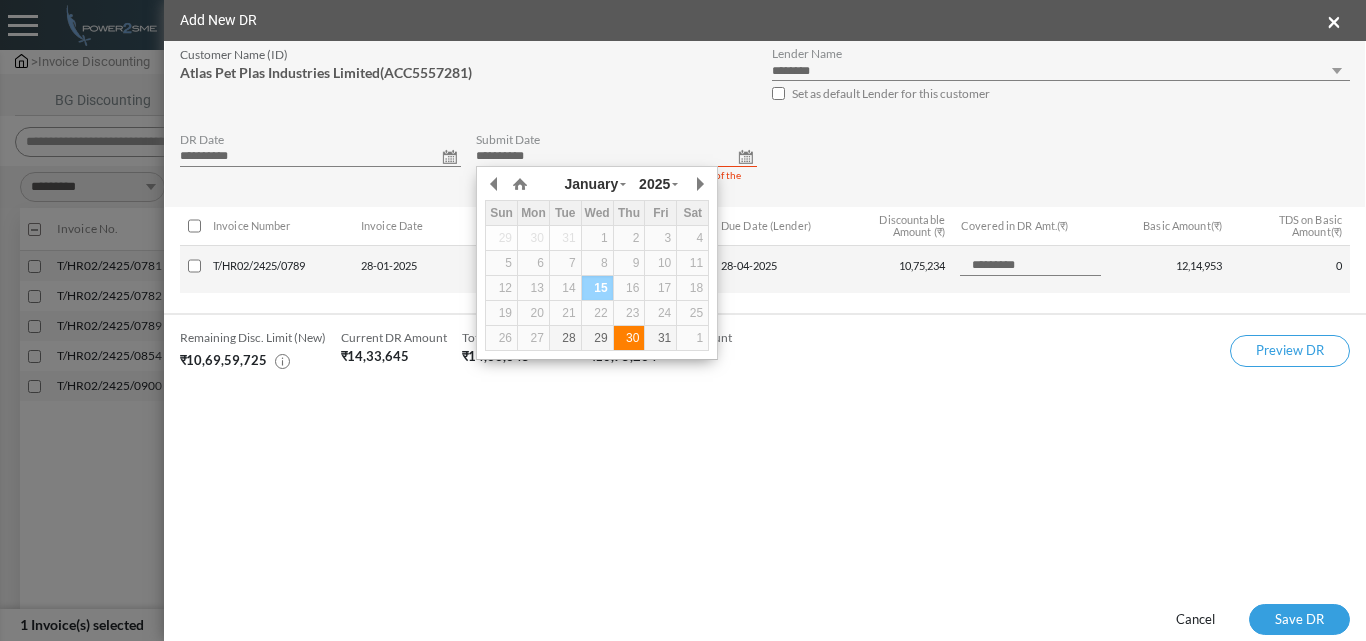 click on "30" at bounding box center [629, 338] 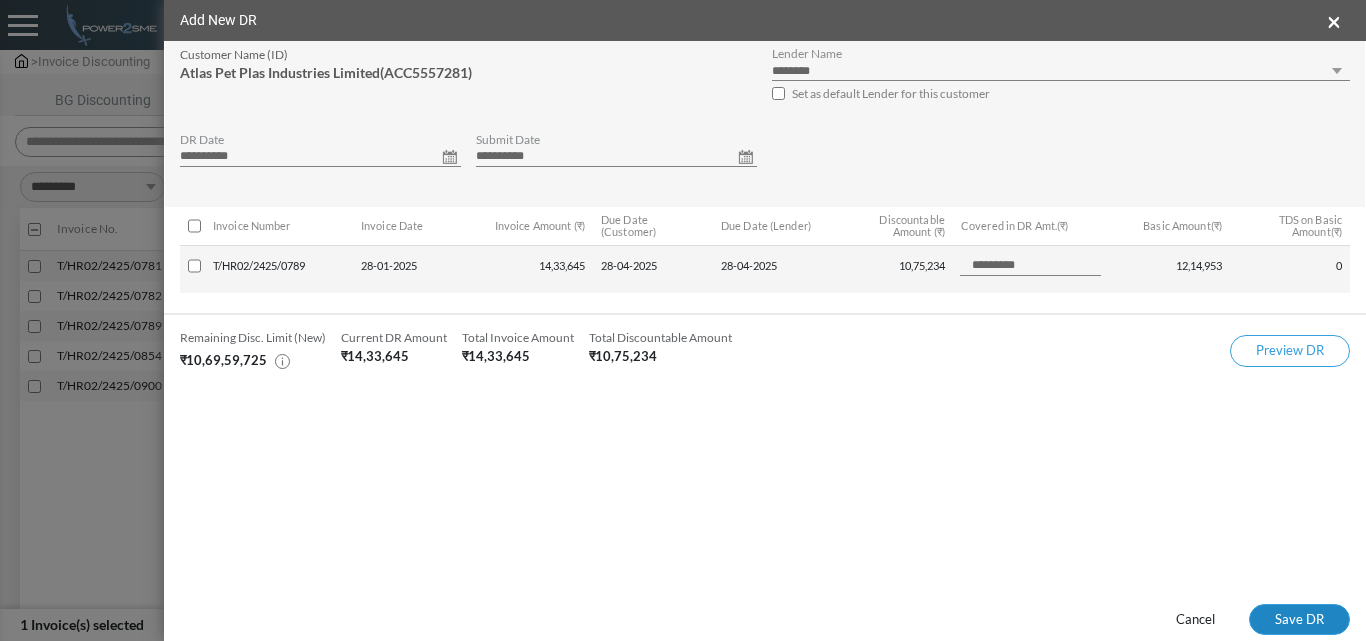 click on "Save DR" at bounding box center [1299, 620] 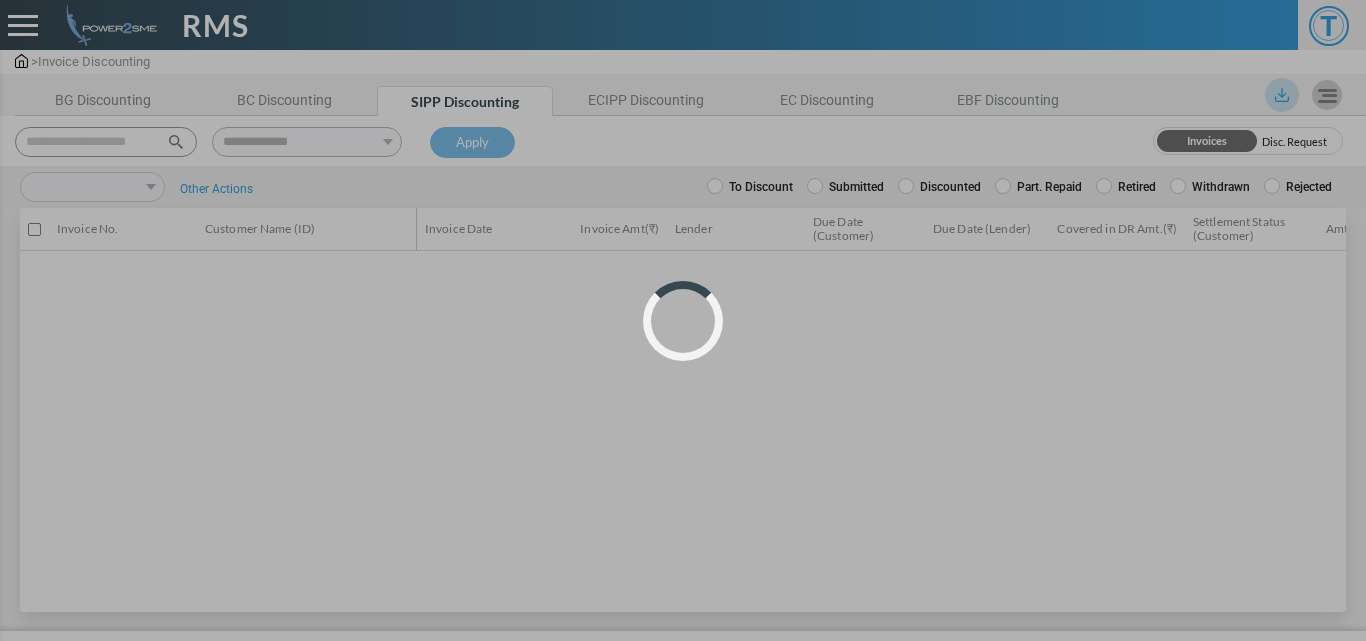 scroll, scrollTop: 0, scrollLeft: 0, axis: both 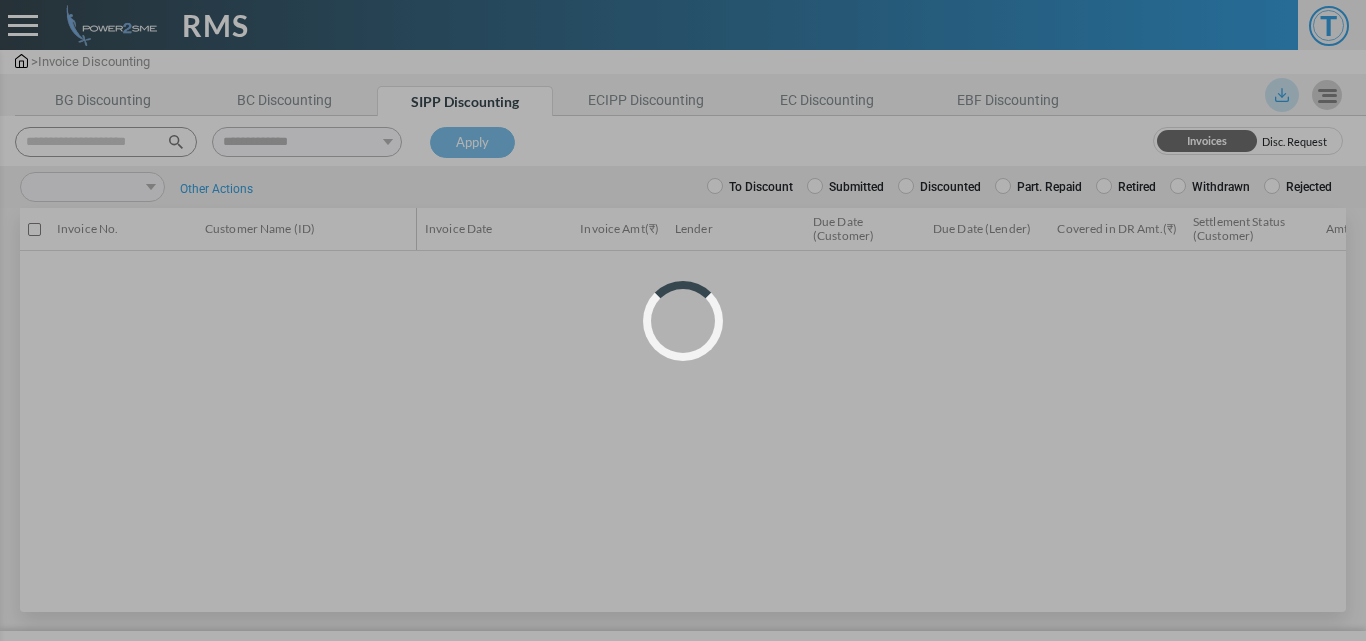 select 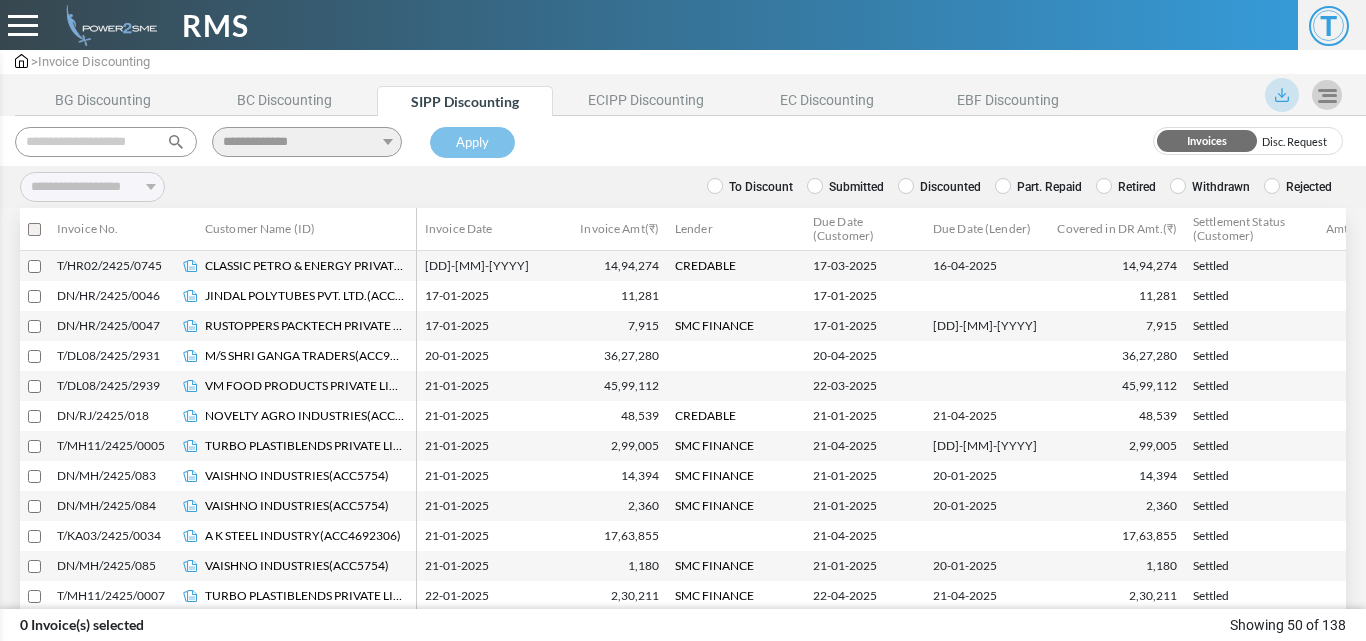 click at bounding box center [106, 142] 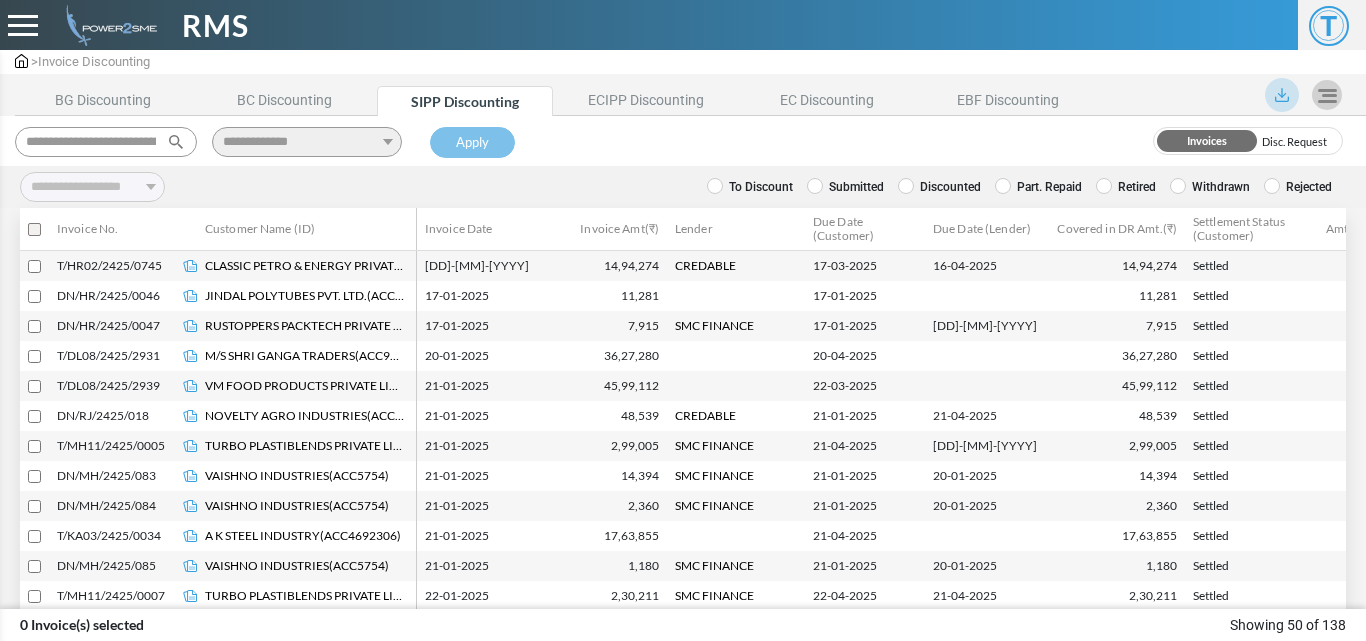 scroll, scrollTop: 0, scrollLeft: 86, axis: horizontal 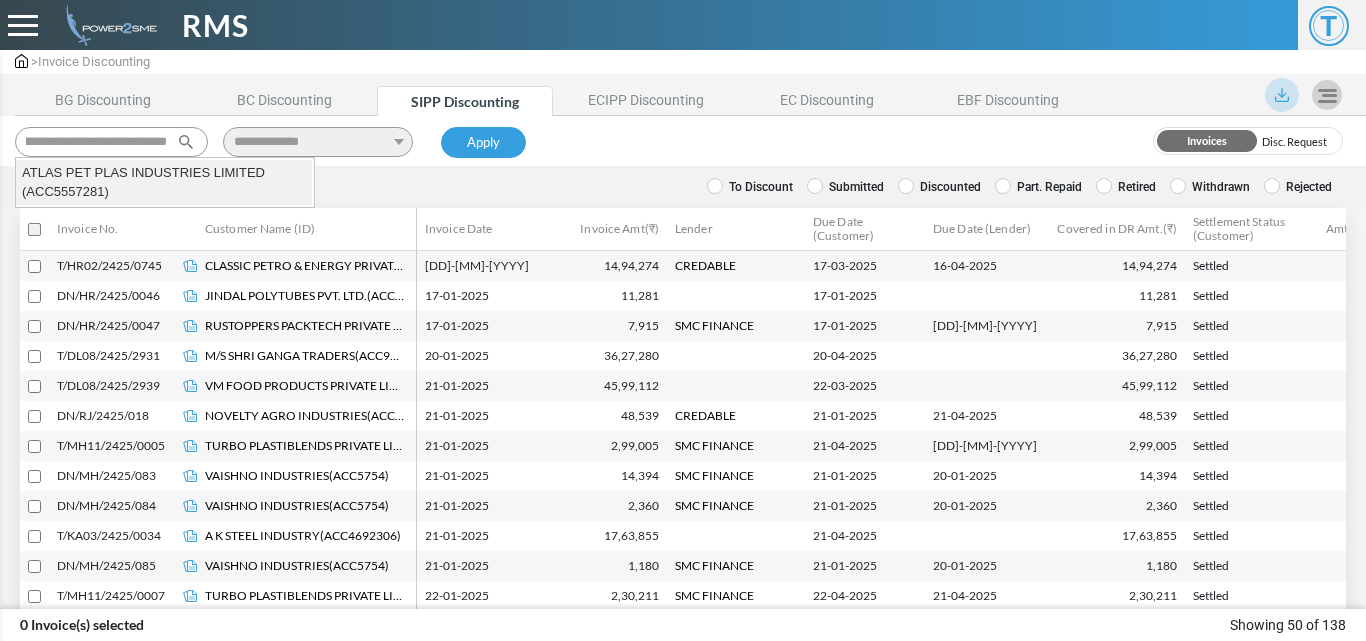 click on "ATLAS PET PLAS INDUSTRIES LIMITED (ACC5557281)" at bounding box center (164, 182) 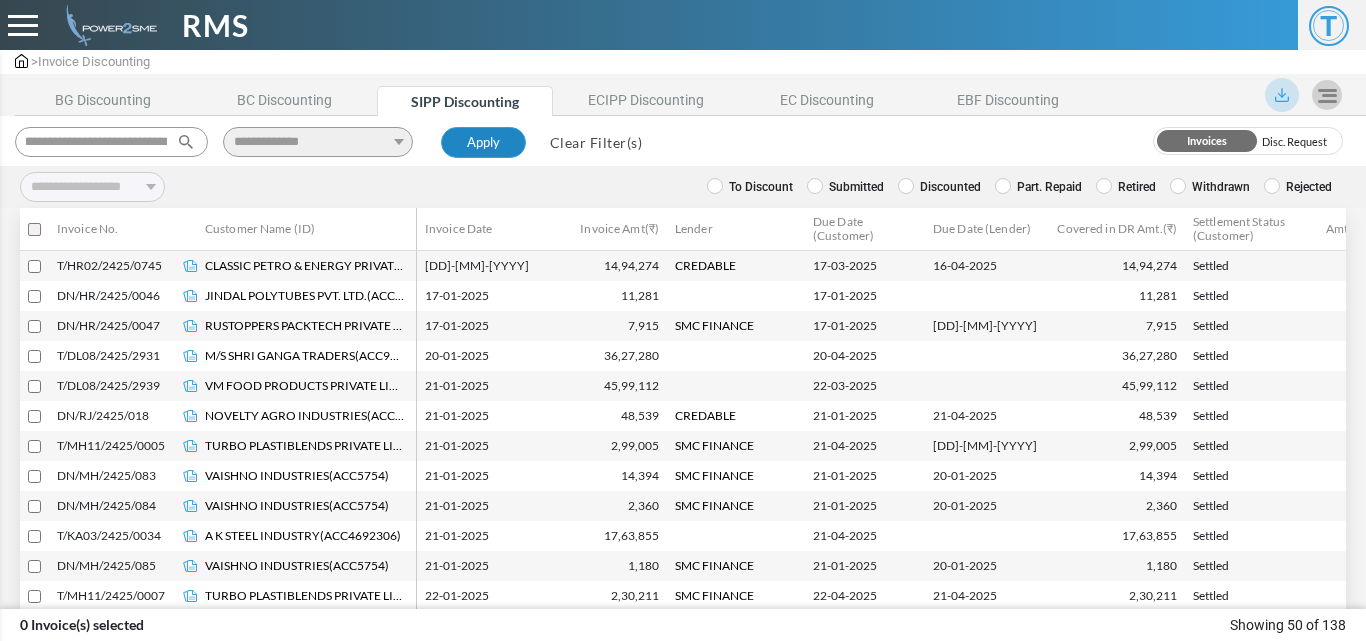 type on "**********" 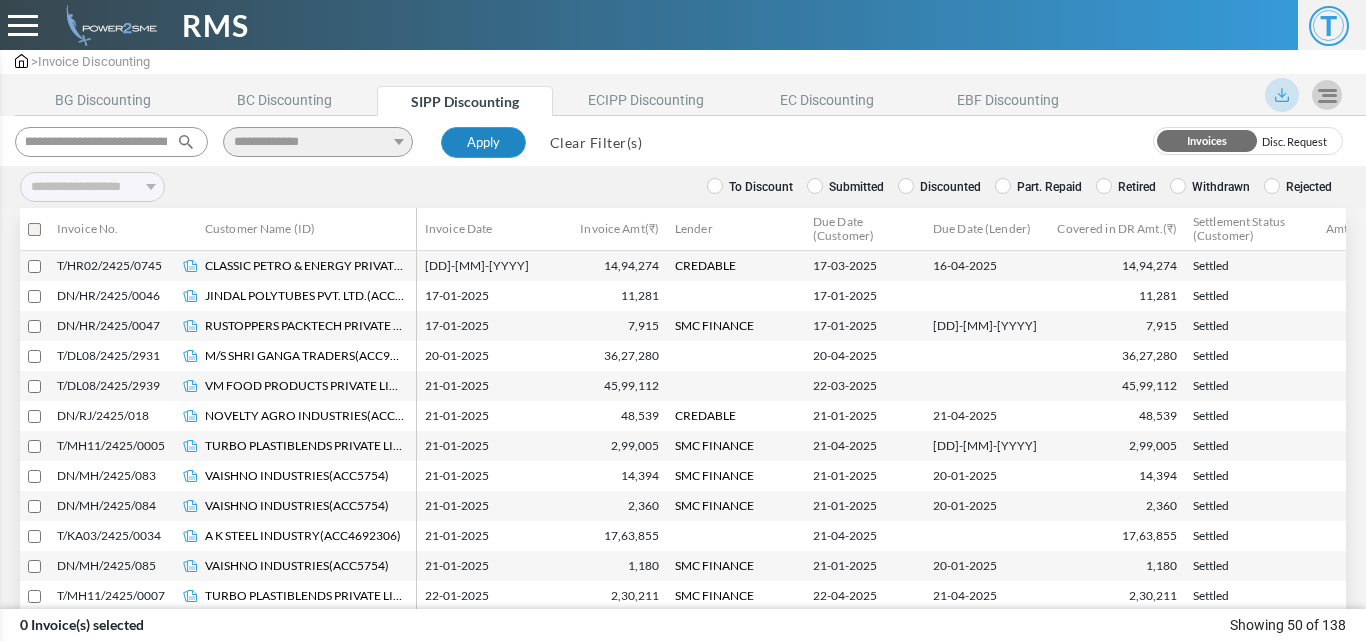click on "Apply" at bounding box center (483, 143) 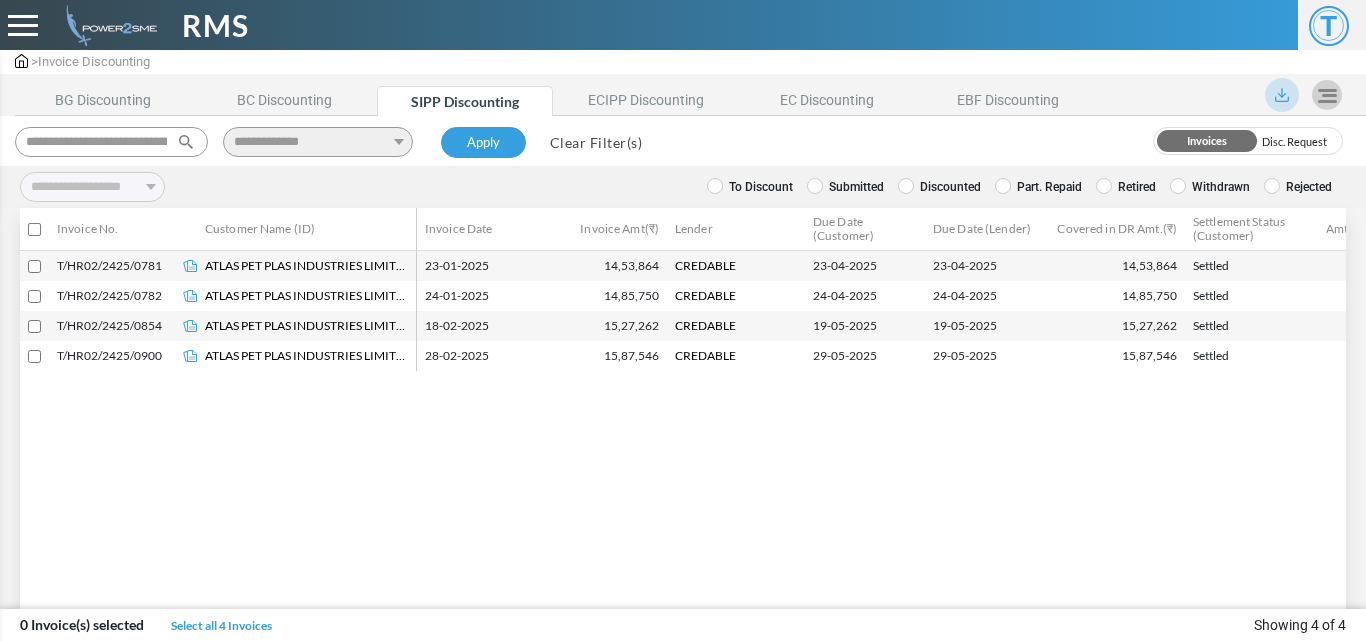click on "Discounted" at bounding box center (939, 187) 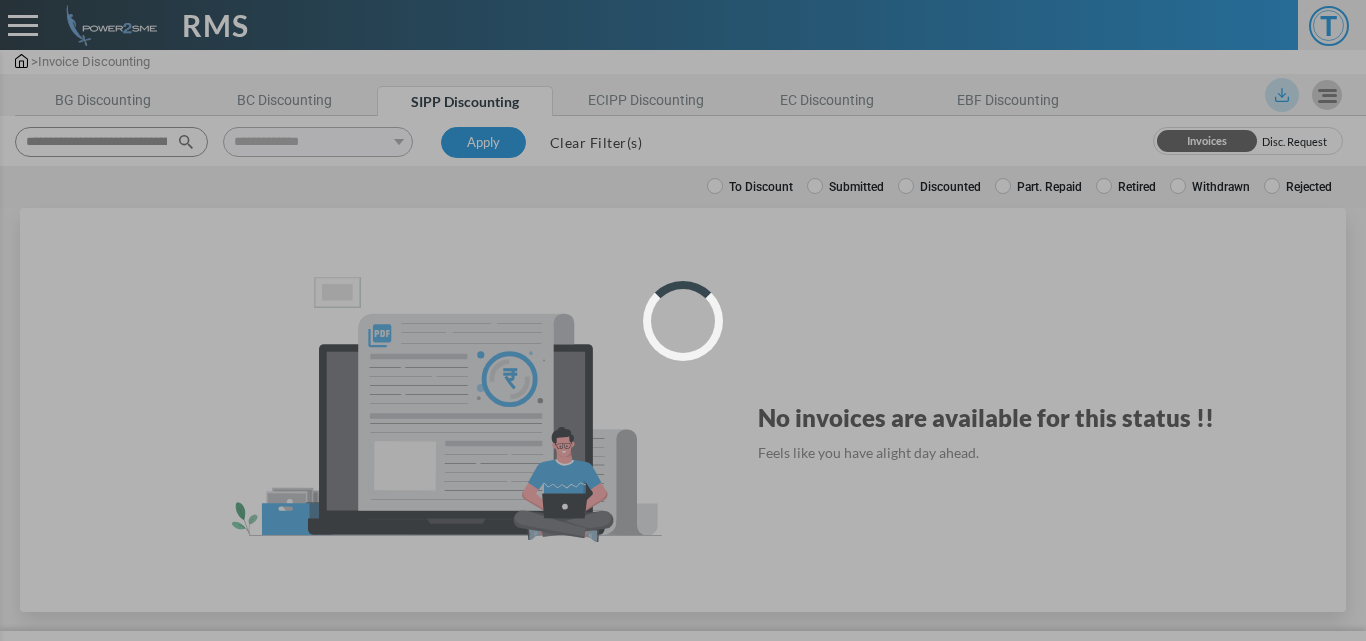 select 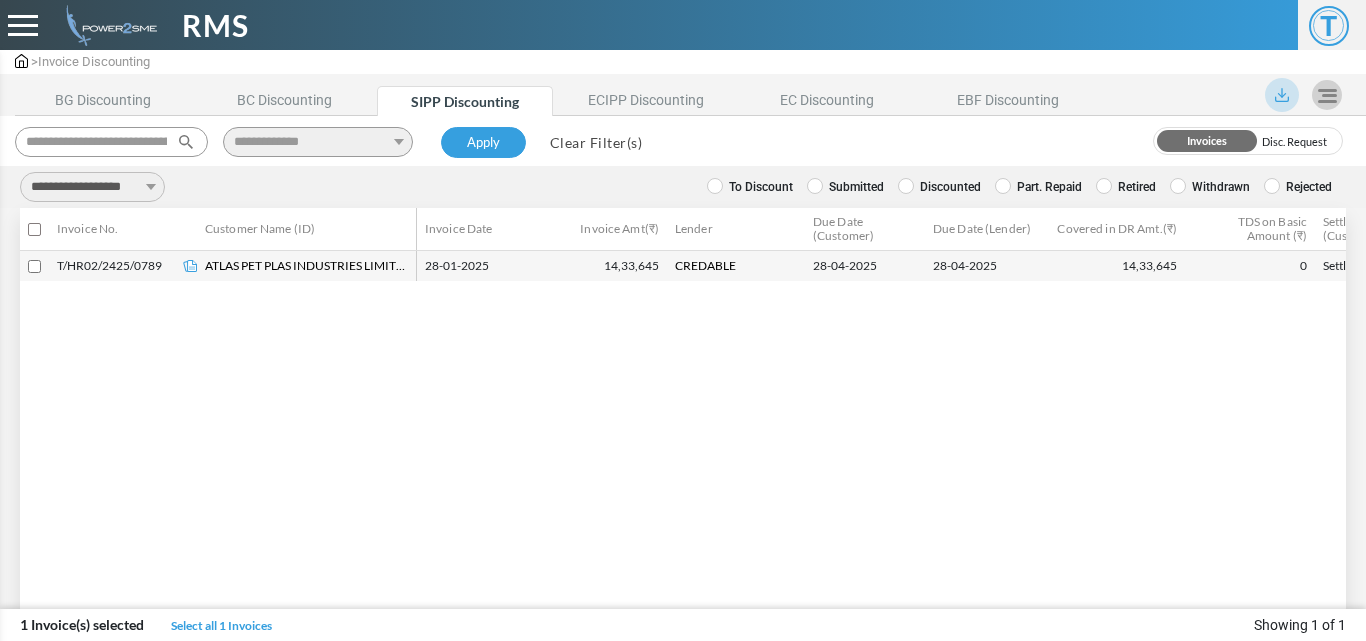 click on "**********" at bounding box center [92, 187] 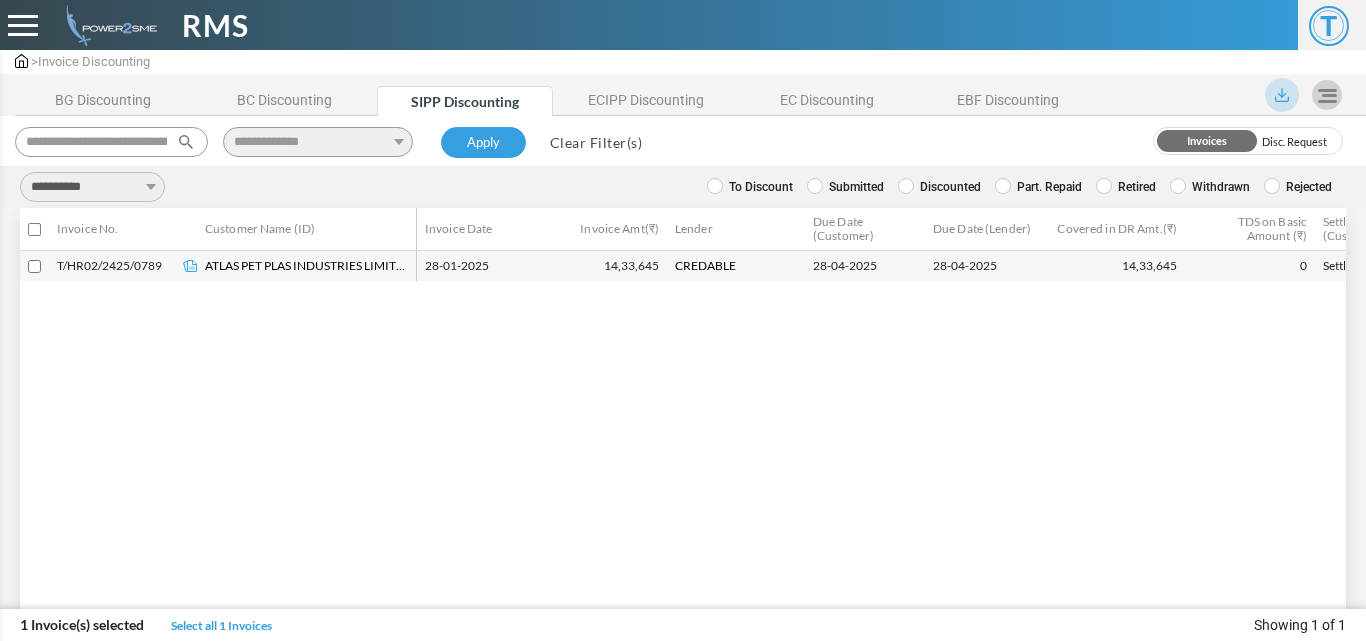 click on "**********" at bounding box center (92, 187) 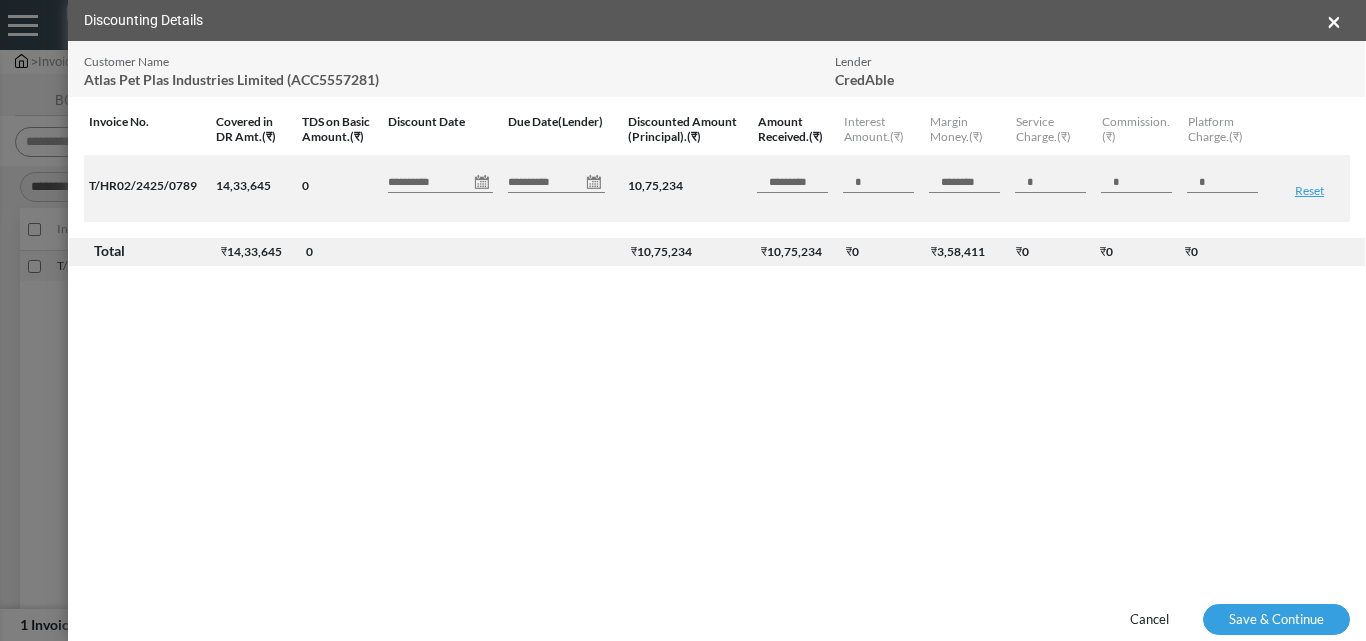 click on "**********" at bounding box center (440, 183) 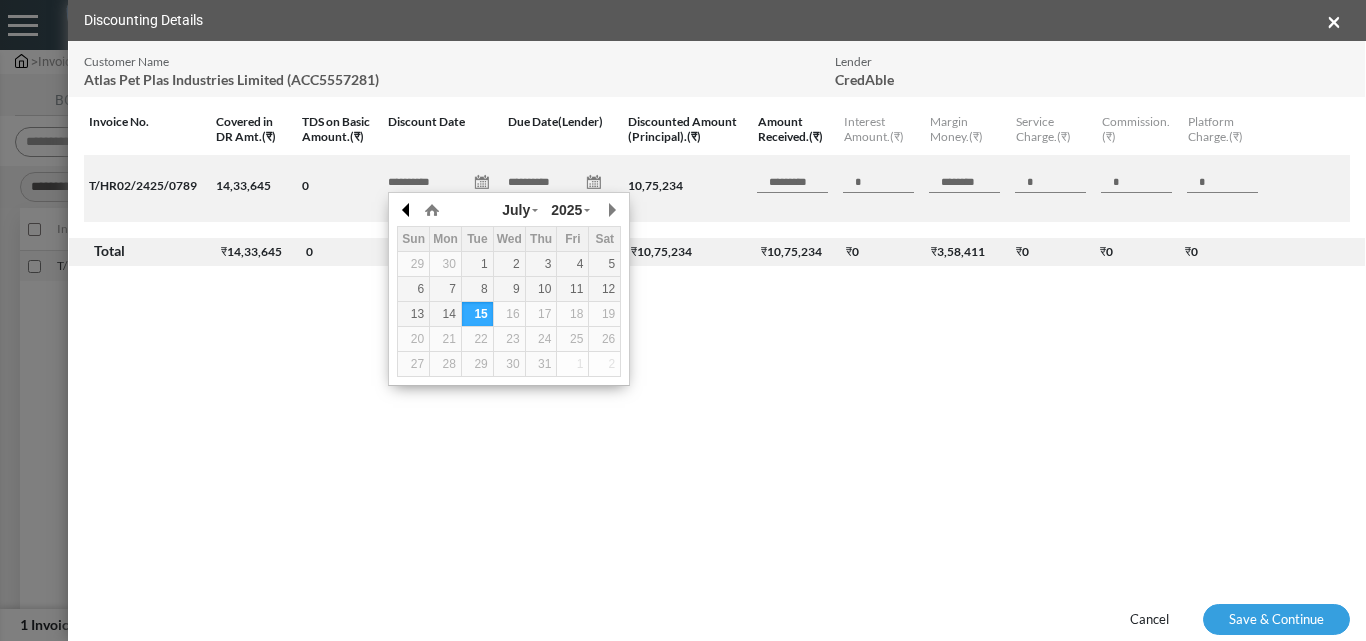 click at bounding box center (407, 210) 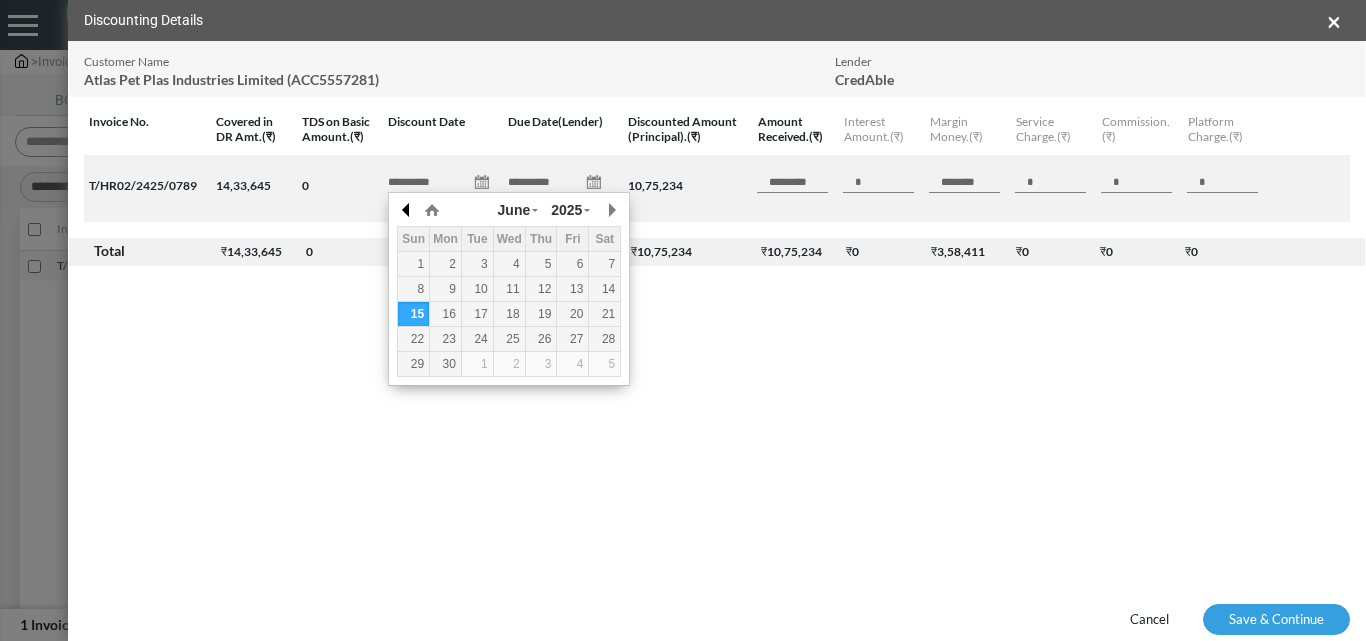 click at bounding box center [407, 210] 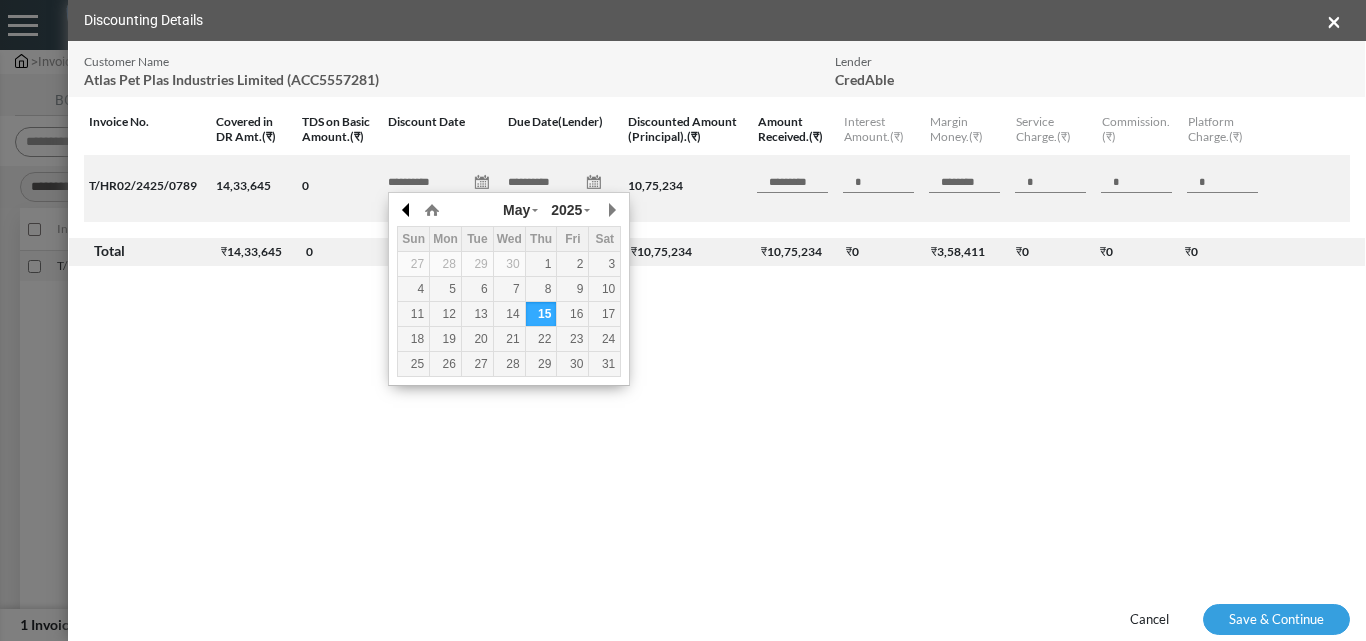 click at bounding box center (407, 210) 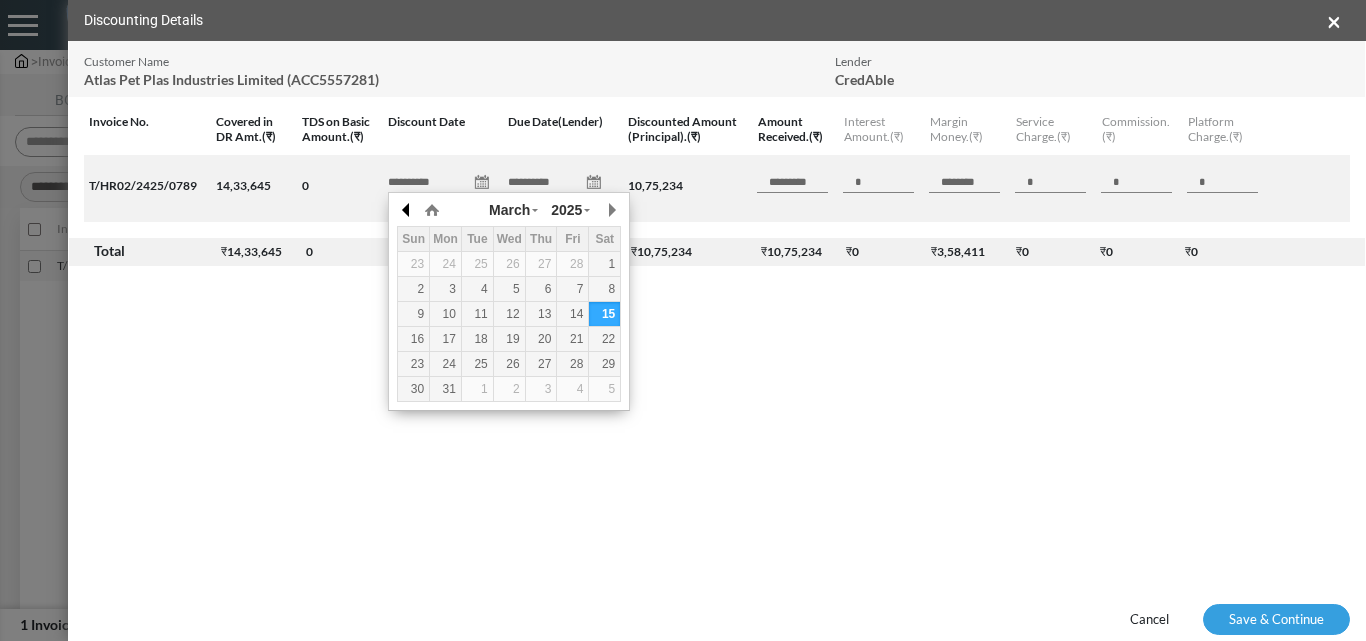 click at bounding box center [407, 210] 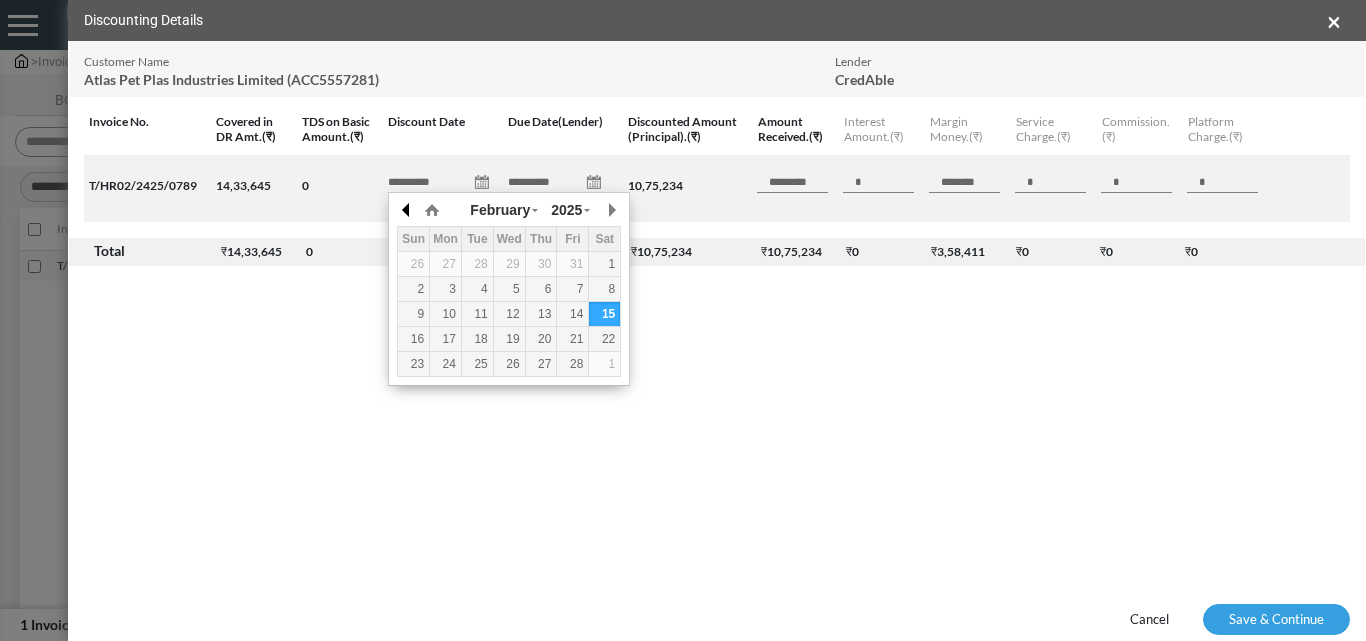 click at bounding box center (407, 210) 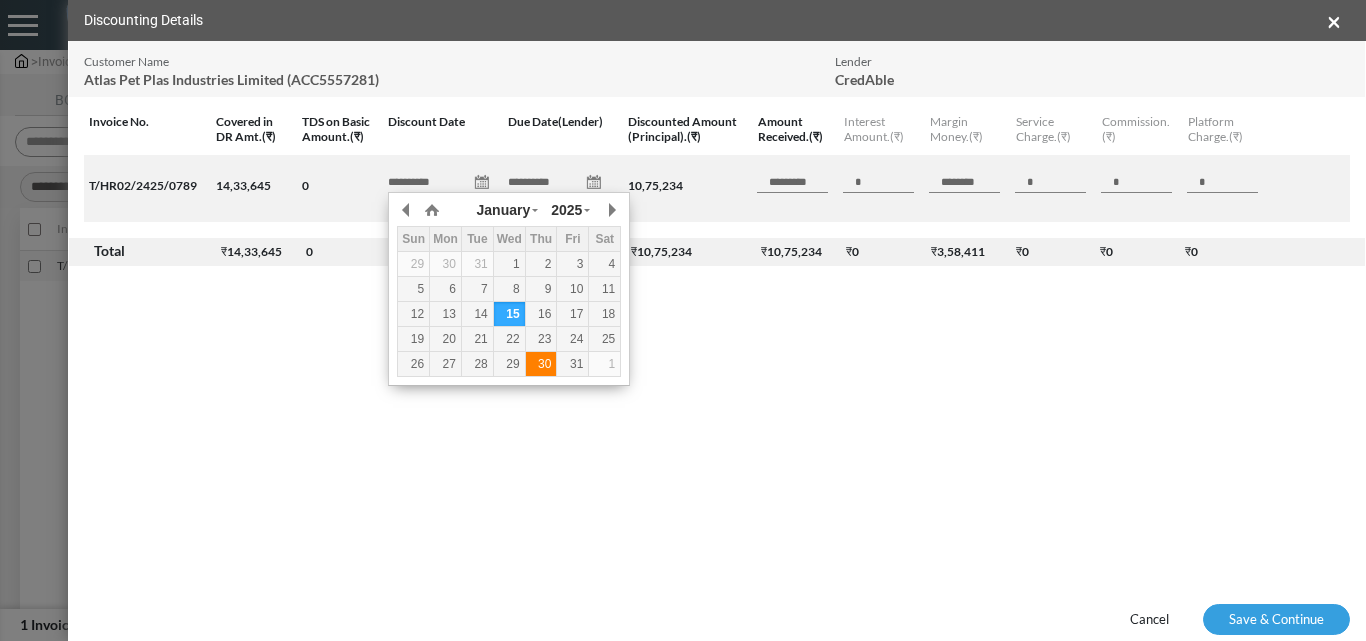 click on "30" at bounding box center [541, 364] 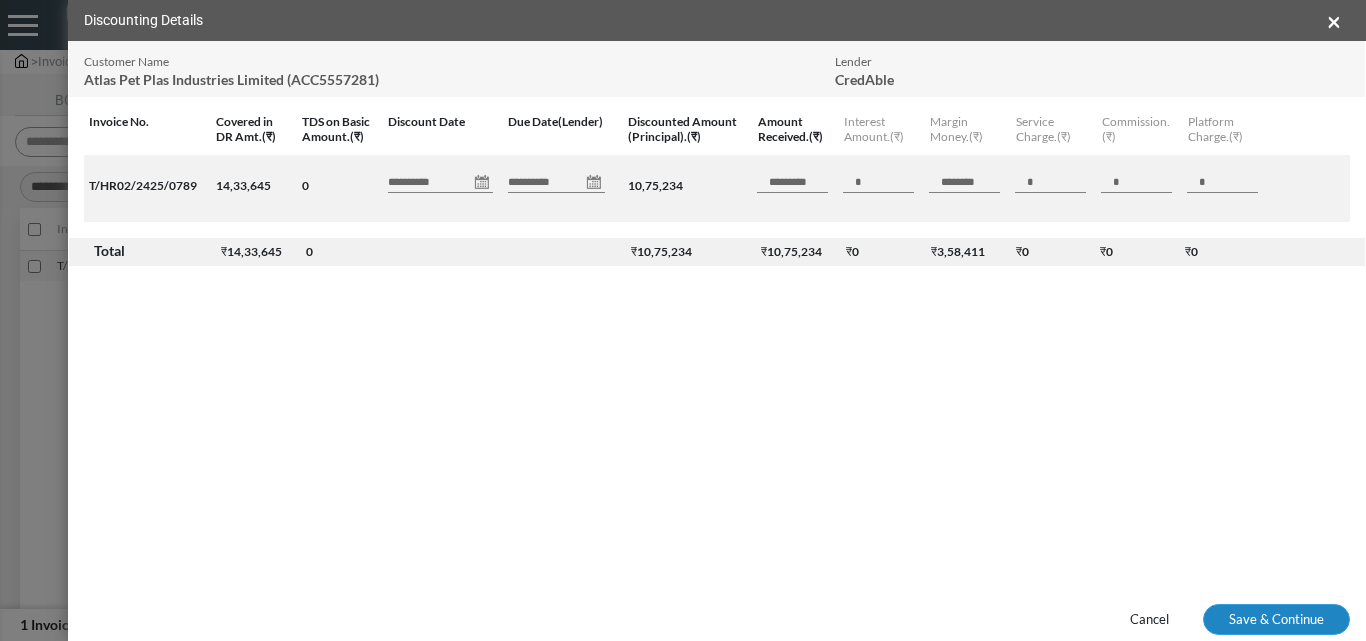 click on "Save & Continue" at bounding box center (1276, 620) 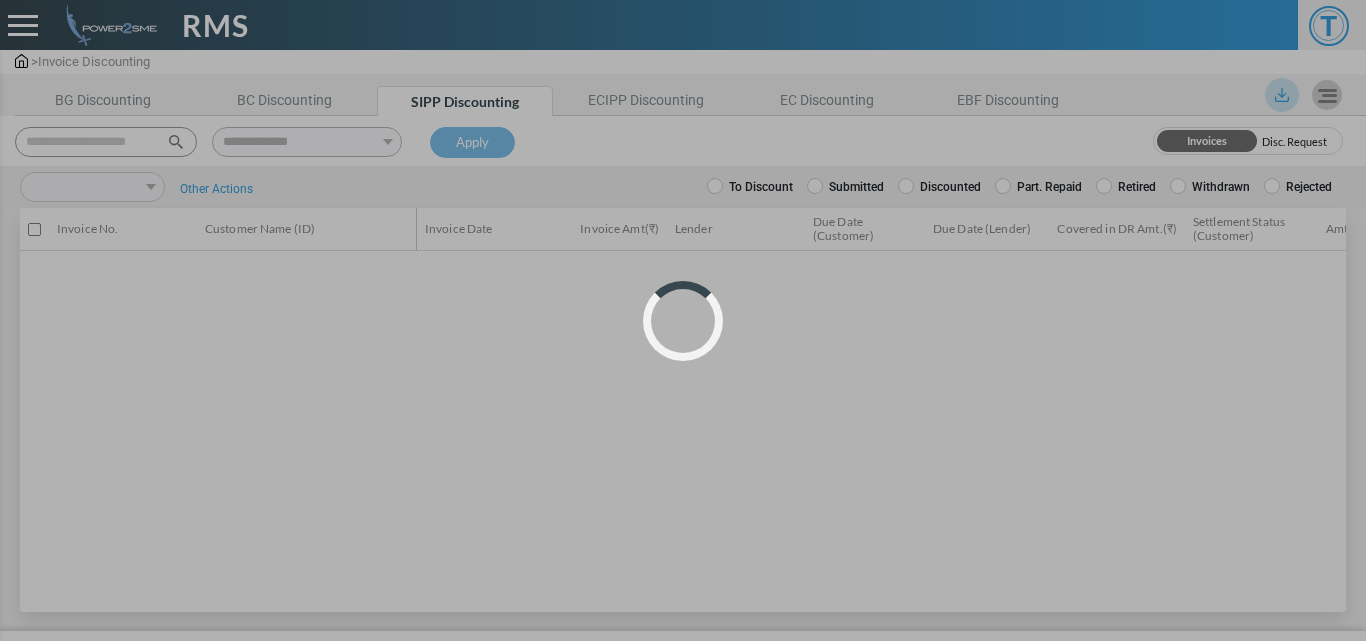 scroll, scrollTop: 0, scrollLeft: 0, axis: both 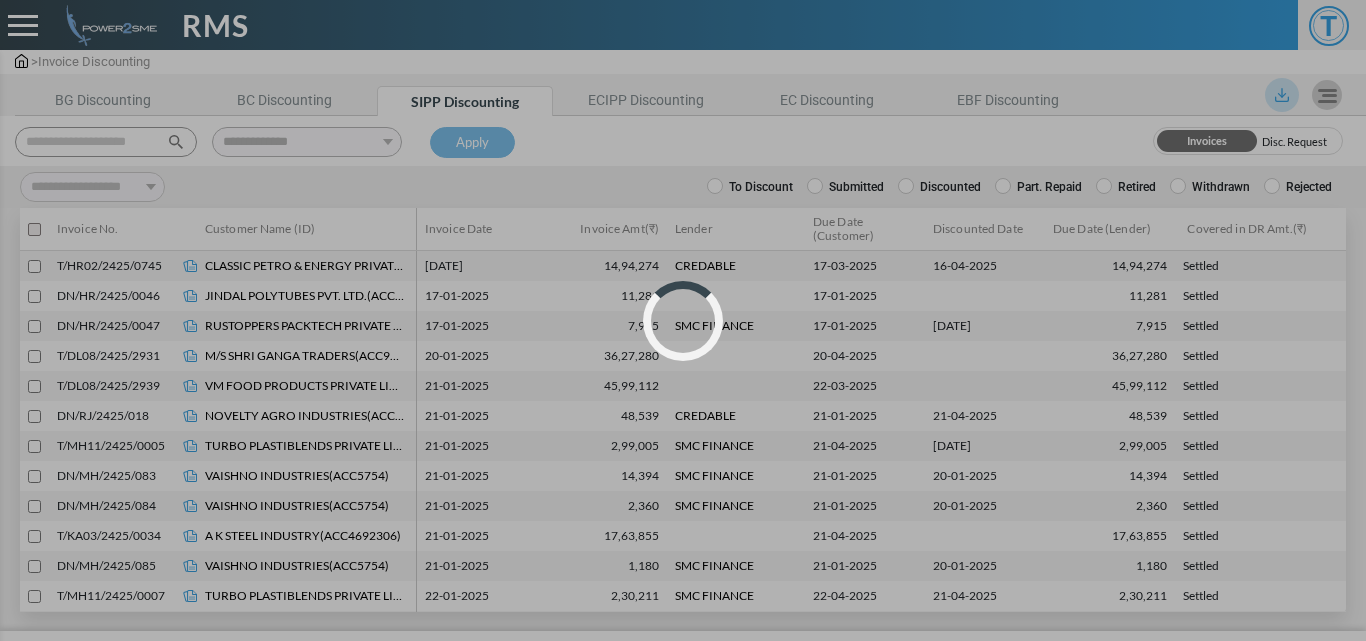 select 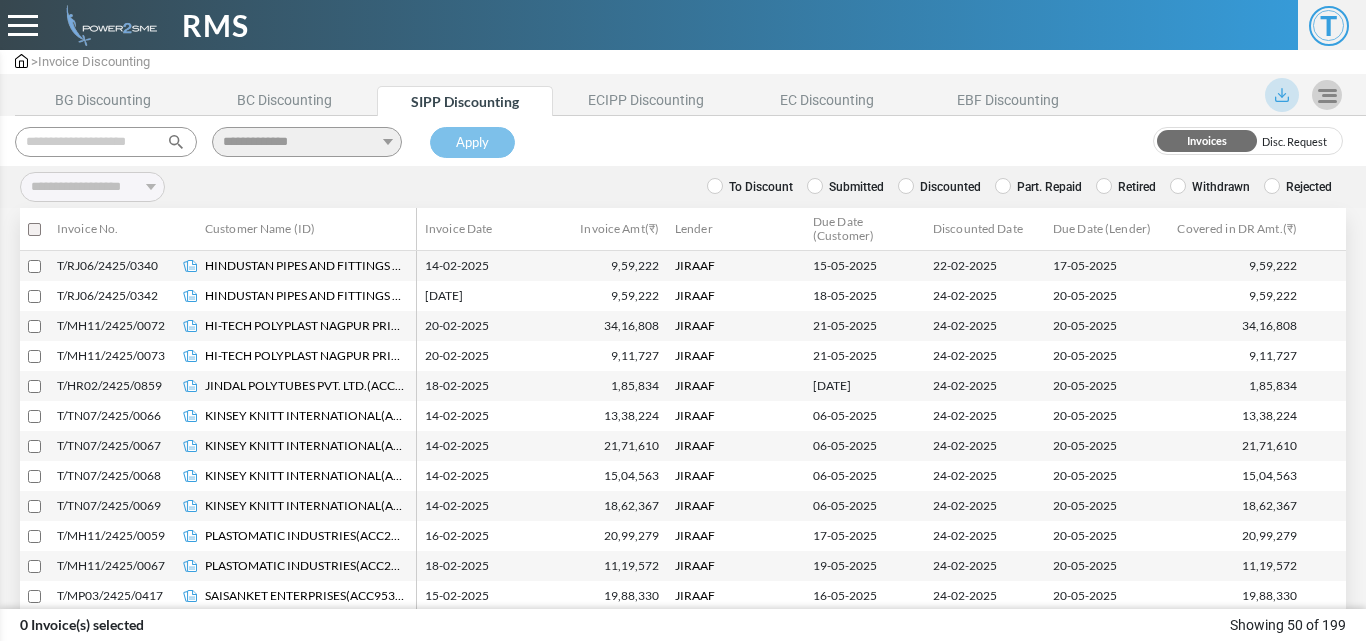 click at bounding box center [106, 142] 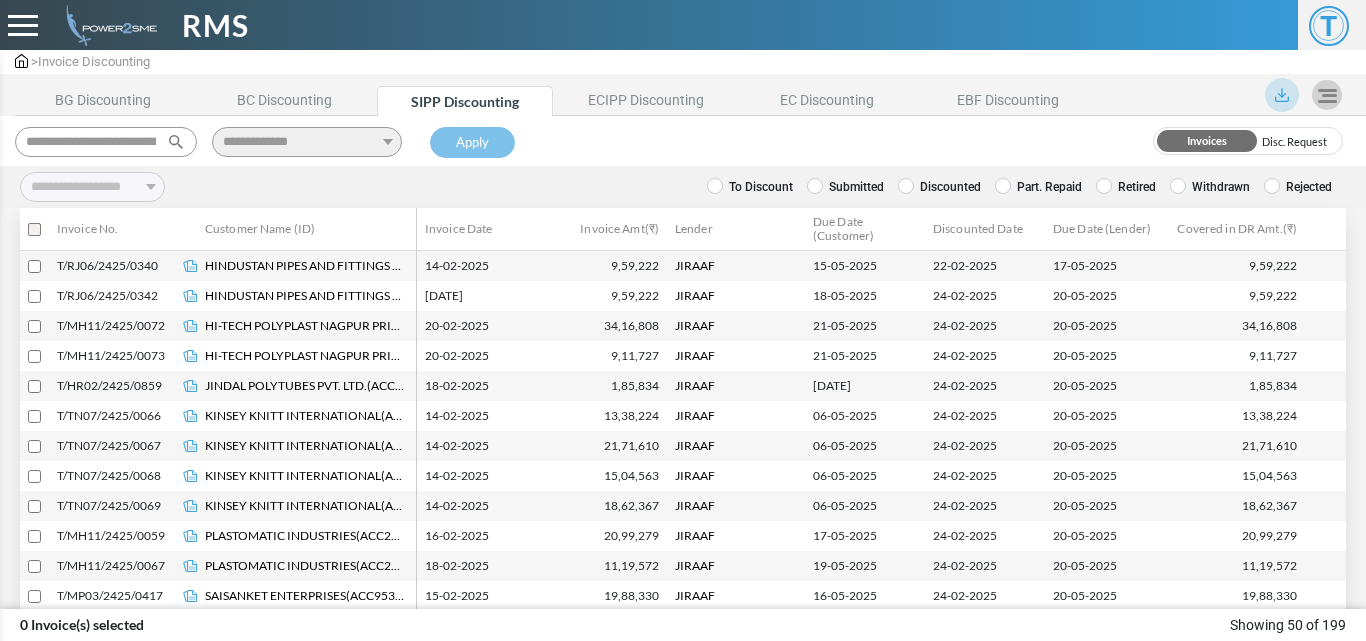 scroll, scrollTop: 0, scrollLeft: 86, axis: horizontal 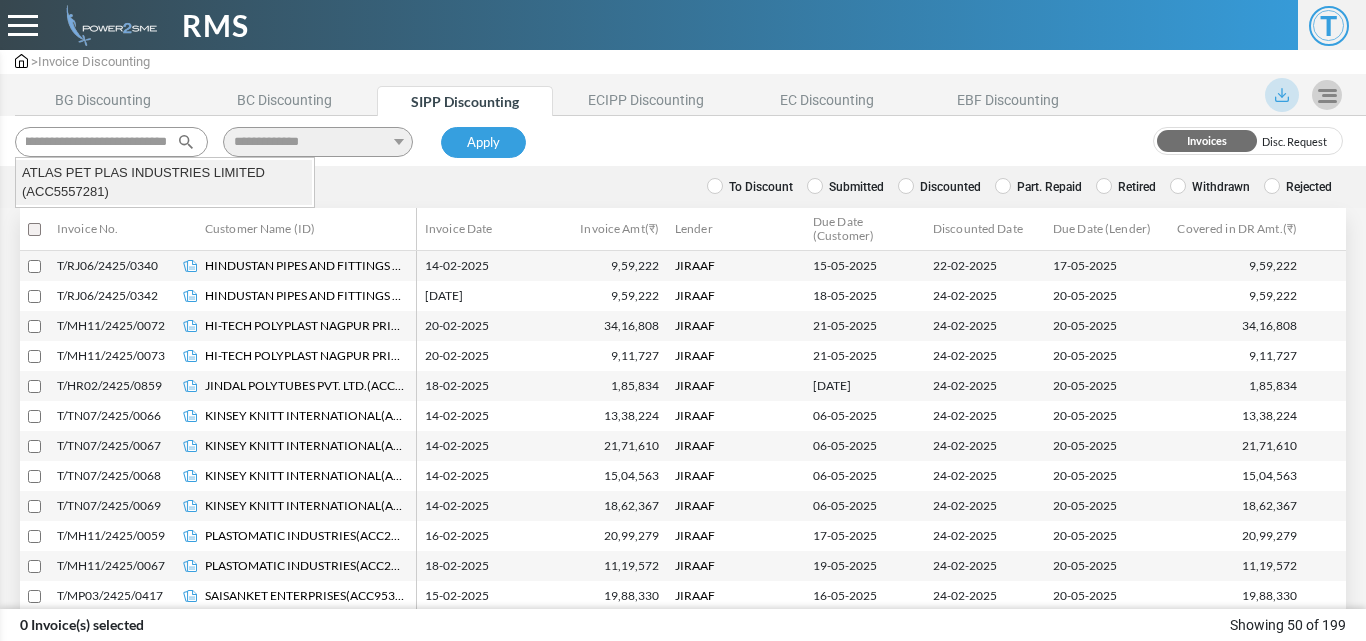 click on "ATLAS PET PLAS INDUSTRIES LIMITED (ACC5557281)" at bounding box center [164, 182] 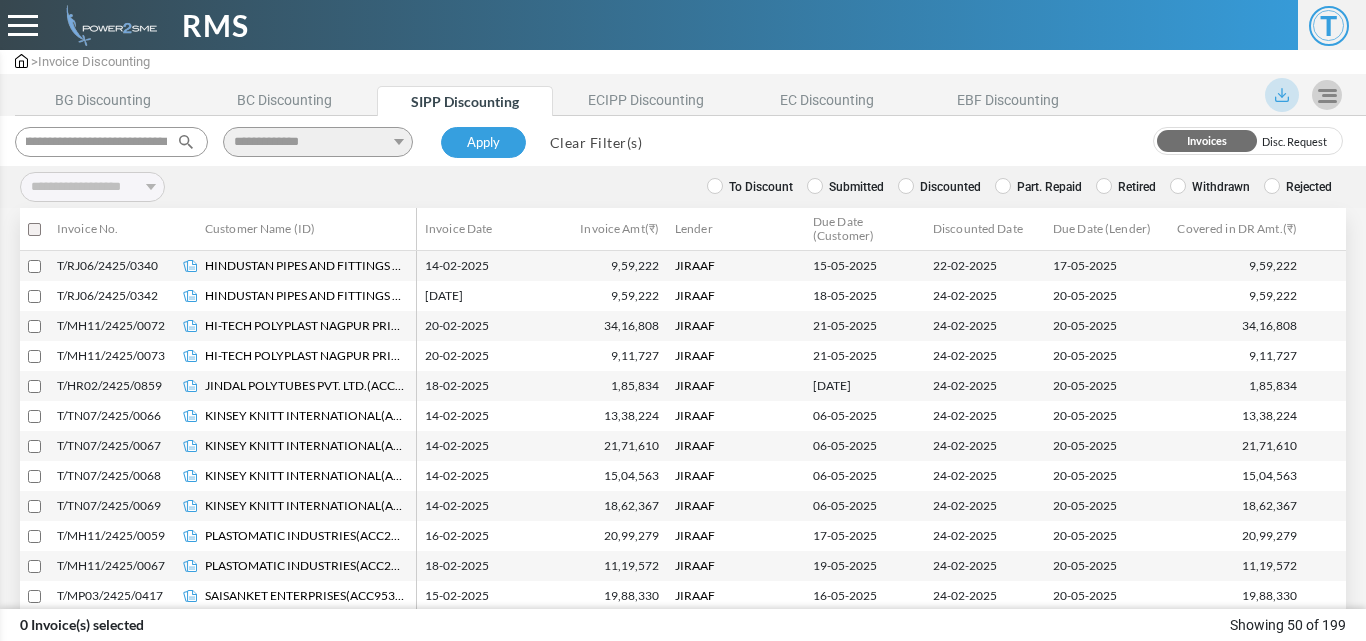 type on "**********" 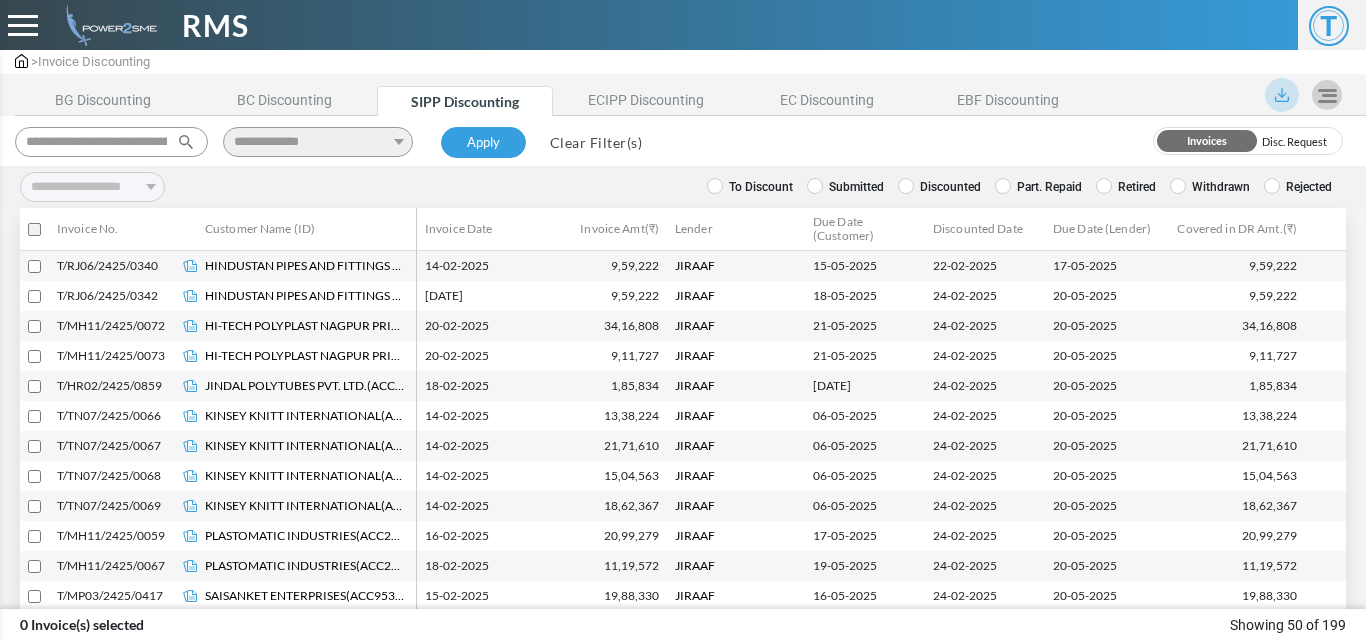 click on "**********" at bounding box center (683, 141) 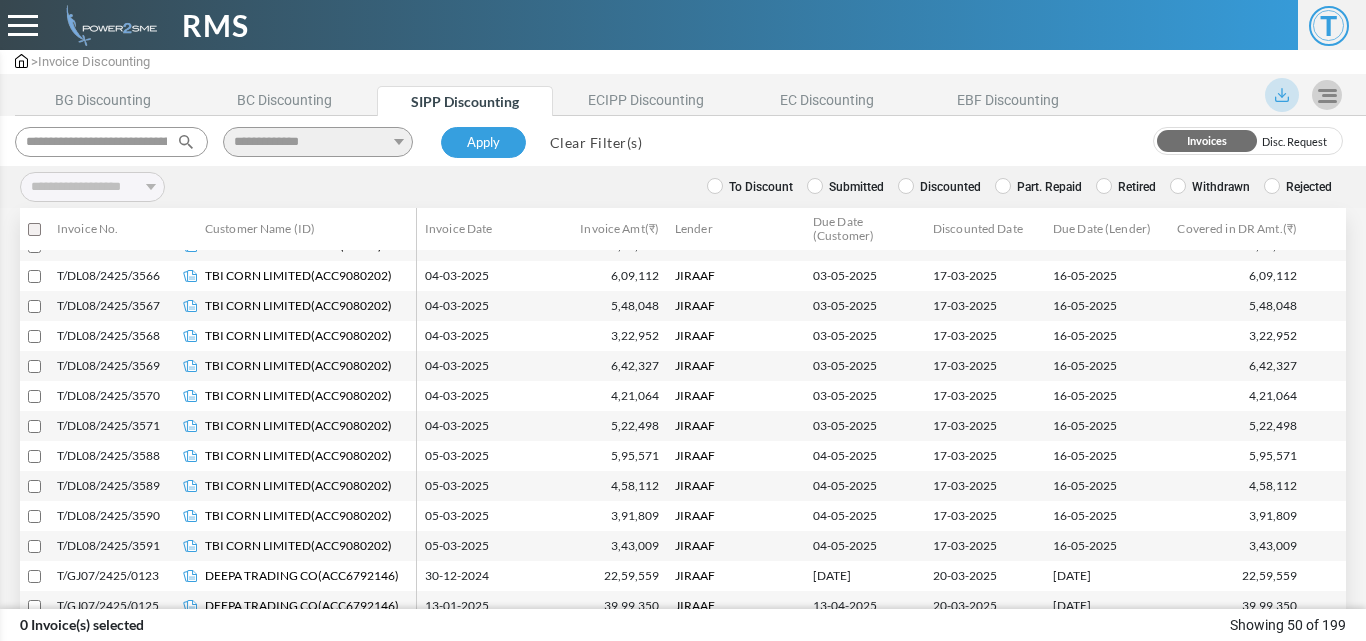 scroll, scrollTop: 1197, scrollLeft: 0, axis: vertical 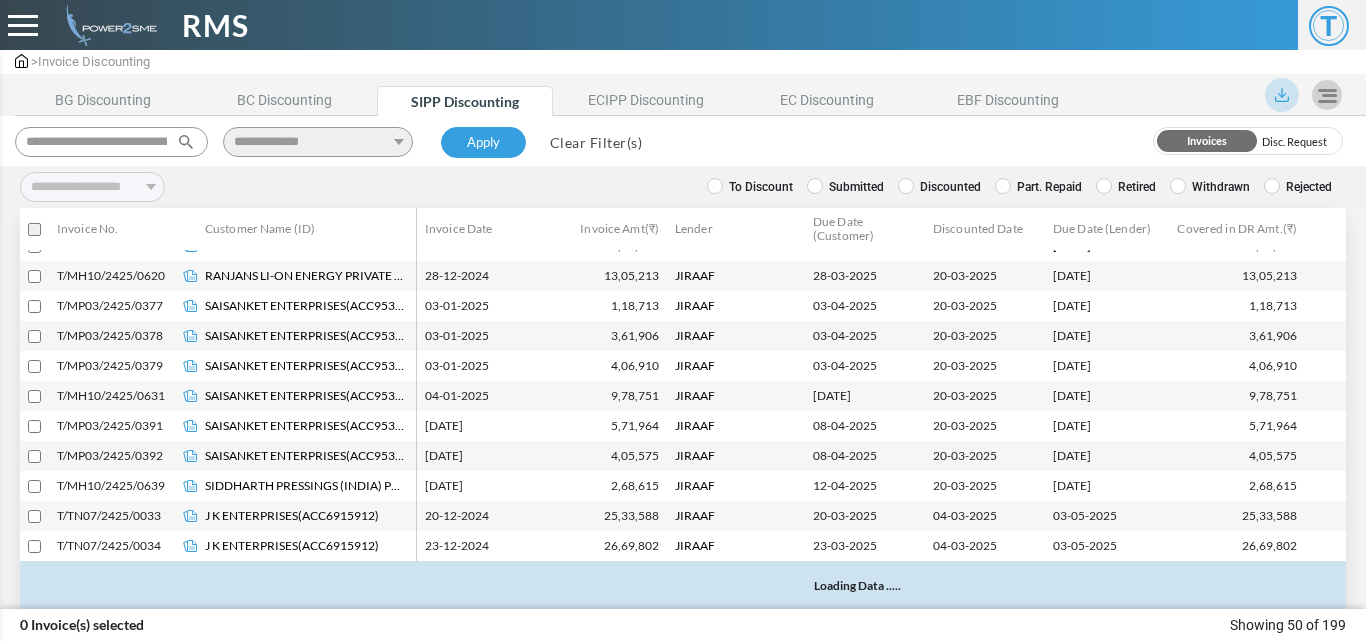 click on "**********" at bounding box center [331, 138] 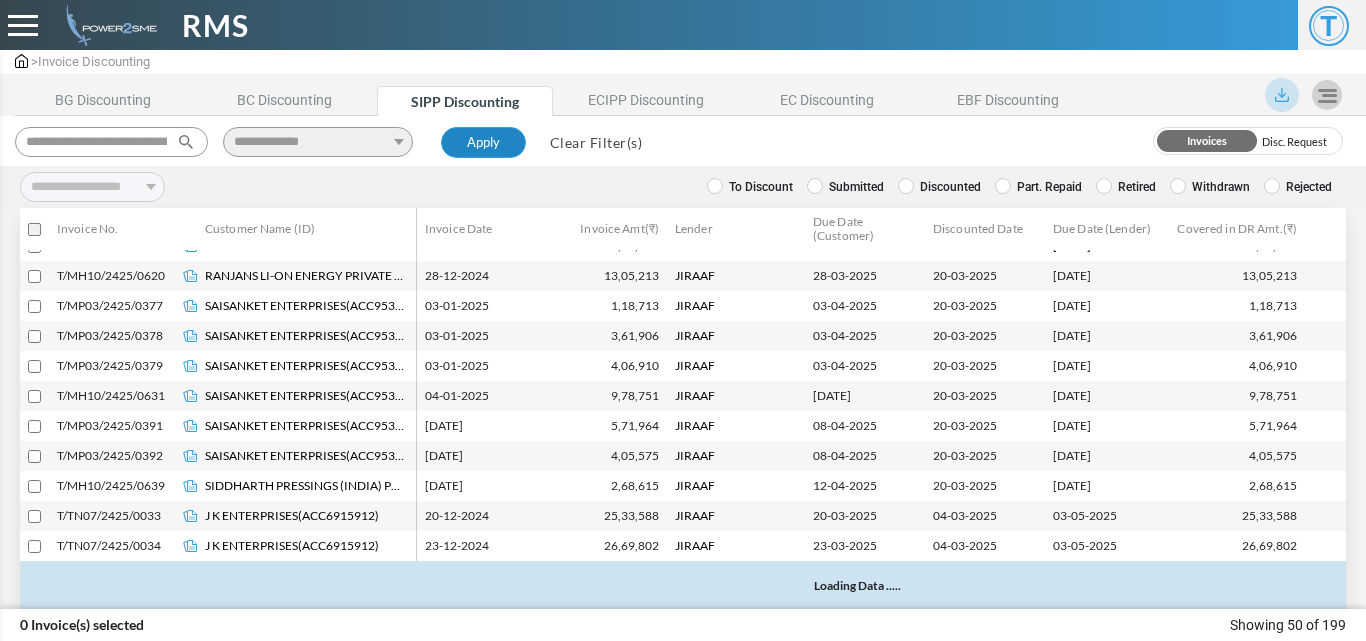 click on "Apply" at bounding box center (483, 143) 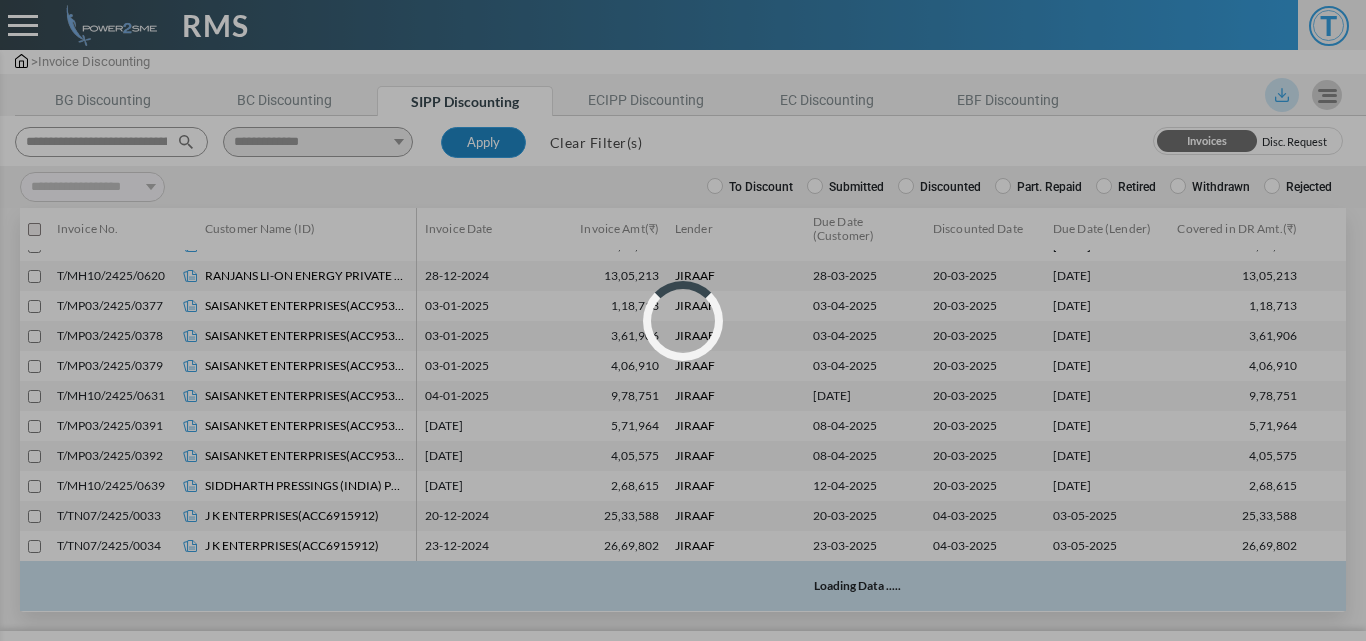 scroll, scrollTop: 0, scrollLeft: 0, axis: both 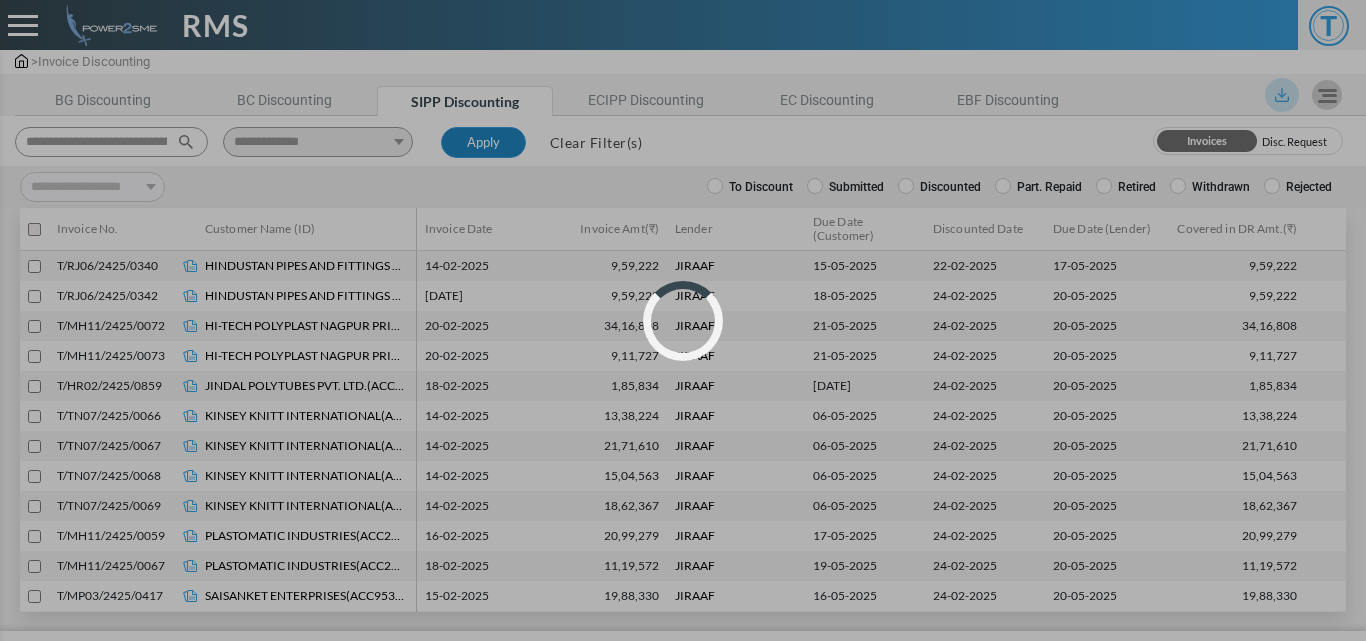 select 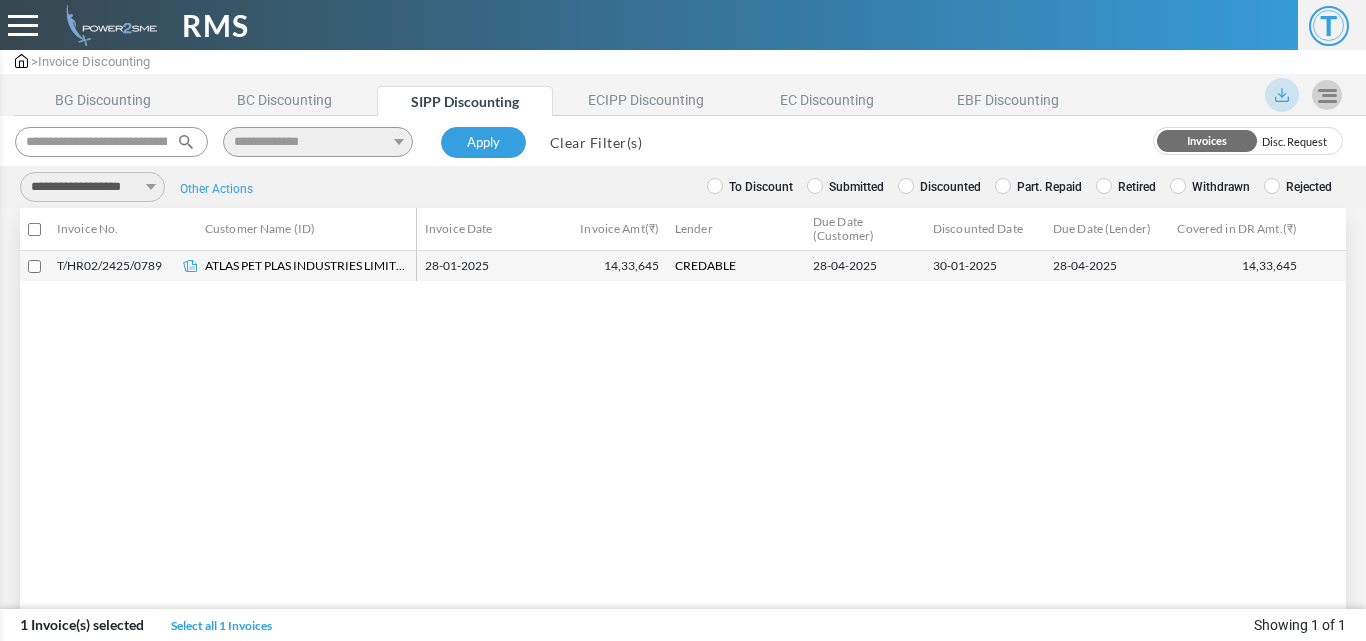 click on "**********" at bounding box center [92, 187] 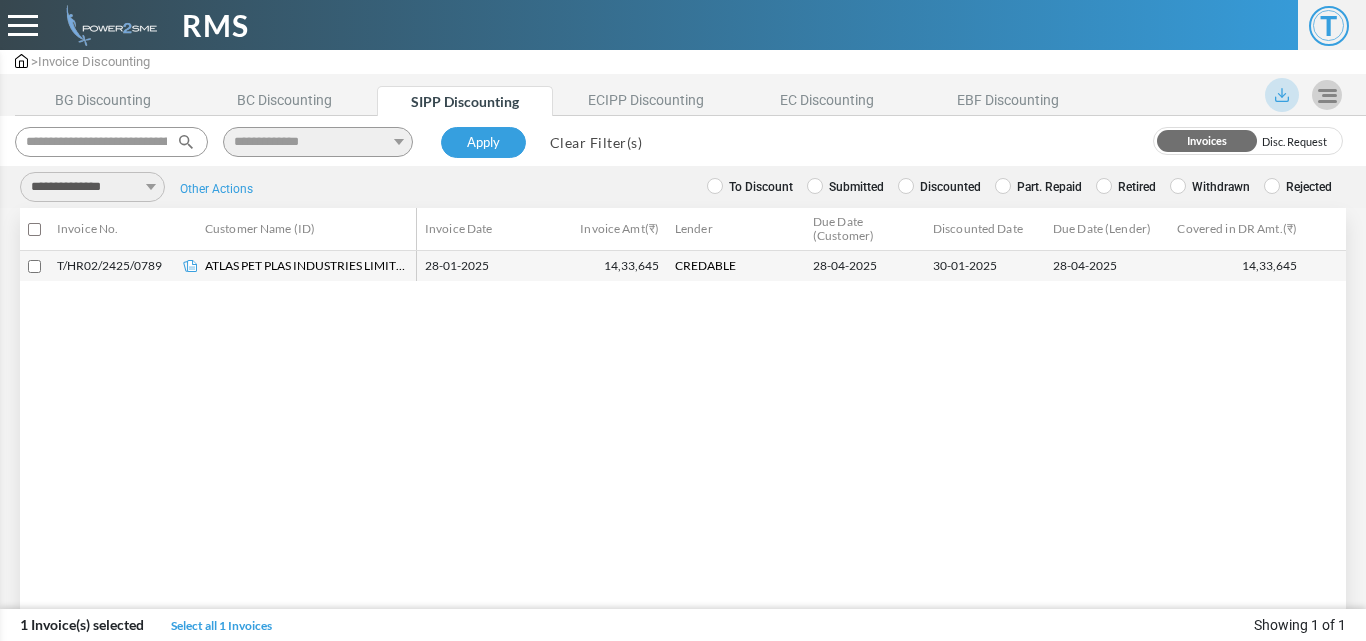 click on "**********" at bounding box center [92, 187] 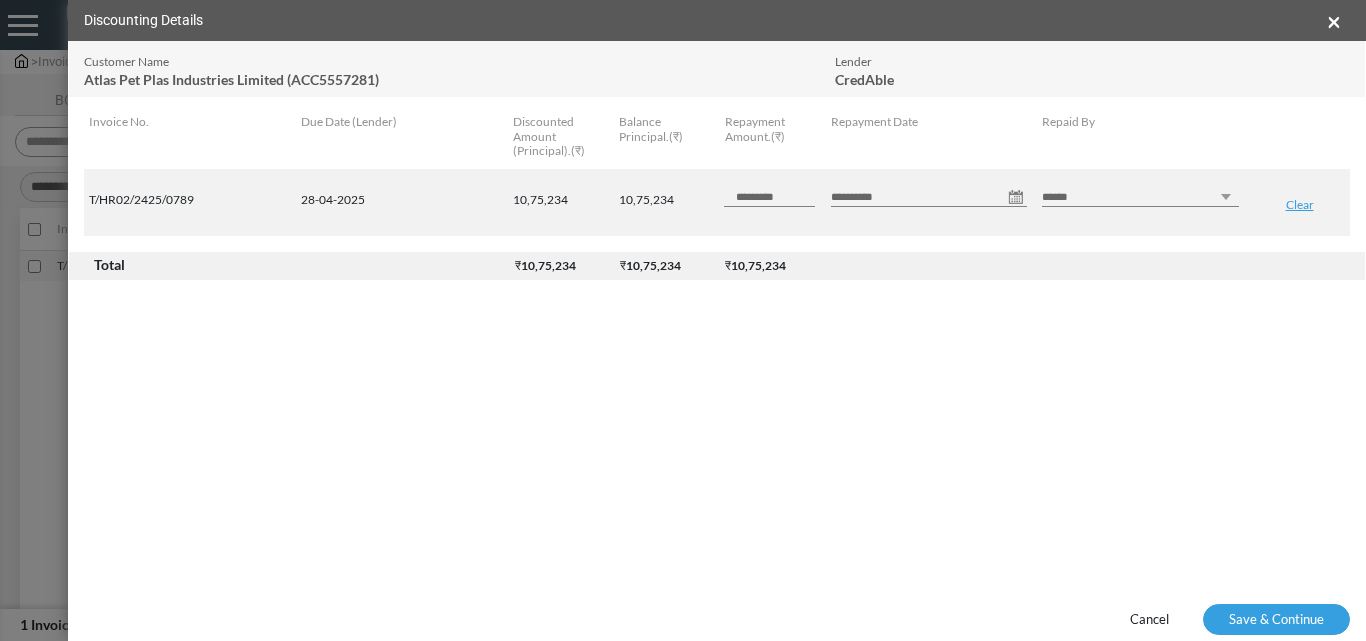 click on "**********" at bounding box center (929, 197) 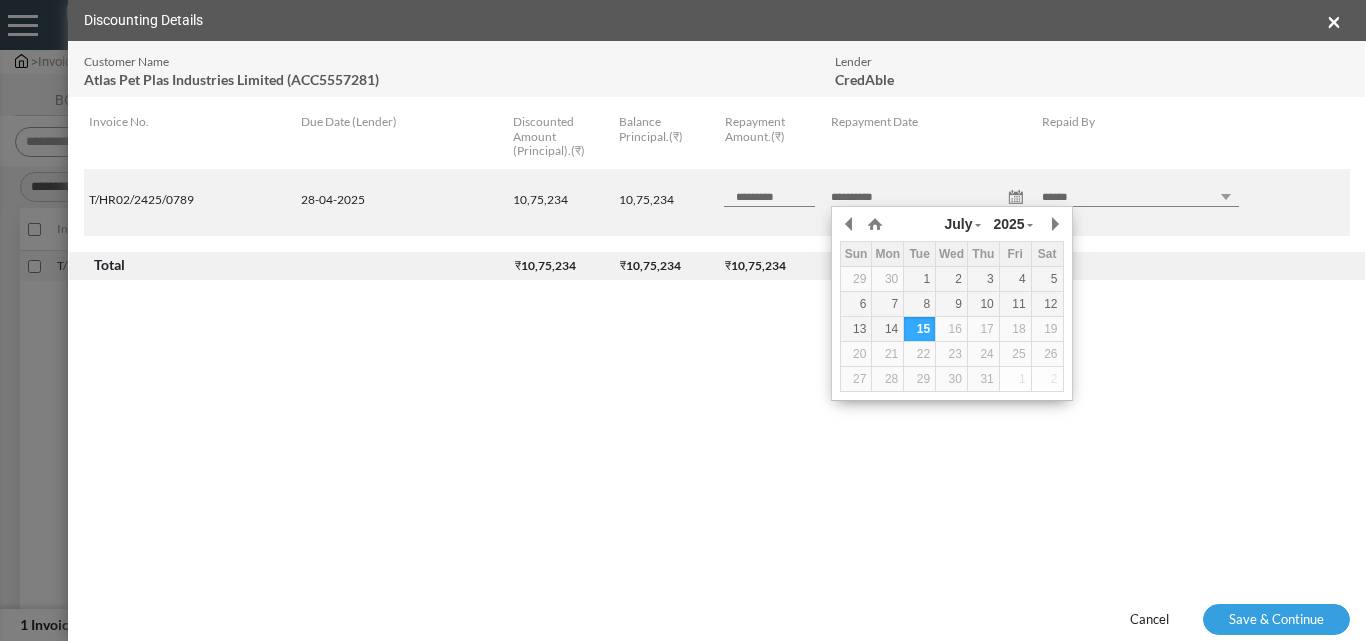 click on "July January February March April May June July August September October November December 2025 1950 1951 1952 1953 1954 1955 1956 1957 1958 1959 1960 1961 1962 1963 1964 1965 1966 1967 1968 1969 1970 1971 1972 1973 1974 1975 1976 1977 1978 1979 1980 1981 1982 1983 1984 1985 1986 1987 1988 1989 1990 1991 1992 1993 1994 1995 1996 1997 1998 1999 2000 2001 2002 2003 2004 2005 2006 2007 2008 2009 2010 2011 2012 2013 2014 2015 2016 2017 2018 2019 2020 2021 2022 2023 2024 2025 2026 2027 2028 2029 2030 2031 2032 2033 2034 2035 2036 2037 2038 2039 2040 2041 2042 2043 2044 2045 2046 2047 2048 2049 2050 Sun Mon Tue Wed Thu Fri Sat 29 30 1 2 3 4 5 6 7 8 9 10 11 12 13 14 15 16 17 18 19 20 21 22 23 24 25 26 27 28 29 30 31 1 2 Save Selected 00:00 01:00 02:00 03:00 04:00 05:00 06:00 07:00 08:00 09:00 10:00 11:00 12:00 13:00 14:00 15:00 16:00 17:00 18:00 19:00 20:00 21:00 22:00 23:00" at bounding box center [952, 303] 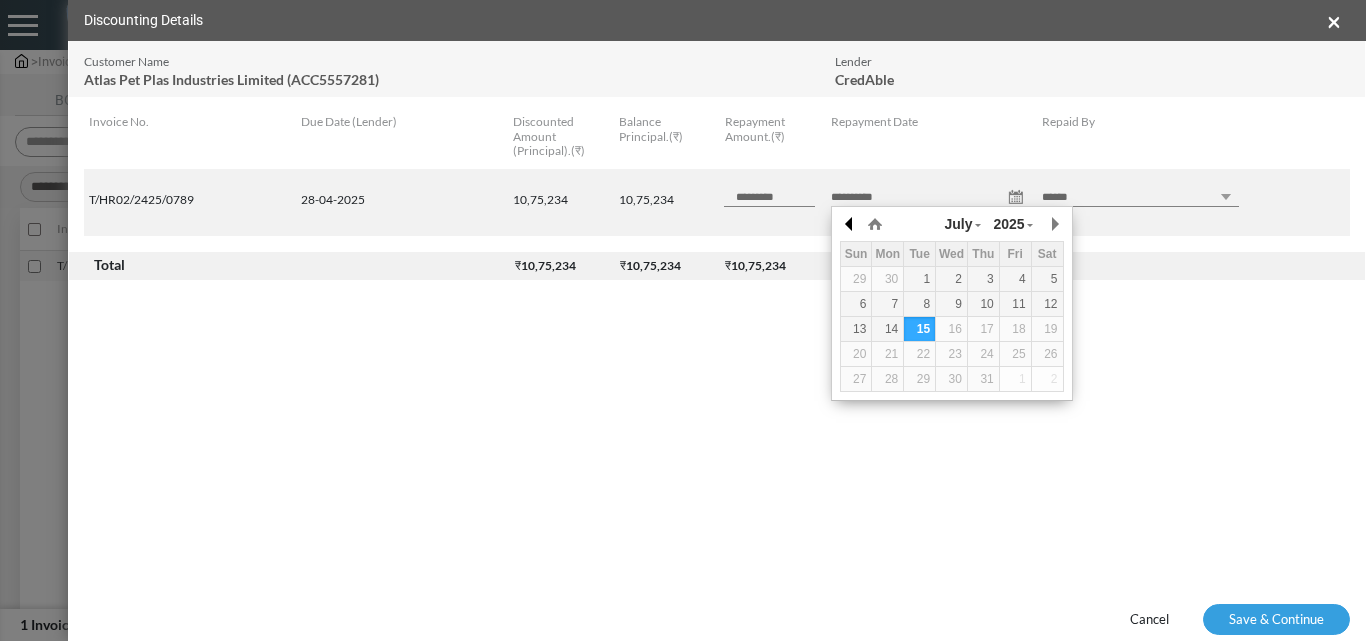click at bounding box center [850, 224] 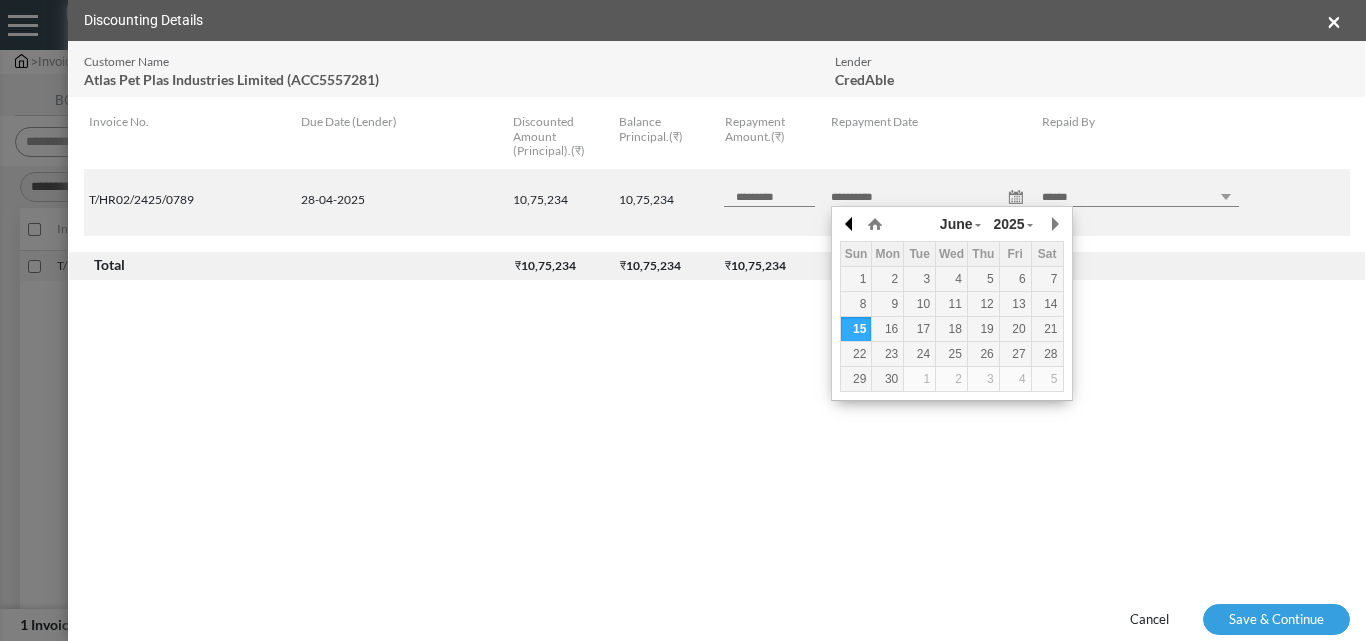 click at bounding box center (850, 224) 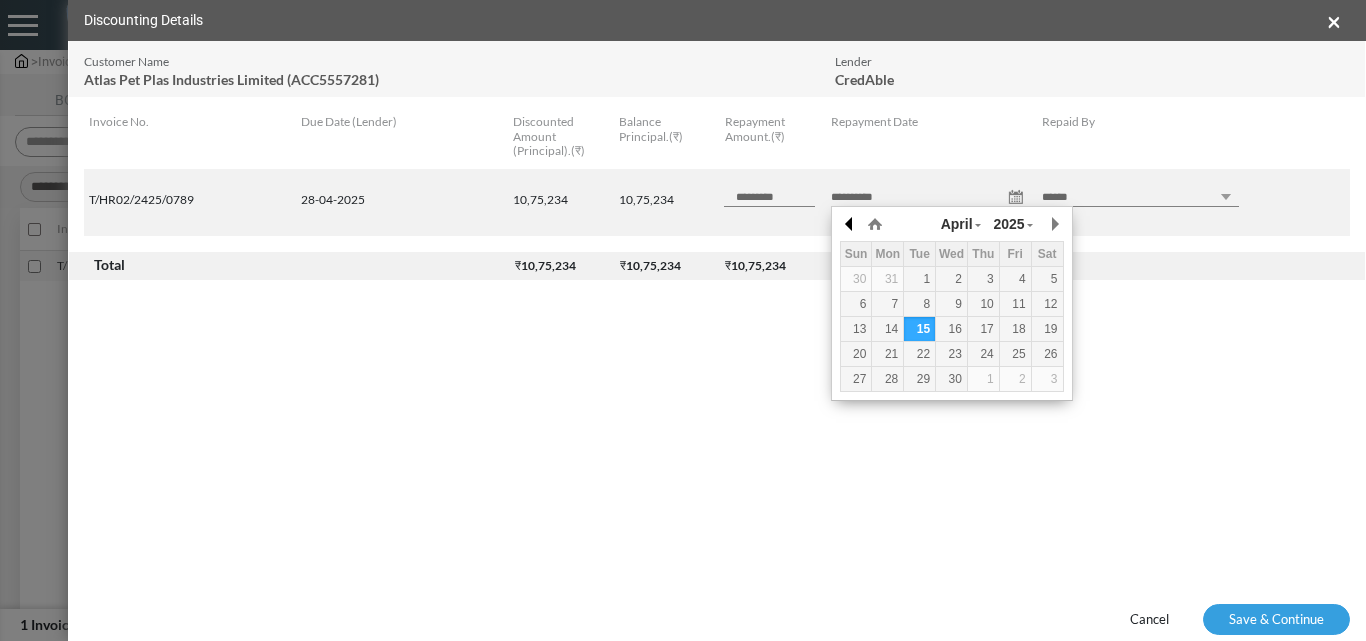 click at bounding box center (850, 224) 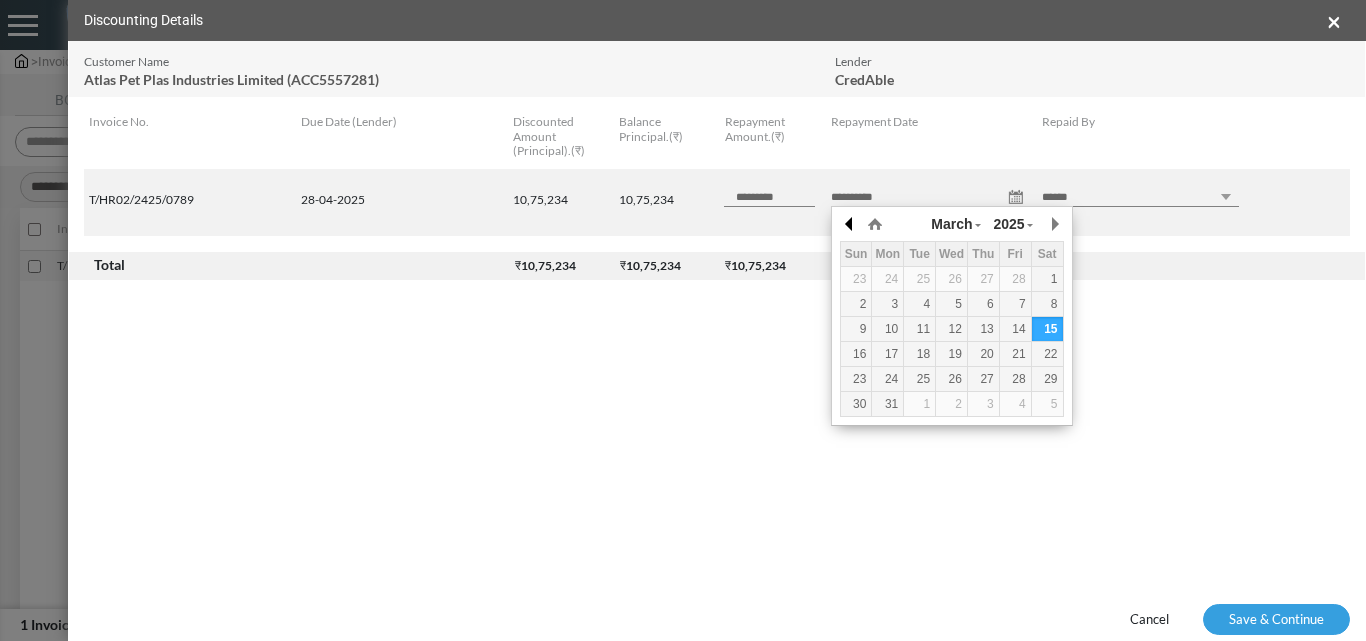 click at bounding box center (850, 224) 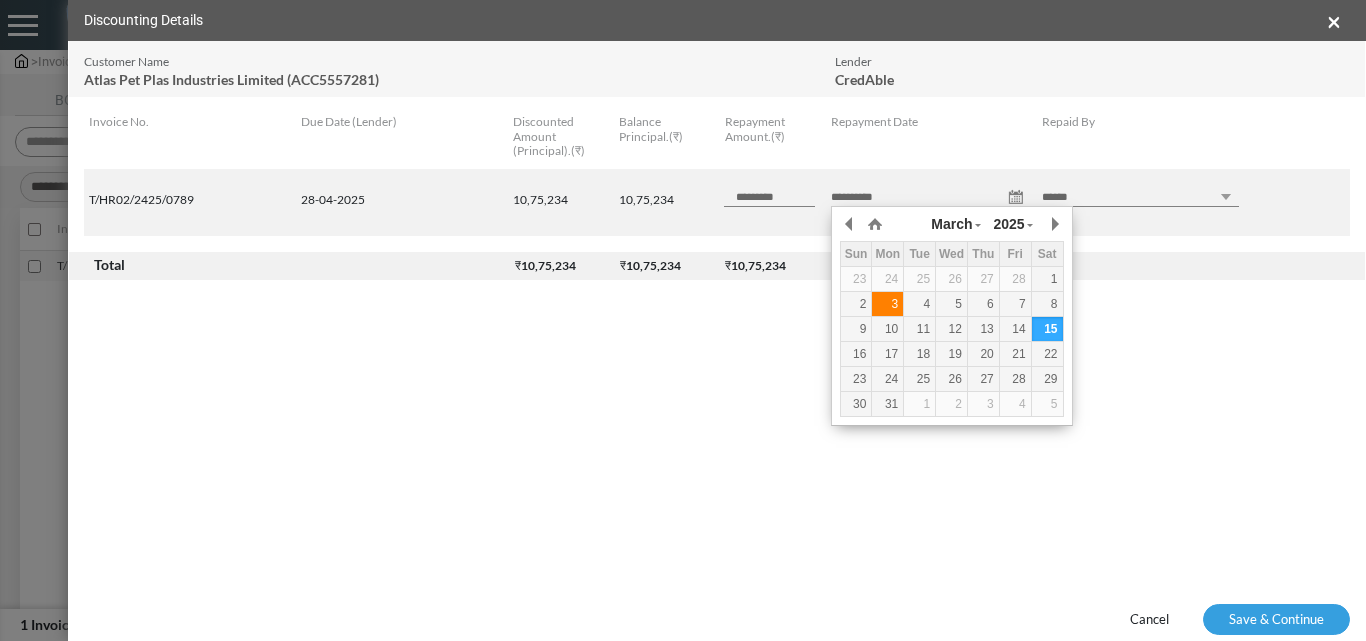 click on "3" at bounding box center (887, 304) 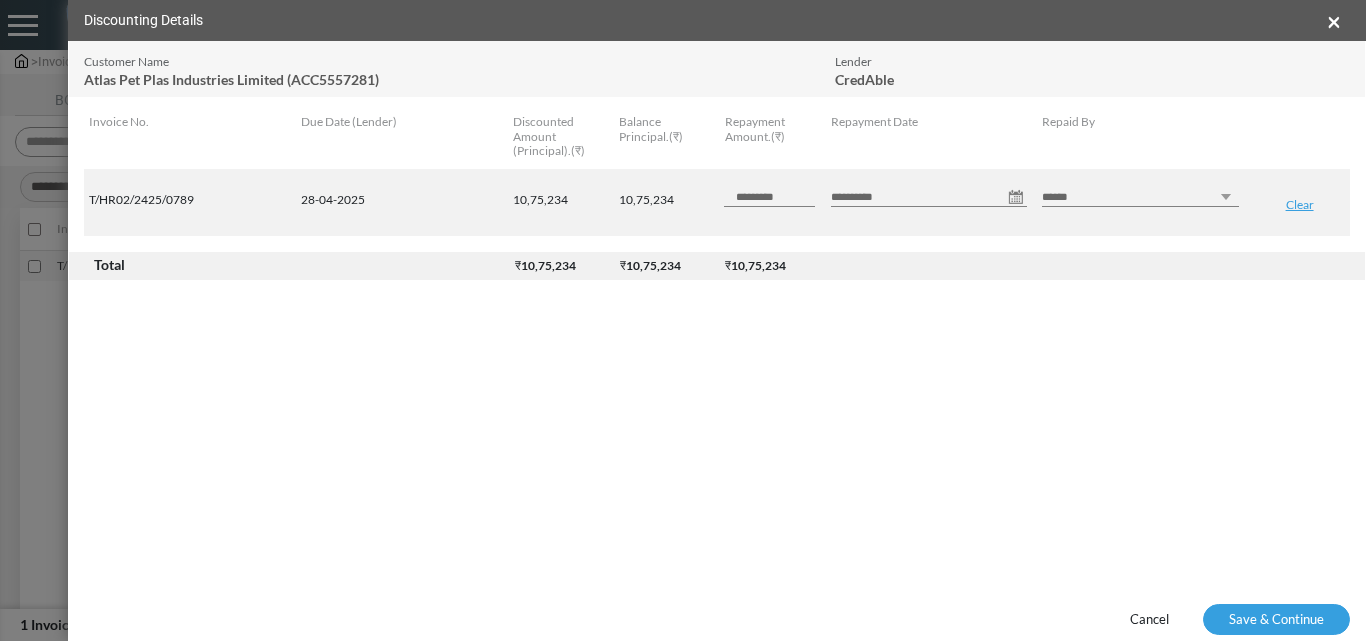 click on "****** *** ********" at bounding box center (1140, 197) 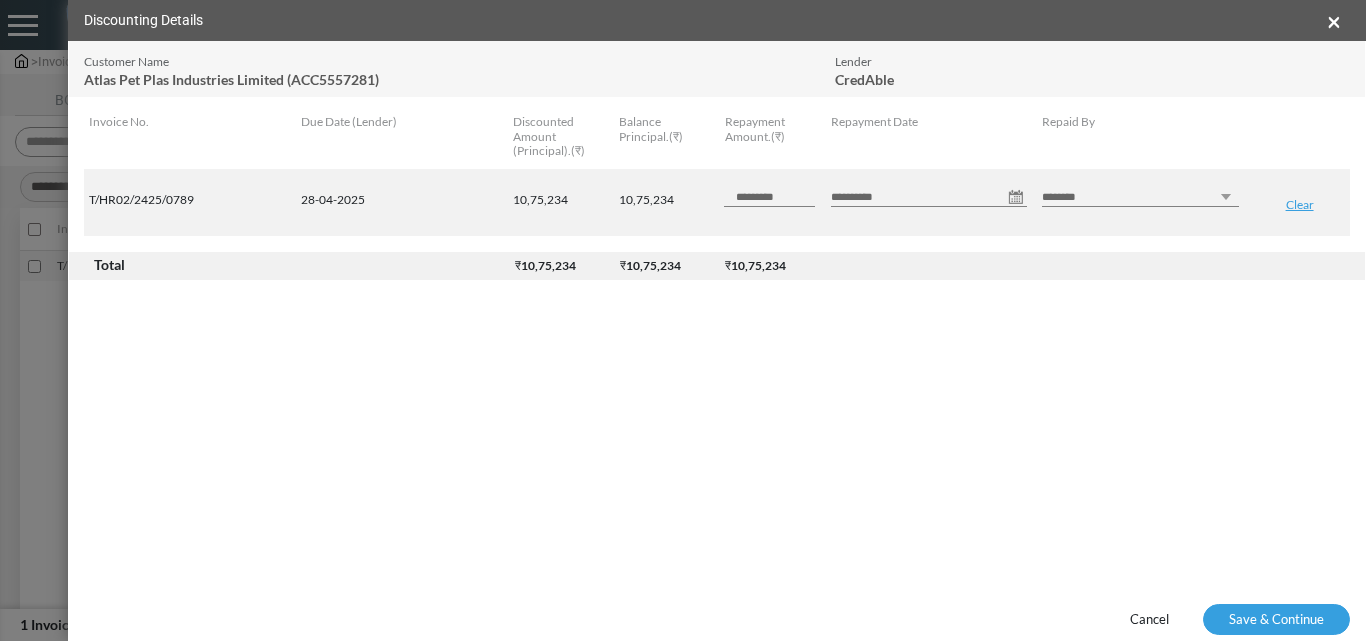 click on "****** *** ********" at bounding box center (1140, 197) 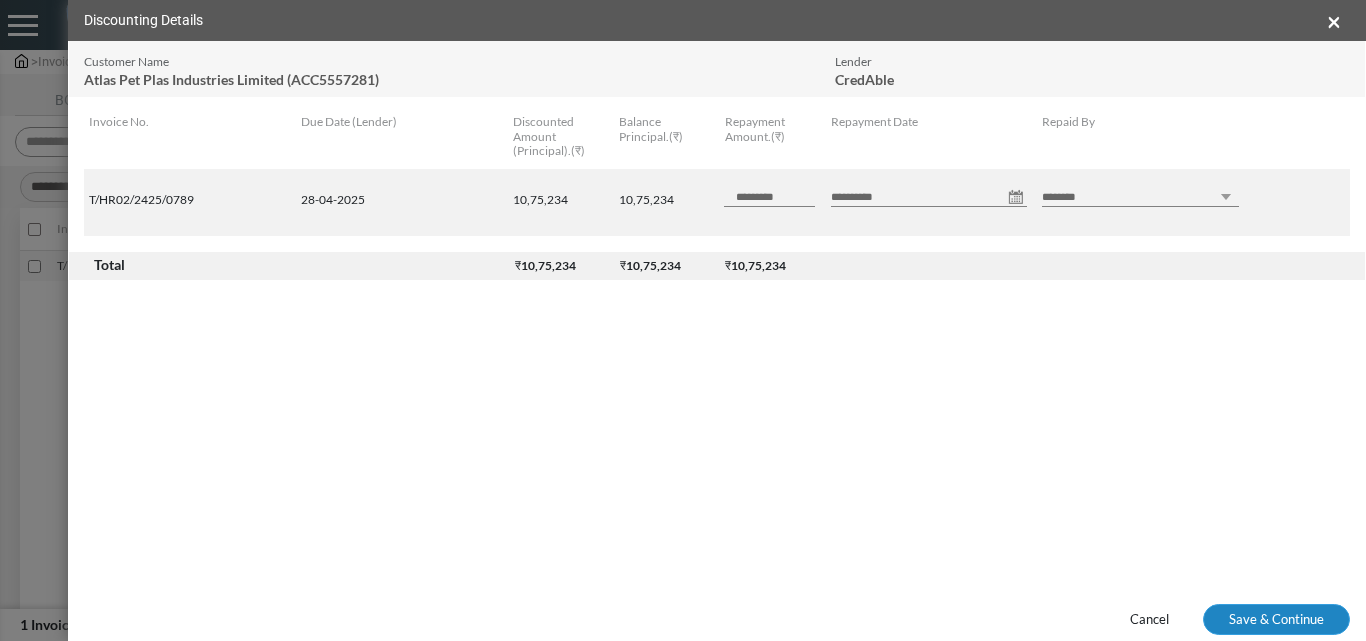 drag, startPoint x: 1266, startPoint y: 621, endPoint x: 1288, endPoint y: 609, distance: 25.059929 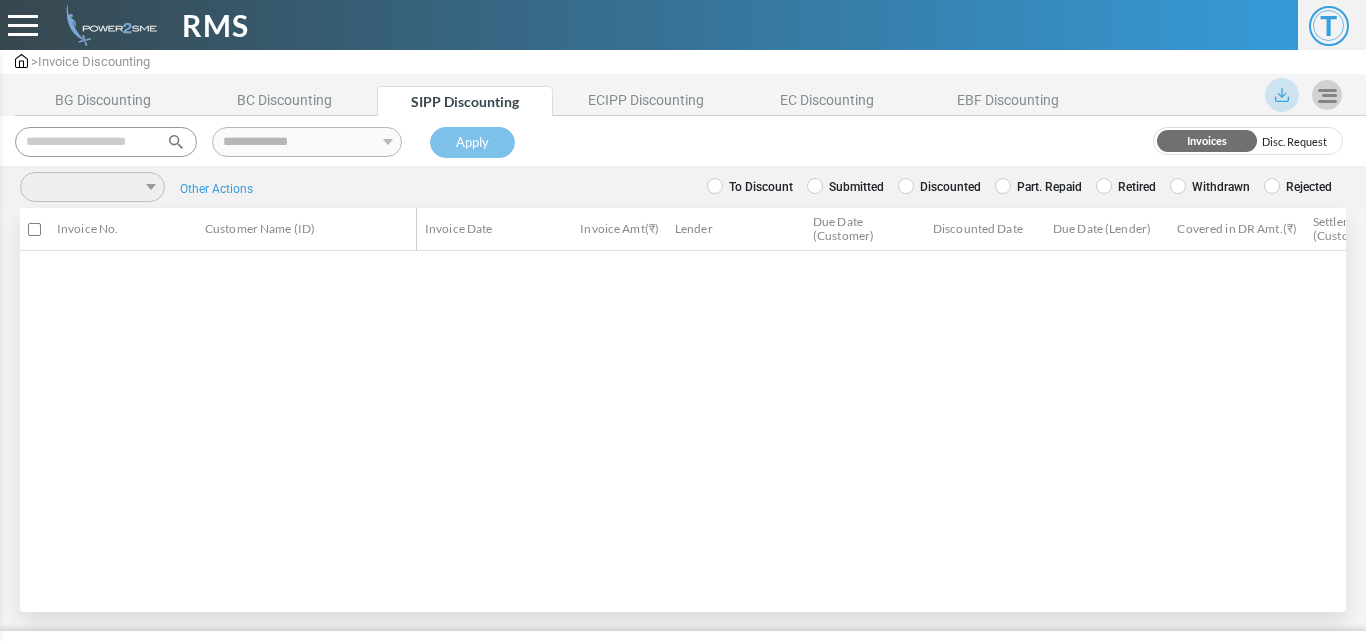 scroll, scrollTop: 0, scrollLeft: 0, axis: both 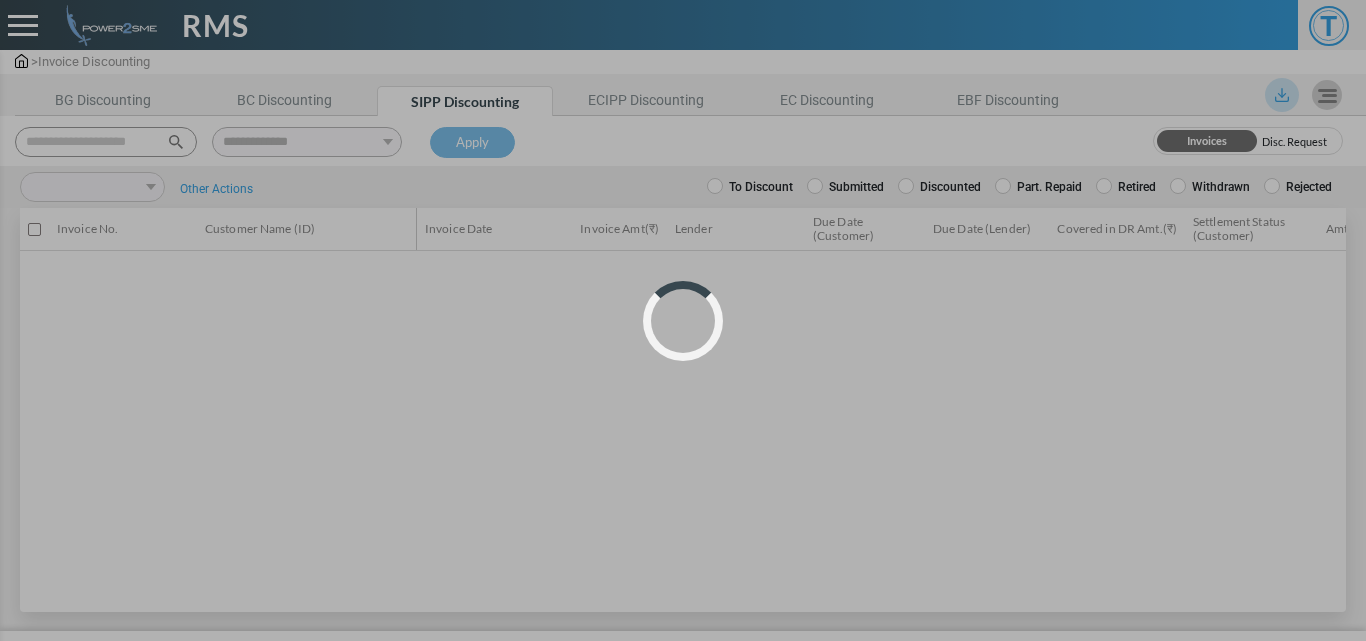 select 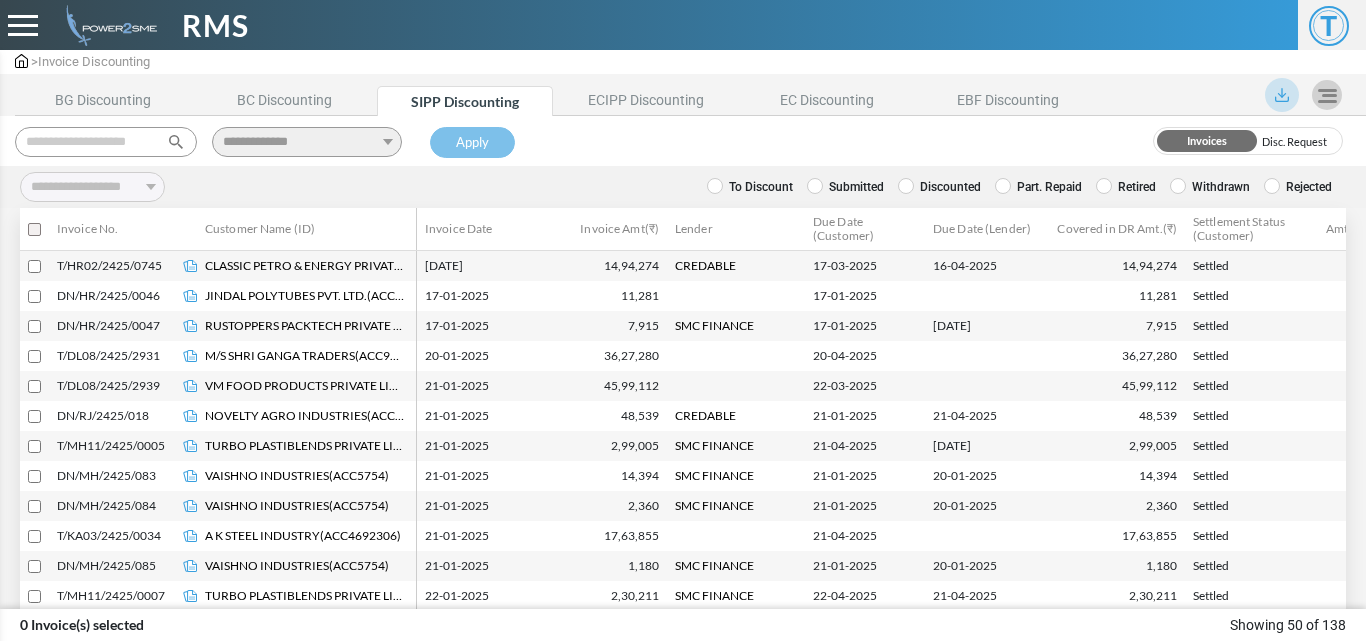 click at bounding box center [106, 142] 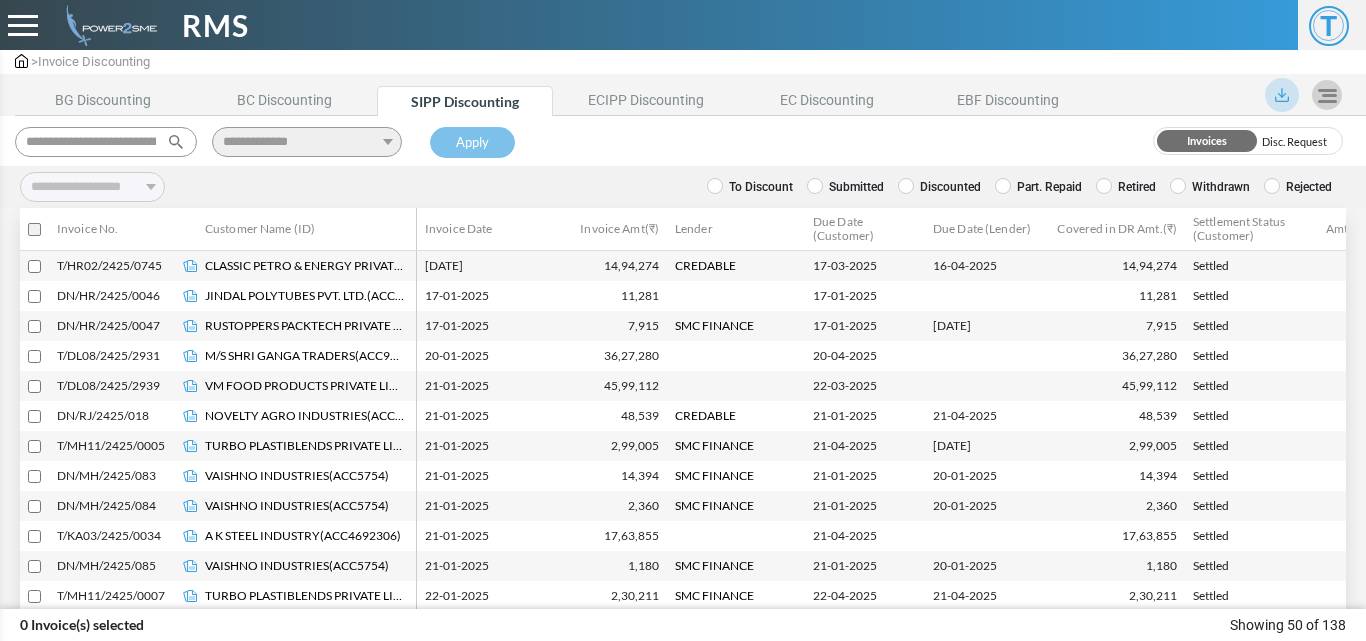 scroll, scrollTop: 0, scrollLeft: 123, axis: horizontal 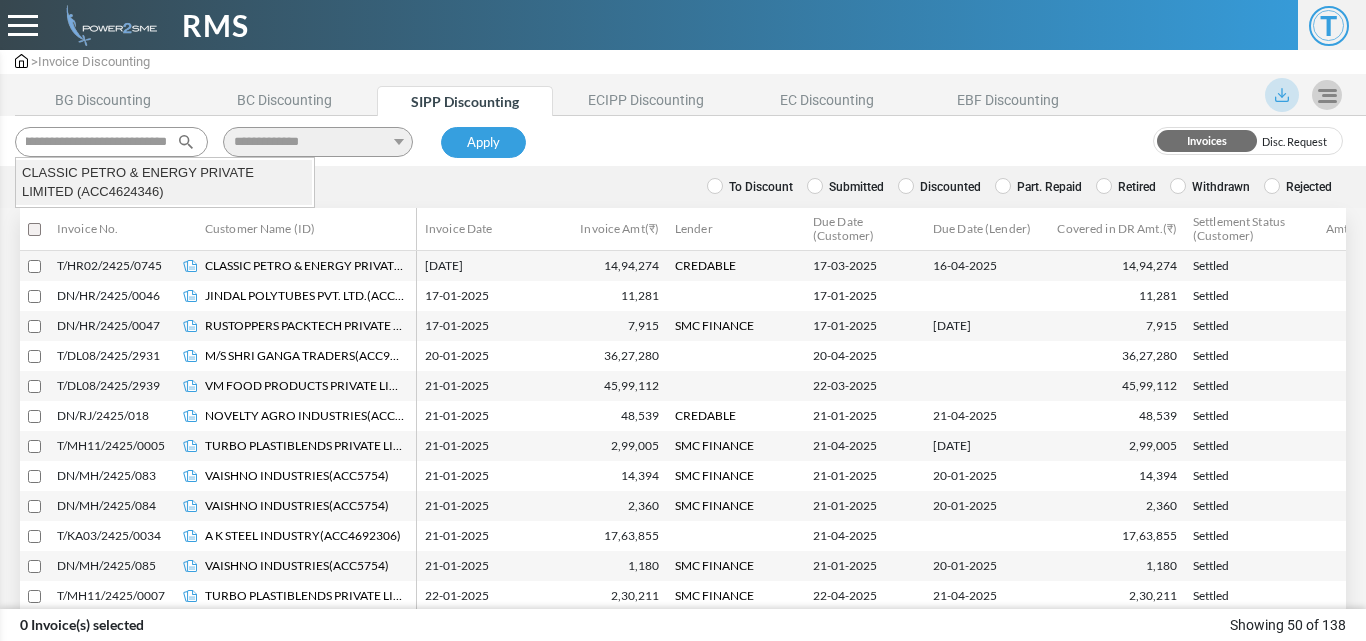 click on "CLASSIC PETRO & ENERGY PRIVATE LIMITED (ACC4624346)" at bounding box center [164, 182] 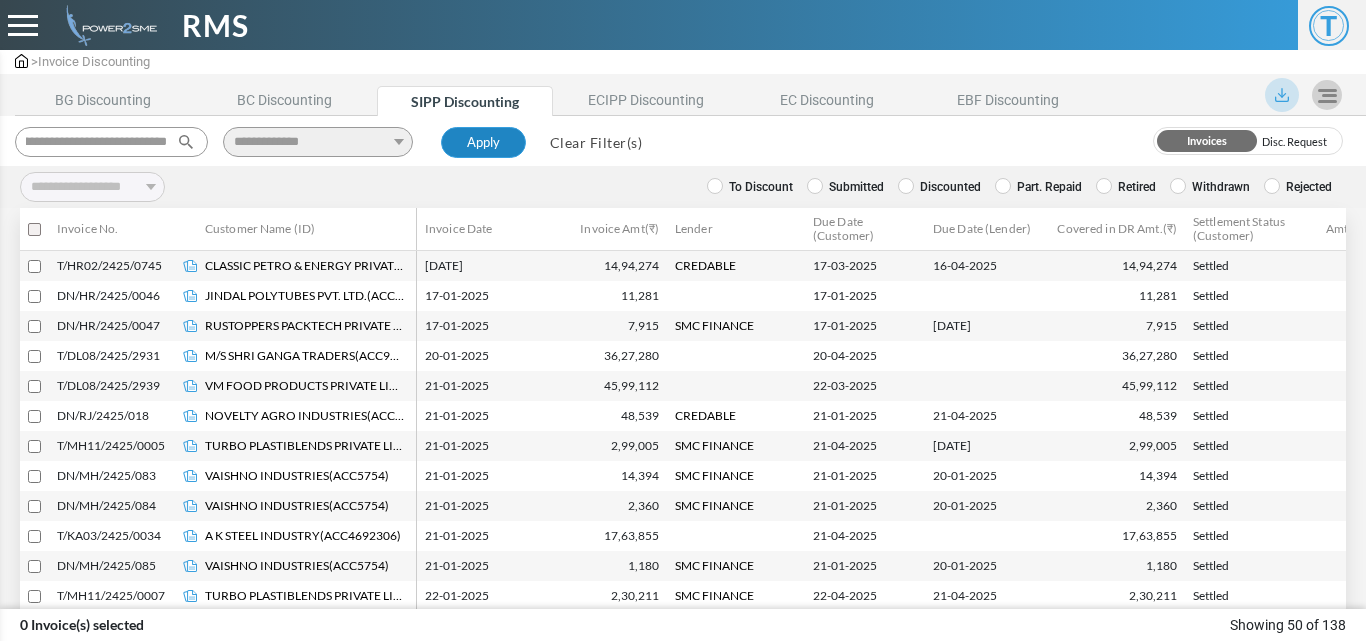 type on "**********" 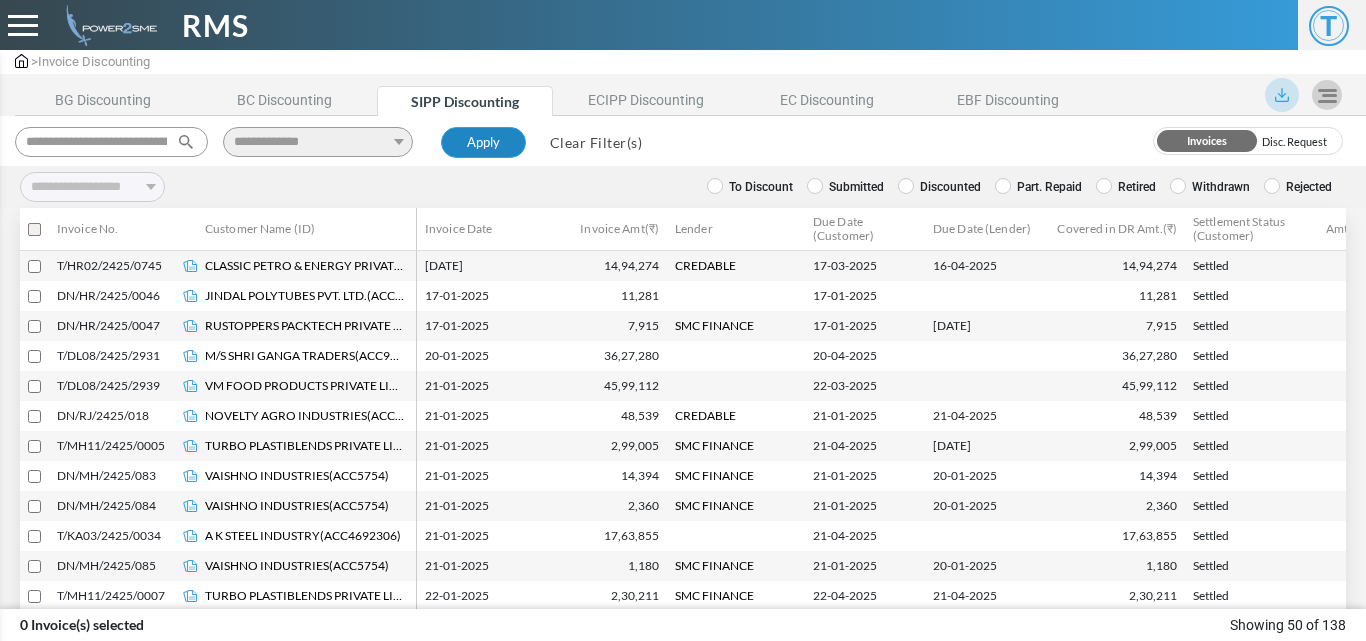 click on "Apply" at bounding box center (483, 143) 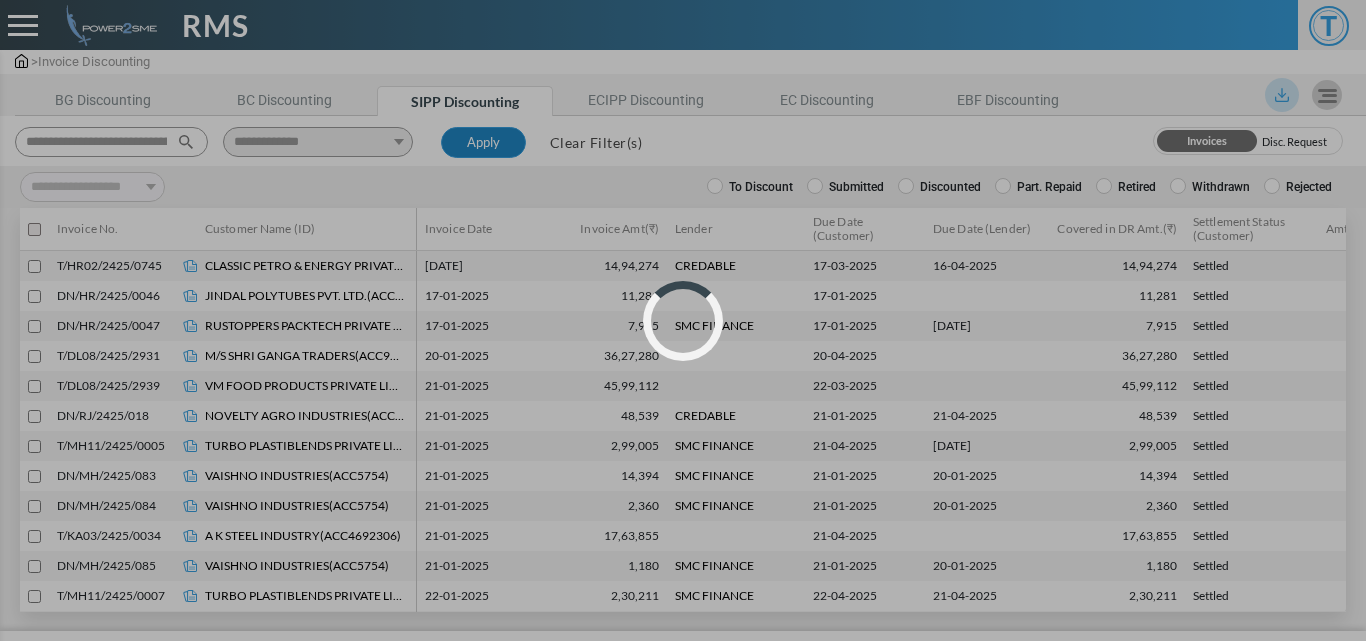select 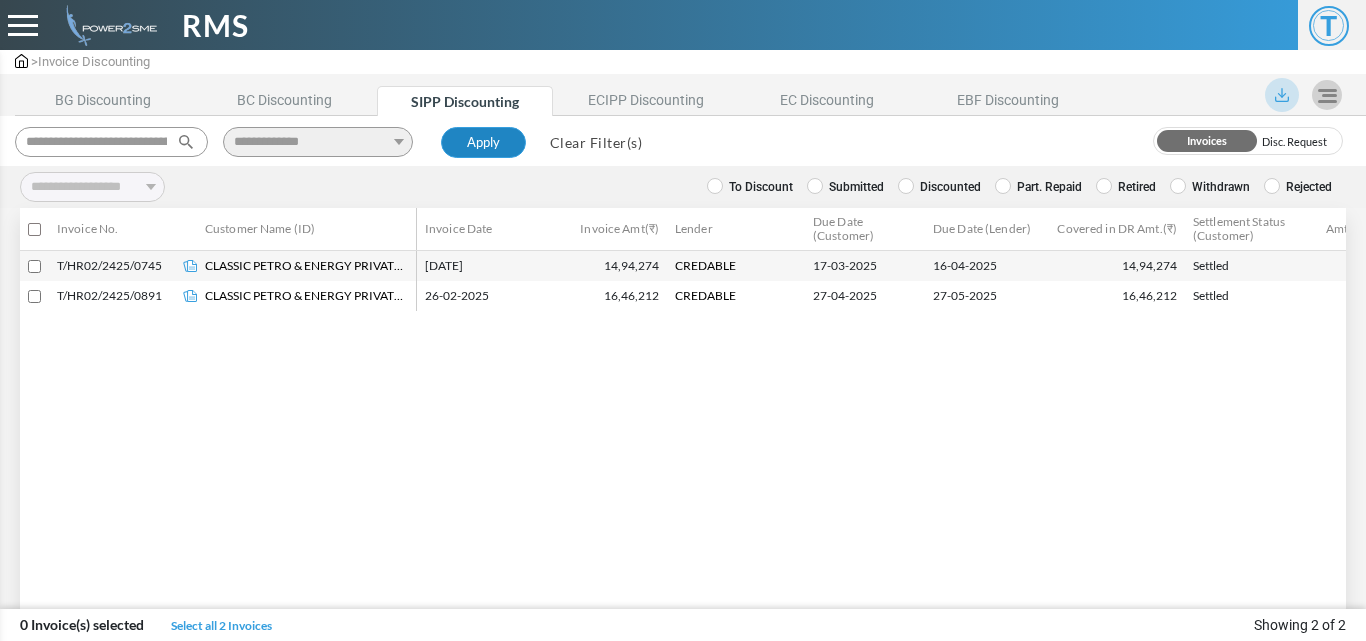 type 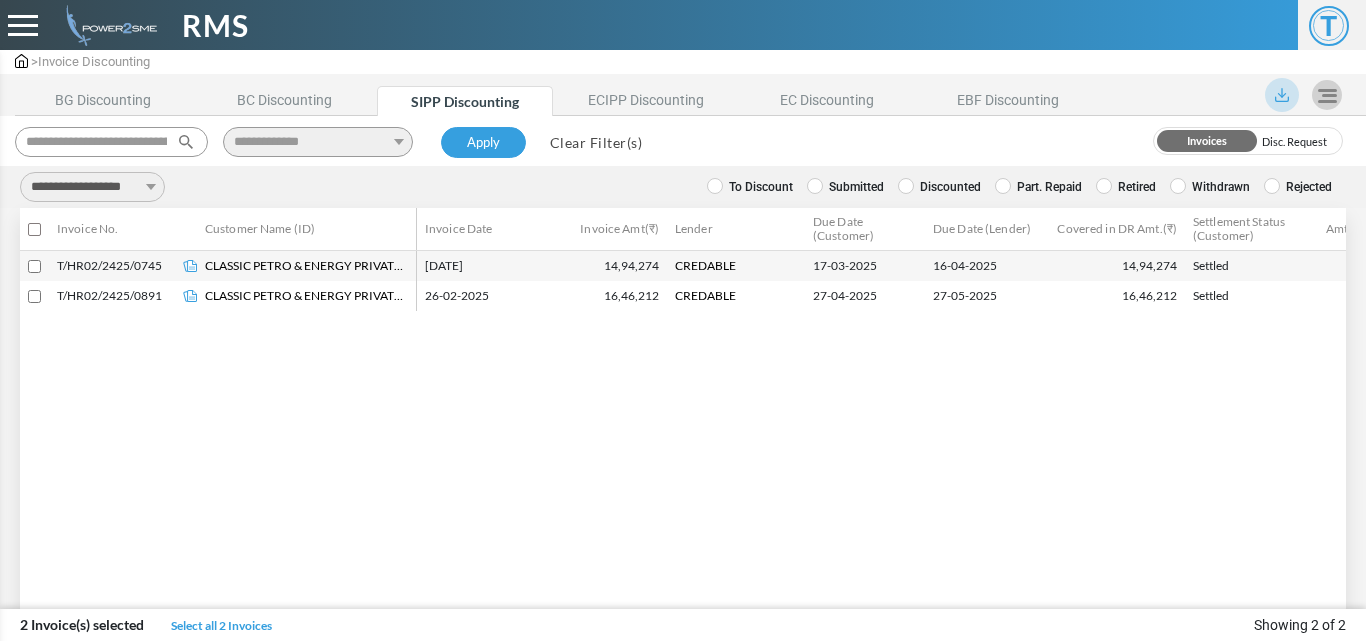 click on "**********" at bounding box center (92, 187) 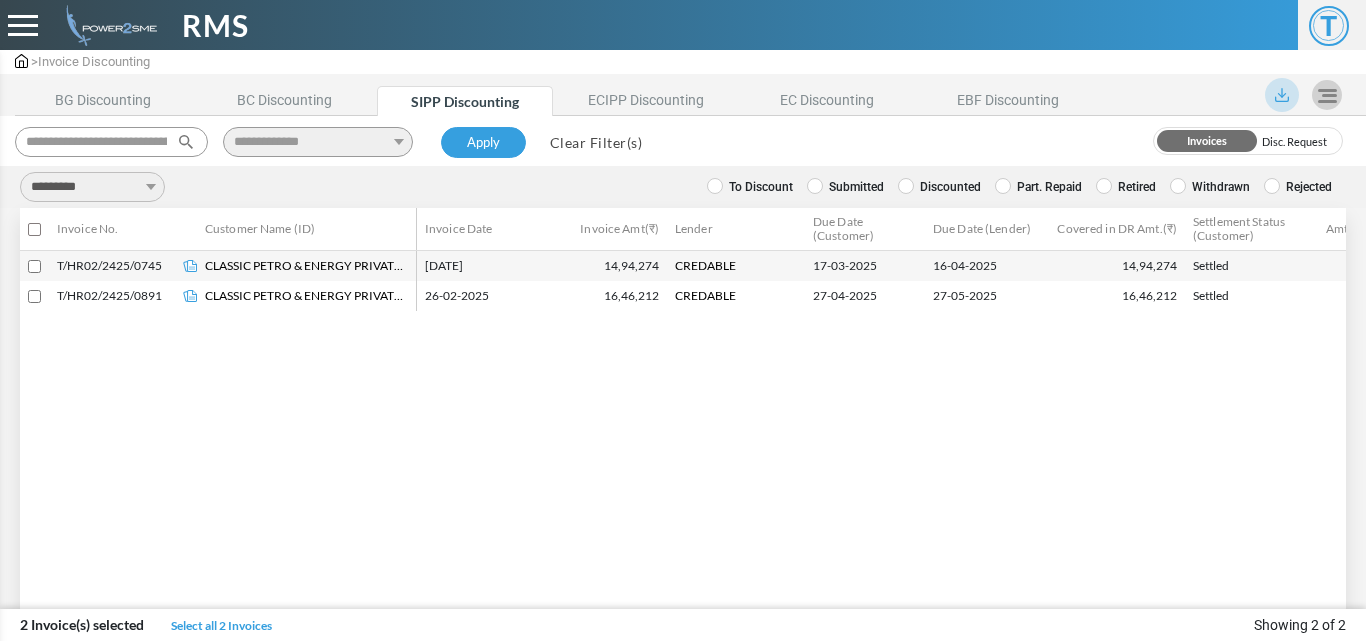 click on "**********" at bounding box center [92, 187] 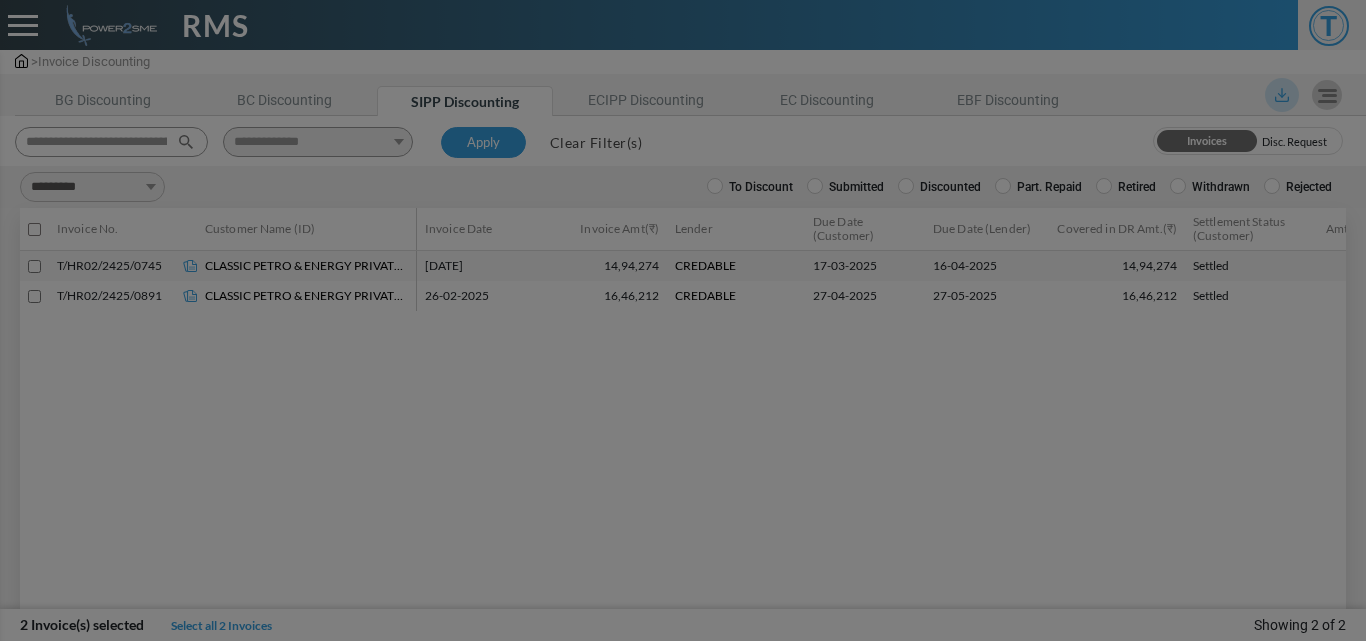 select on "**" 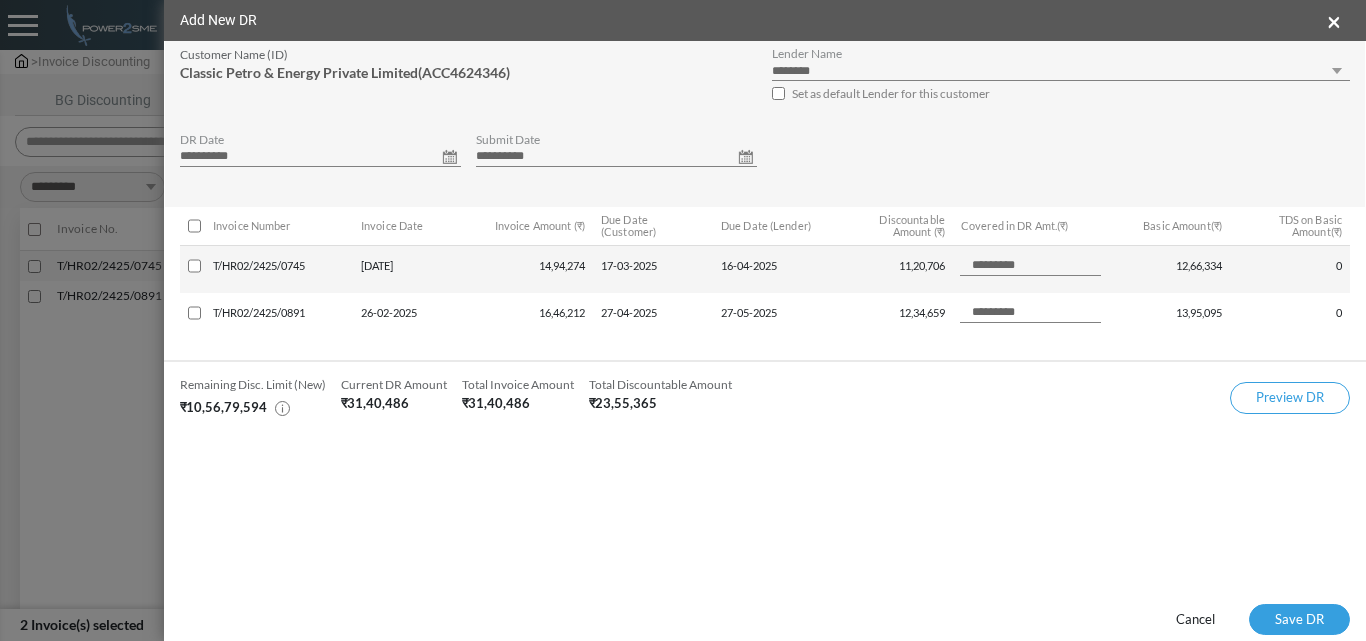 click on "Cancel" at bounding box center (1195, 620) 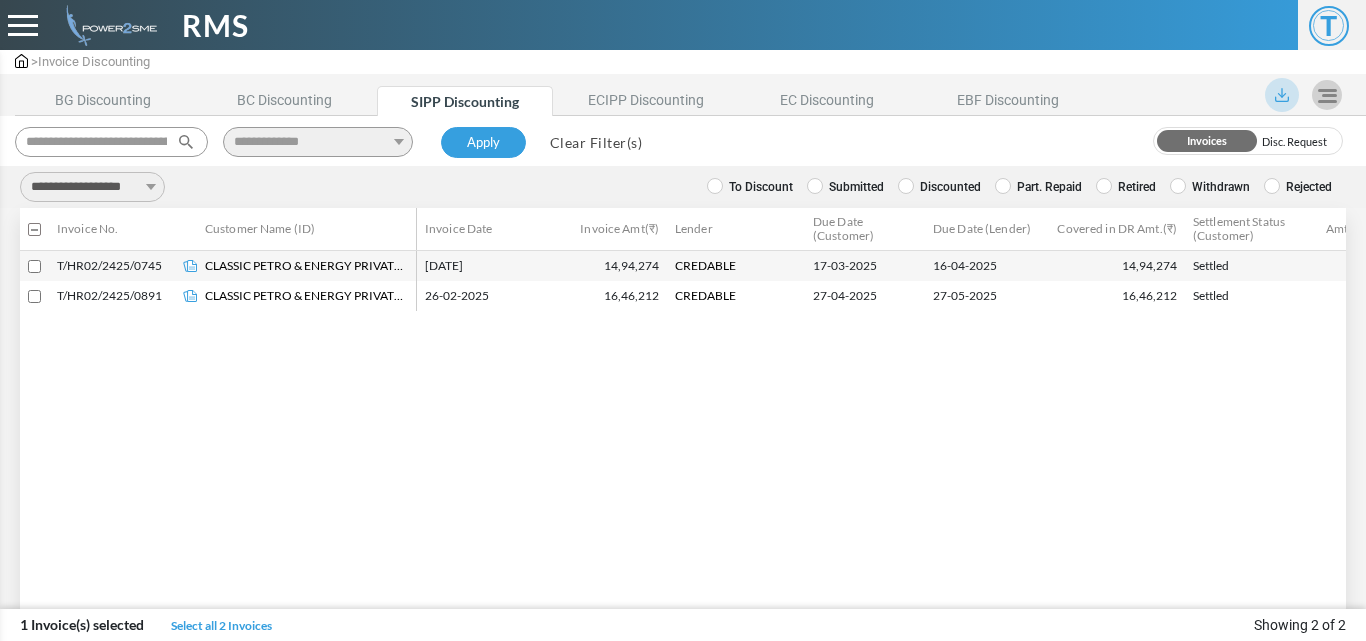 click on "**********" at bounding box center [92, 187] 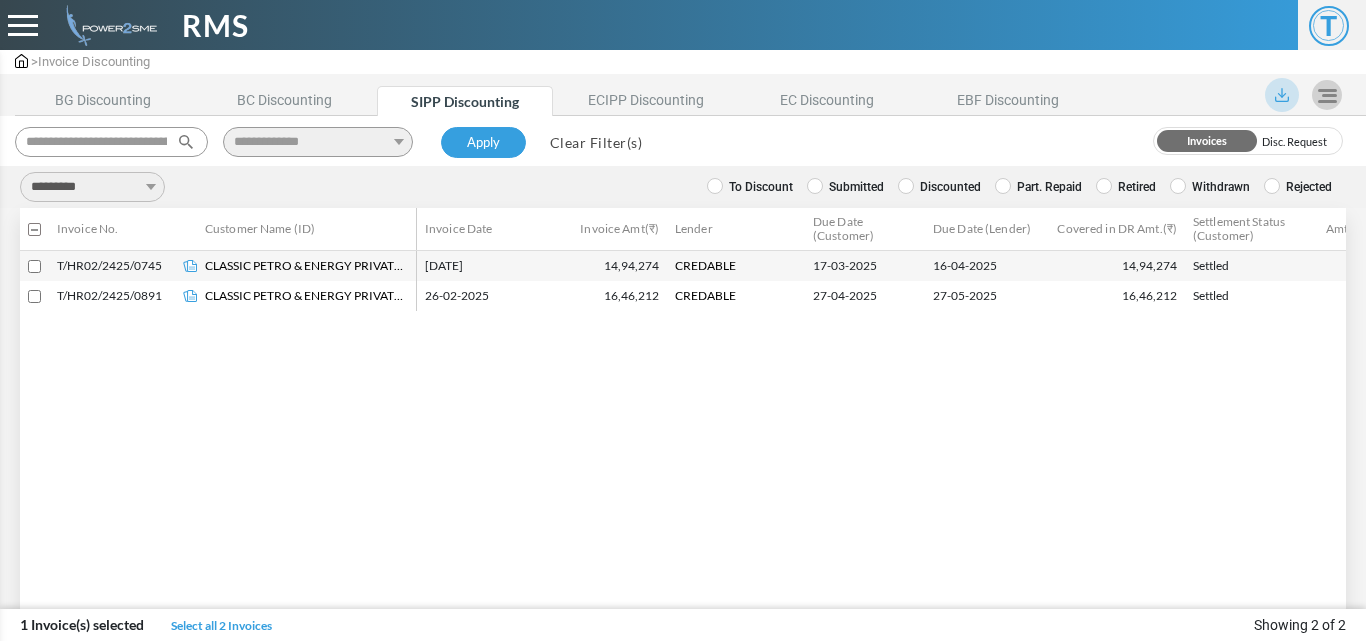 click on "**********" at bounding box center (92, 187) 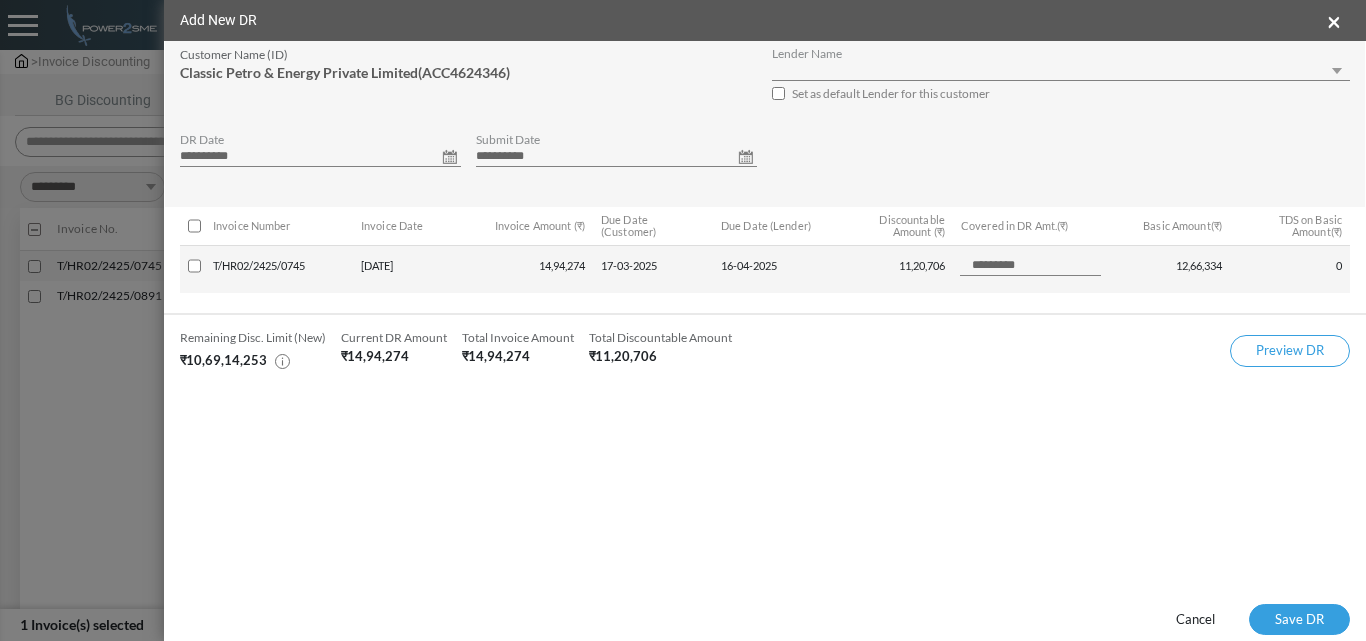 select on "**" 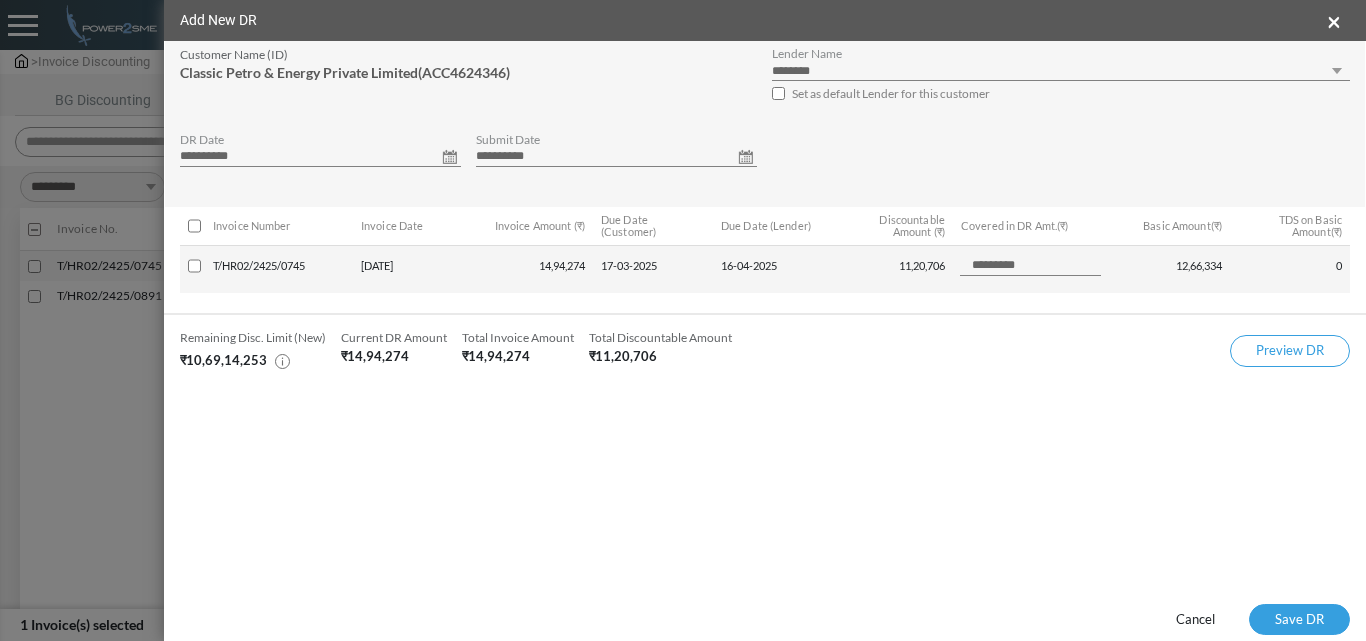 click on "**********" at bounding box center (320, 157) 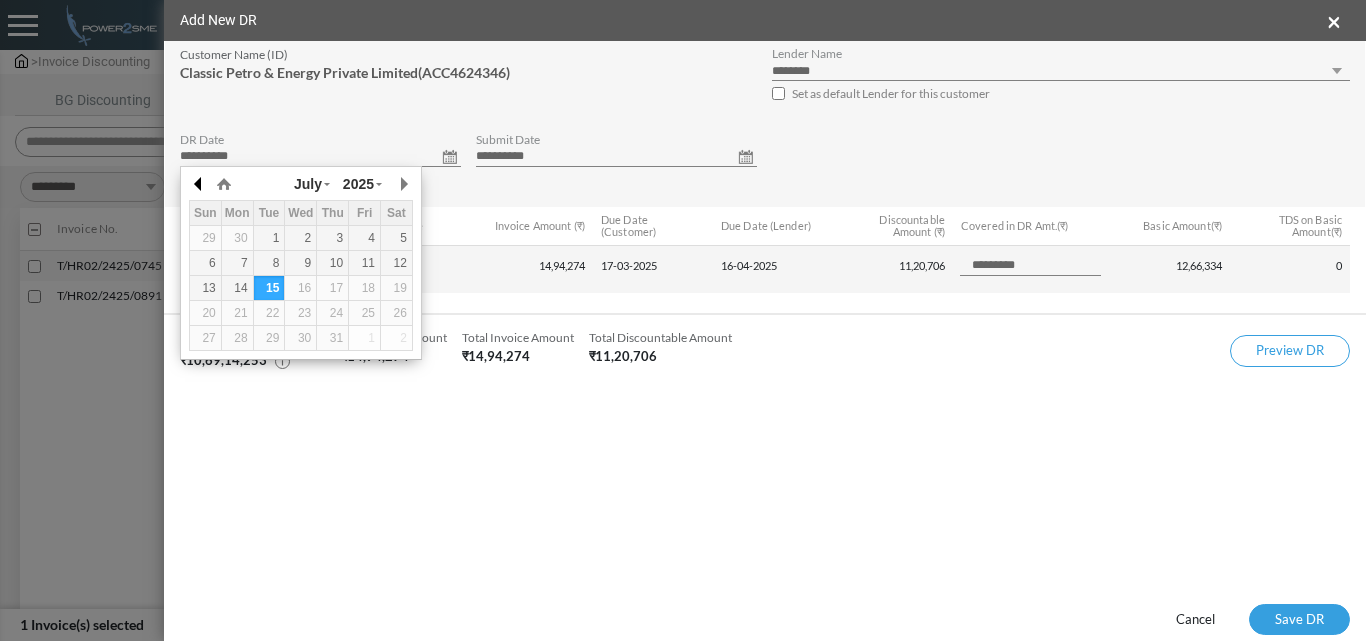 click at bounding box center [199, 184] 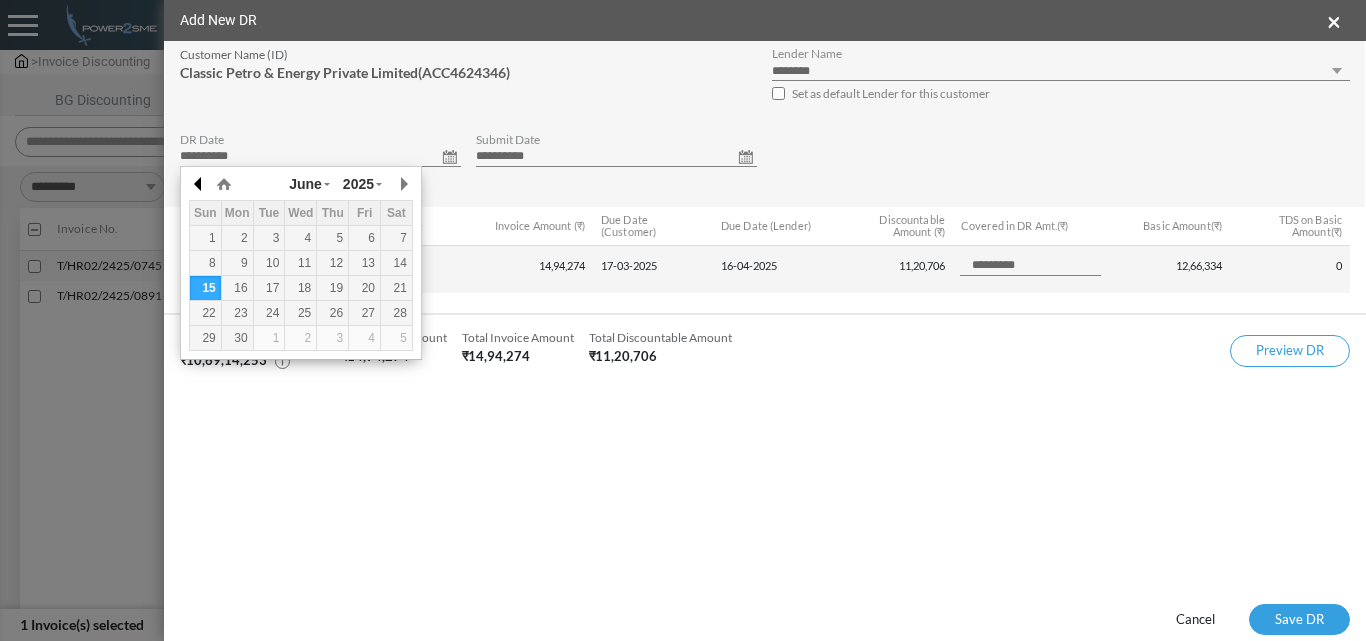 click at bounding box center (199, 184) 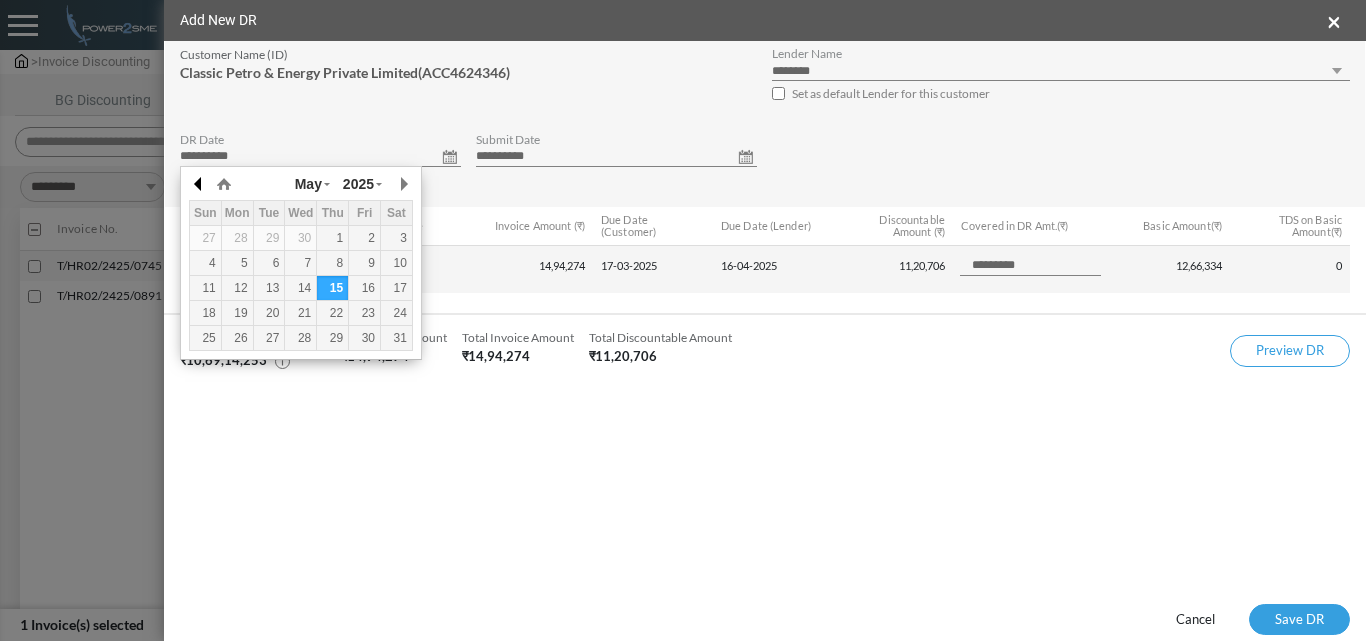 click at bounding box center [199, 184] 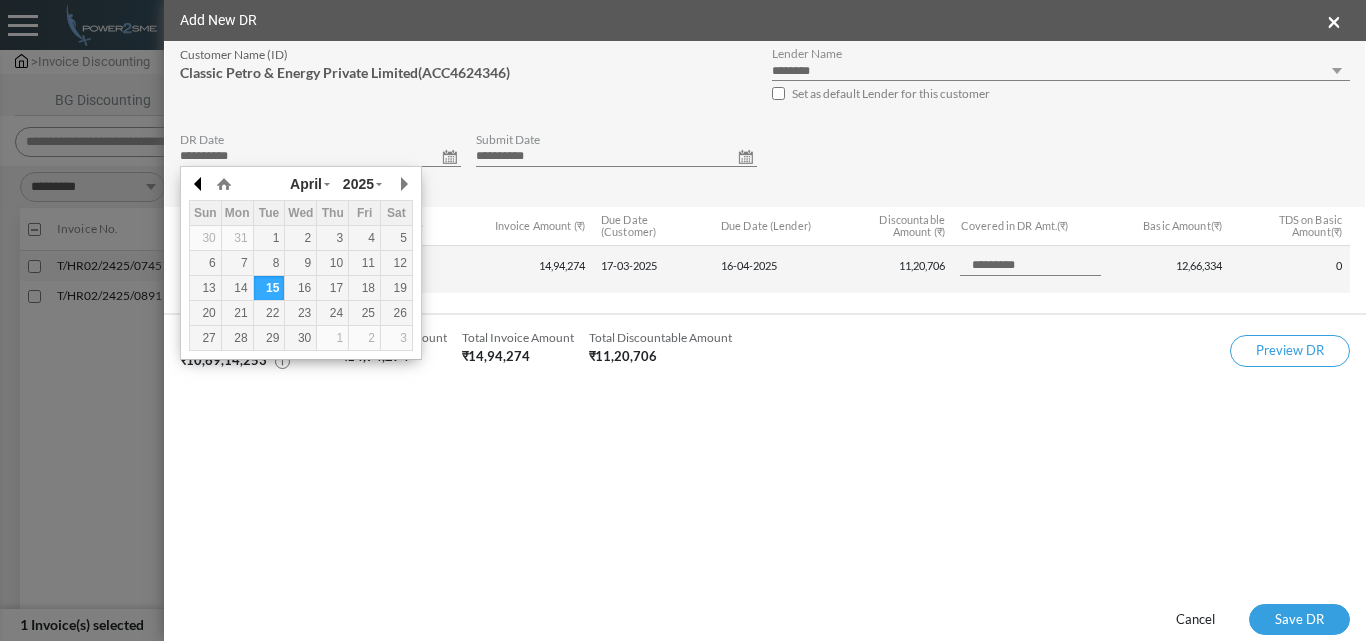 click at bounding box center [199, 184] 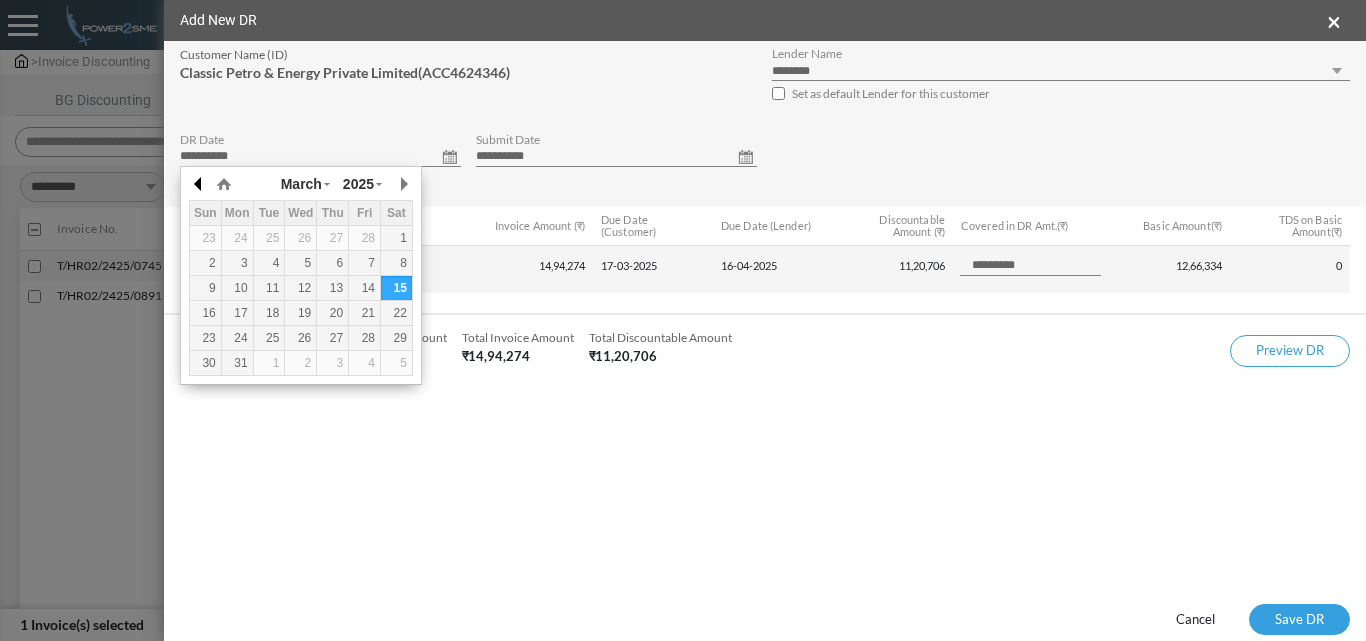click at bounding box center [199, 184] 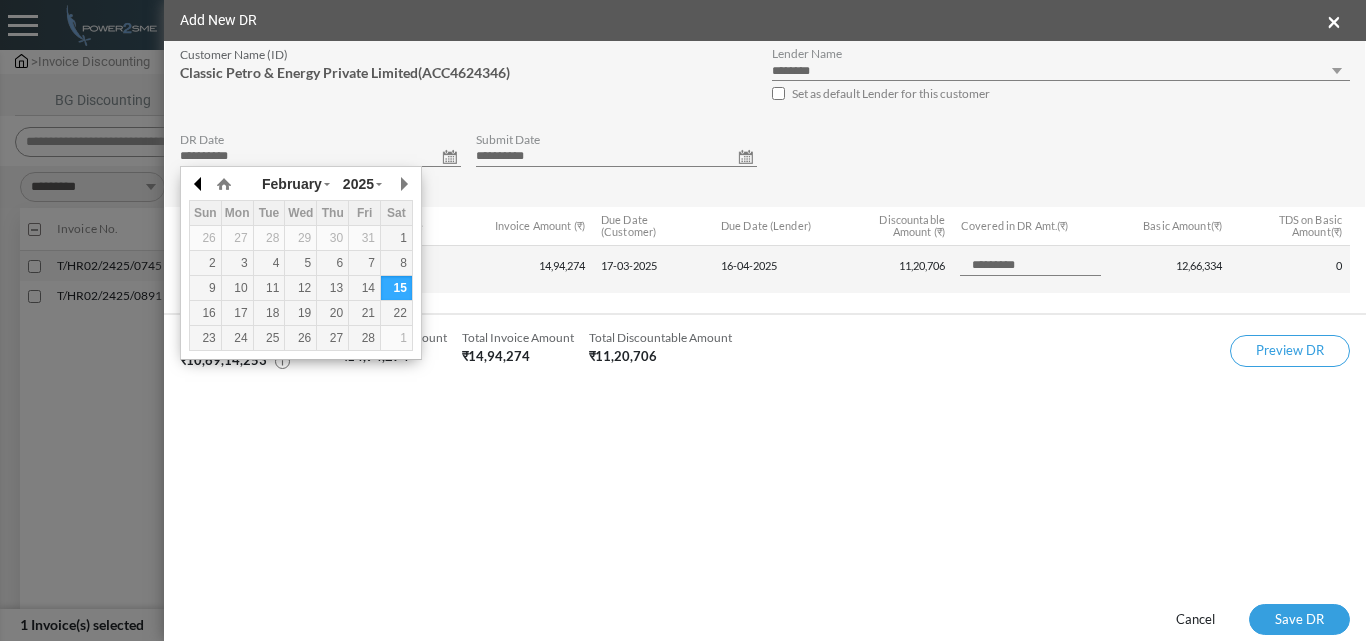 click at bounding box center [199, 184] 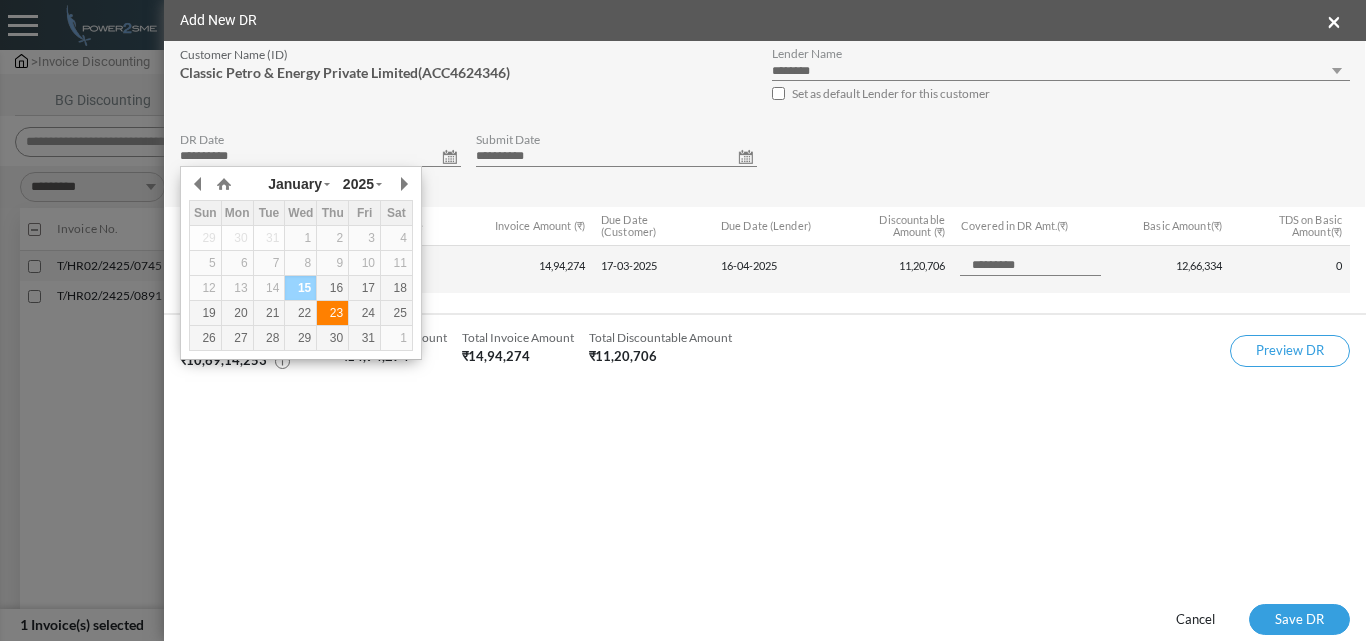 click on "23" at bounding box center (332, 313) 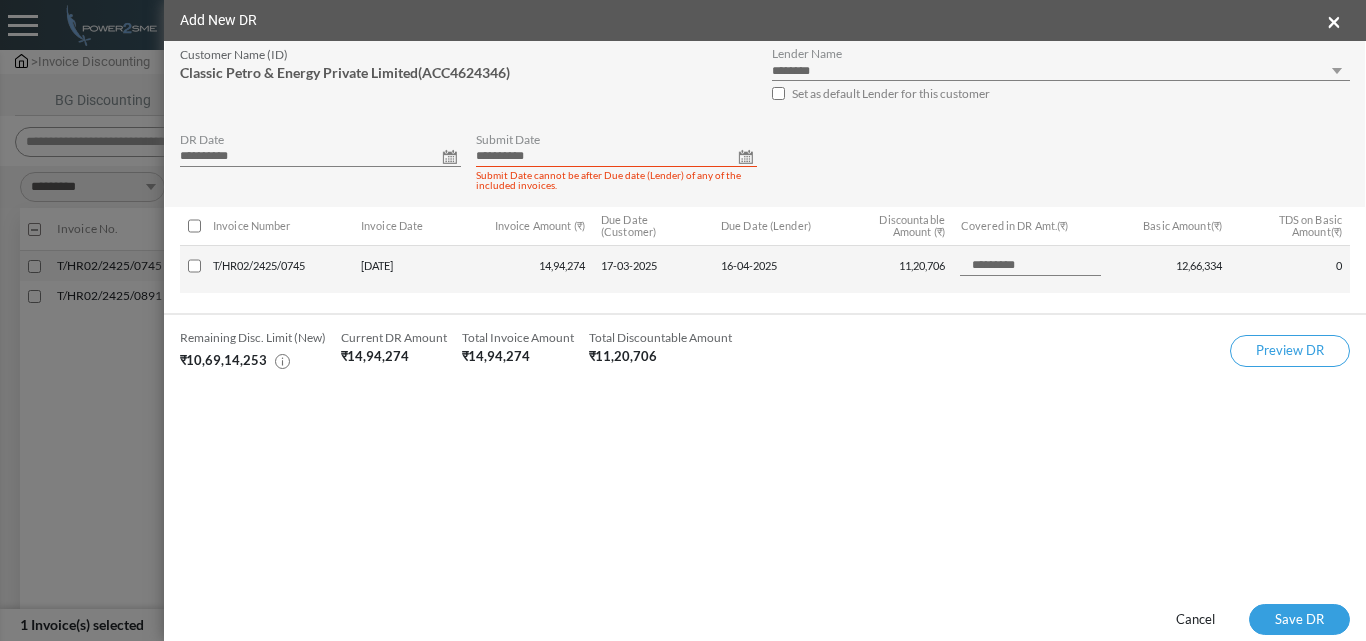 click on "**********" at bounding box center [616, 157] 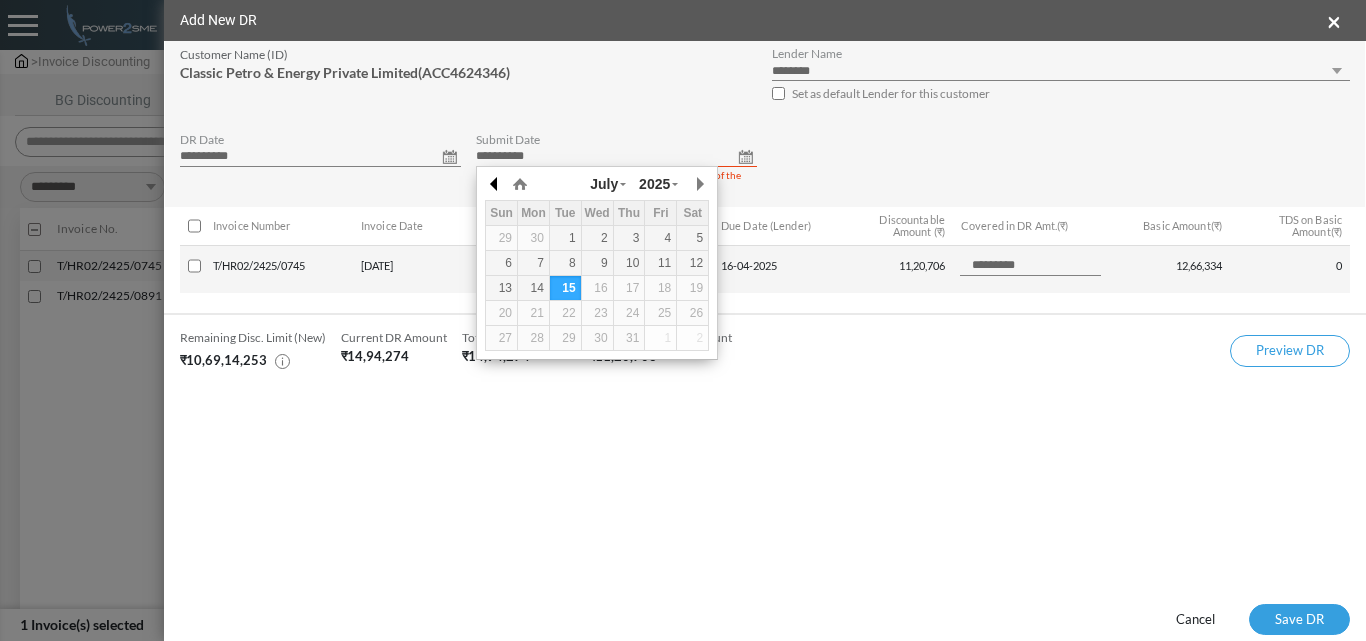 click at bounding box center [495, 184] 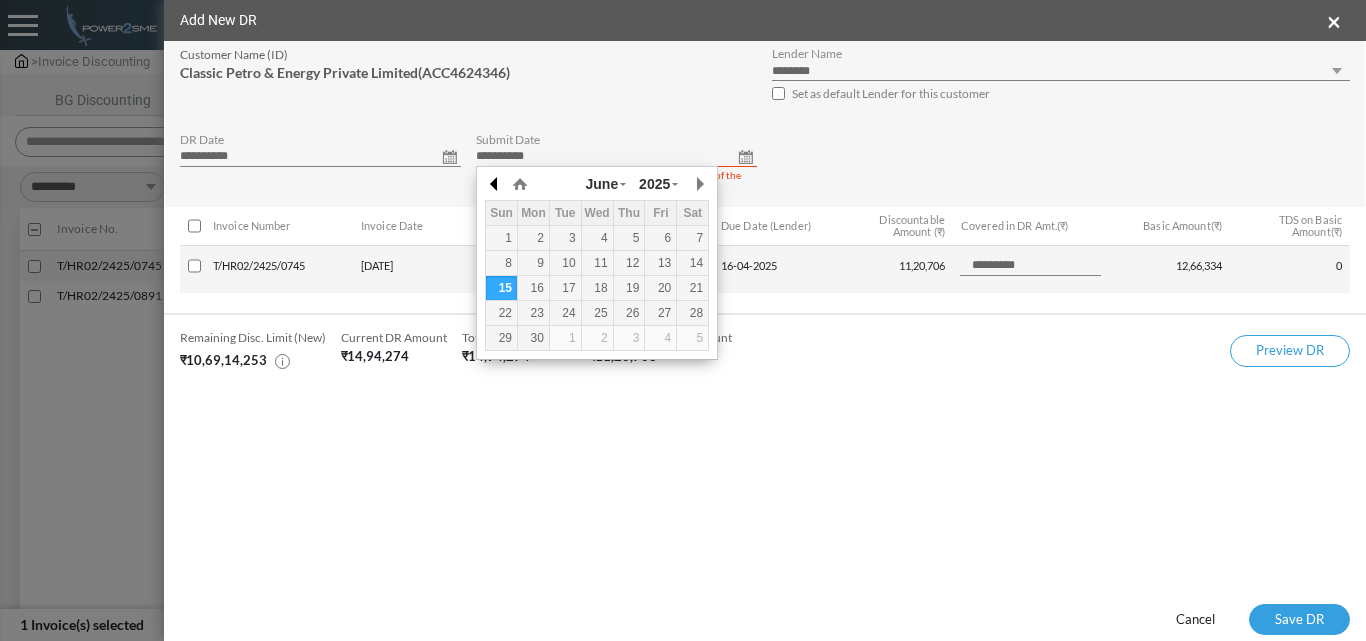click at bounding box center (495, 184) 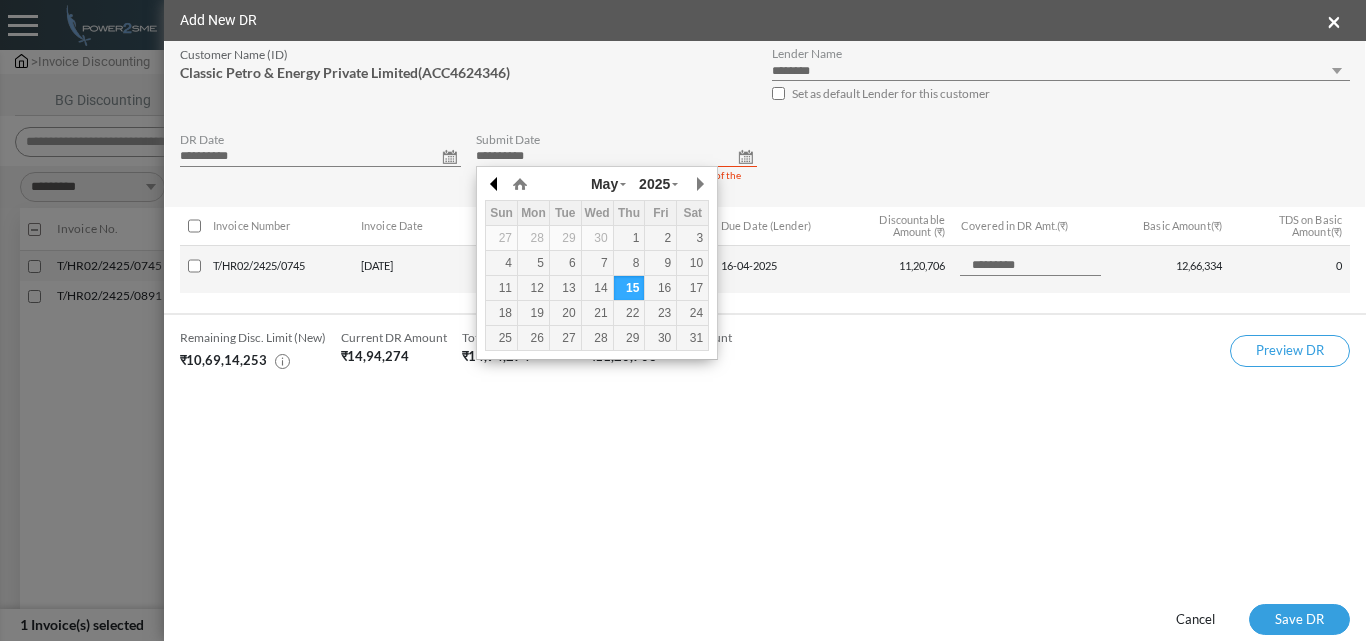 click at bounding box center [495, 184] 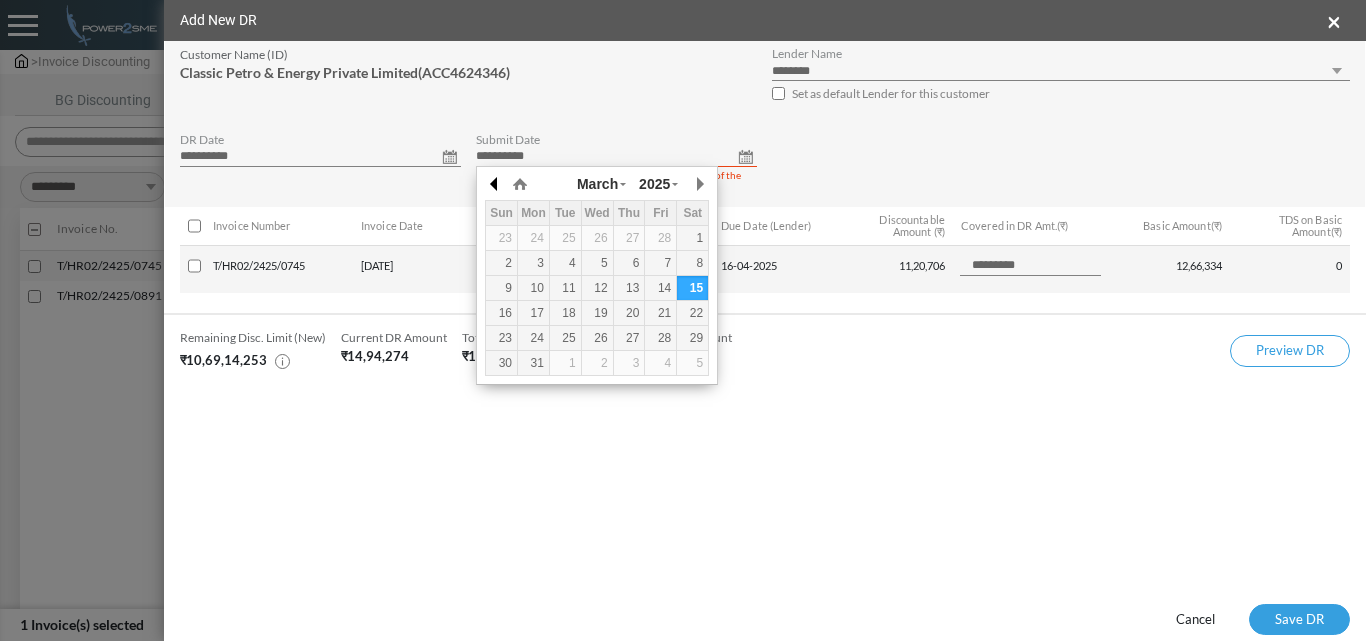 click at bounding box center [495, 184] 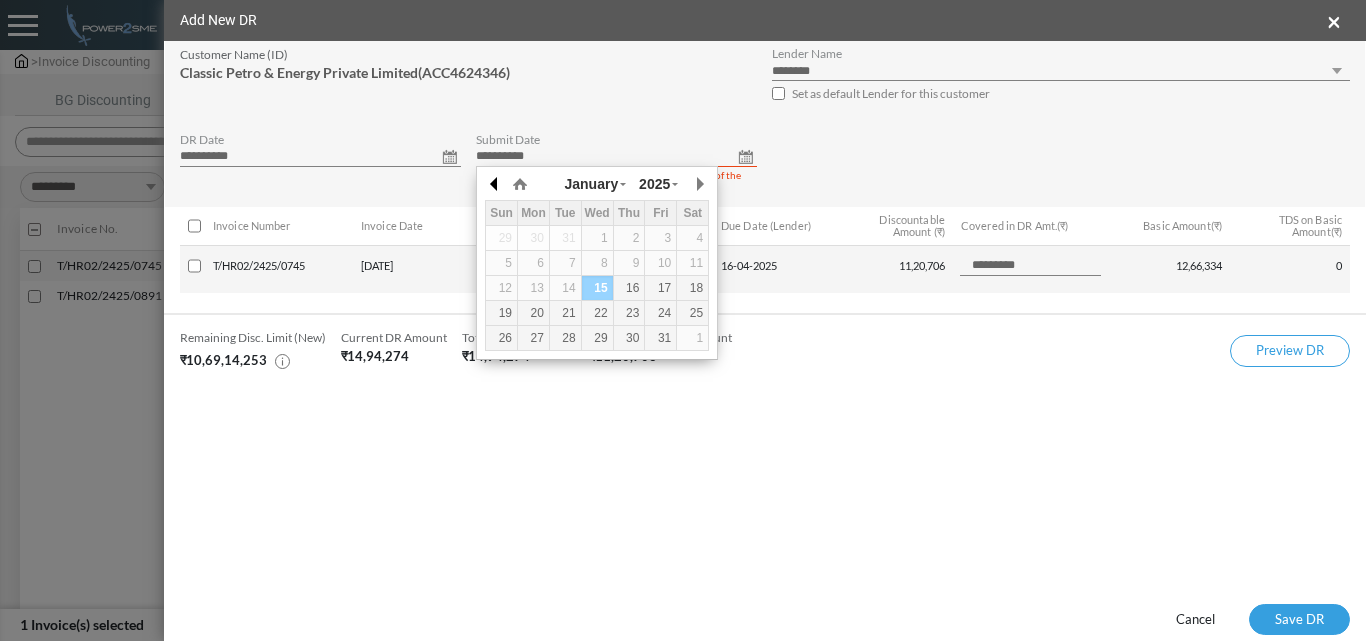 click at bounding box center [495, 184] 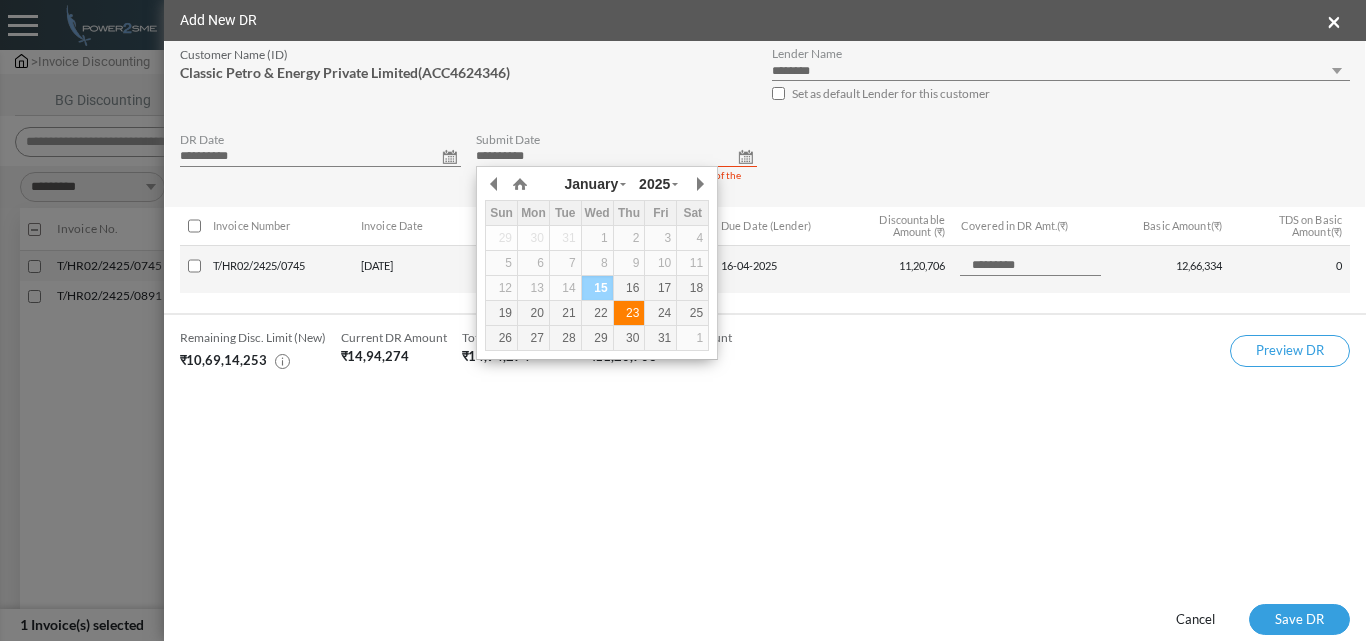 click on "23" at bounding box center [629, 313] 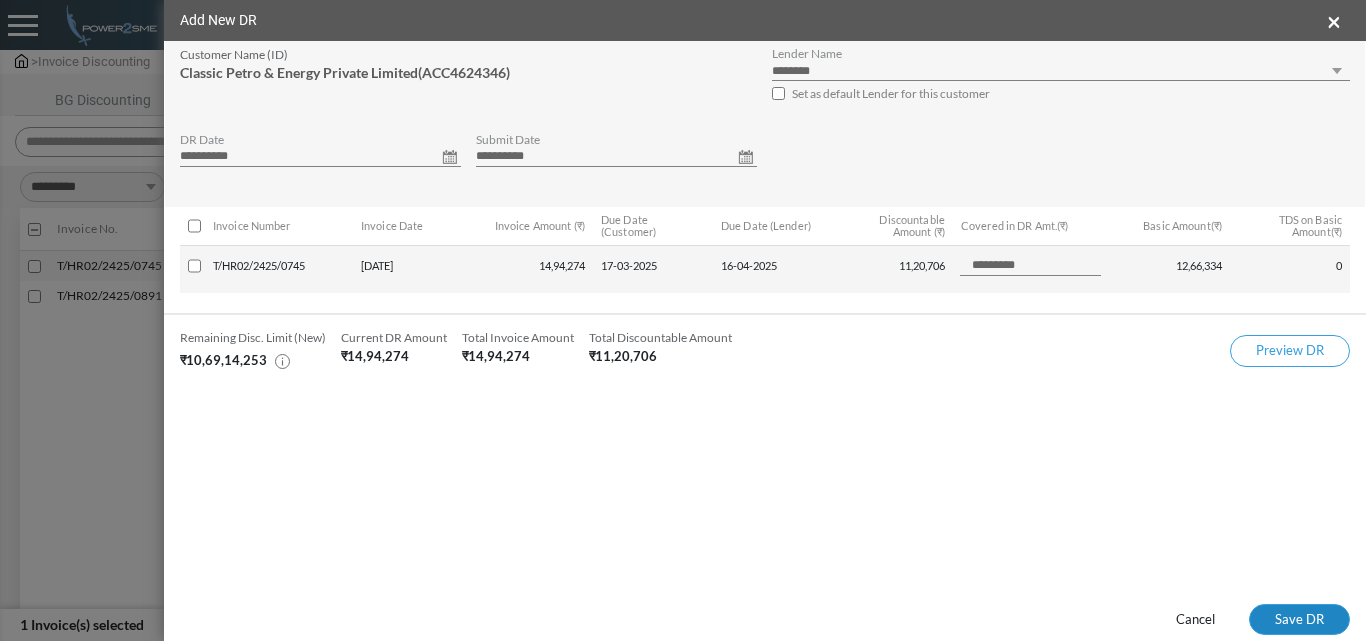 click on "Save DR" at bounding box center (1299, 620) 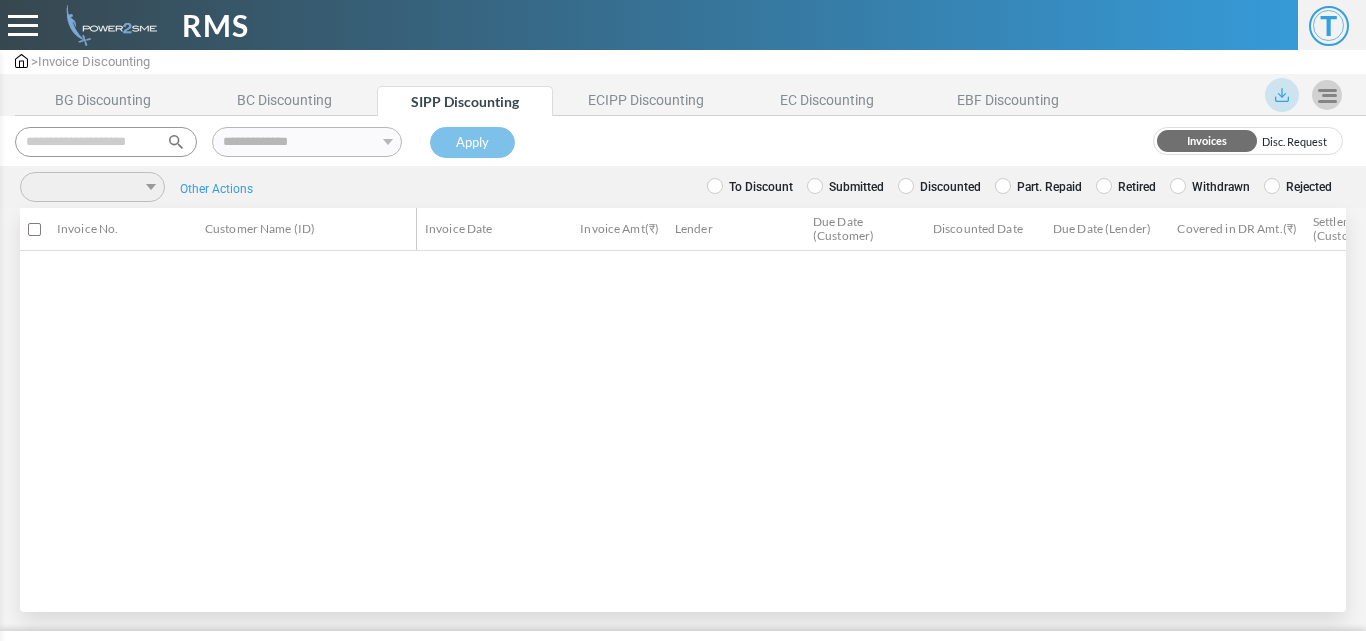 scroll, scrollTop: 0, scrollLeft: 0, axis: both 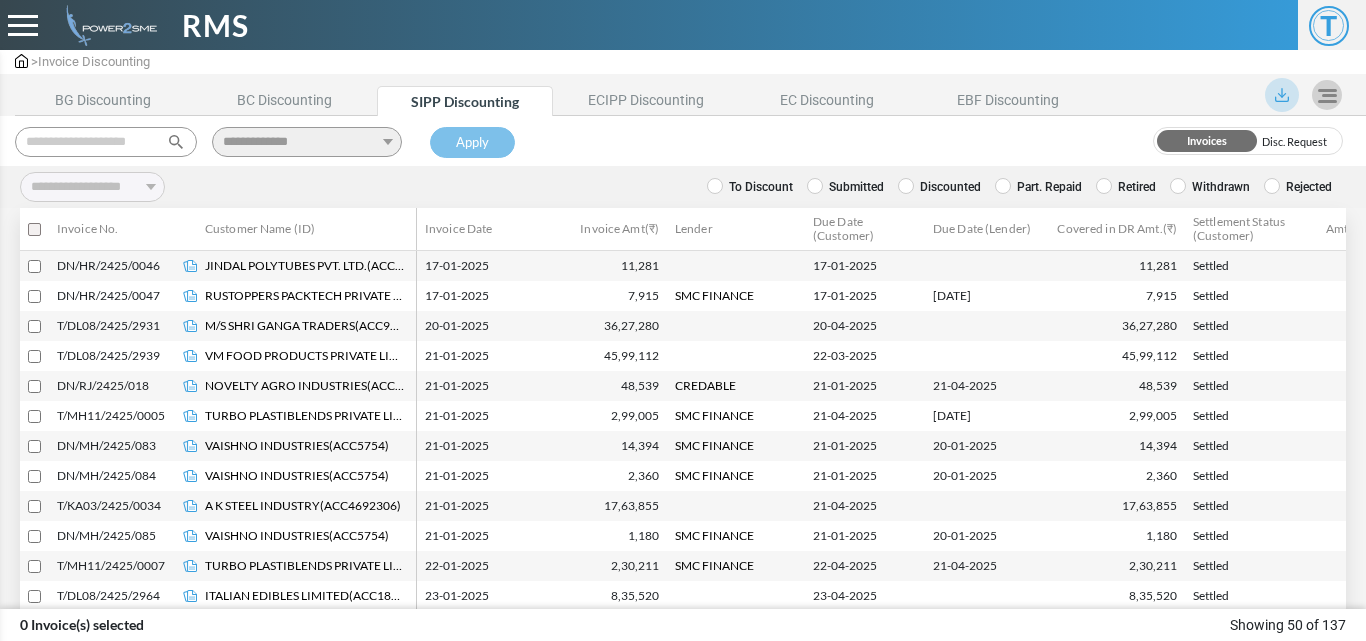 click on "Submitted" at bounding box center (845, 187) 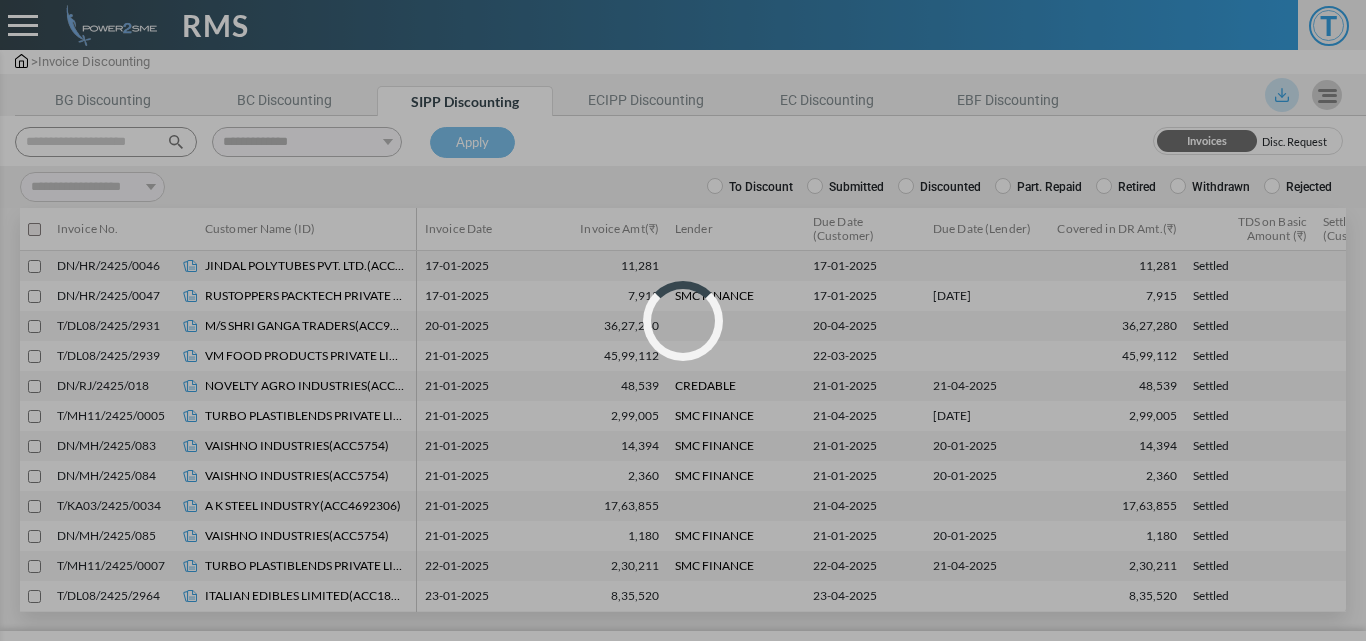 select 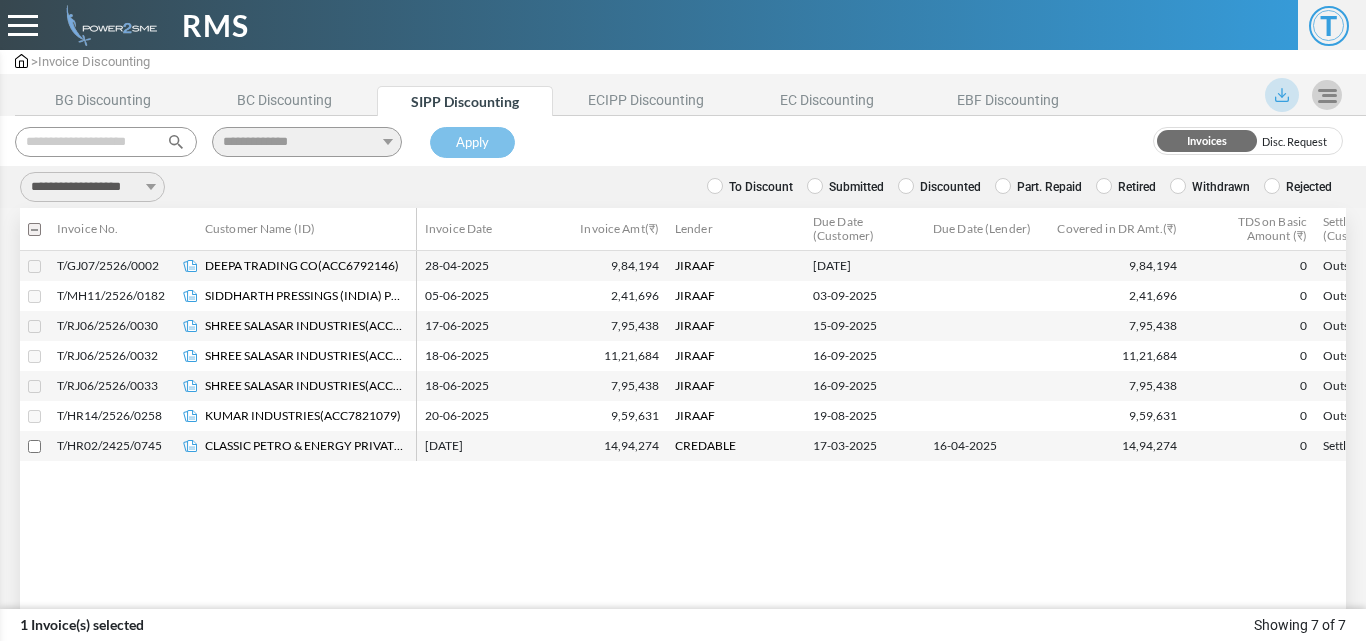 click on "**********" at bounding box center [92, 187] 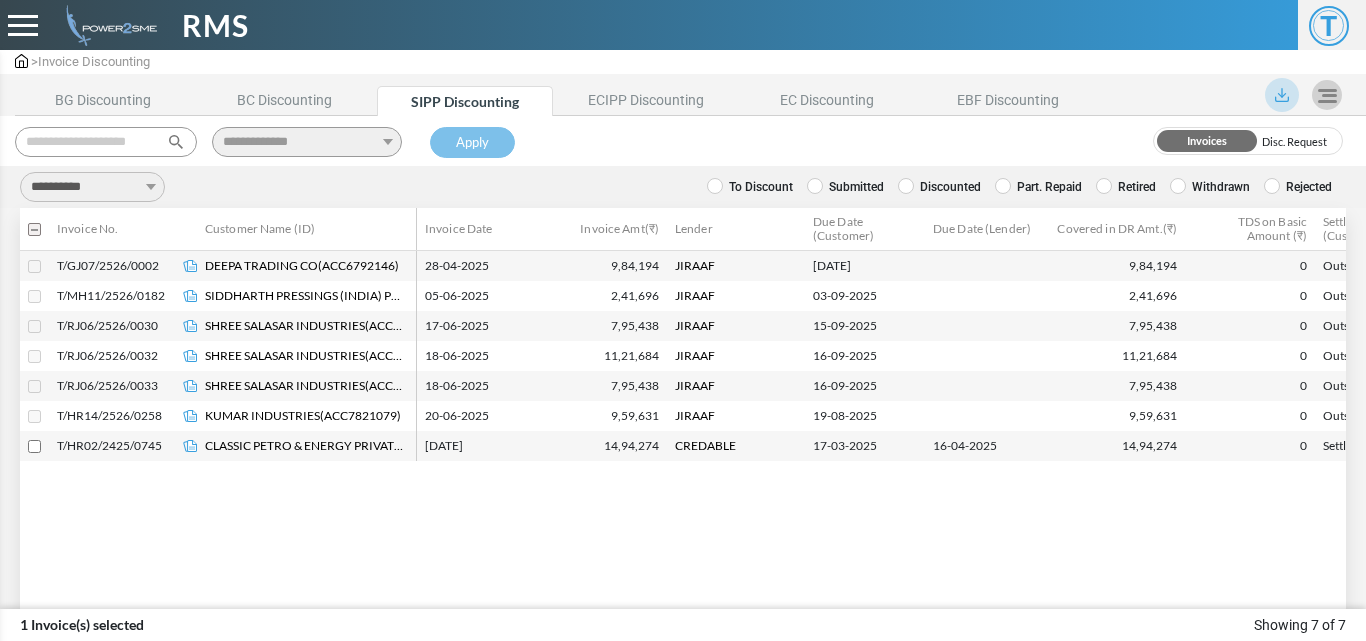 click on "**********" at bounding box center (92, 187) 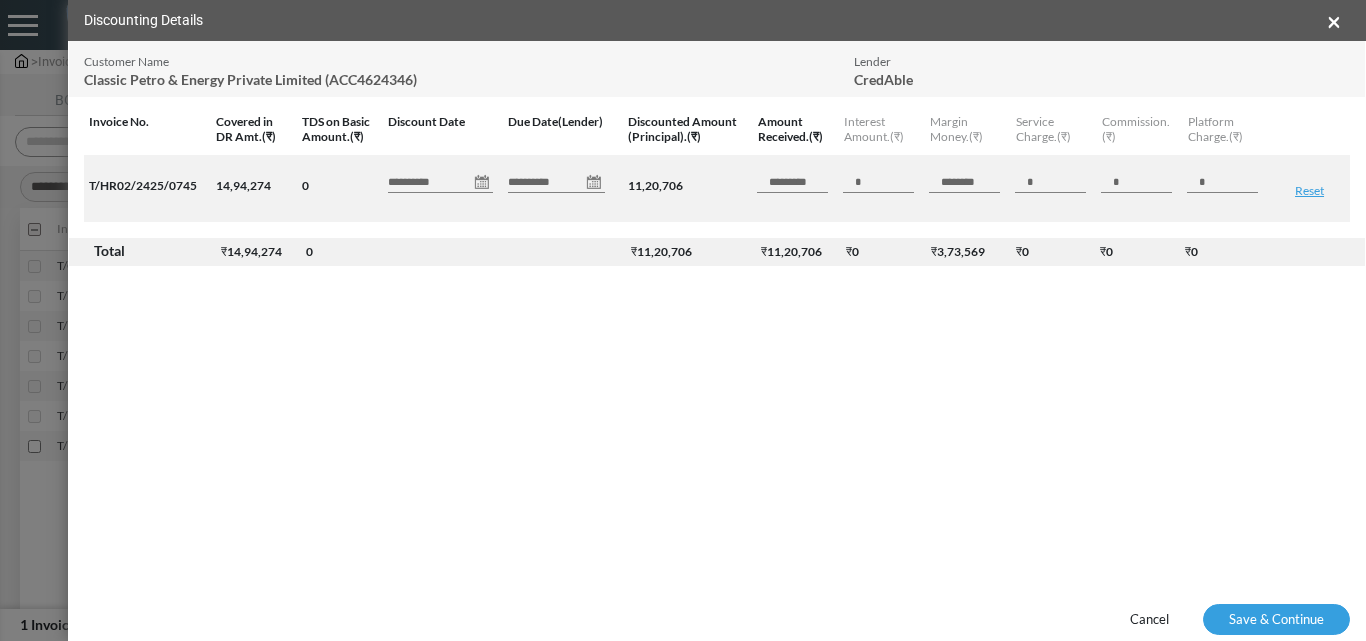 click on "**********" at bounding box center (440, 183) 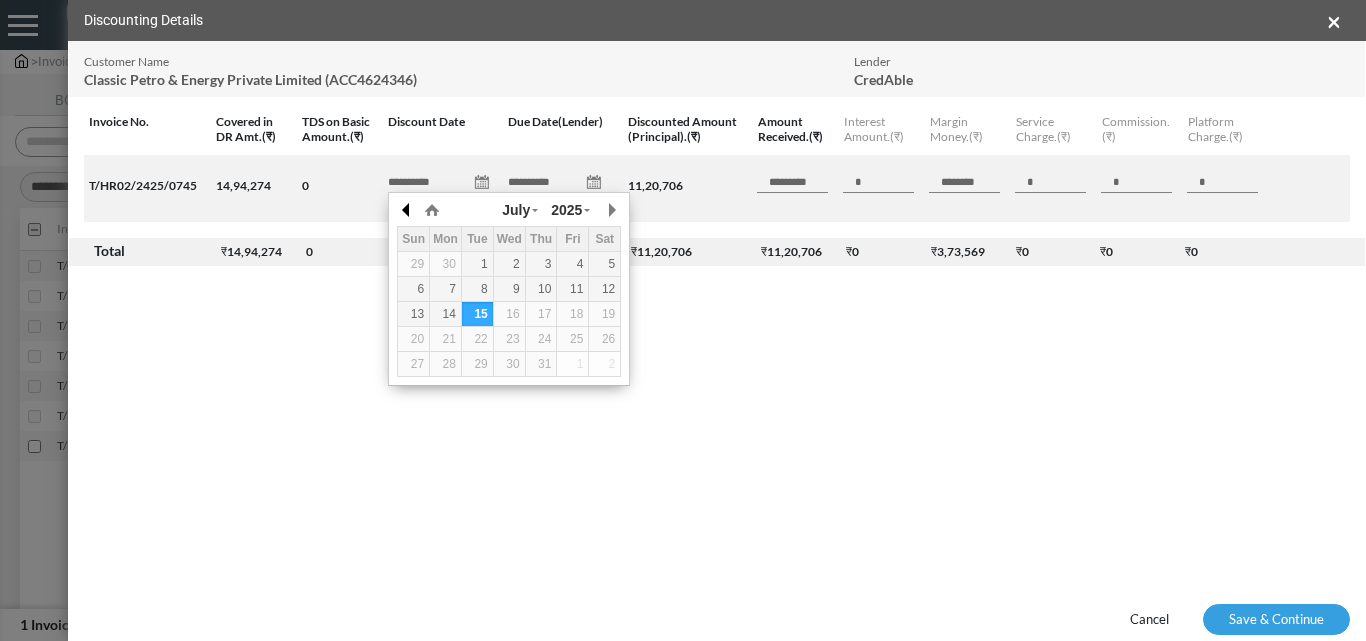 click at bounding box center (407, 210) 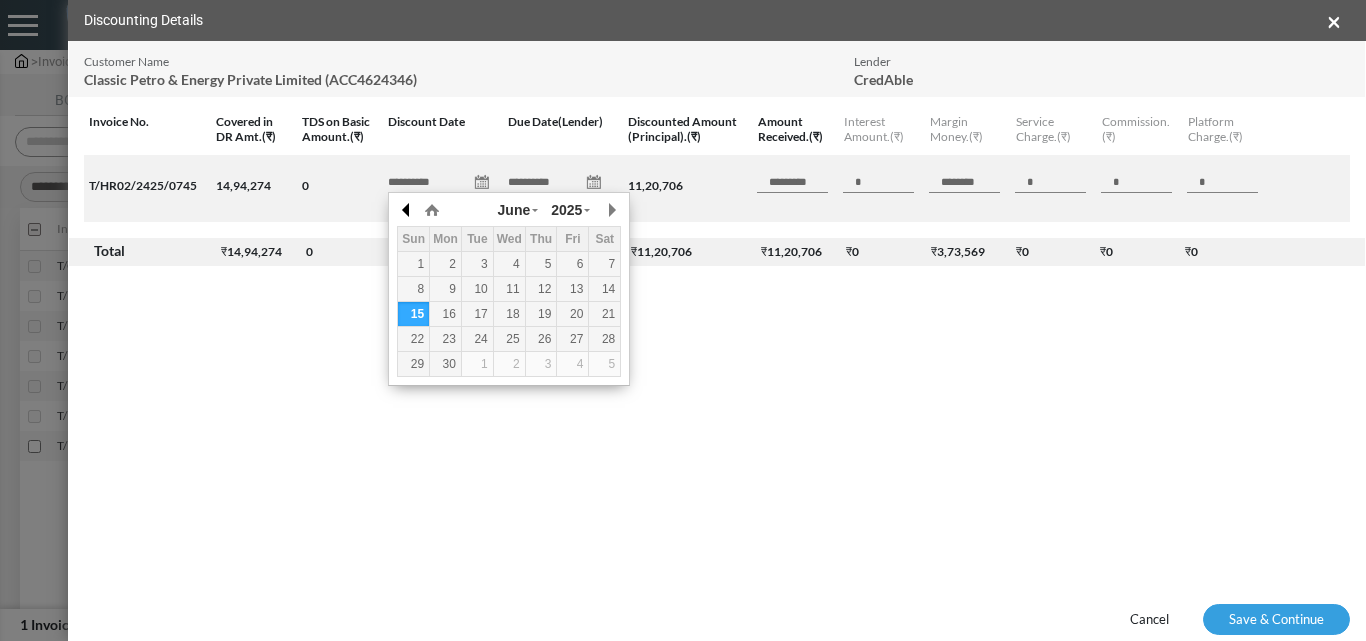 click at bounding box center [407, 210] 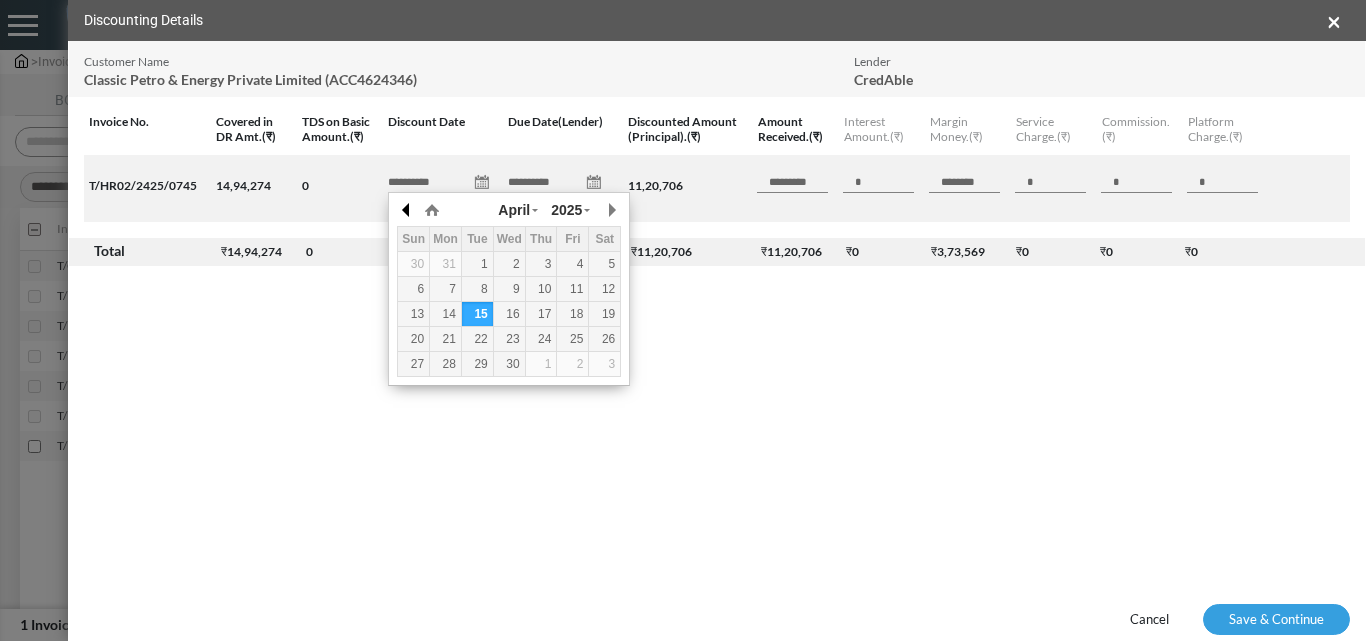 click at bounding box center (407, 210) 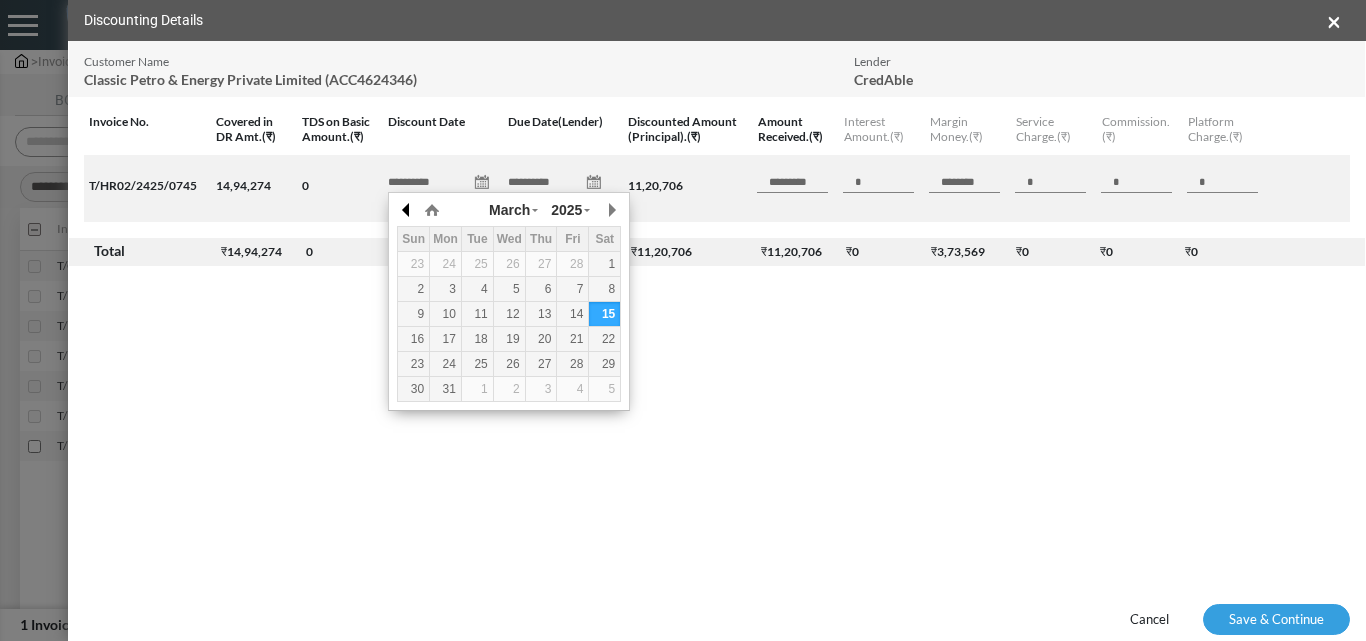 click at bounding box center (407, 210) 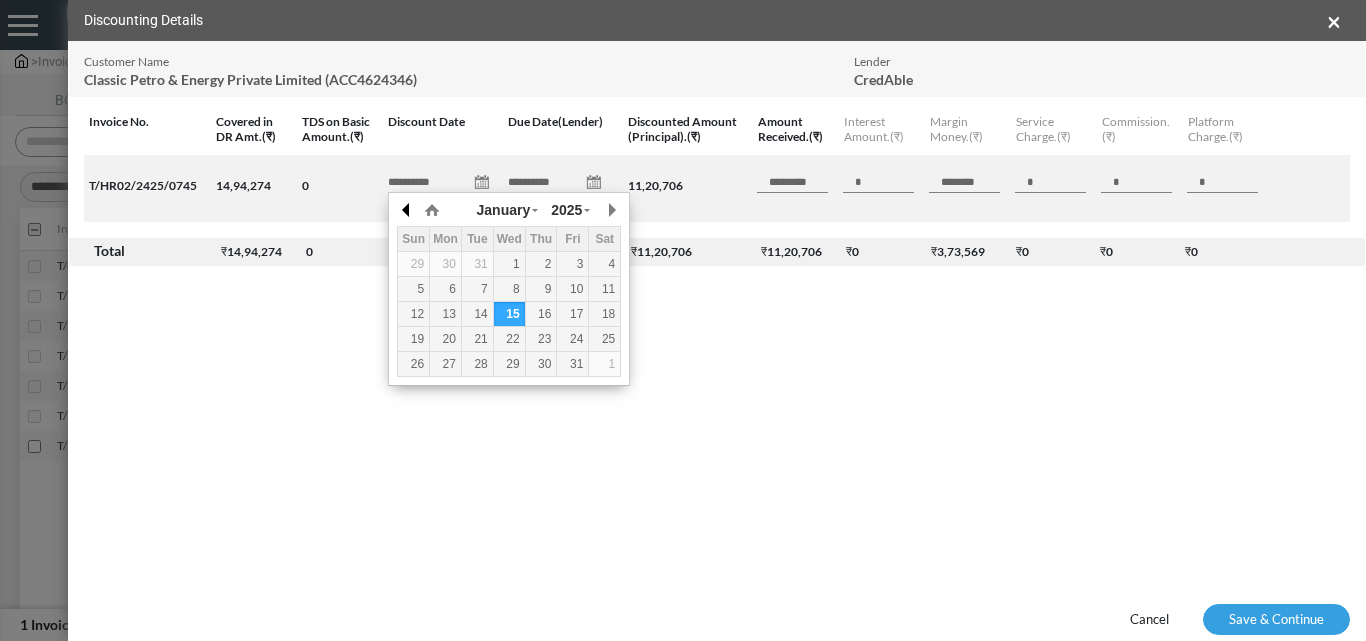 click at bounding box center [407, 210] 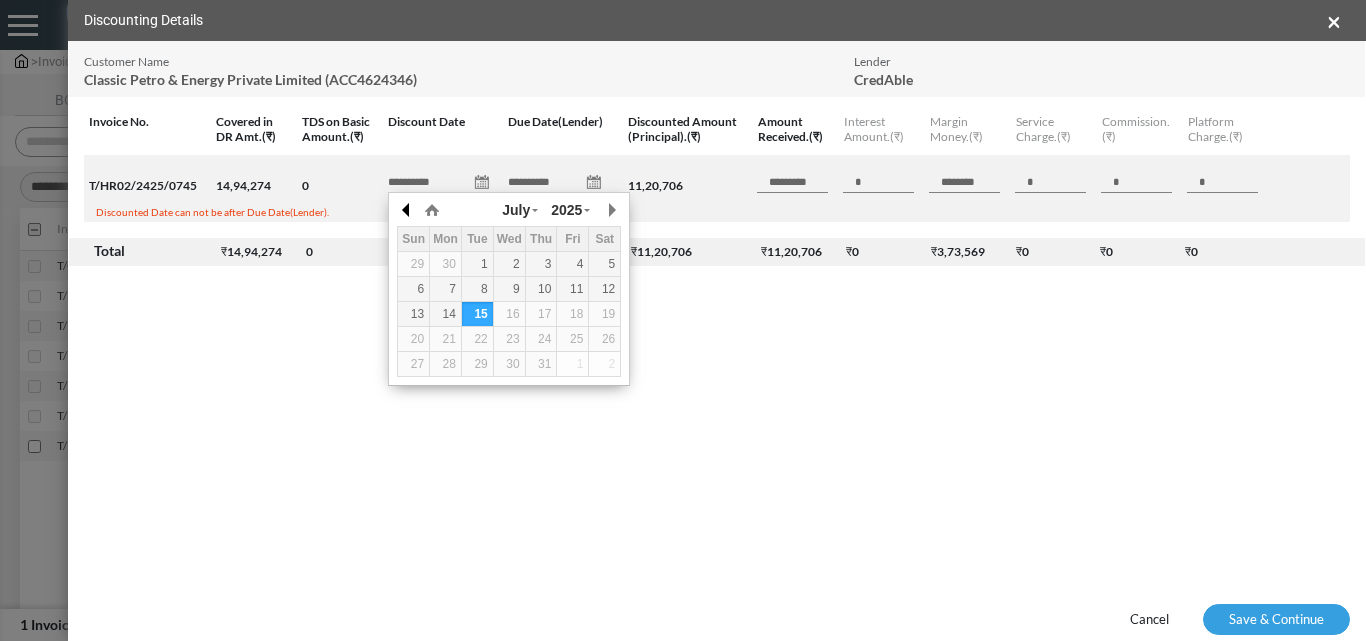click at bounding box center (407, 210) 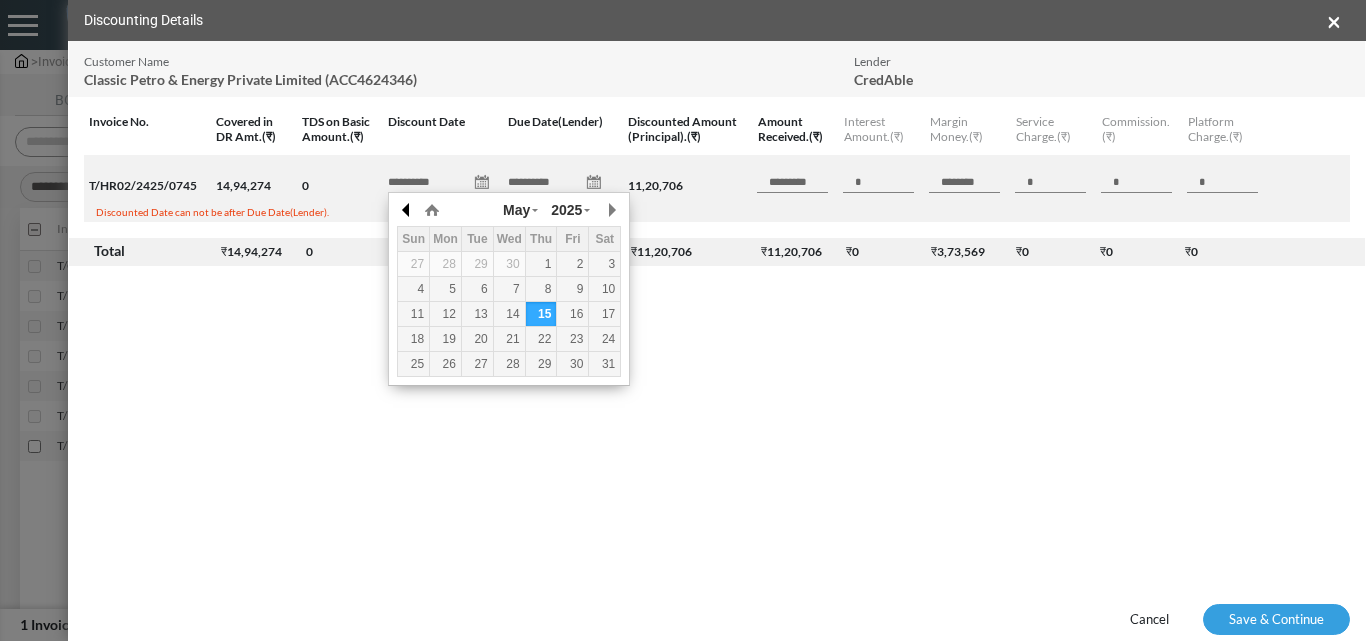 click at bounding box center [407, 210] 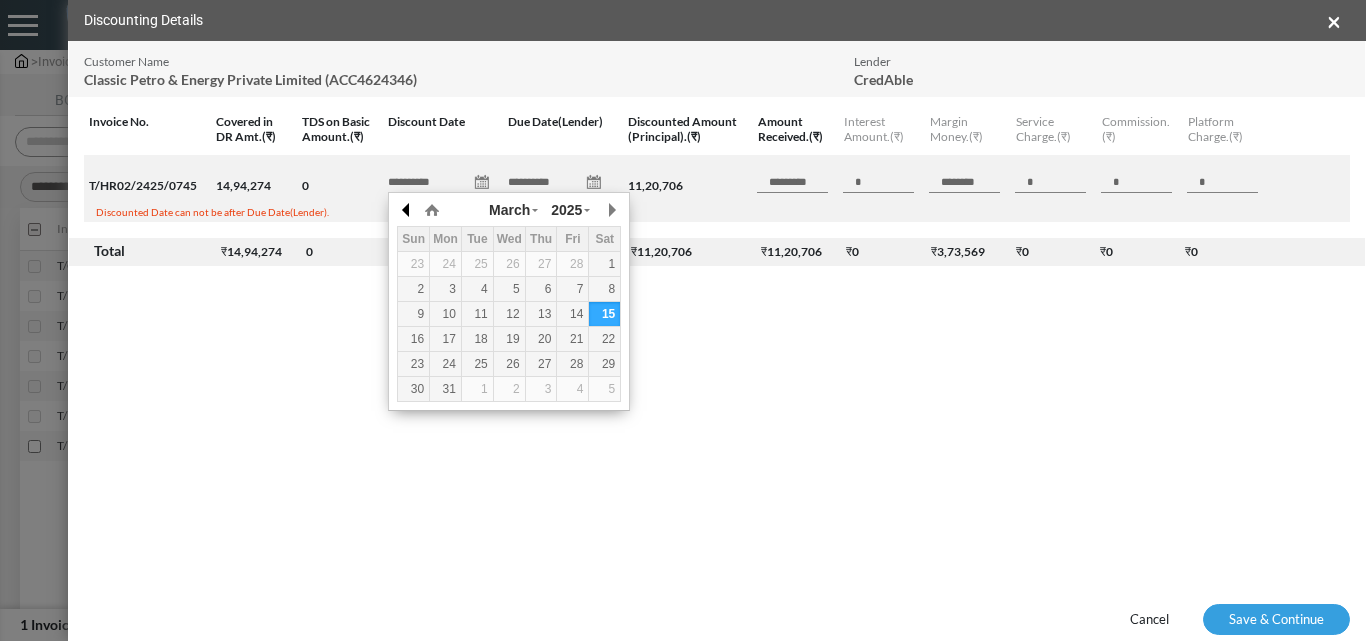 click at bounding box center (407, 210) 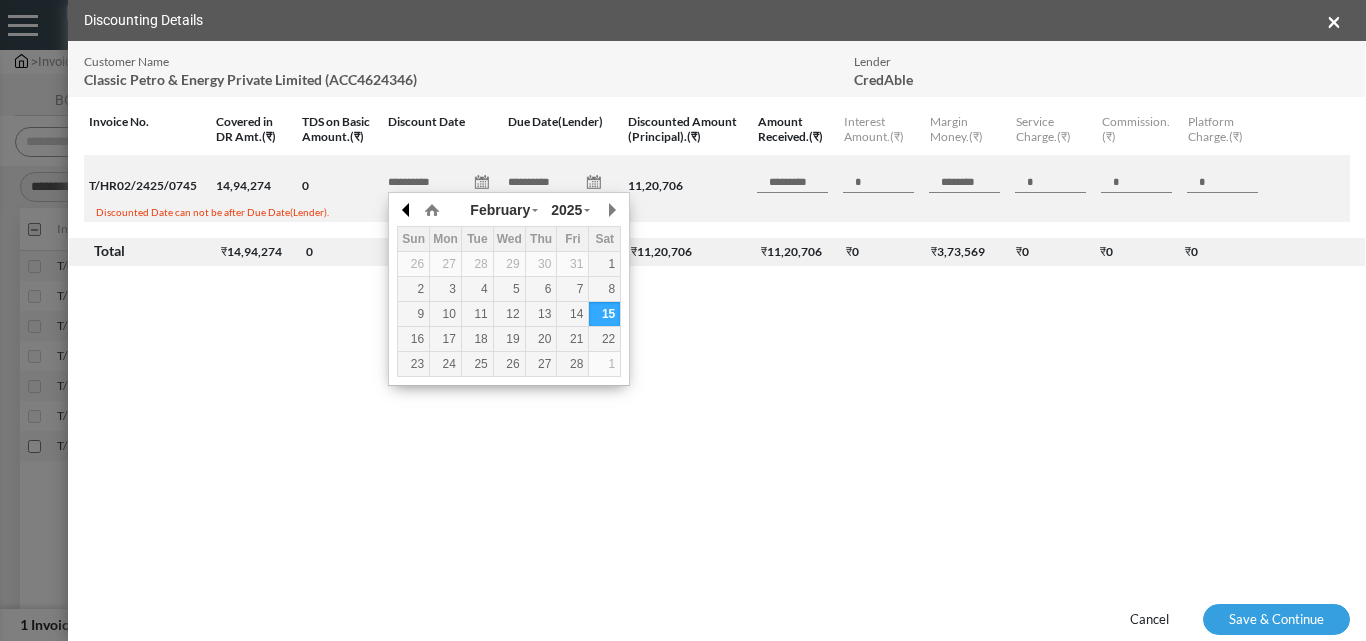 click at bounding box center (407, 210) 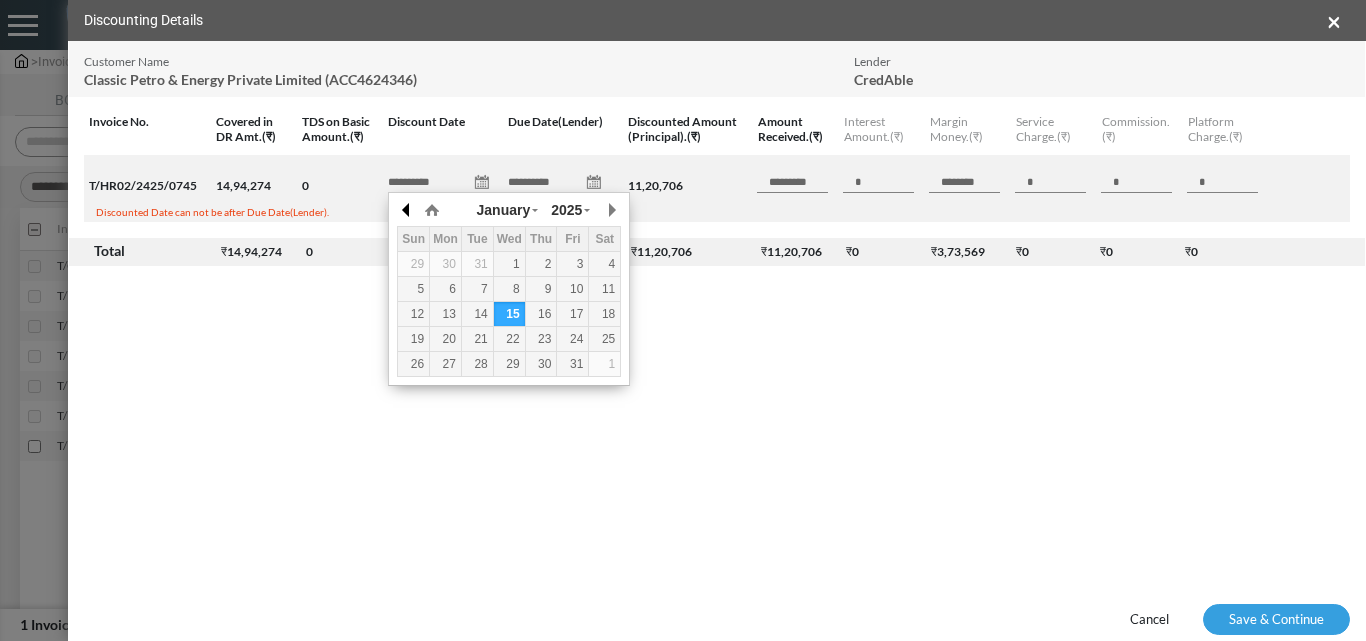 click at bounding box center [407, 210] 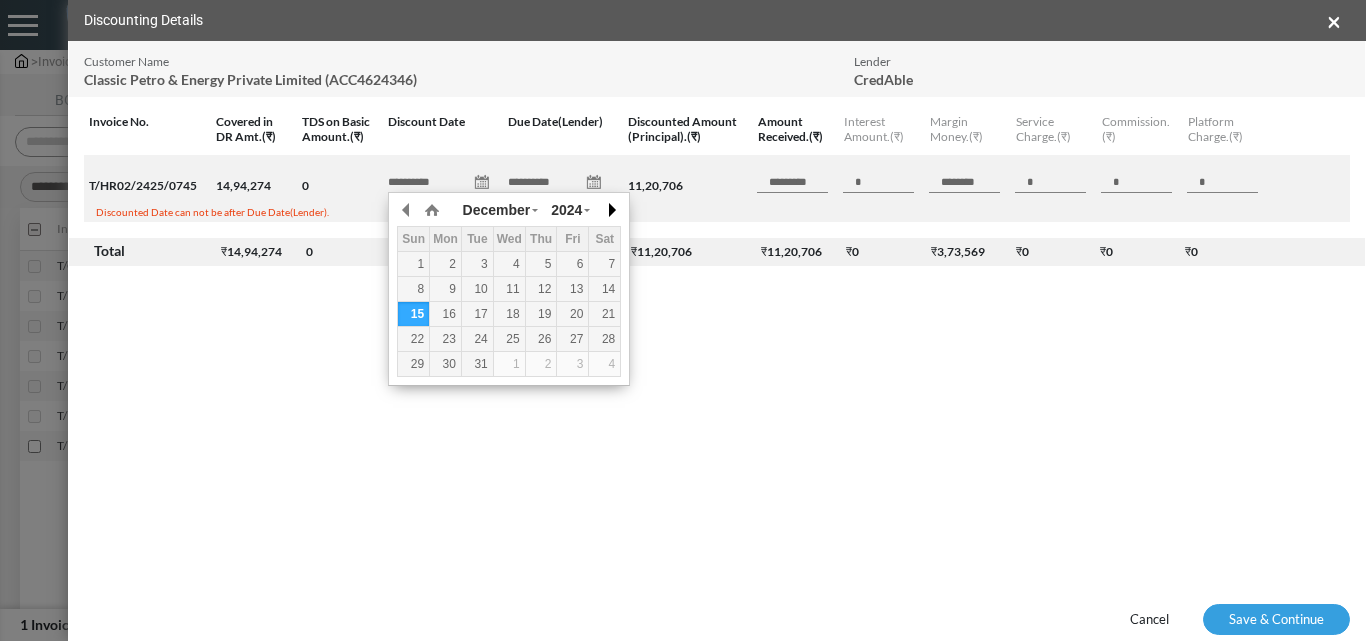 click at bounding box center (611, 210) 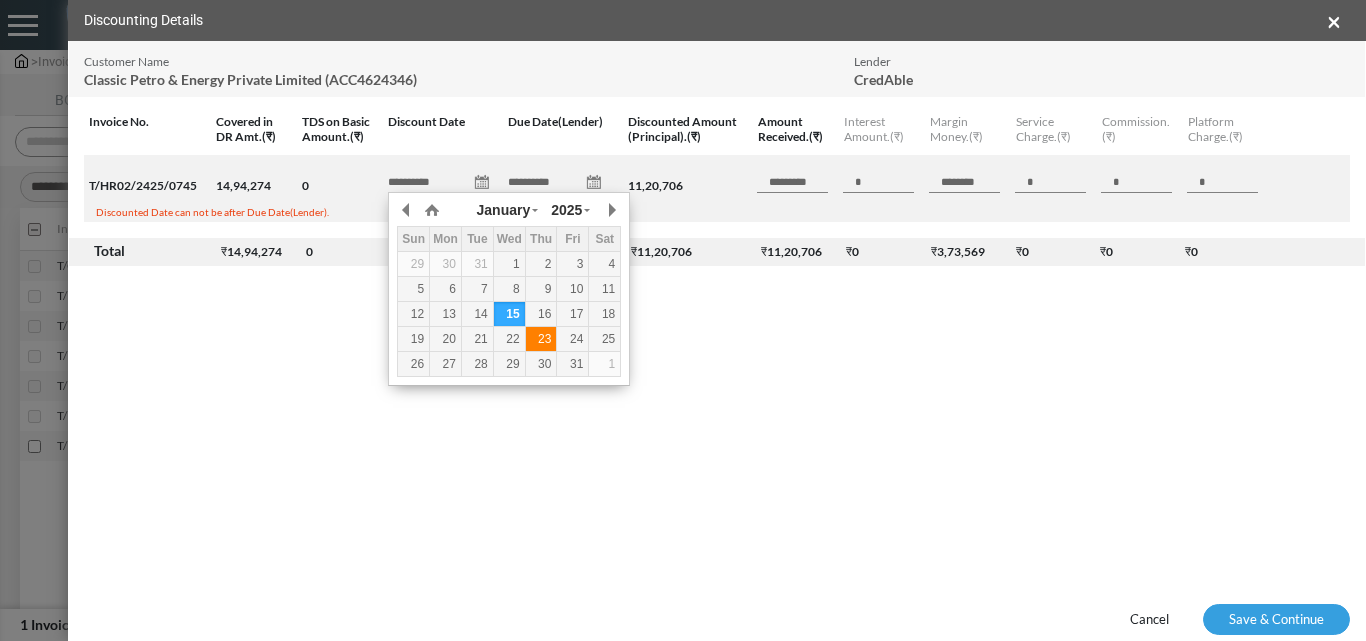 click on "23" at bounding box center [541, 339] 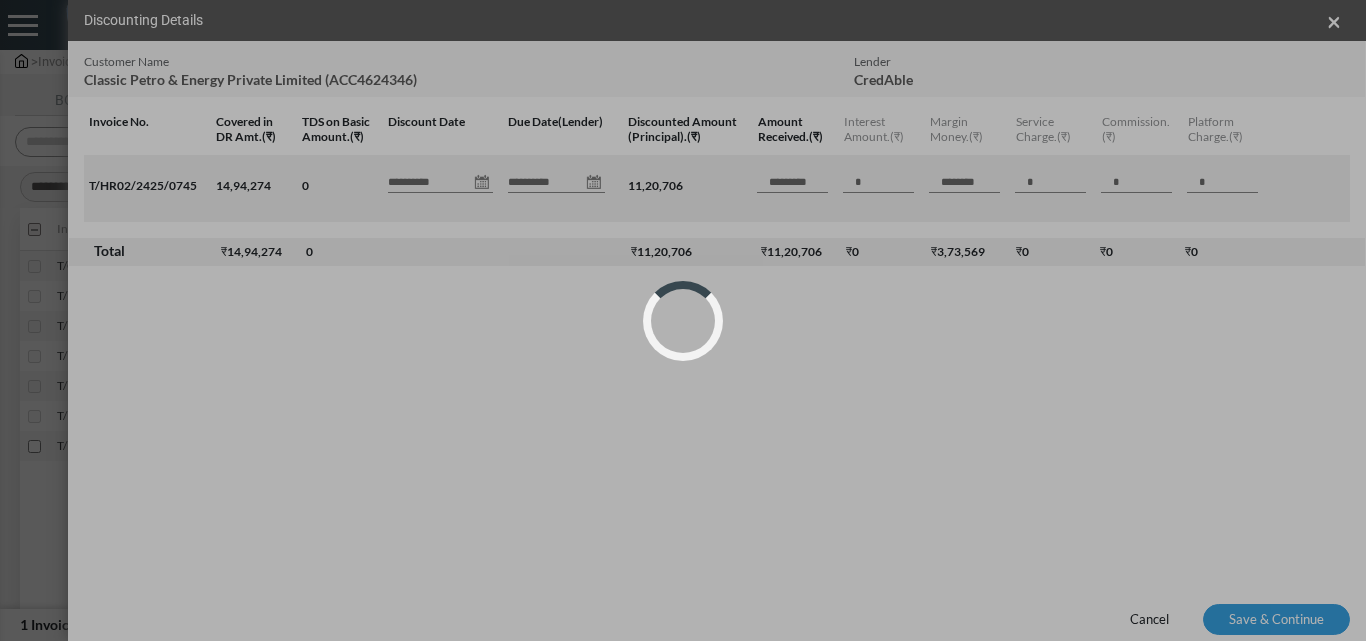 type on "*********" 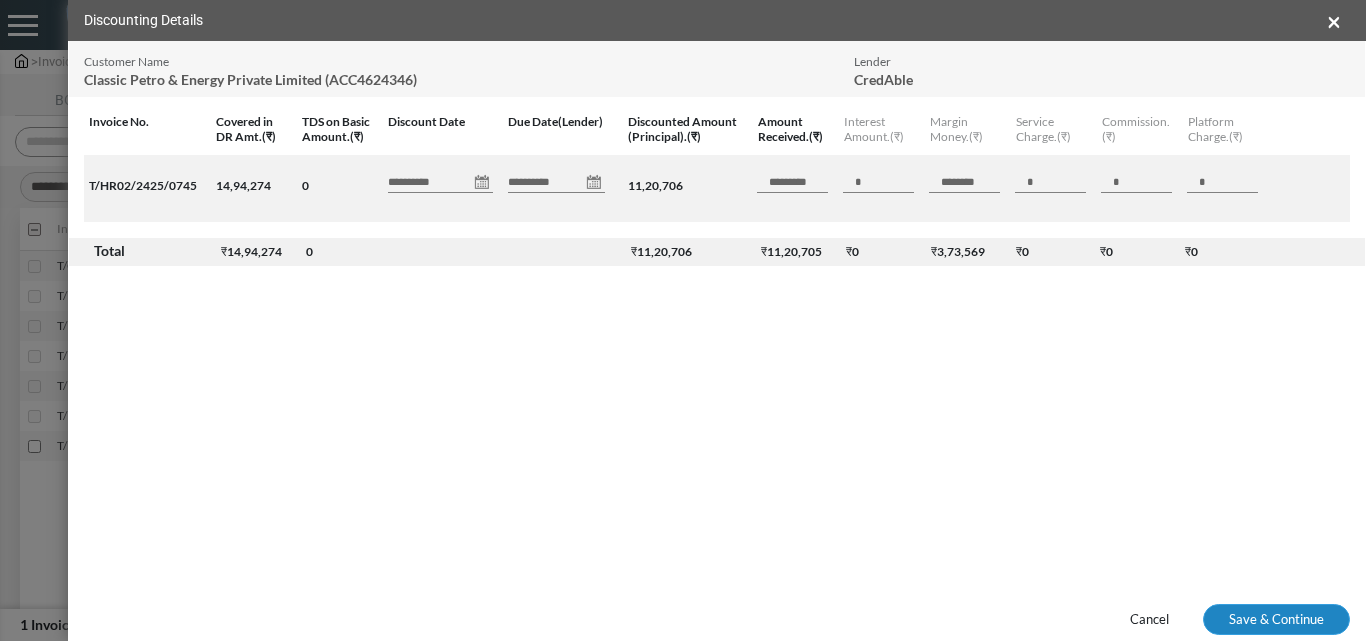 click on "Save & Continue" at bounding box center (1276, 620) 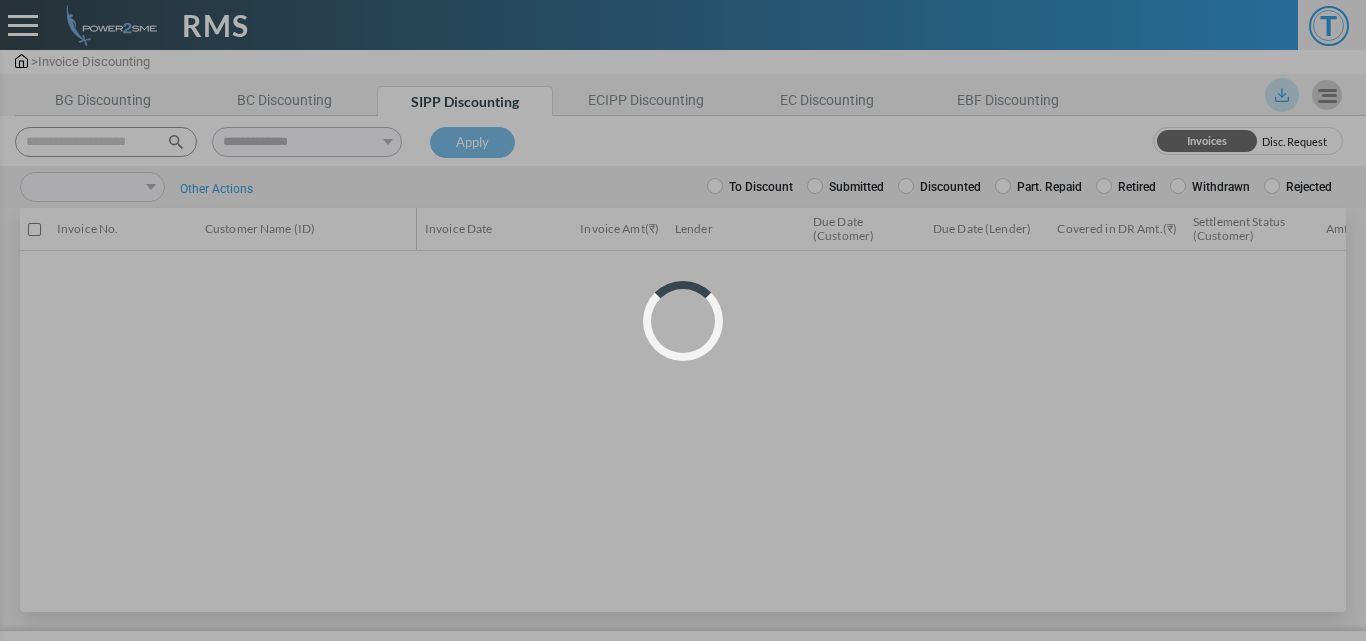 scroll, scrollTop: 0, scrollLeft: 0, axis: both 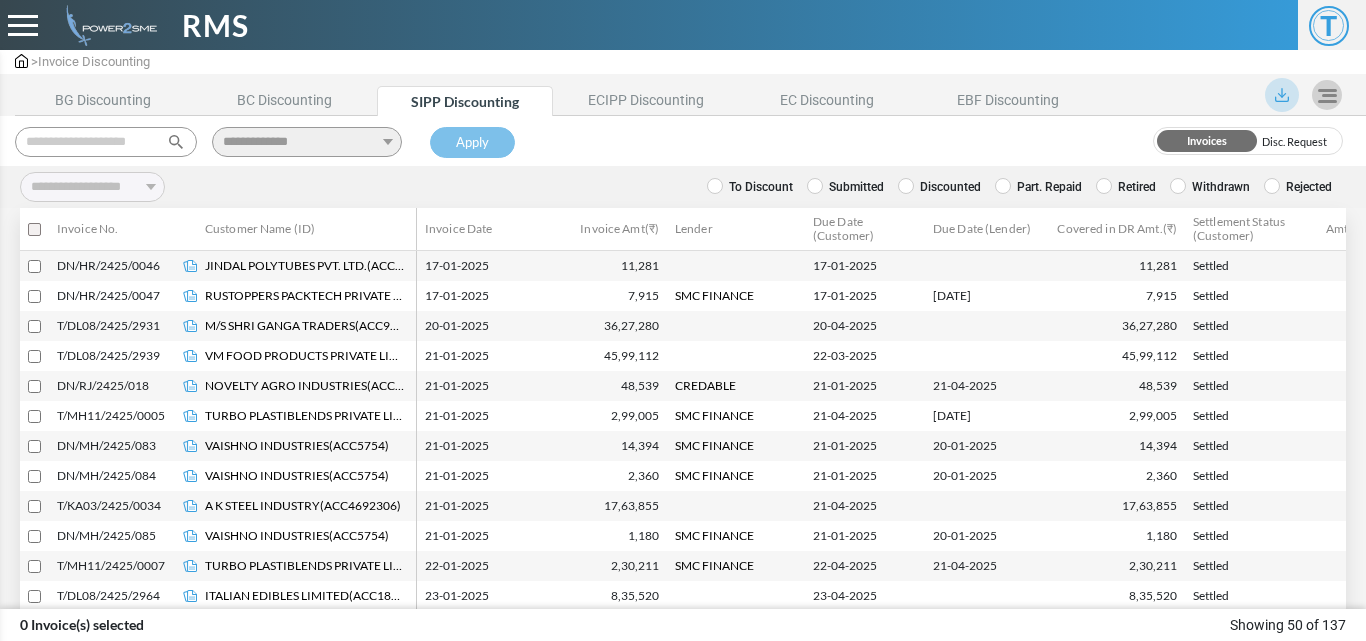 click at bounding box center [106, 142] 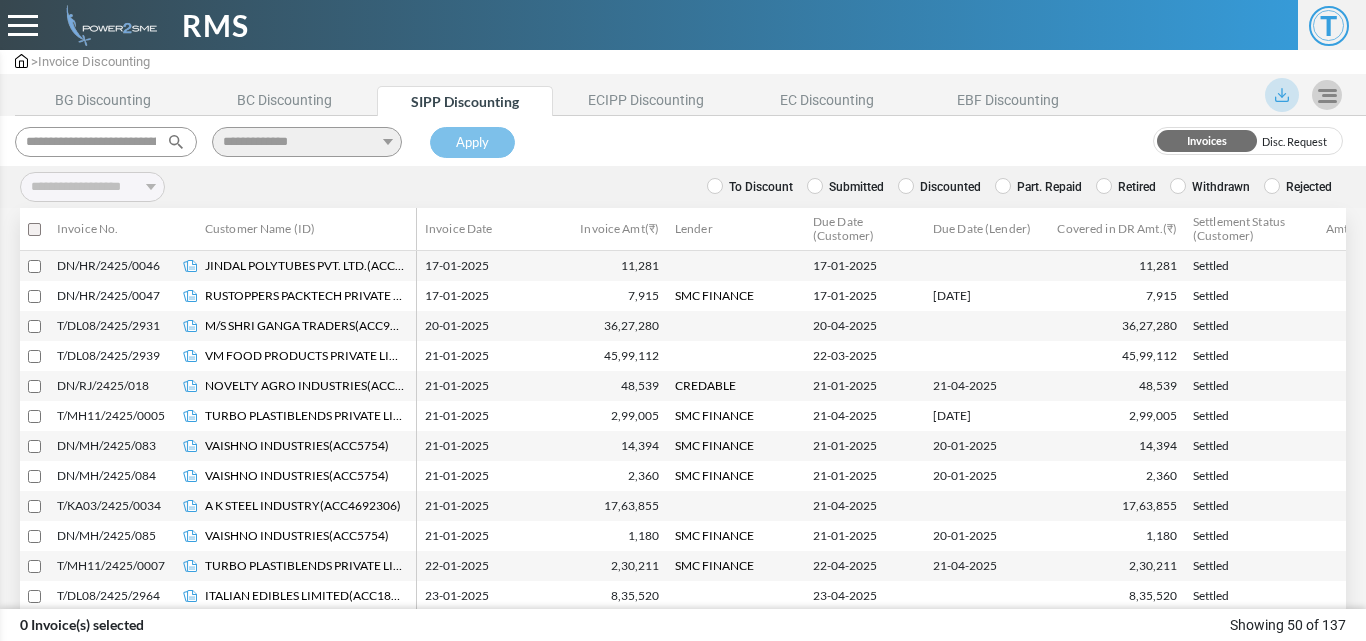 scroll, scrollTop: 0, scrollLeft: 123, axis: horizontal 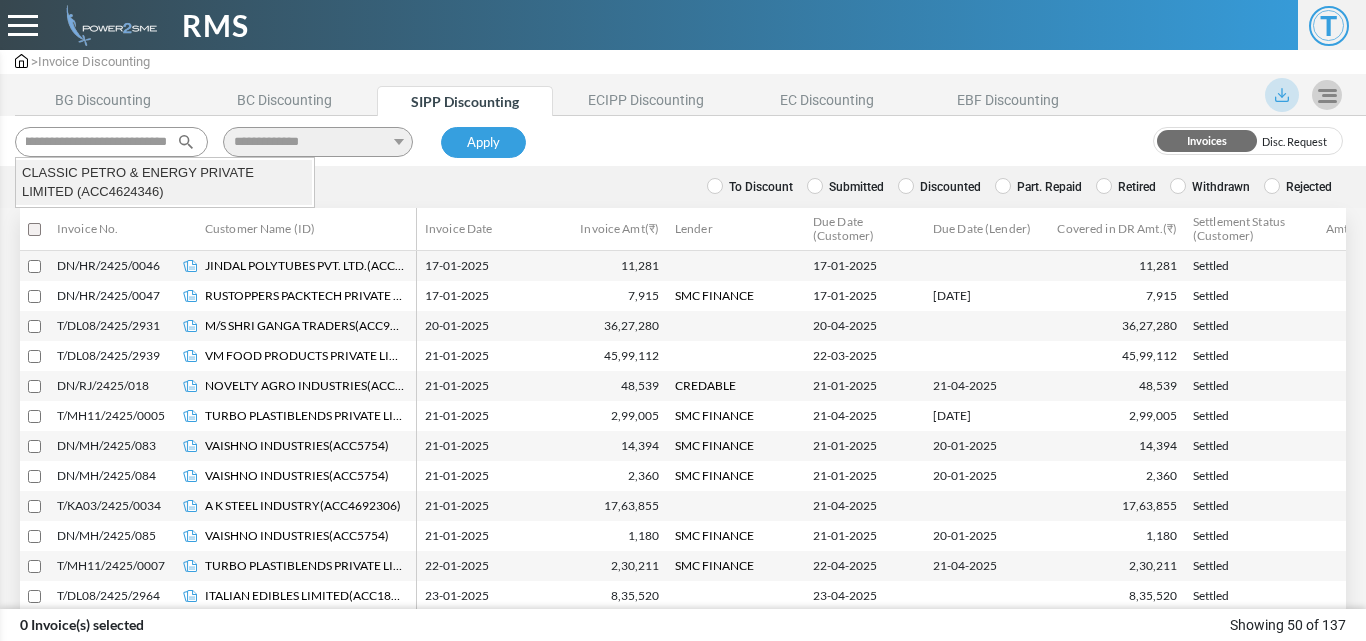click on "CLASSIC PETRO & ENERGY PRIVATE LIMITED (ACC4624346)" at bounding box center (164, 182) 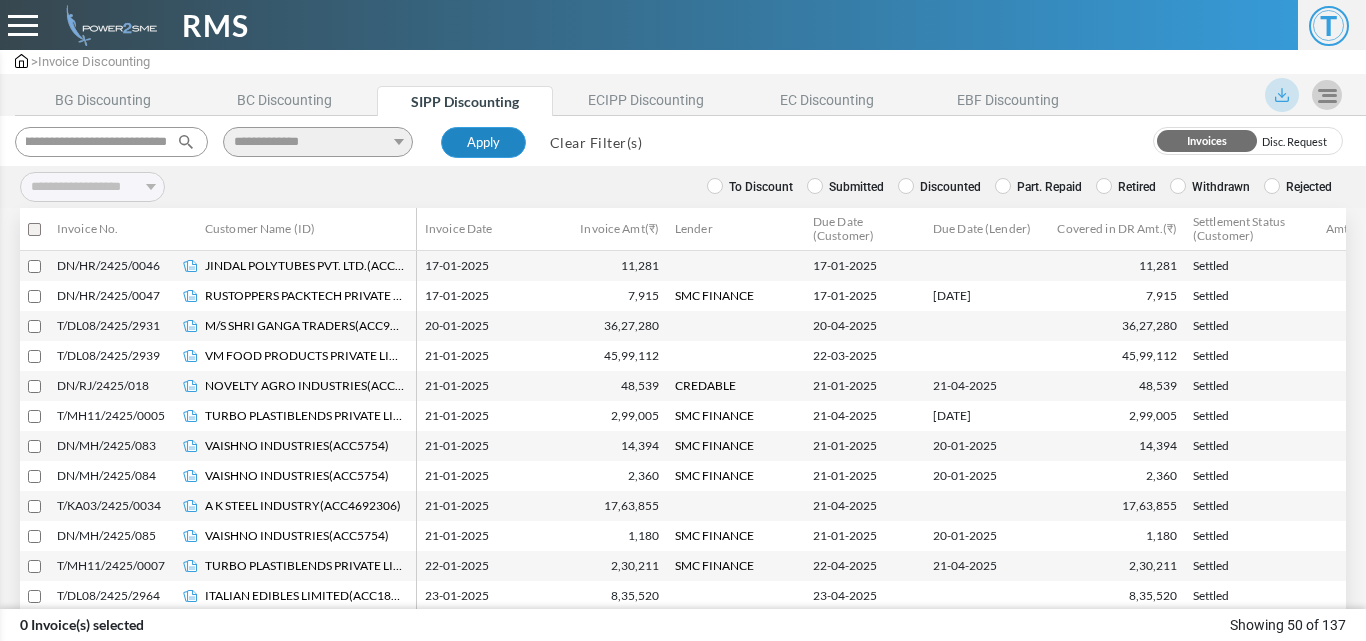 type on "**********" 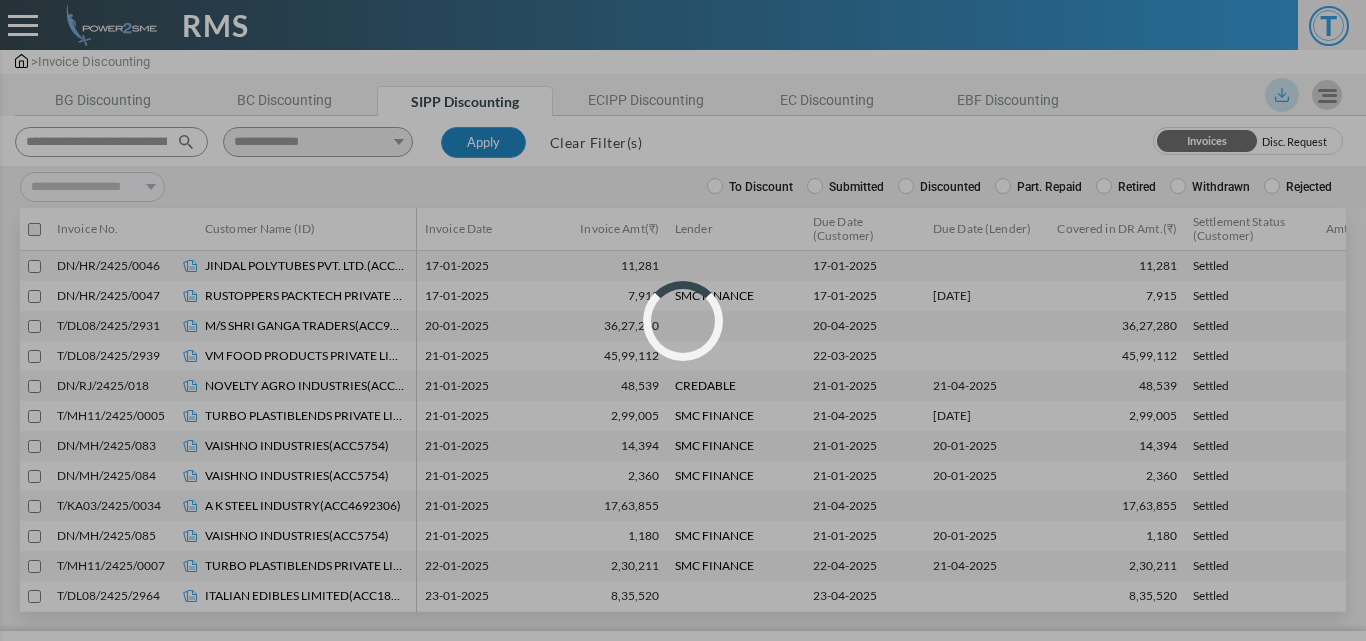 select 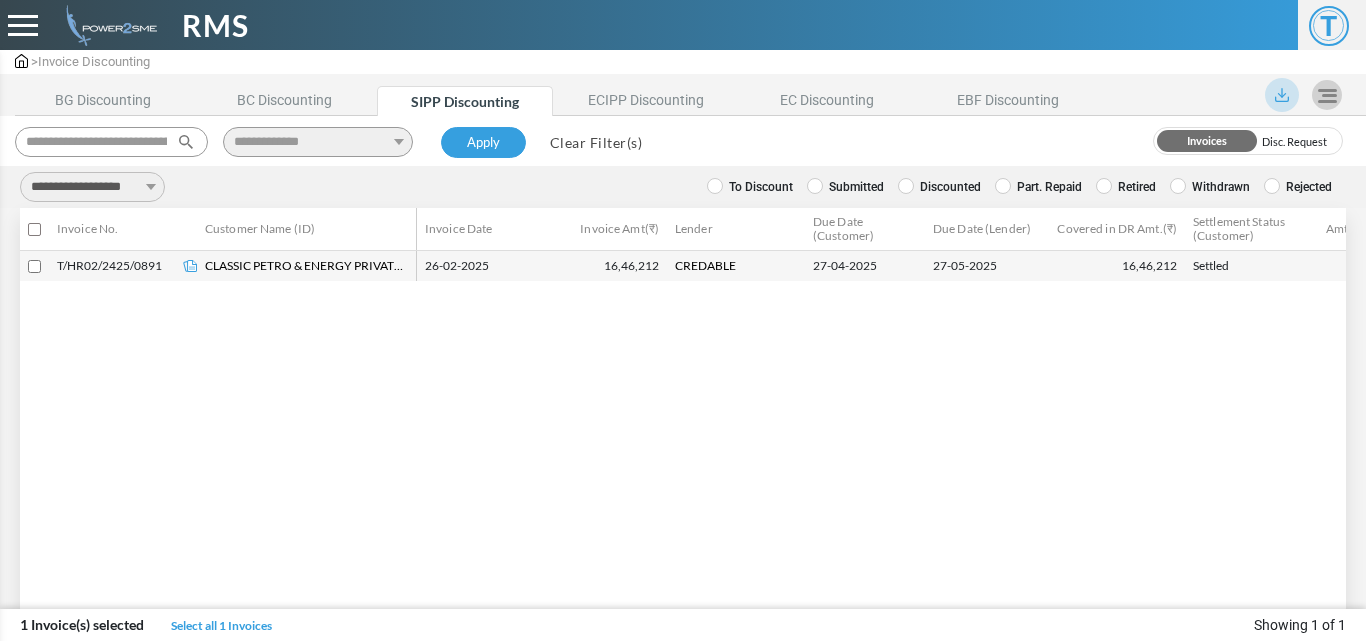 click on "**********" at bounding box center [92, 187] 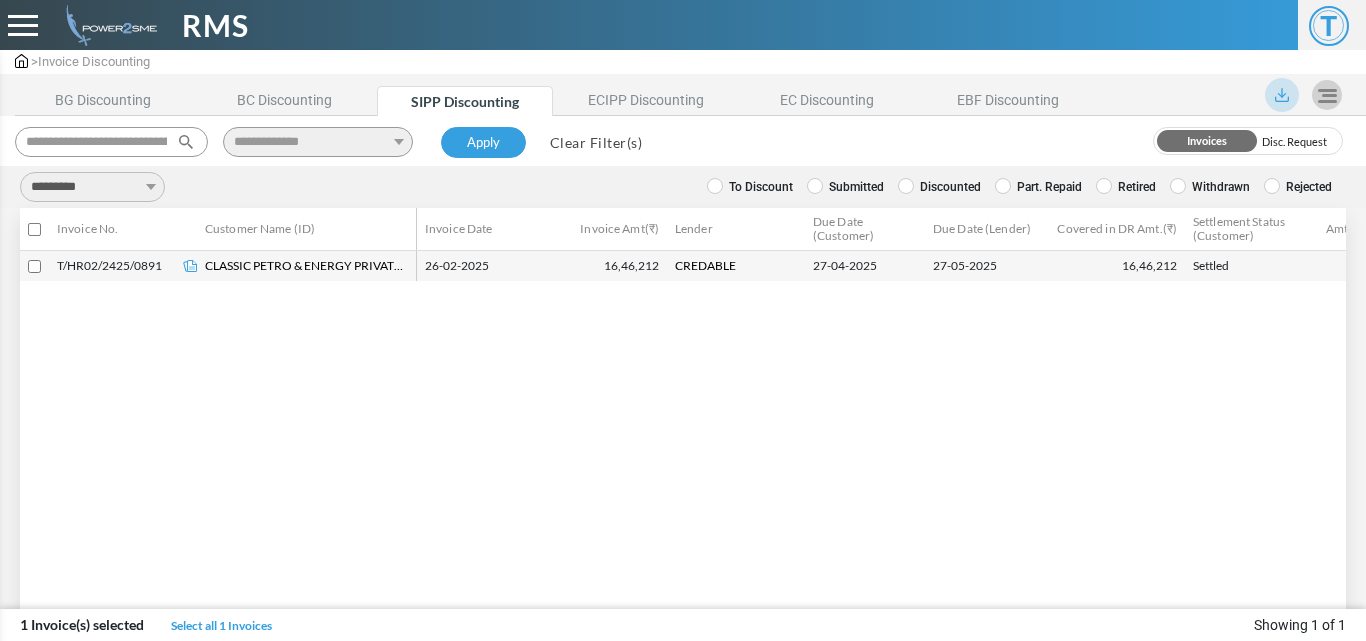 click on "**********" at bounding box center [92, 187] 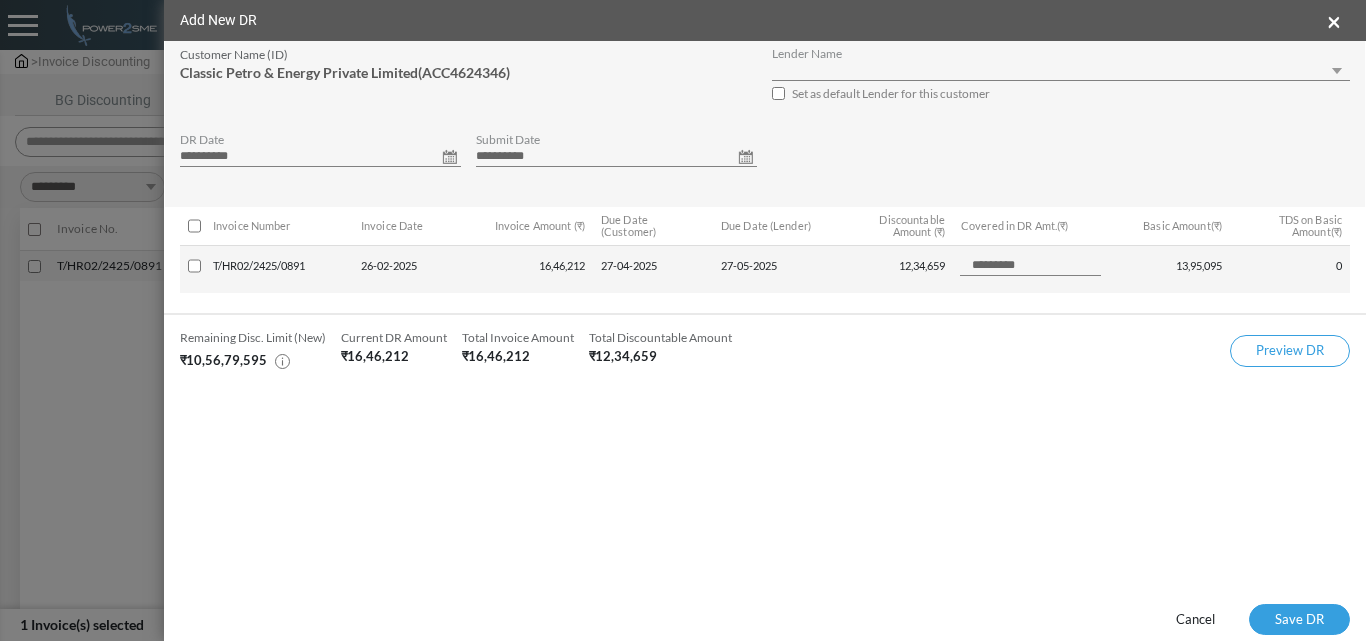 select on "**" 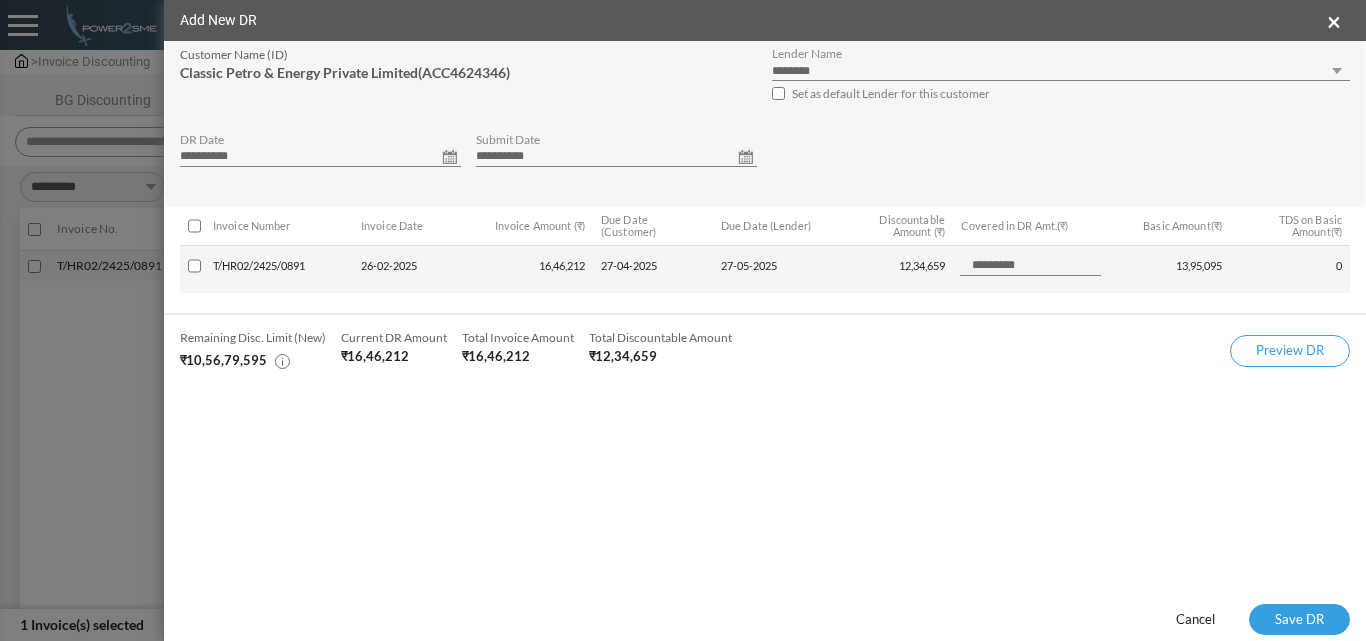 click on "**********" at bounding box center [320, 157] 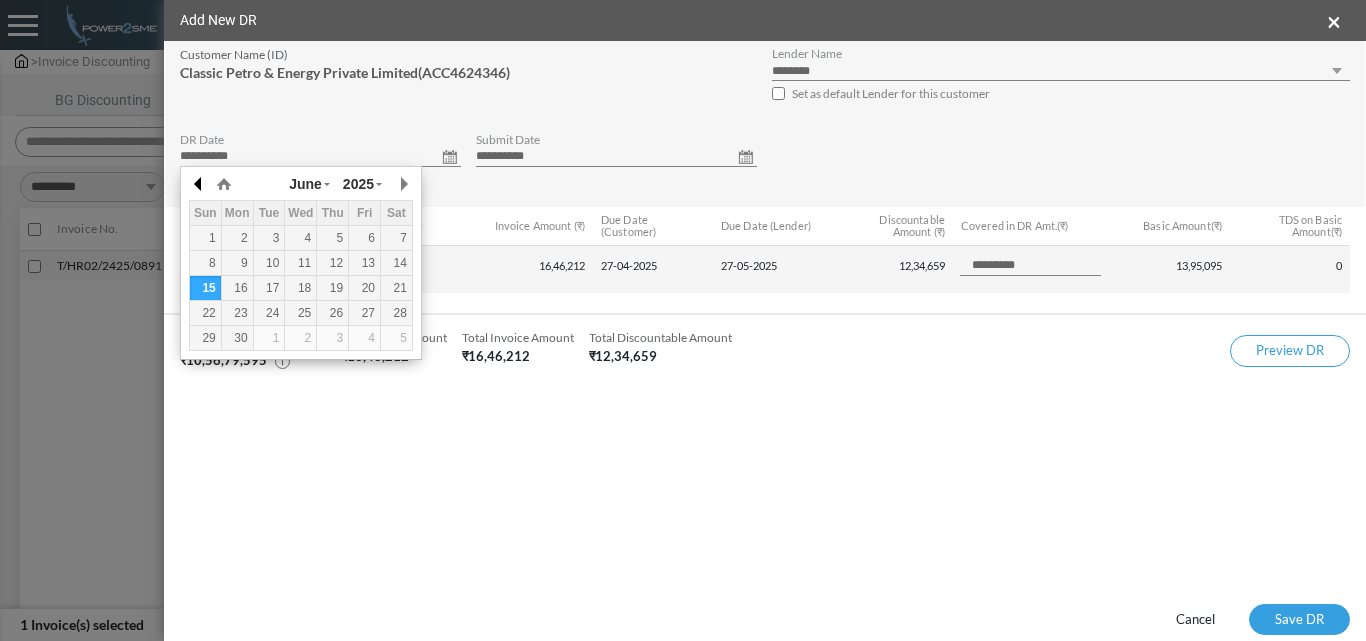 click at bounding box center (199, 184) 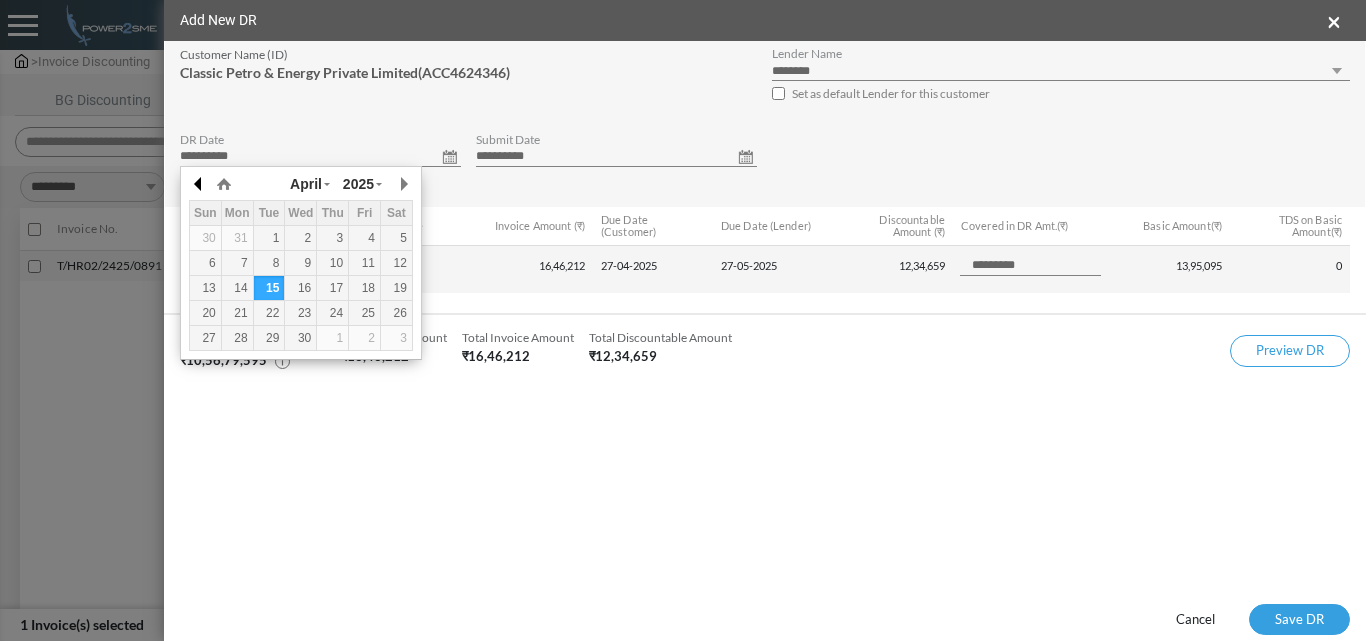 click at bounding box center (199, 184) 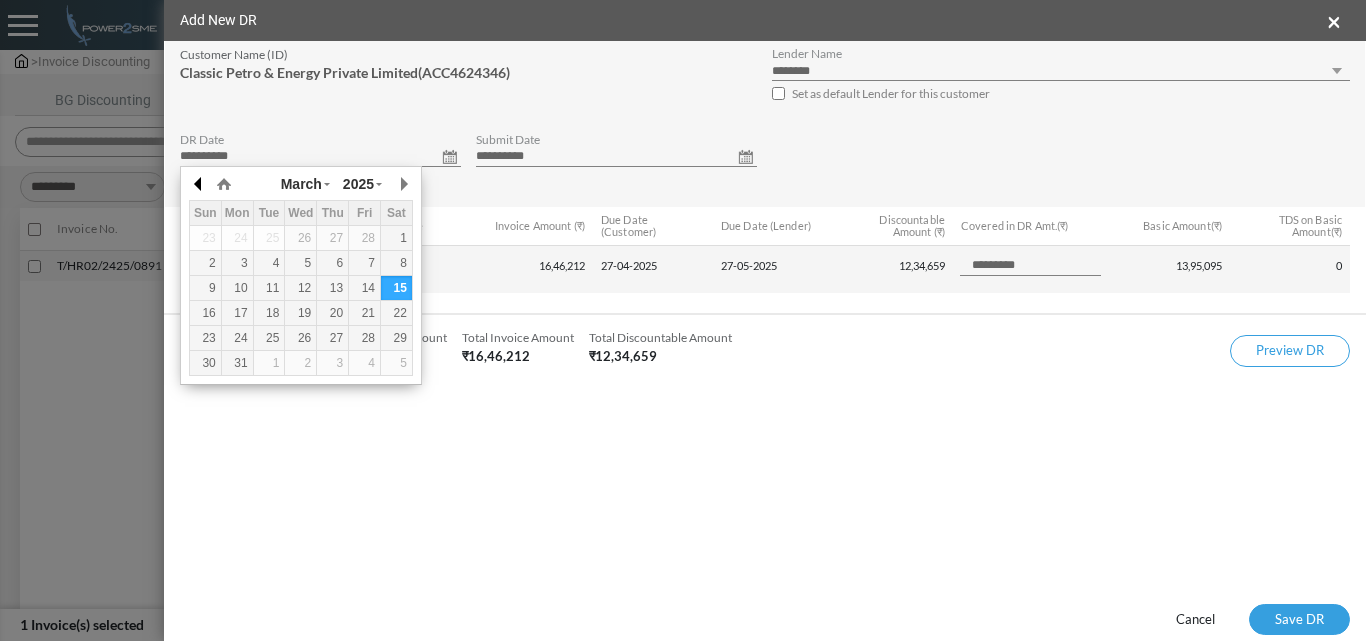 click at bounding box center [199, 184] 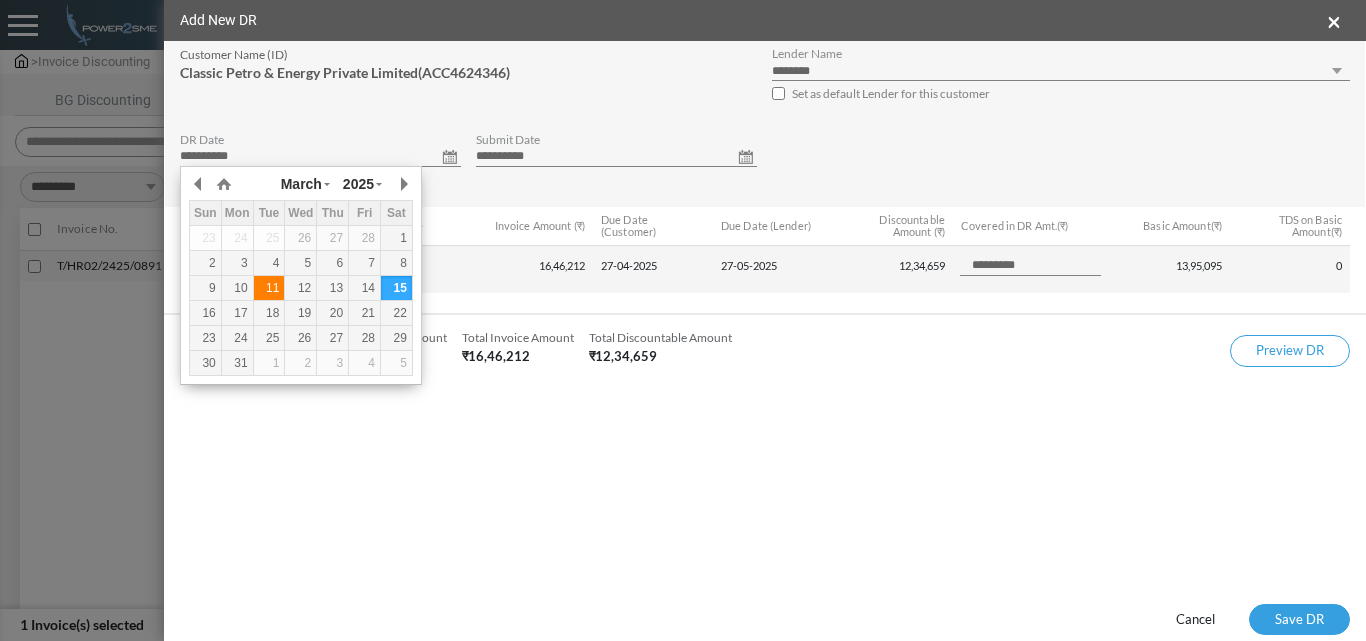 click on "11" at bounding box center (269, 288) 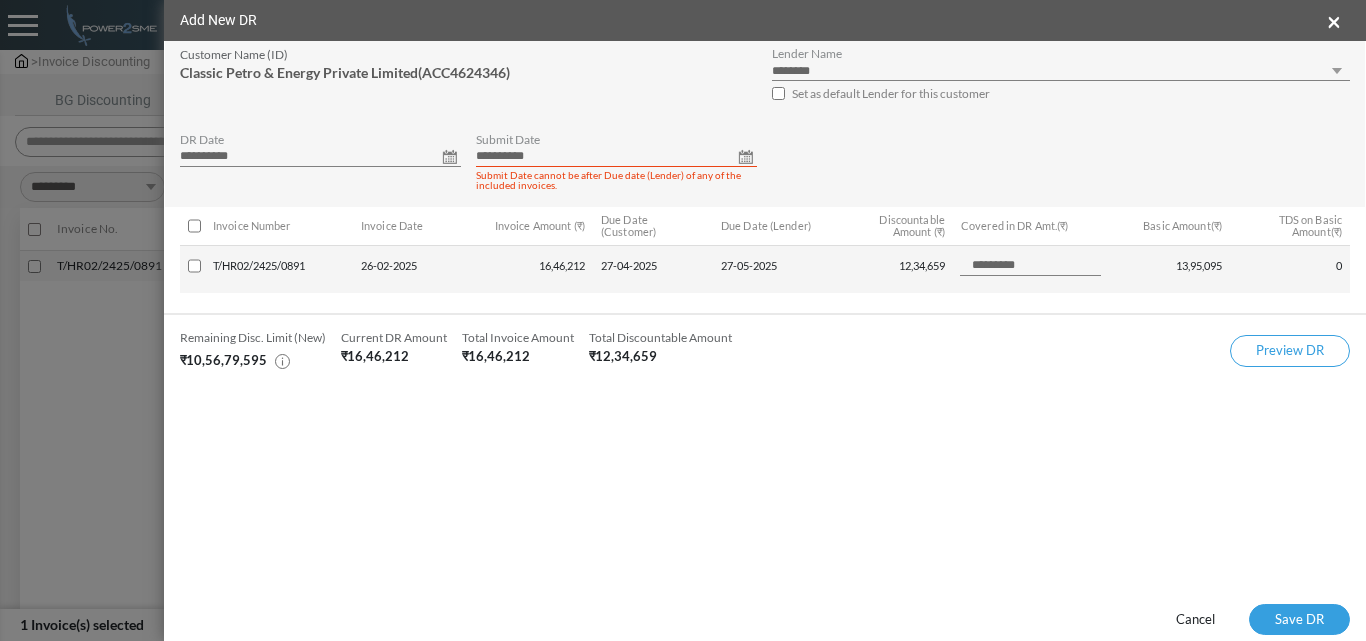 drag, startPoint x: 744, startPoint y: 159, endPoint x: 727, endPoint y: 161, distance: 17.117243 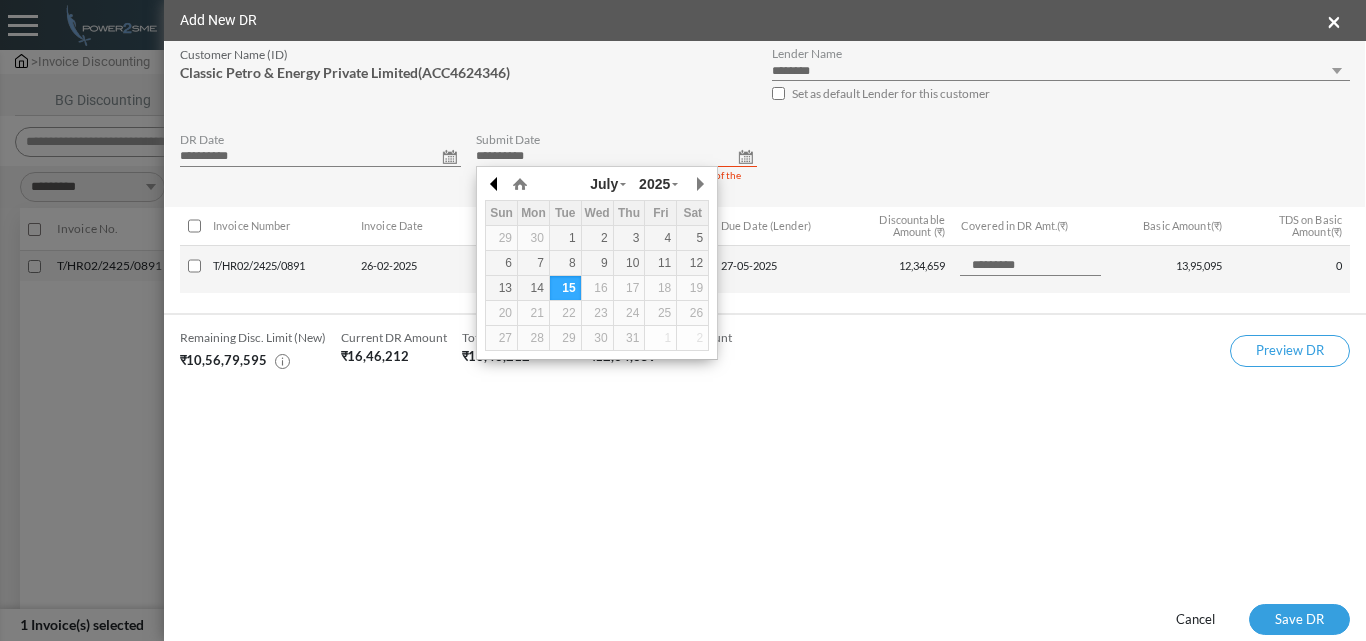 click at bounding box center [495, 184] 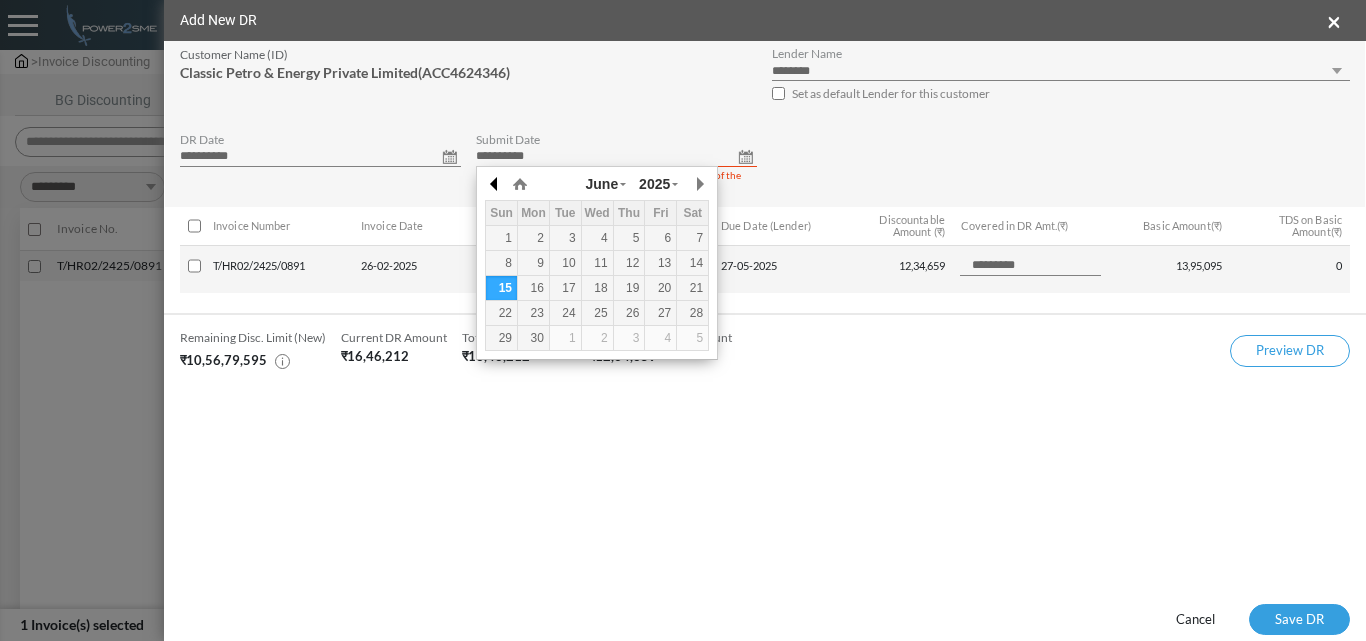 click at bounding box center (495, 184) 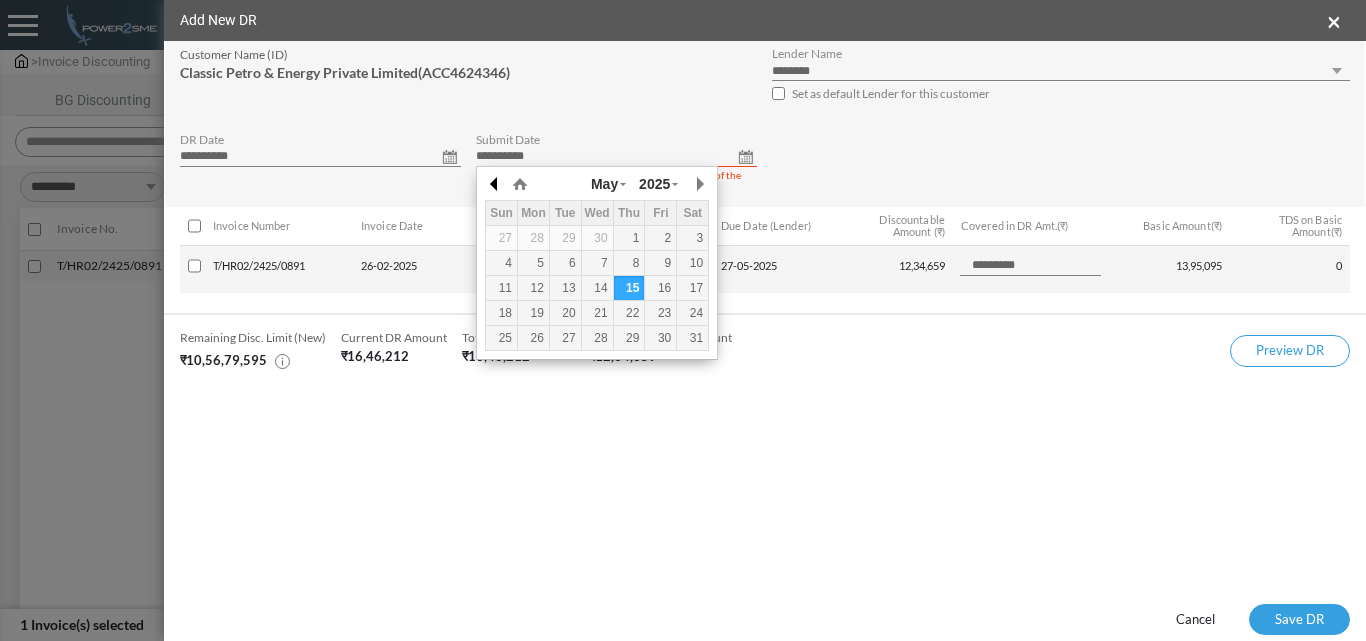 click at bounding box center (495, 184) 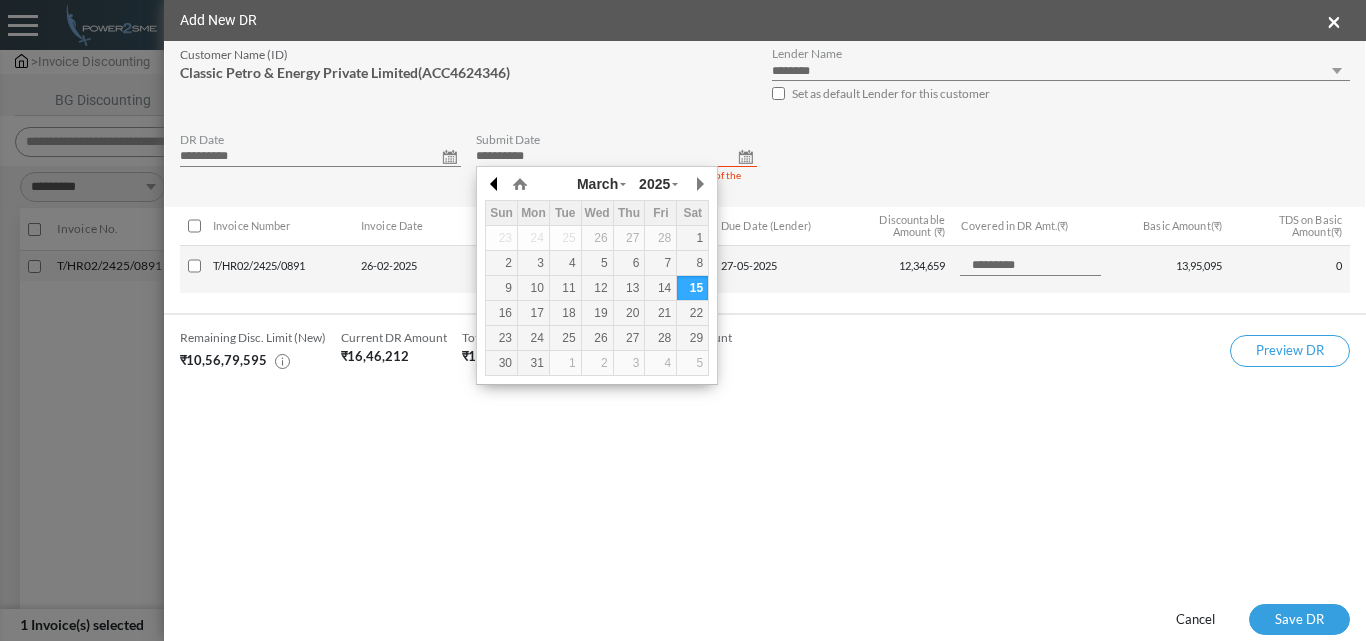 click at bounding box center (495, 184) 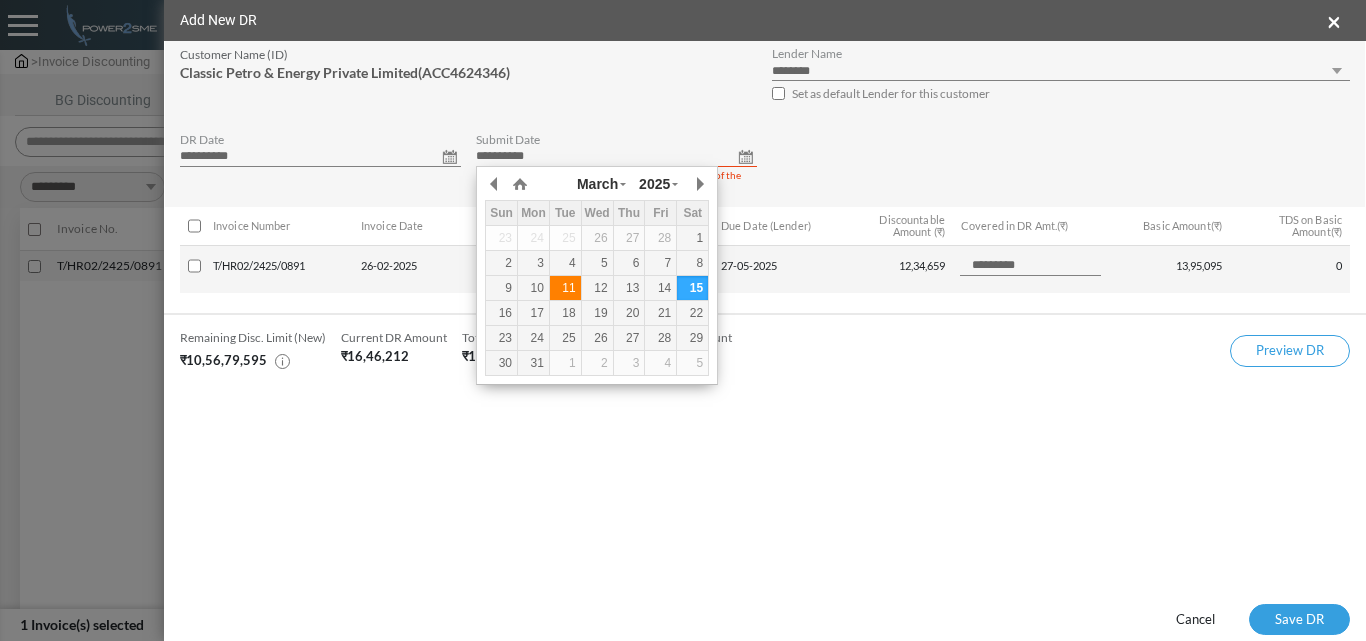click on "11" at bounding box center [565, 288] 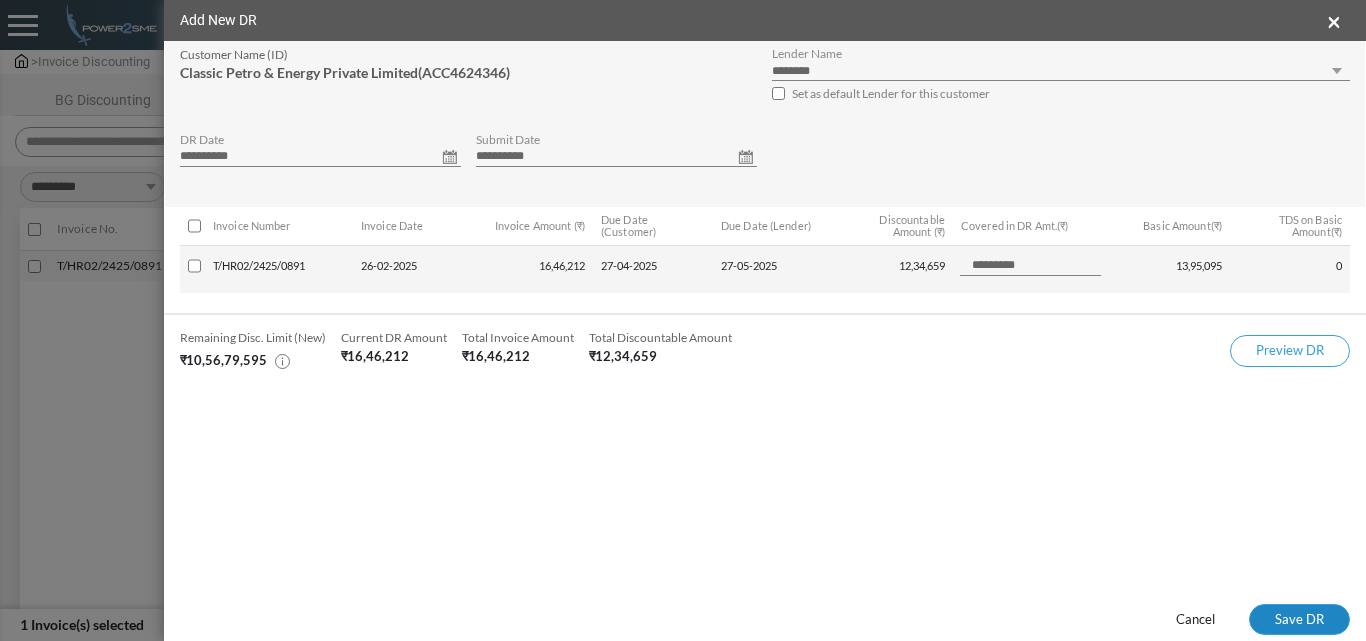click on "Save DR" at bounding box center [1299, 620] 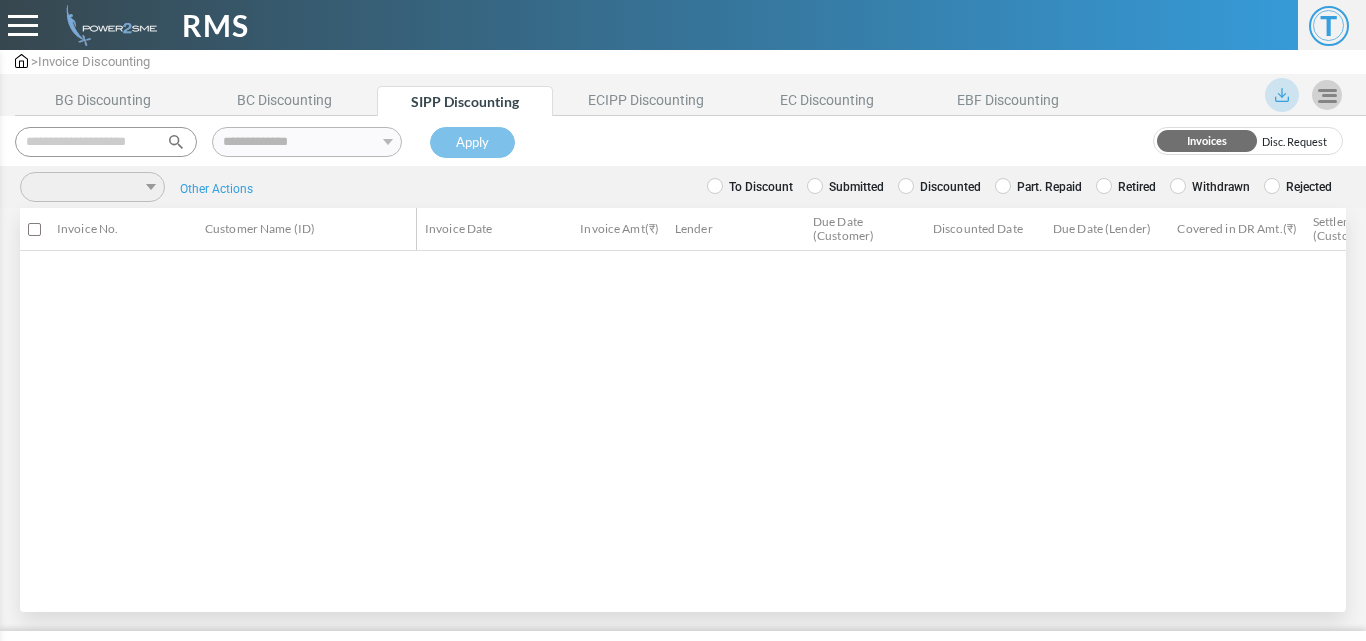 scroll, scrollTop: 0, scrollLeft: 0, axis: both 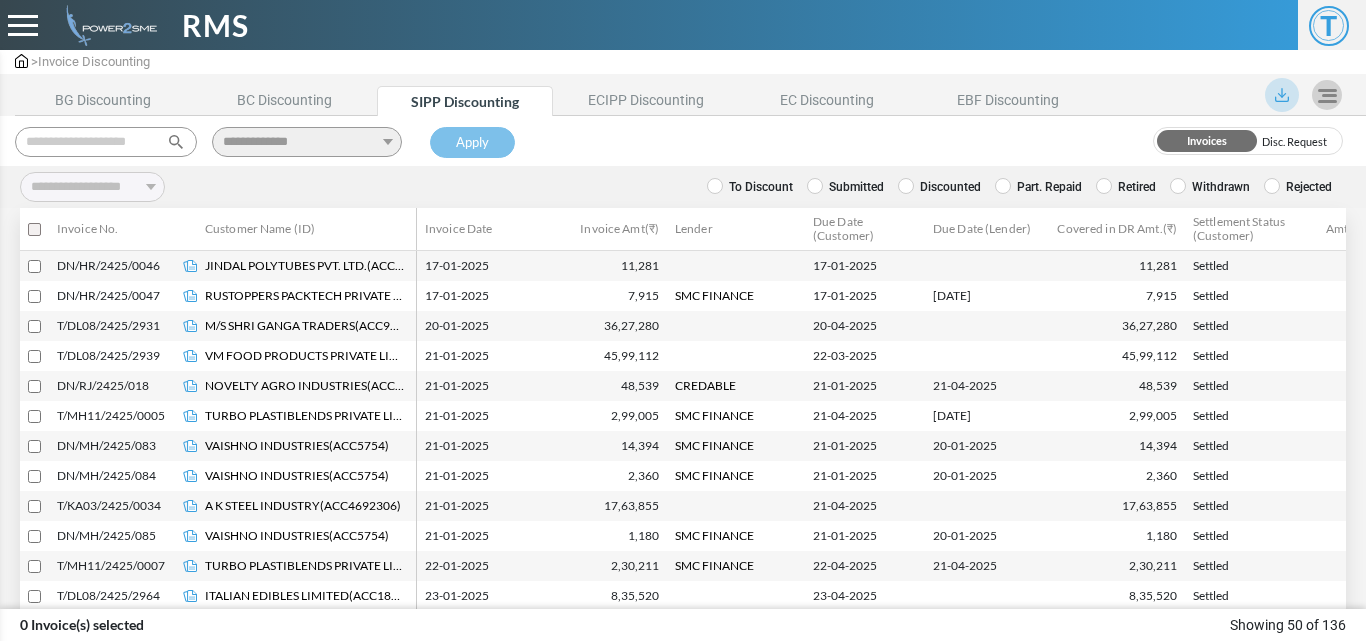 click on "**********" at bounding box center (906, 187) 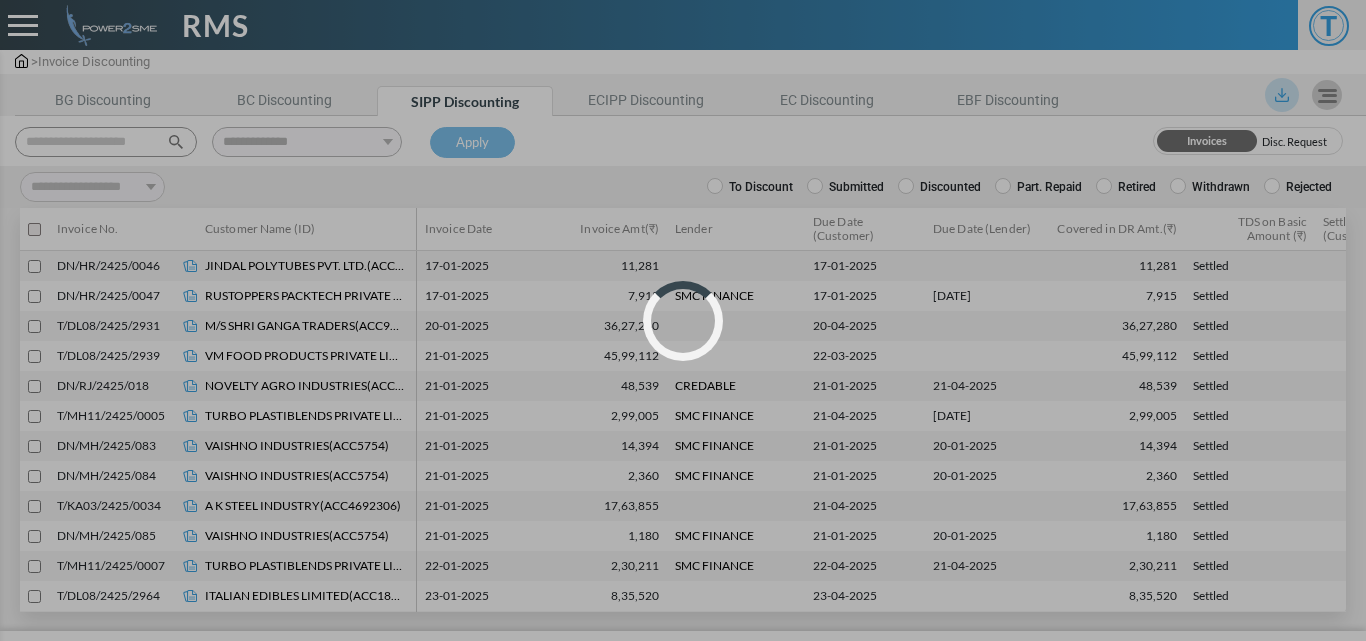 select 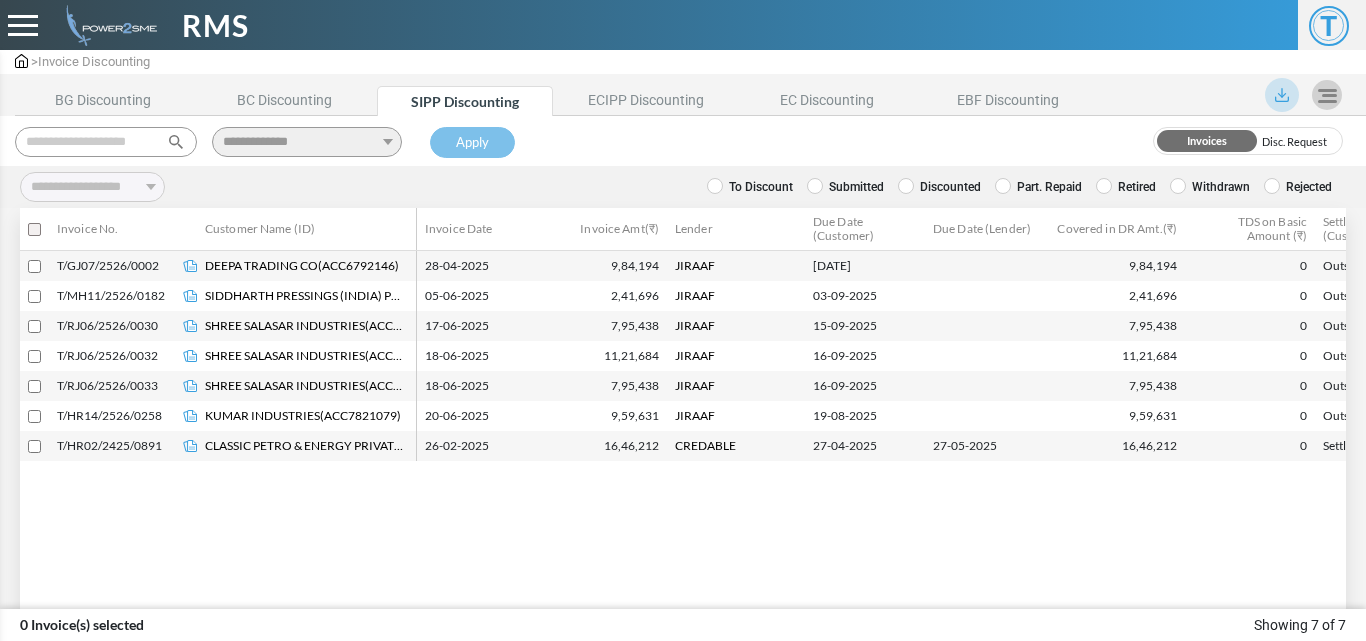 click on "T/HR02/2425/0891" at bounding box center [117, 446] 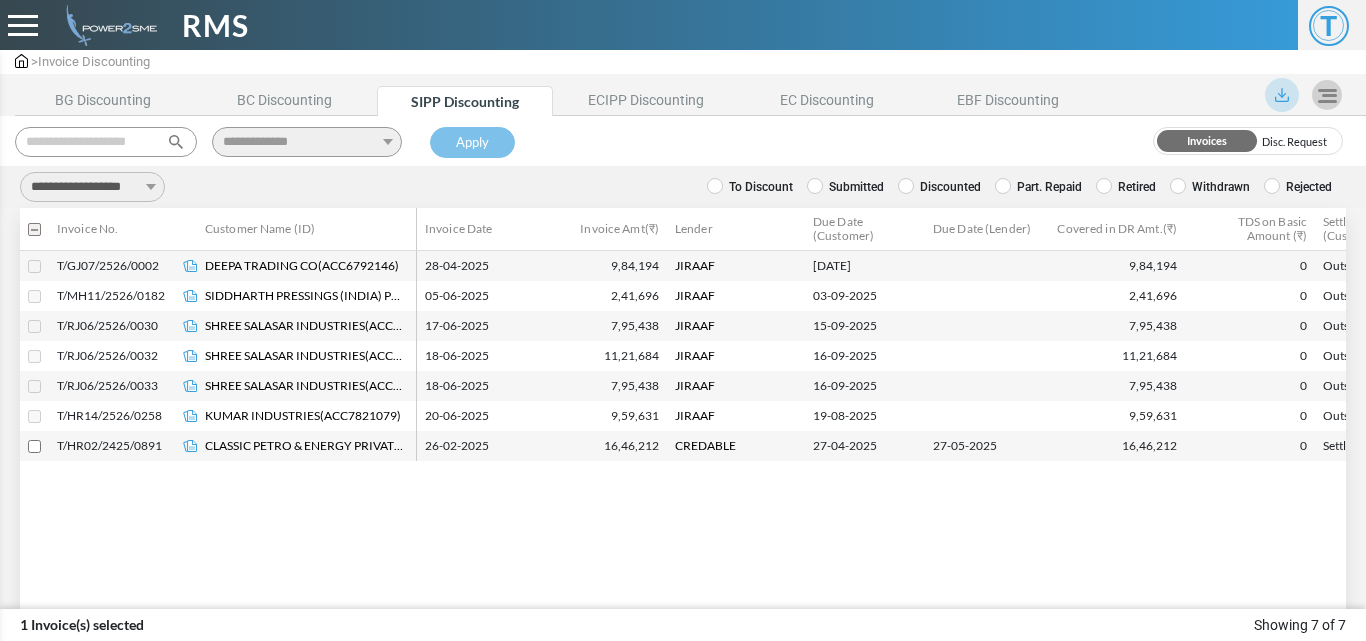 click on "**********" at bounding box center [92, 187] 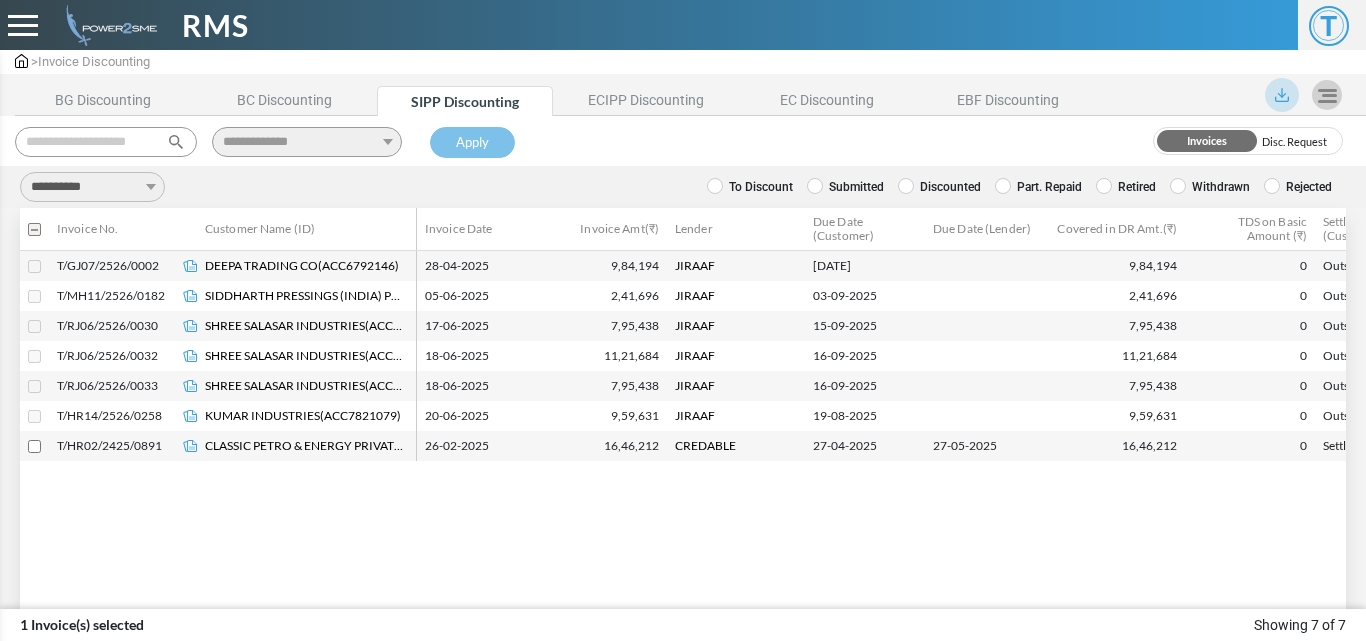 click on "**********" at bounding box center (92, 187) 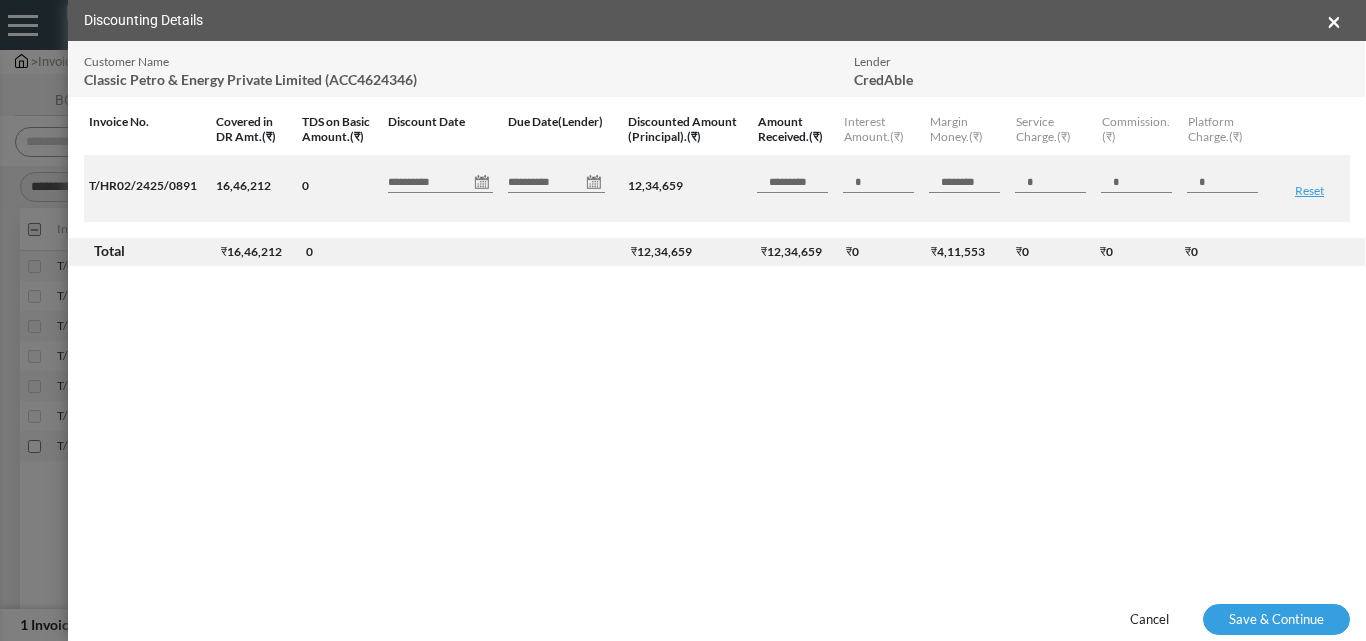 click on "**********" at bounding box center (440, 183) 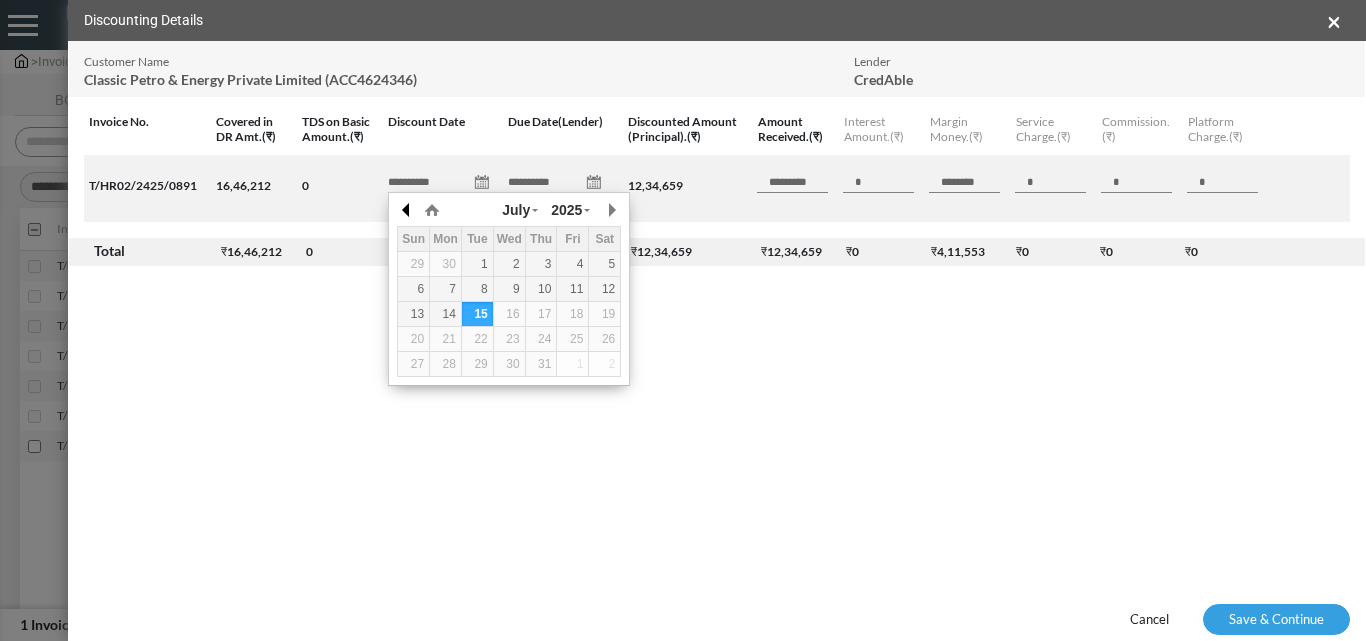 click at bounding box center [407, 210] 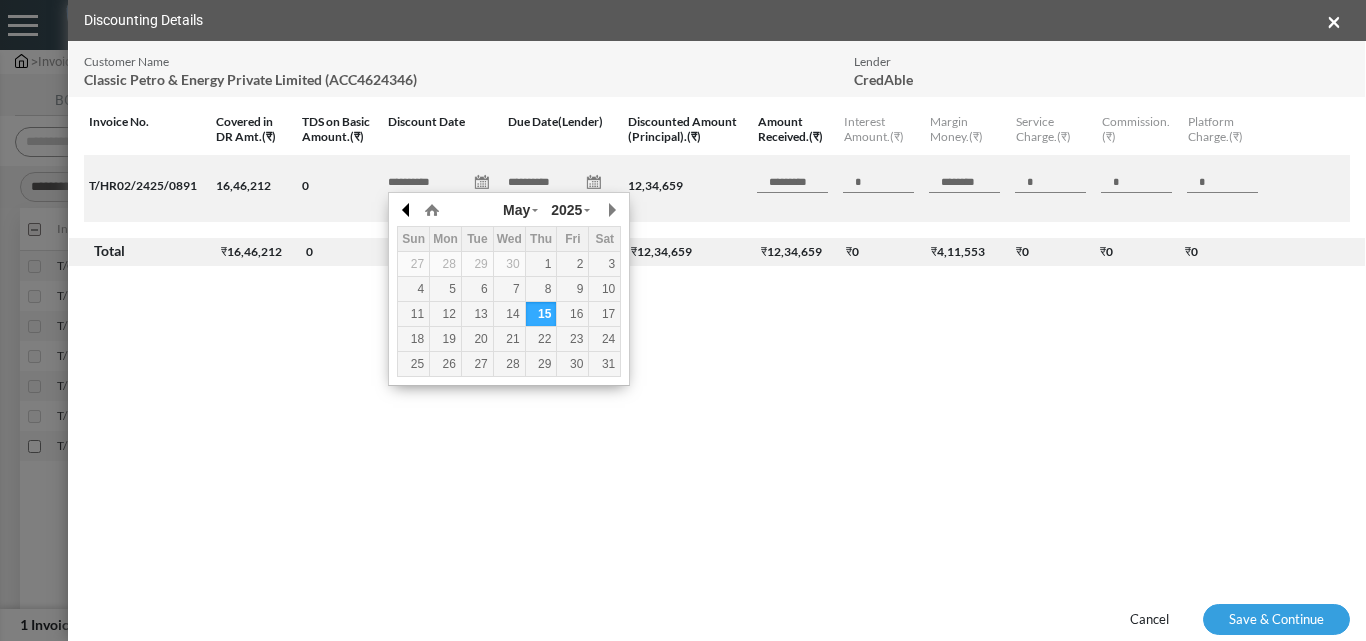 click at bounding box center (407, 210) 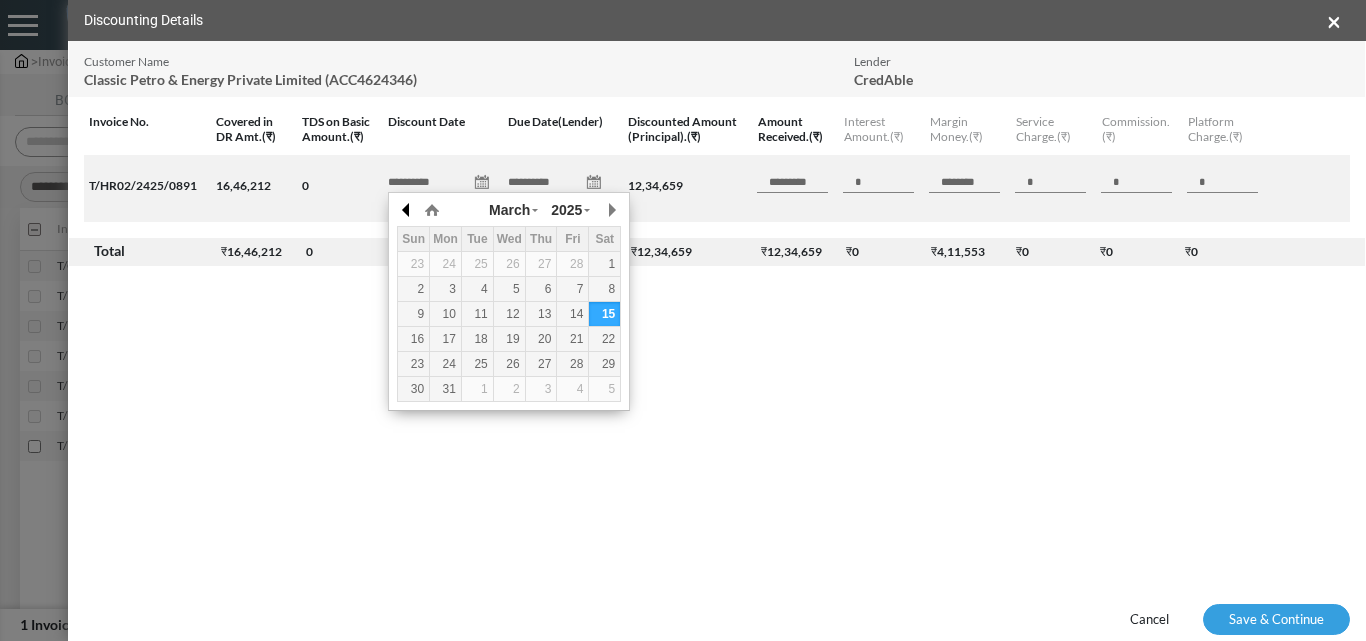 click at bounding box center (407, 210) 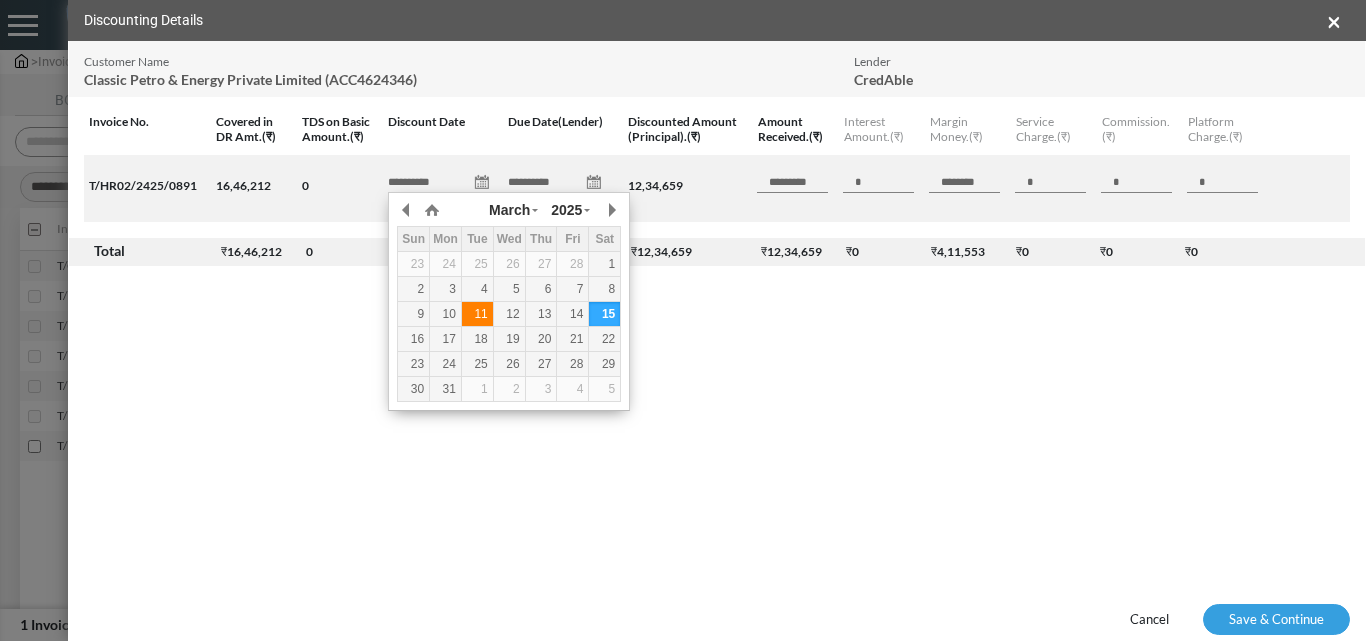 click on "11" at bounding box center (477, 314) 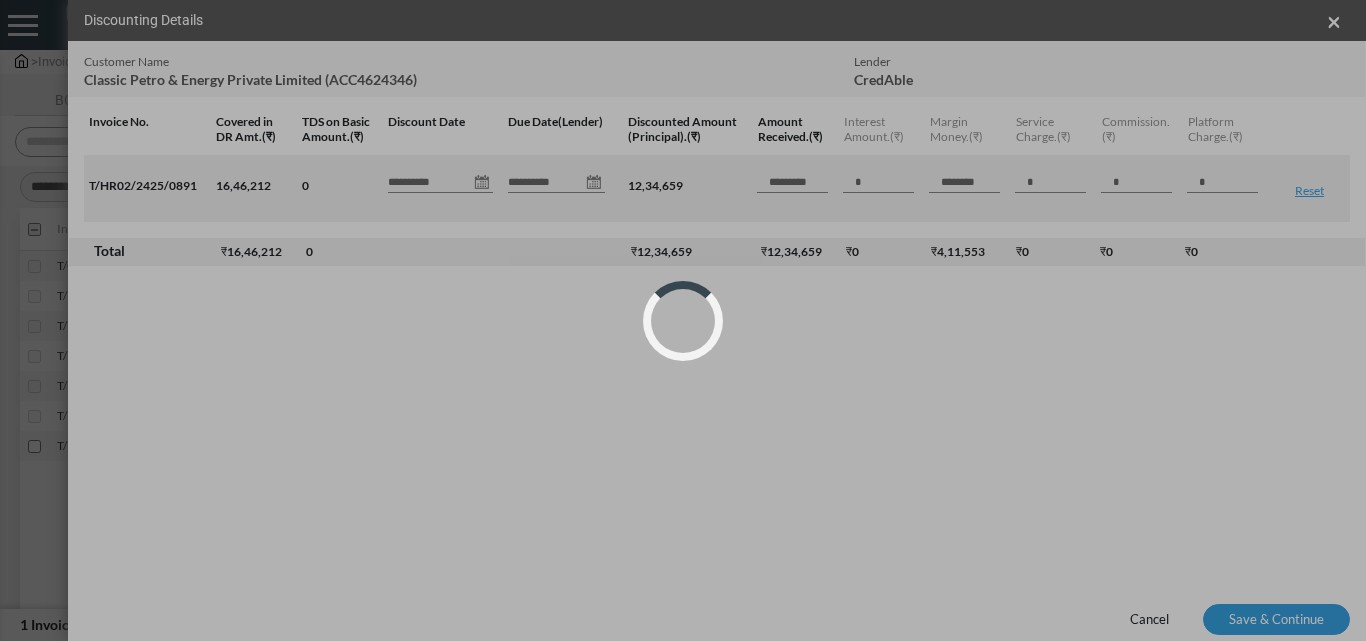 click on "**********" at bounding box center [683, 306] 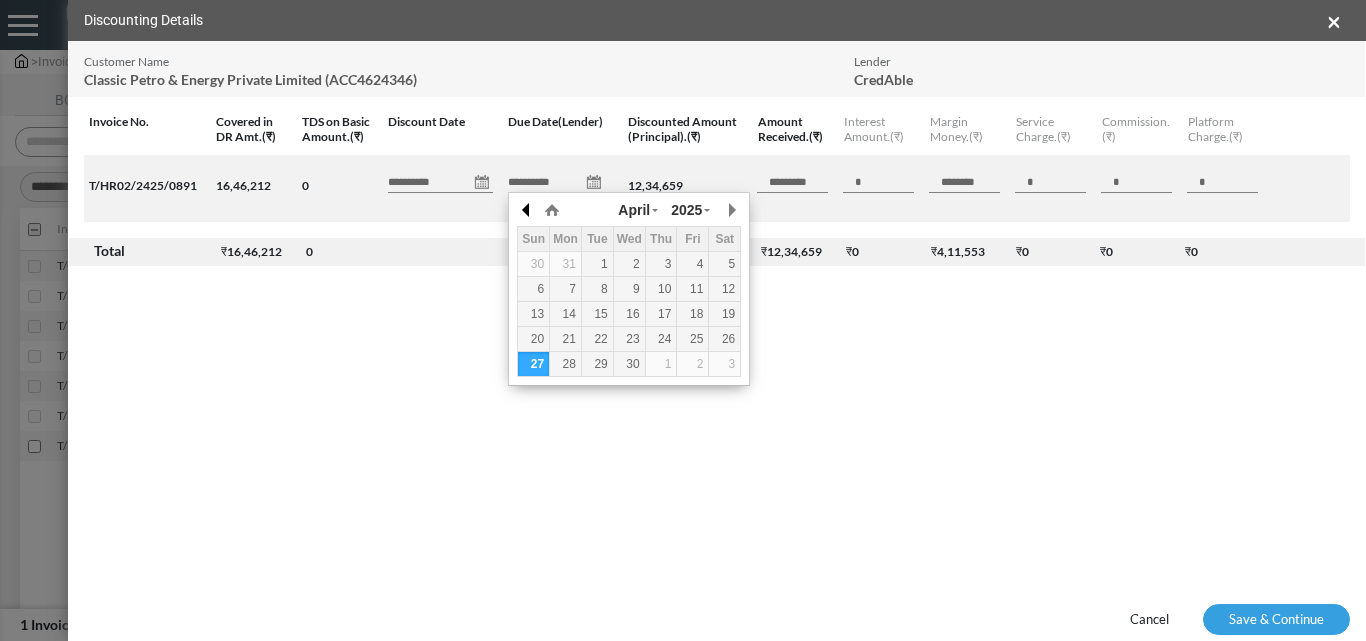 click at bounding box center (527, 210) 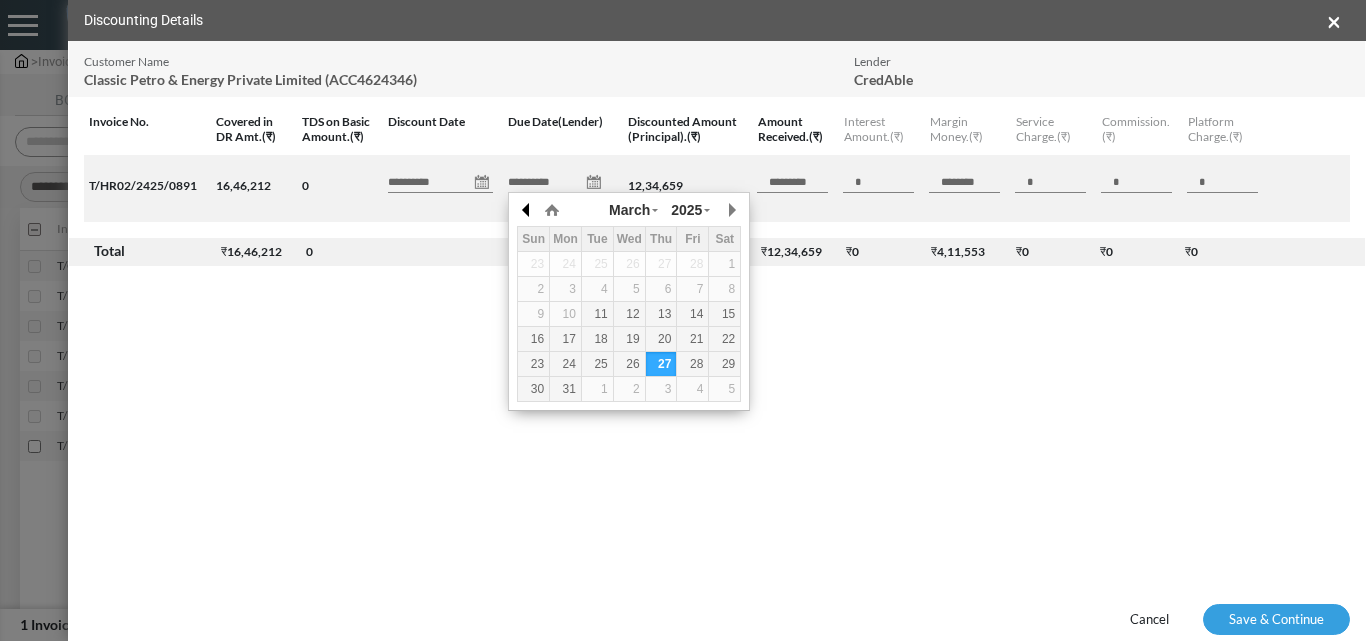 click at bounding box center (527, 210) 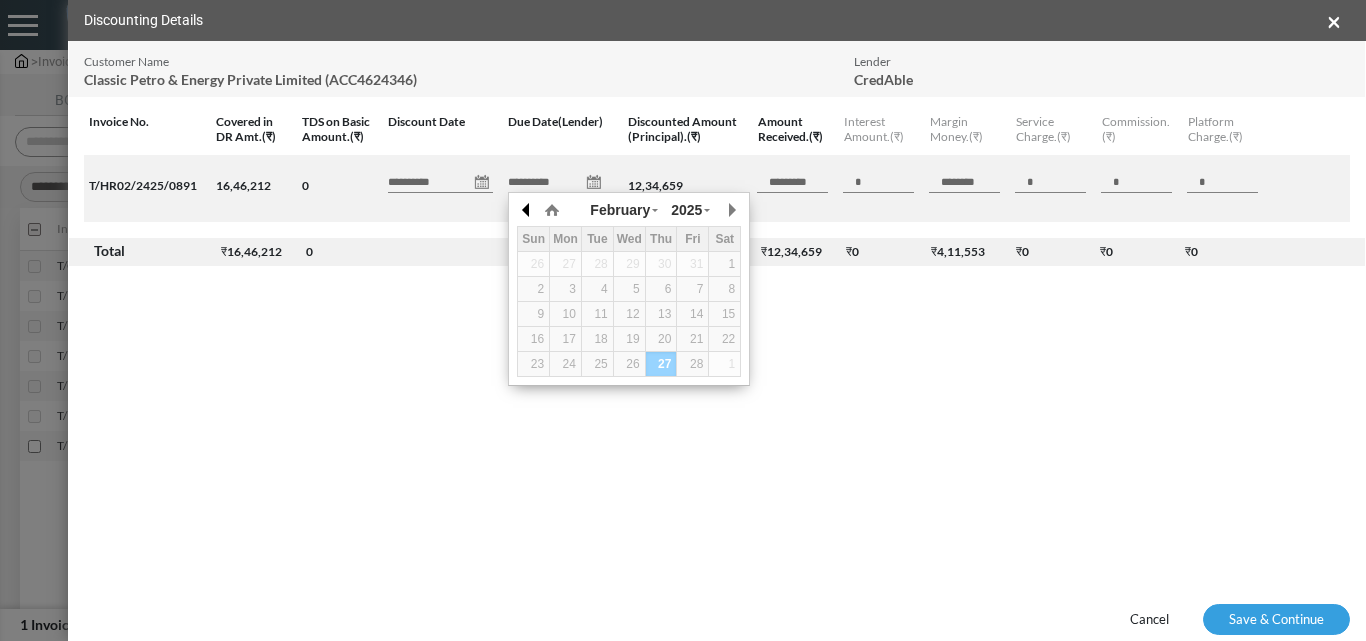 click at bounding box center (527, 210) 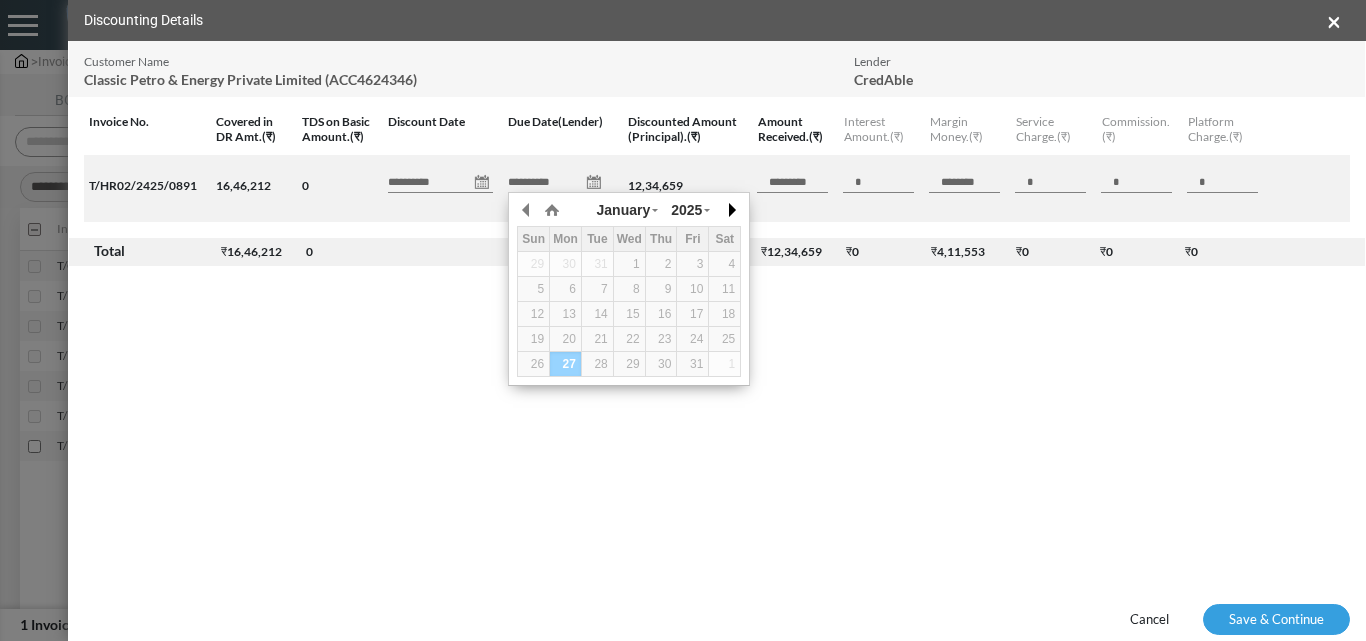 click at bounding box center (731, 210) 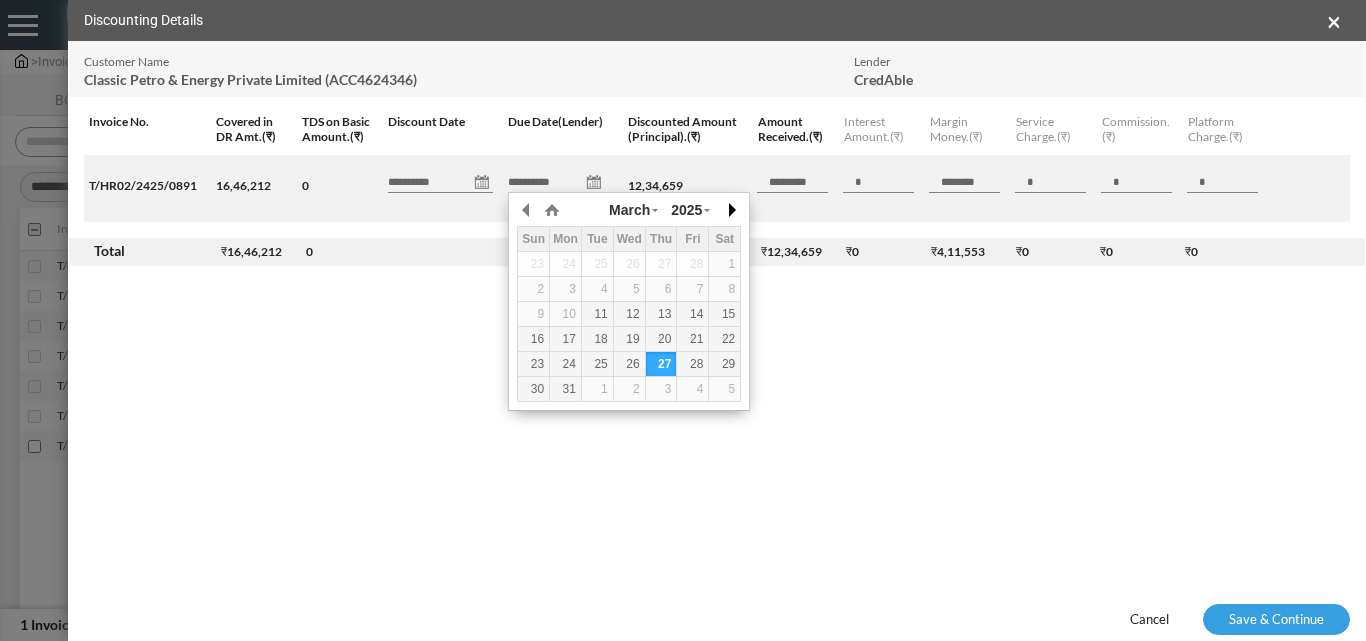 click at bounding box center [731, 210] 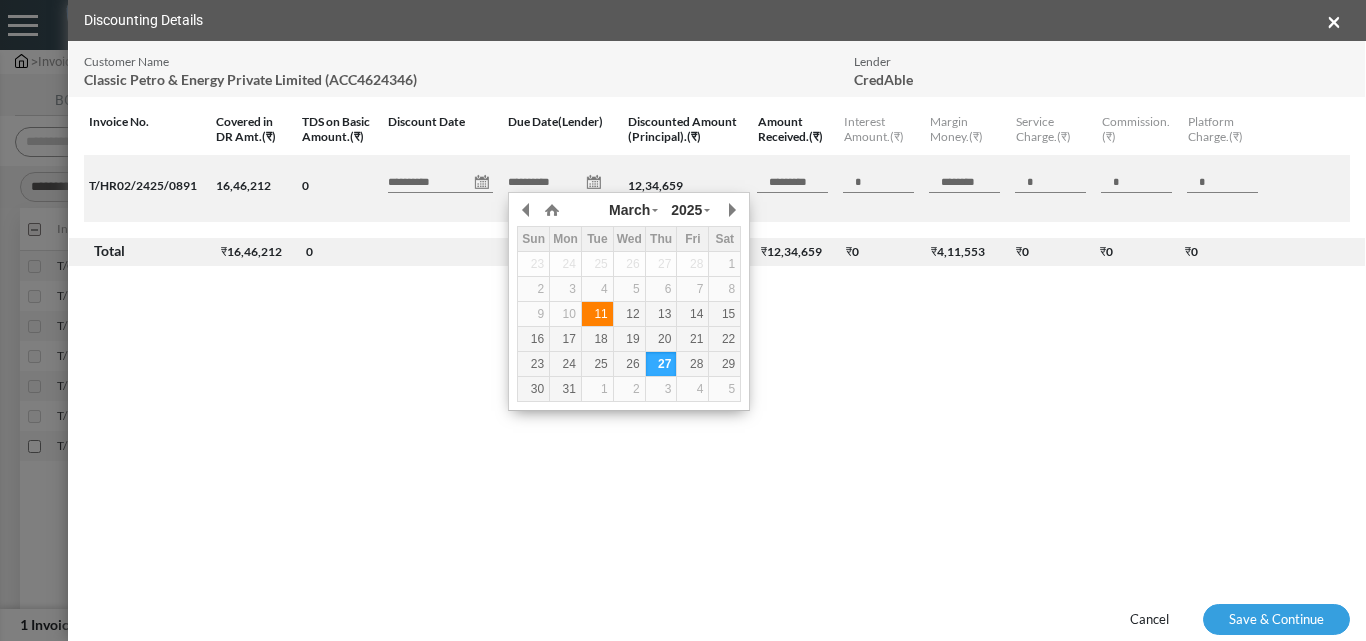 click on "11" at bounding box center (597, 314) 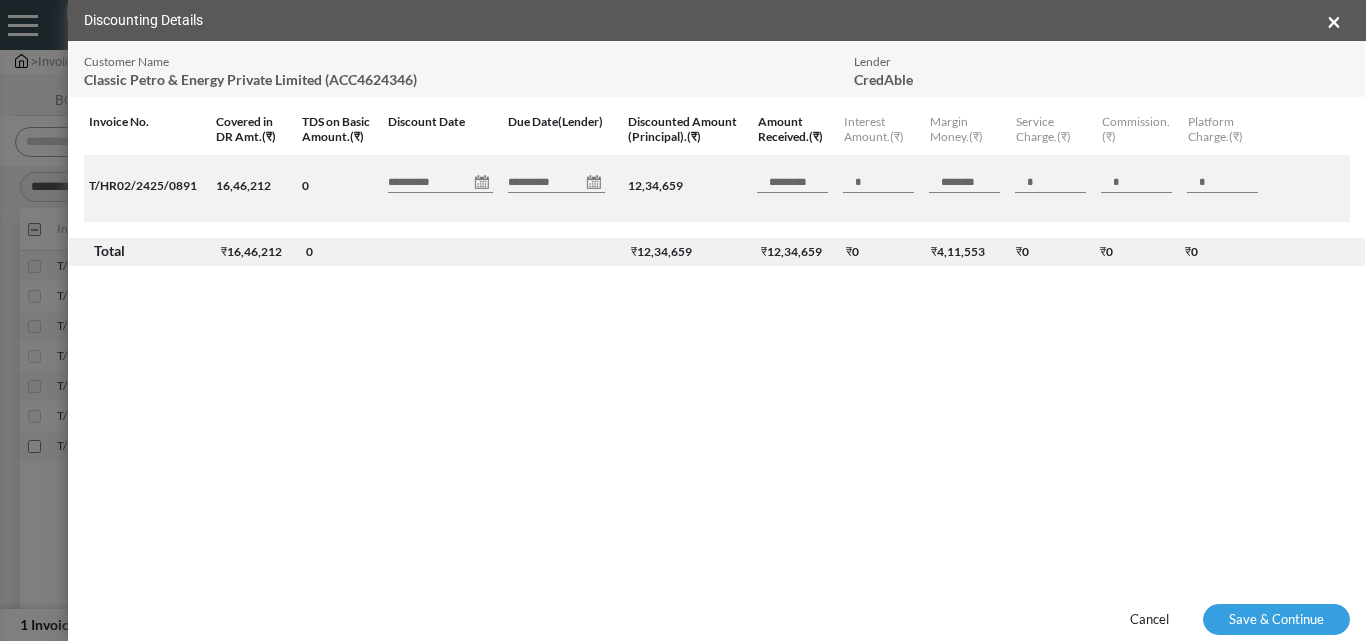 click on "Cancel" at bounding box center (1149, 620) 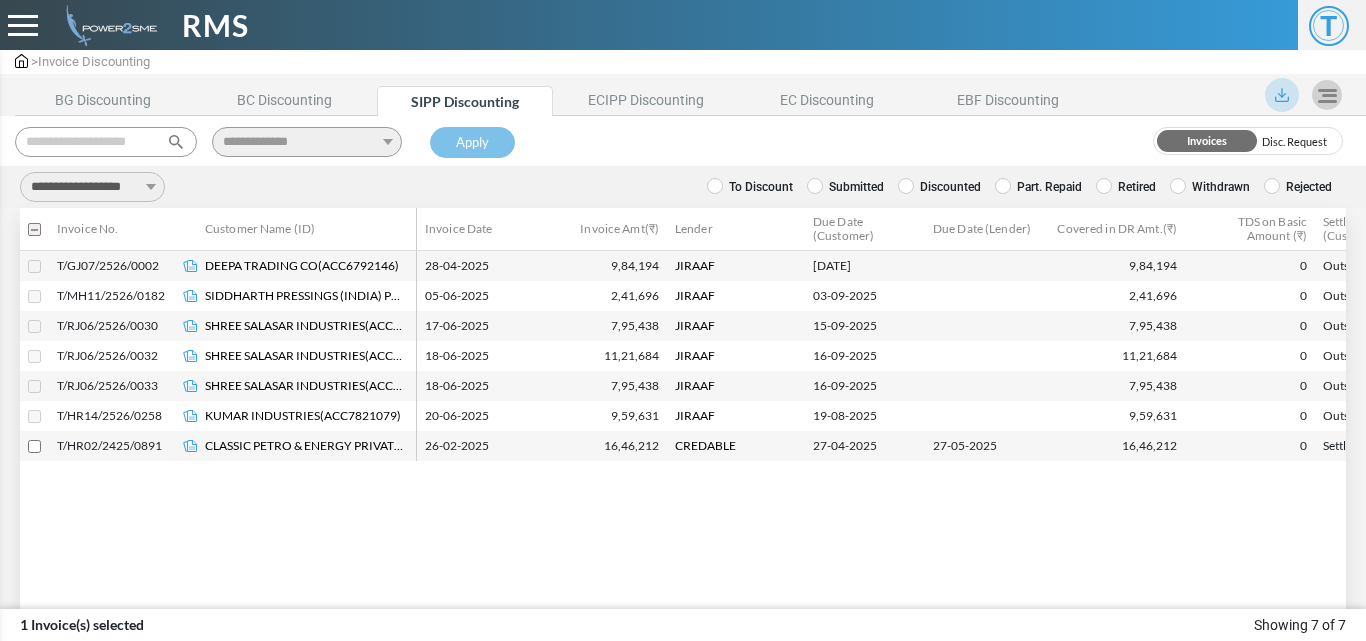 click on "**********" at bounding box center [92, 187] 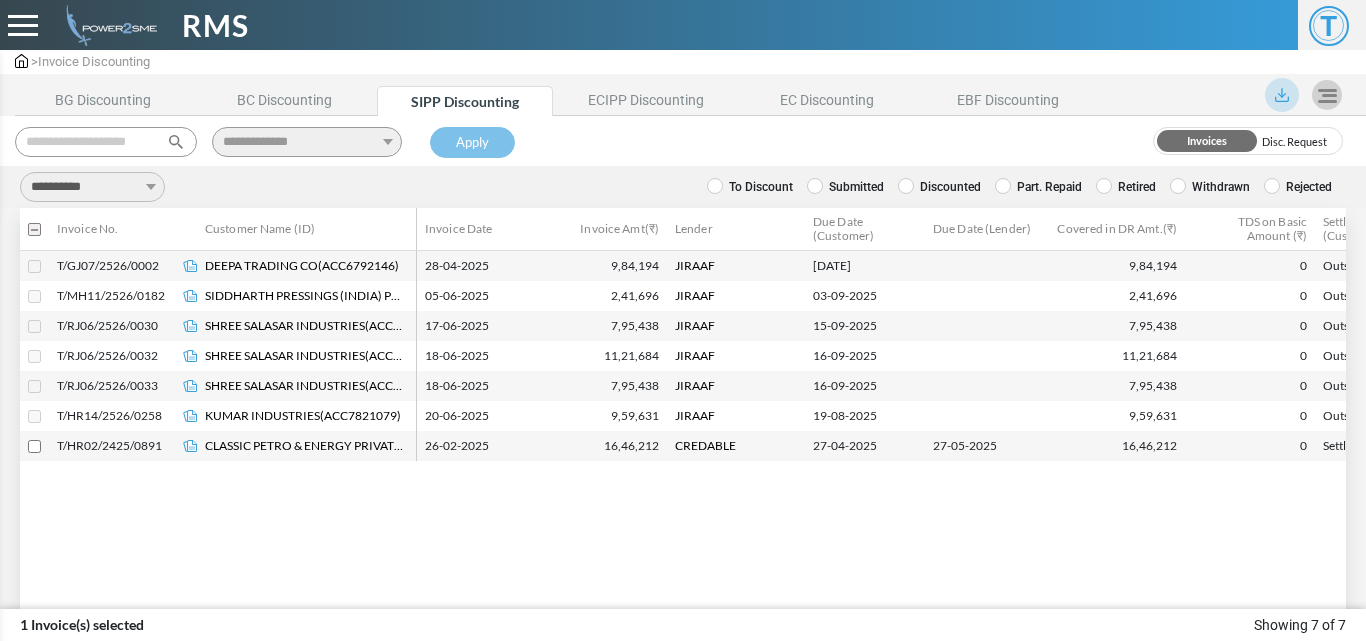 click on "**********" at bounding box center (92, 187) 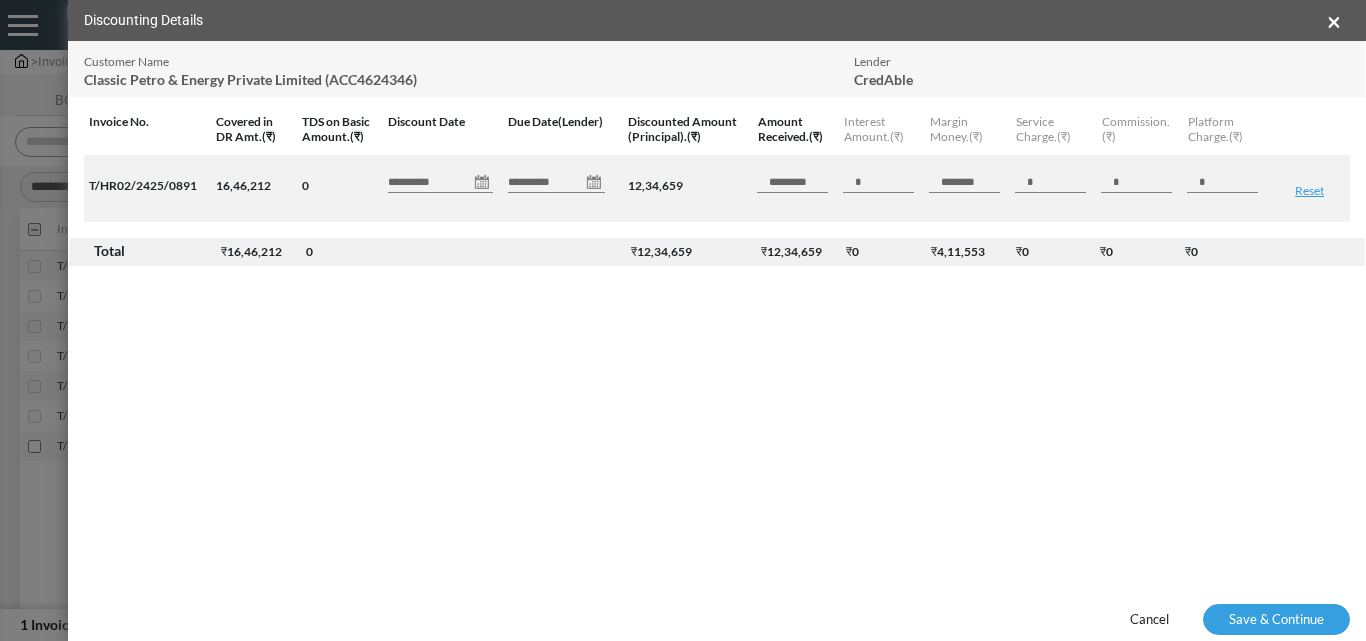 click on "**********" at bounding box center [440, 183] 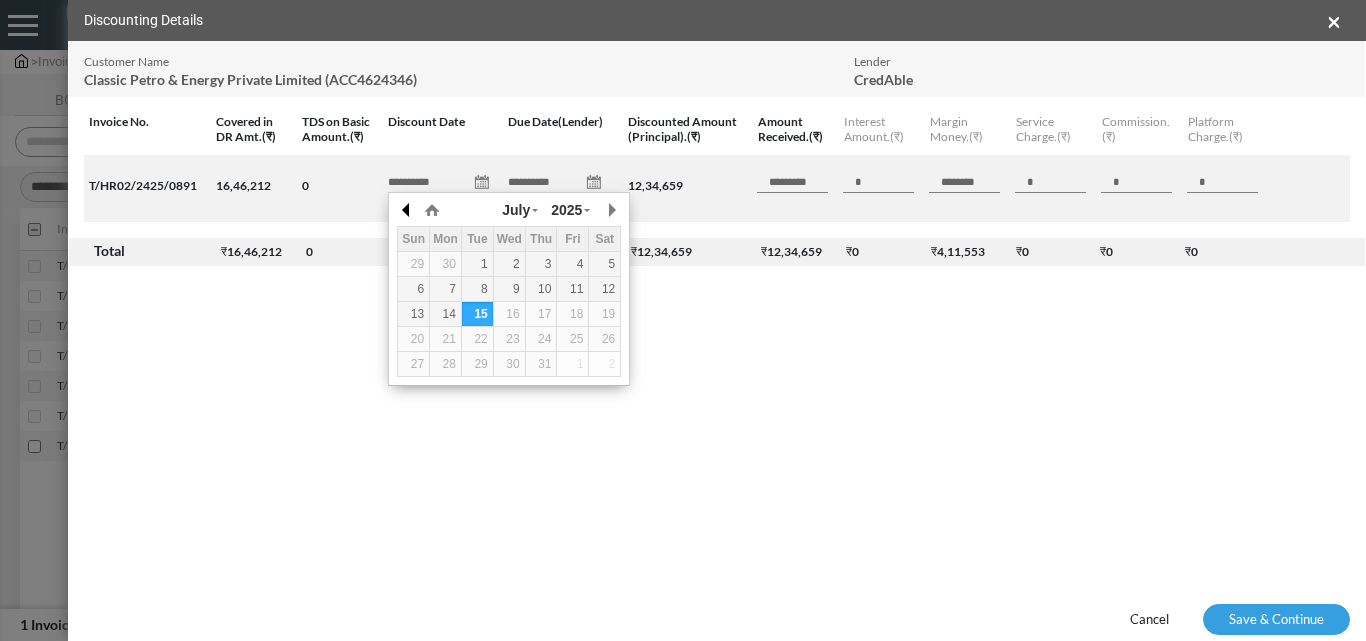 click at bounding box center (407, 210) 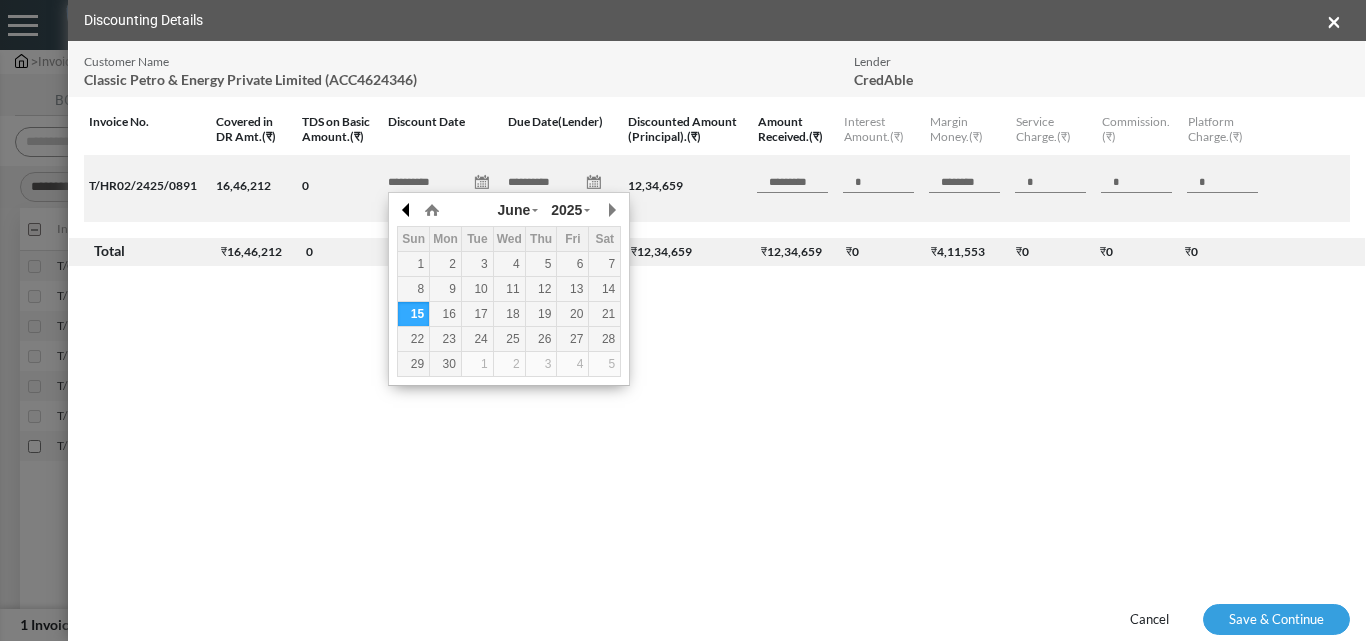 click at bounding box center [407, 210] 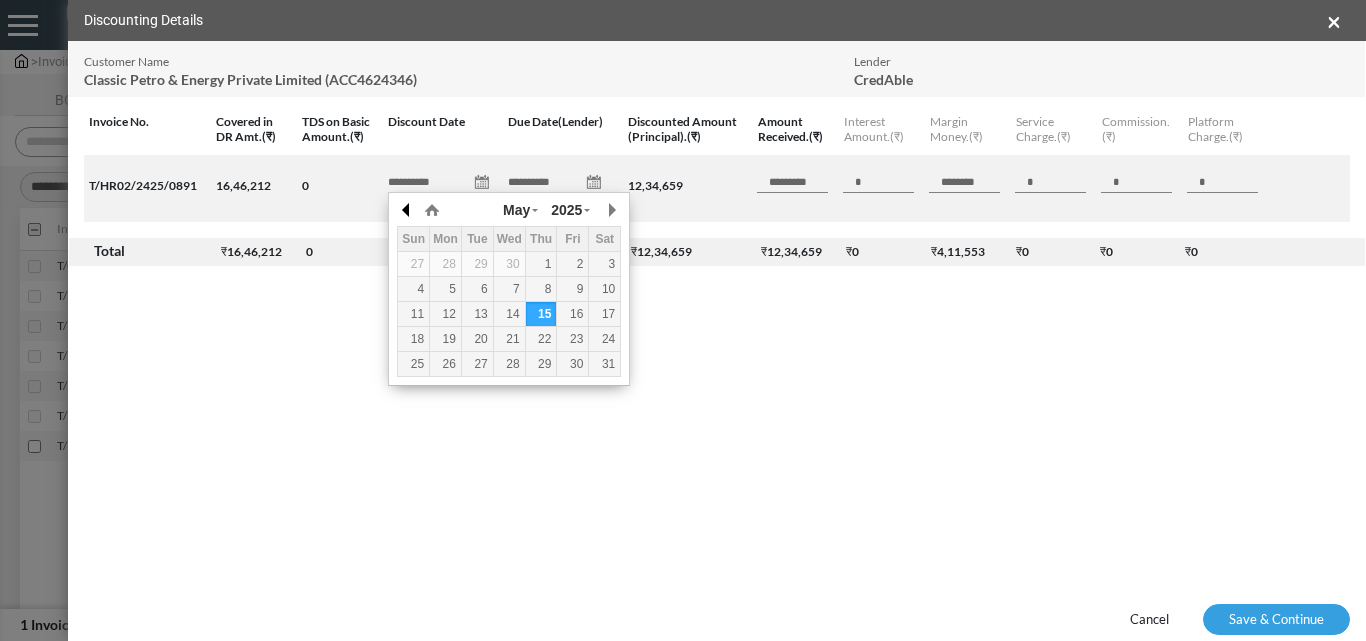 click at bounding box center (407, 210) 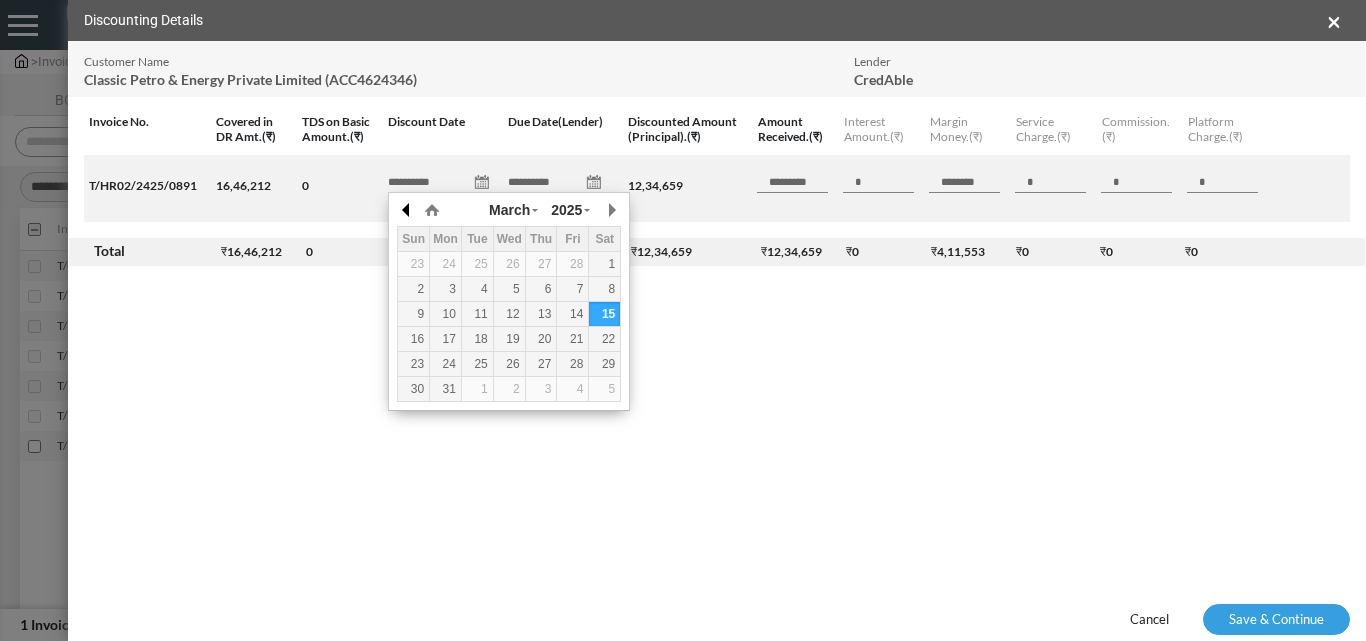 click at bounding box center [407, 210] 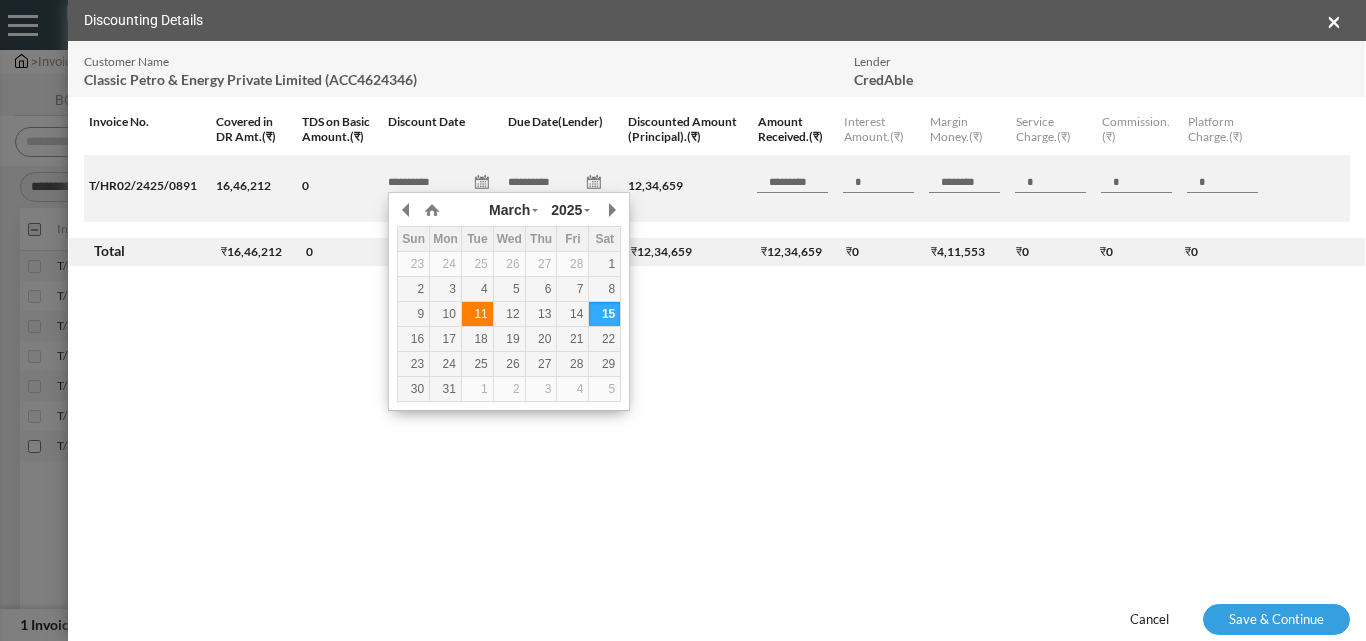 click on "11" at bounding box center [477, 314] 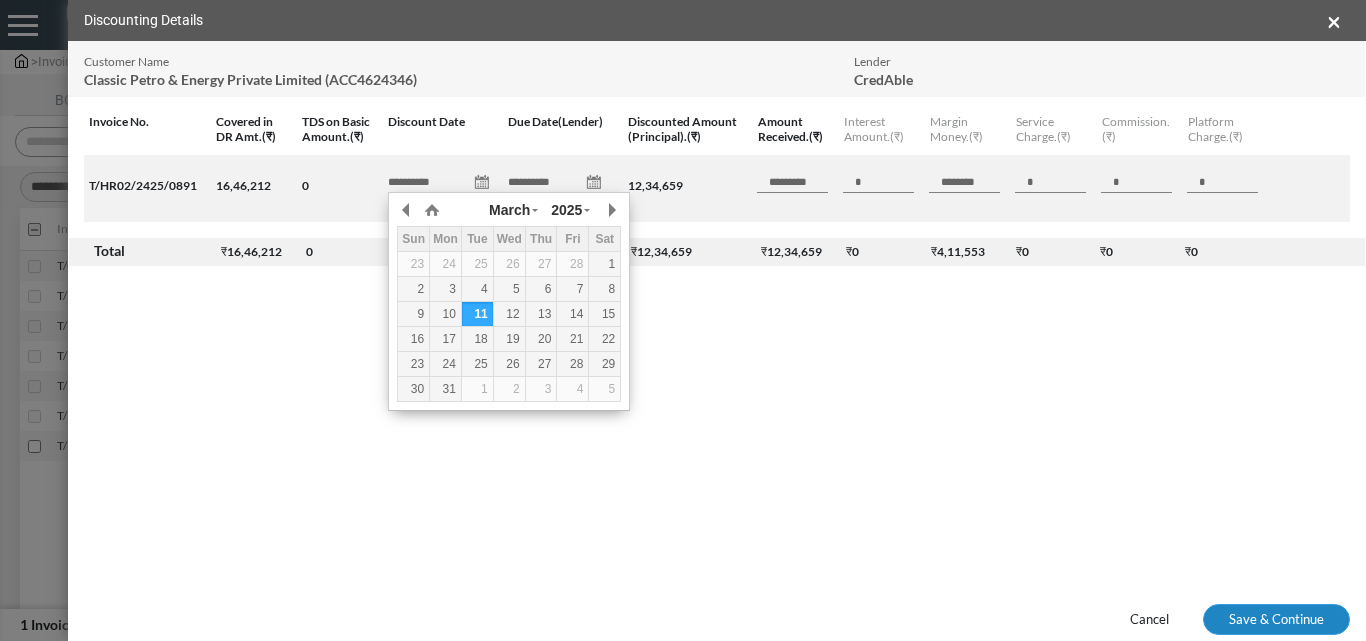 click on "Save & Continue" at bounding box center [1276, 620] 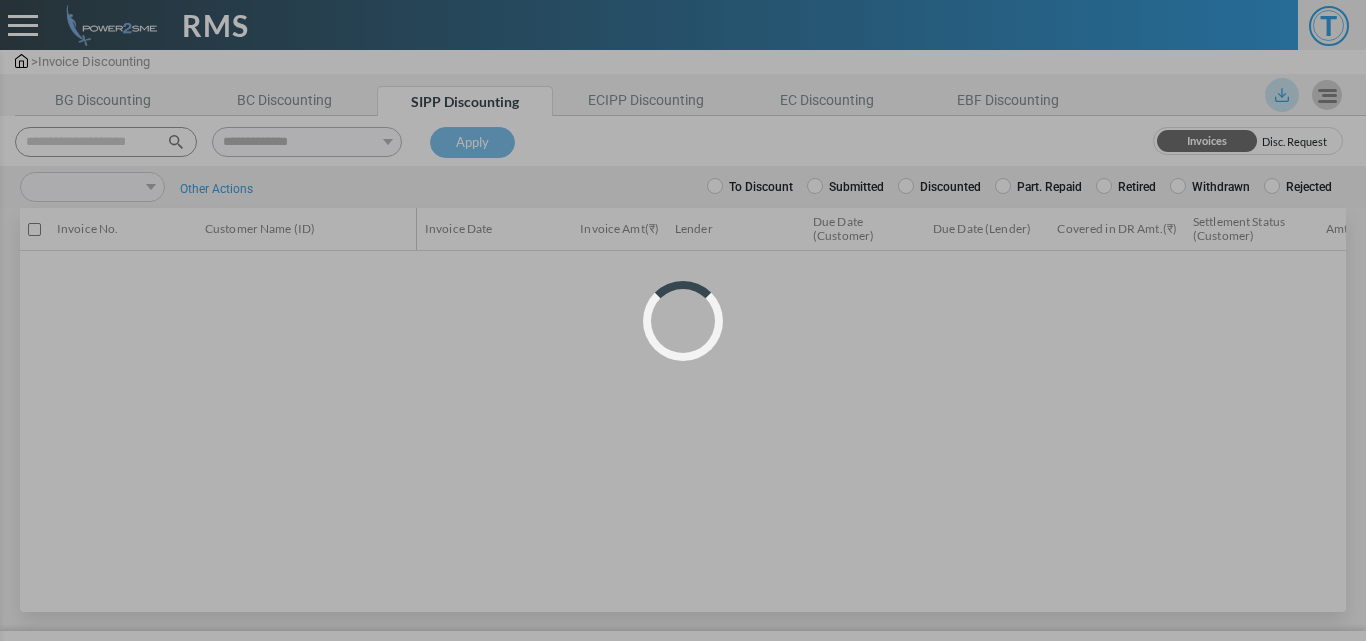 scroll, scrollTop: 0, scrollLeft: 0, axis: both 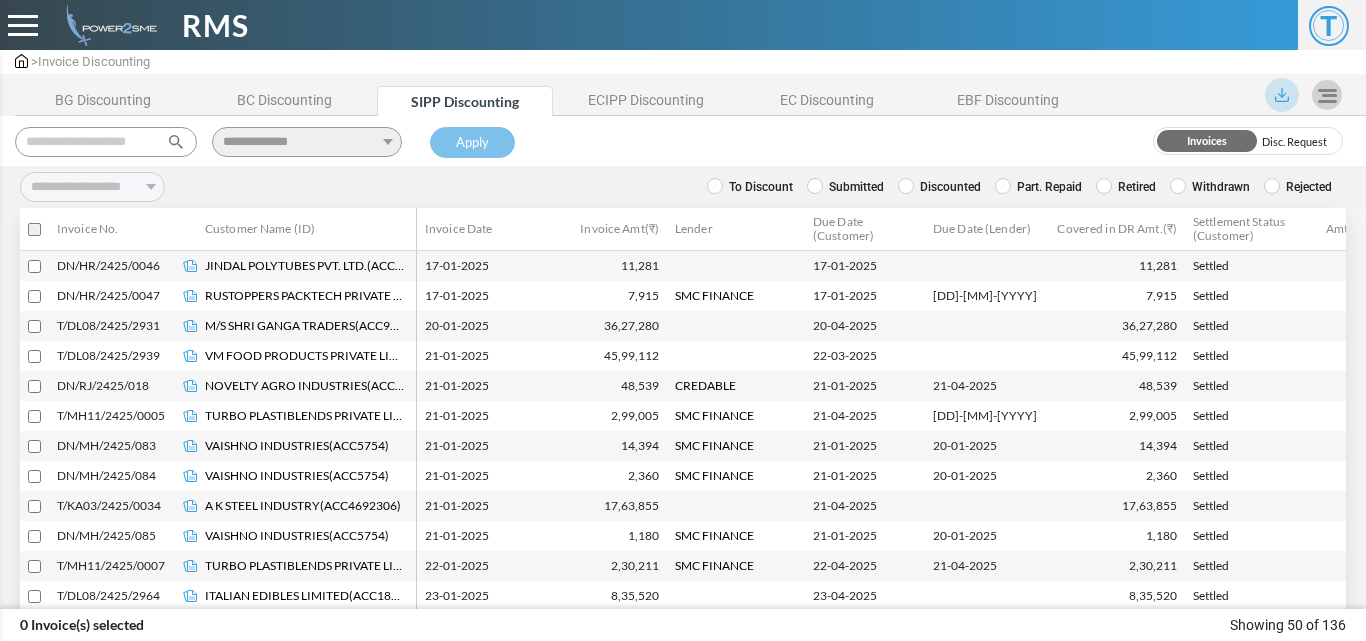 click at bounding box center [106, 142] 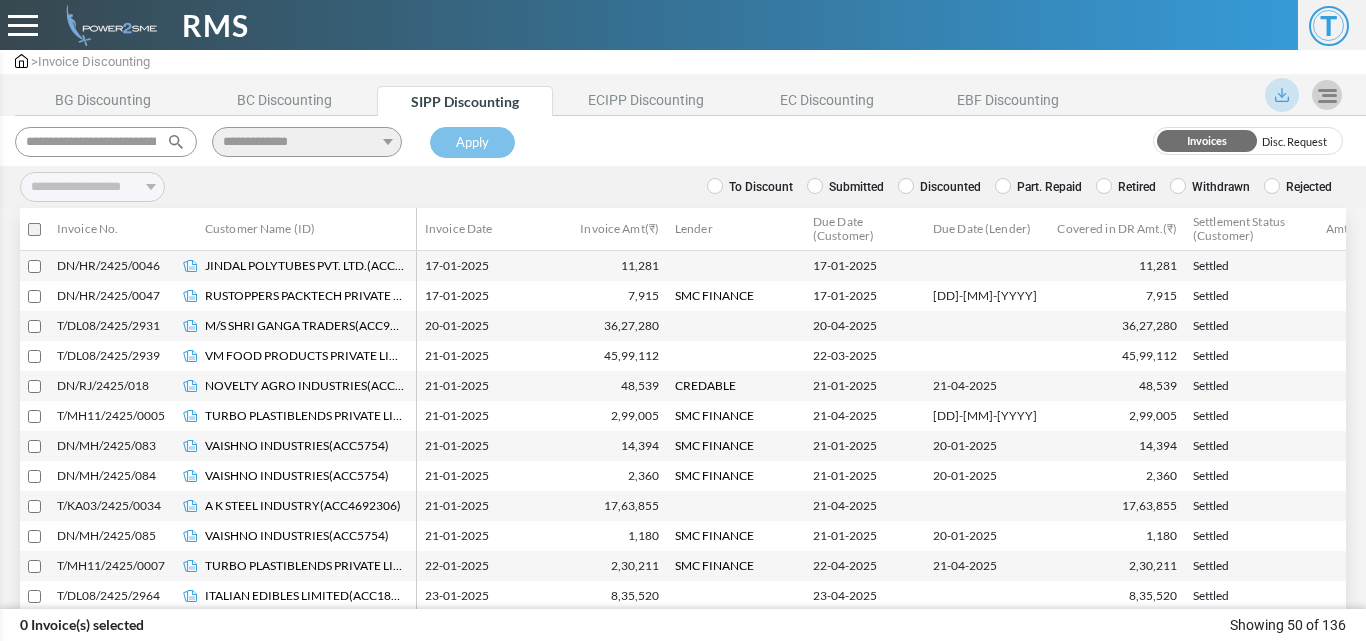 scroll, scrollTop: 0, scrollLeft: 123, axis: horizontal 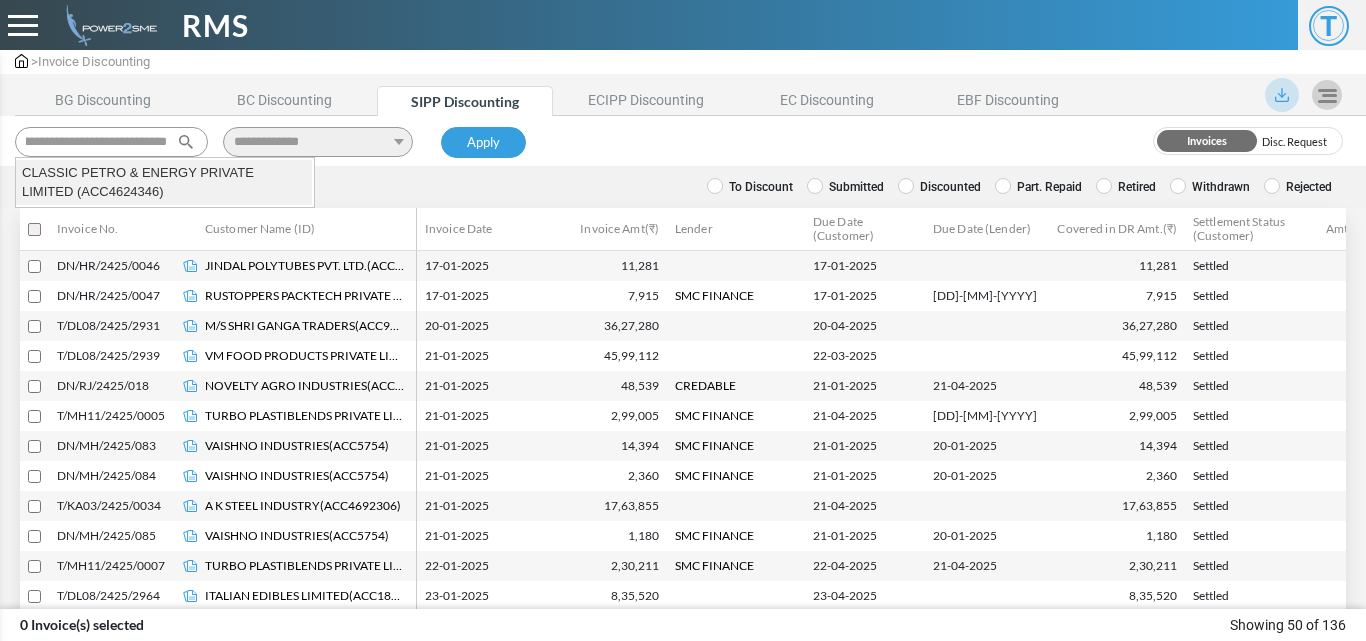 click on "CLASSIC PETRO & ENERGY PRIVATE LIMITED (ACC4624346)" at bounding box center [164, 182] 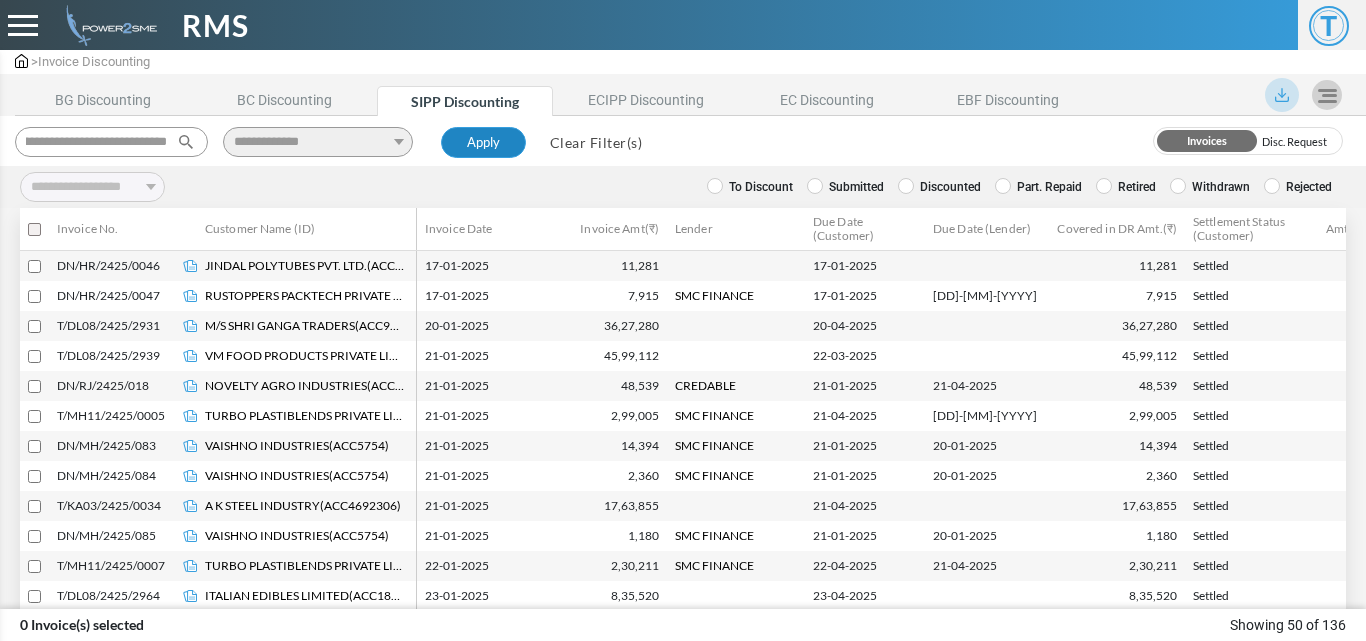 type on "**********" 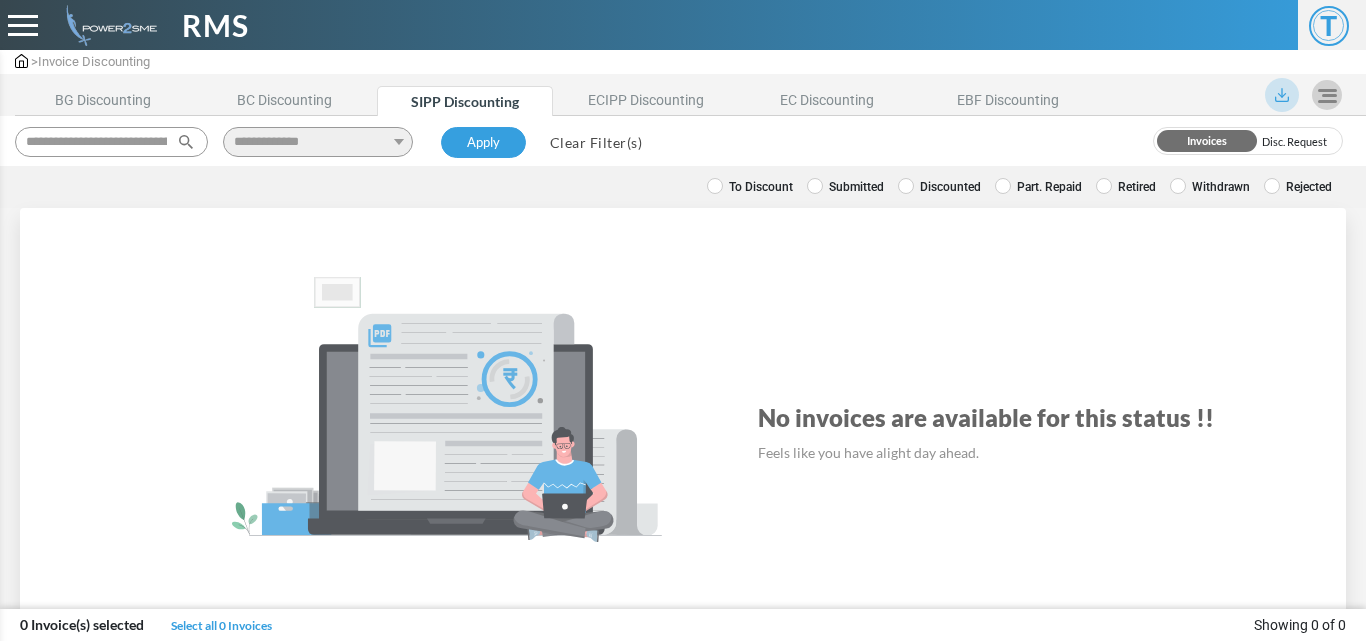 click on "Discounted" at bounding box center (939, 187) 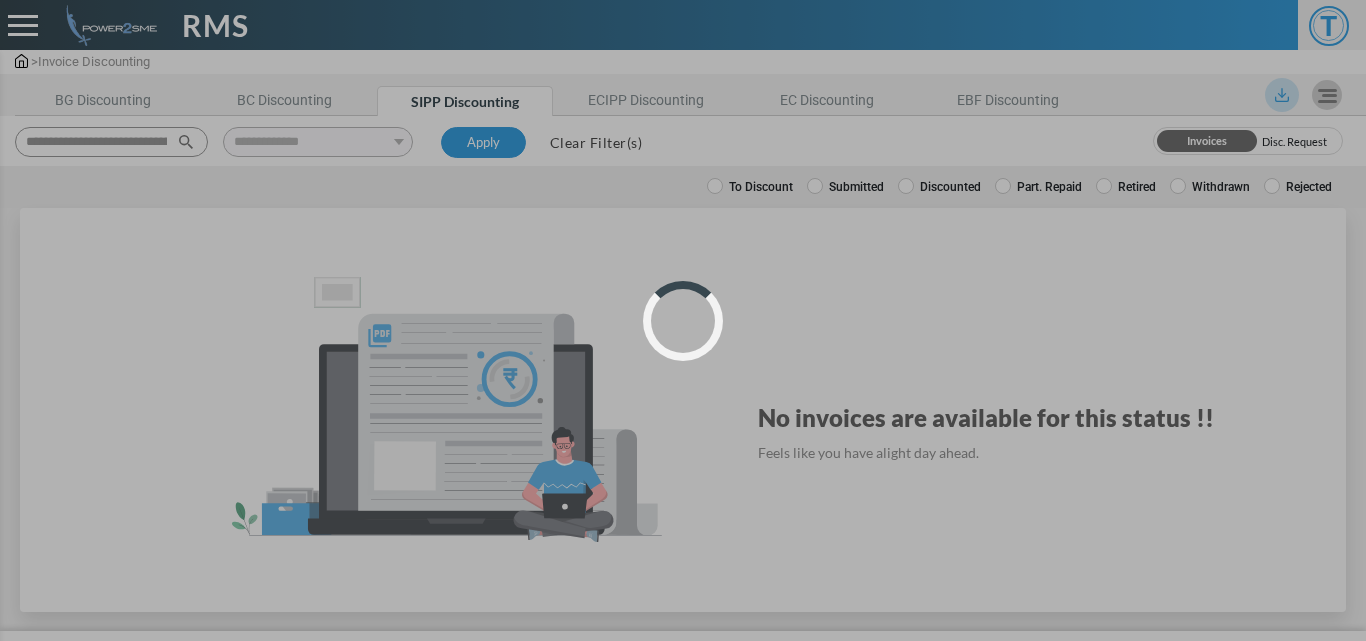 select 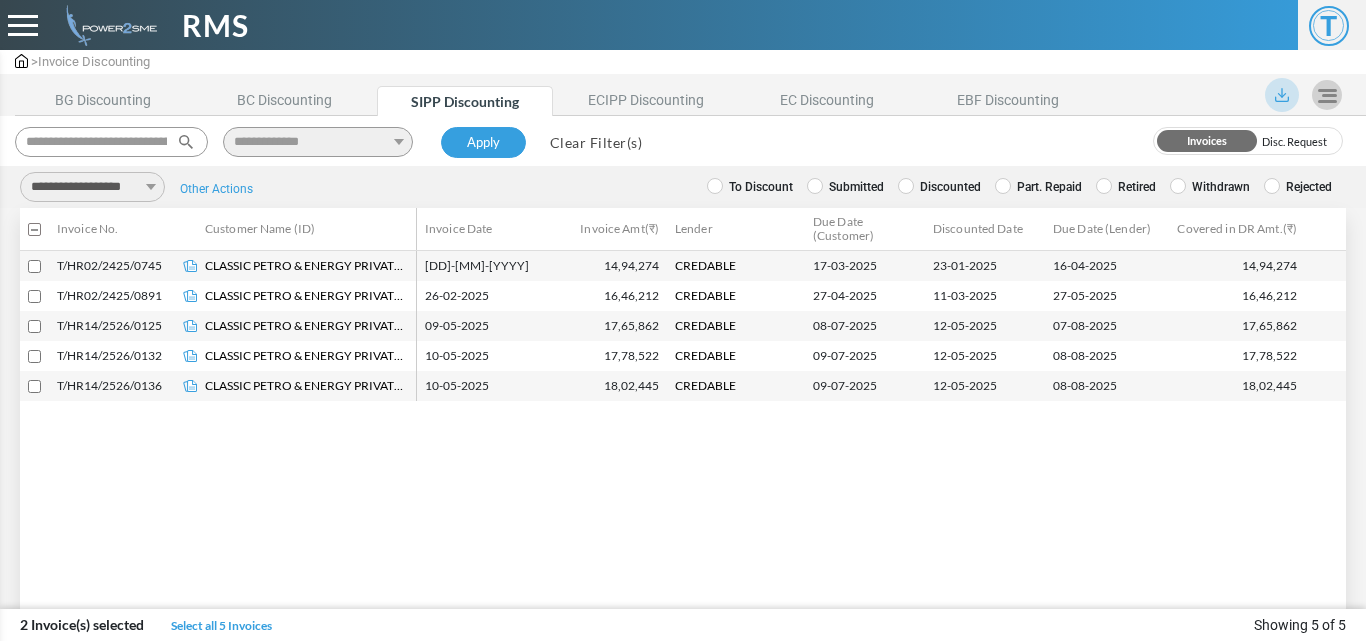 drag, startPoint x: 84, startPoint y: 188, endPoint x: 85, endPoint y: 201, distance: 13.038404 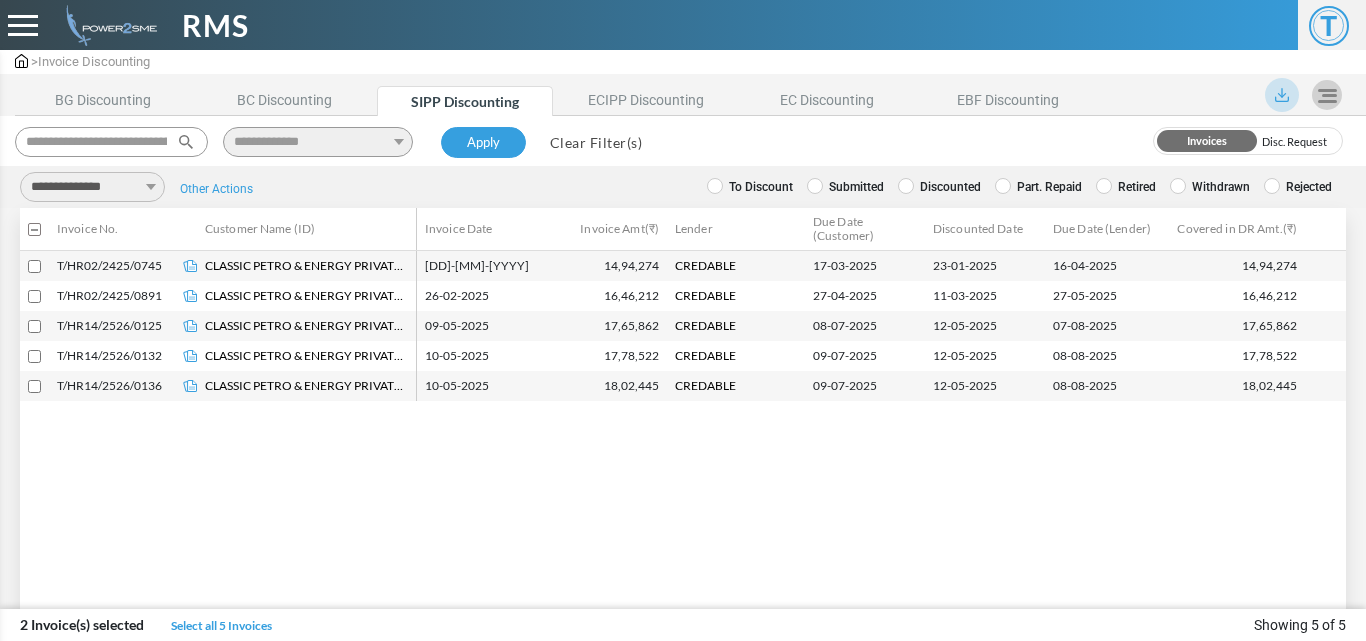 click on "**********" at bounding box center (92, 187) 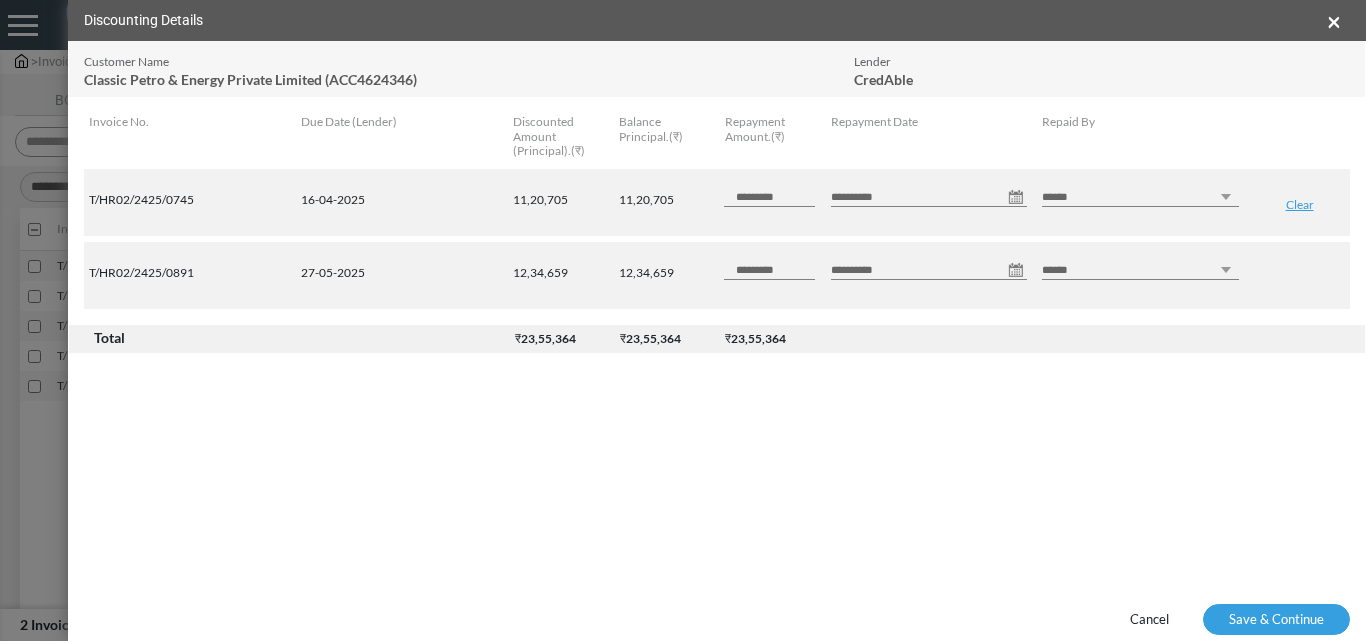 click on "**********" at bounding box center [929, 197] 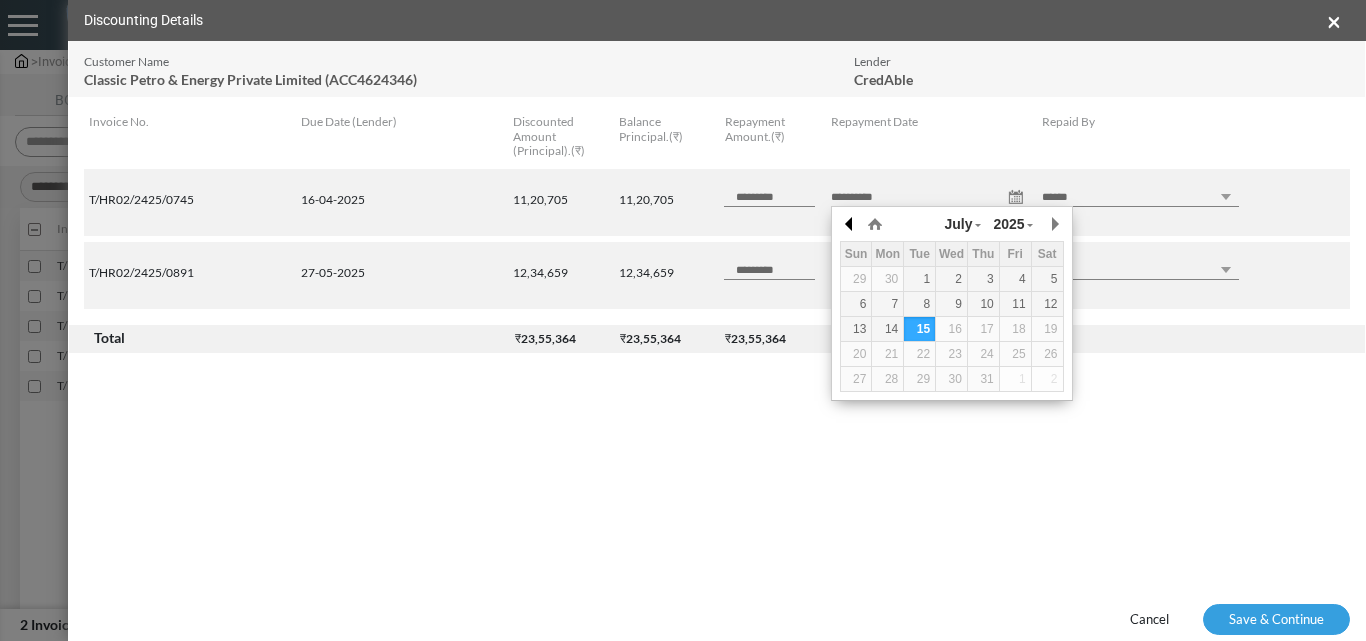 click at bounding box center [850, 224] 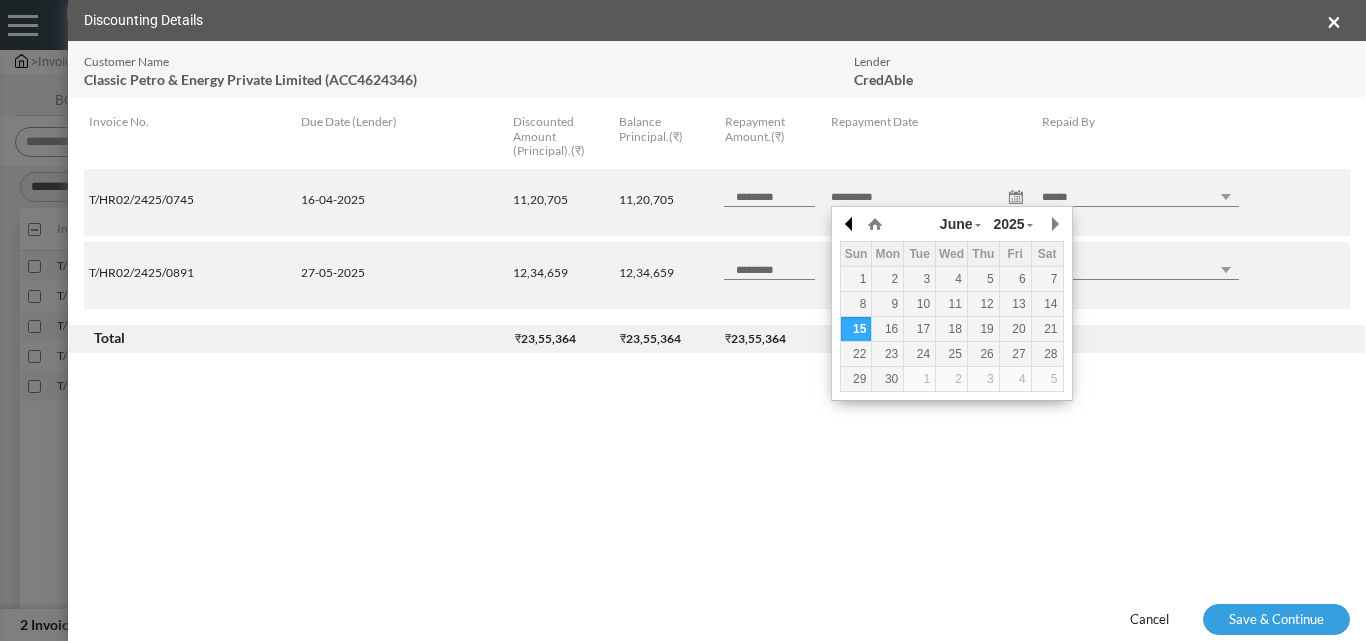 click at bounding box center (850, 224) 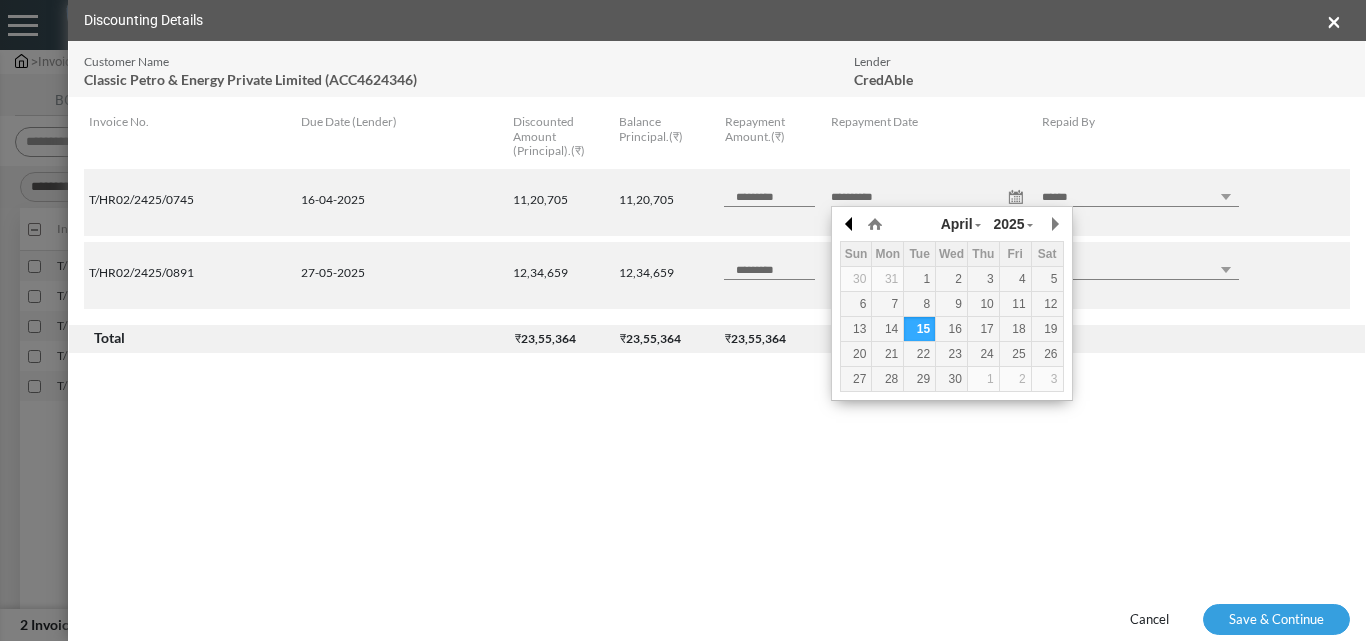 click at bounding box center (850, 224) 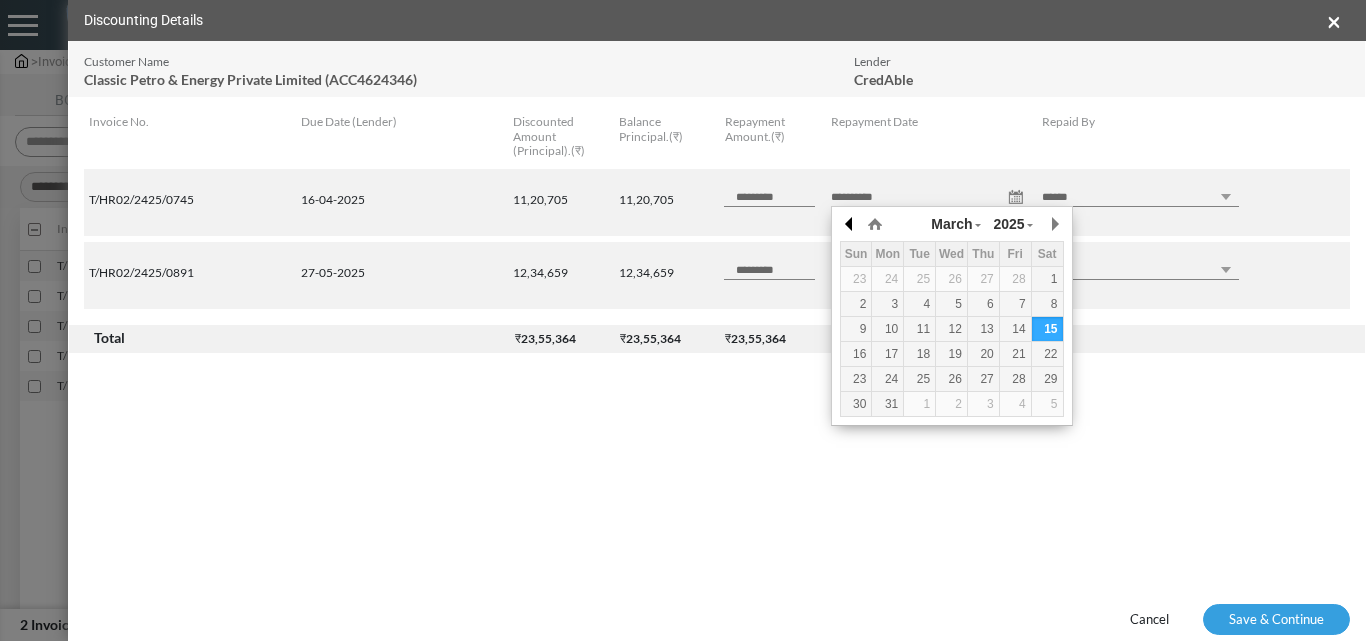 click at bounding box center (850, 224) 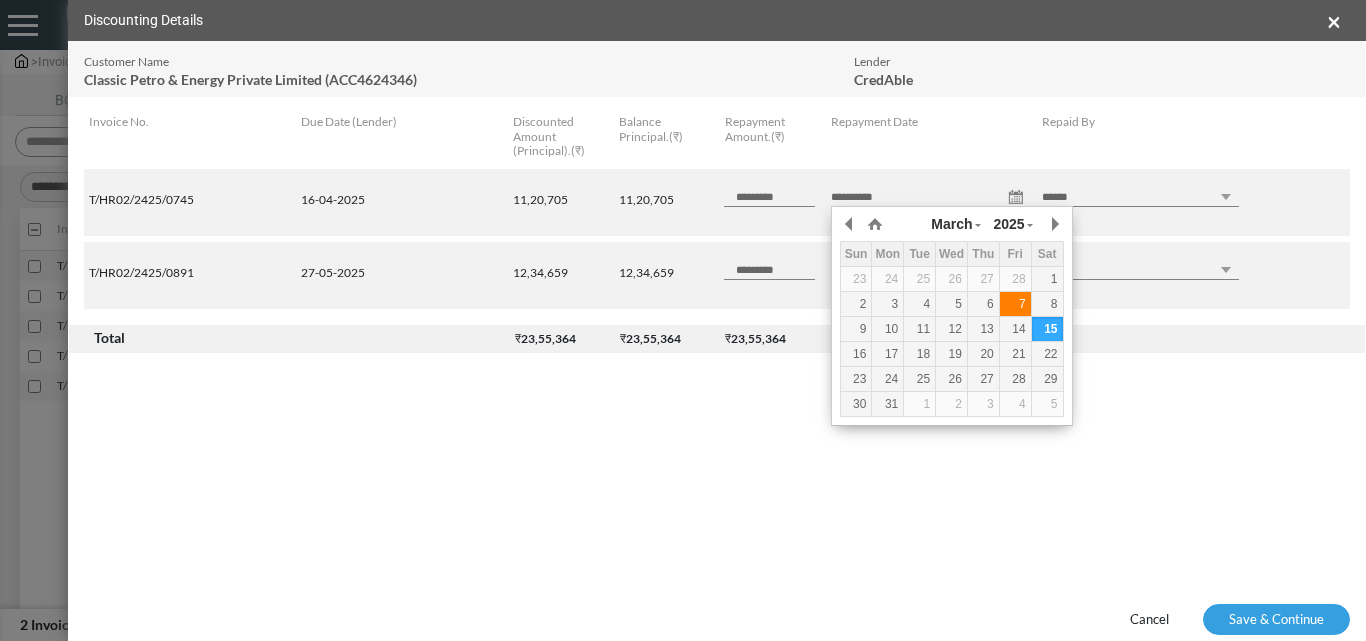 click on "7" at bounding box center (1015, 304) 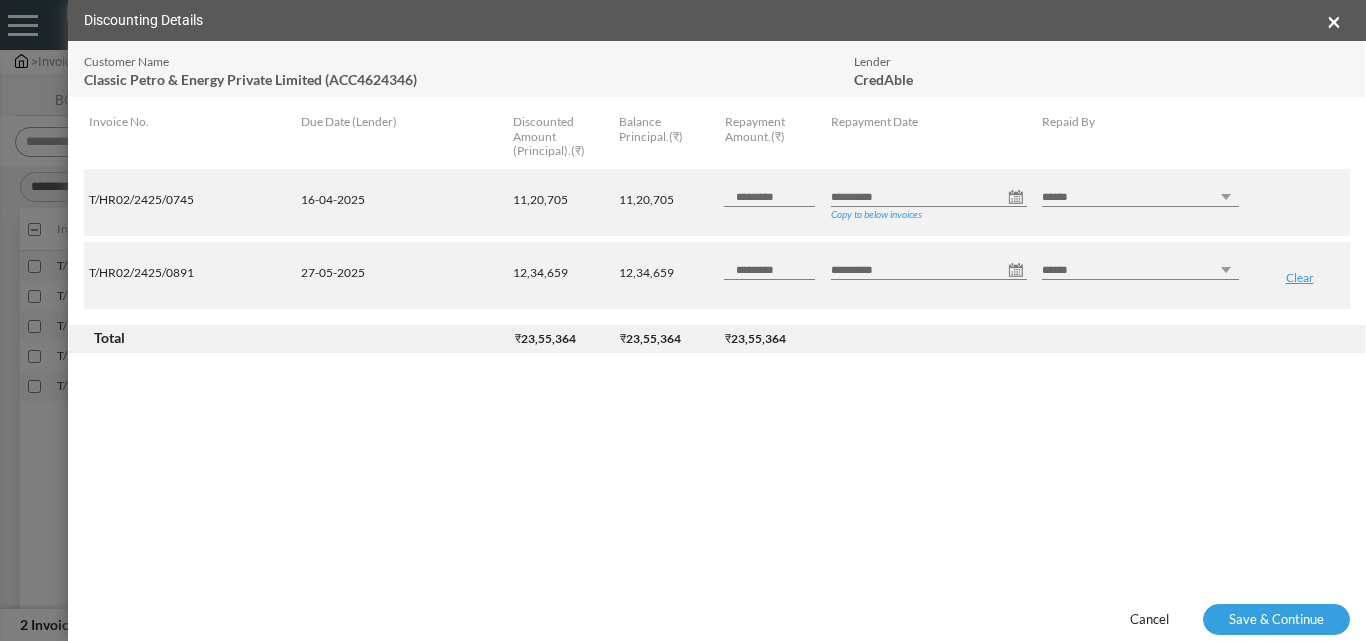 click on "**********" at bounding box center [929, 273] 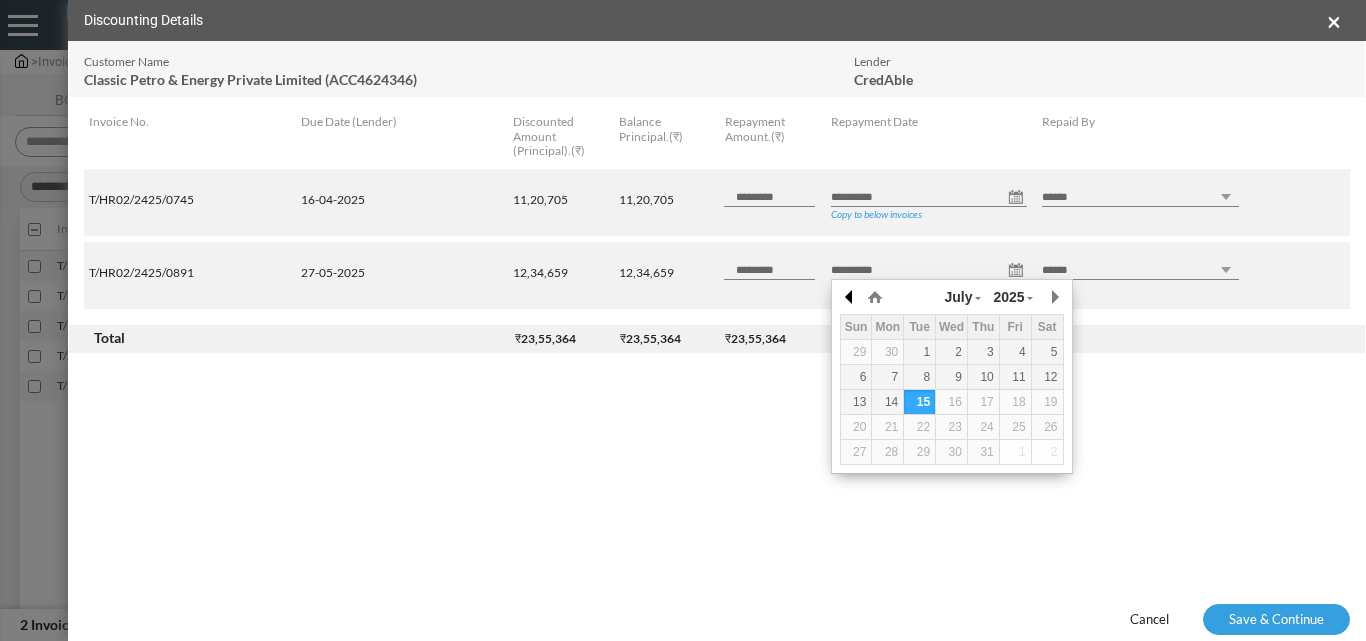 click at bounding box center [850, 297] 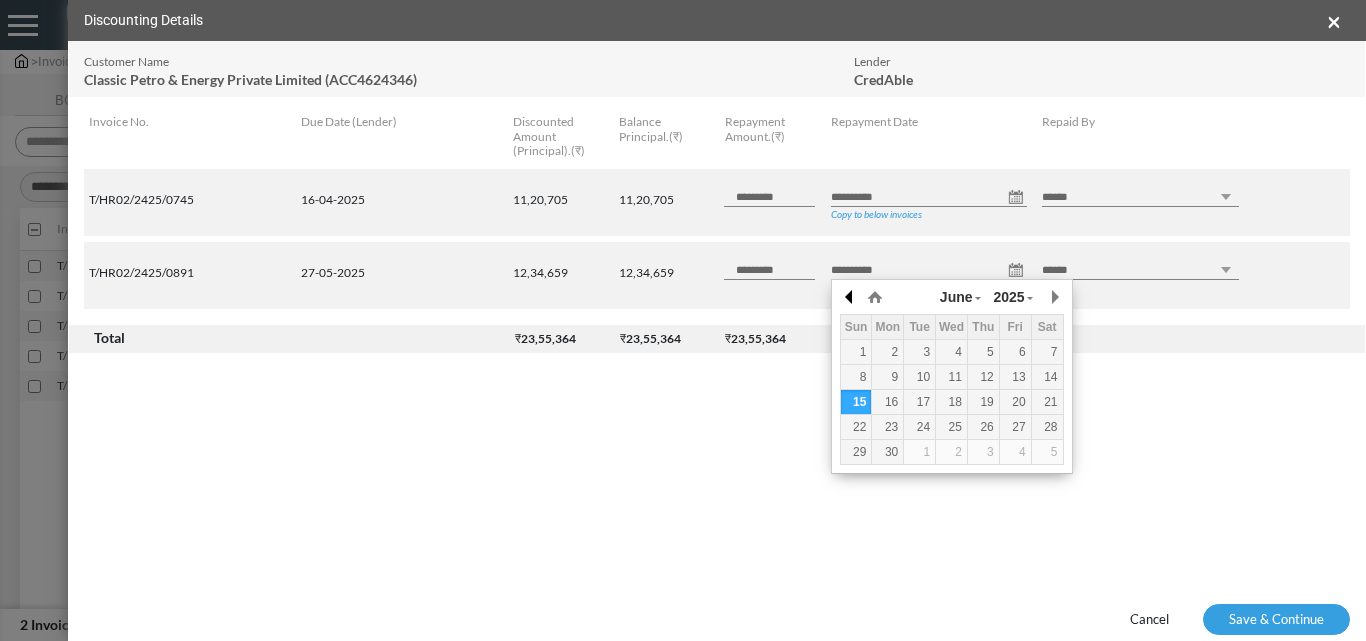 click at bounding box center [850, 297] 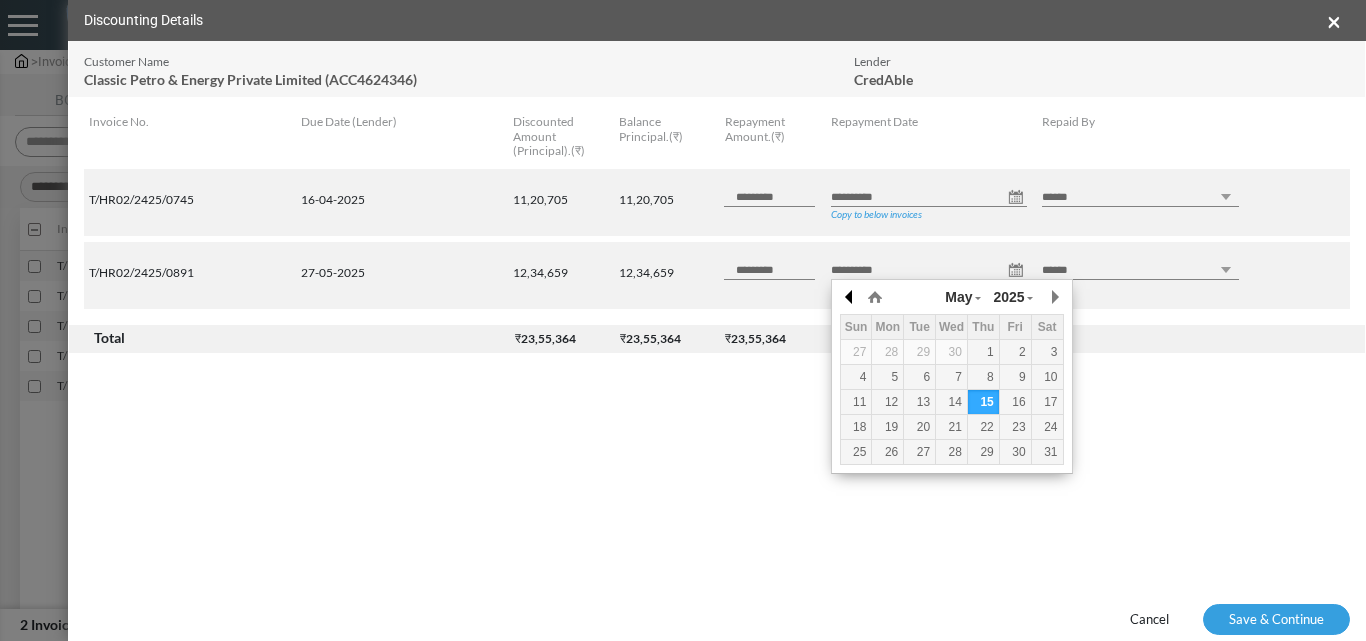 click at bounding box center (850, 297) 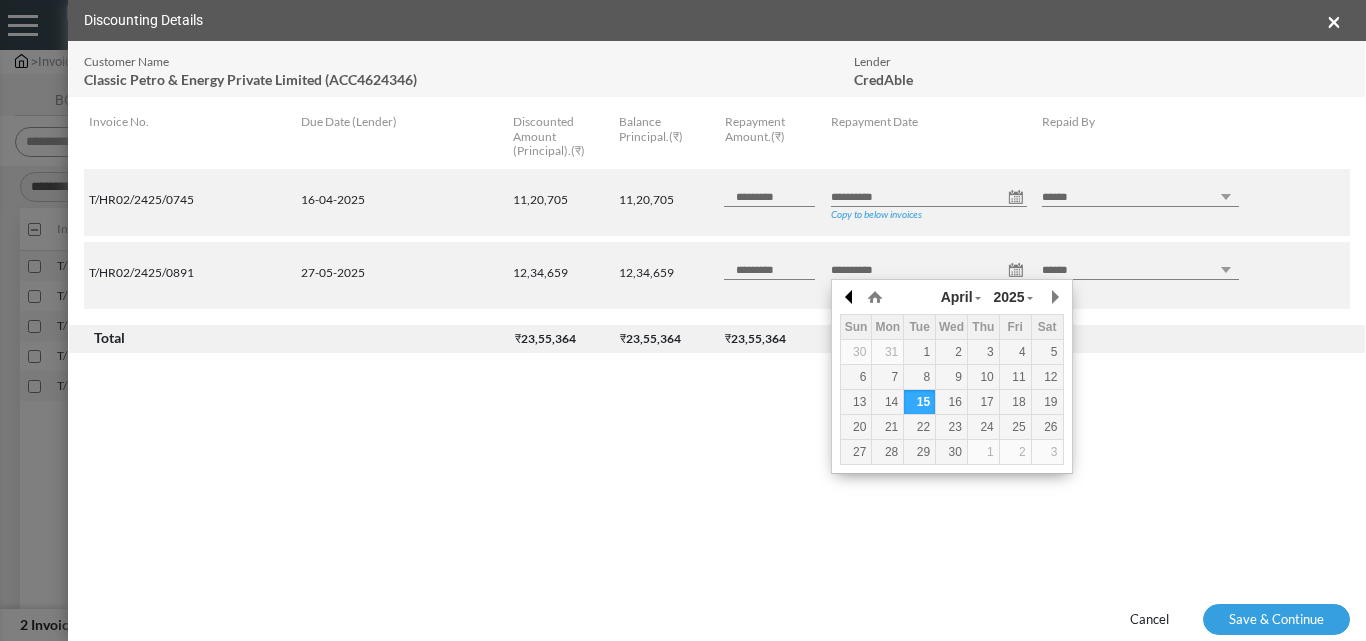 click at bounding box center [850, 297] 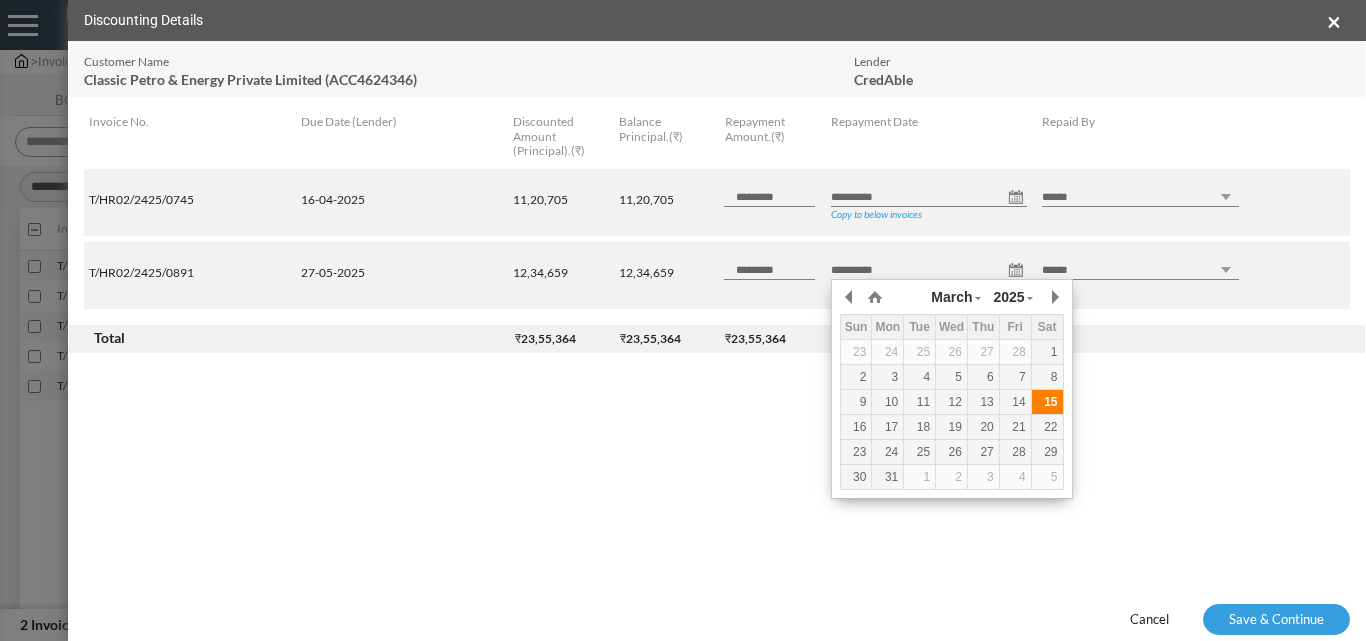 click on "15" at bounding box center (1047, 402) 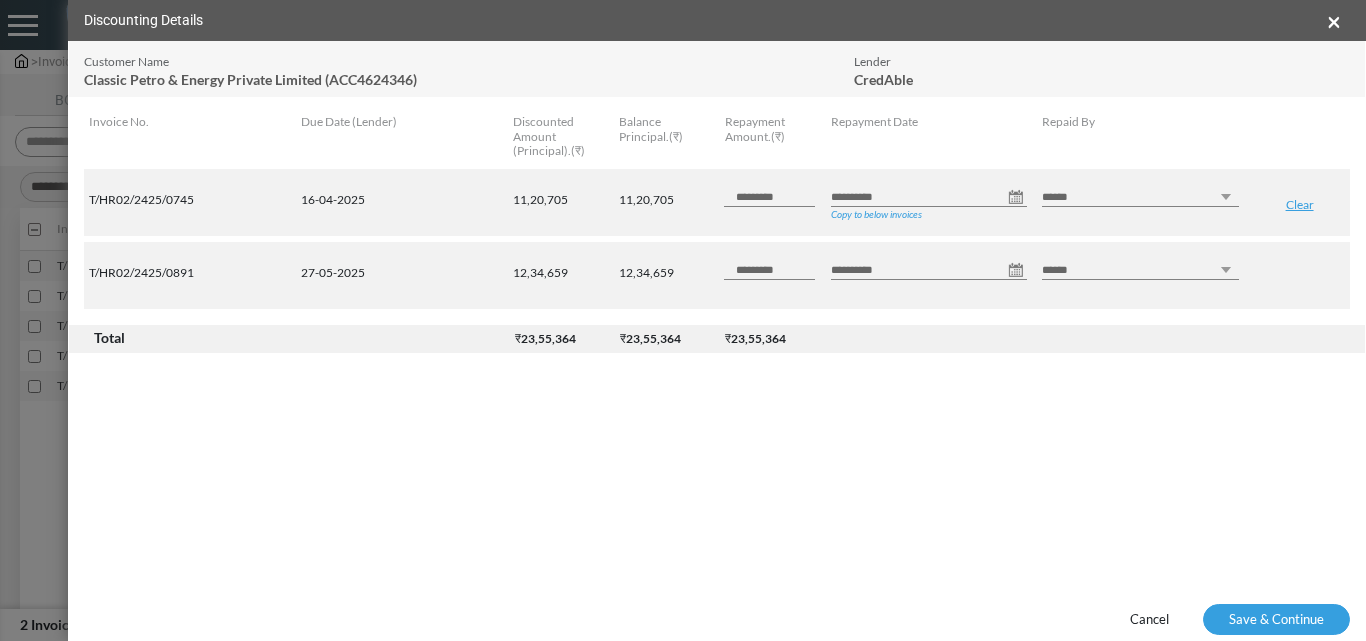 click on "****** *** ********" at bounding box center (1140, 197) 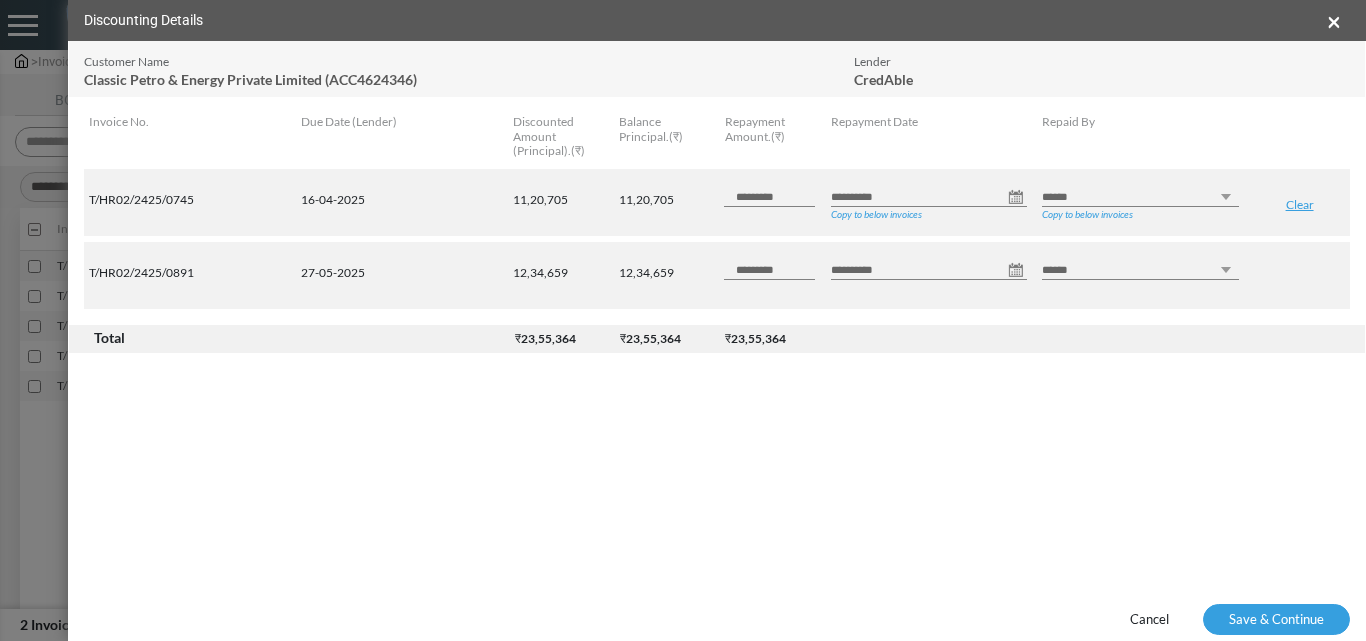 select on "********" 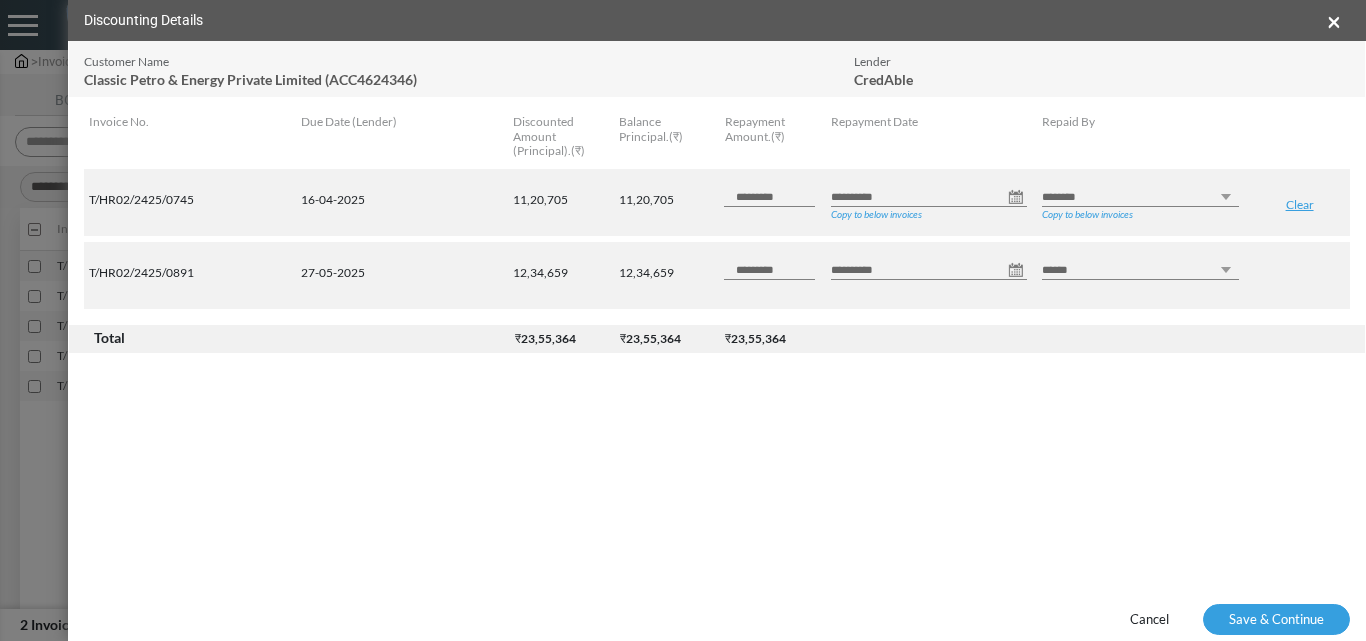 click on "****** *** ********" at bounding box center (1140, 197) 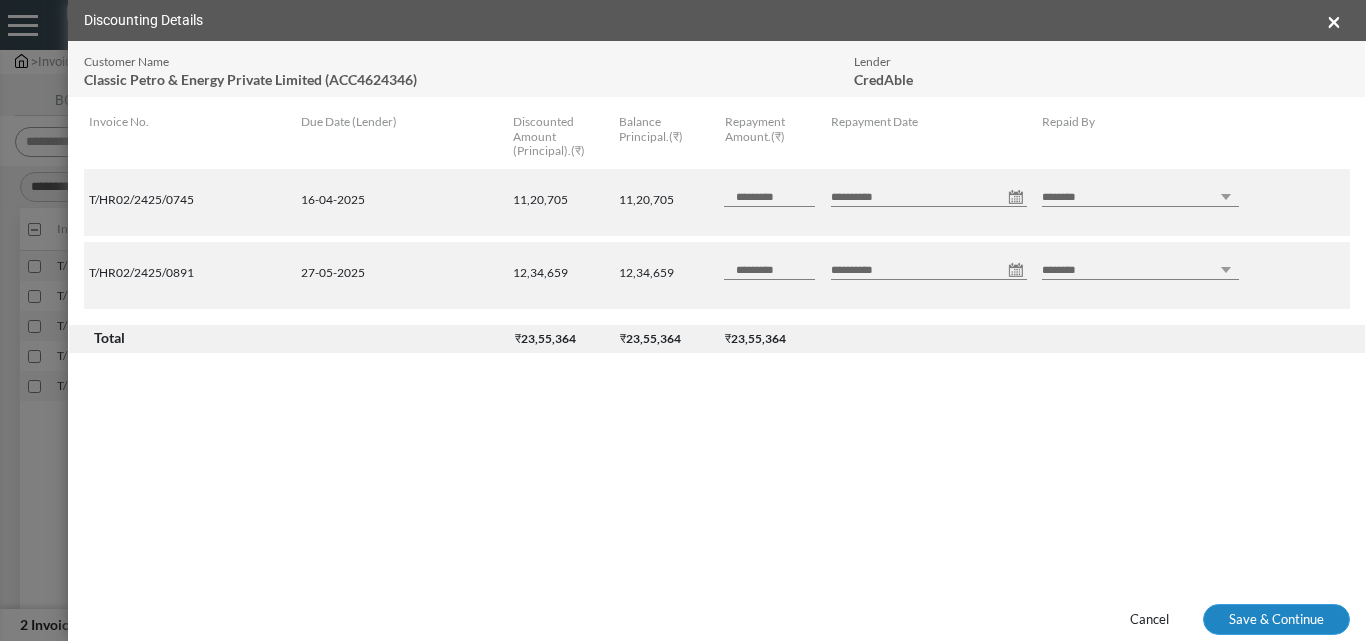 click on "Save & Continue" at bounding box center [1276, 620] 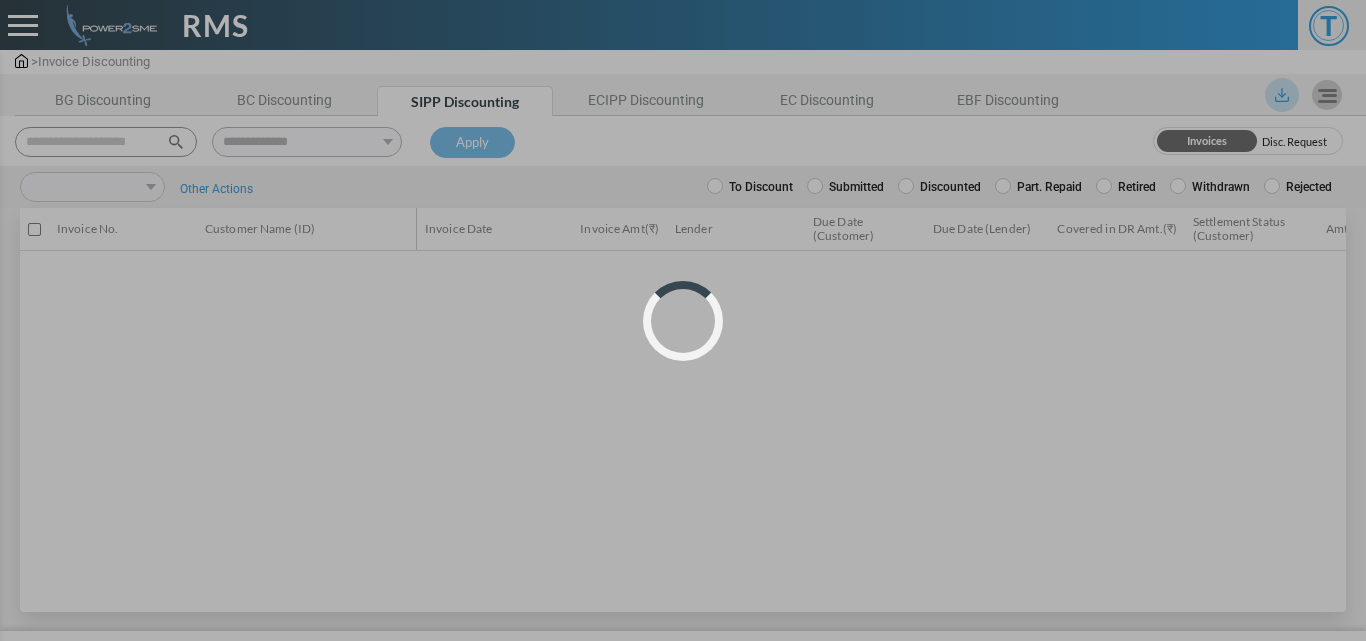 select 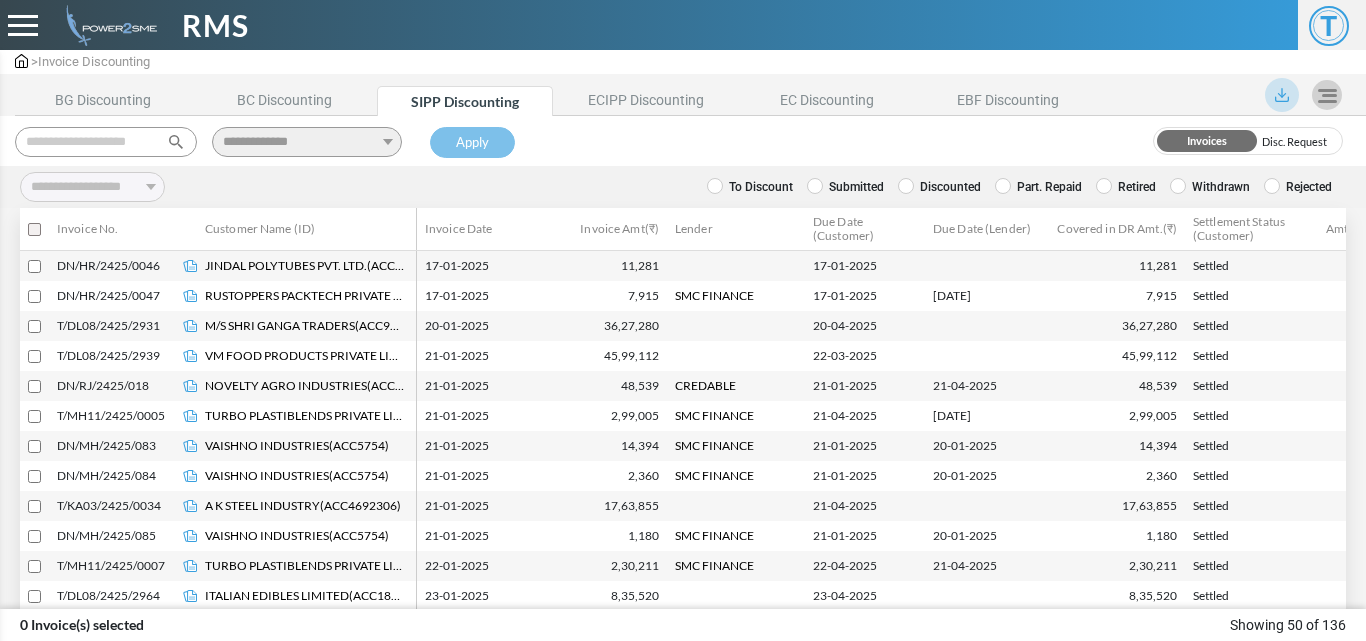 scroll, scrollTop: 0, scrollLeft: 0, axis: both 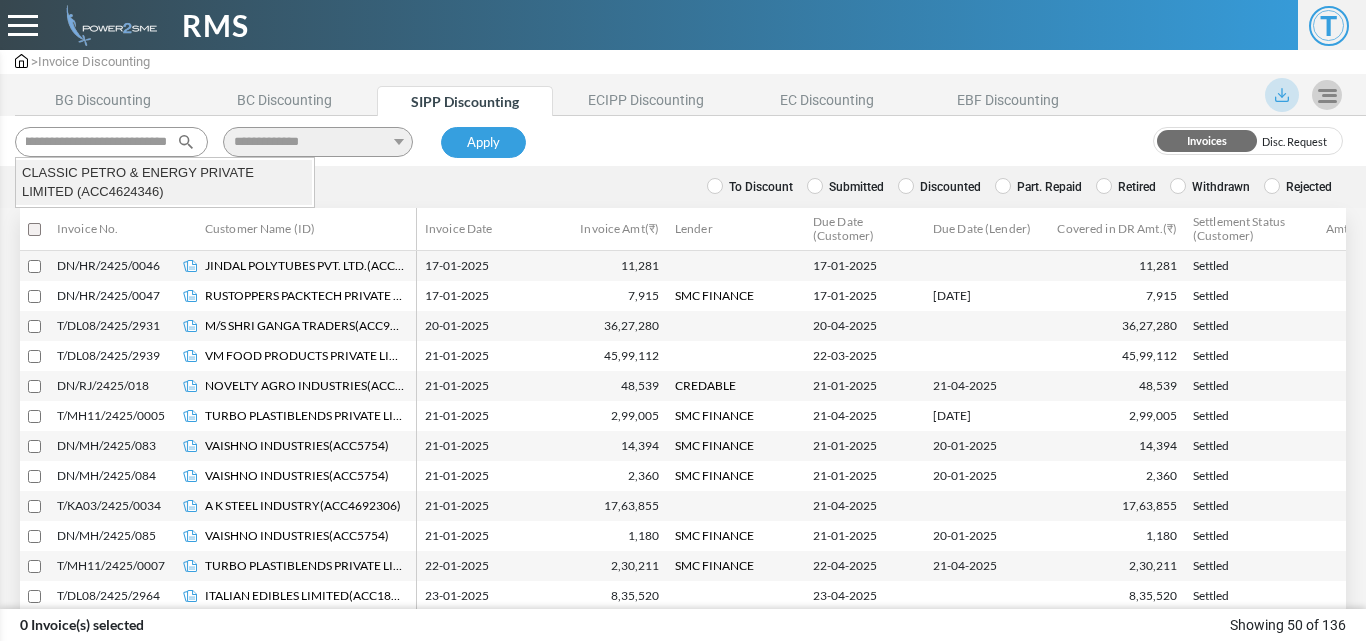 click on "CLASSIC PETRO & ENERGY PRIVATE LIMITED (ACC4624346)" at bounding box center [164, 182] 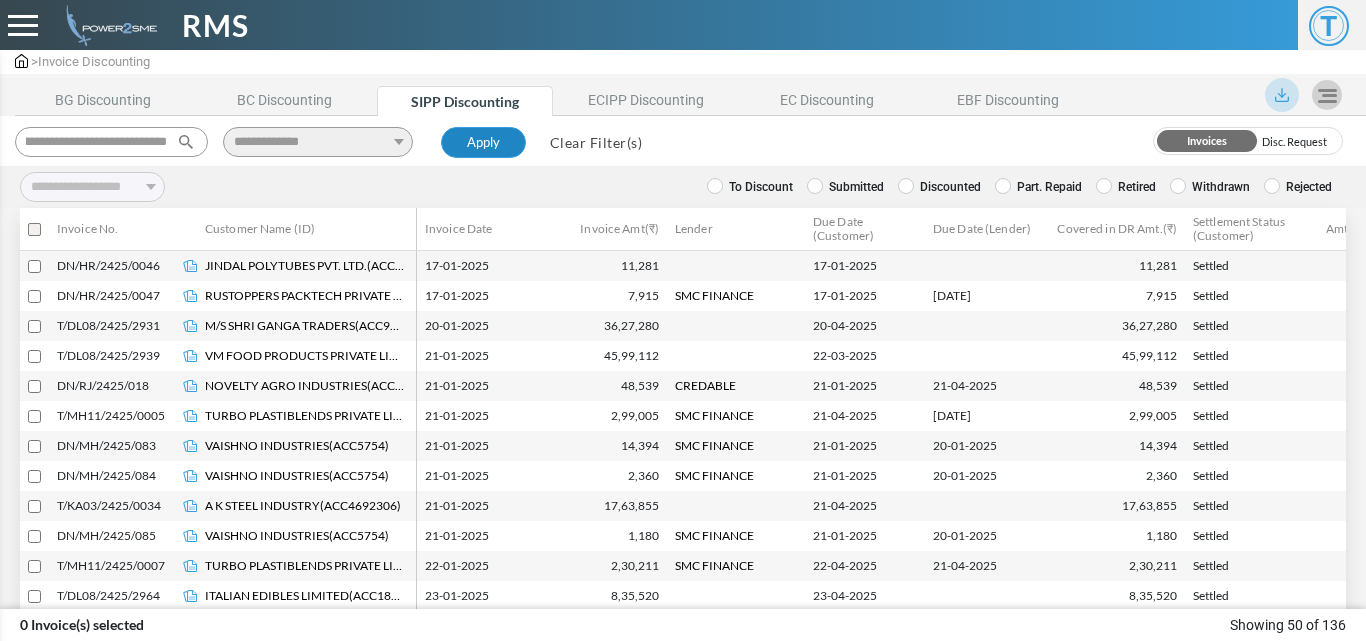 type on "**********" 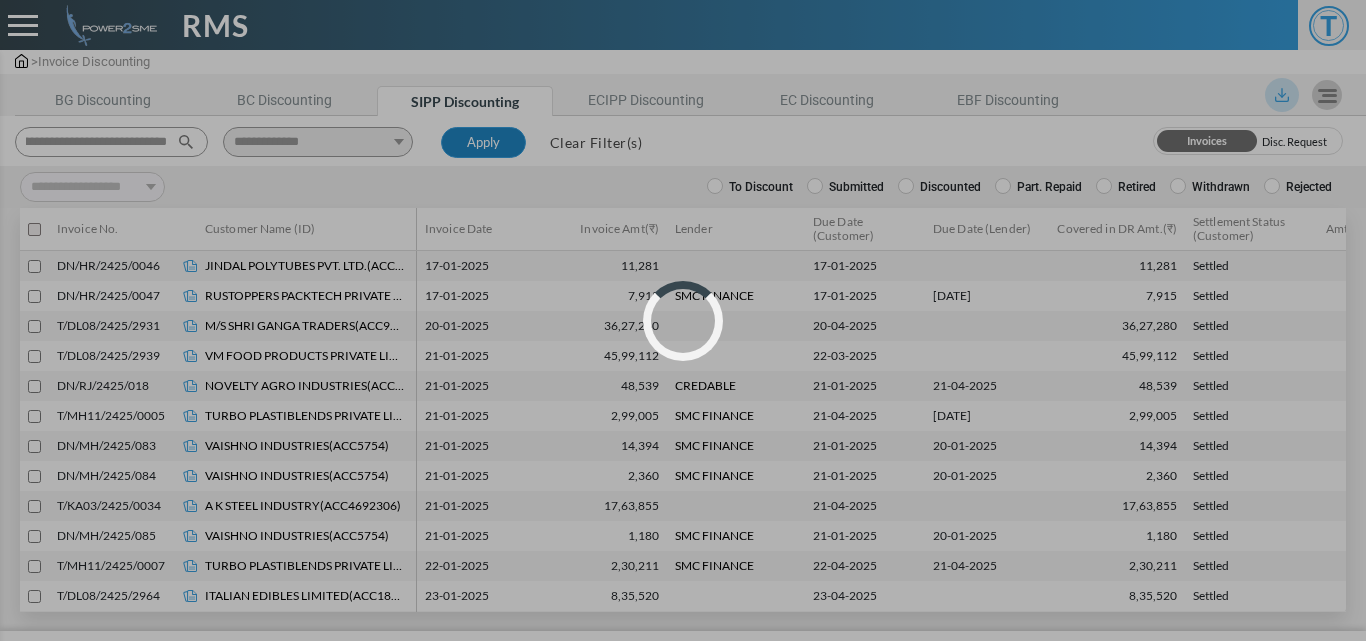 scroll, scrollTop: 0, scrollLeft: 0, axis: both 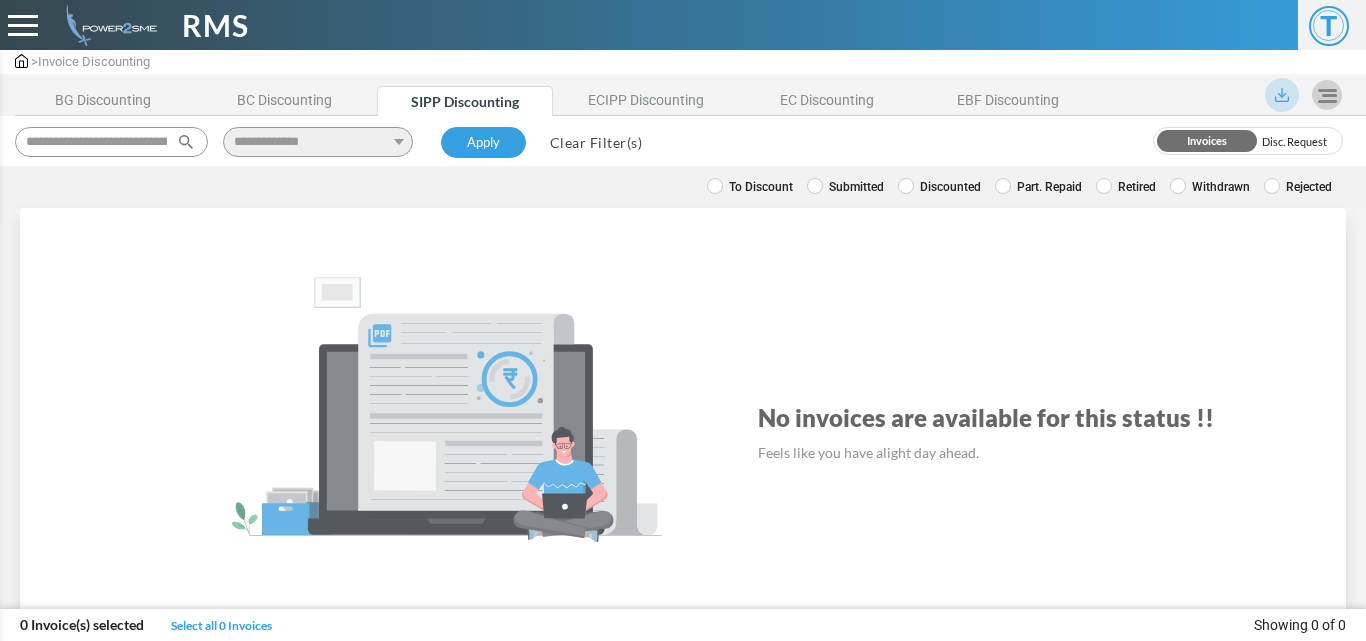 click on "Retired" at bounding box center (1126, 187) 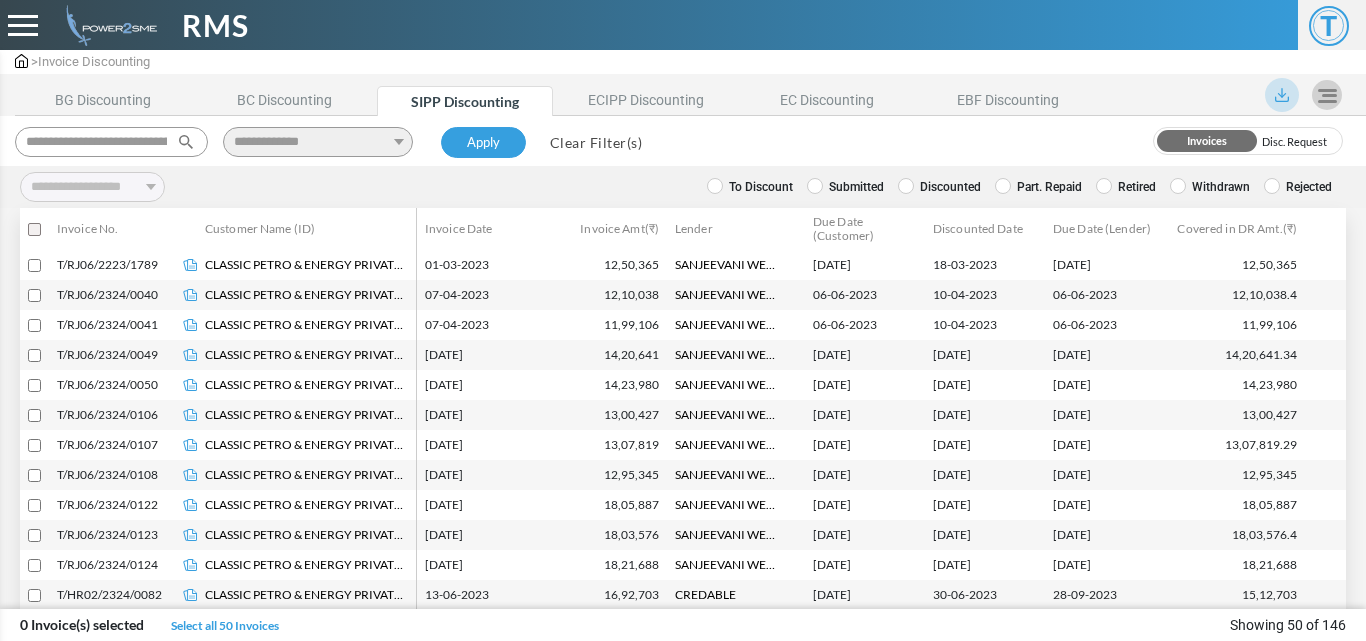 scroll, scrollTop: 500, scrollLeft: 0, axis: vertical 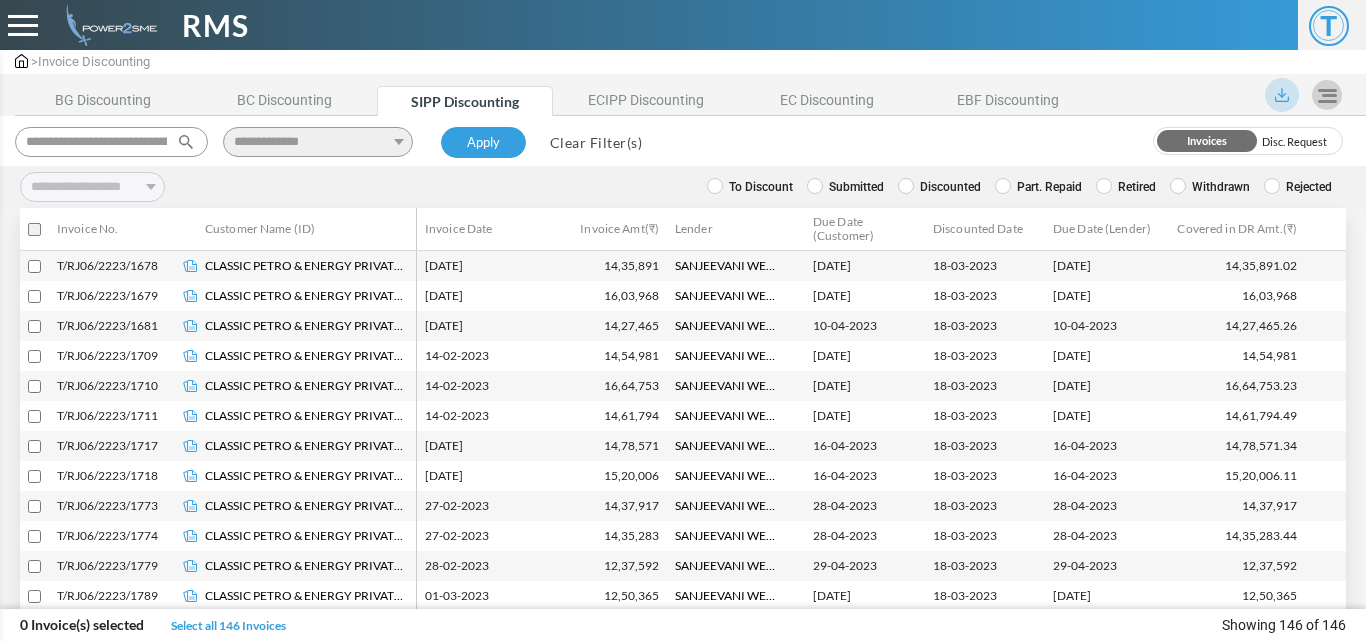 click on "Discounted" at bounding box center (939, 187) 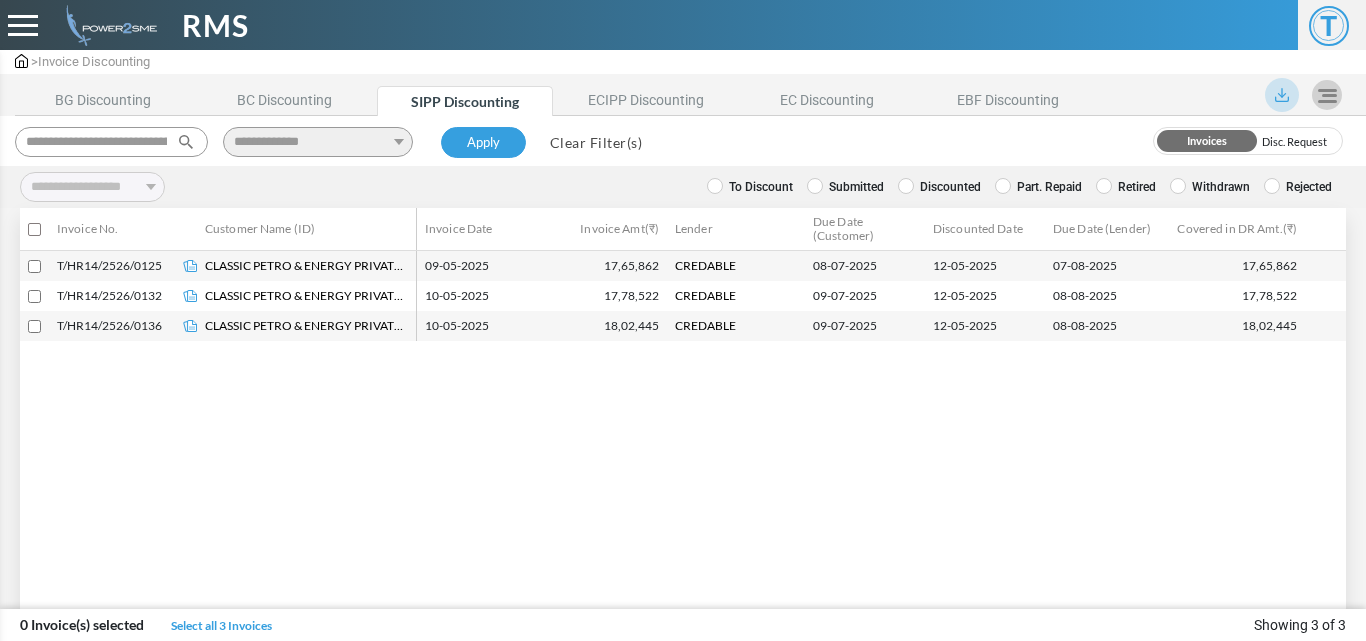 click on "To Discount" at bounding box center (750, 187) 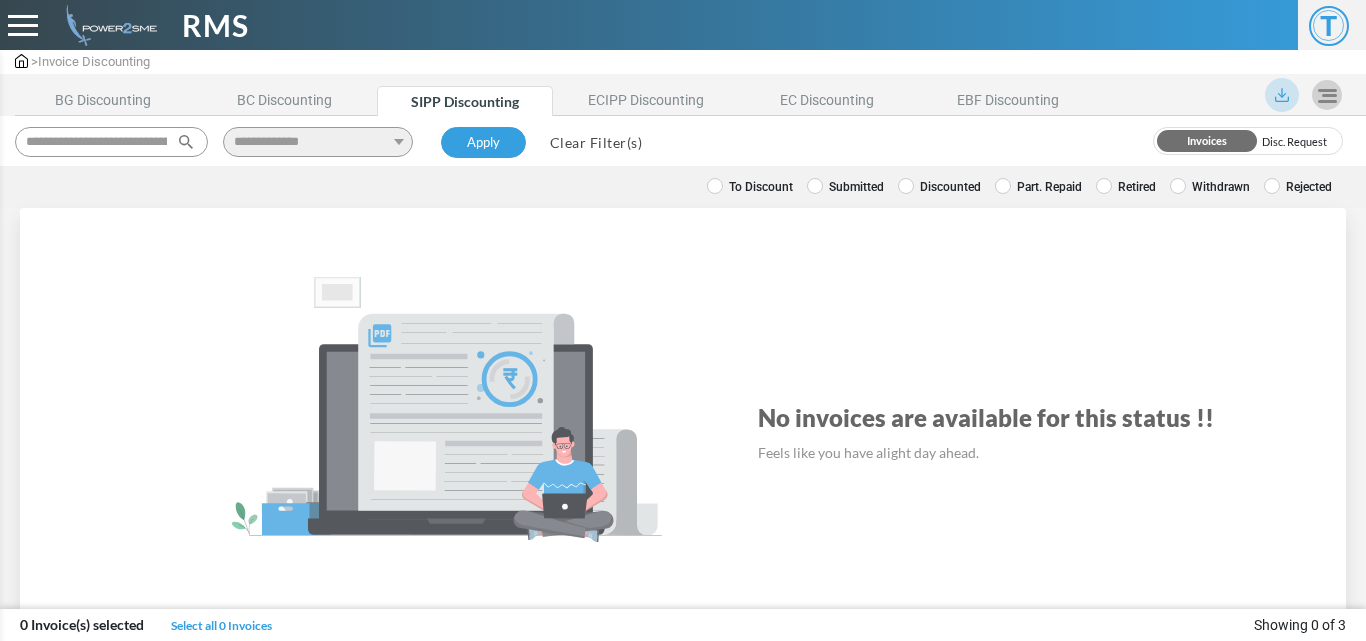 click on "Retired" at bounding box center (1126, 187) 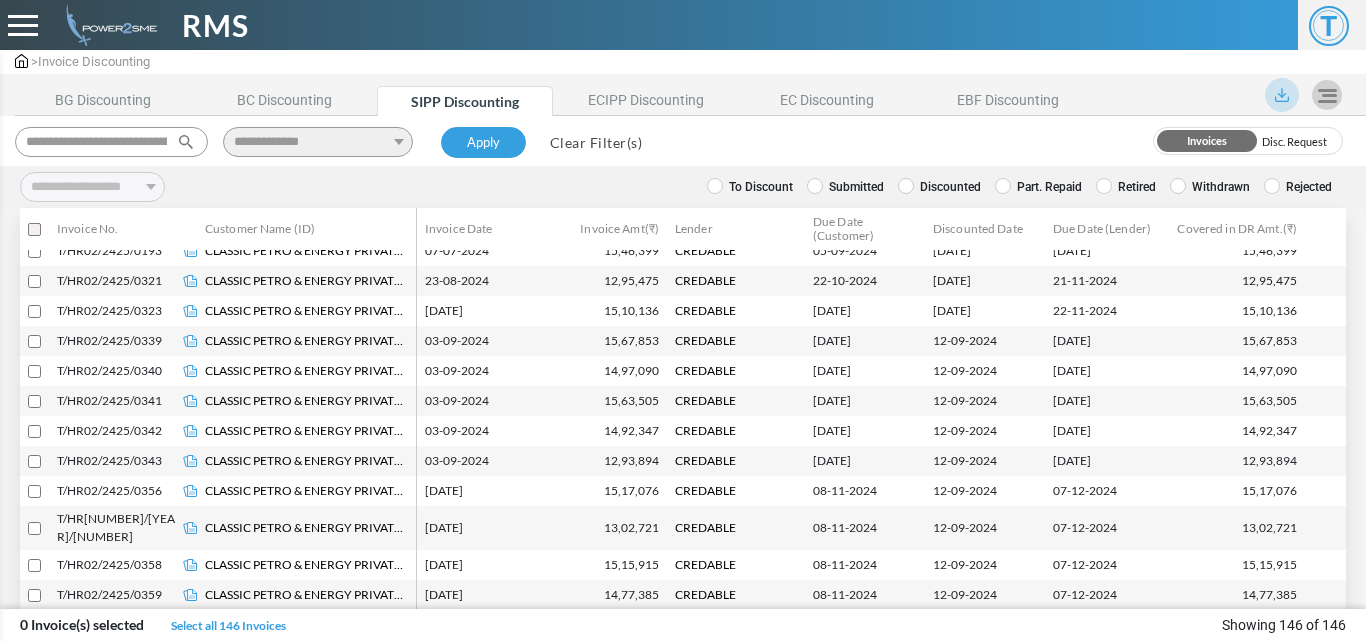 scroll, scrollTop: 3497, scrollLeft: 0, axis: vertical 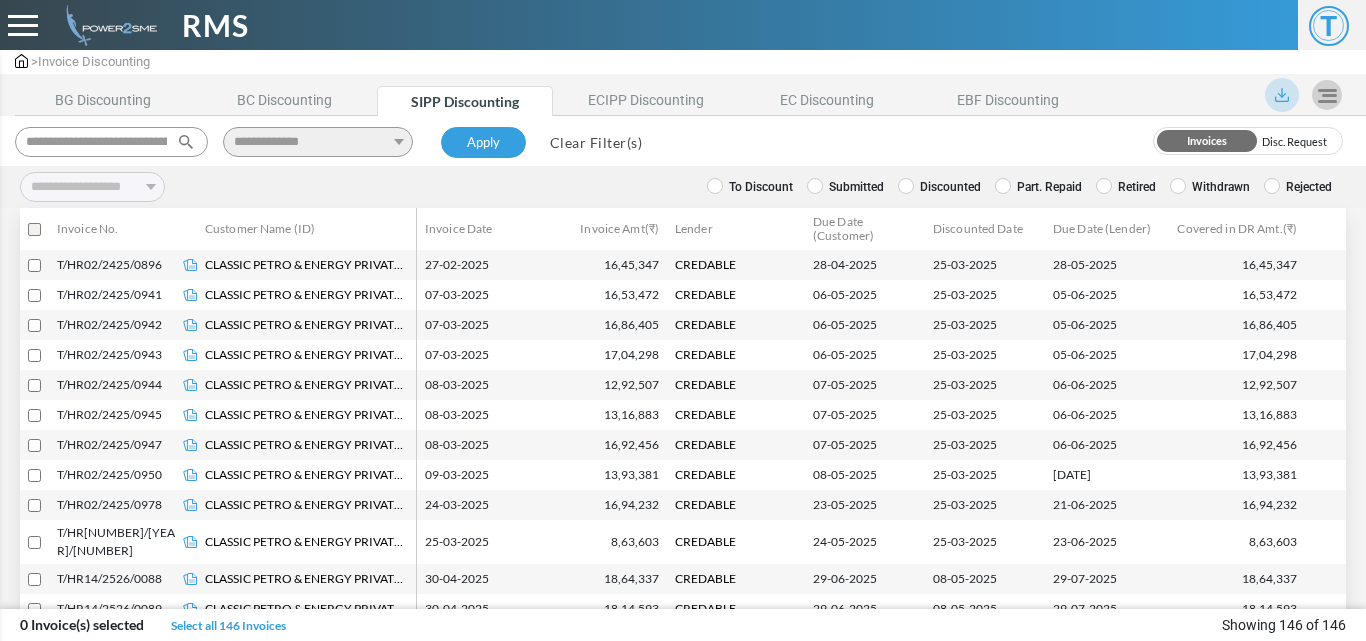 click on "Withdrawn" at bounding box center [1210, 187] 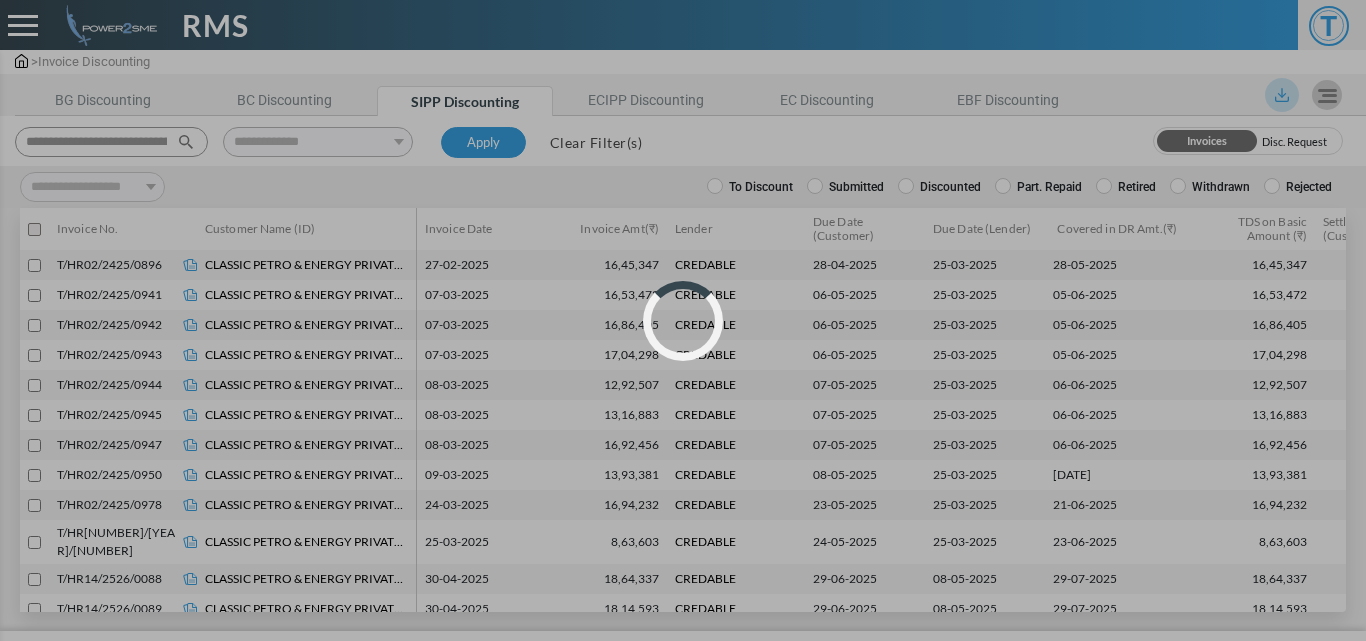 scroll, scrollTop: 0, scrollLeft: 0, axis: both 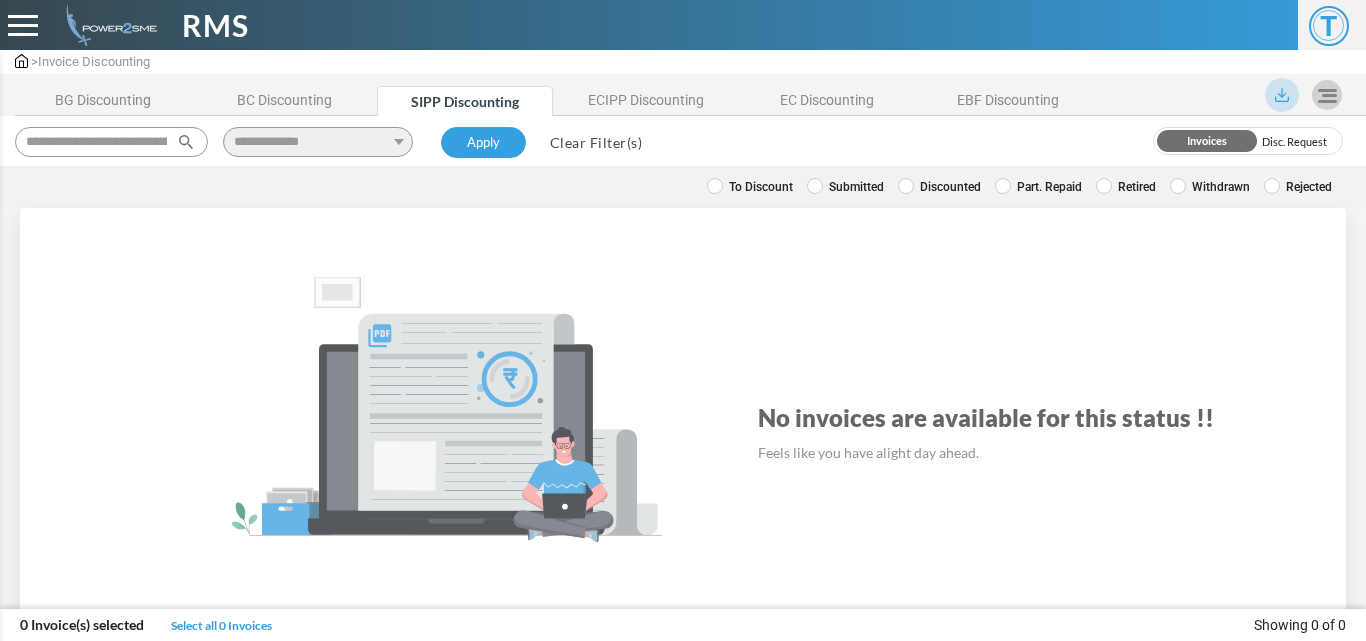 click on "Rejected" at bounding box center [1298, 187] 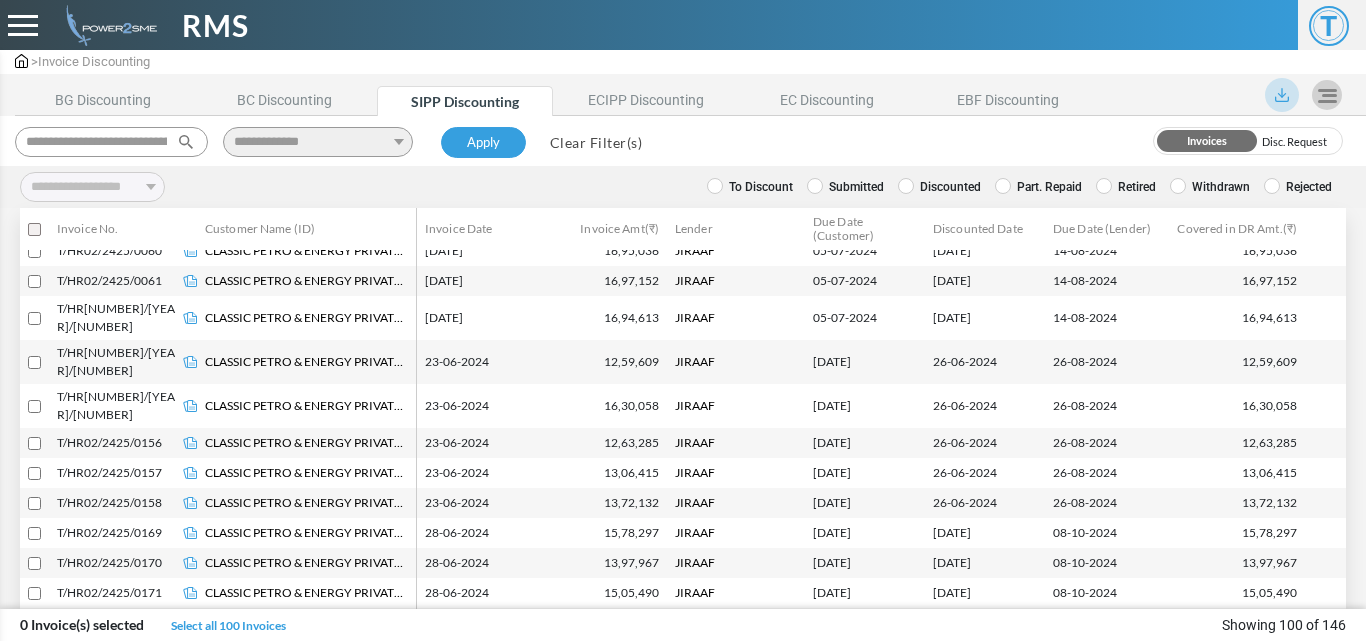 scroll, scrollTop: 2697, scrollLeft: 0, axis: vertical 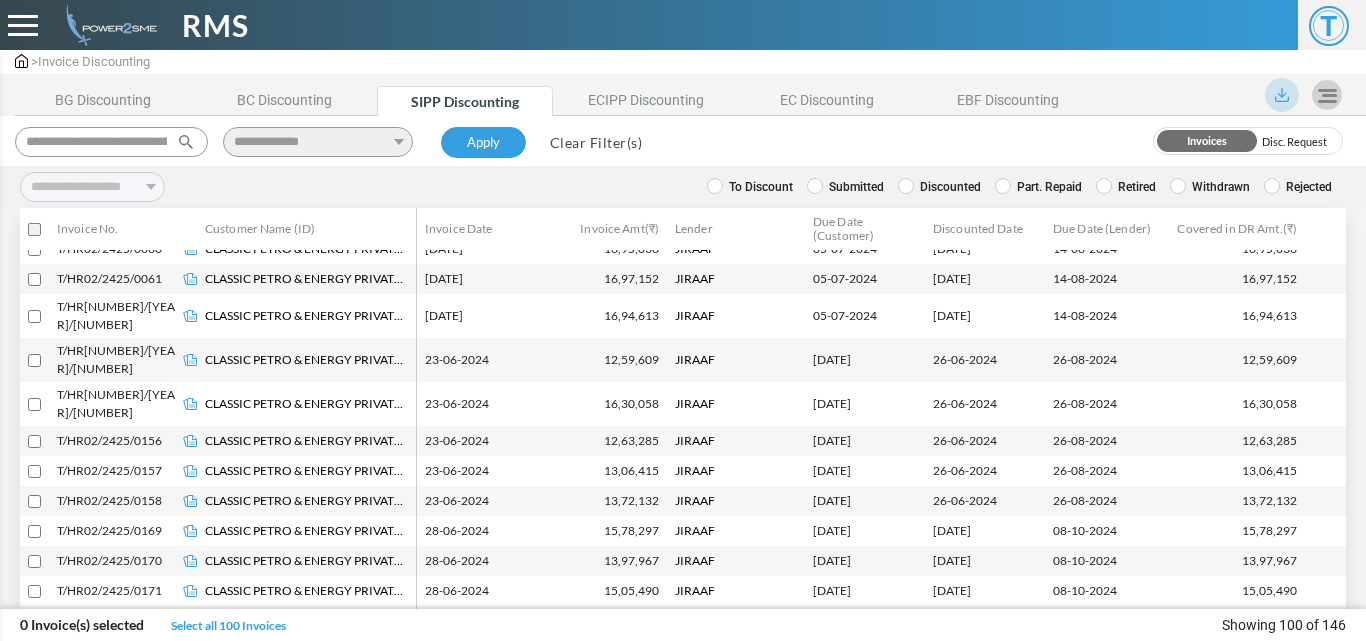 select 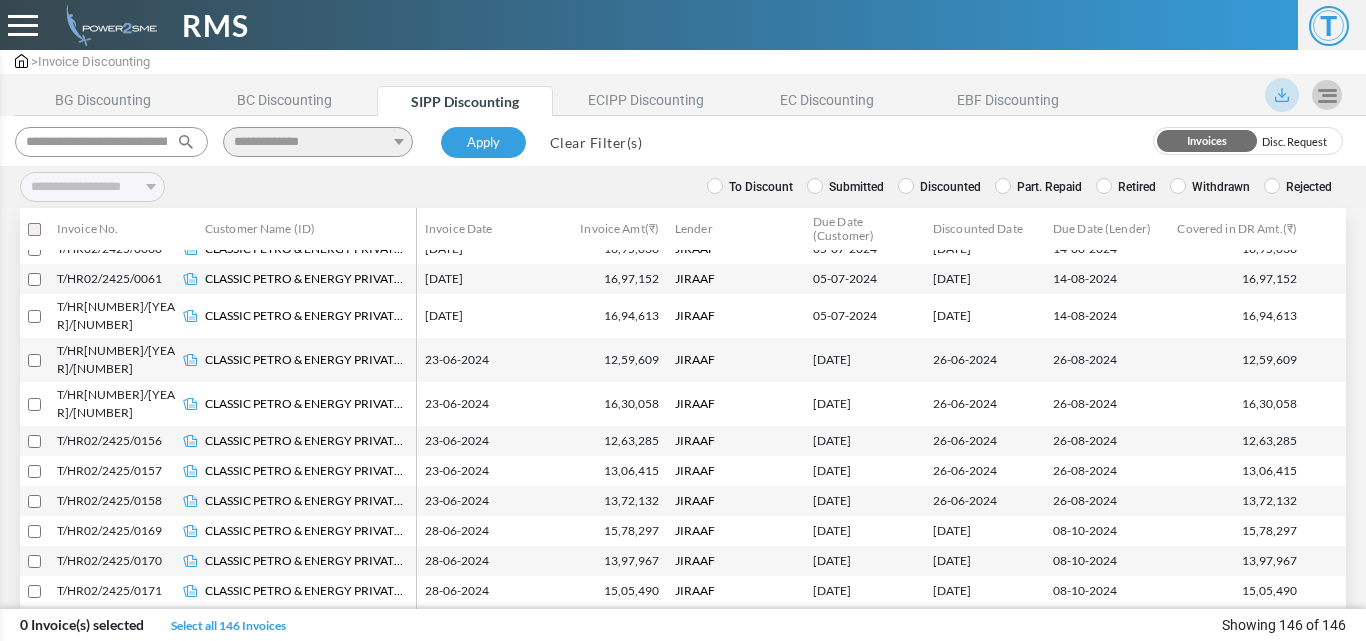 click on "Clear Filter(s)" at bounding box center (596, 142) 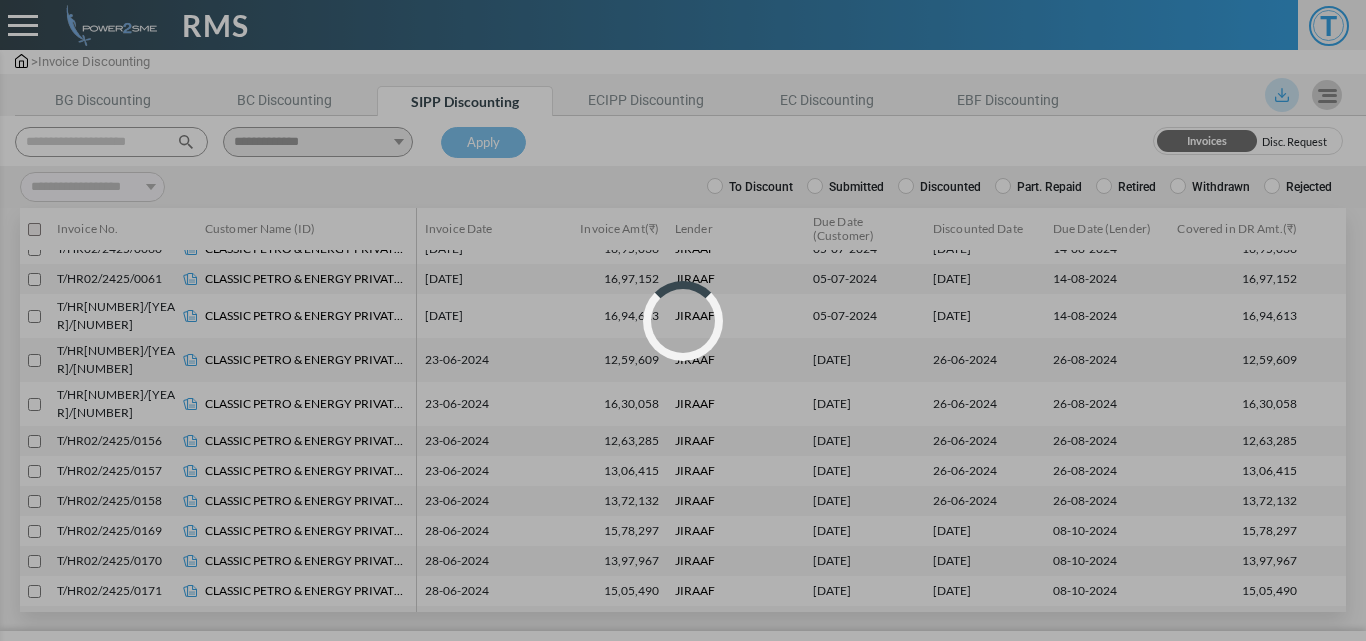 select 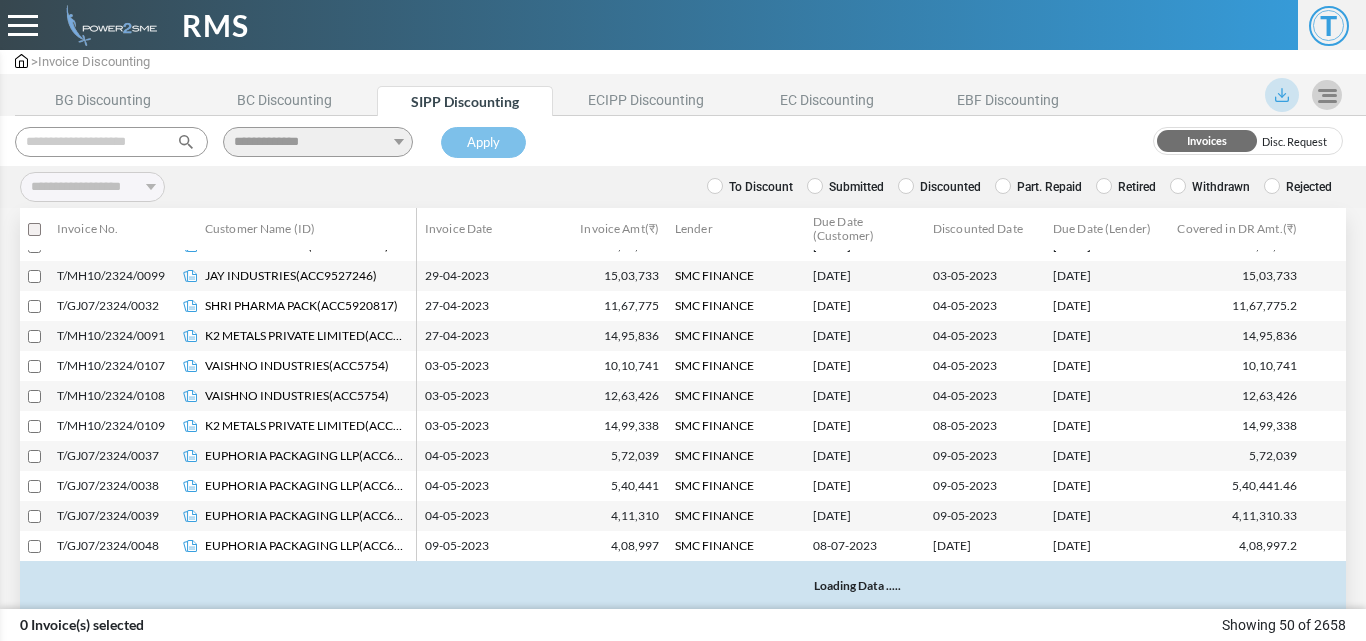 scroll, scrollTop: 1198, scrollLeft: 0, axis: vertical 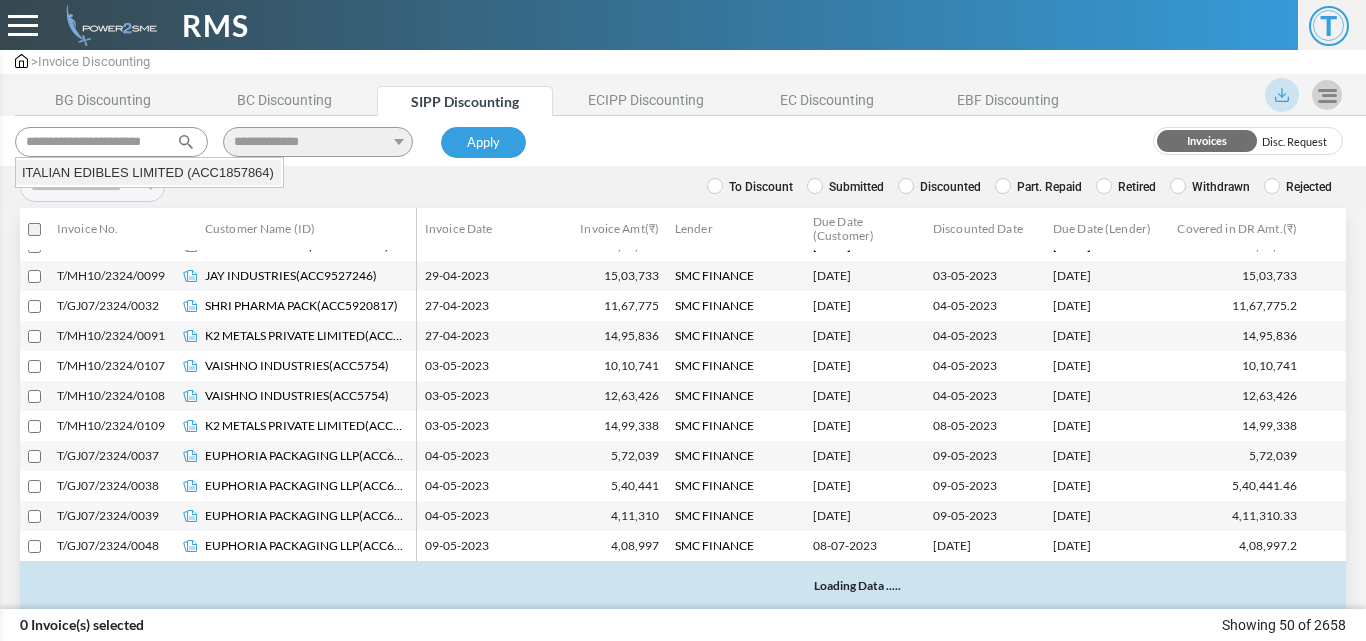 click on "ITALIAN EDIBLES LIMITED (ACC1857864)" at bounding box center (148, 173) 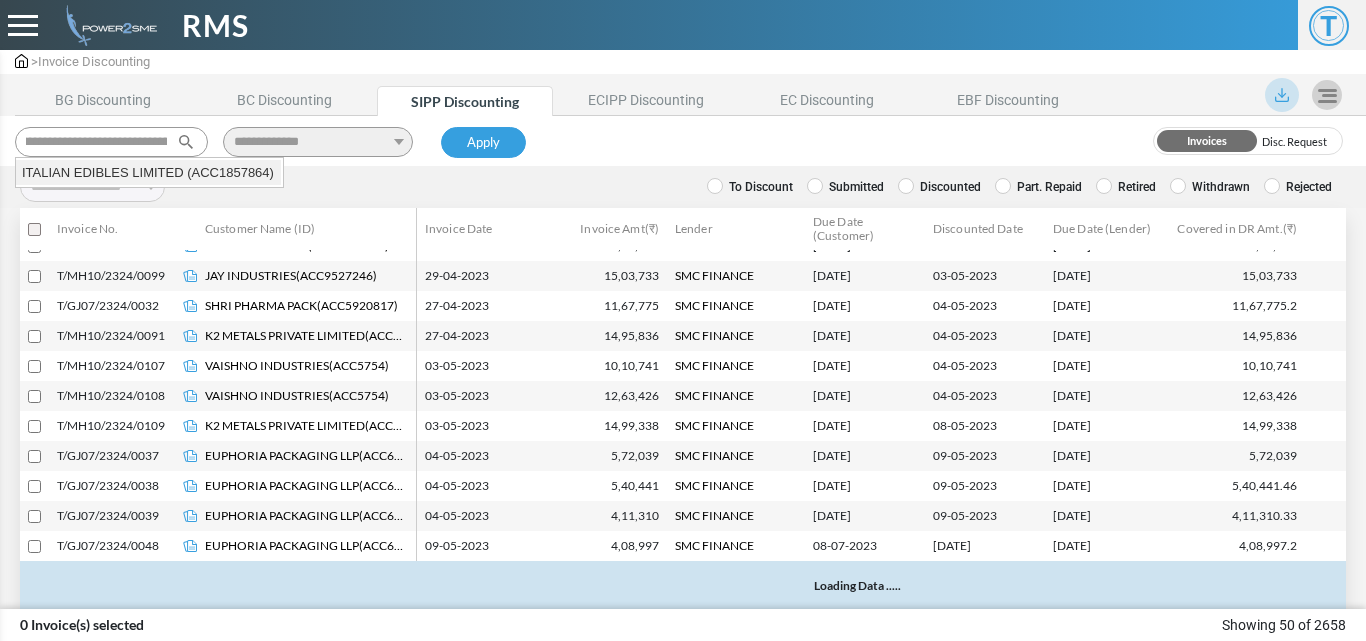select 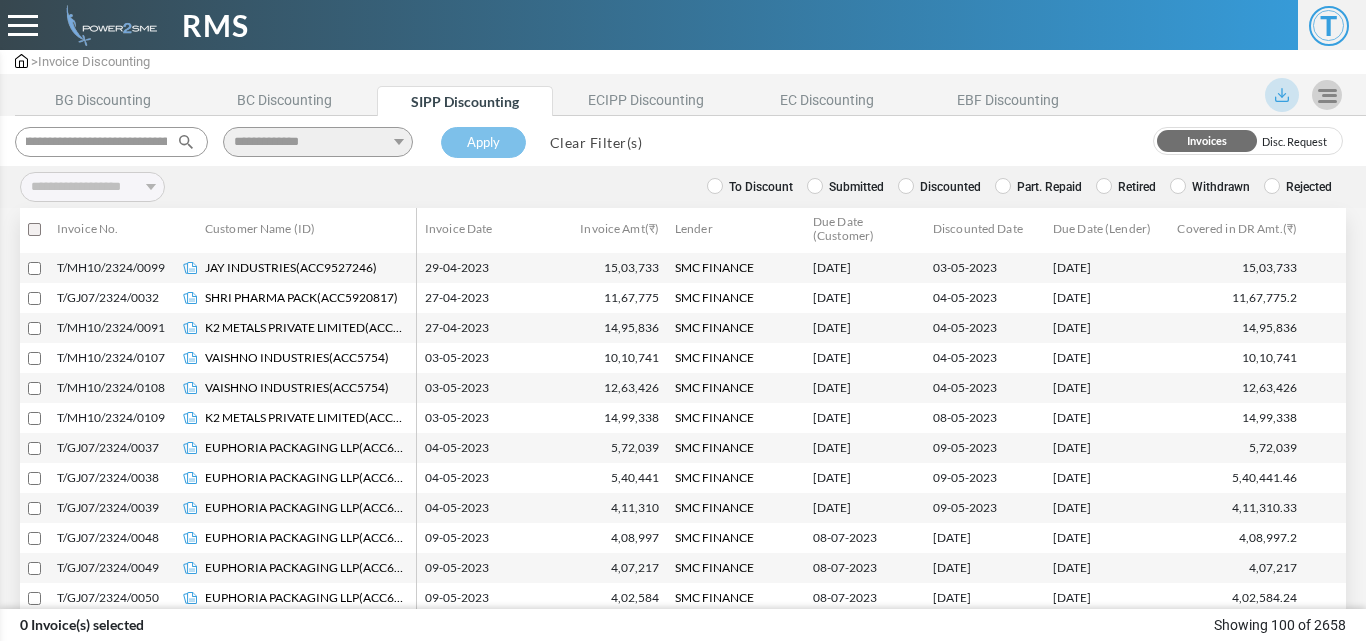 scroll, scrollTop: 0, scrollLeft: 0, axis: both 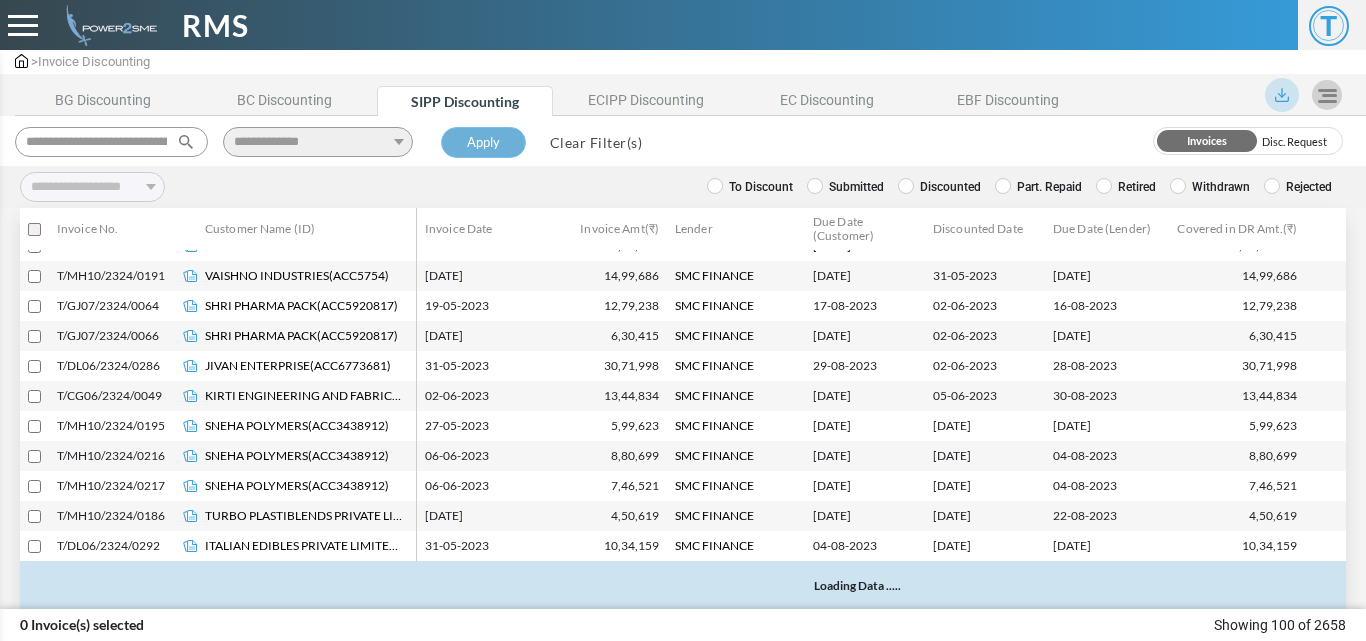 type on "**********" 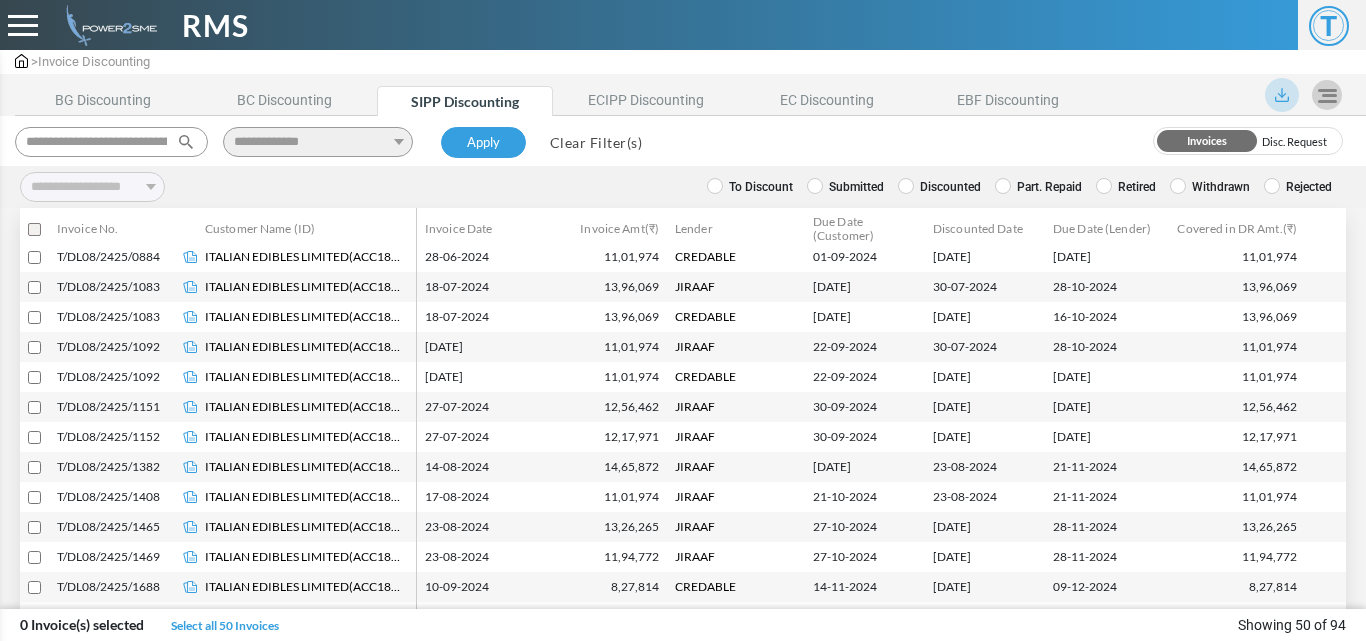 scroll, scrollTop: 998, scrollLeft: 0, axis: vertical 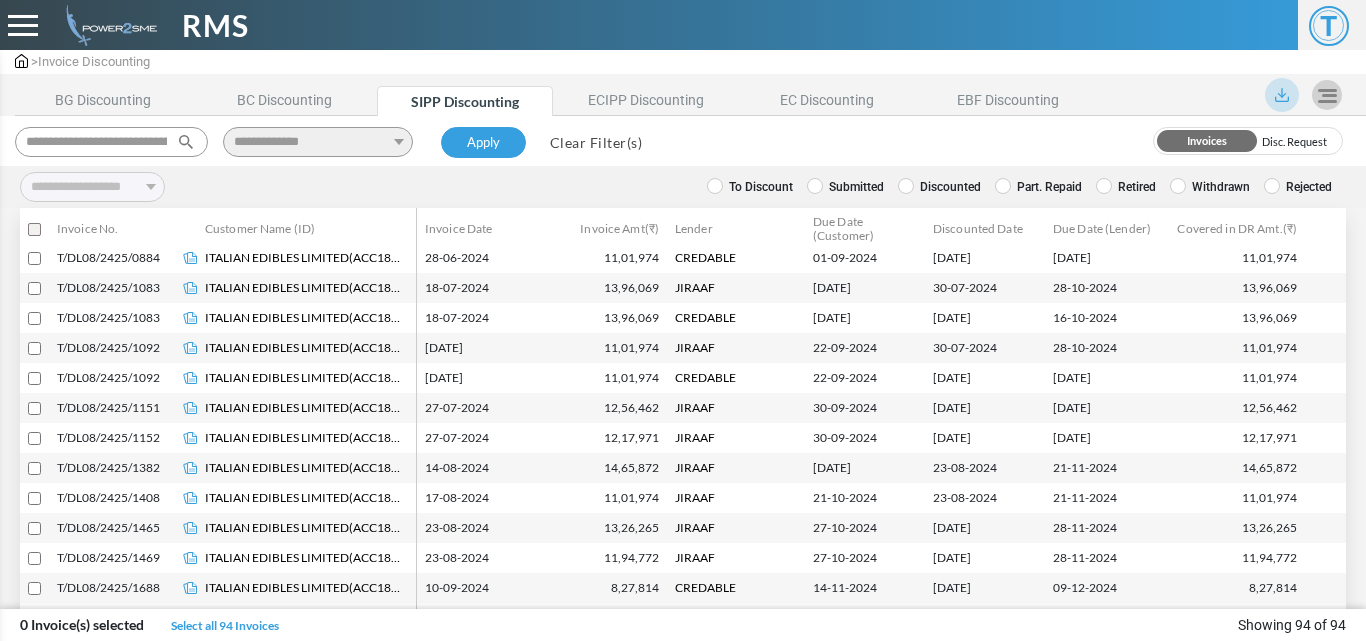 click on "Discounted" at bounding box center (939, 187) 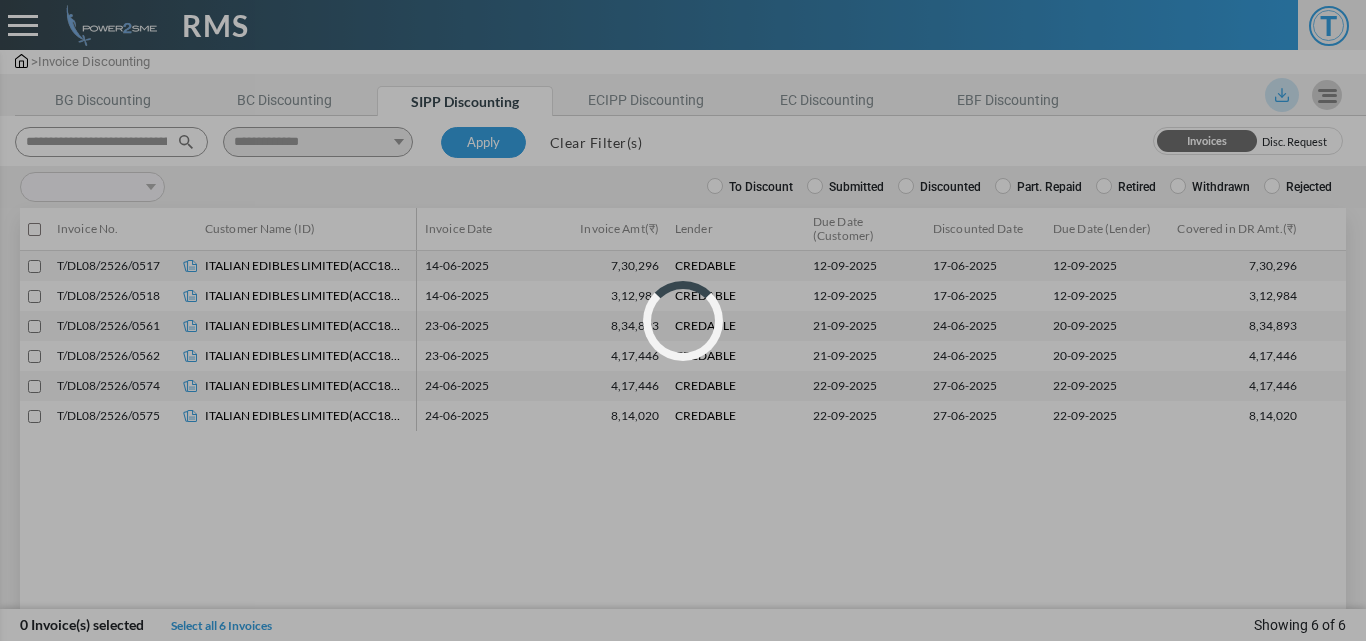 scroll, scrollTop: 0, scrollLeft: 0, axis: both 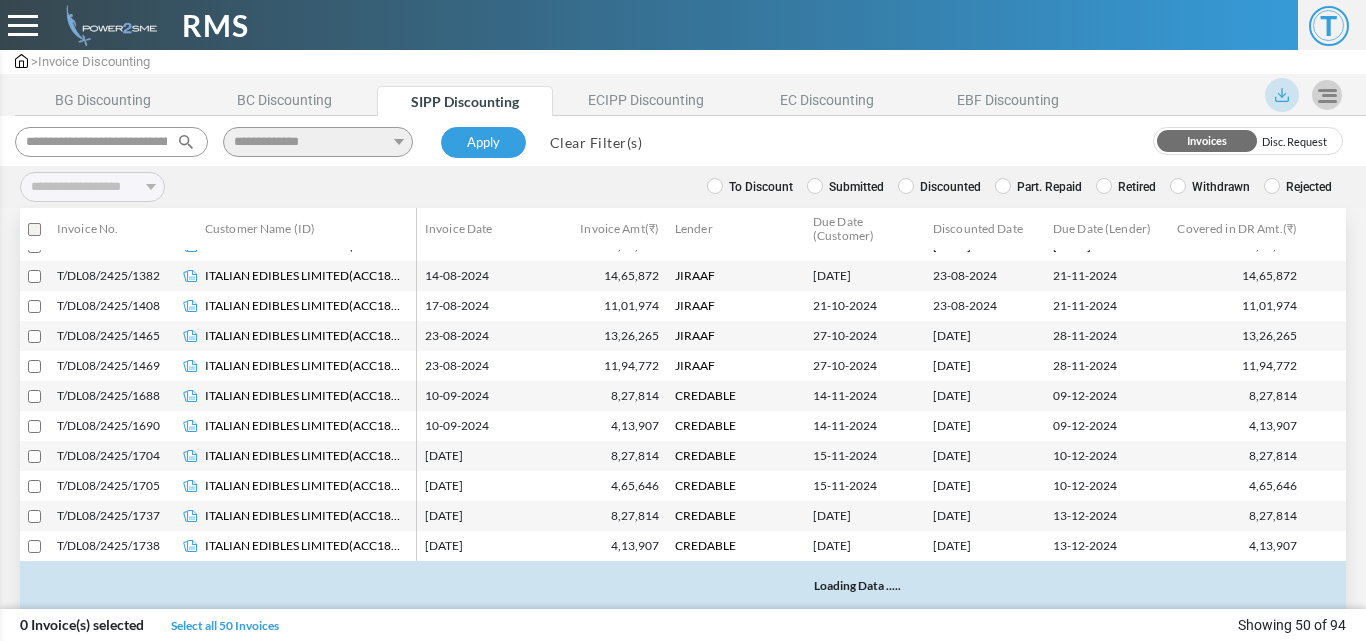 select 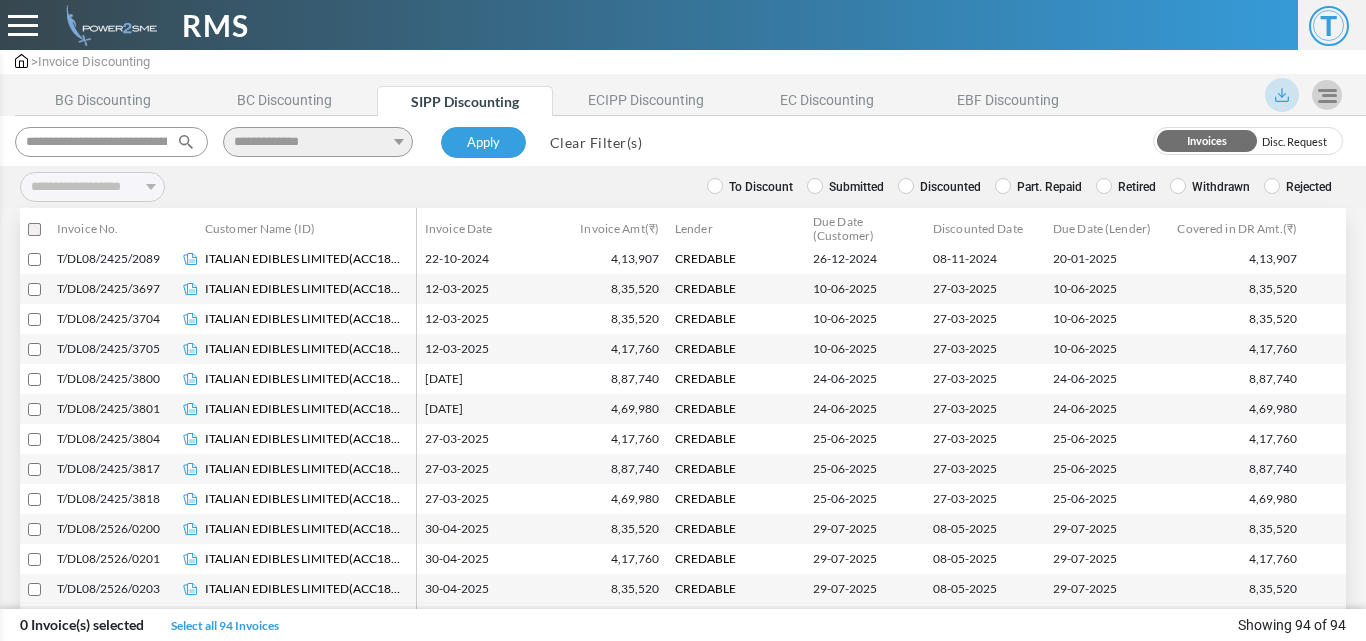 scroll, scrollTop: 1997, scrollLeft: 0, axis: vertical 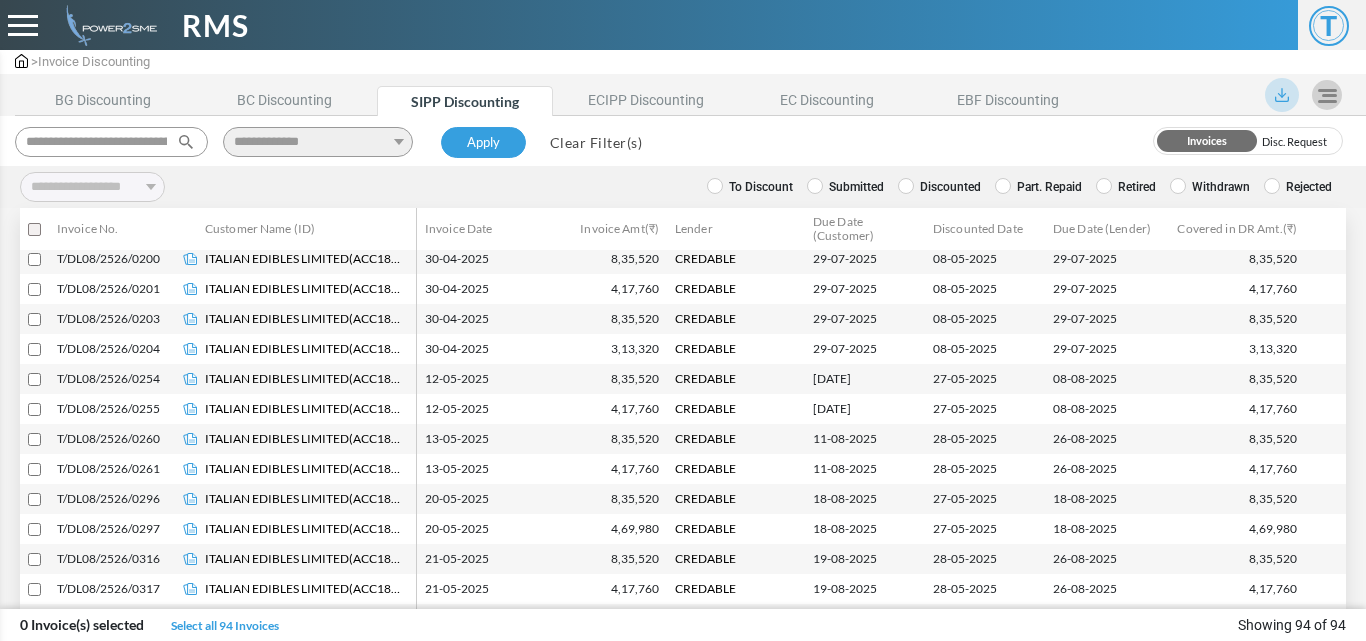 click on "Clear Filter(s)" at bounding box center [596, 142] 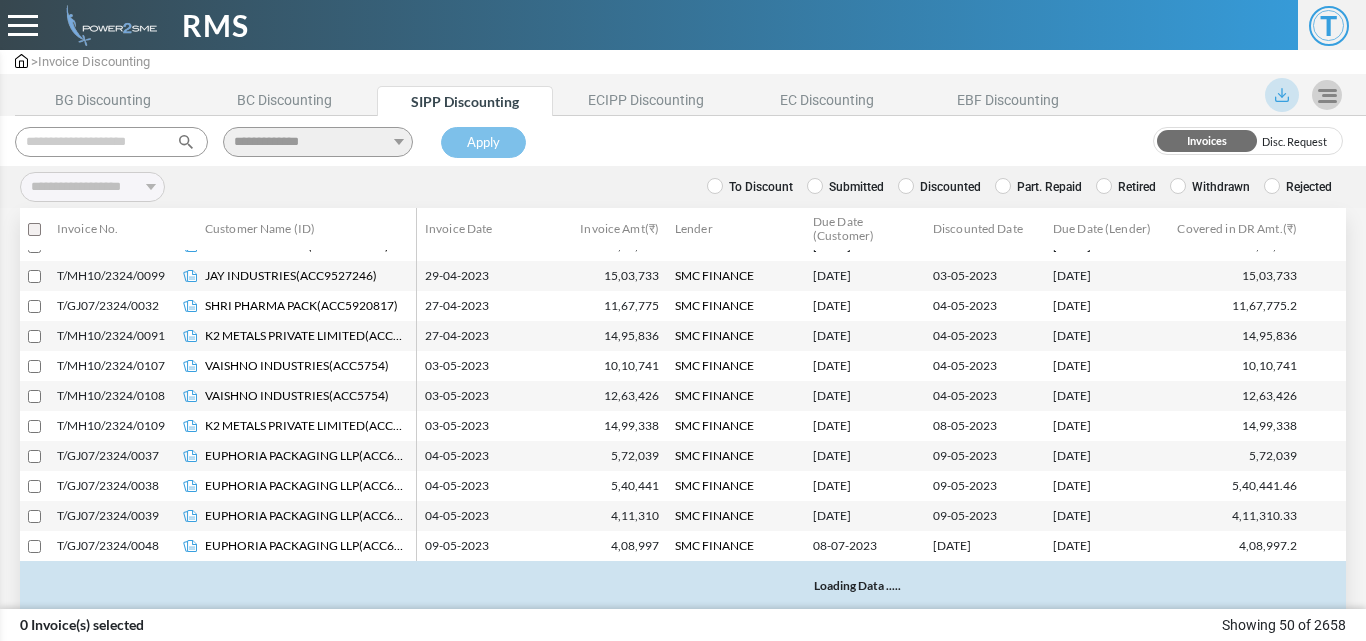 scroll, scrollTop: 1198, scrollLeft: 0, axis: vertical 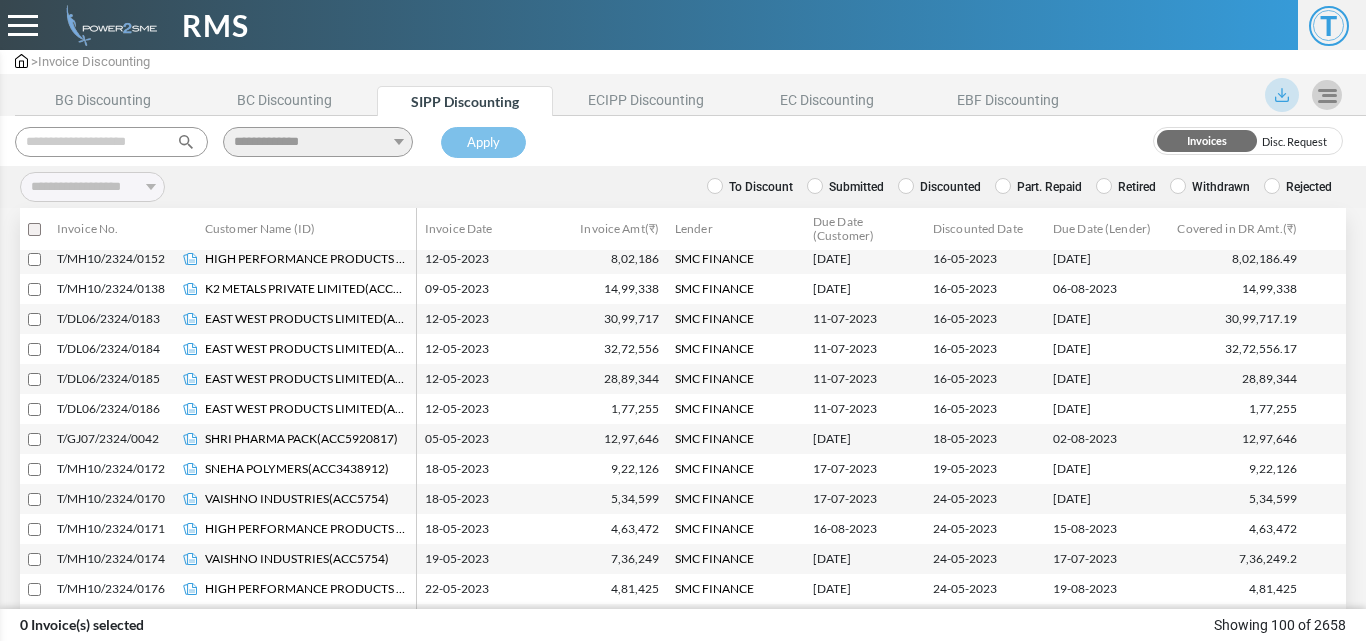 paste on "**********" 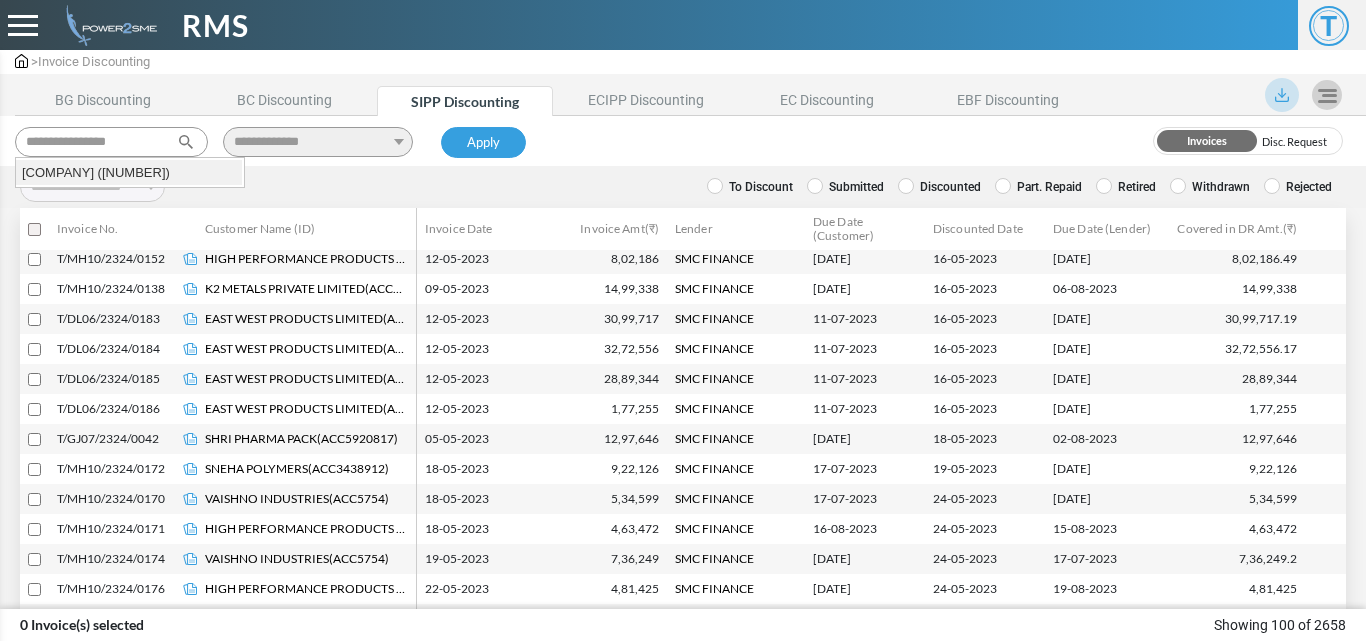 click on "JIVAN ENTERPRISE (ACC6773681)" at bounding box center (129, 173) 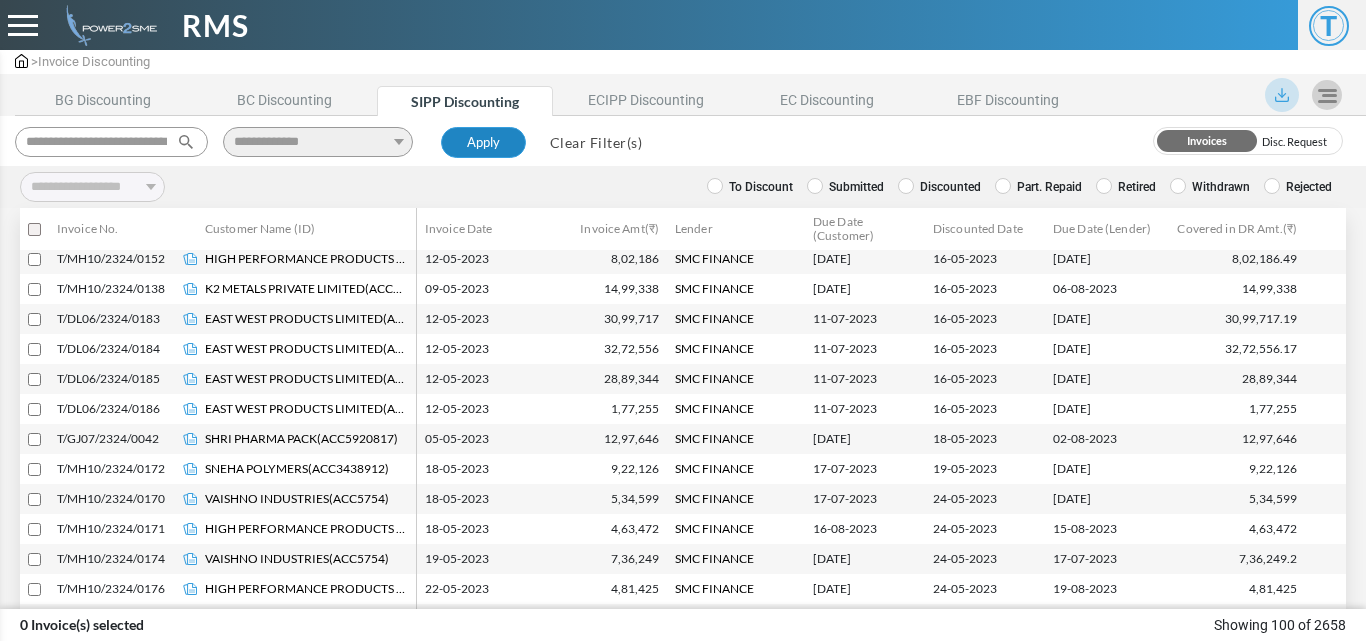 type on "**********" 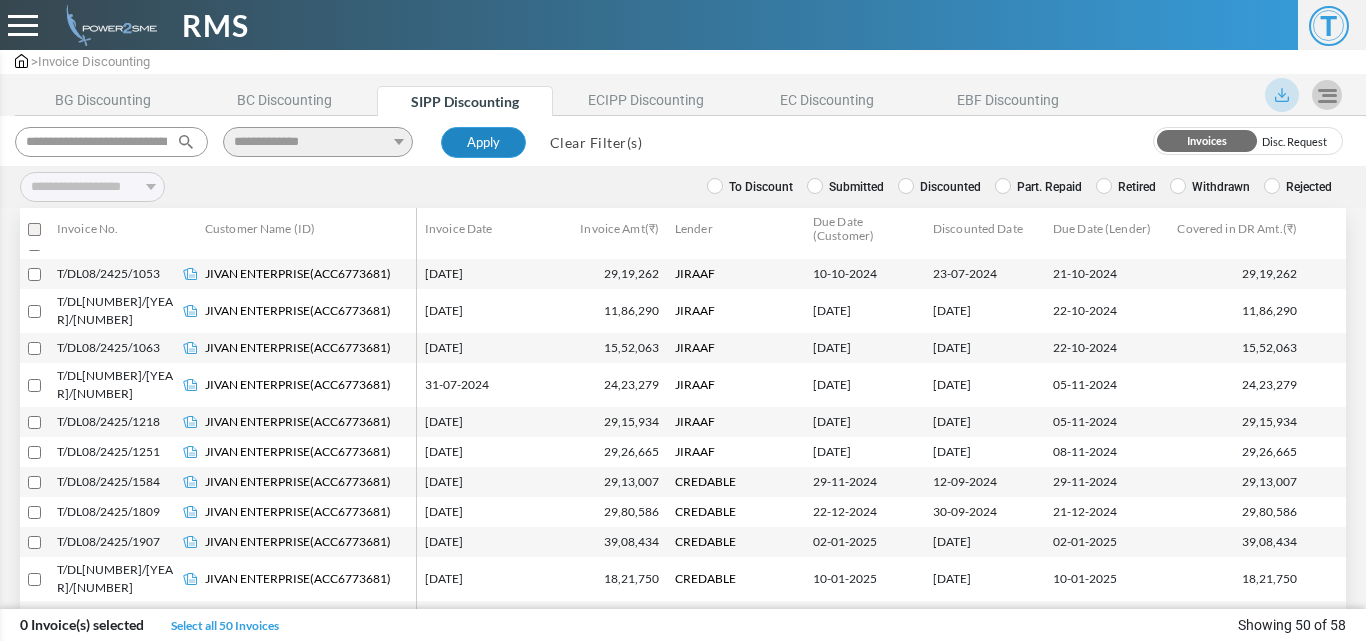 select 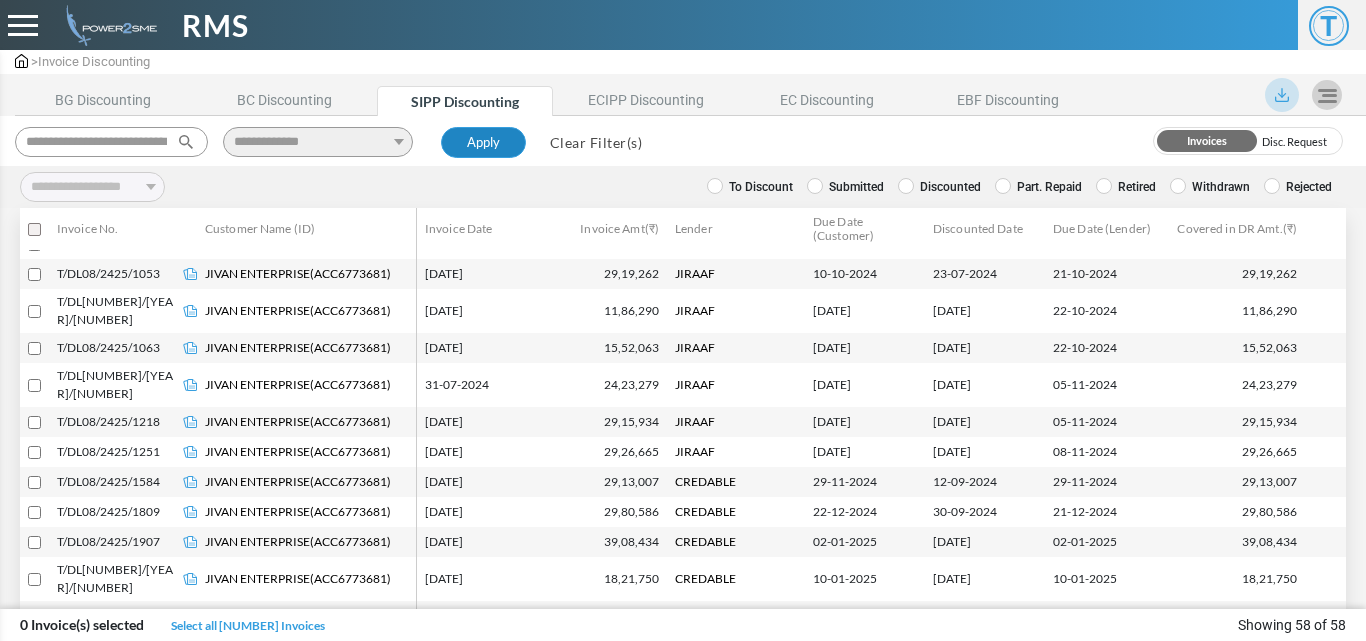 scroll, scrollTop: 1388, scrollLeft: 0, axis: vertical 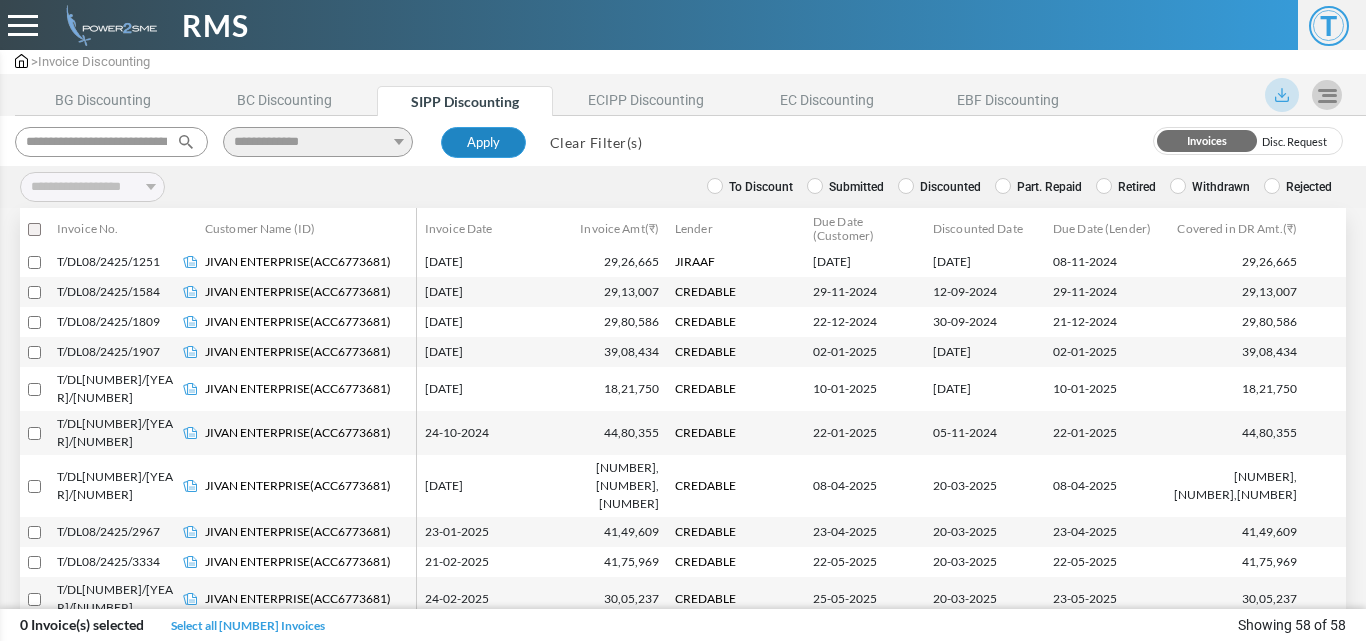 type 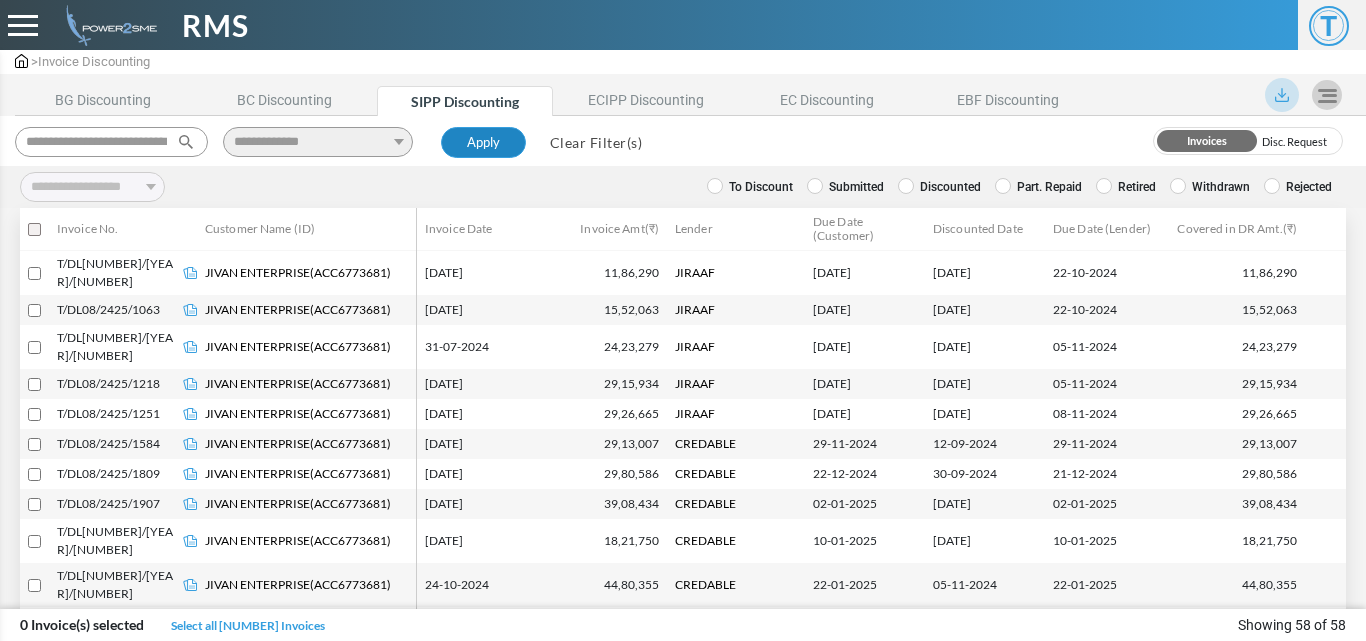 scroll, scrollTop: 1188, scrollLeft: 0, axis: vertical 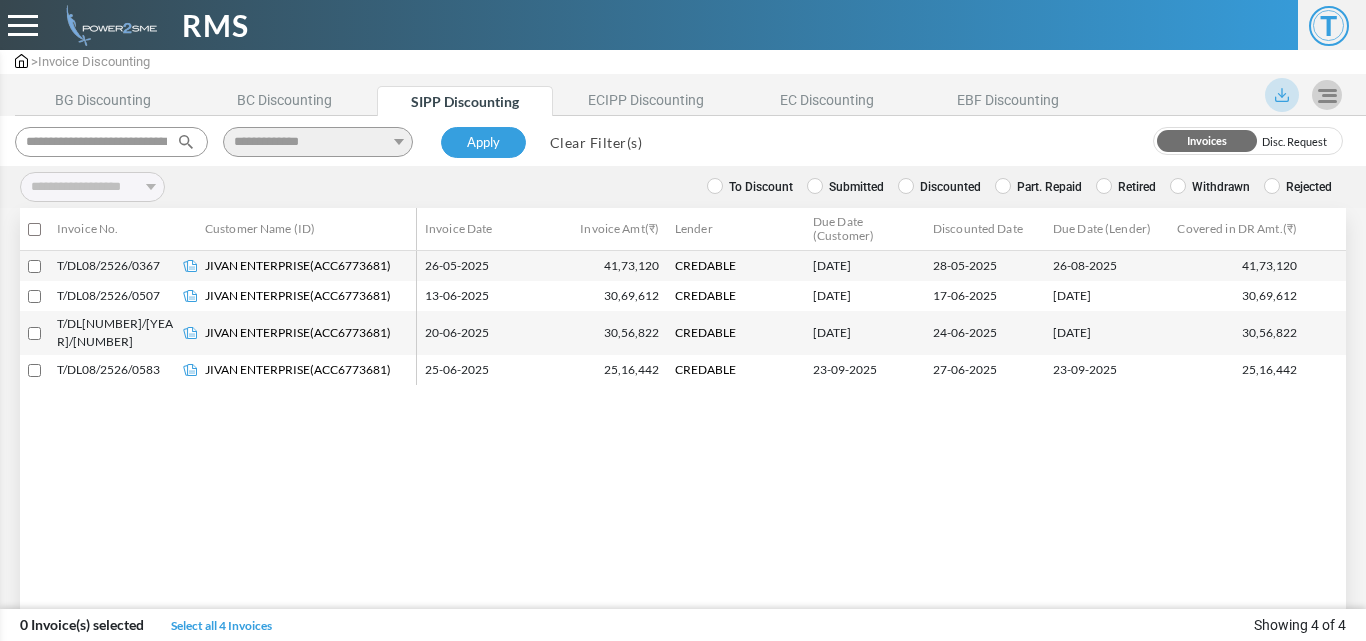 click at bounding box center (715, 186) 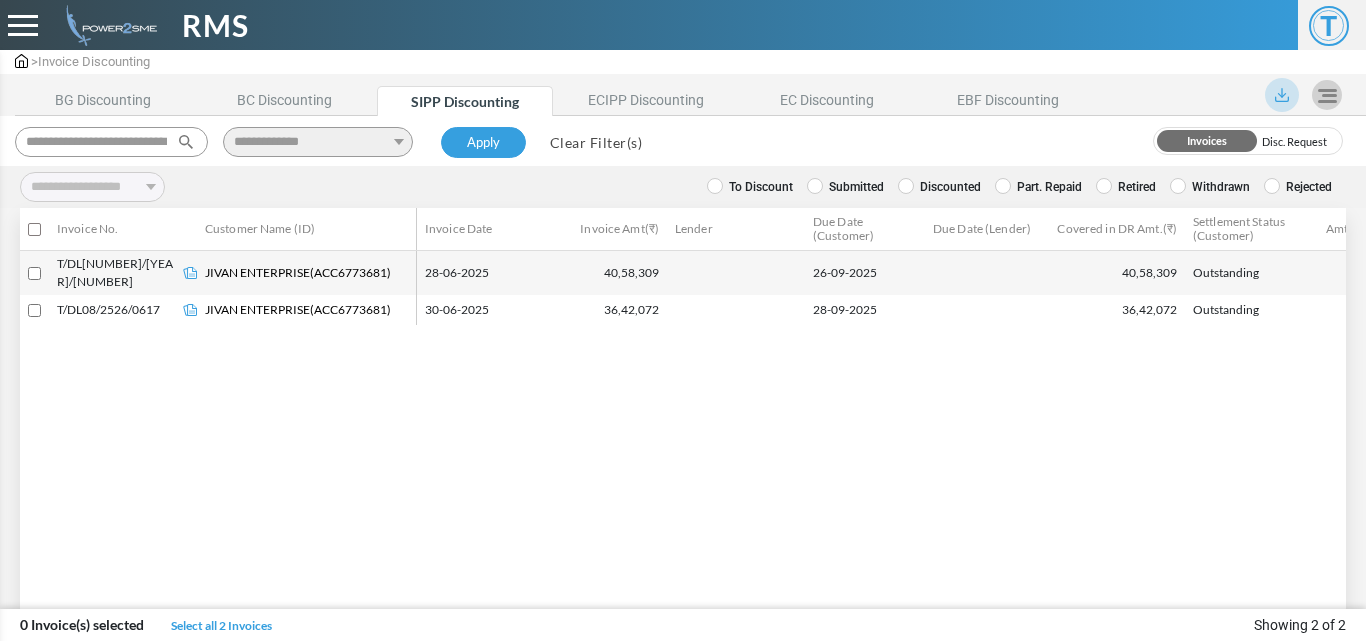 click on "Retired" at bounding box center [1126, 187] 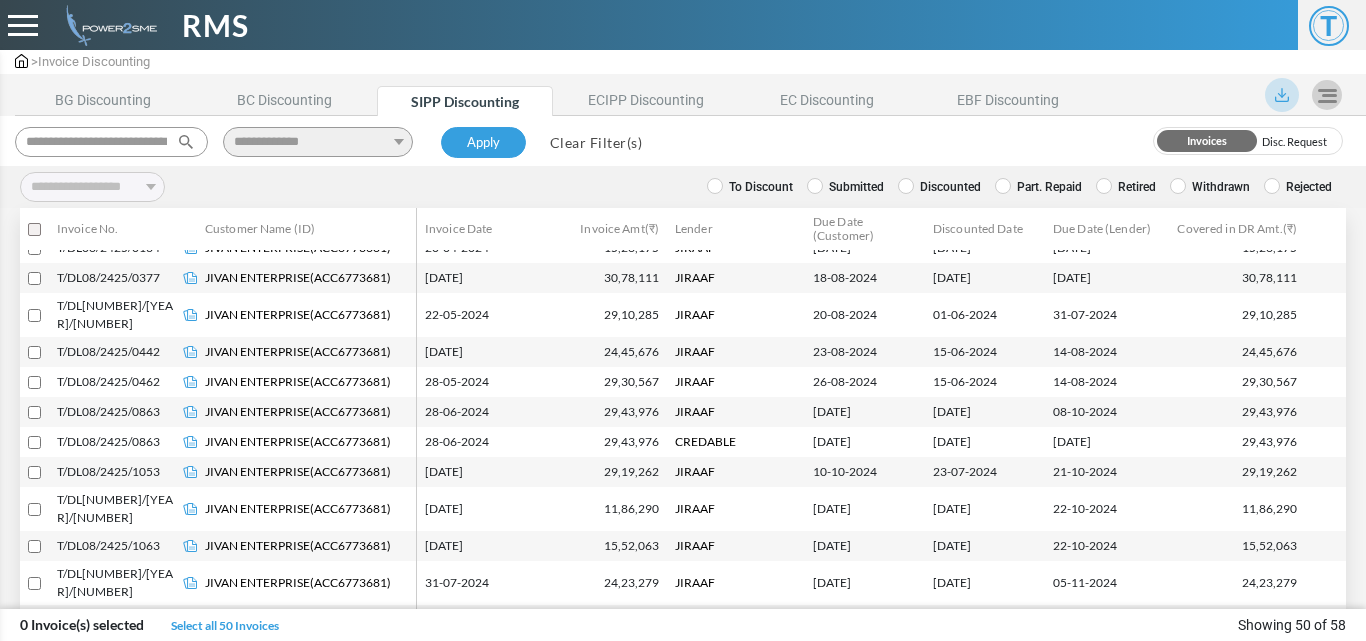 scroll, scrollTop: 1147, scrollLeft: 0, axis: vertical 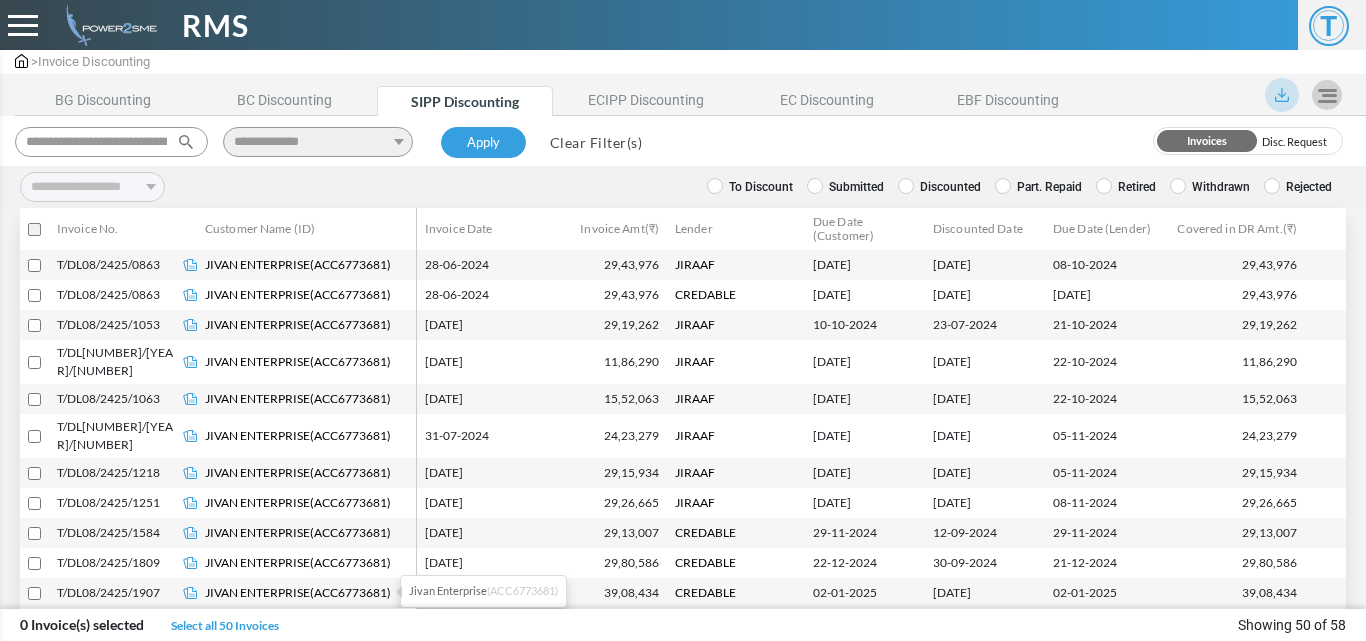 select 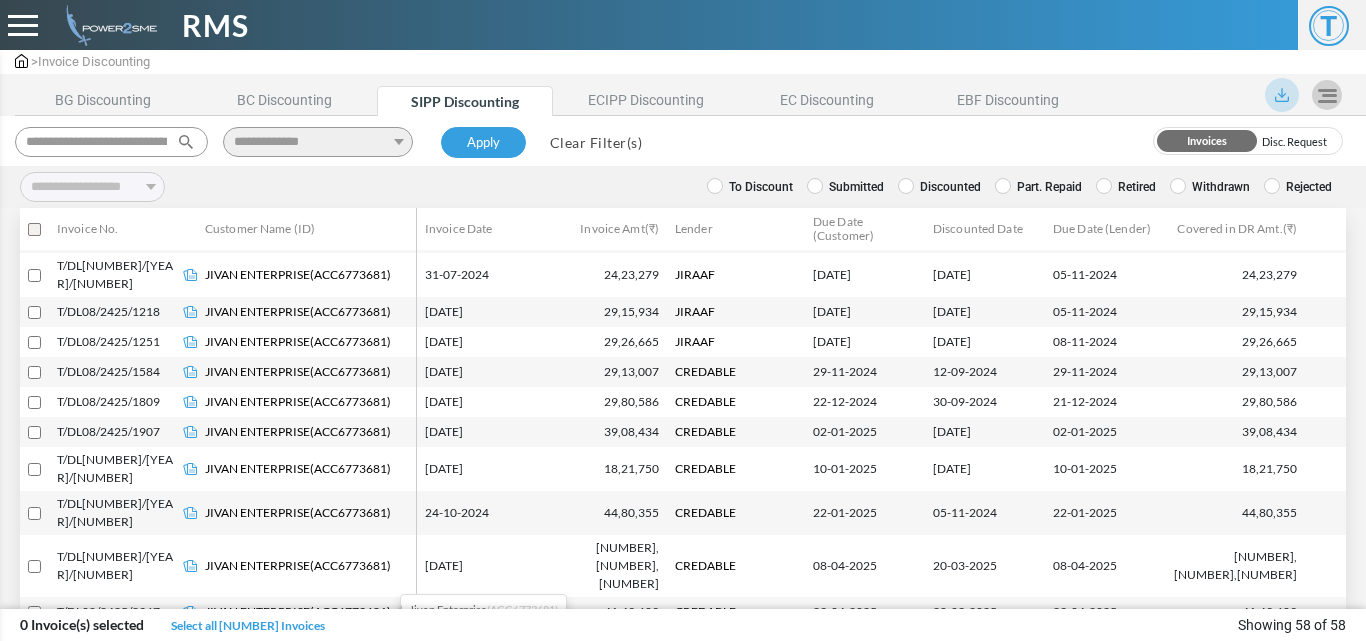 scroll, scrollTop: 1387, scrollLeft: 0, axis: vertical 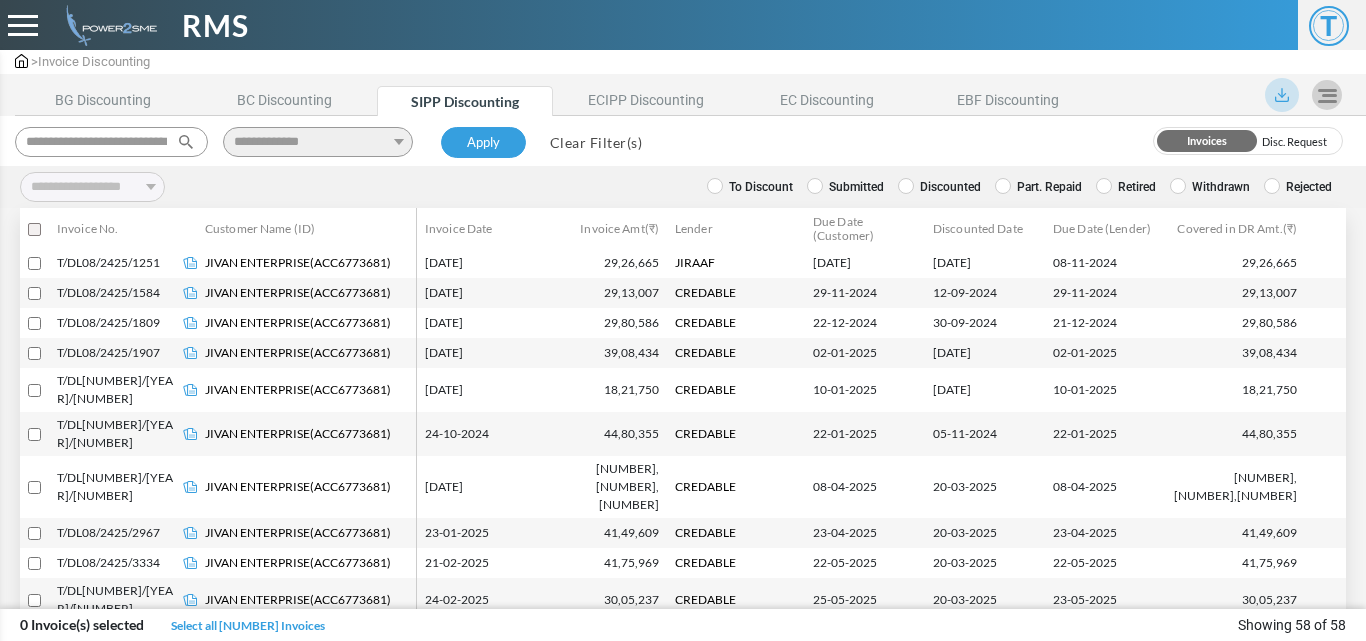click on "Clear Filter(s)" at bounding box center (596, 142) 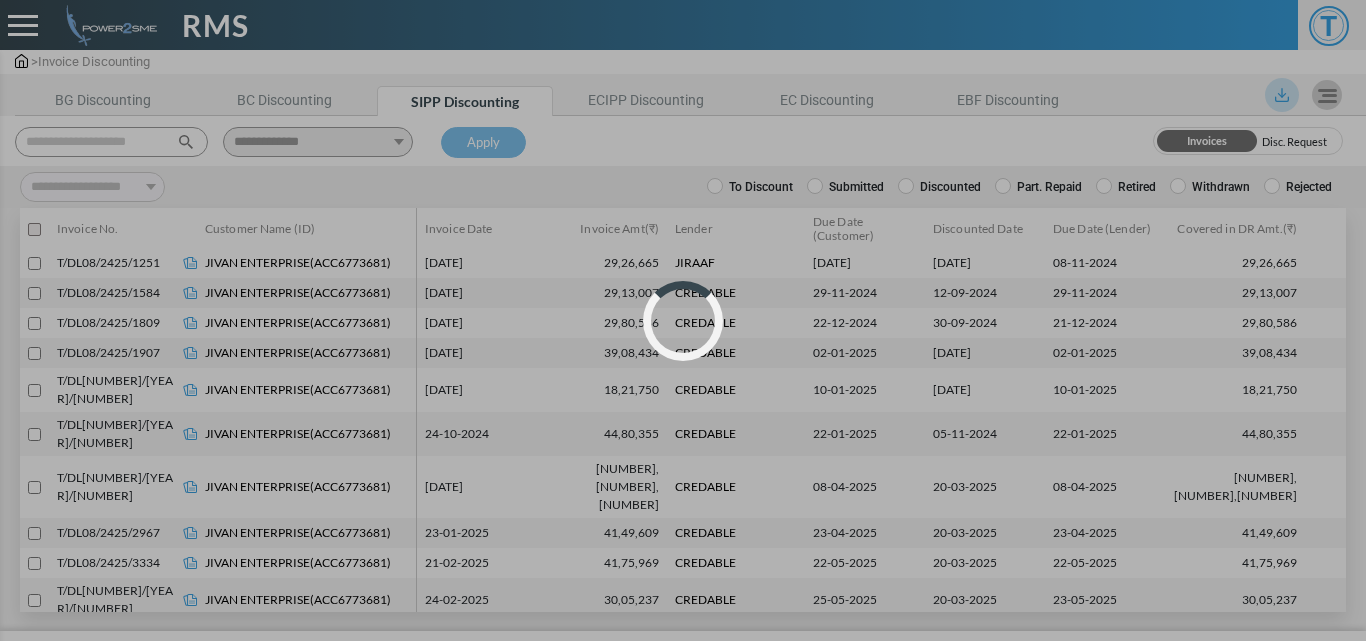 select 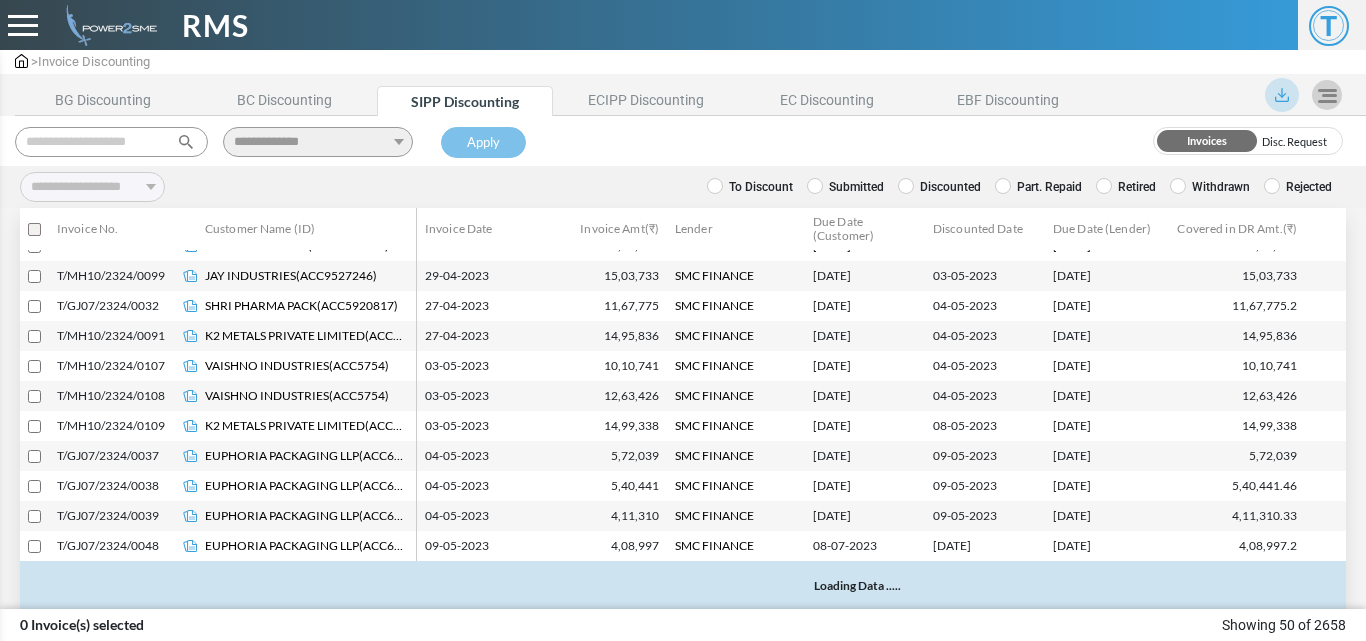 scroll, scrollTop: 1198, scrollLeft: 0, axis: vertical 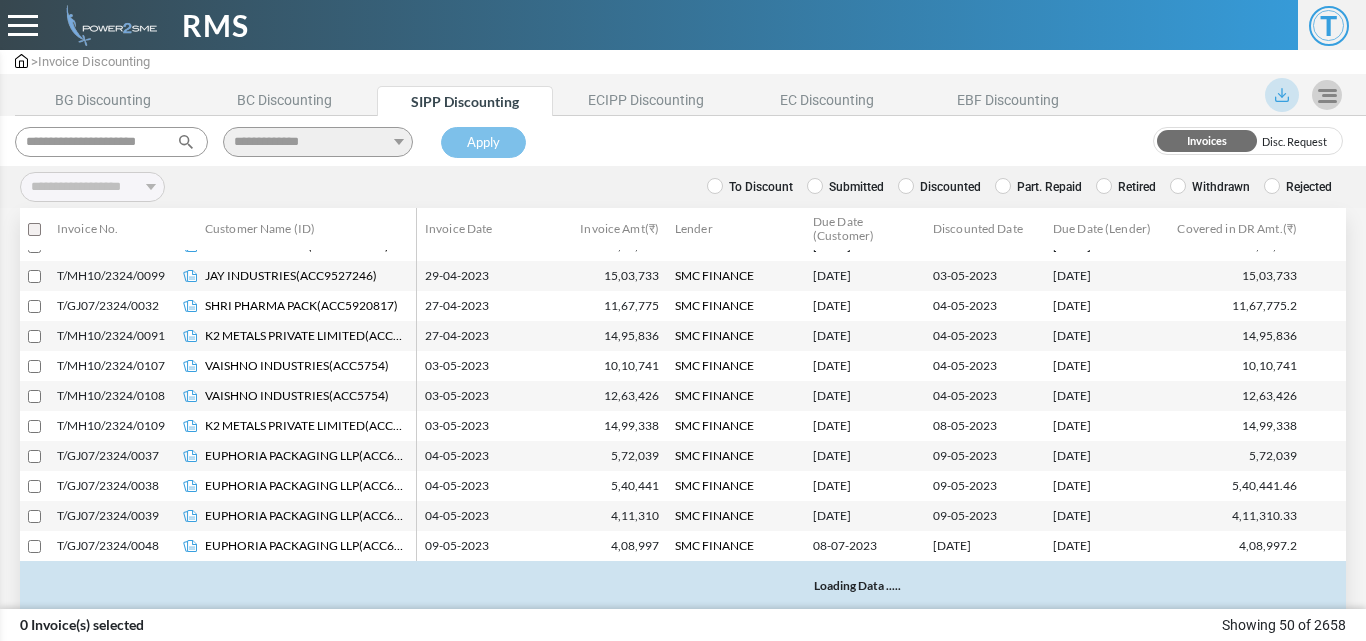 type 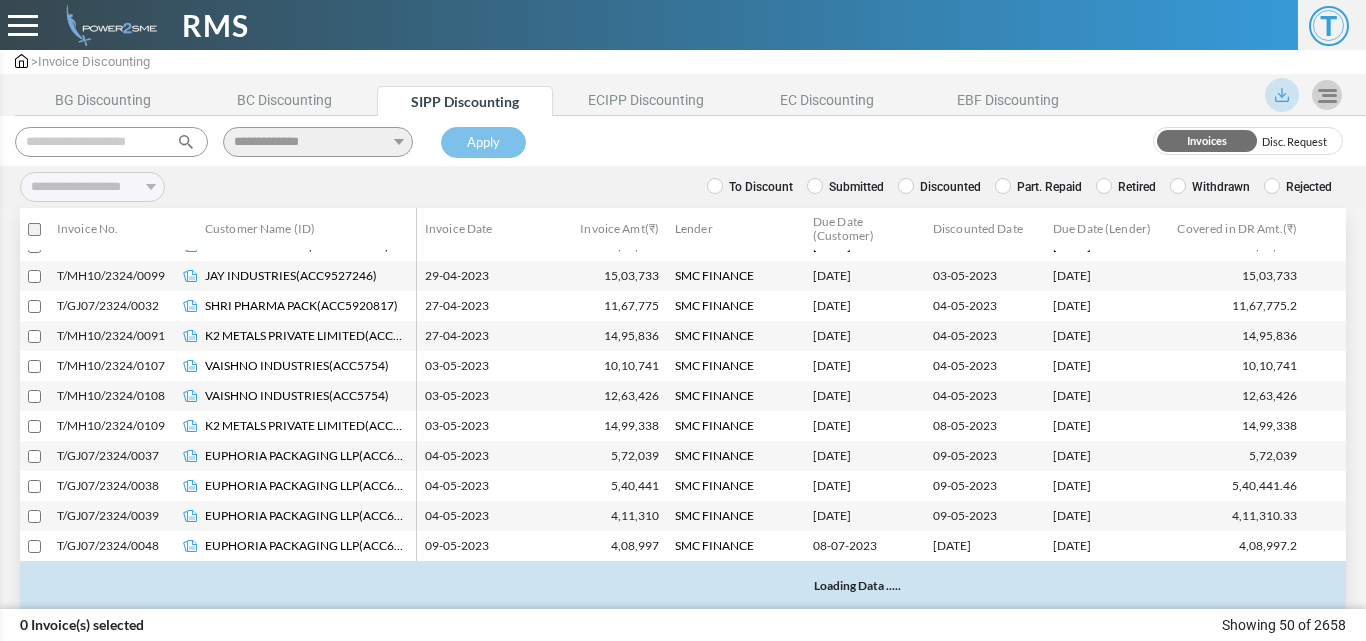 scroll, scrollTop: 0, scrollLeft: 0, axis: both 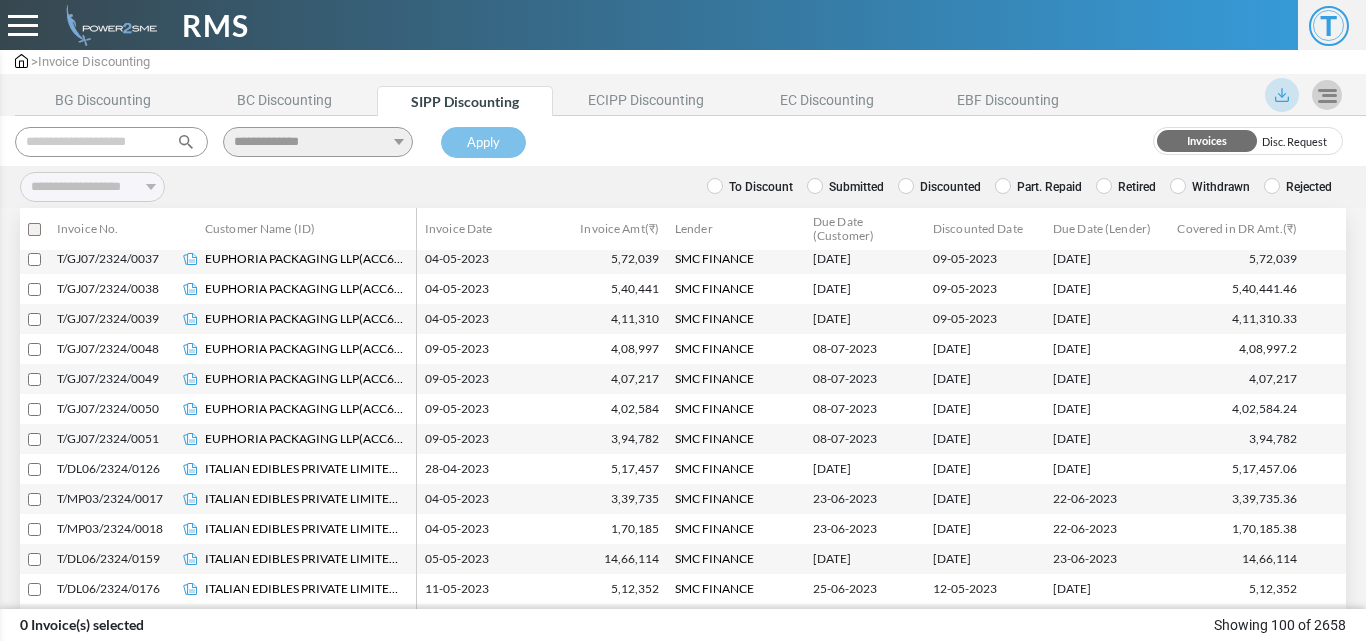 paste on "**********" 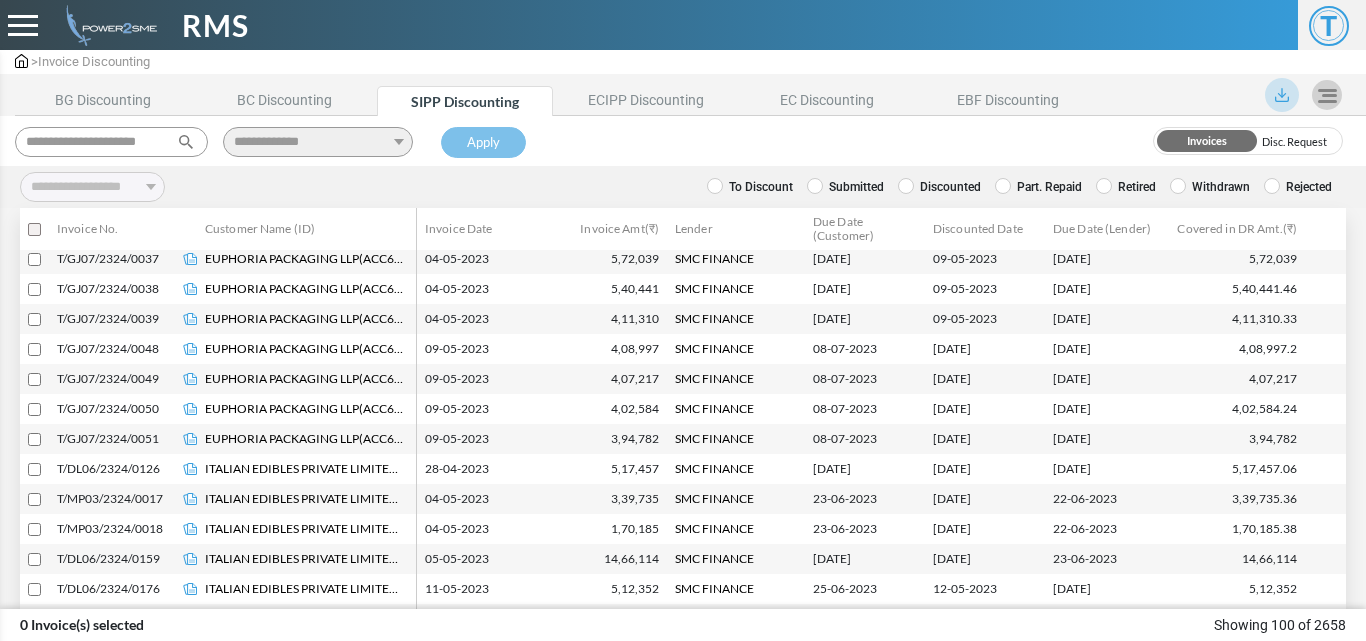 scroll, scrollTop: 0, scrollLeft: 21, axis: horizontal 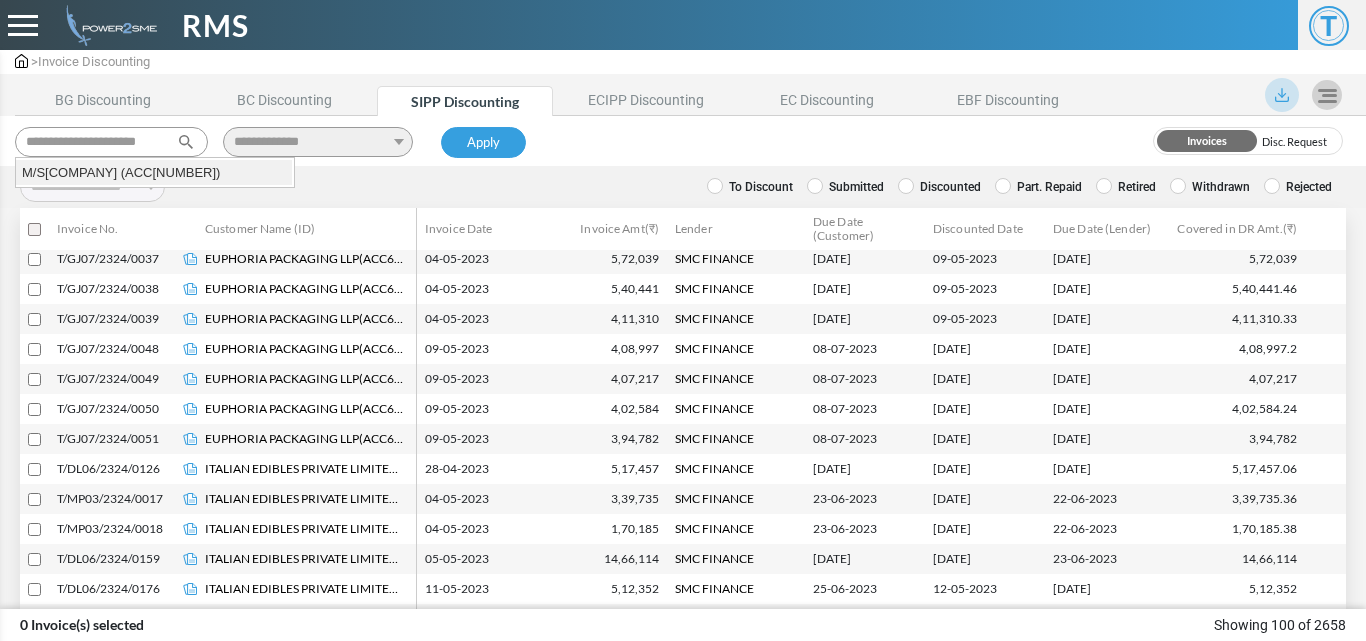 click on "M/S SHRI GANGA TRADERS (ACC9193729)" at bounding box center [154, 173] 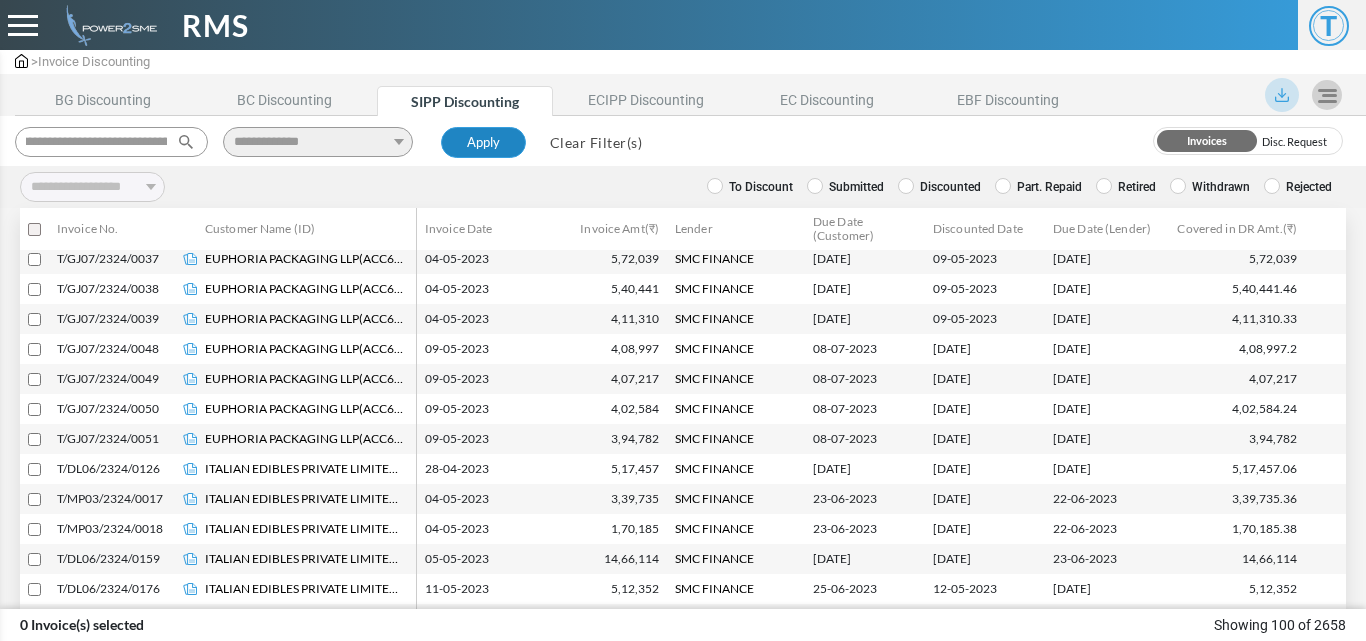 type on "**********" 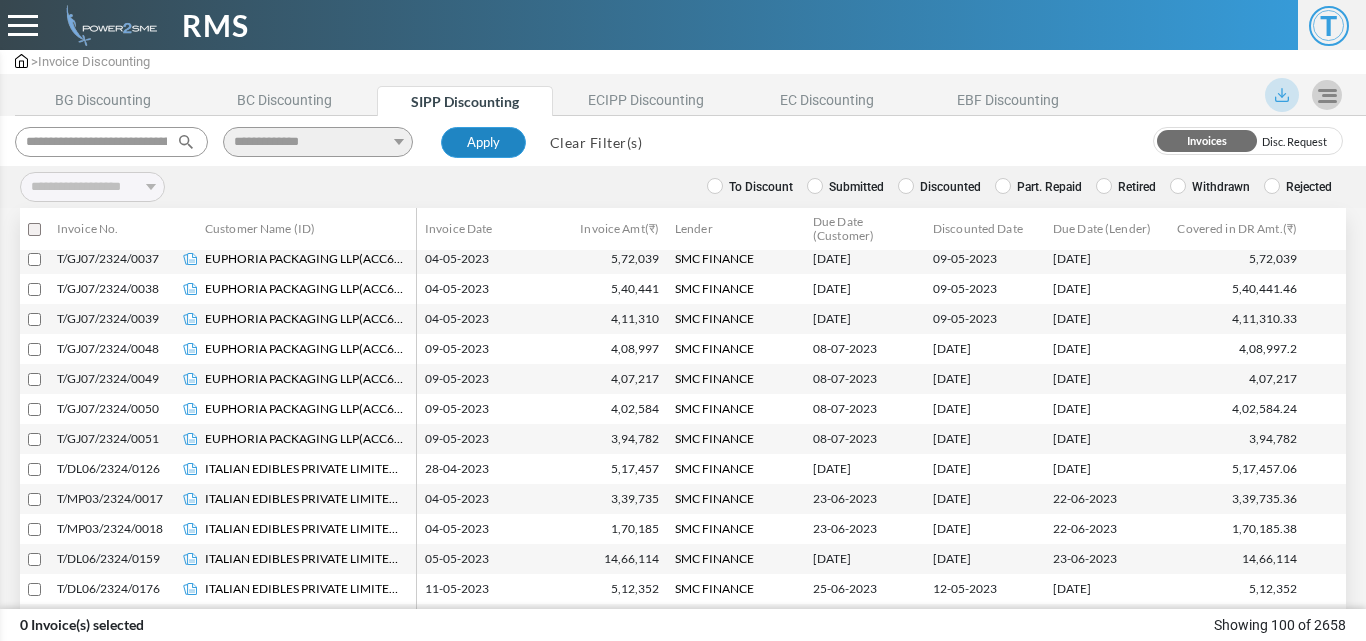 click on "Apply" at bounding box center [483, 143] 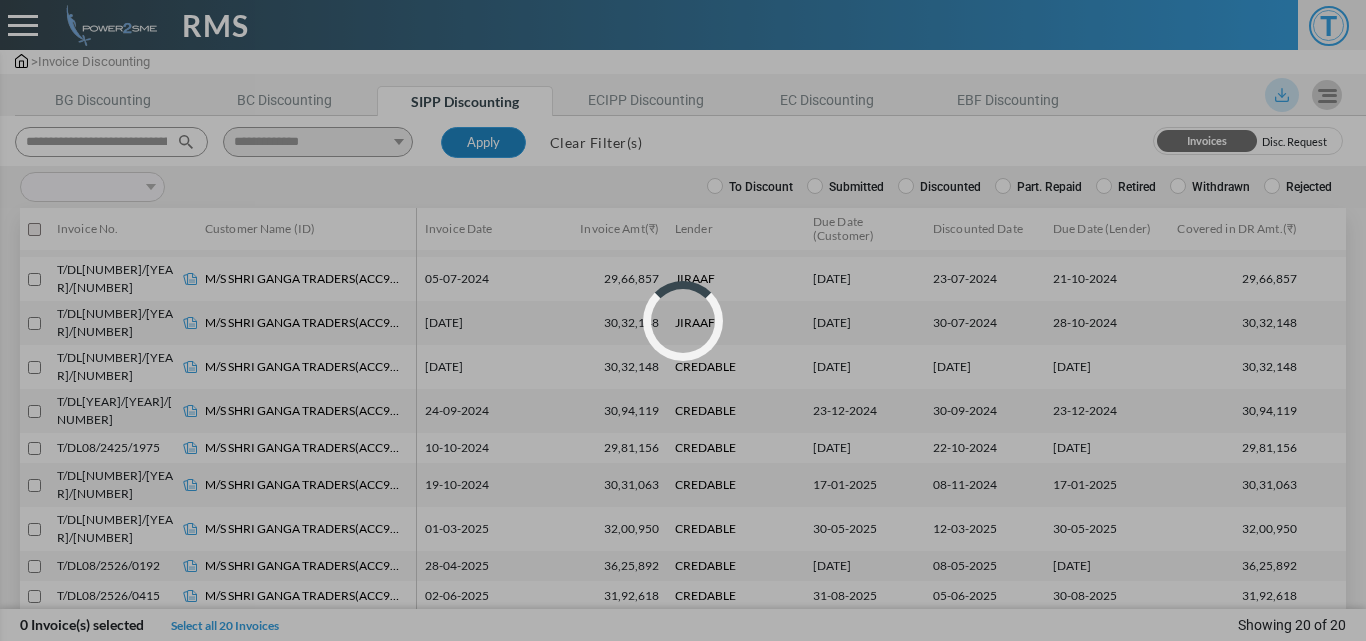 scroll, scrollTop: 248, scrollLeft: 0, axis: vertical 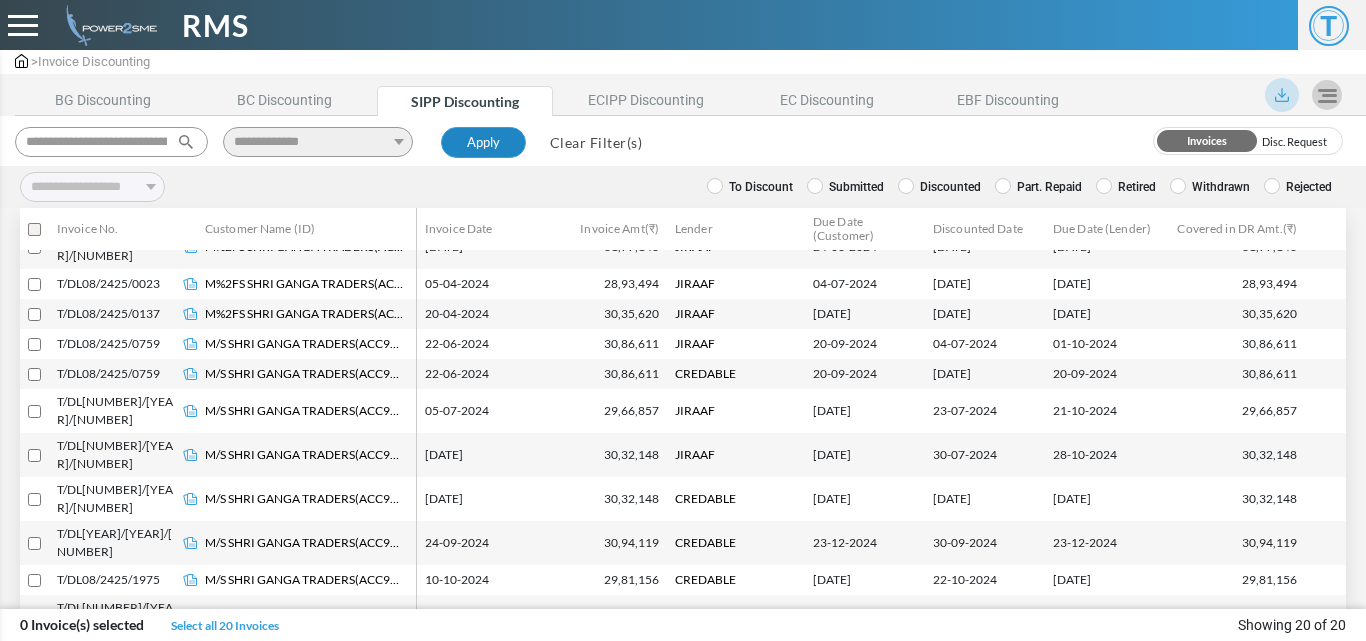 click on "Apply" at bounding box center (483, 143) 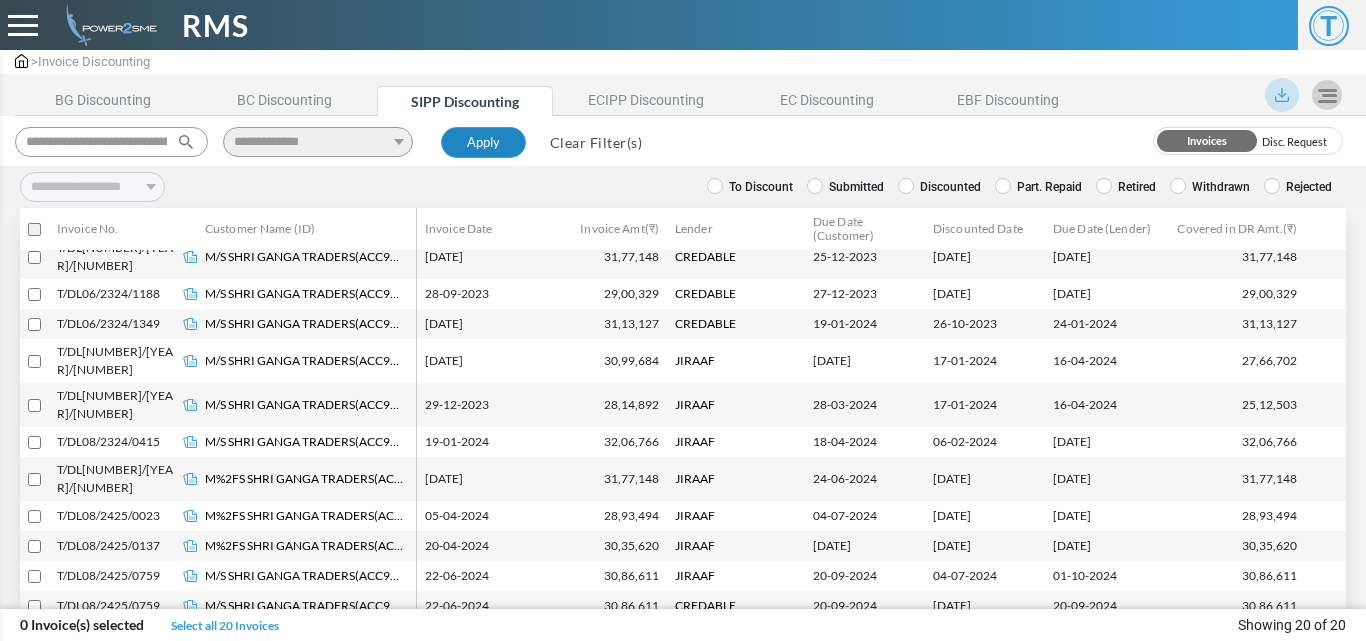 scroll, scrollTop: 0, scrollLeft: 0, axis: both 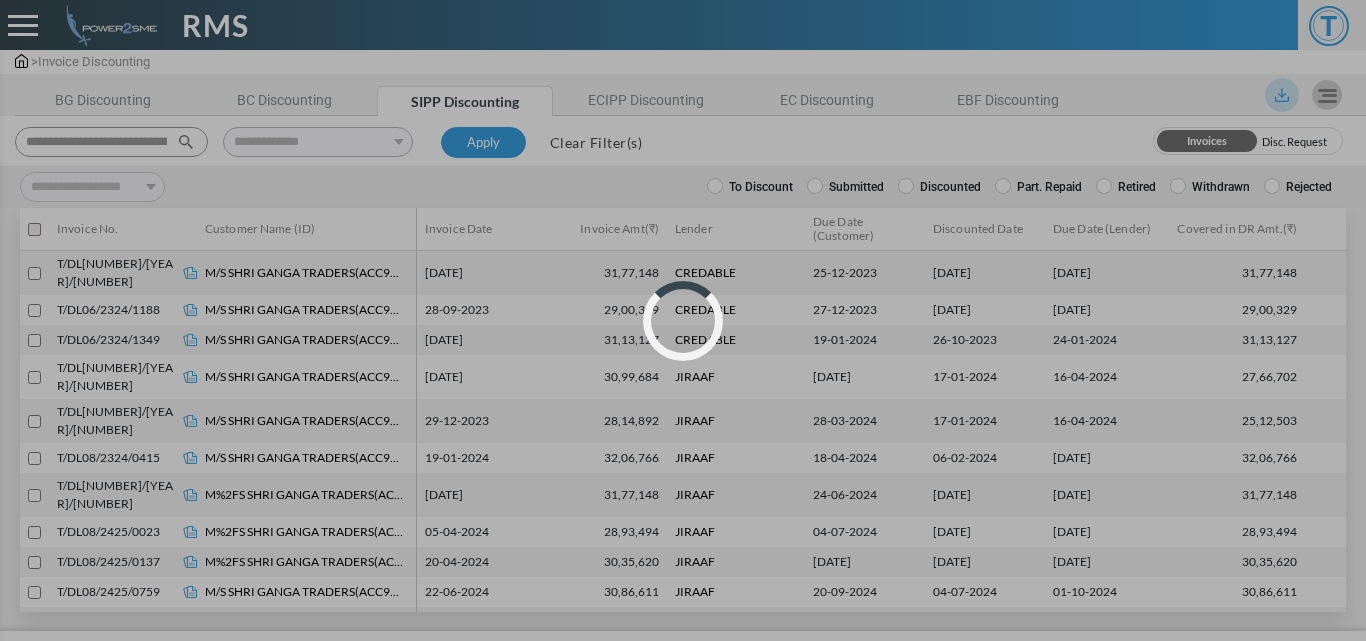 select 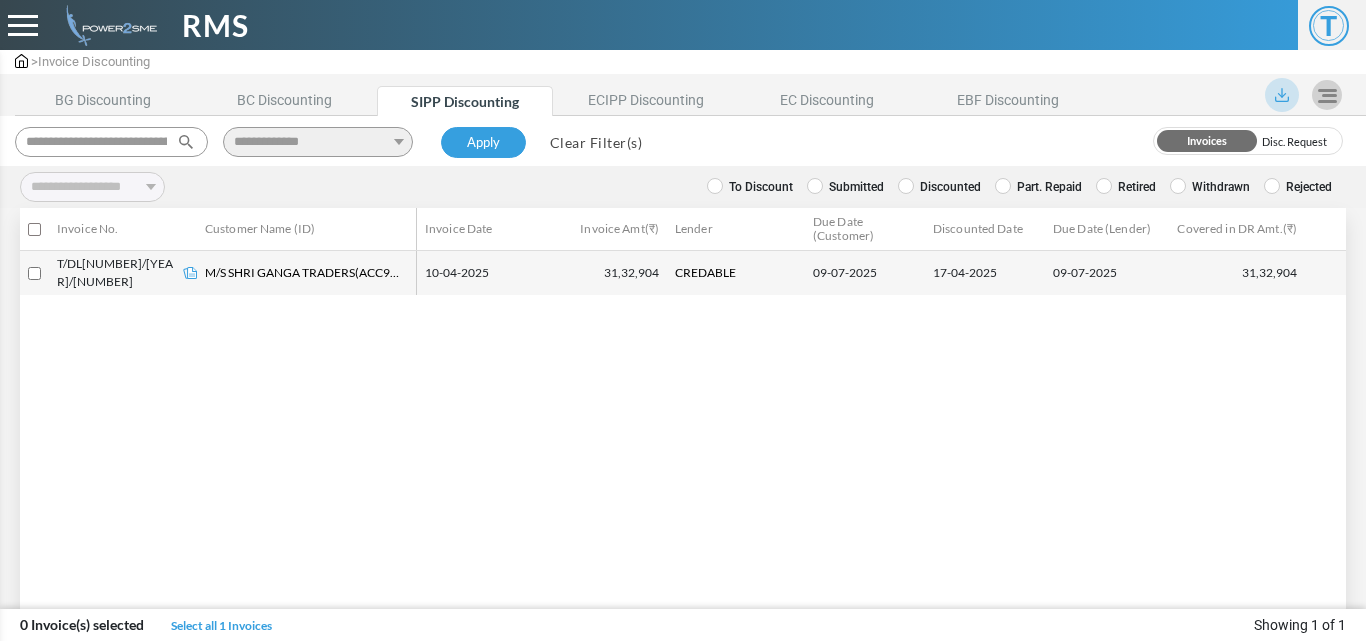 click on "Clear Filter(s)" at bounding box center (596, 142) 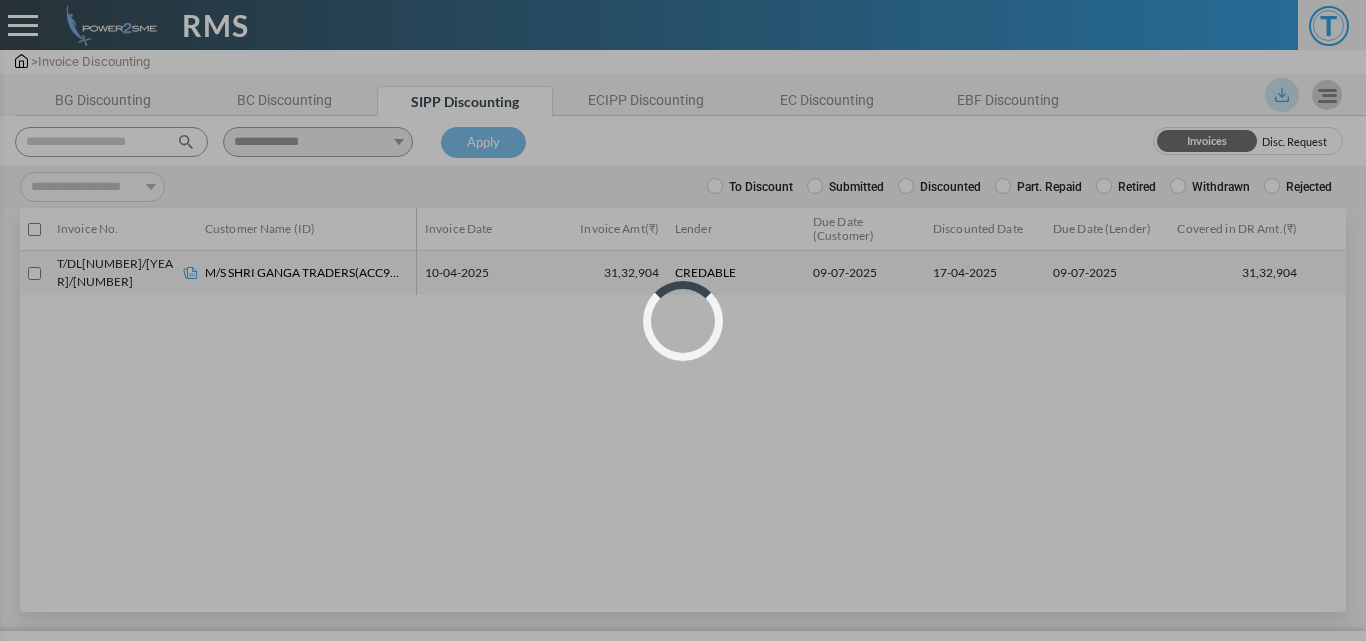 select 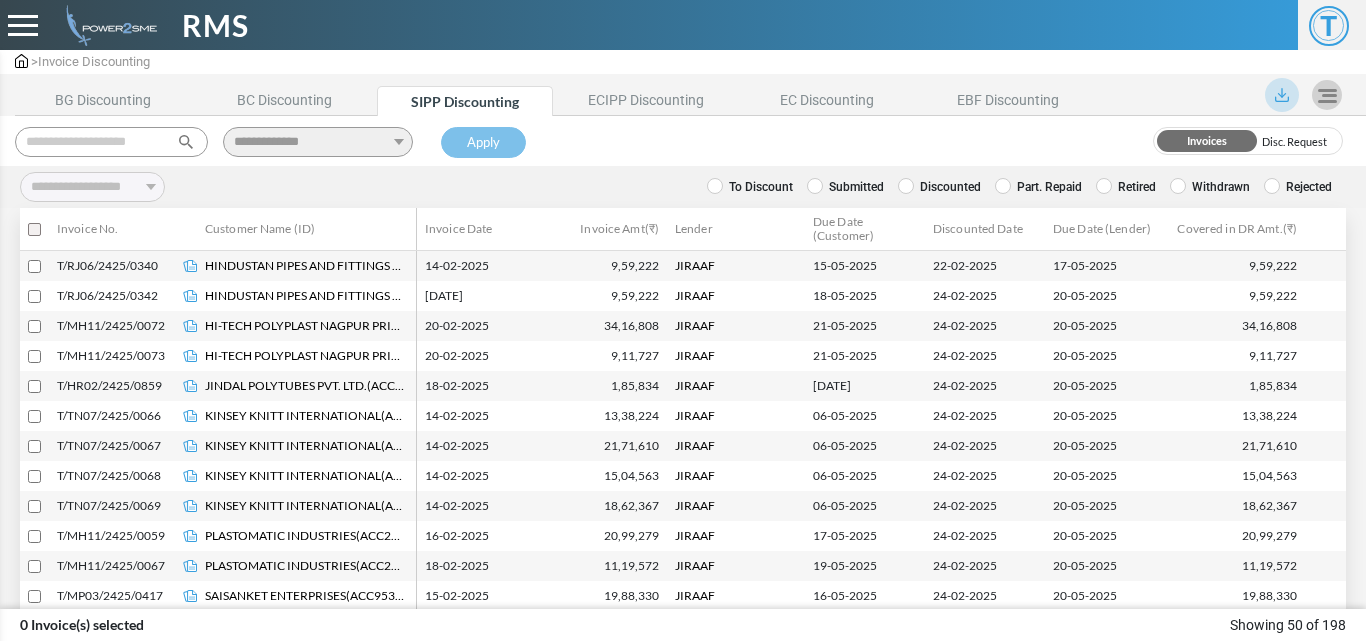 click at bounding box center (111, 142) 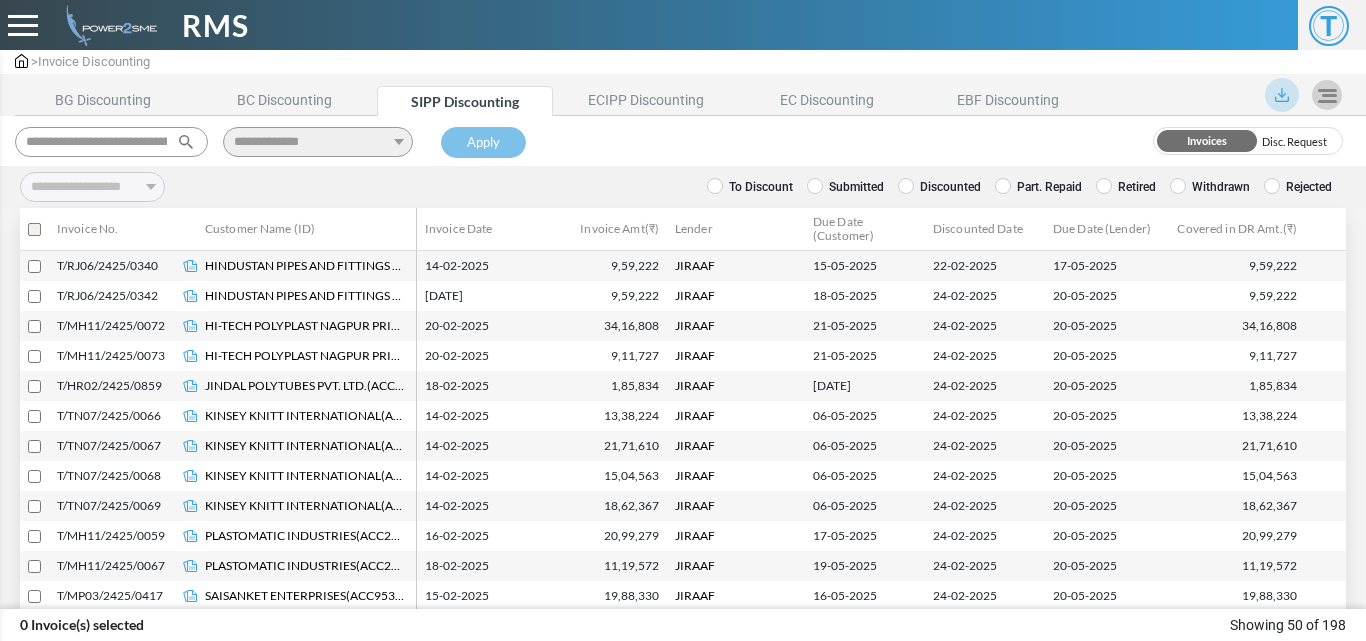 scroll, scrollTop: 0, scrollLeft: 86, axis: horizontal 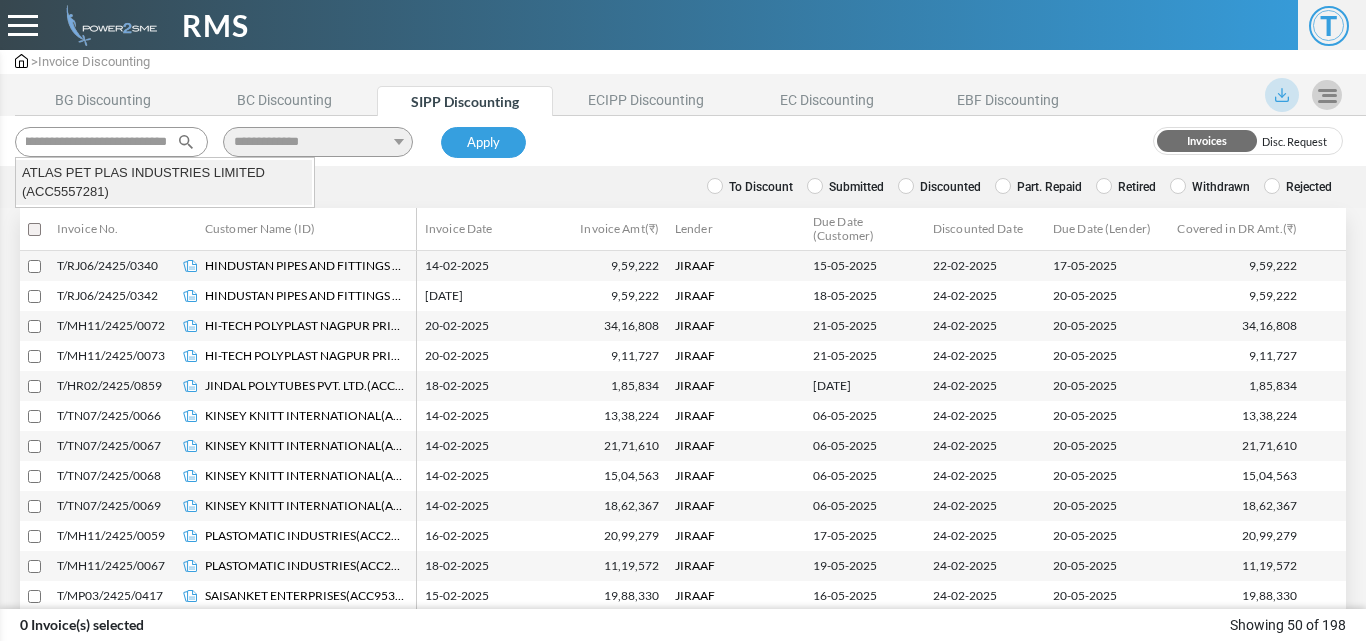 click on "ATLAS PET PLAS INDUSTRIES LIMITED (ACC5557281)" at bounding box center (164, 182) 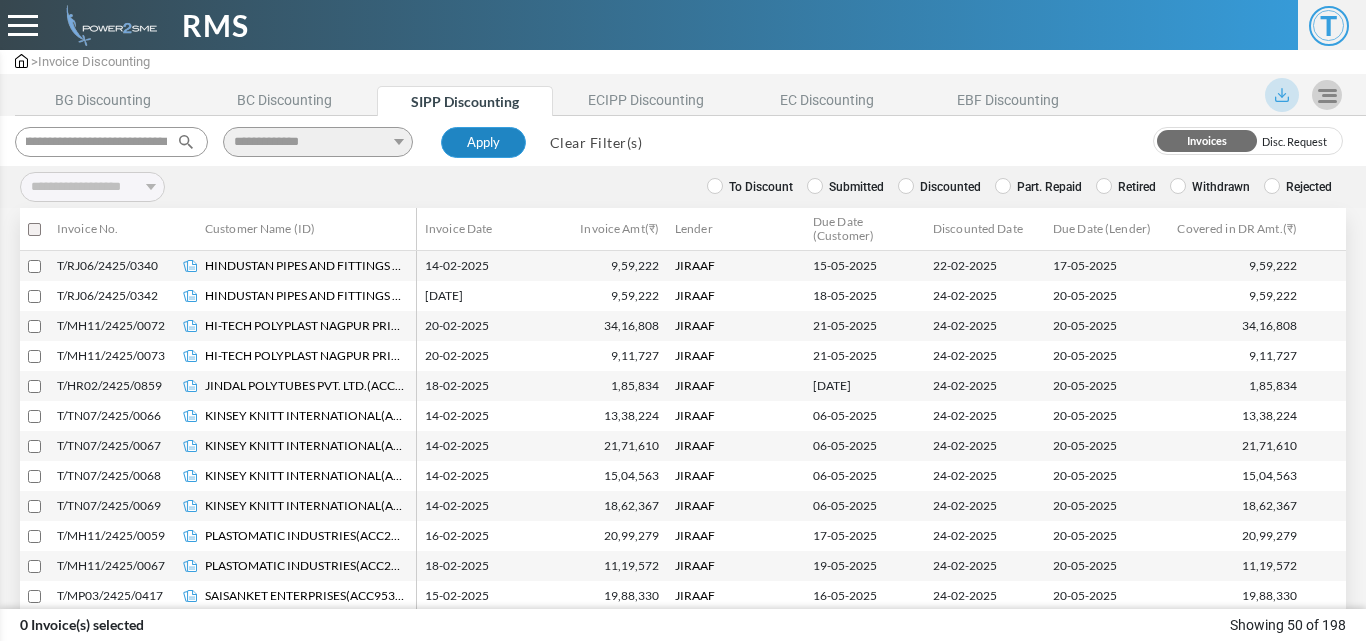 type on "**********" 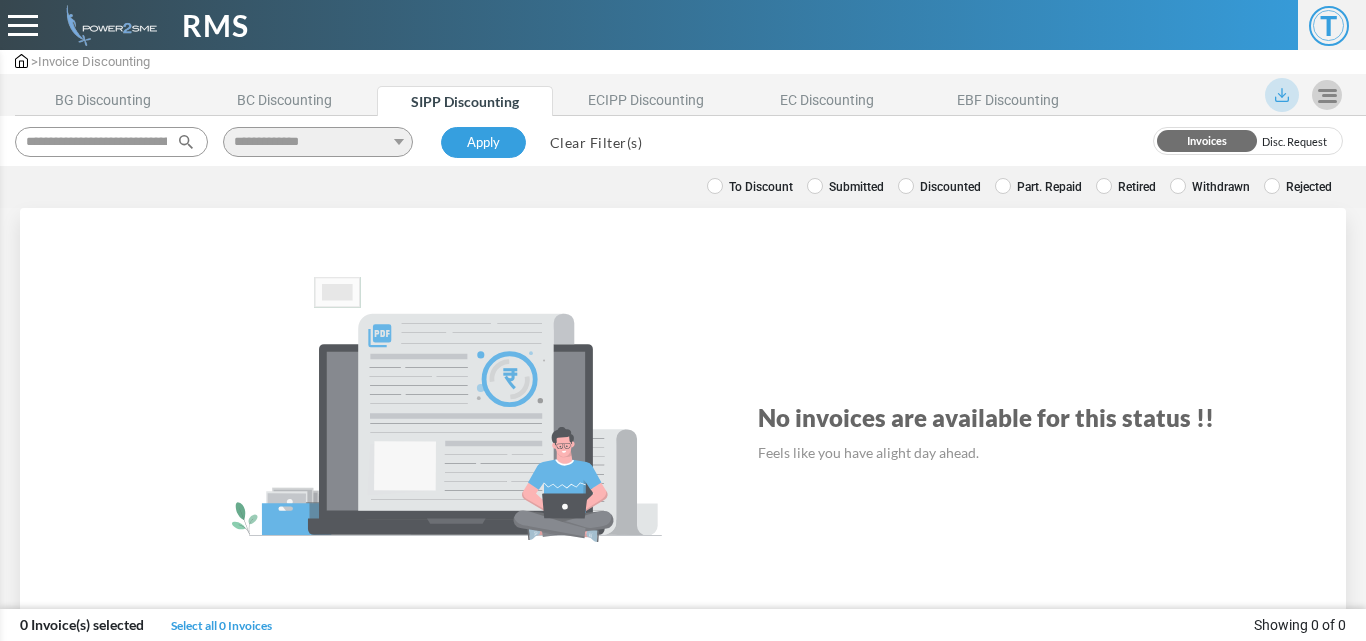 click on "Retired" at bounding box center (1126, 187) 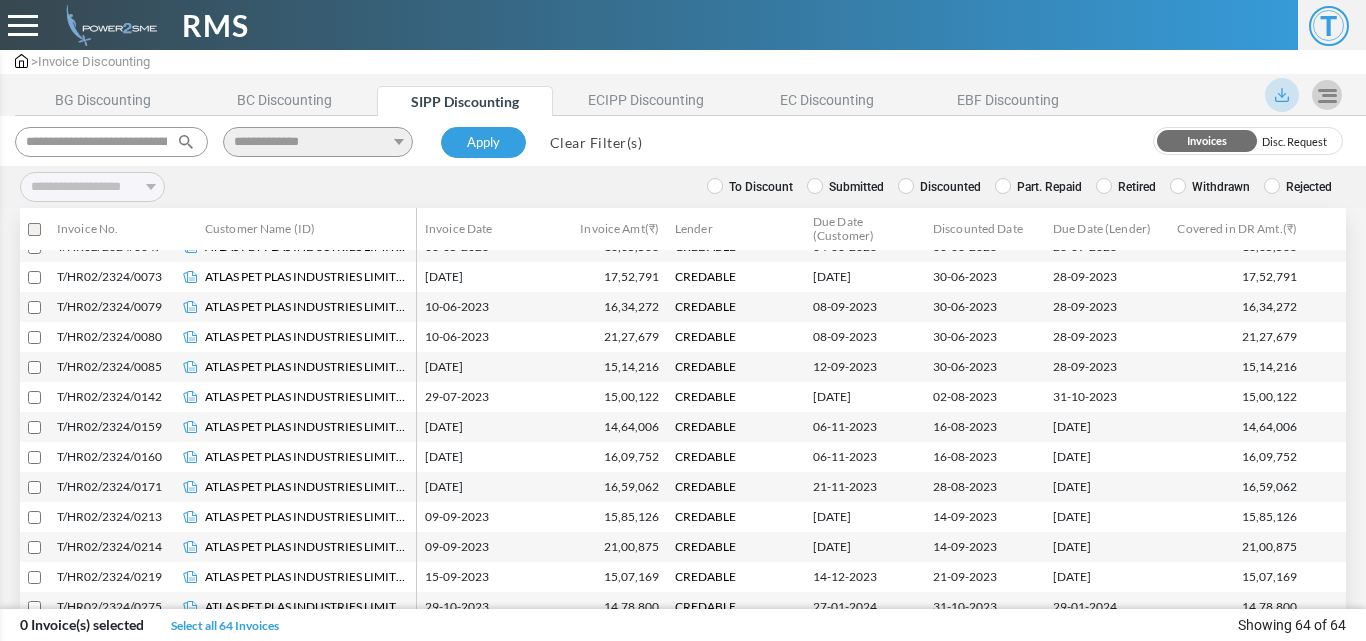 scroll, scrollTop: 0, scrollLeft: 0, axis: both 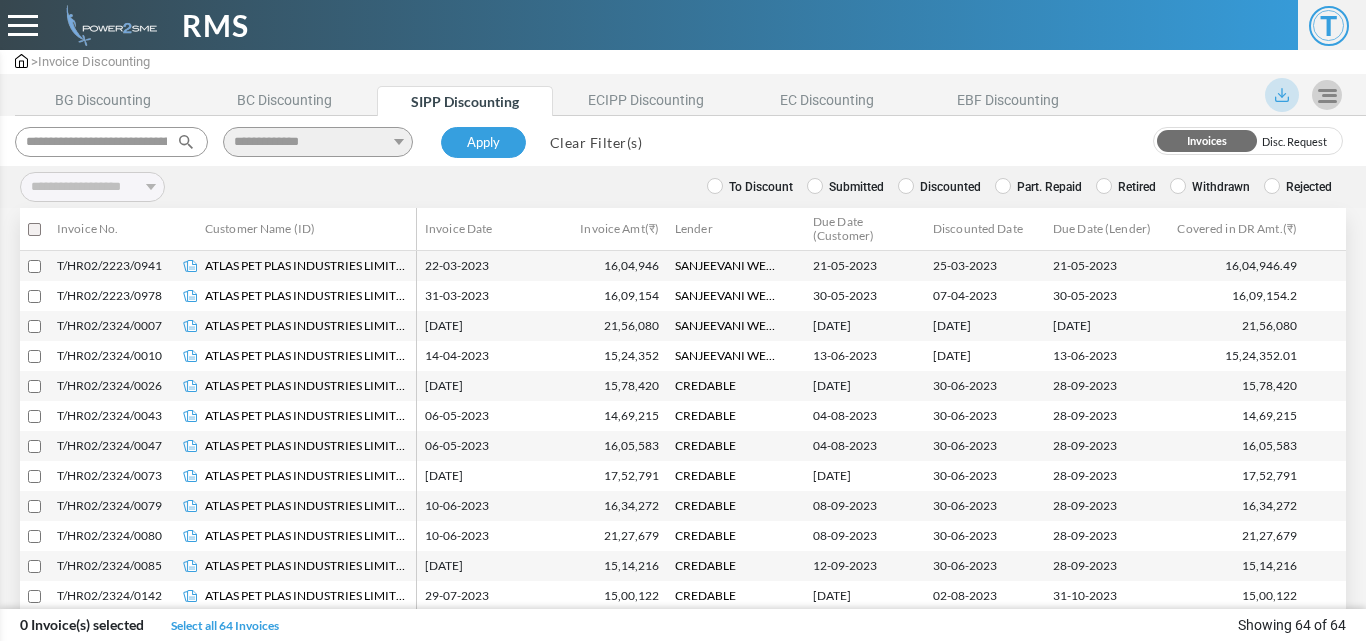 click on "To Discount" at bounding box center (750, 187) 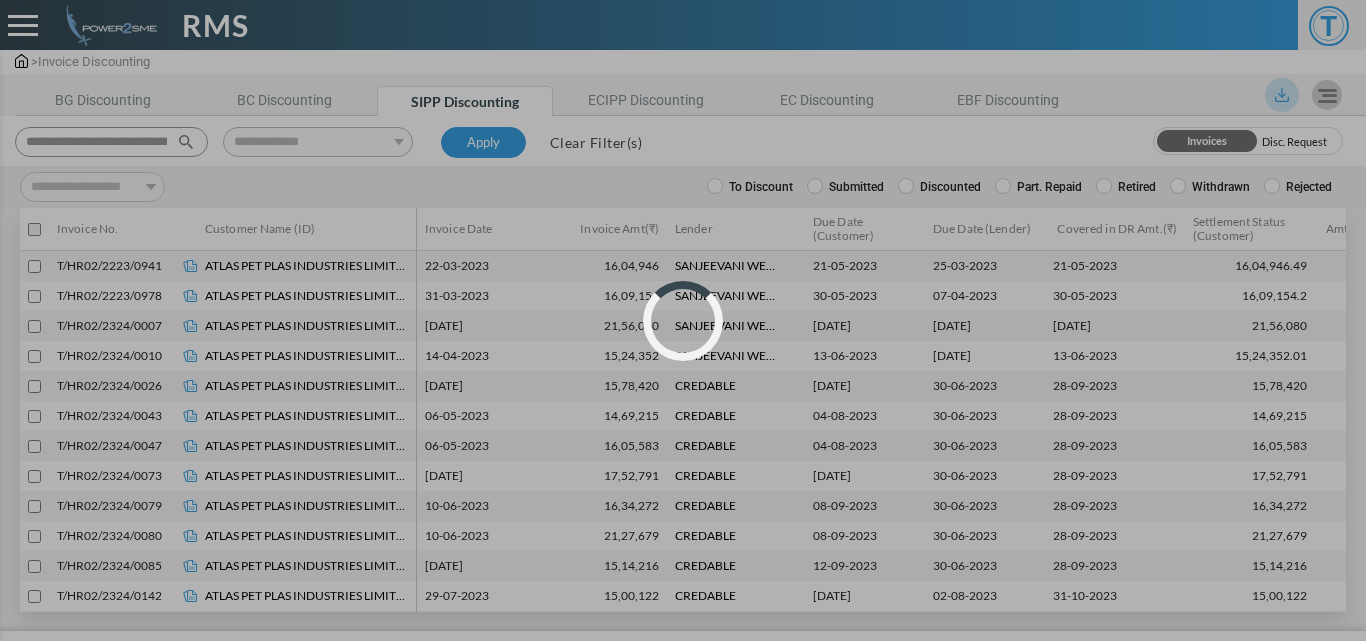 select 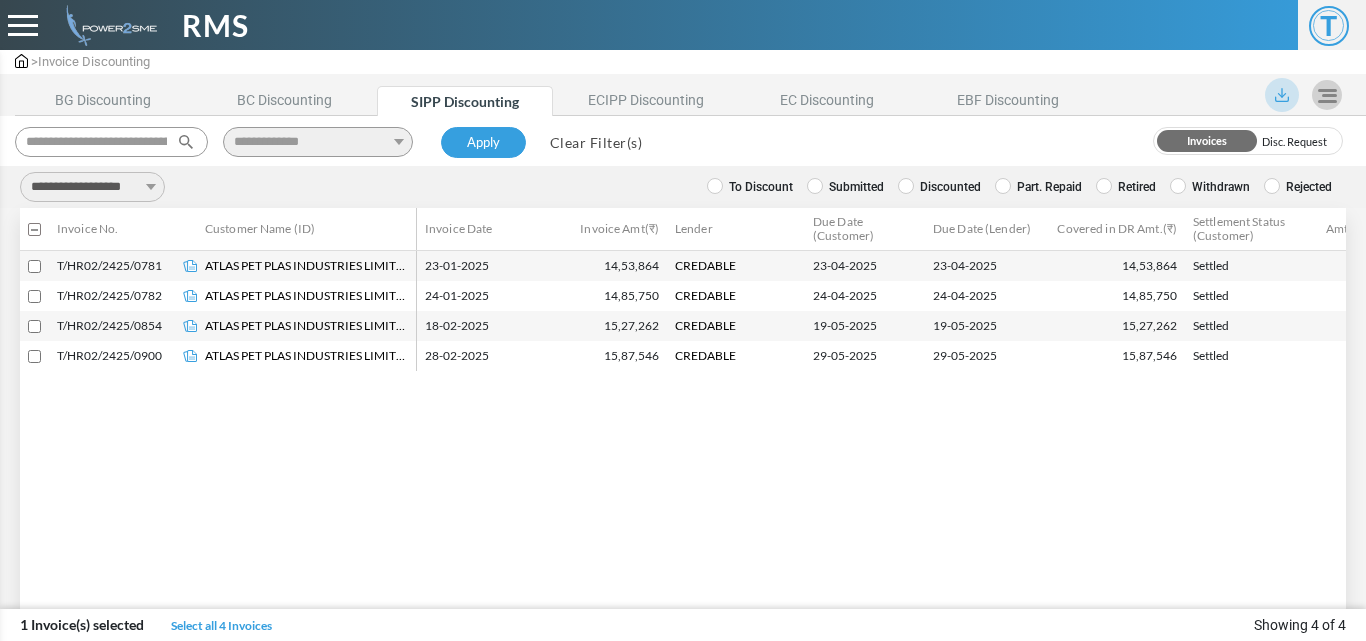 click on "**********" at bounding box center [92, 187] 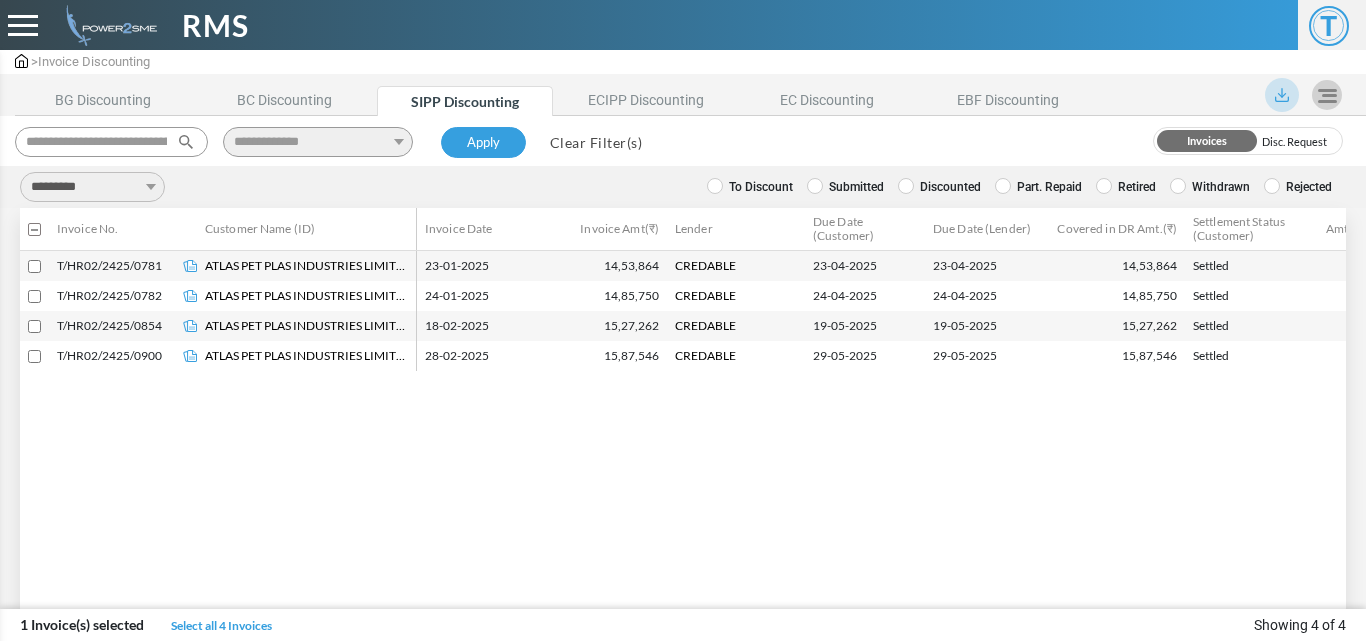 click on "**********" at bounding box center (92, 187) 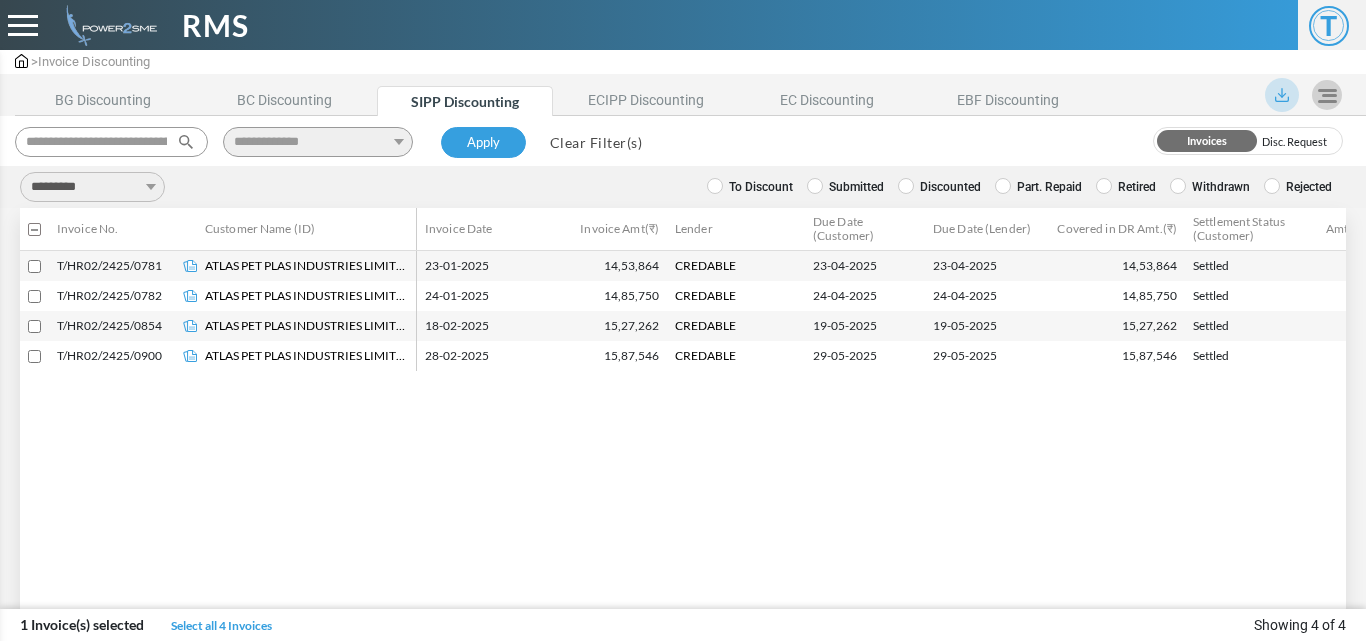 type on "**********" 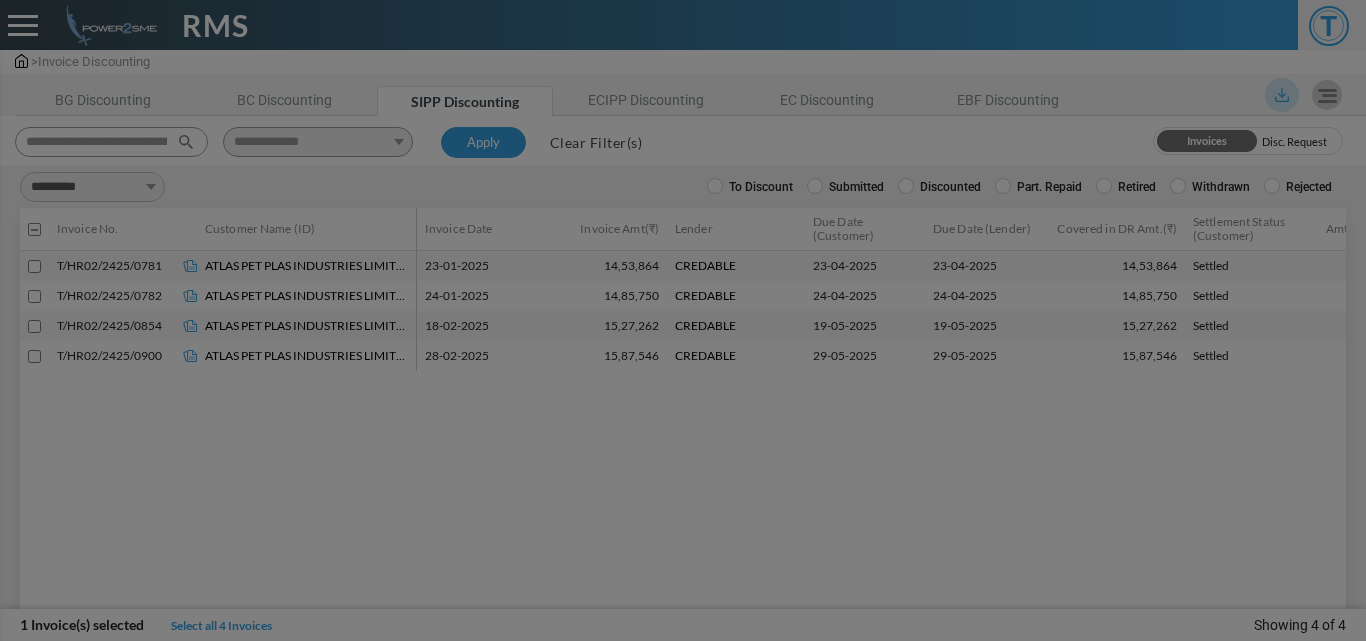 select on "**" 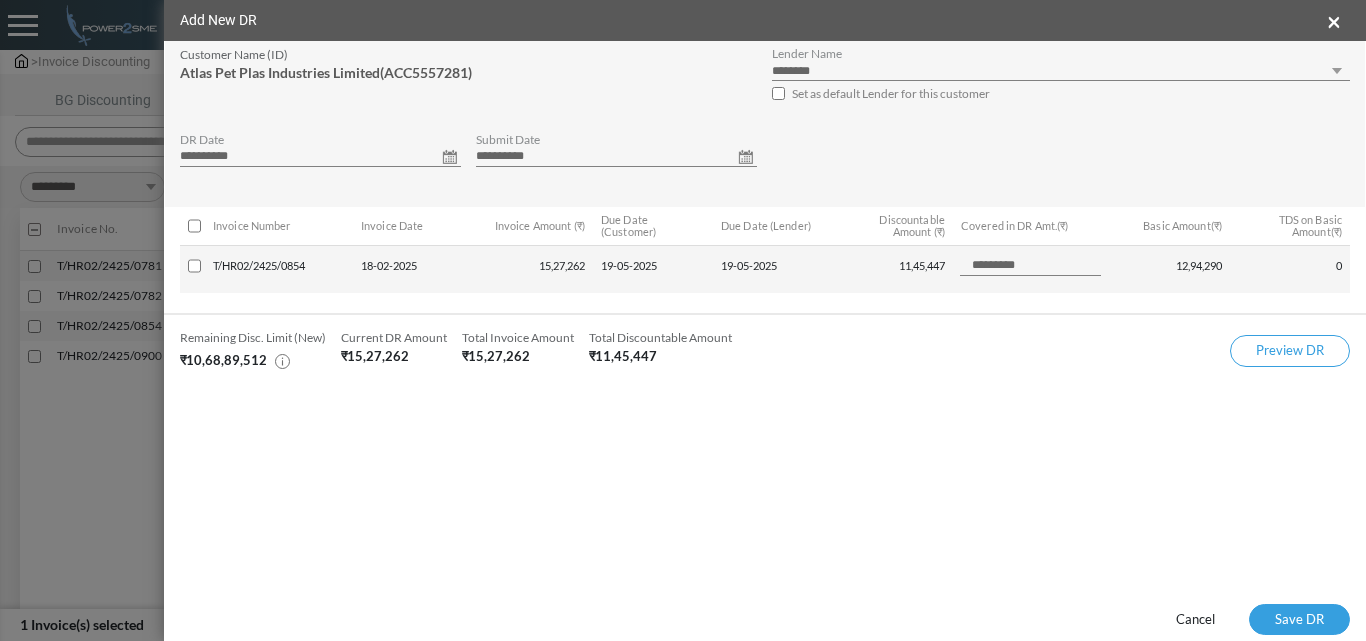 click on "**********" at bounding box center [320, 157] 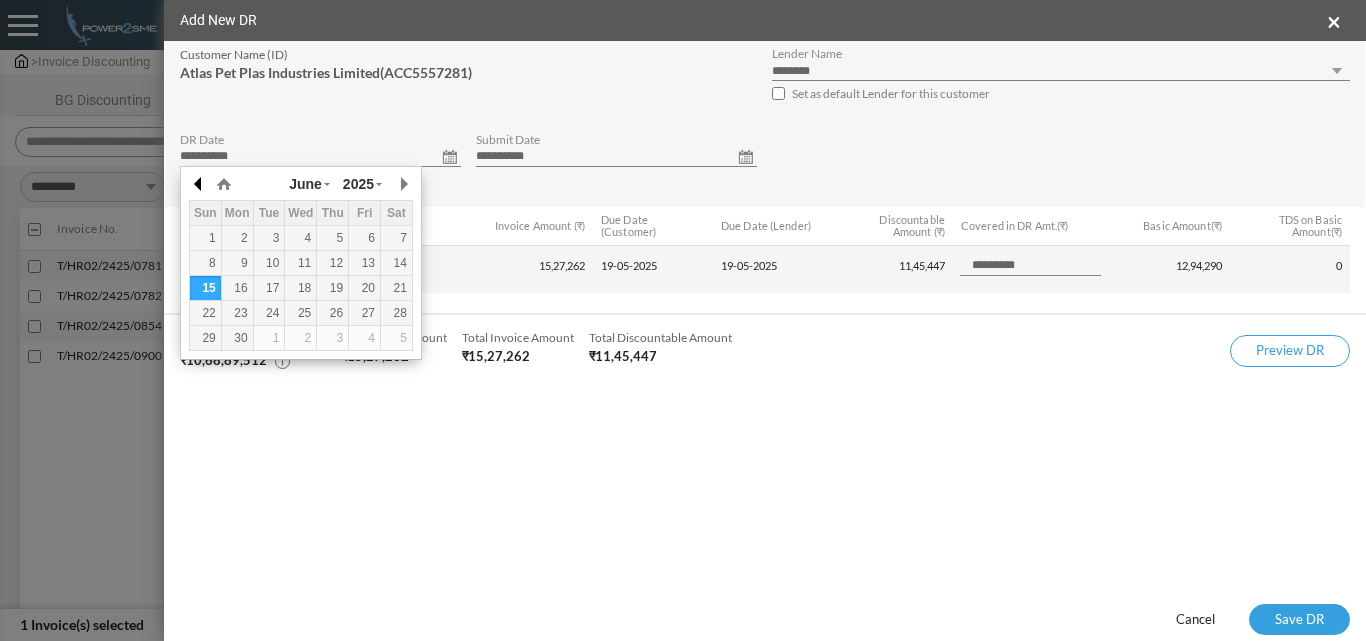 click at bounding box center (199, 184) 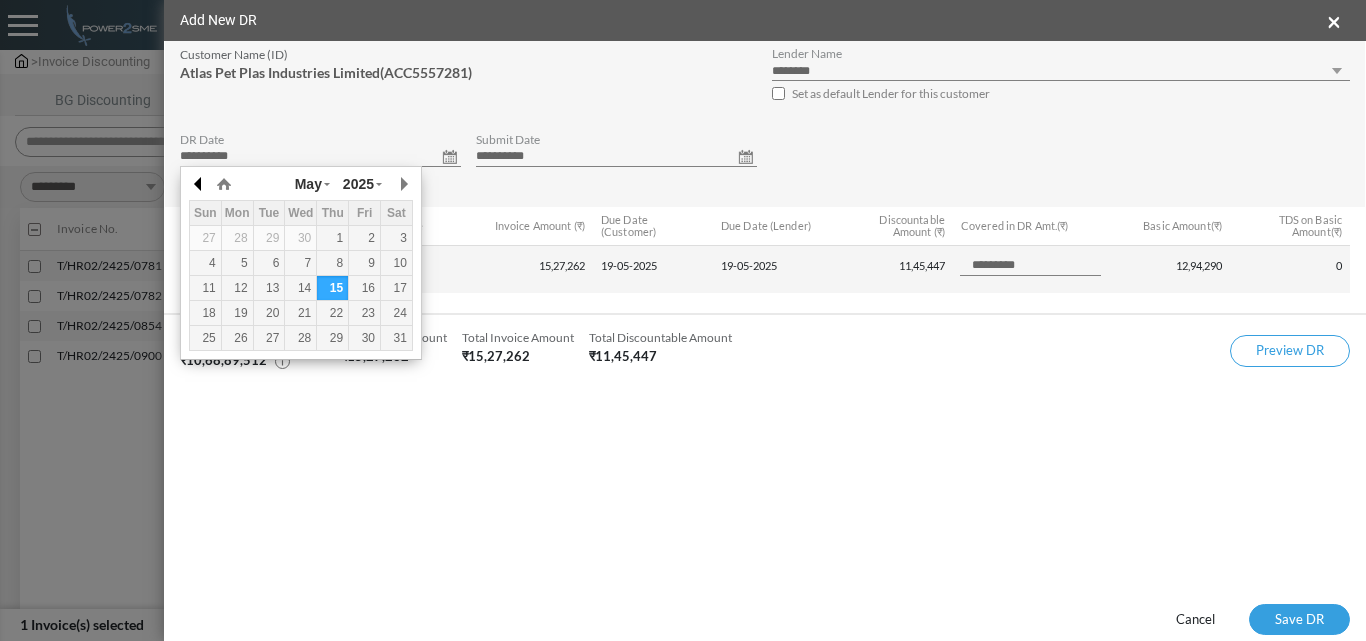 click at bounding box center [199, 184] 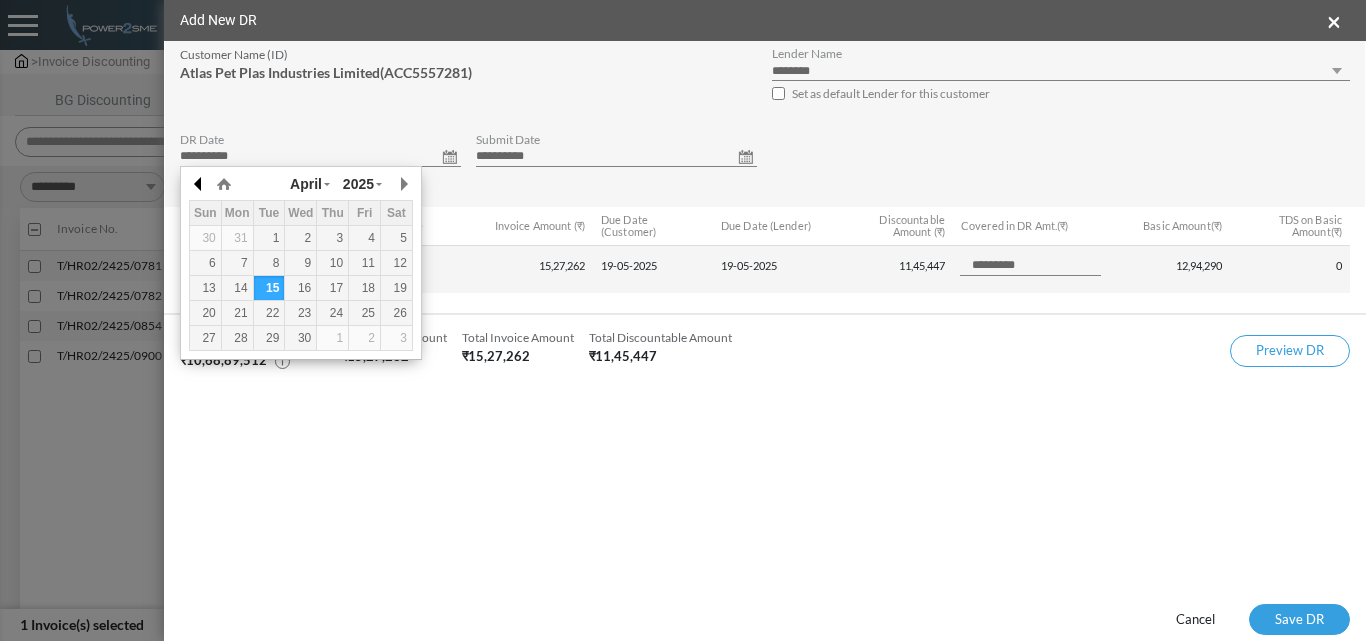click at bounding box center (199, 184) 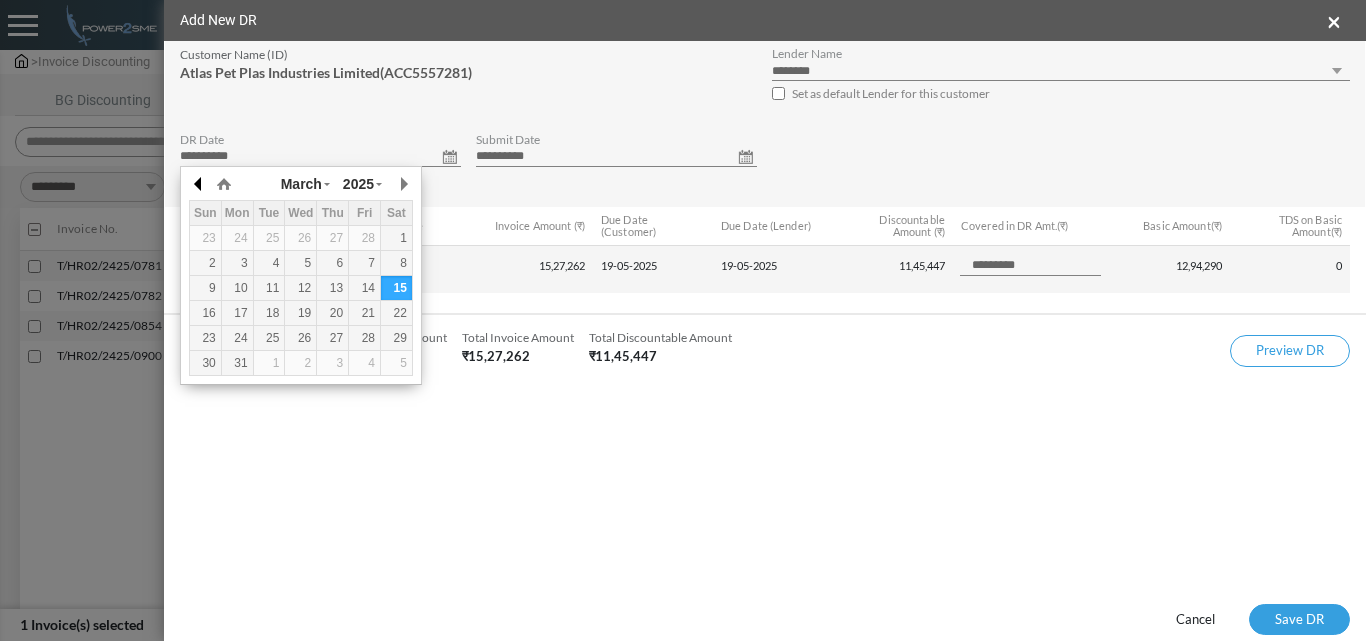 click at bounding box center (199, 184) 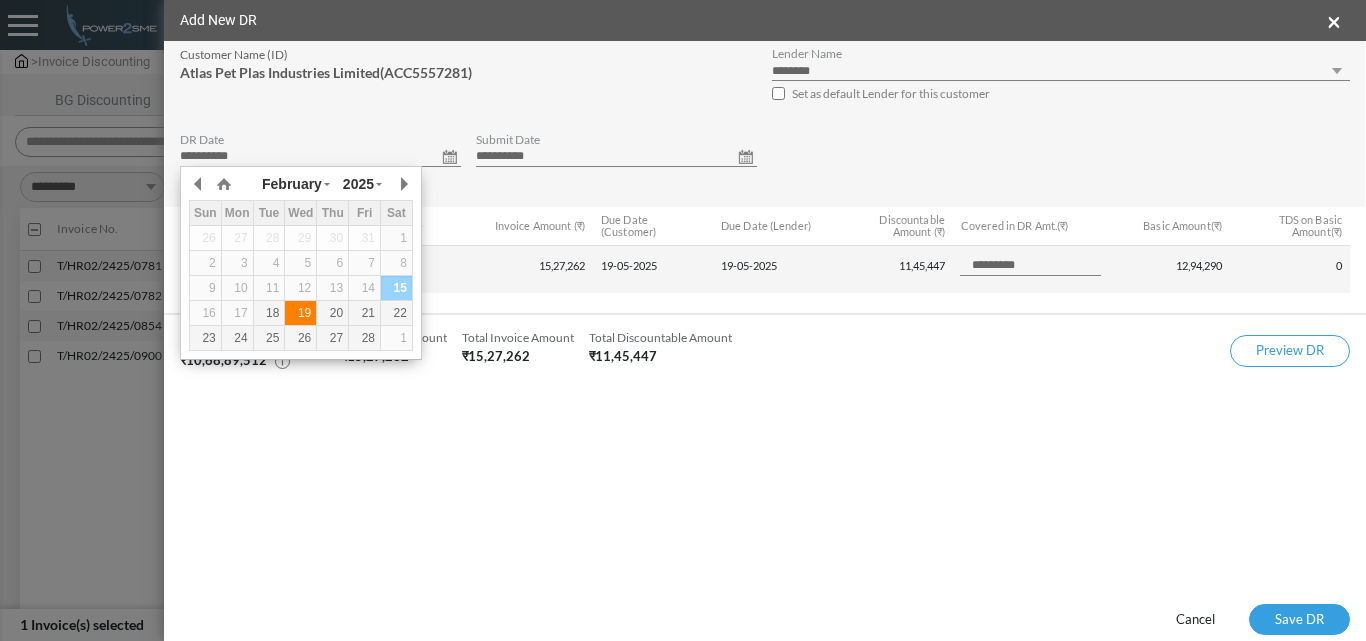 click on "19" at bounding box center (300, 313) 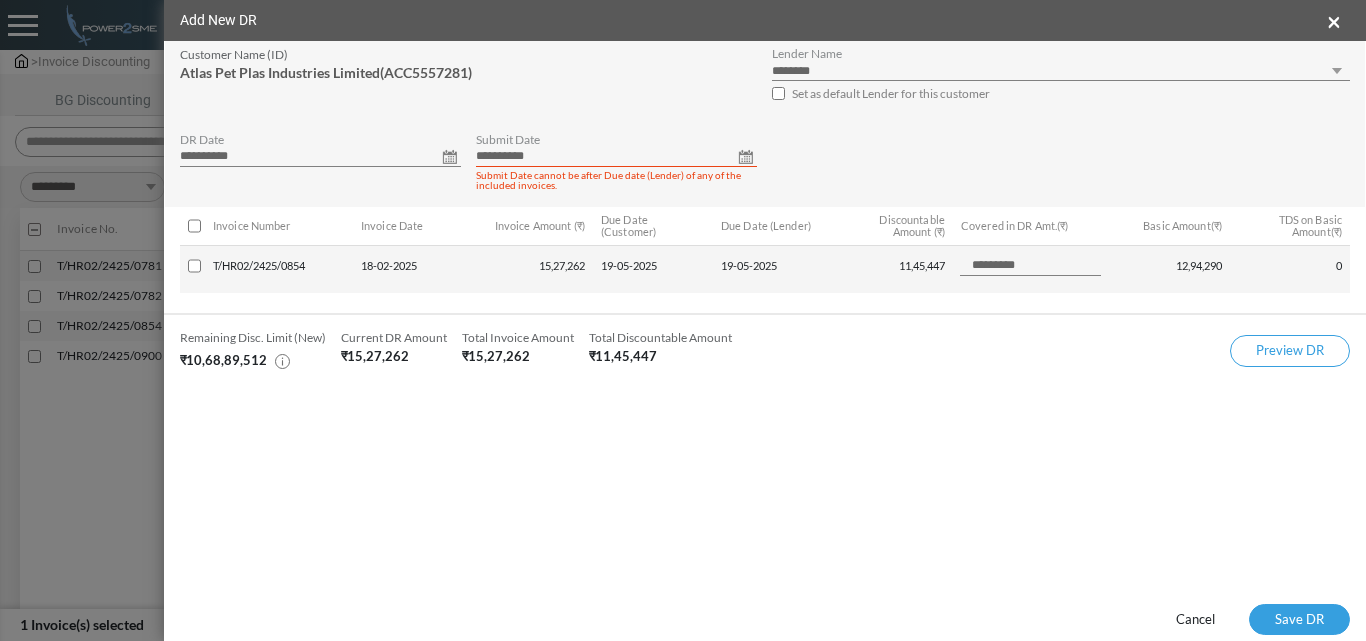 click on "**********" at bounding box center [616, 157] 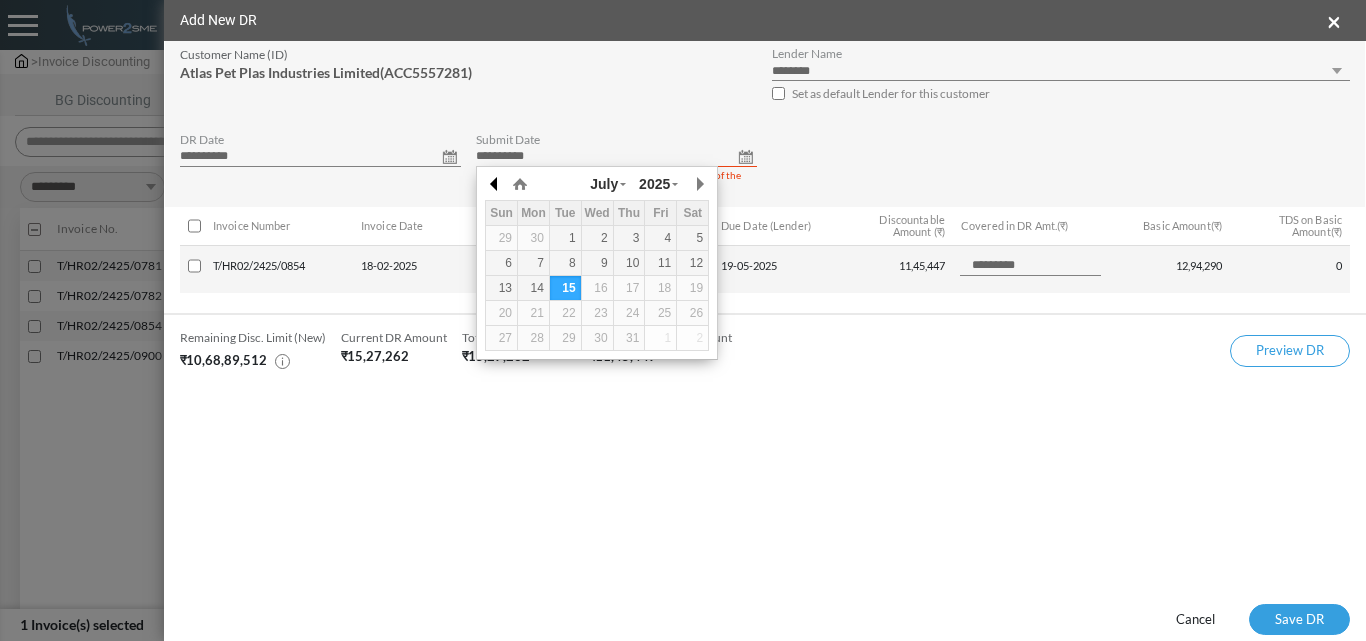 click at bounding box center [495, 184] 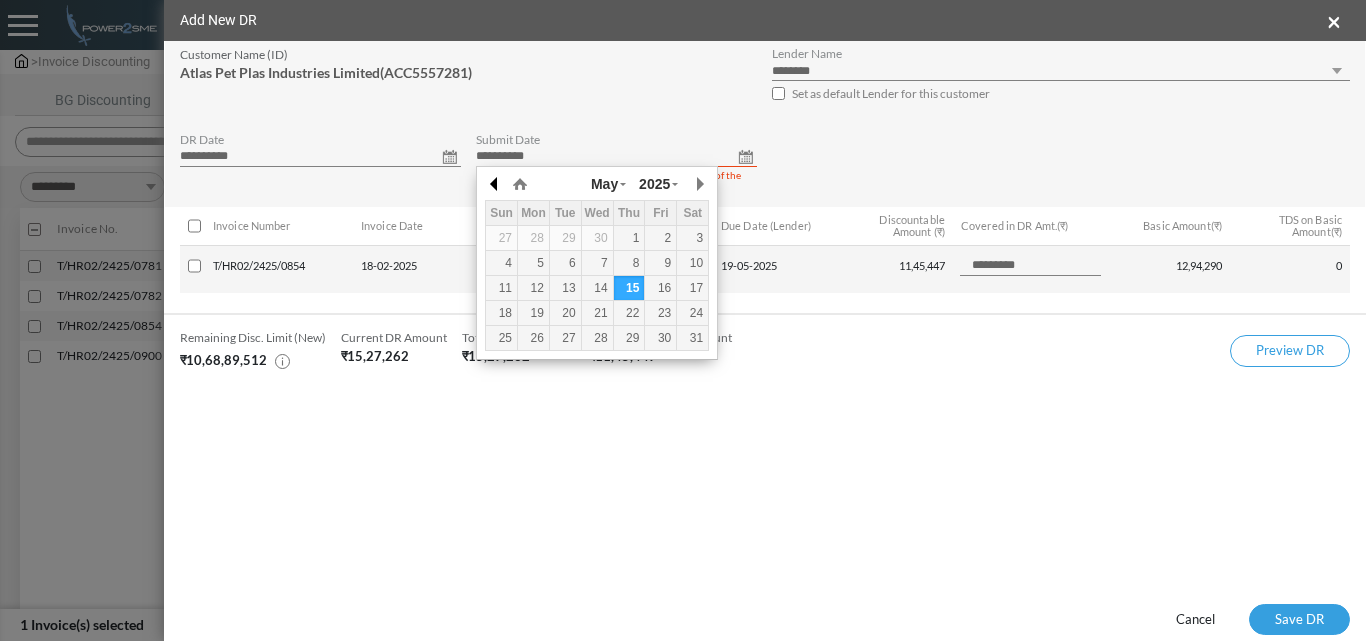 click at bounding box center [495, 184] 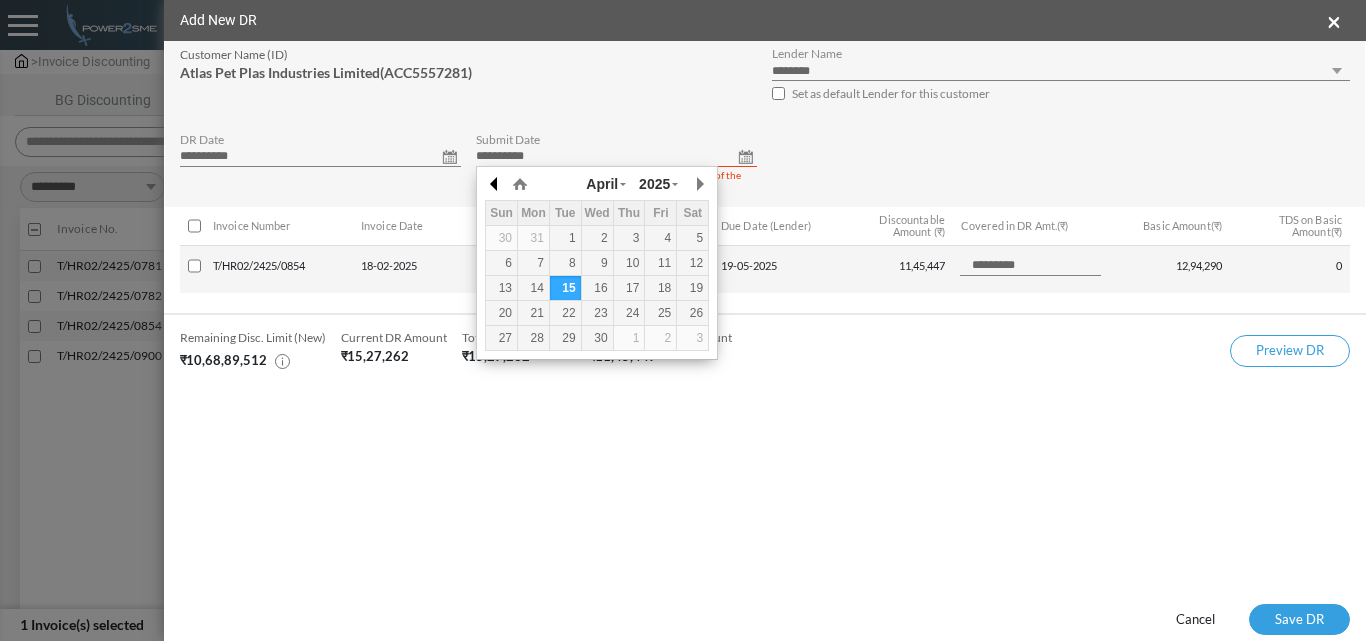 click at bounding box center [495, 184] 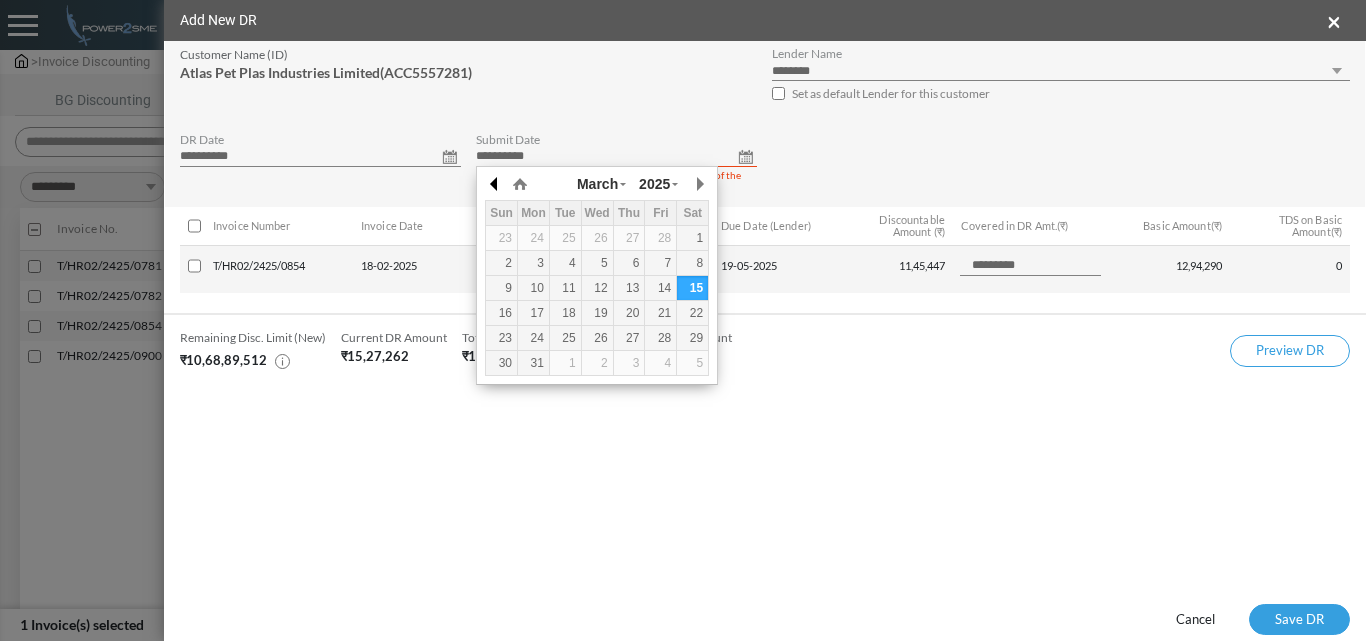 click at bounding box center [495, 184] 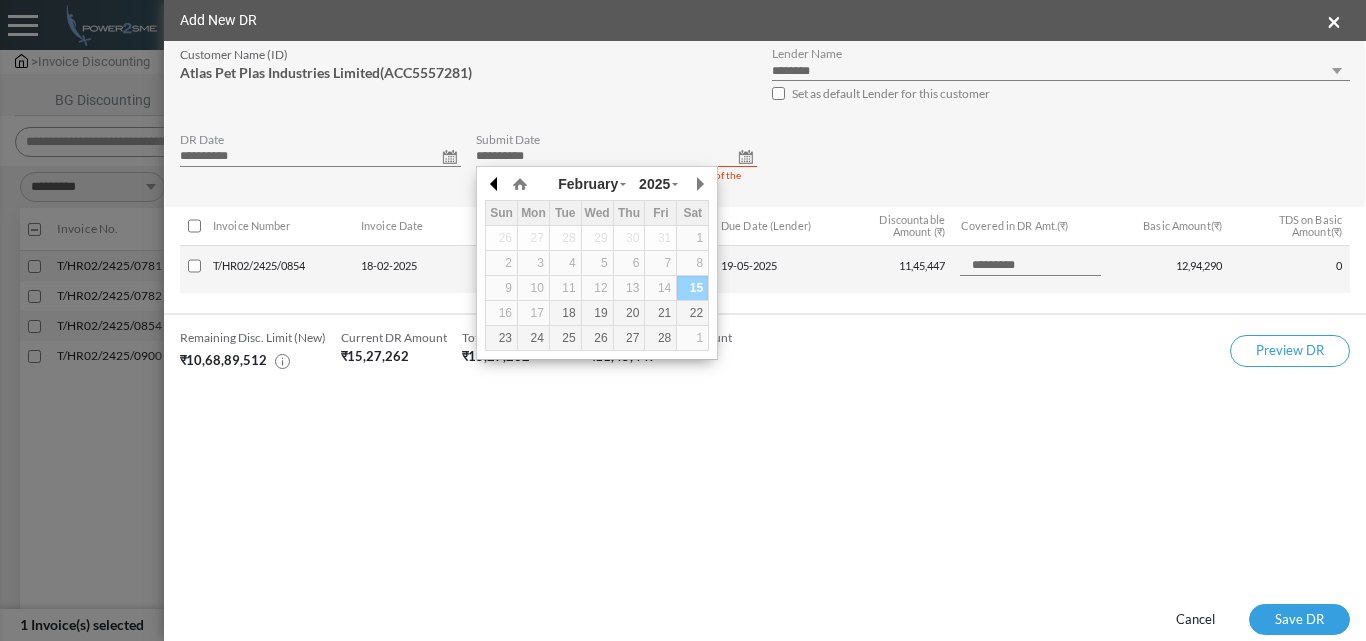click at bounding box center (495, 184) 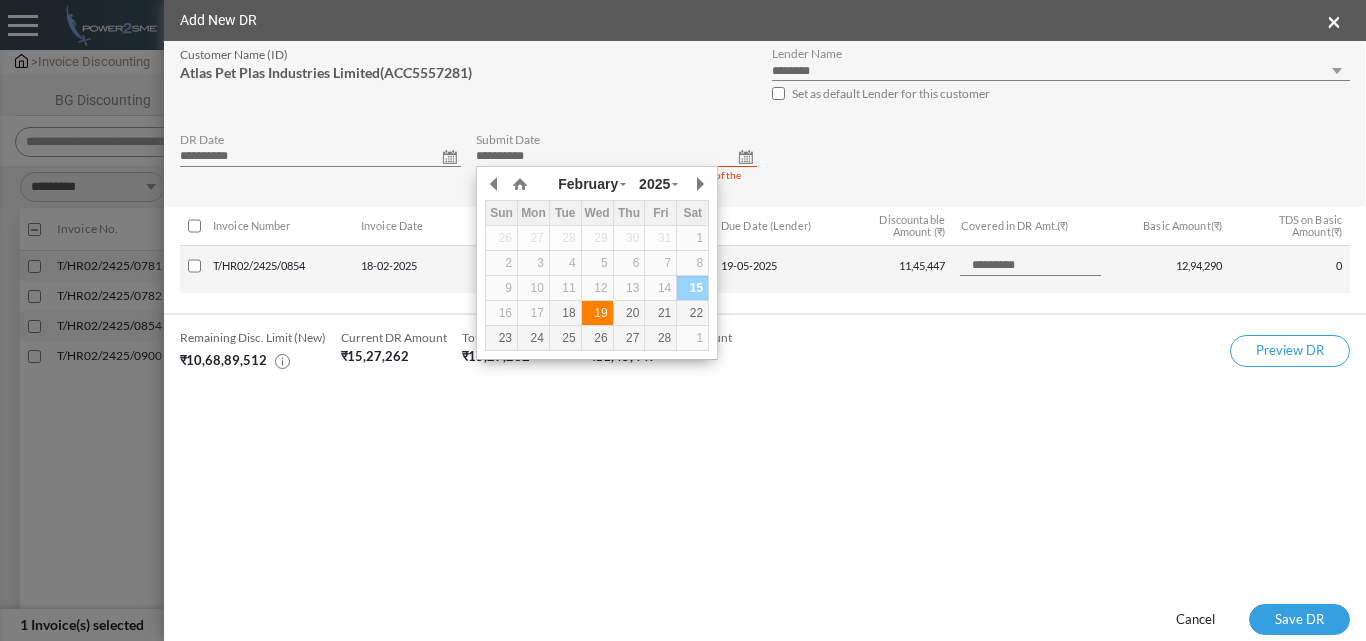 click on "19" at bounding box center [597, 313] 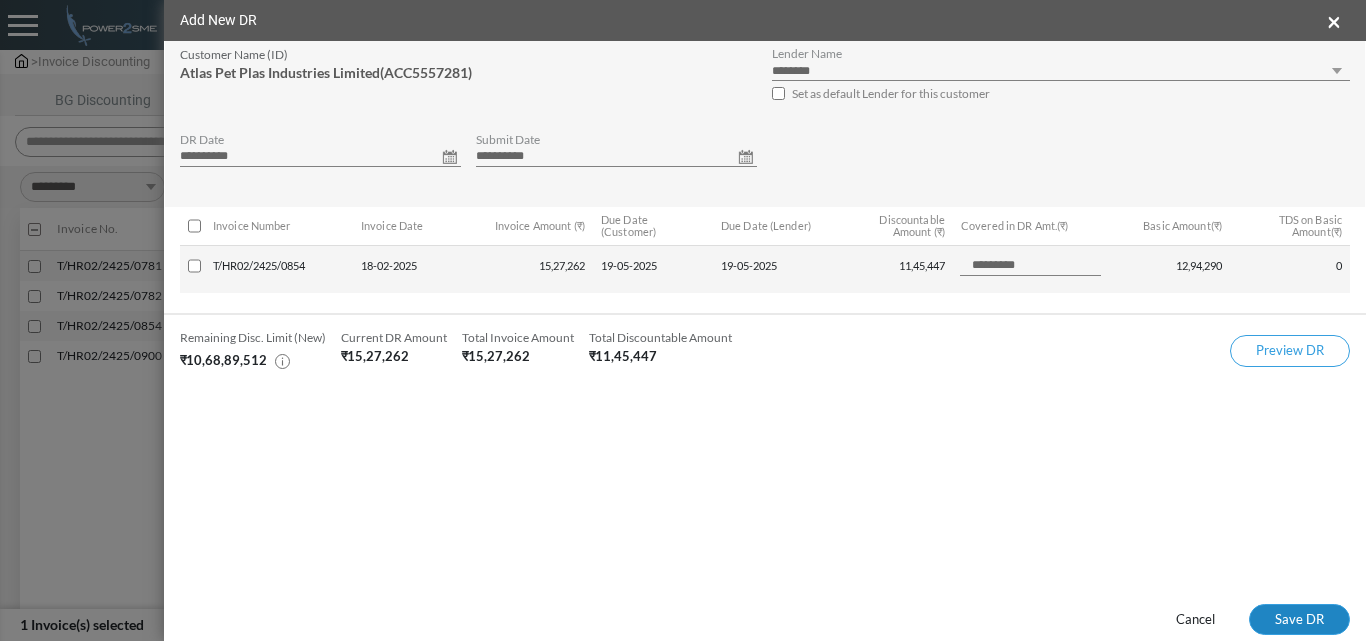 click on "Save DR" at bounding box center (1299, 620) 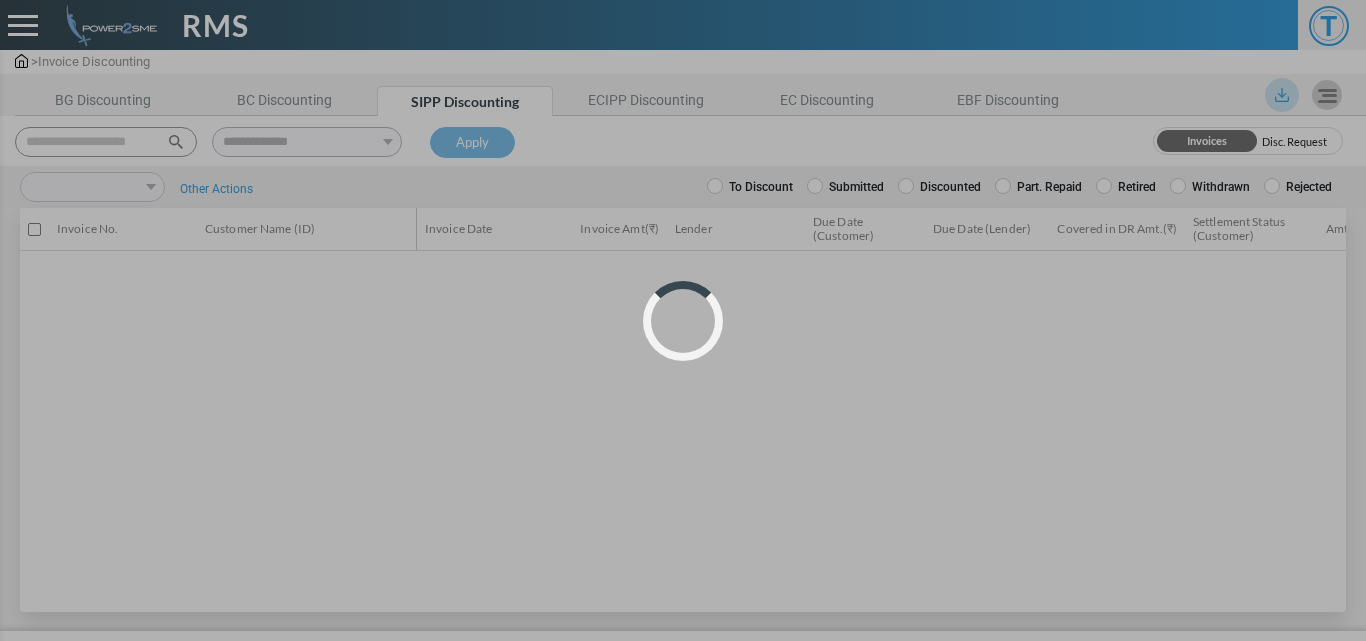scroll, scrollTop: 0, scrollLeft: 0, axis: both 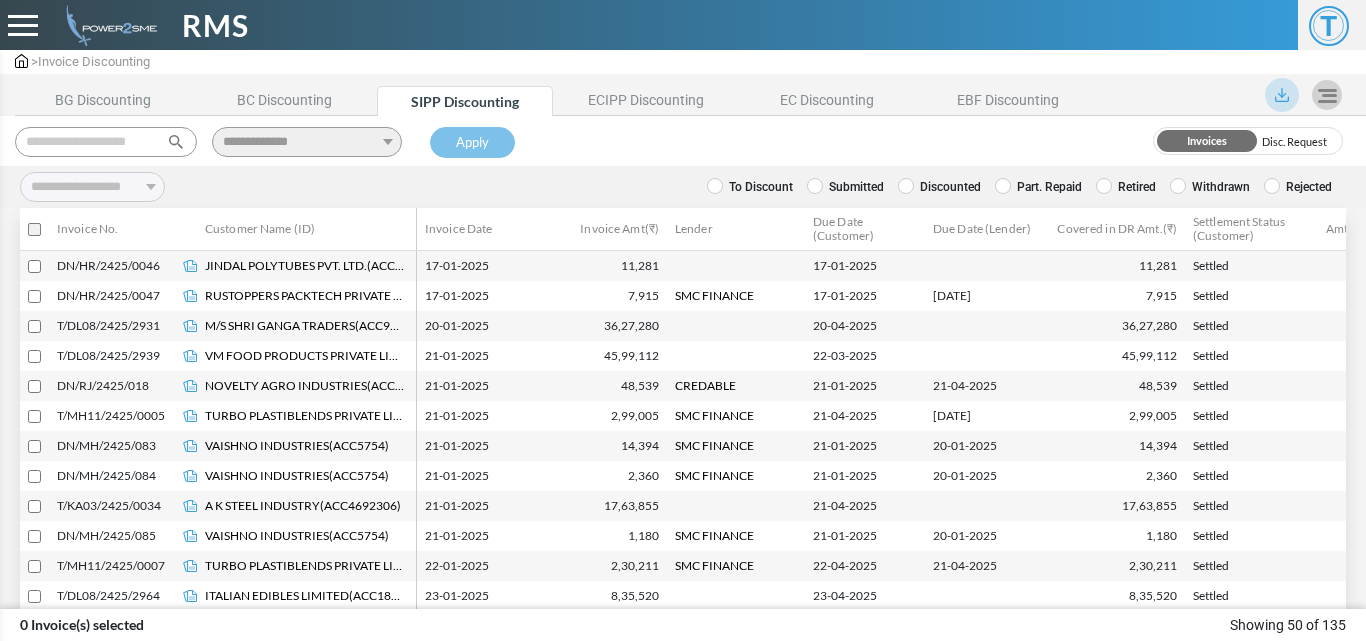 click on "Submitted" at bounding box center (845, 187) 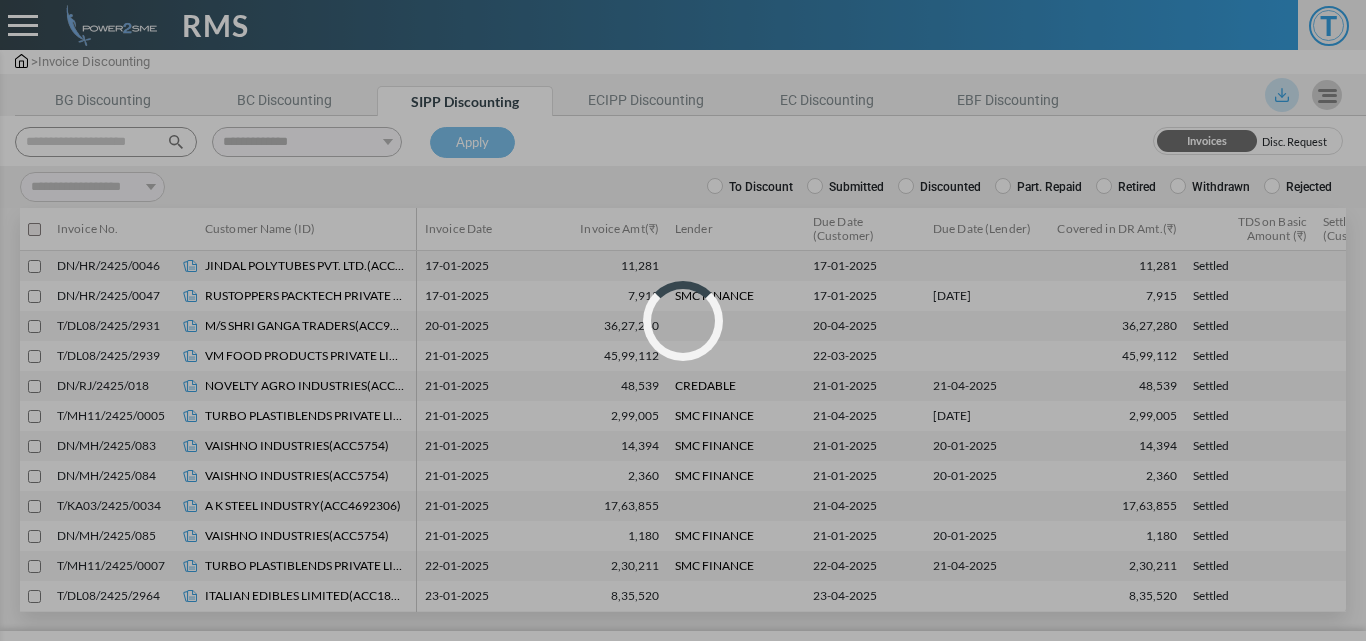select 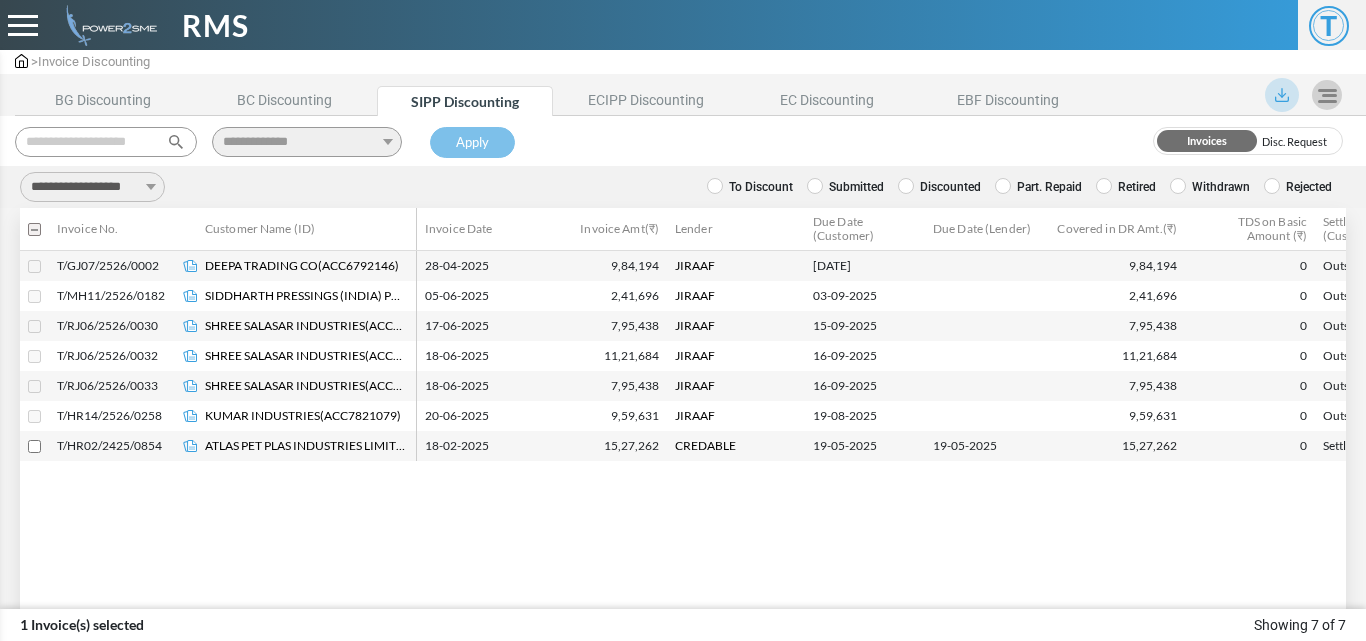 click on "**********" at bounding box center [92, 187] 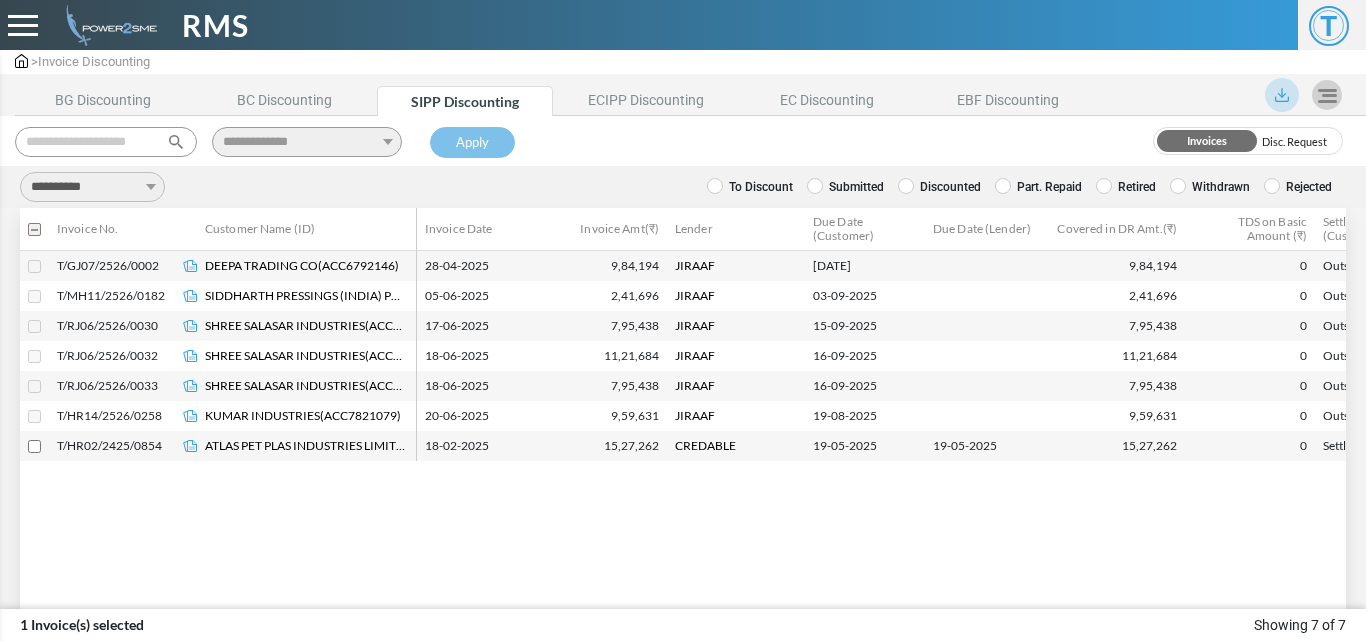 click on "**********" at bounding box center (92, 187) 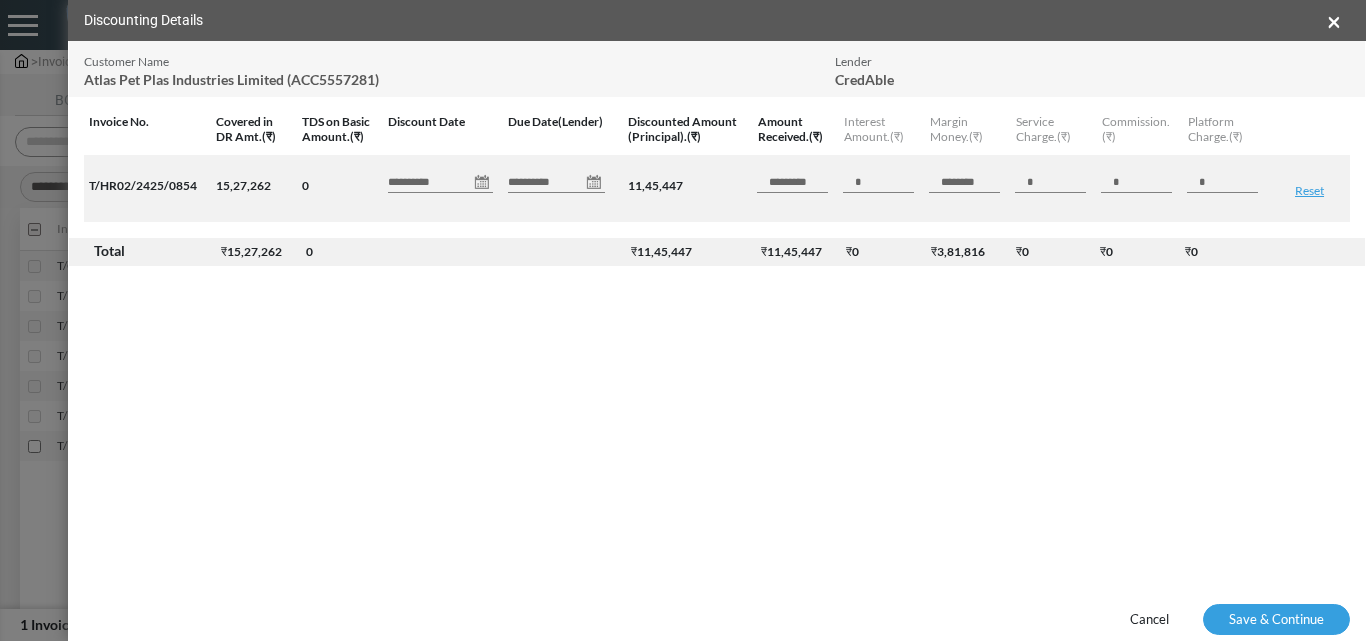 click on "**********" at bounding box center (440, 183) 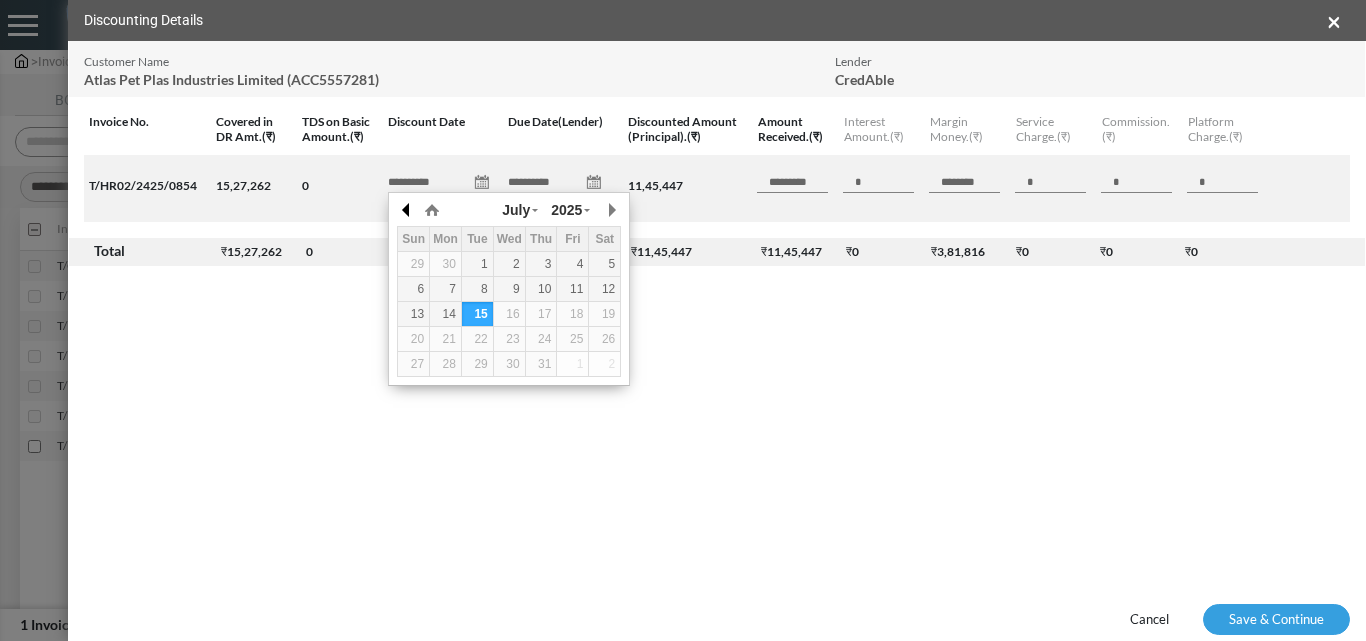 click at bounding box center [407, 210] 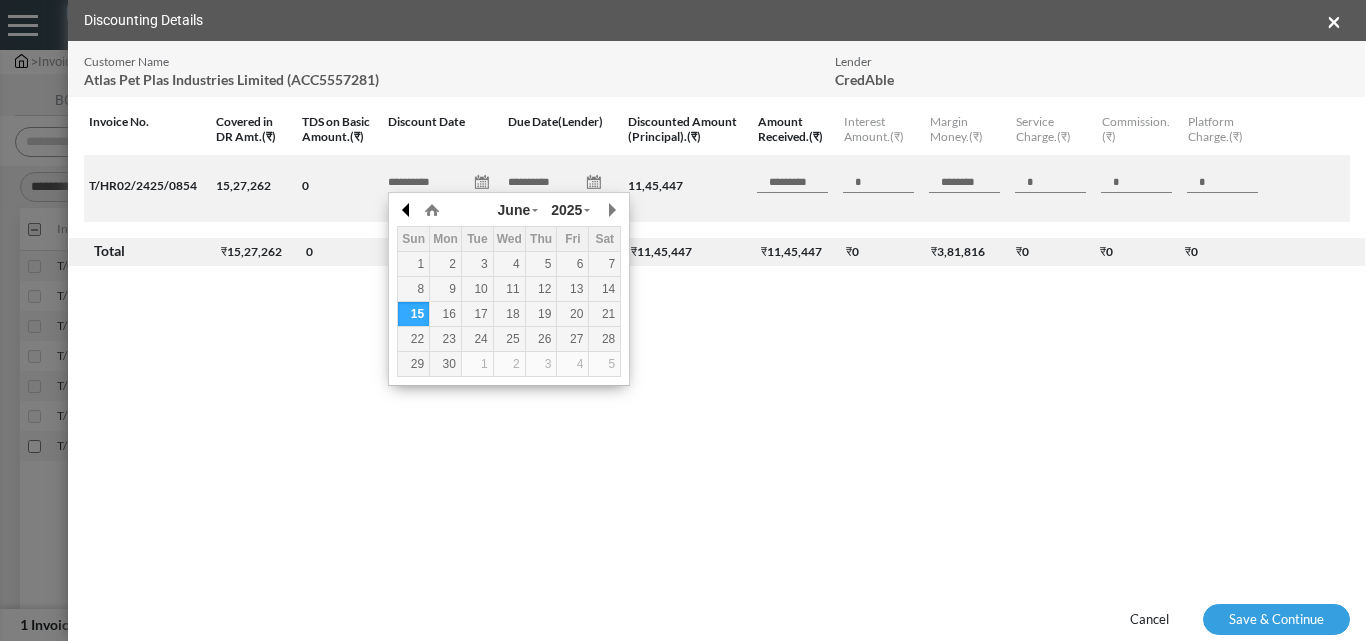 click at bounding box center (407, 210) 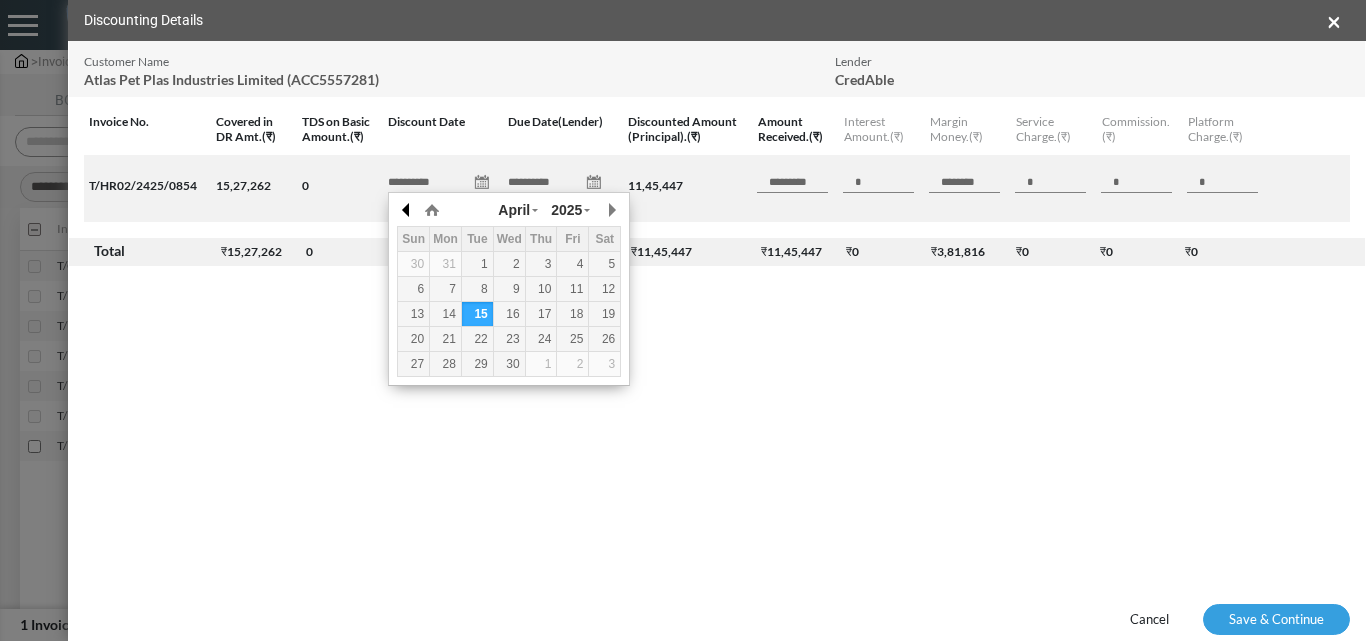 click at bounding box center (407, 210) 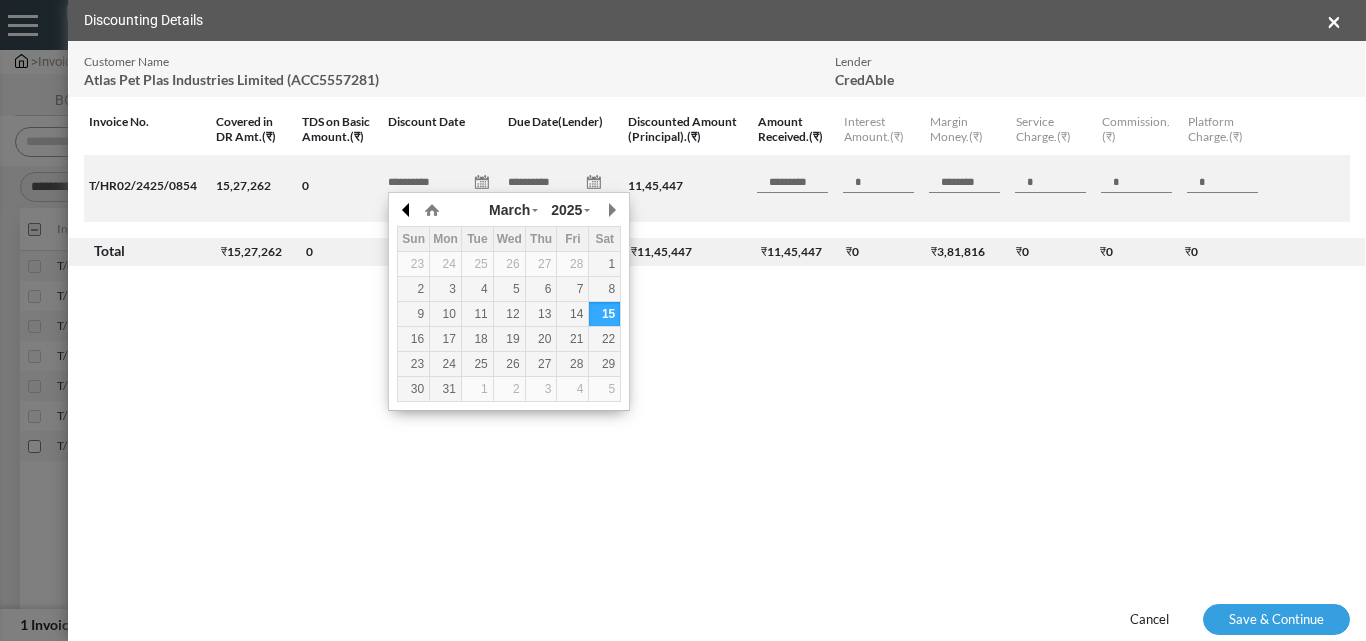 click at bounding box center [407, 210] 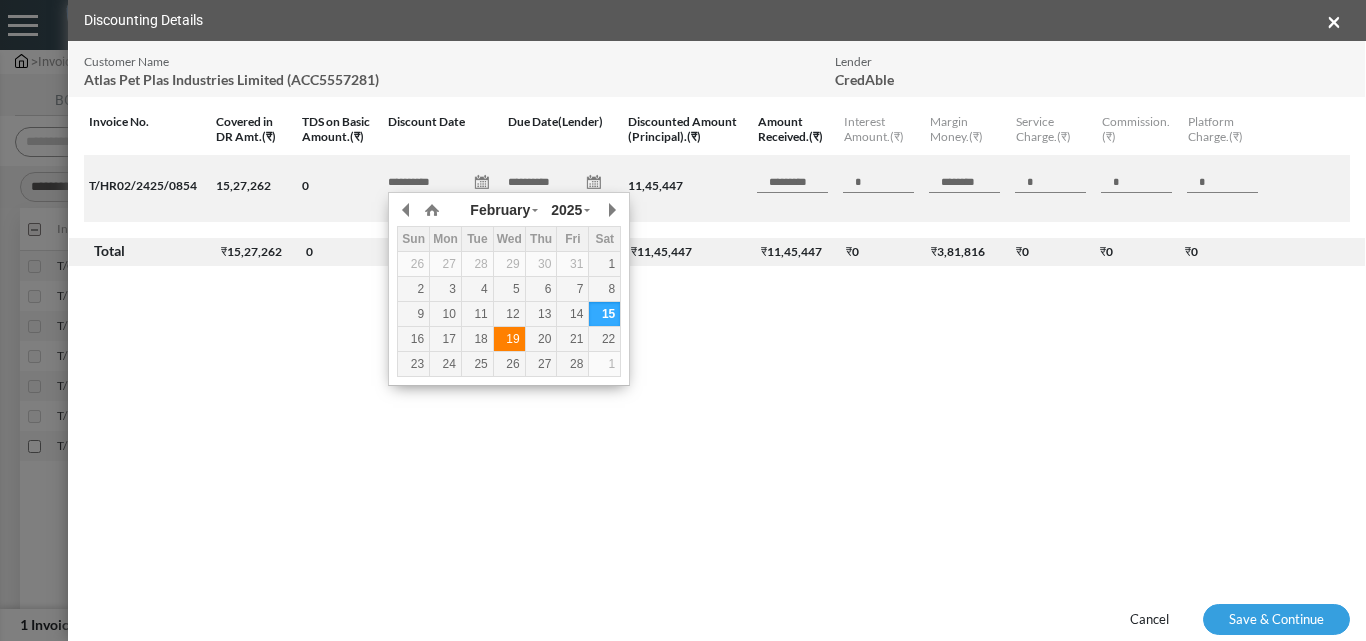click on "19" at bounding box center (509, 339) 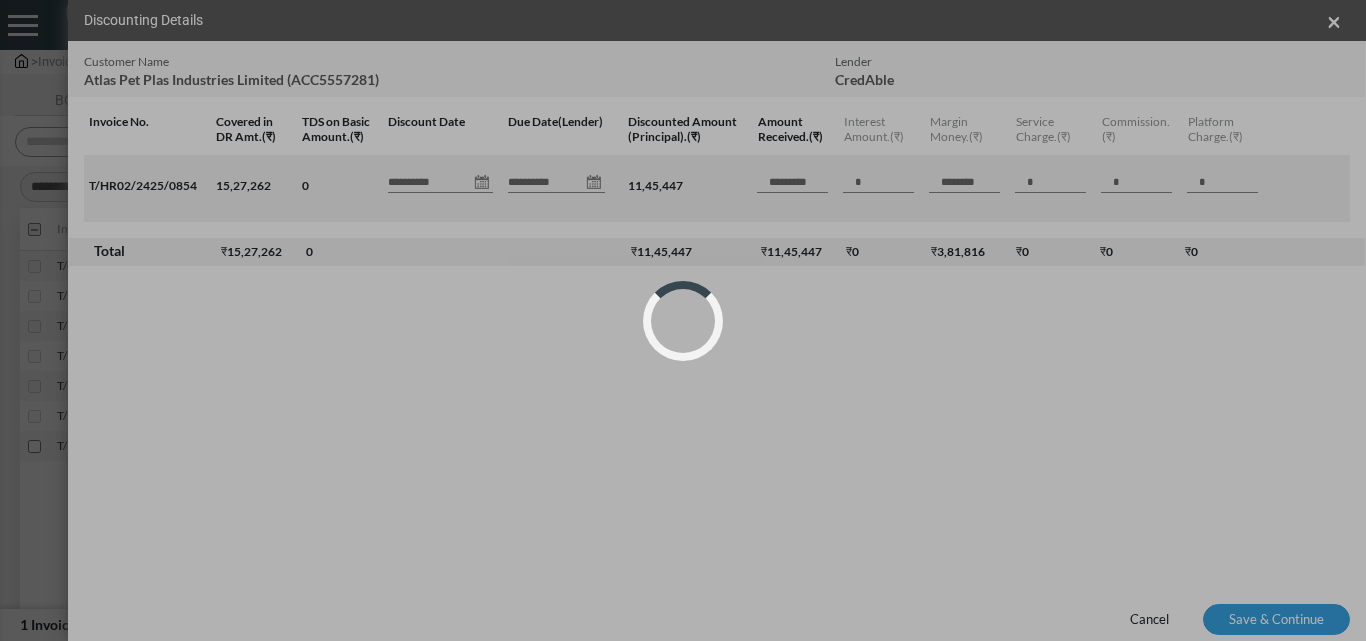 type on "*********" 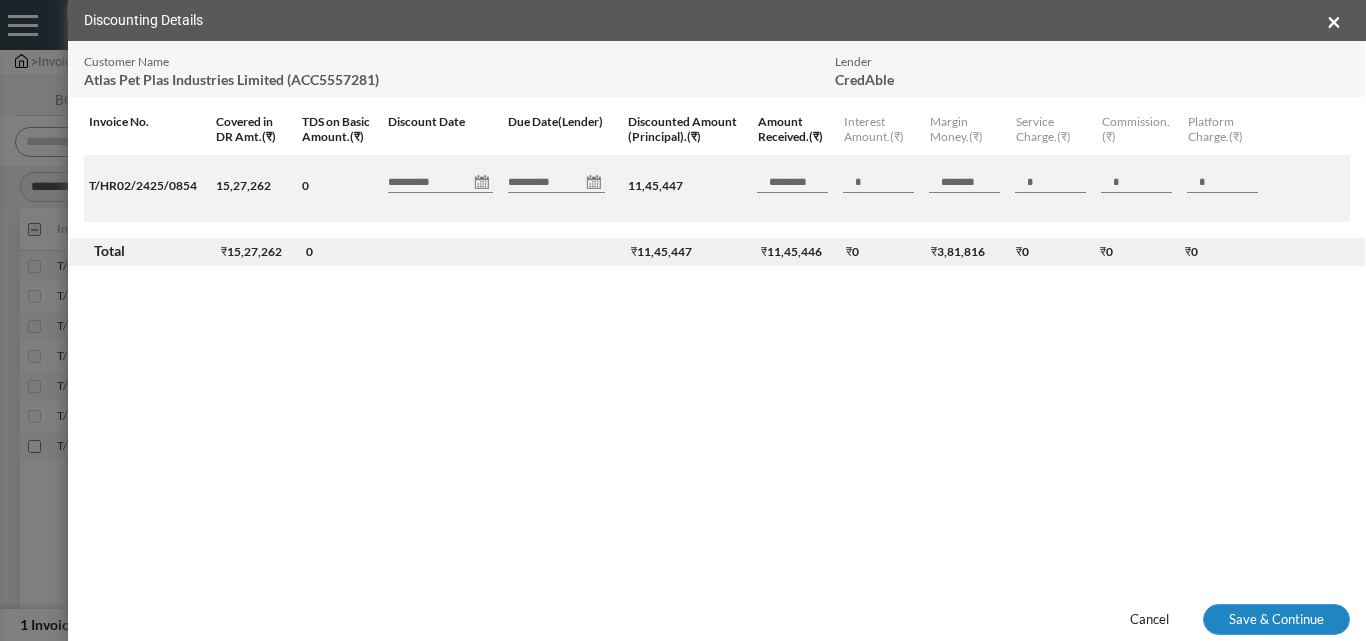 click on "Save & Continue" at bounding box center (1276, 620) 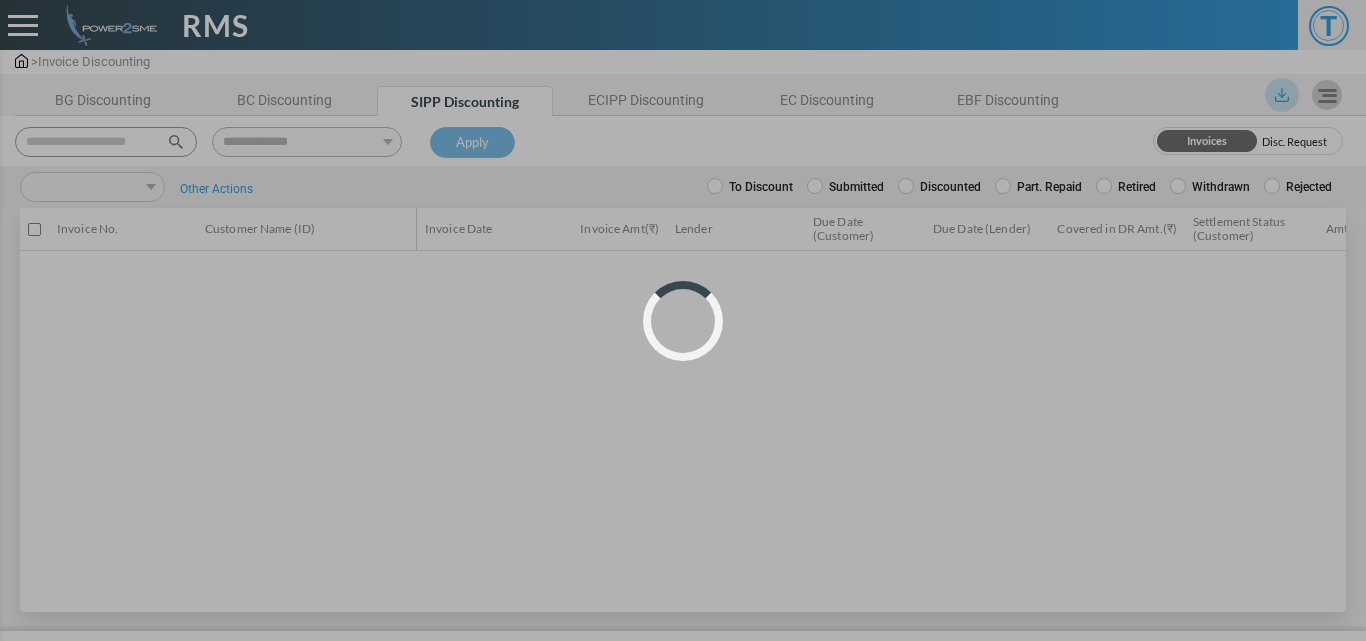 scroll, scrollTop: 0, scrollLeft: 0, axis: both 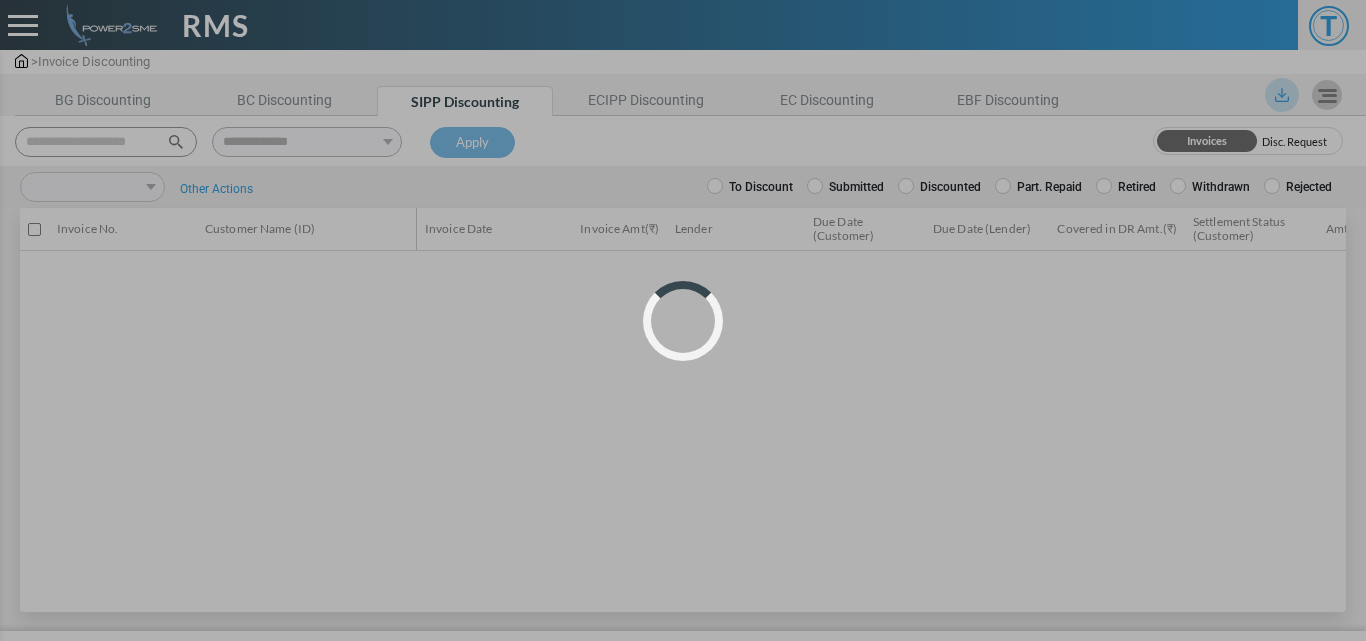 select 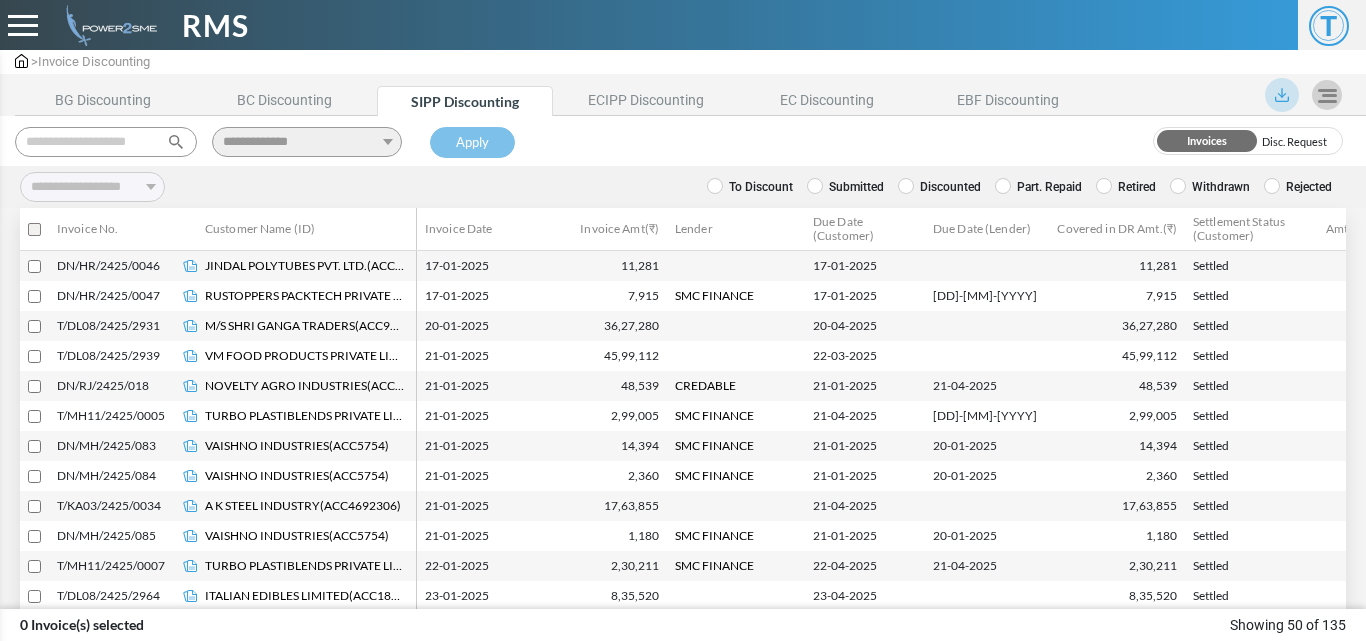 click on "**********" at bounding box center (683, 141) 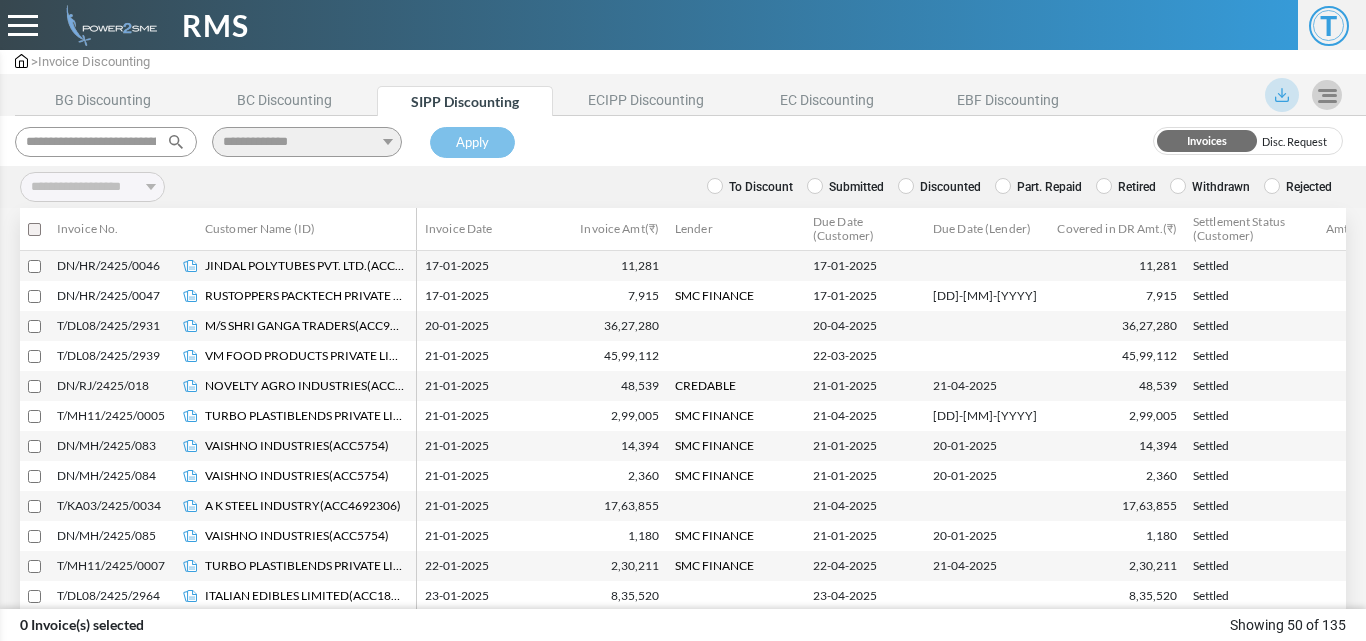 scroll, scrollTop: 0, scrollLeft: 86, axis: horizontal 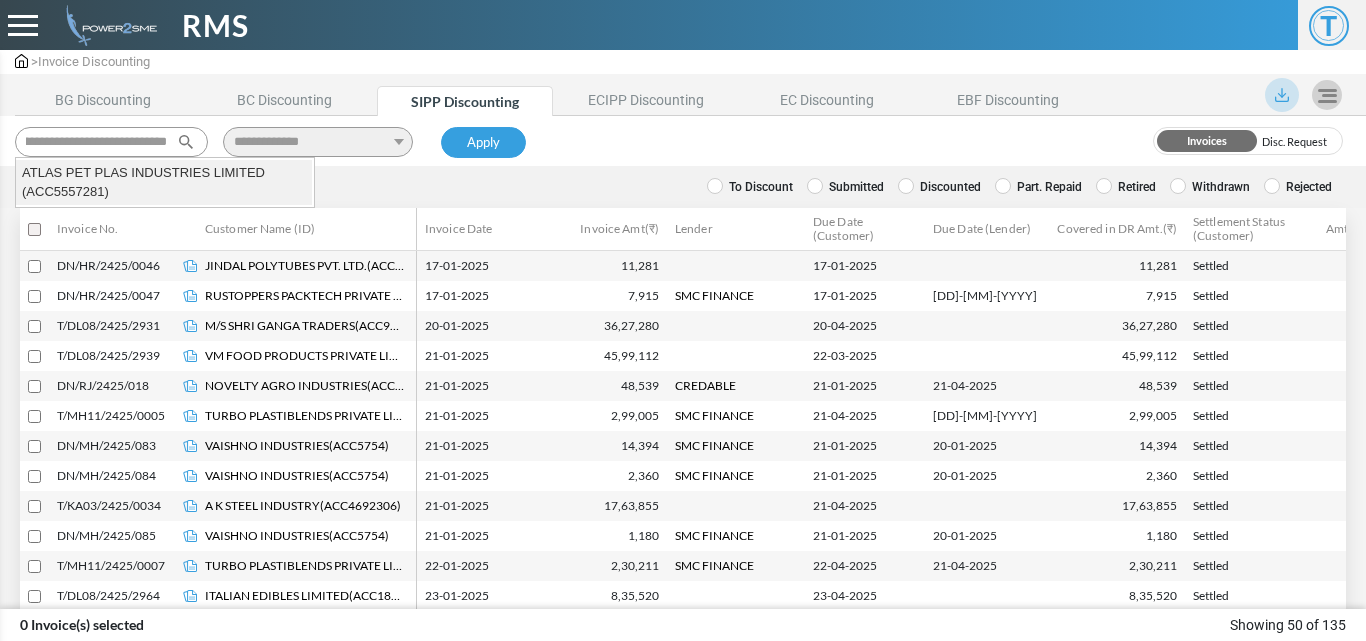 click on "ATLAS PET PLAS INDUSTRIES LIMITED (ACC5557281)" at bounding box center [164, 182] 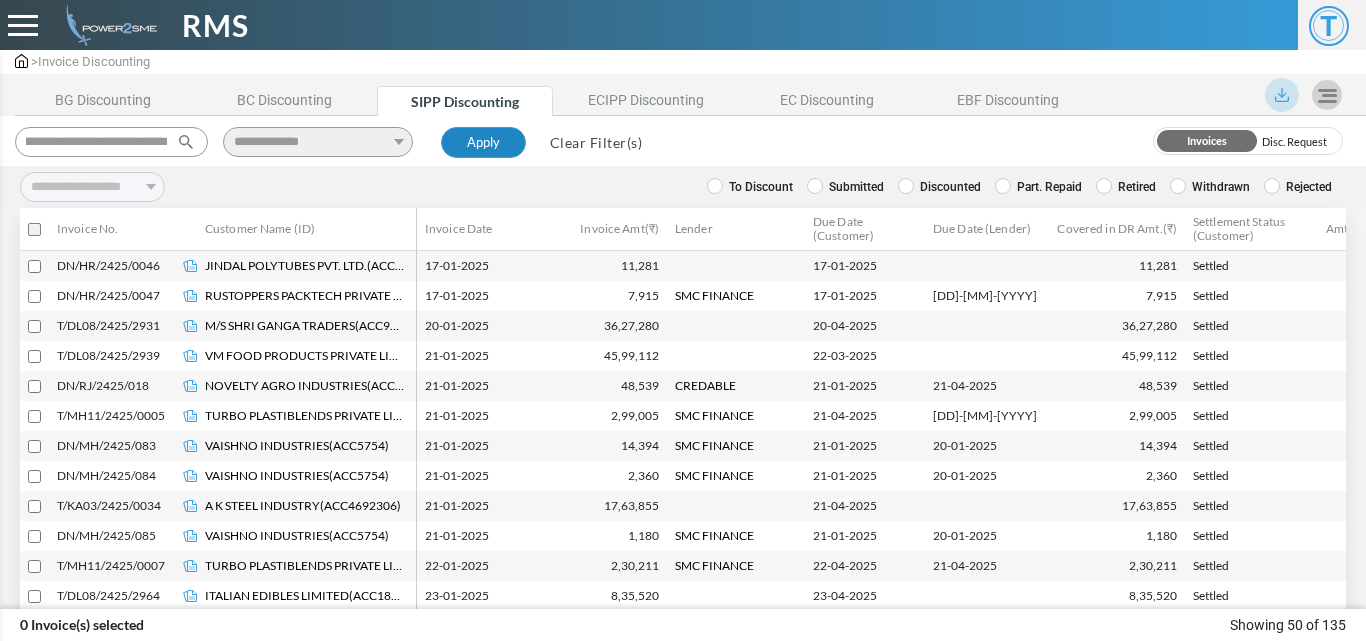 type on "**********" 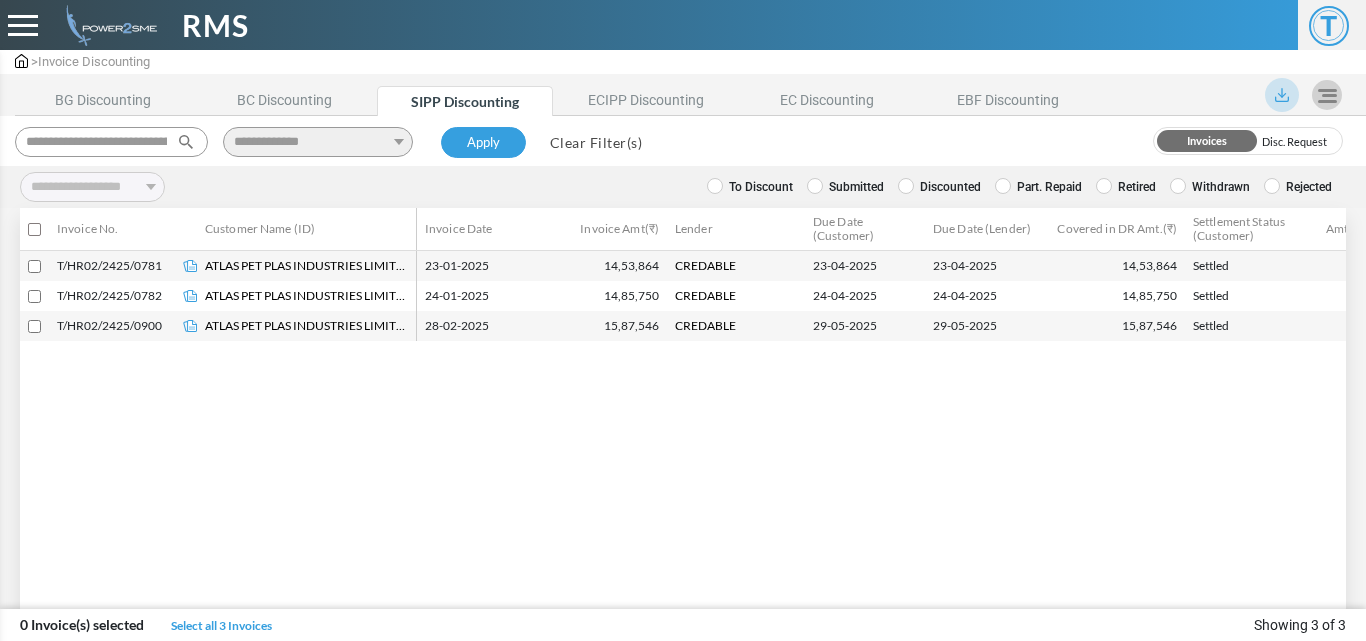 click on "Discounted" at bounding box center [939, 187] 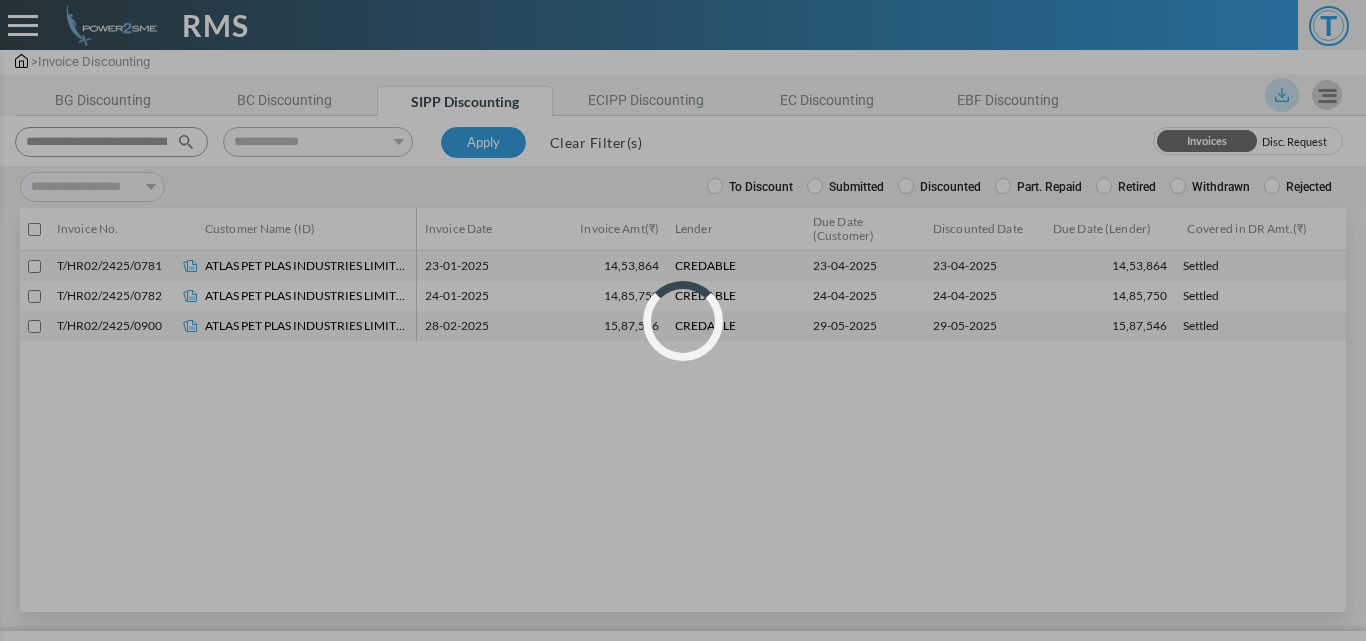select 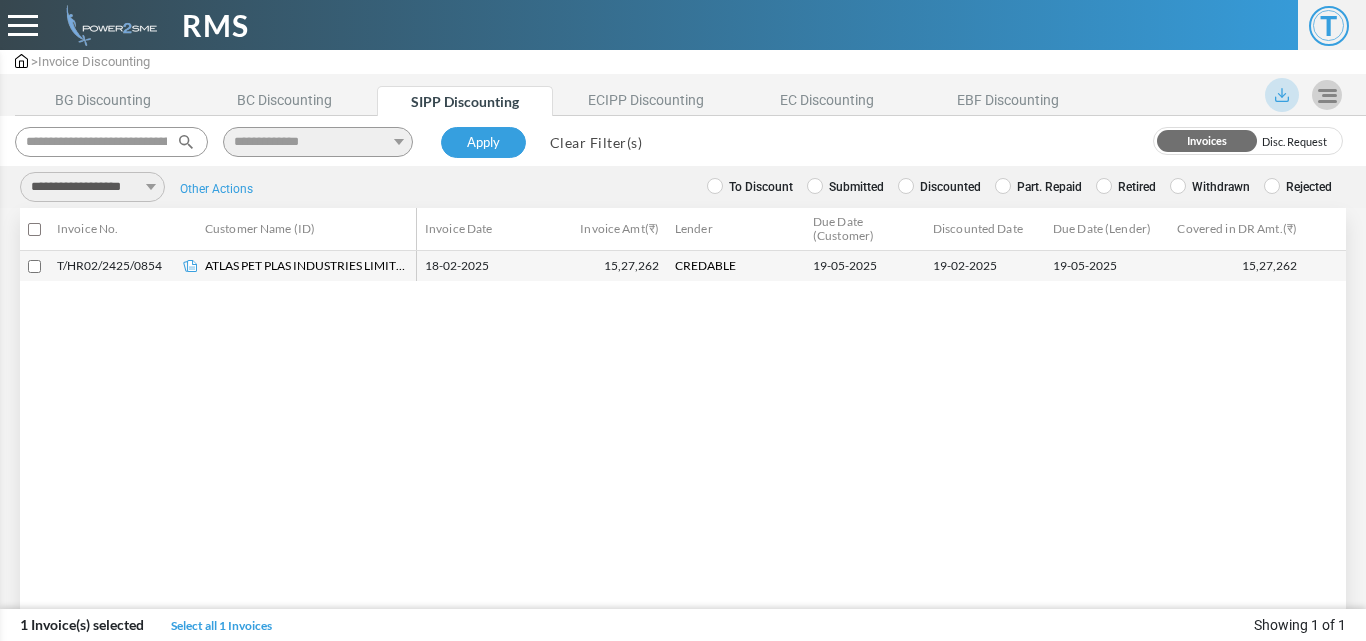 click on "**********" at bounding box center (92, 187) 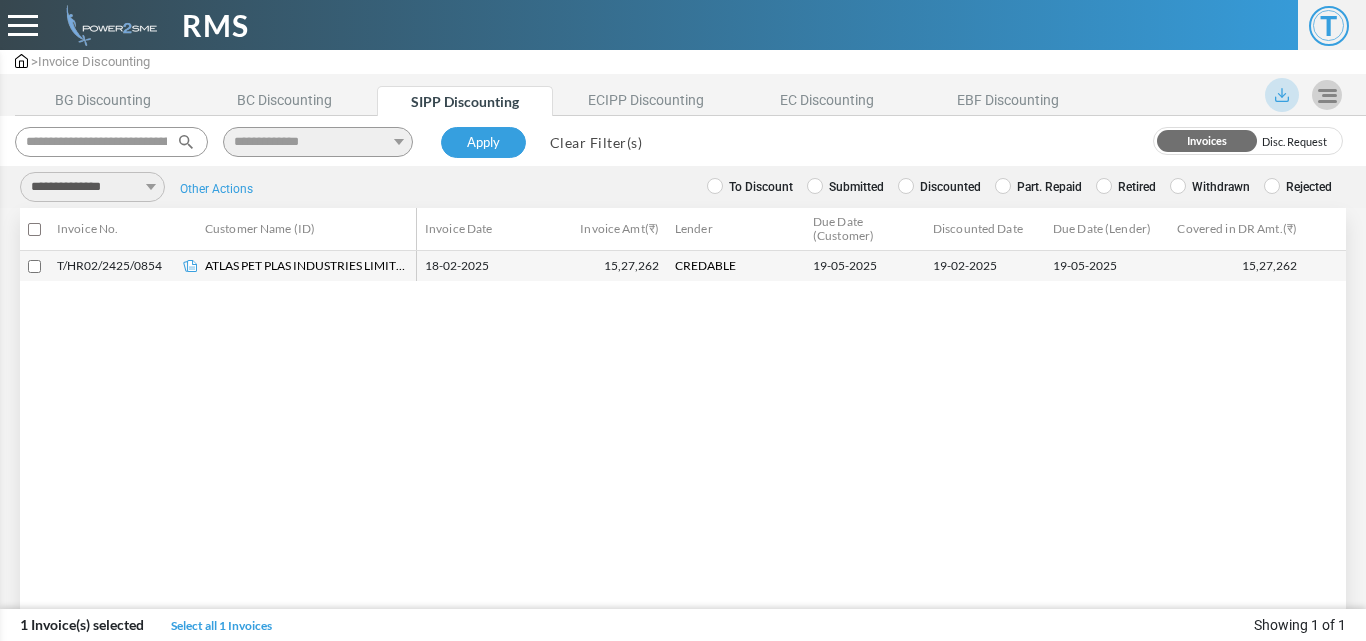 click on "**********" at bounding box center (92, 187) 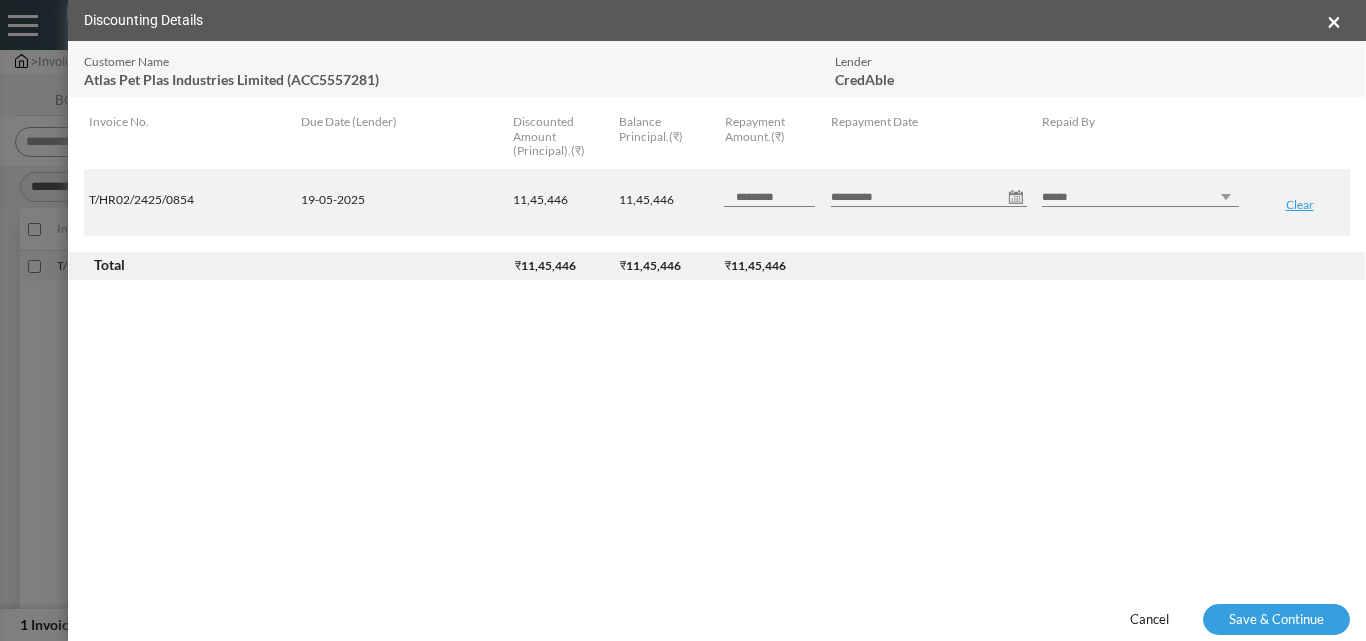 click on "**********" at bounding box center (929, 197) 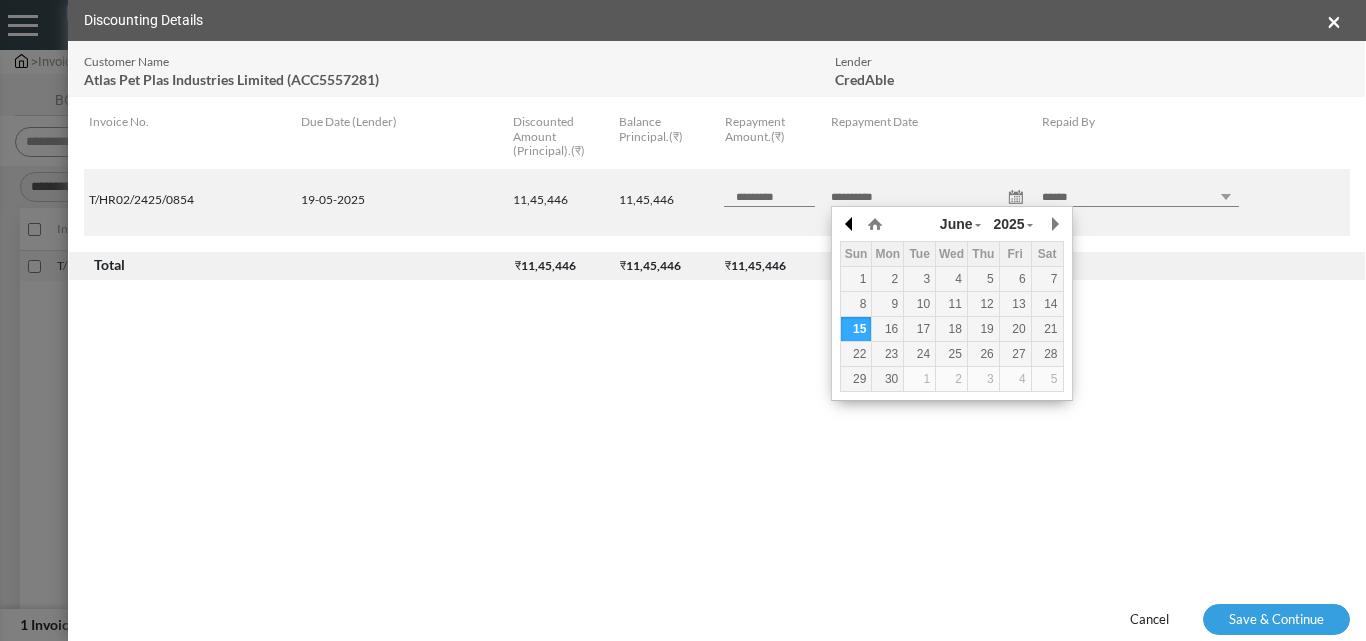 click at bounding box center [850, 224] 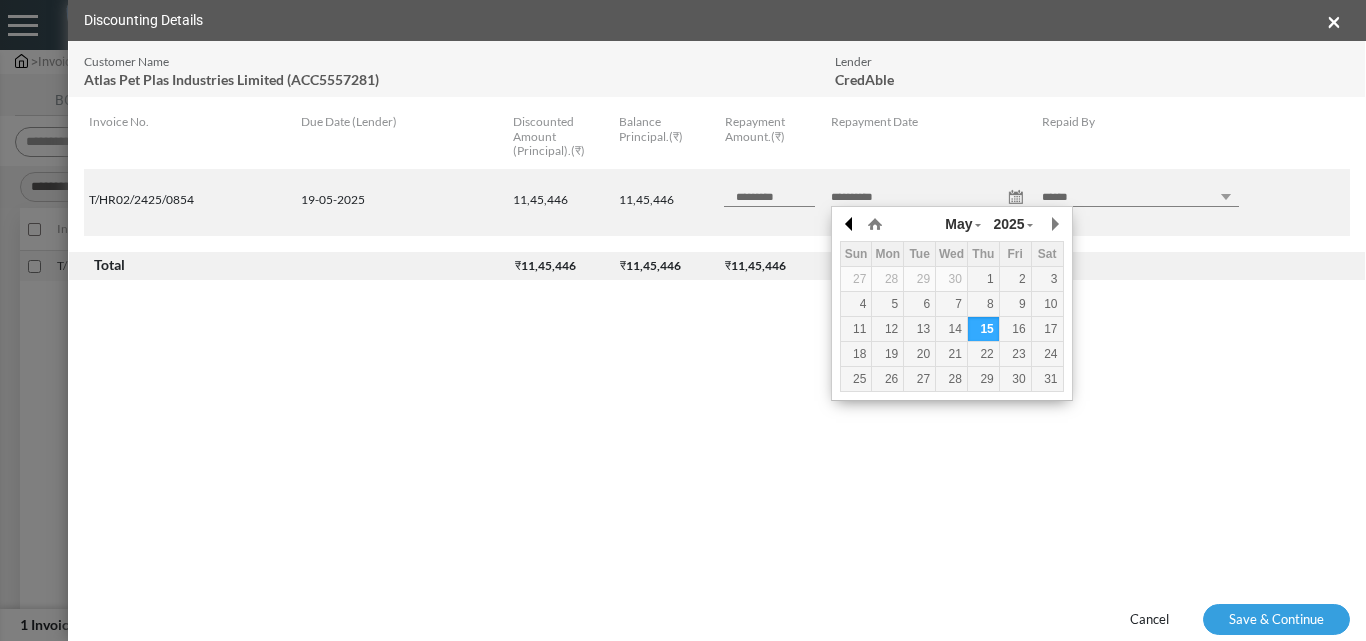 click at bounding box center [850, 224] 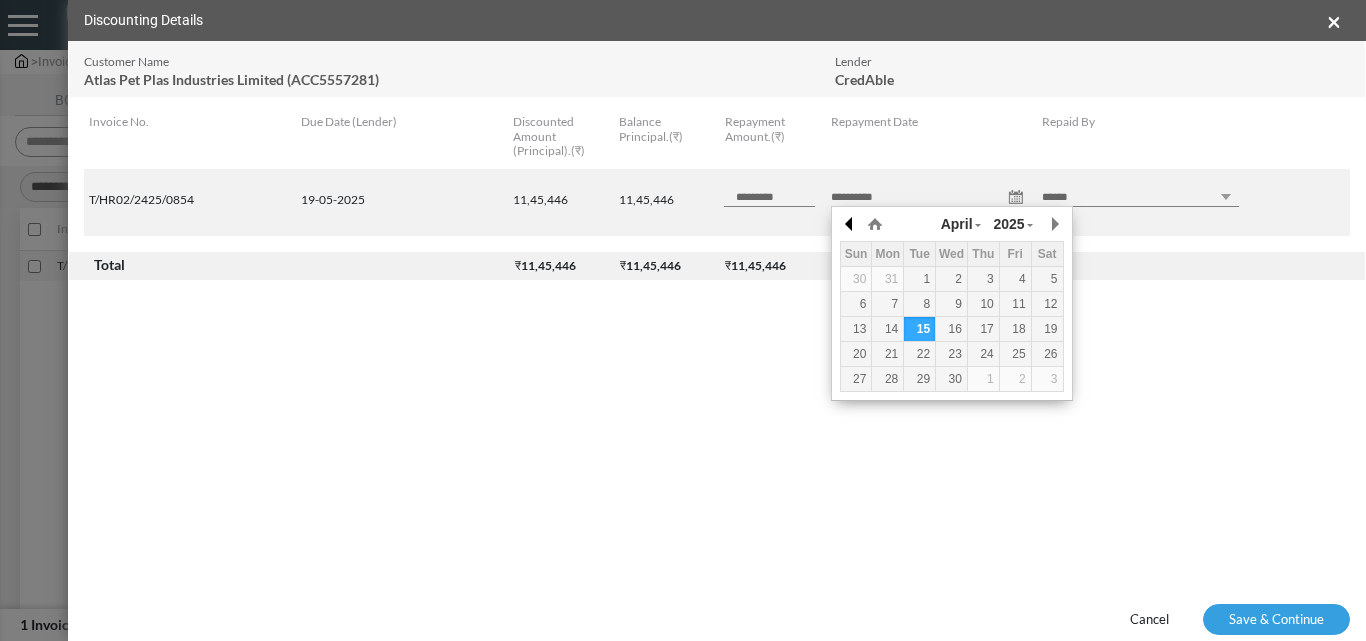 click at bounding box center [850, 224] 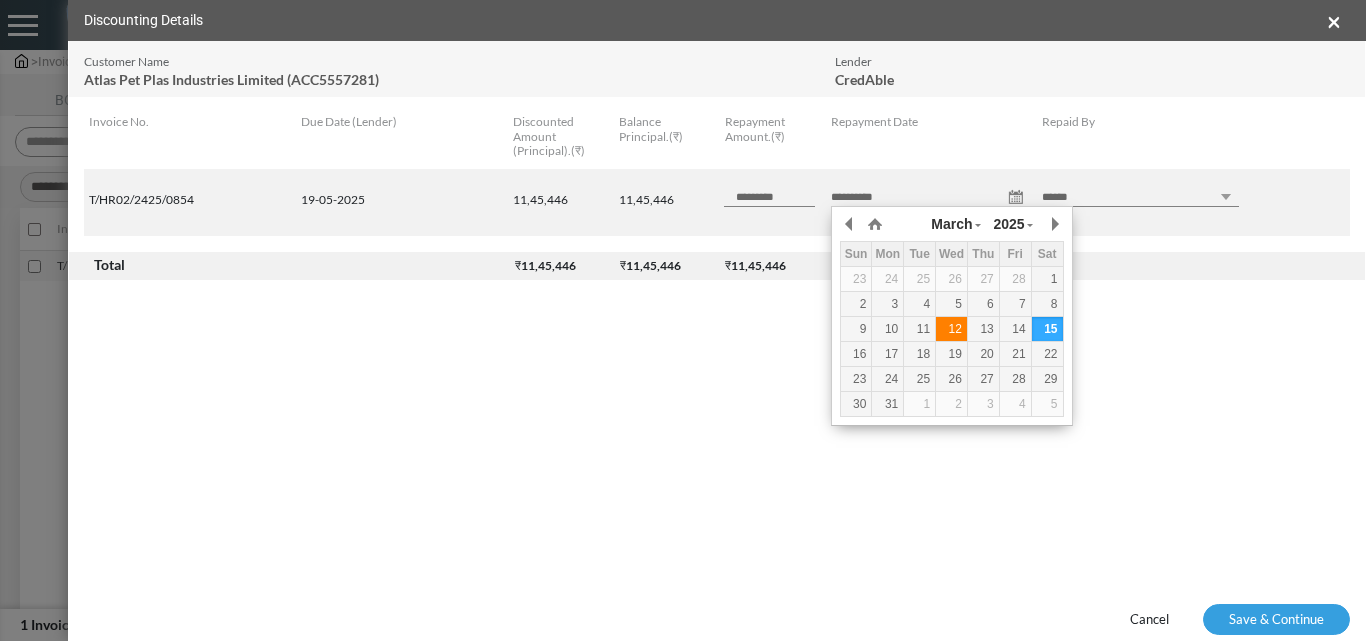 click on "12" at bounding box center [951, 329] 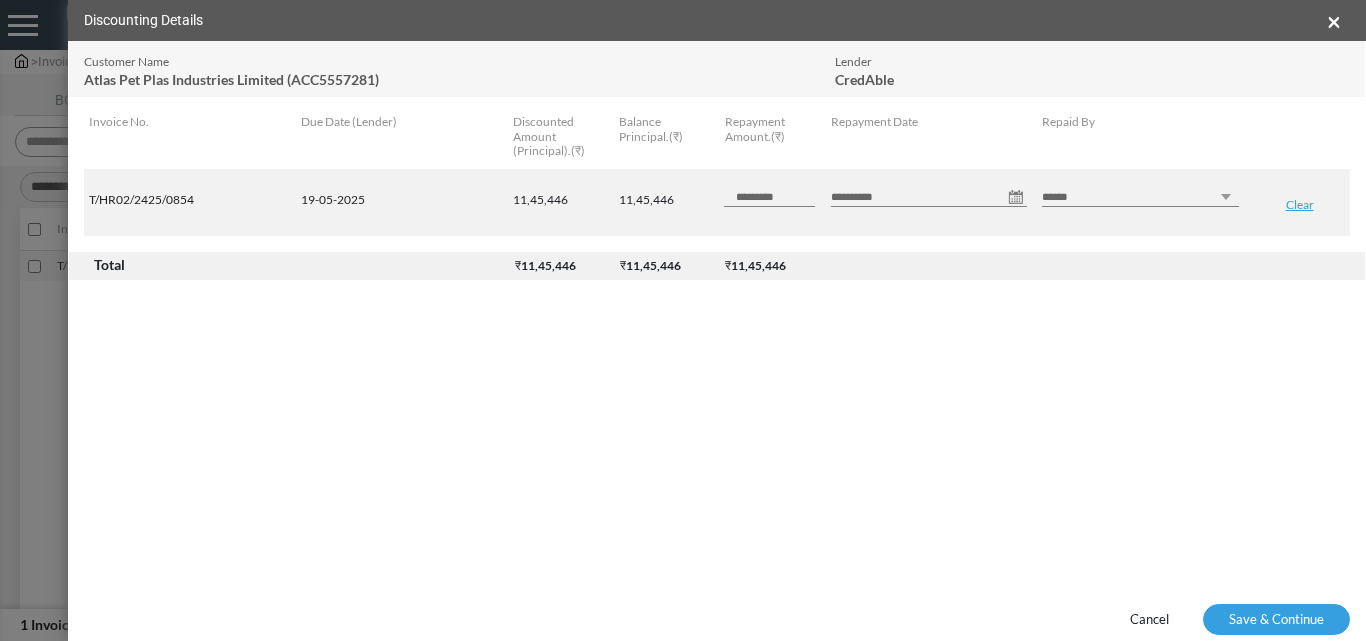 click on "****** *** ********" at bounding box center [1141, 200] 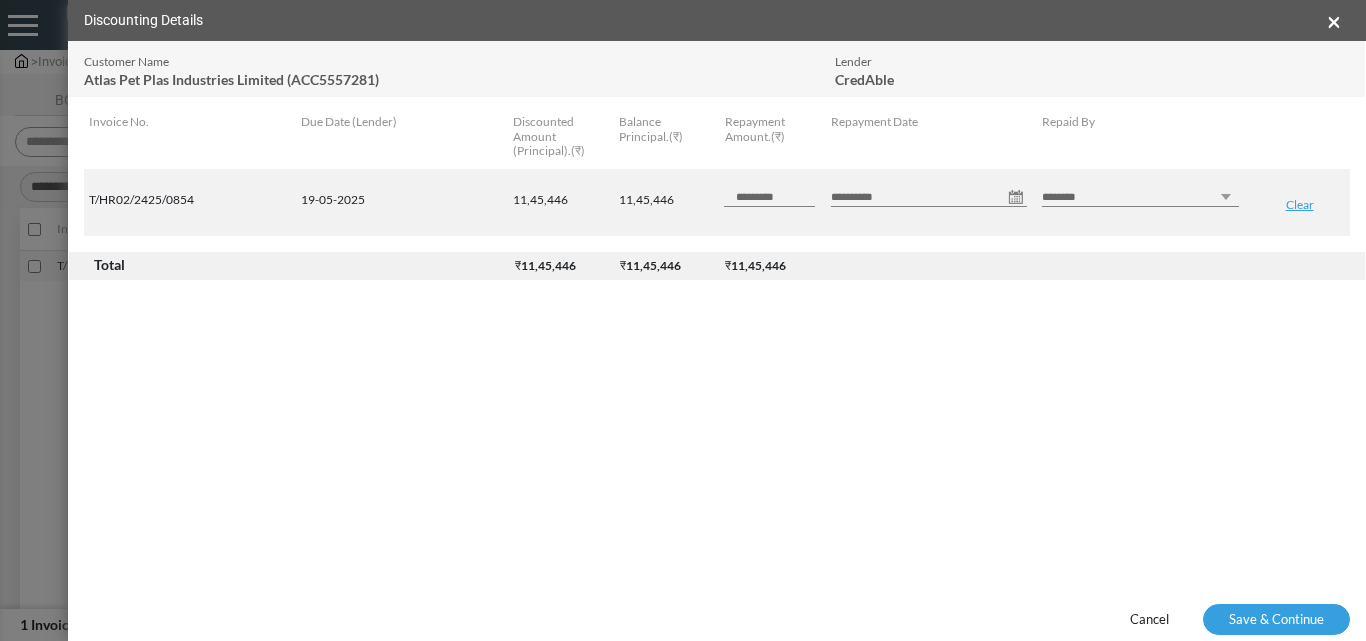 click on "****** *** ********" at bounding box center (1140, 197) 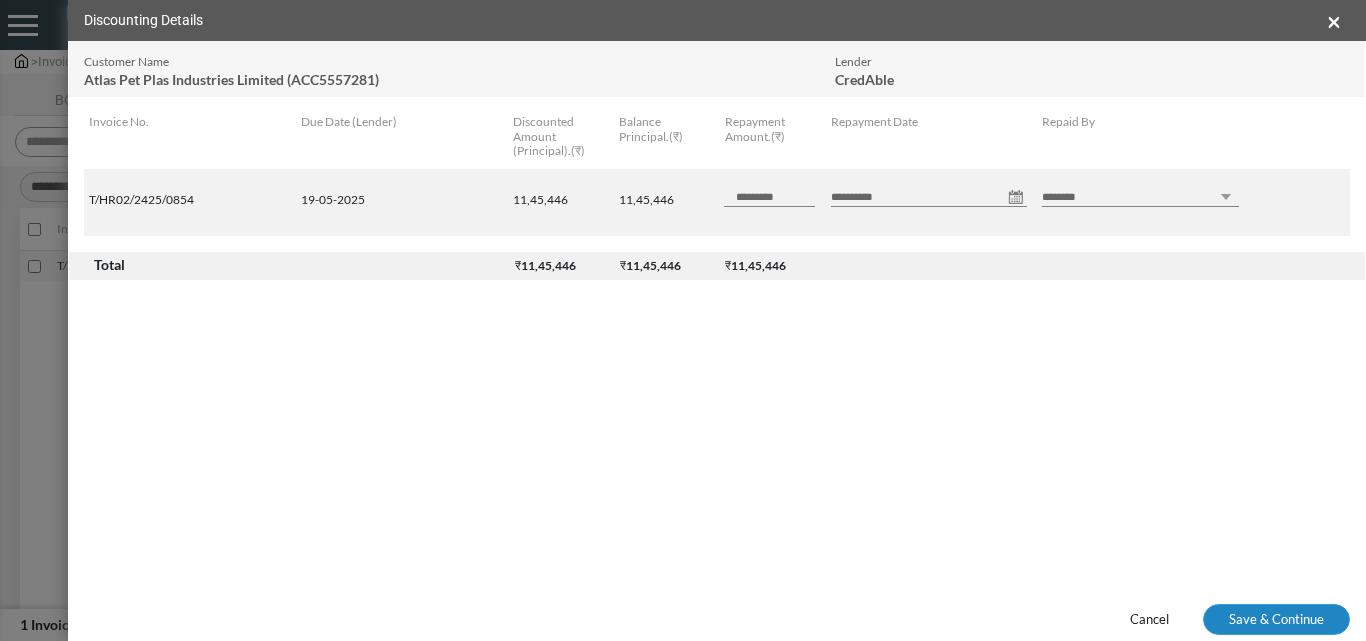 click on "Save & Continue" at bounding box center (1276, 620) 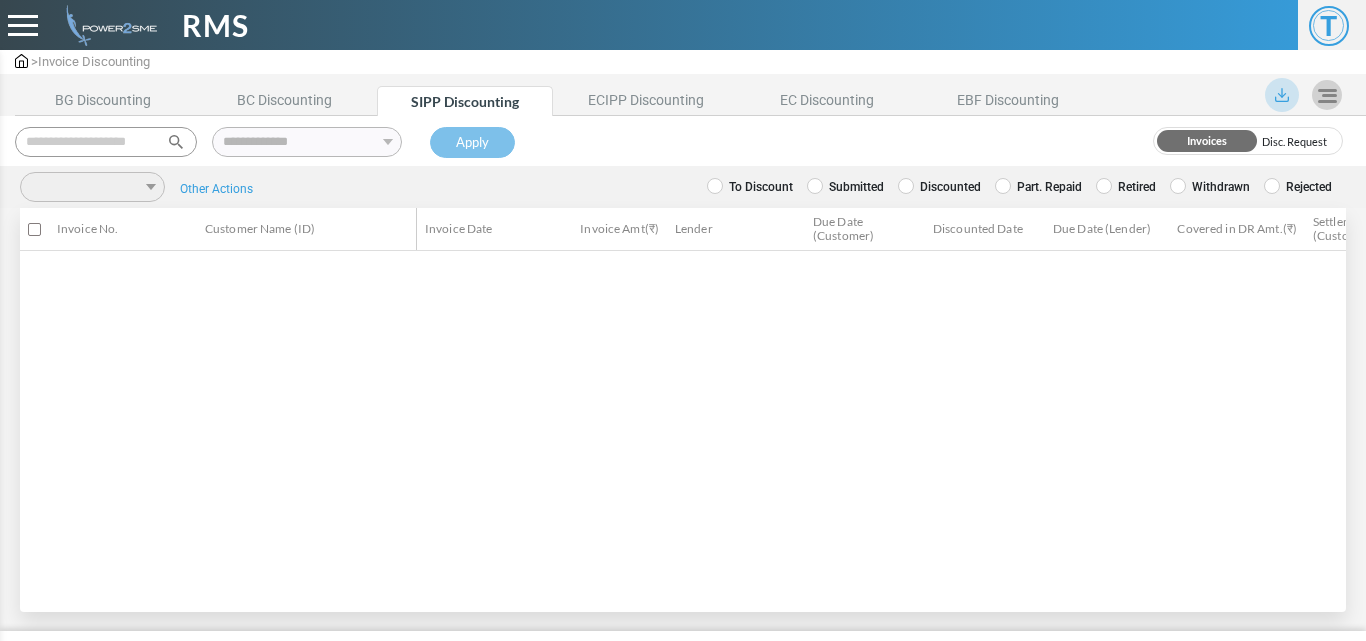 scroll, scrollTop: 0, scrollLeft: 0, axis: both 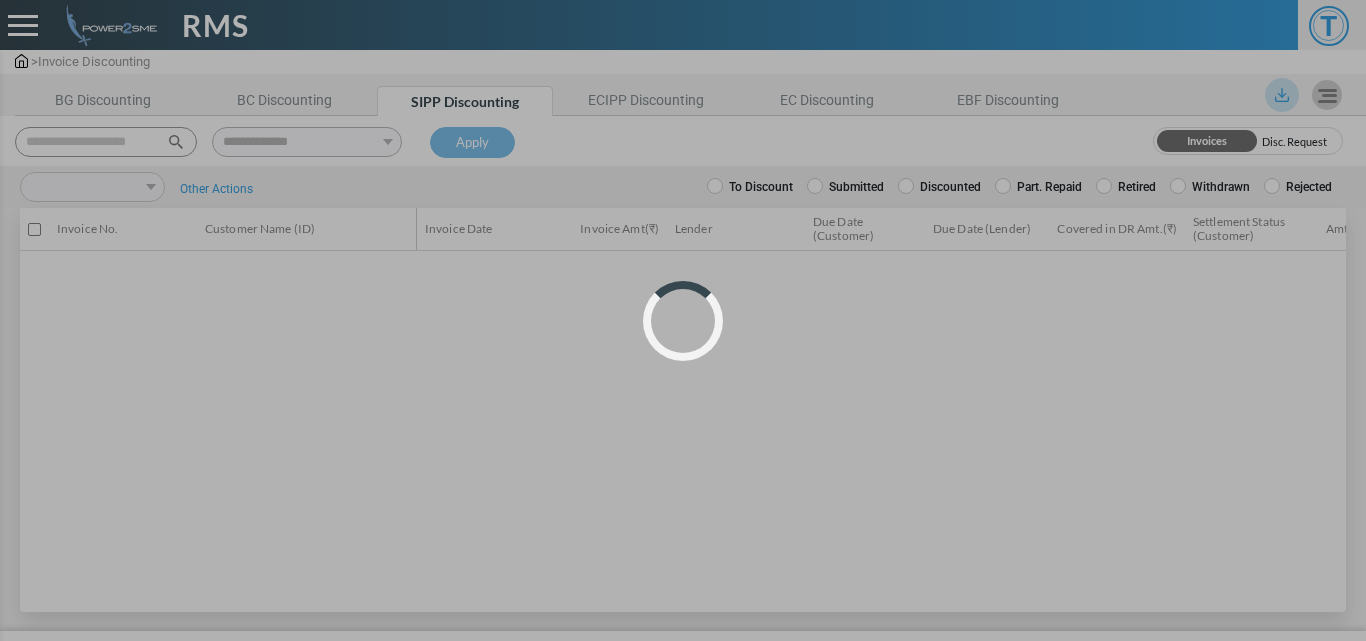 select 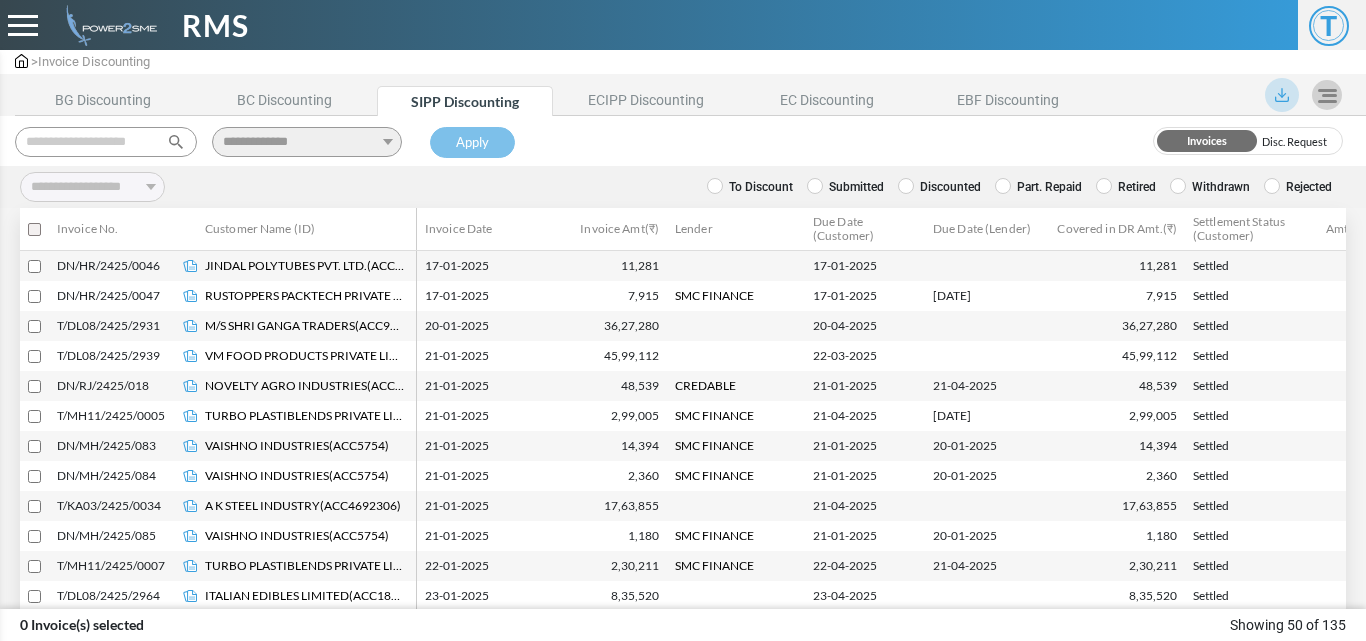 click at bounding box center (106, 142) 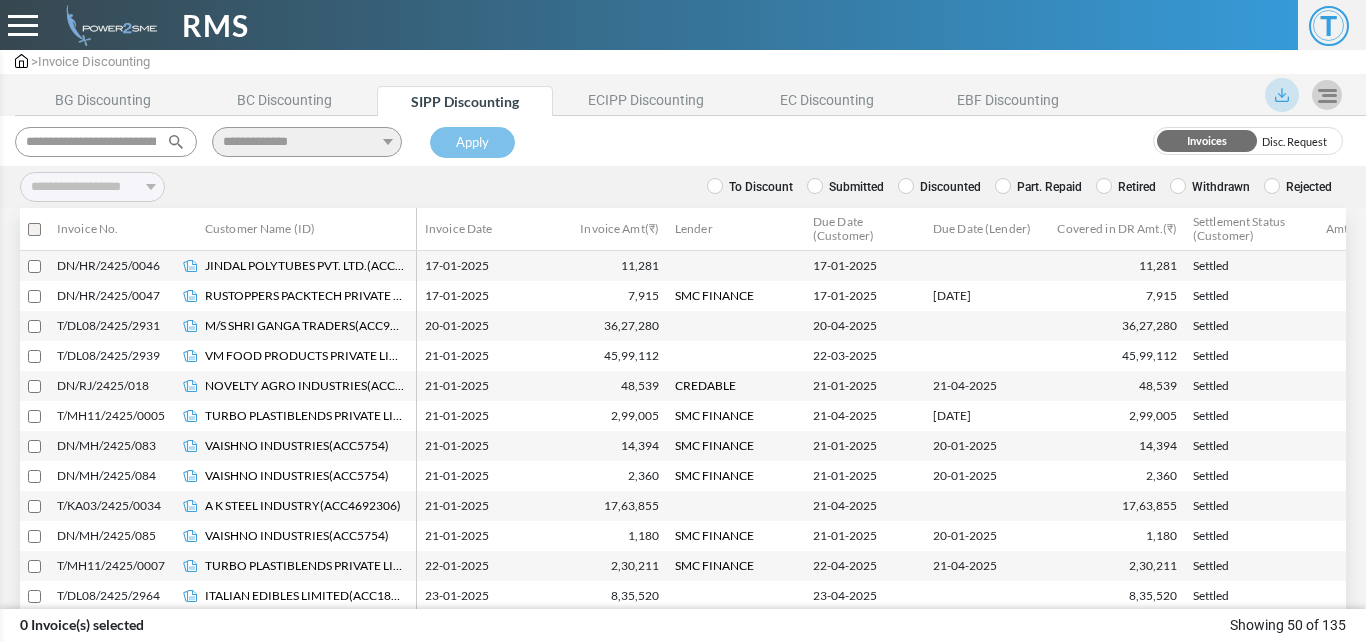 scroll, scrollTop: 0, scrollLeft: 86, axis: horizontal 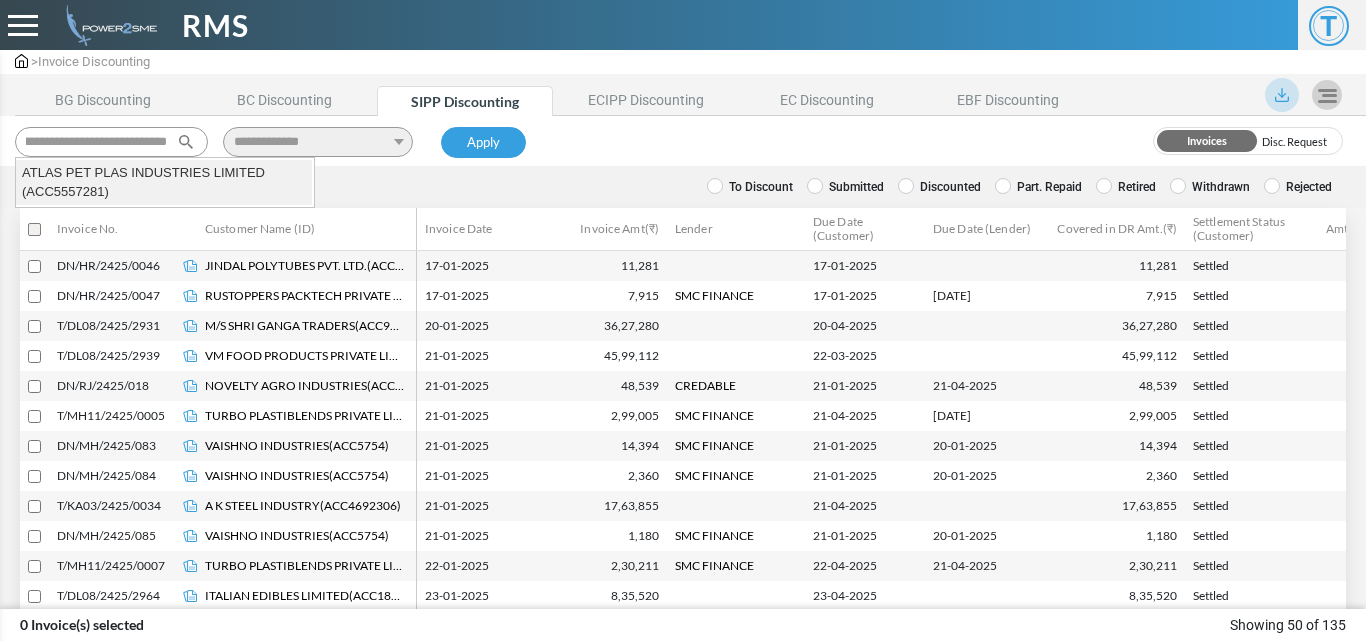 click on "ATLAS PET PLAS INDUSTRIES LIMITED (ACC5557281)" at bounding box center [164, 182] 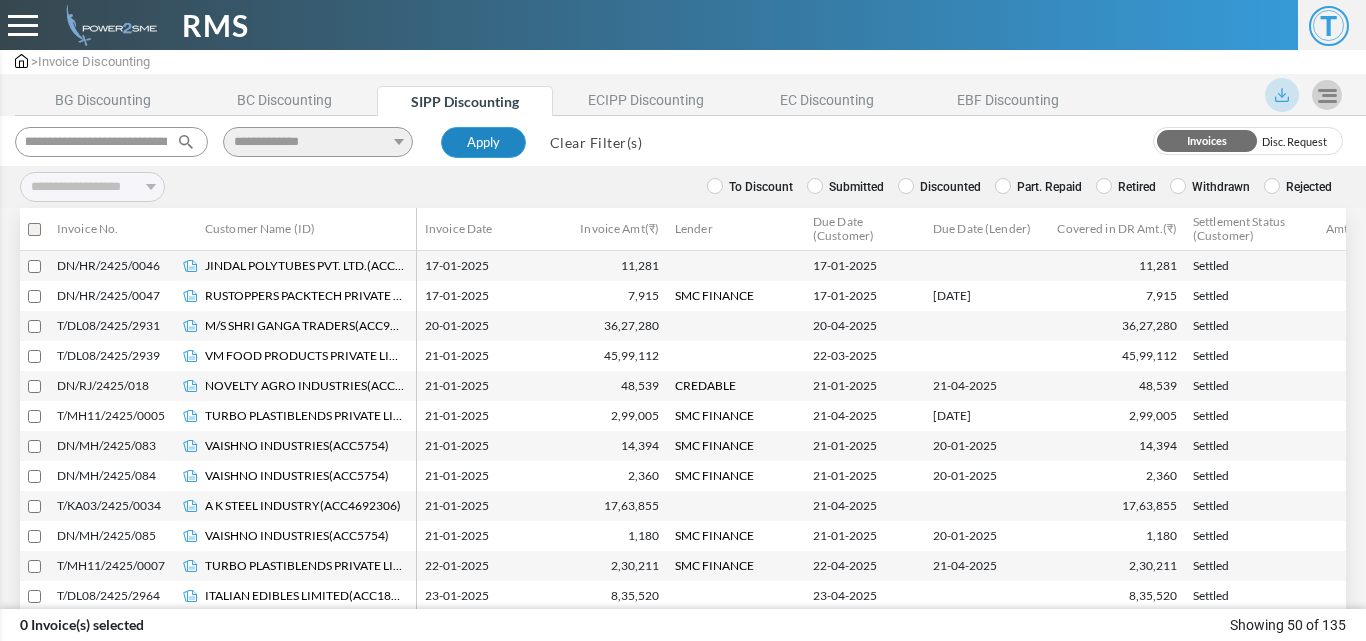 type on "**********" 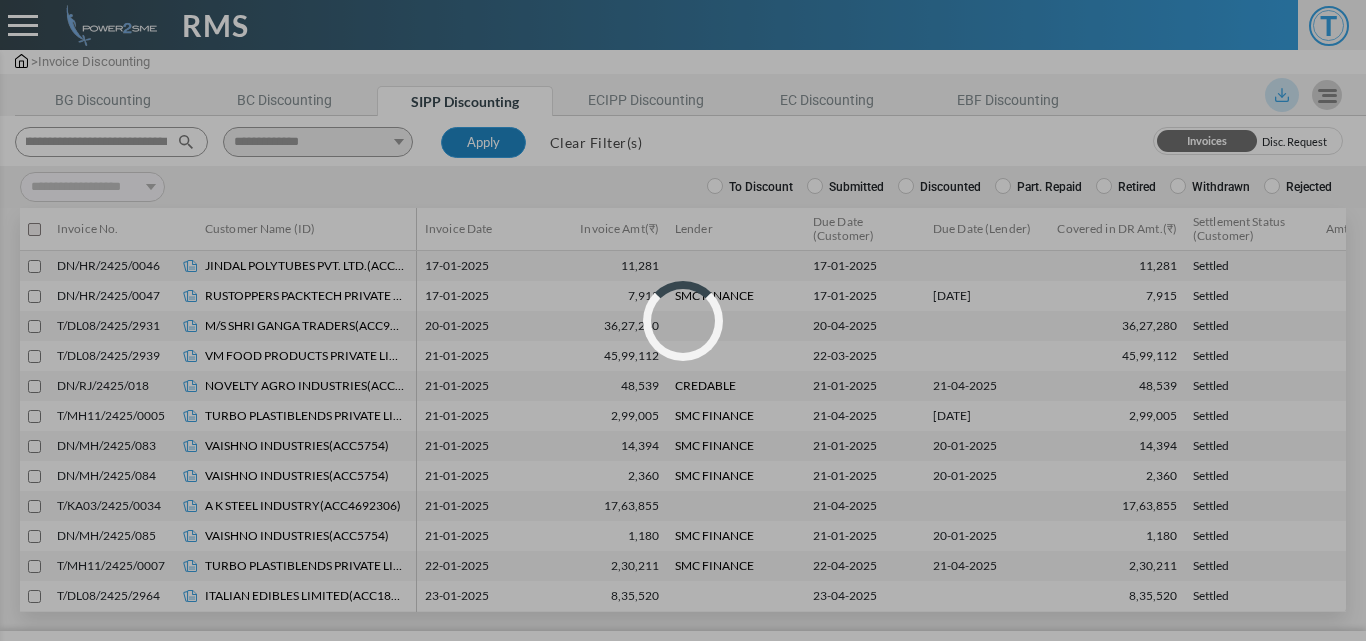 scroll, scrollTop: 0, scrollLeft: 0, axis: both 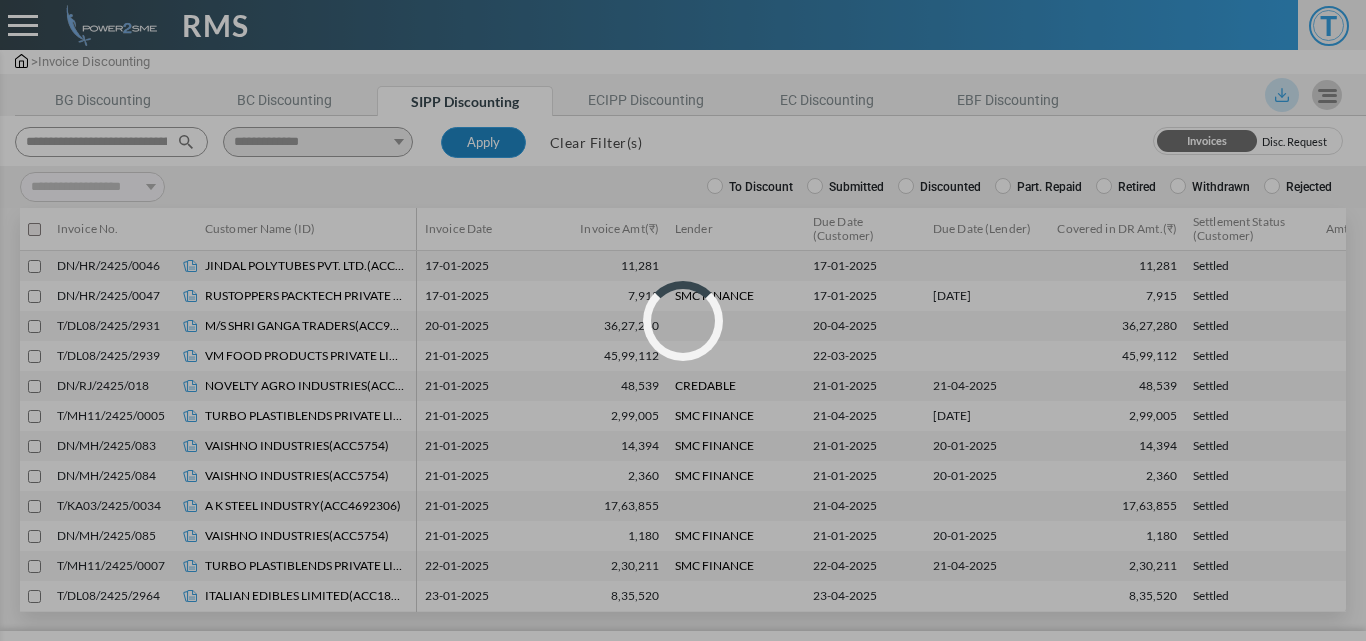 select 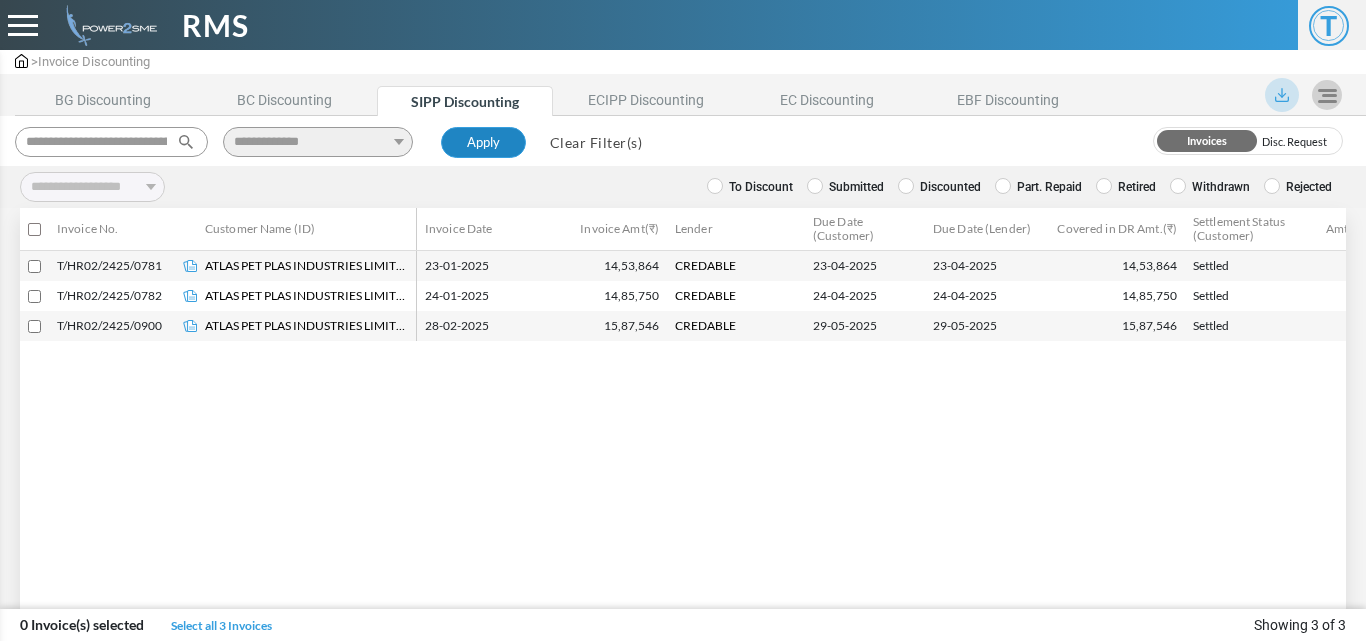 type 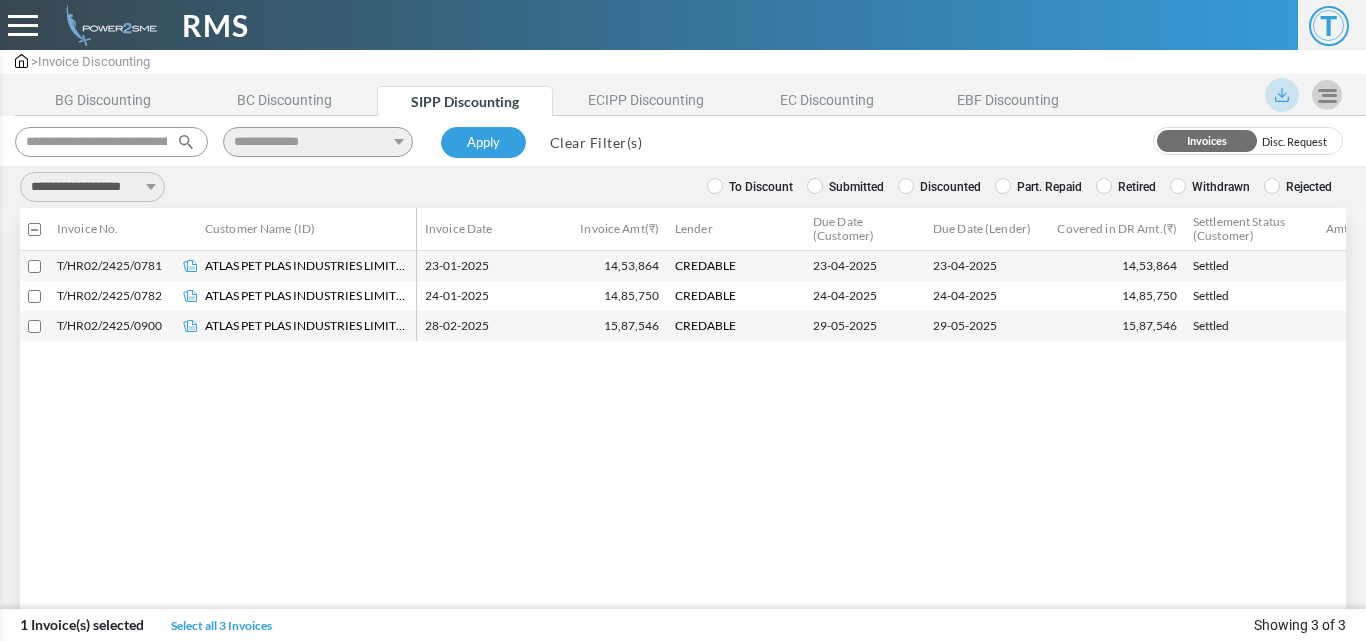 click on "**********" at bounding box center (92, 187) 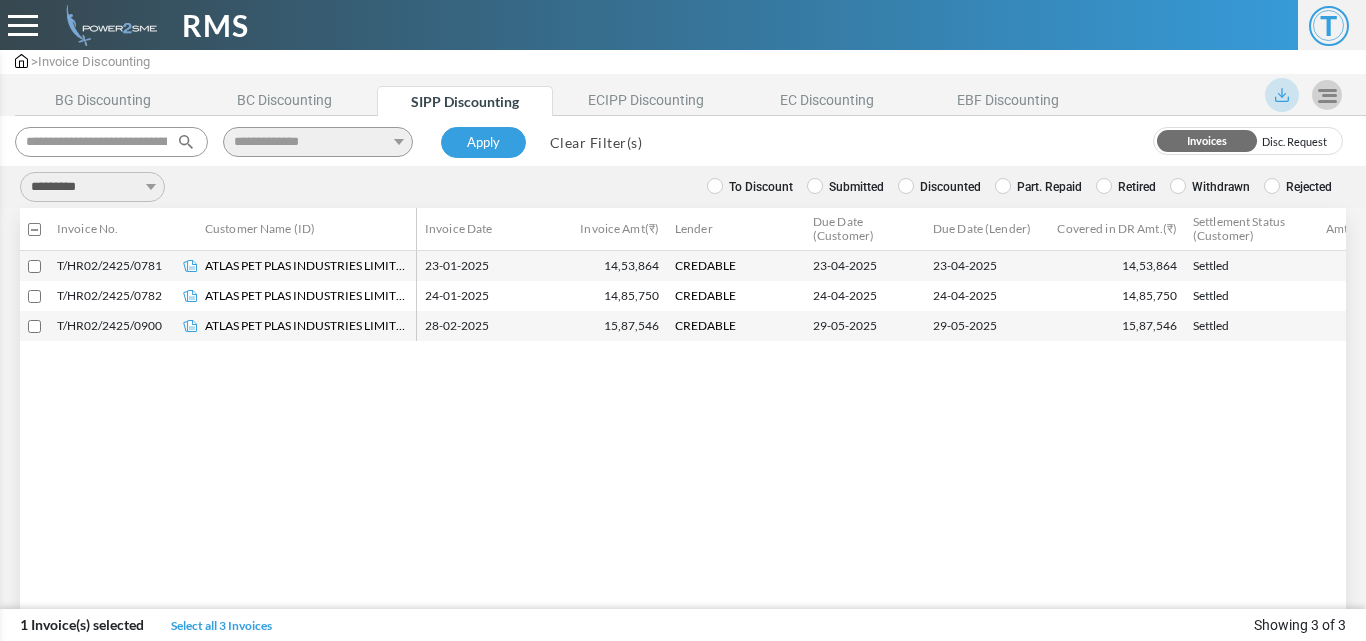 click on "**********" at bounding box center (92, 187) 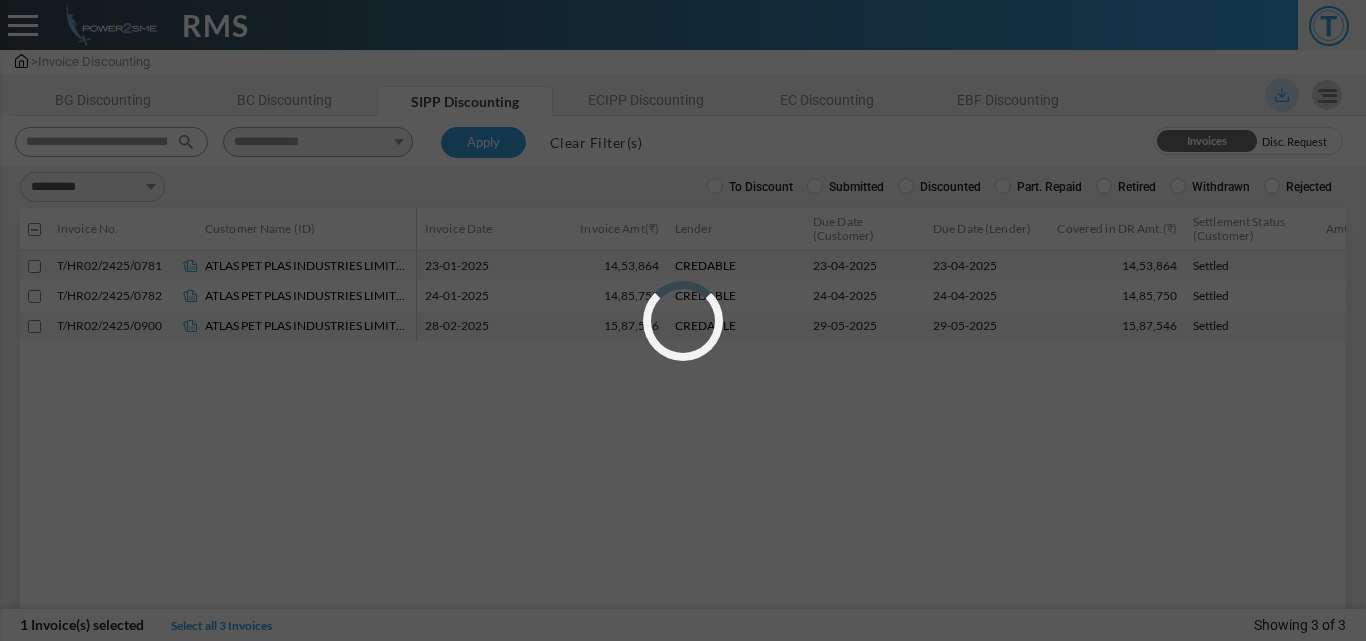 select on "**" 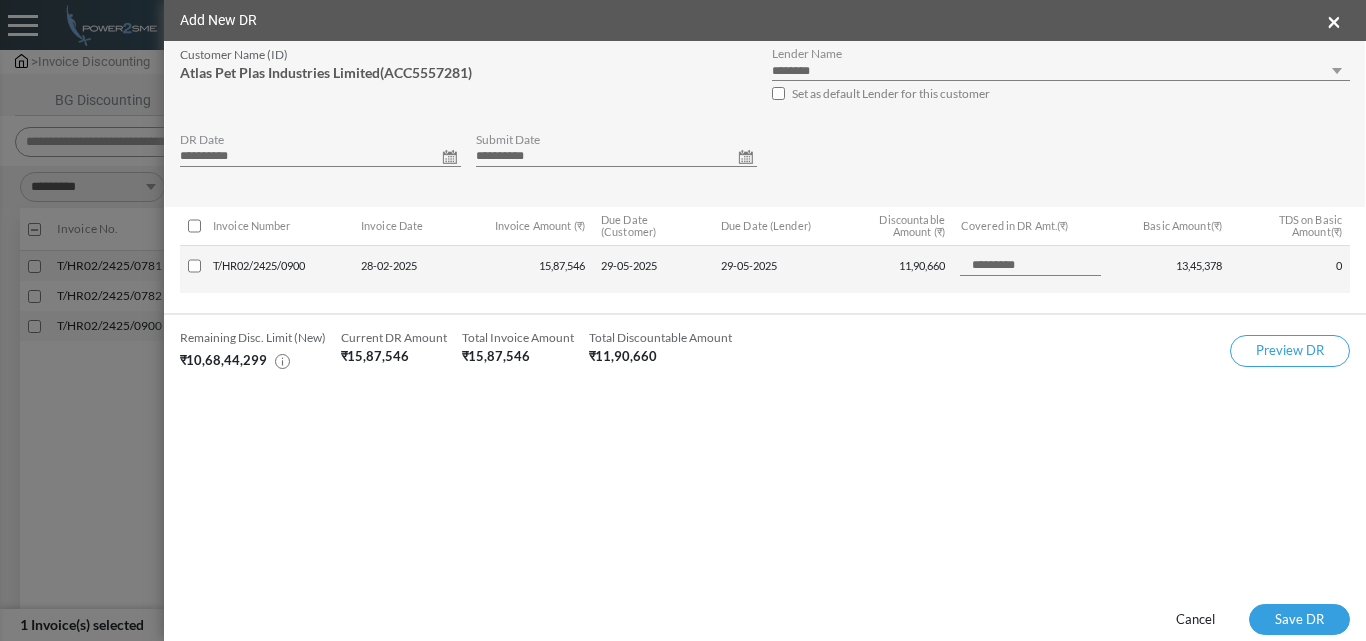 click on "**********" at bounding box center (320, 157) 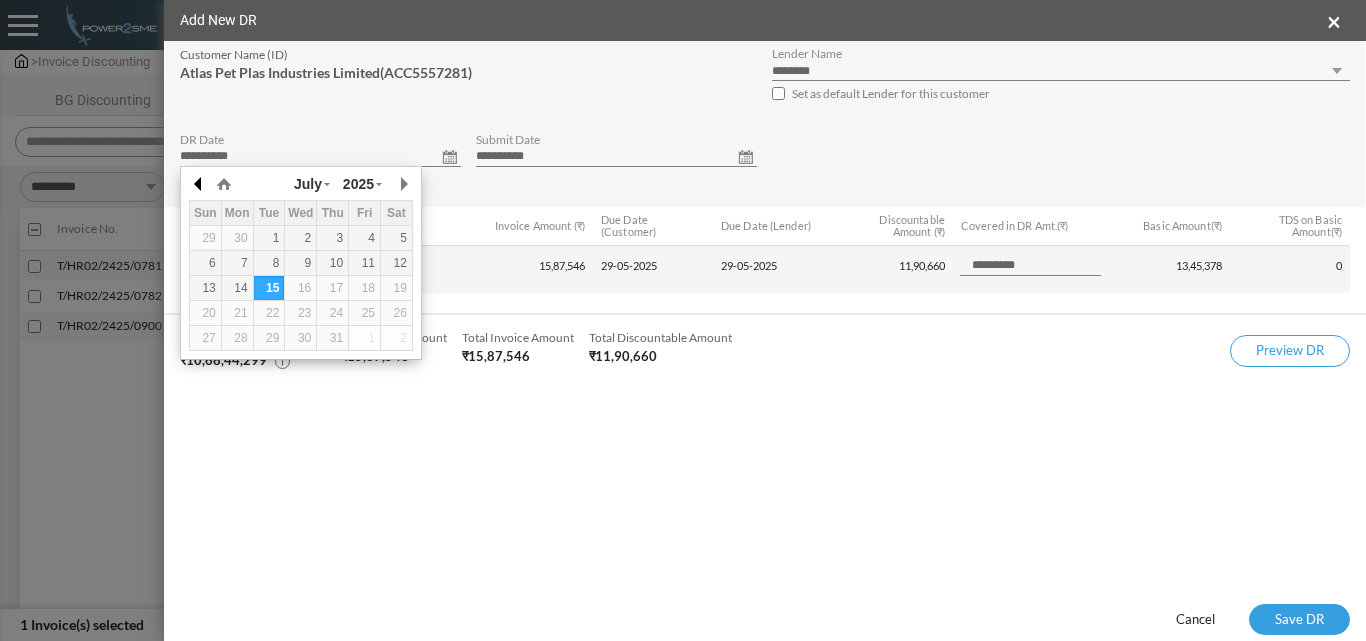 click at bounding box center [199, 184] 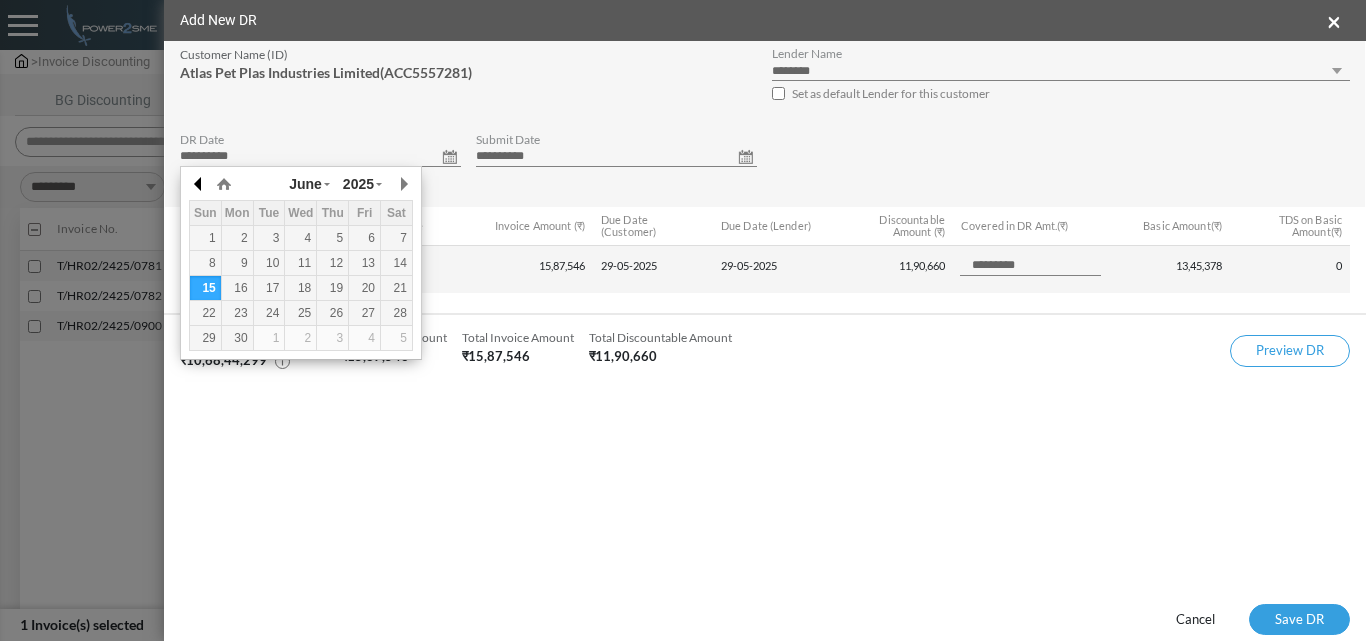 click at bounding box center (199, 184) 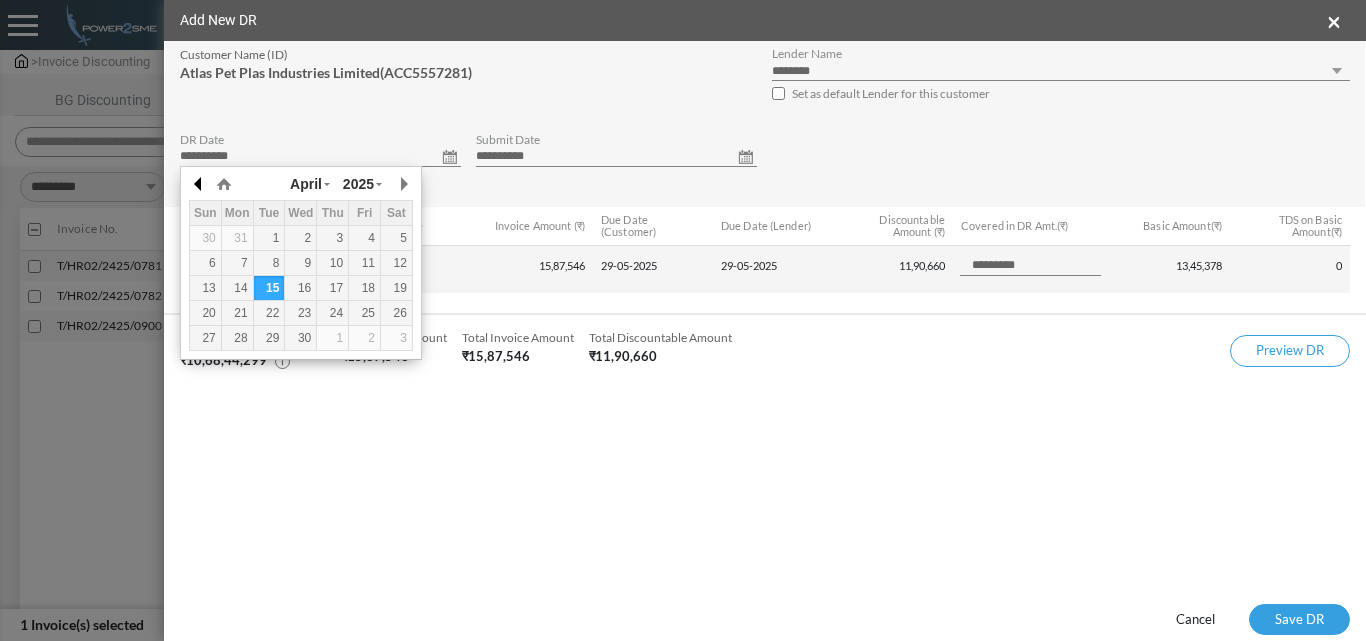 click at bounding box center (199, 184) 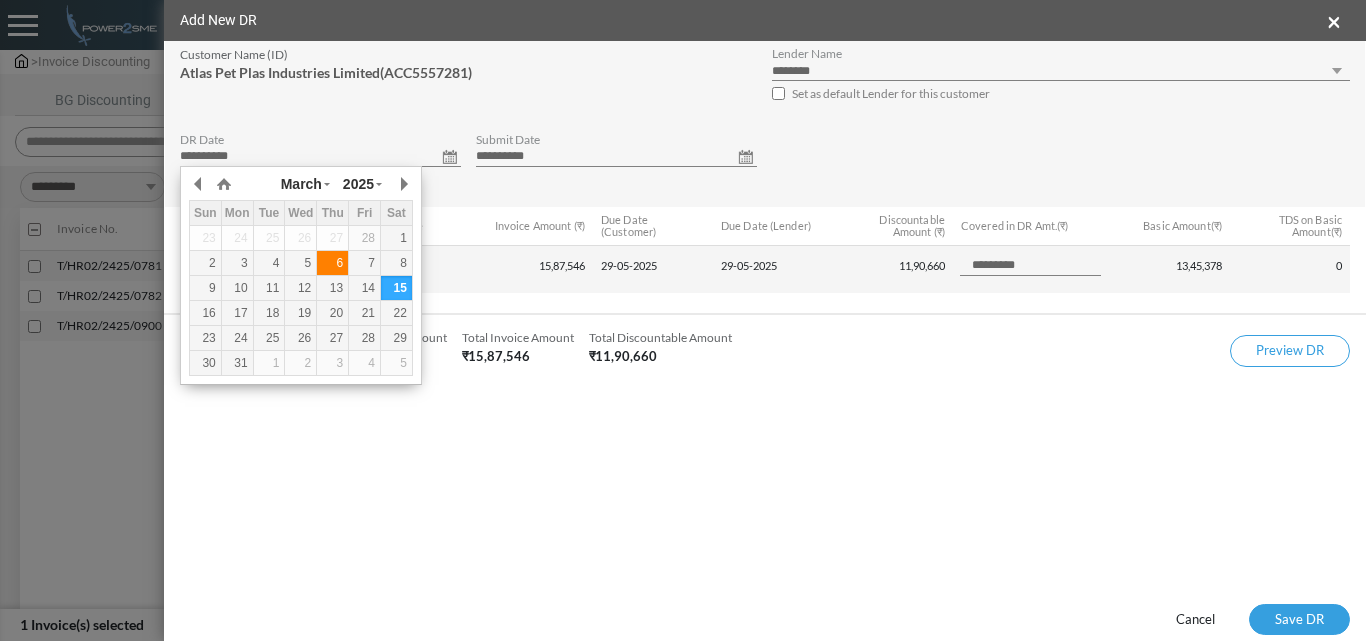 click on "6" at bounding box center (332, 263) 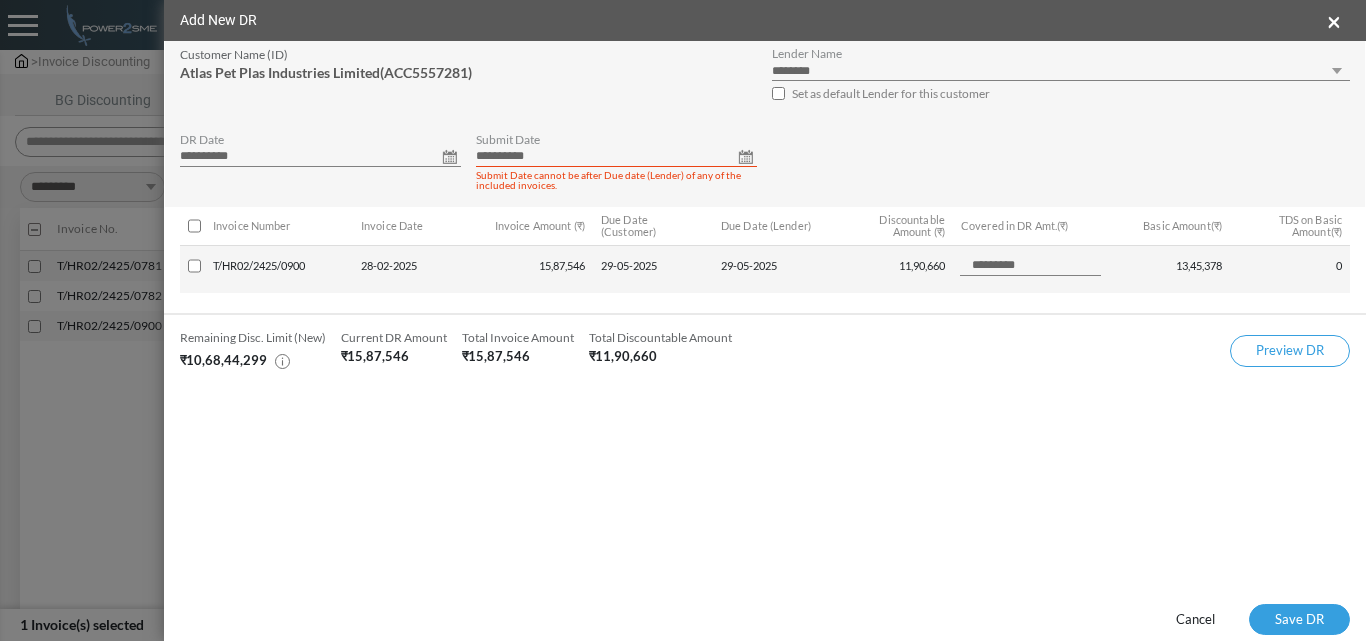 click on "**********" at bounding box center [616, 157] 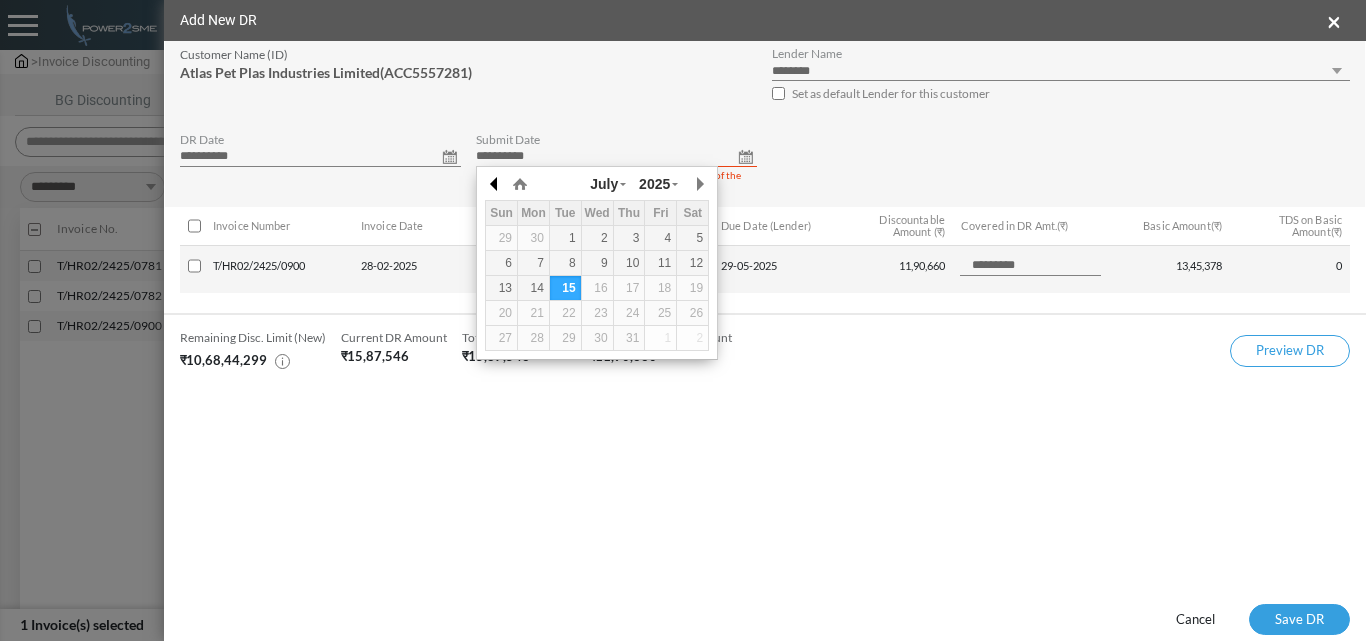 click at bounding box center [495, 184] 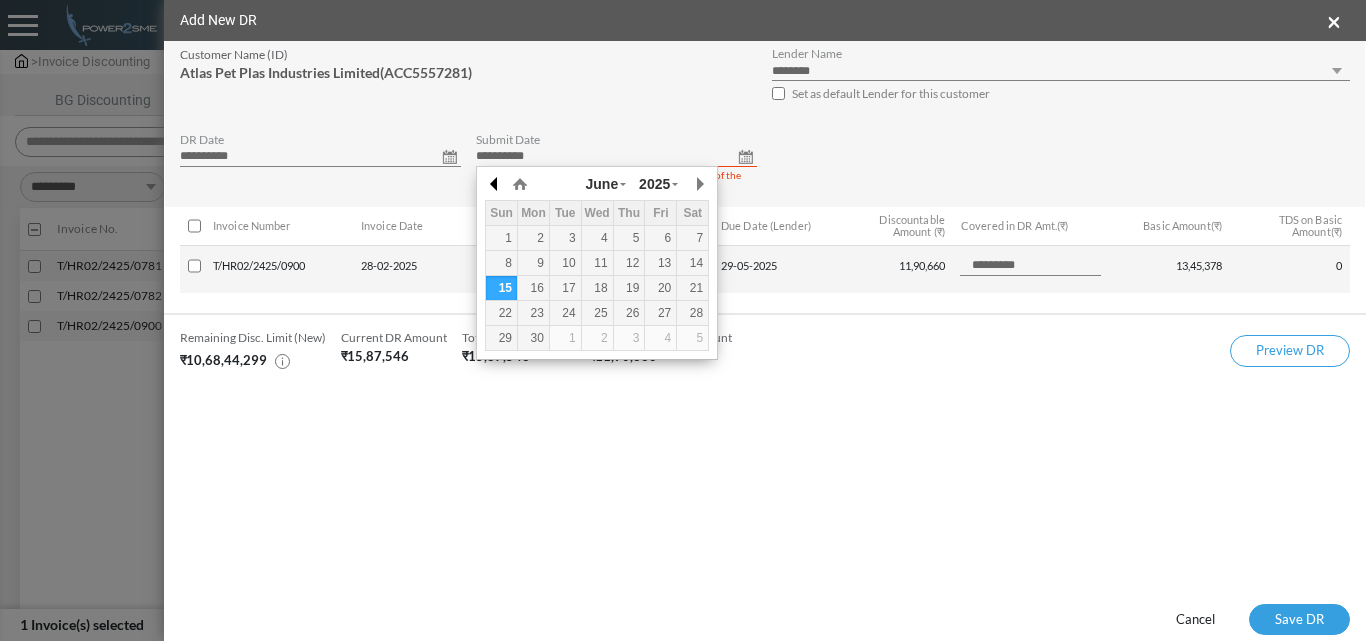 click at bounding box center (495, 184) 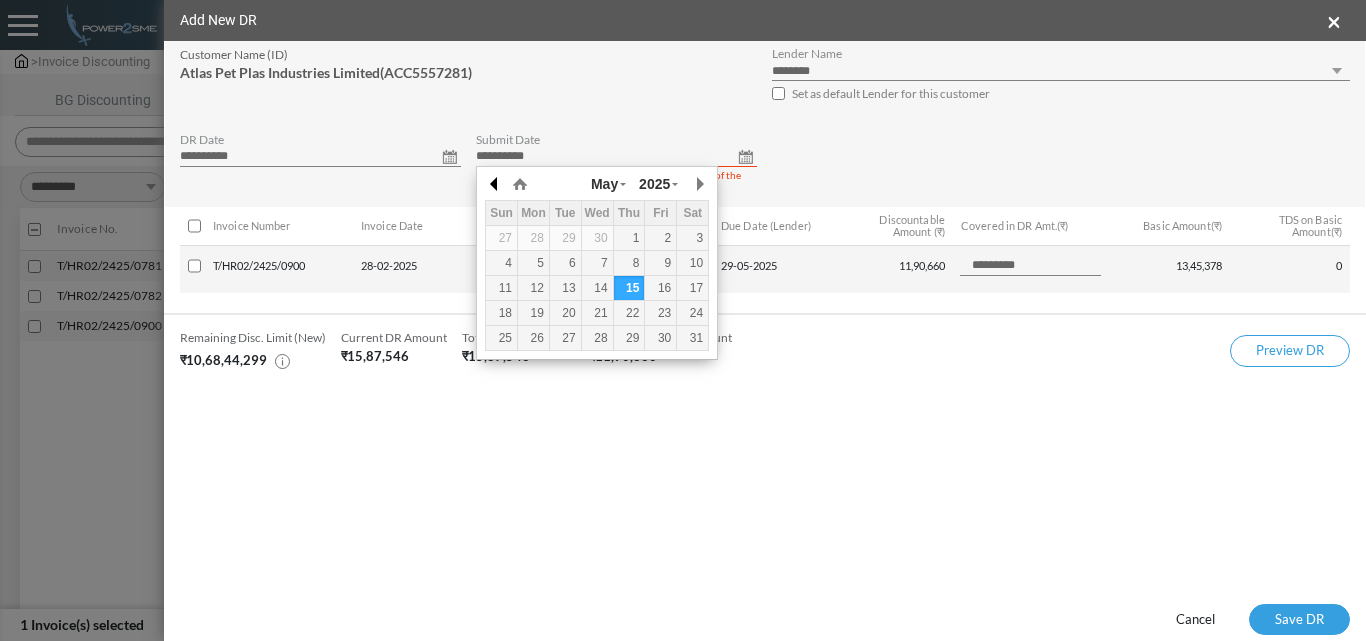 click at bounding box center [495, 184] 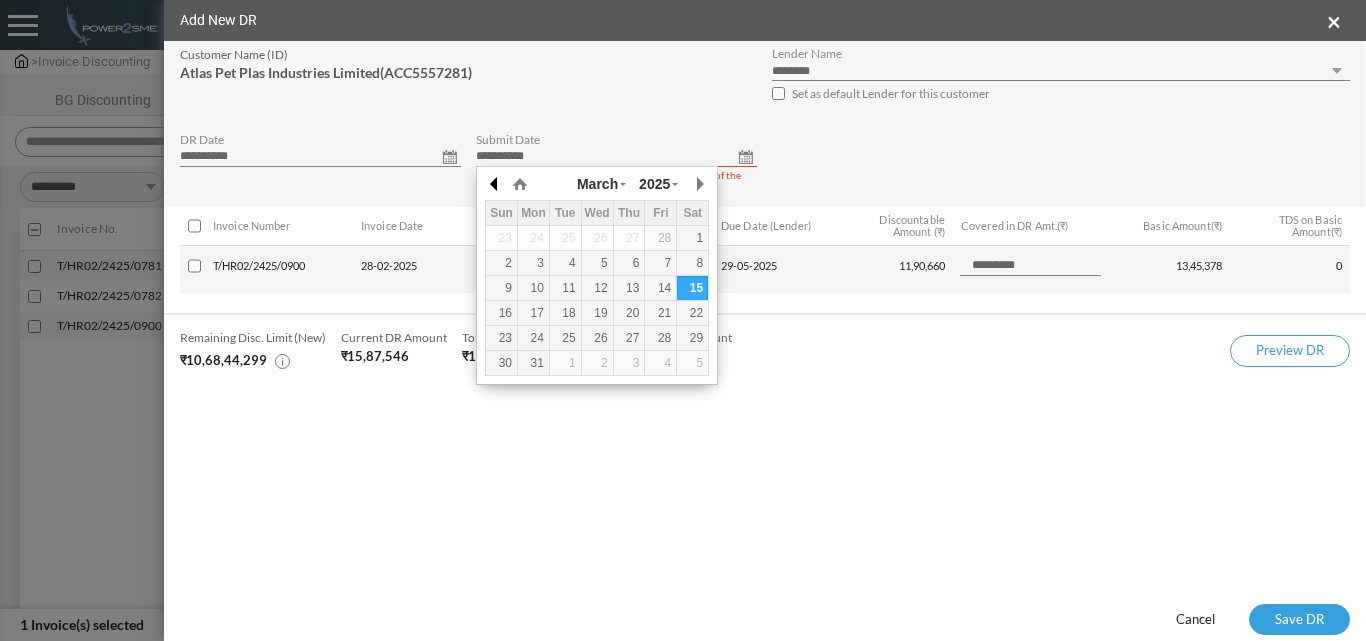 click at bounding box center (495, 184) 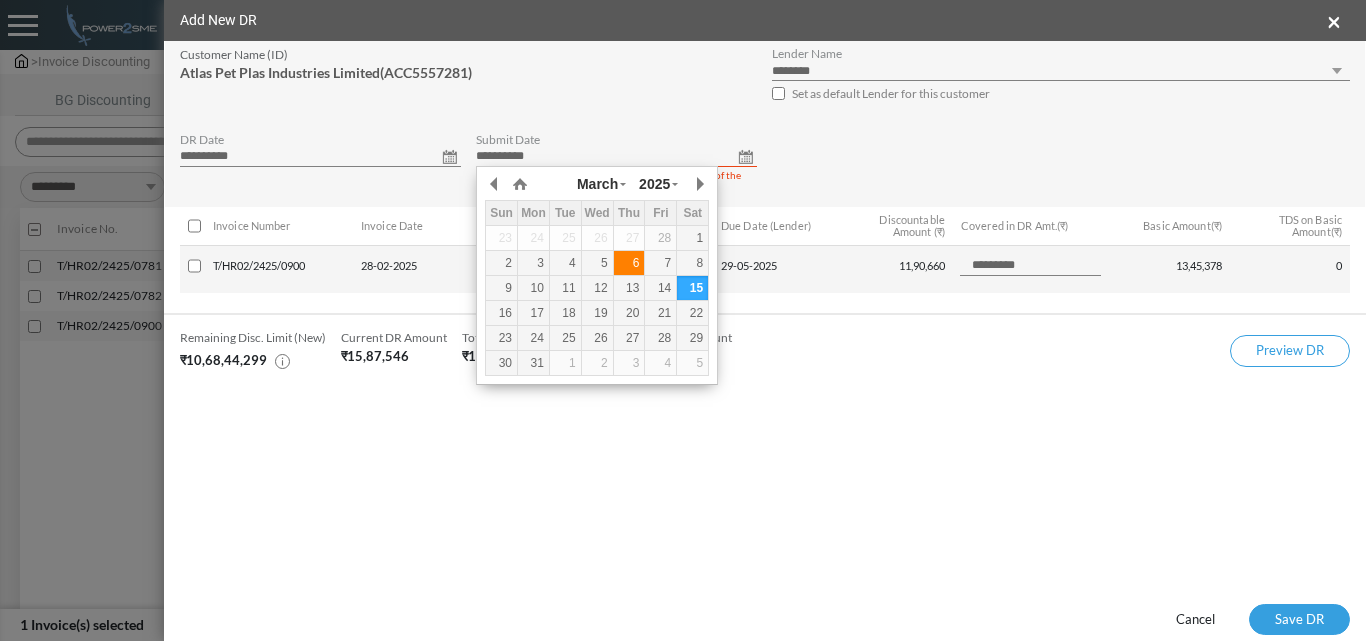 click on "6" at bounding box center [629, 263] 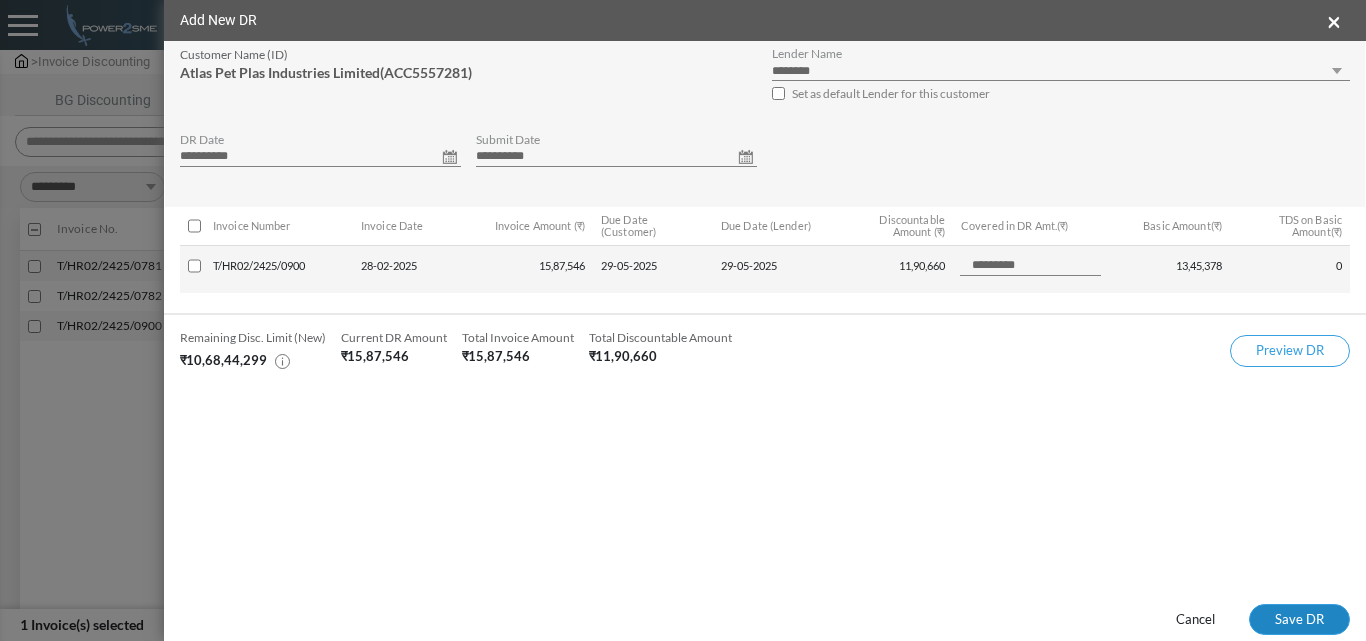 click on "Save DR" at bounding box center [1299, 620] 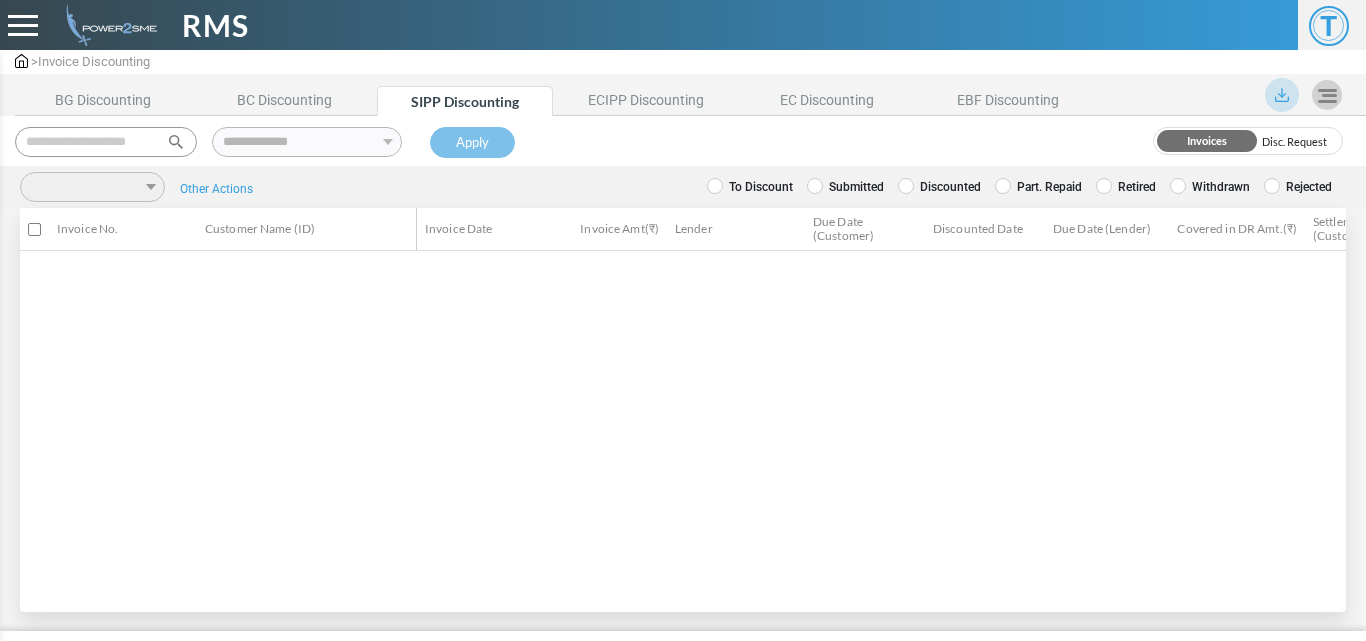 scroll, scrollTop: 0, scrollLeft: 0, axis: both 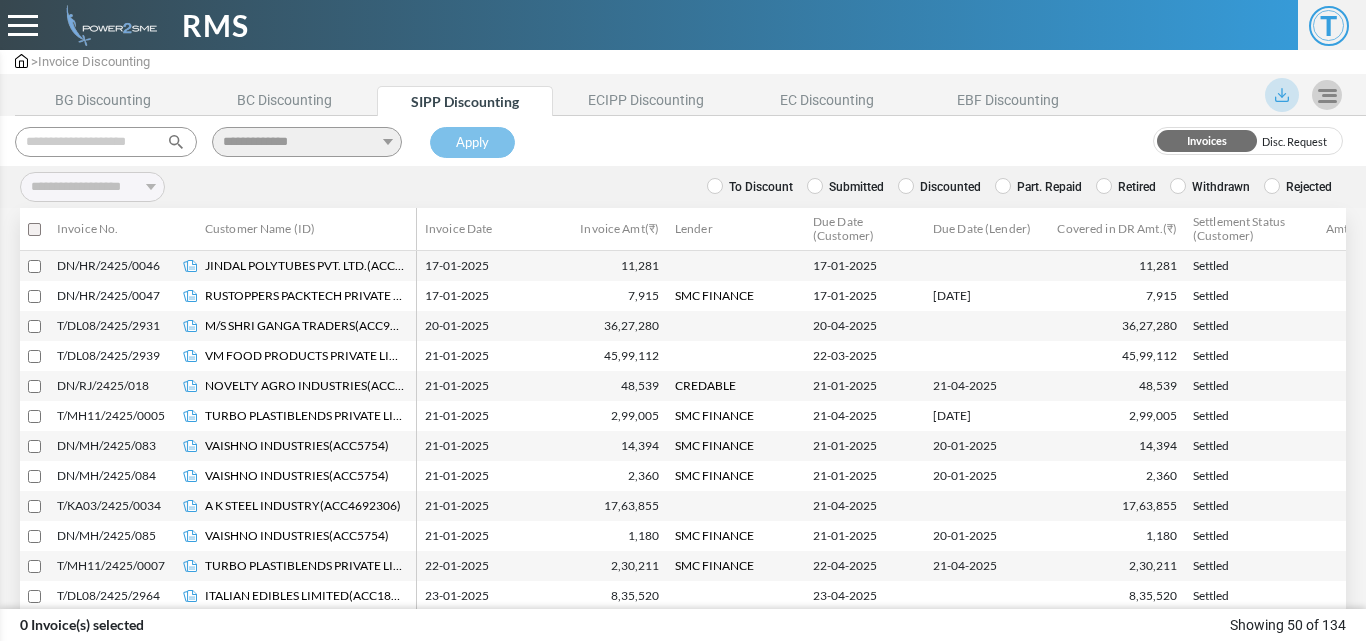 click on "Submitted" at bounding box center [845, 187] 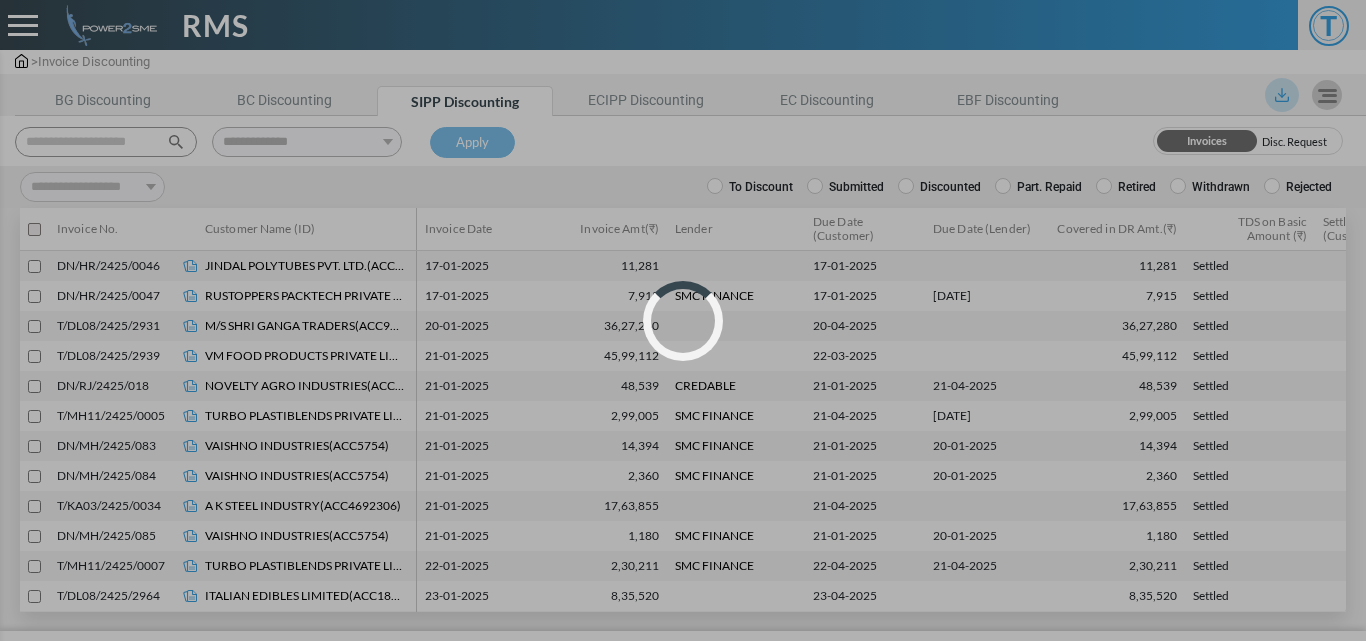 select 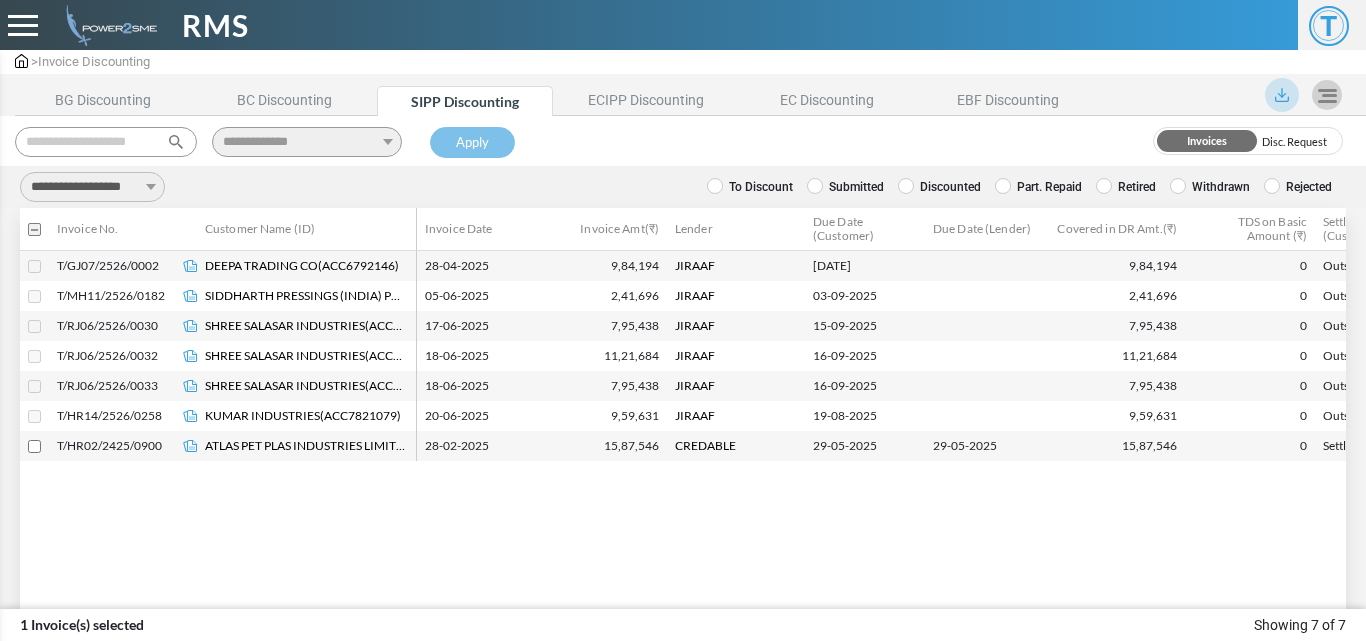 click on "**********" at bounding box center [92, 187] 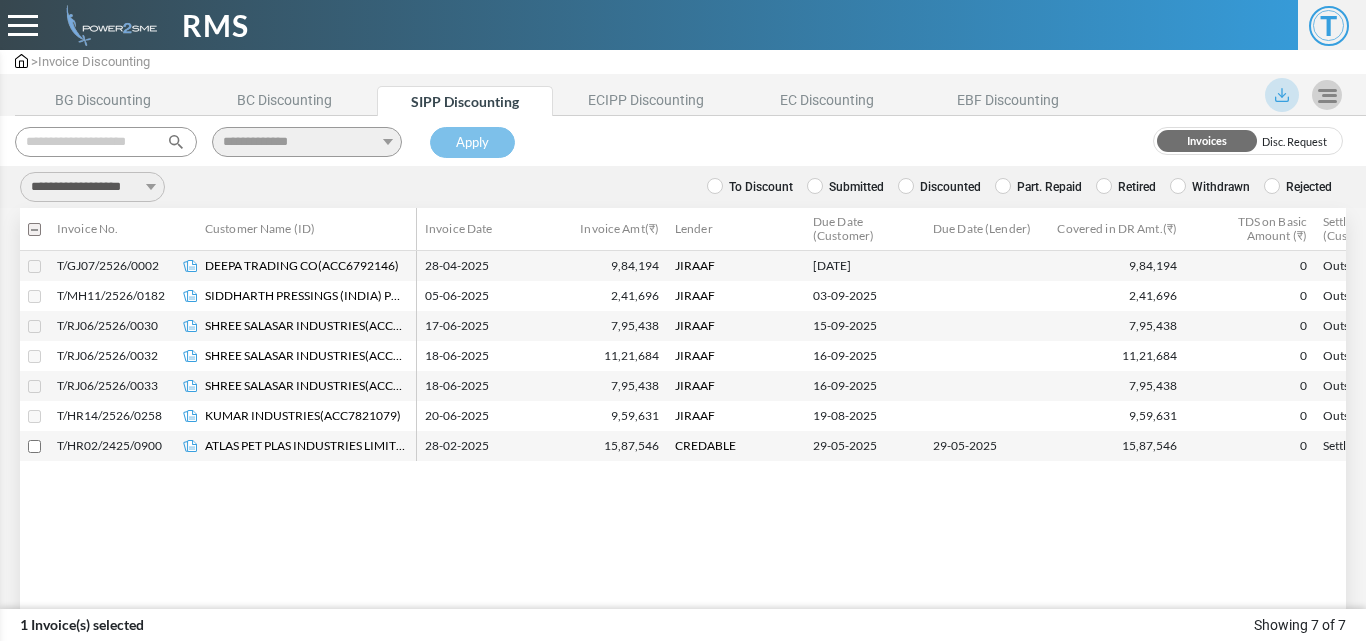 select on "***" 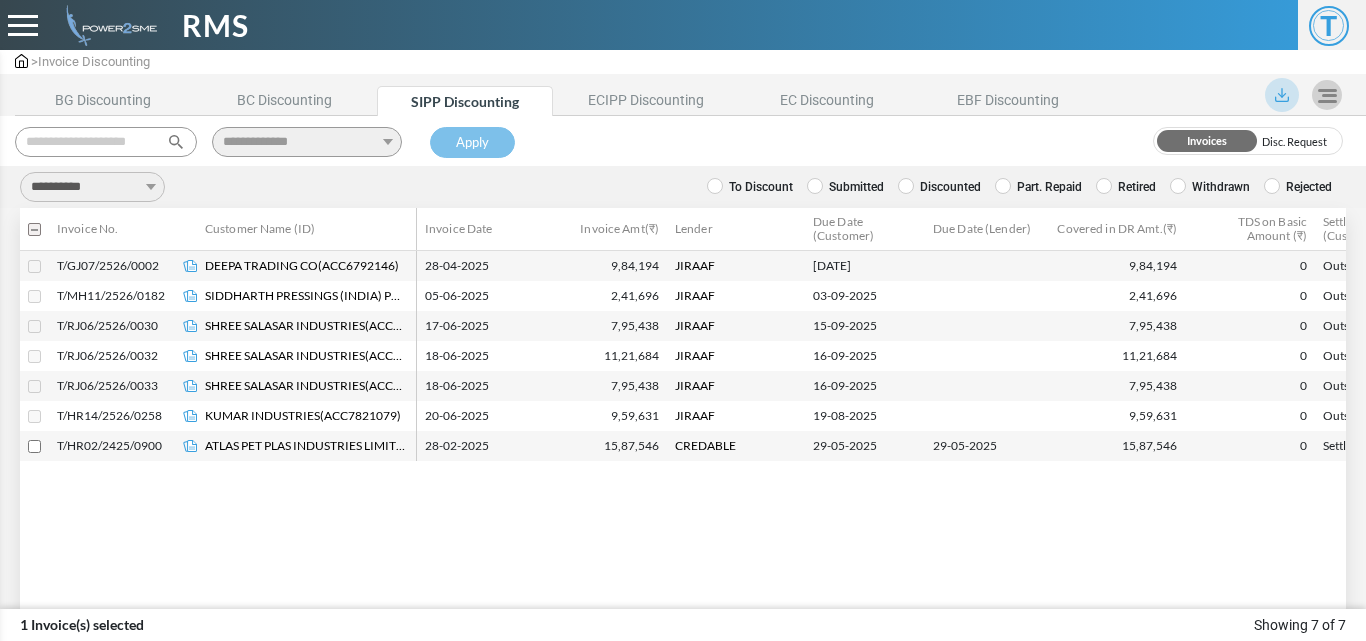 click on "**********" at bounding box center (92, 187) 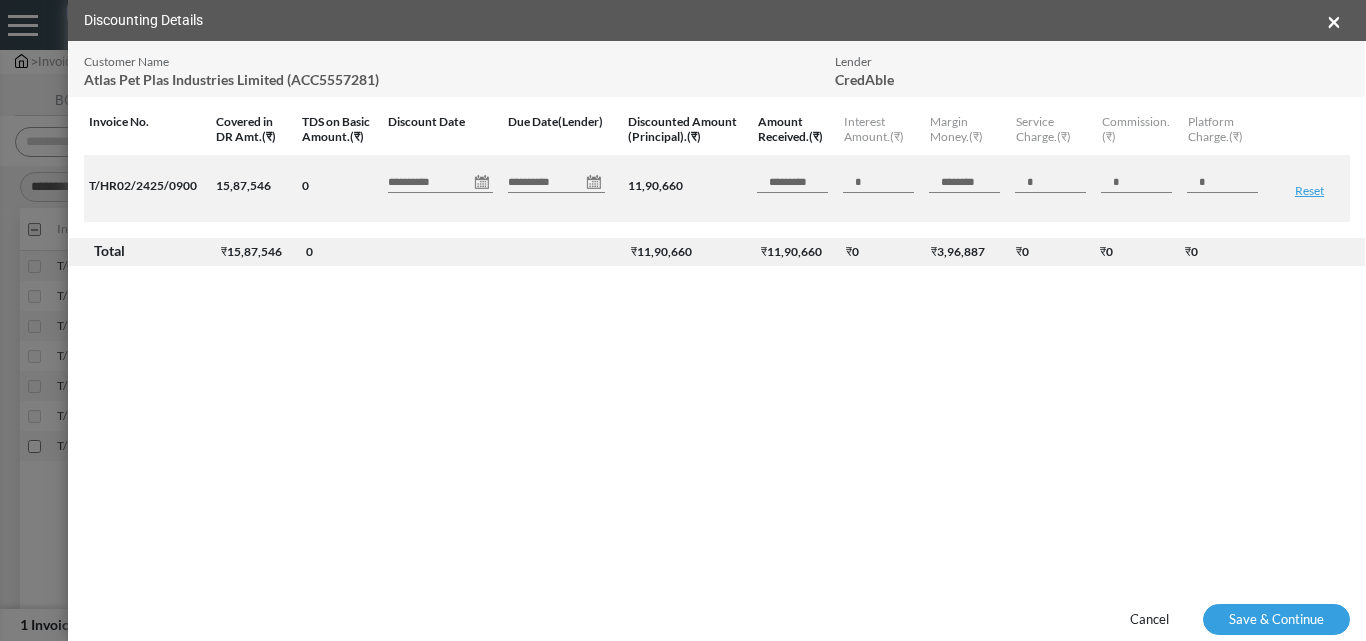 click on "**********" at bounding box center [440, 183] 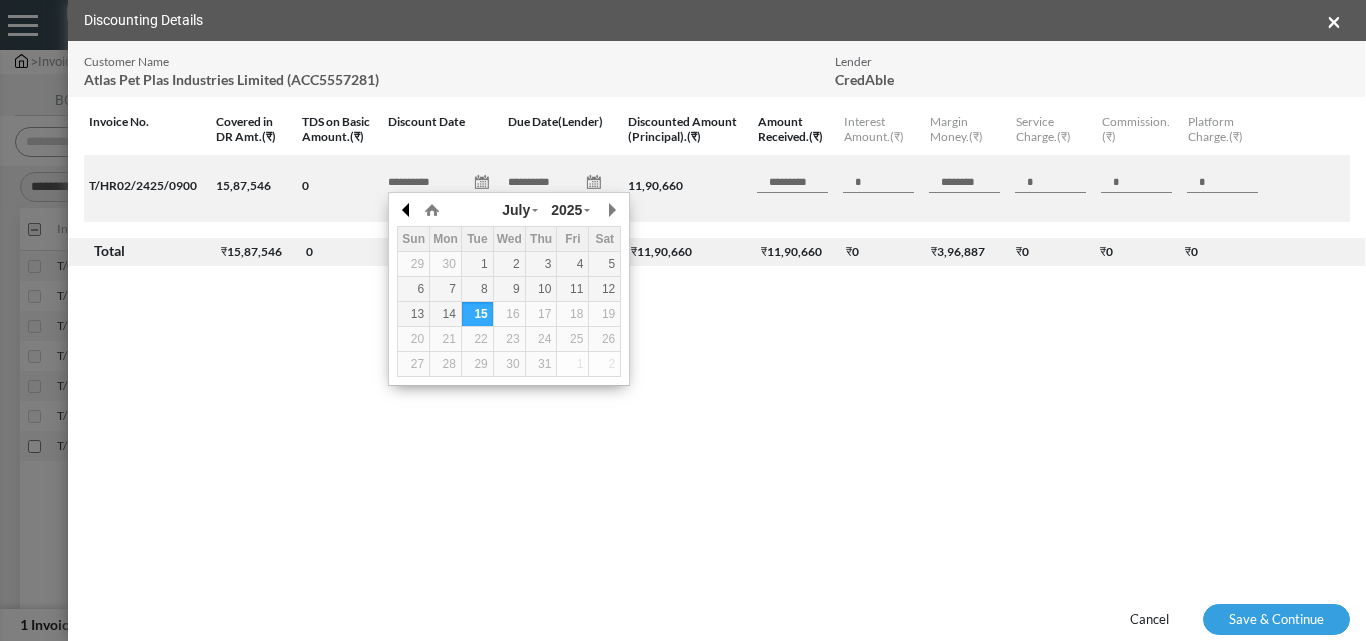 click at bounding box center [407, 210] 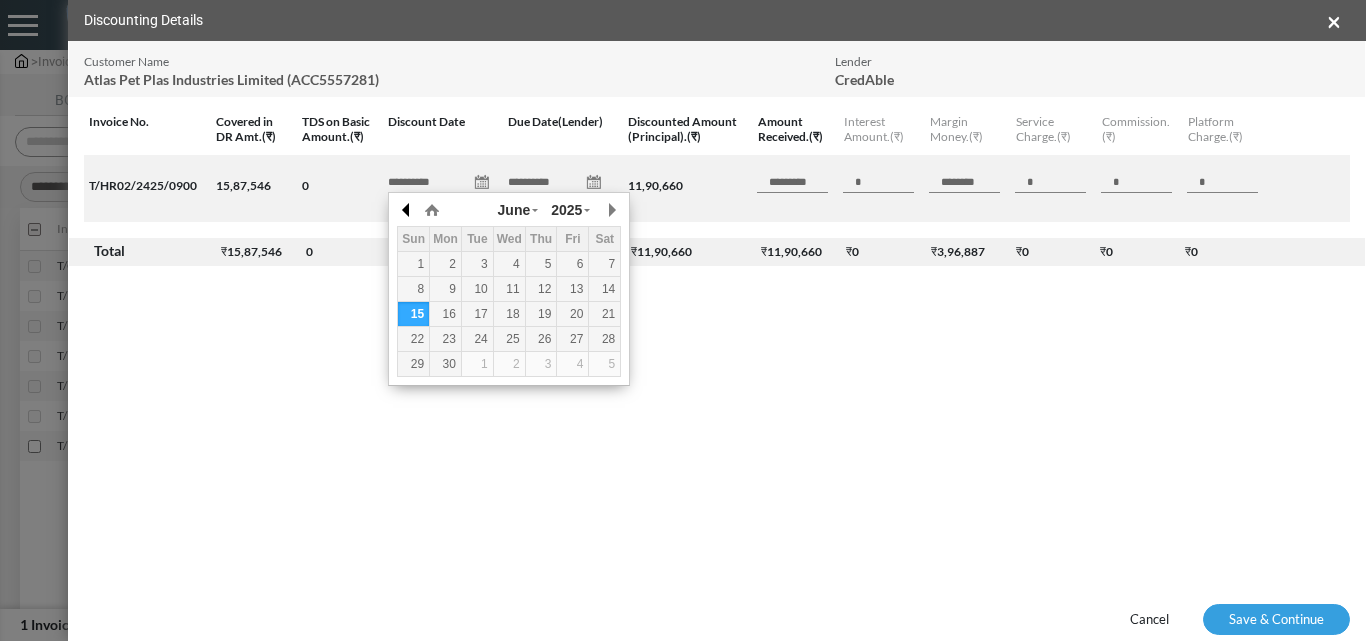 click at bounding box center (407, 210) 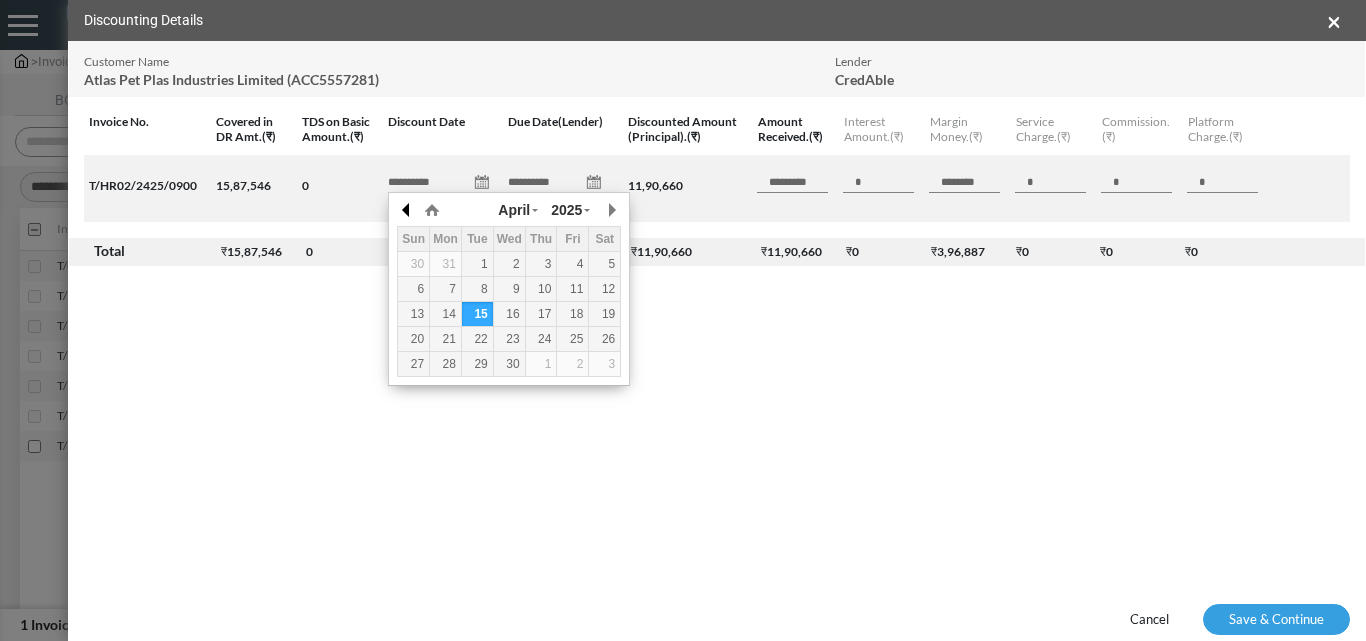 click at bounding box center [407, 210] 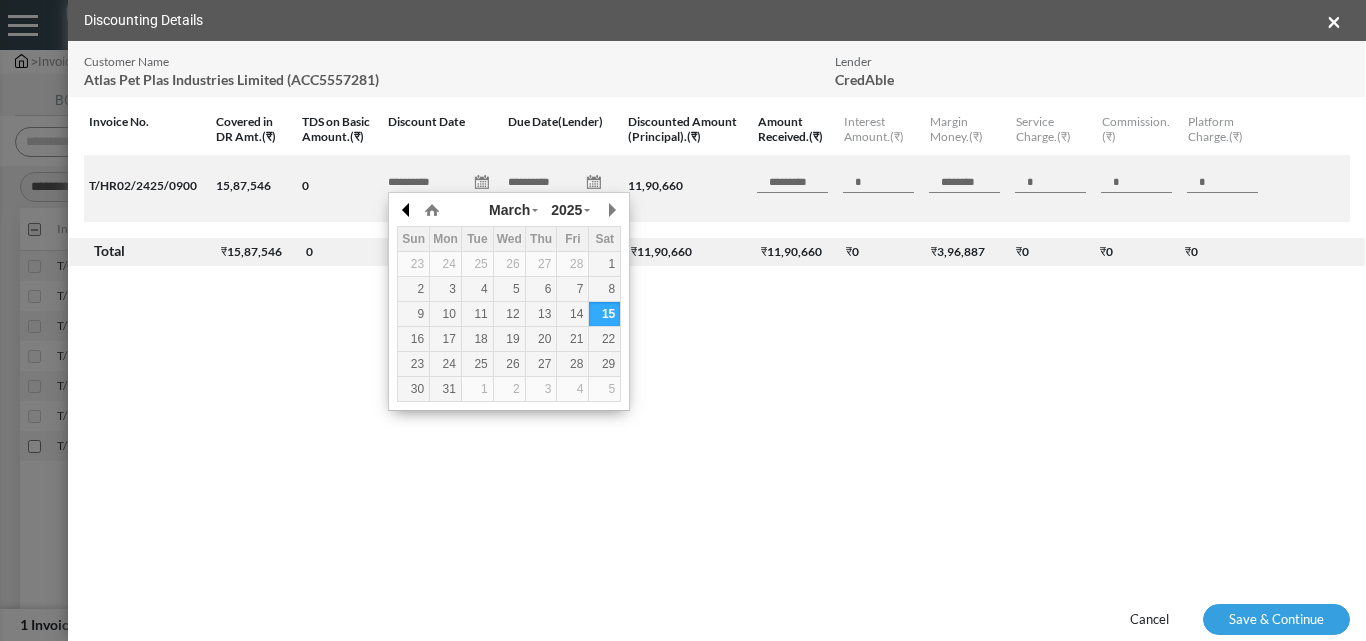 click at bounding box center (407, 210) 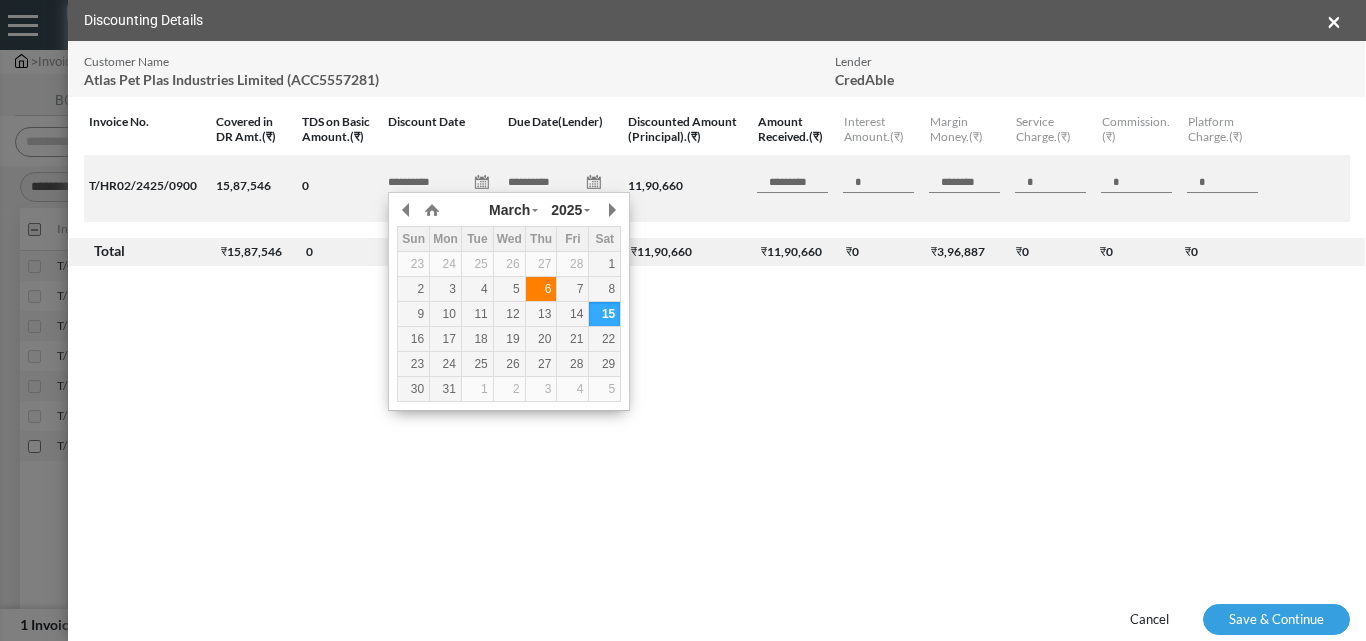 click on "6" at bounding box center (541, 289) 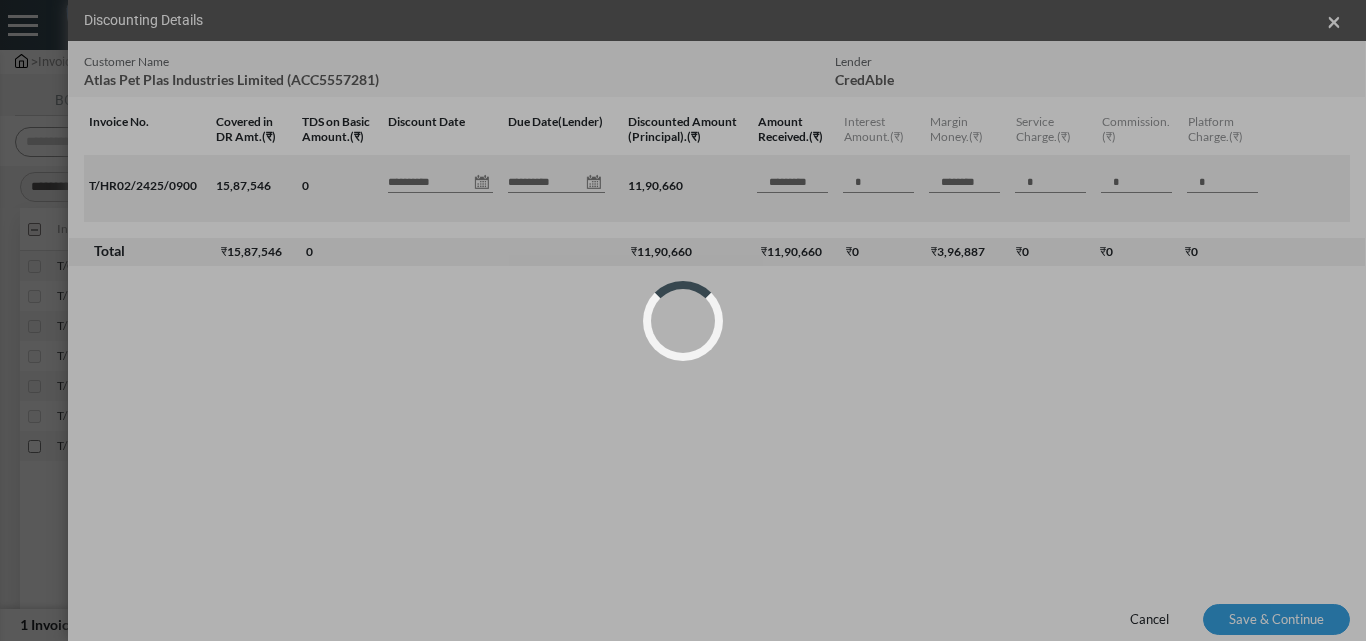type on "*********" 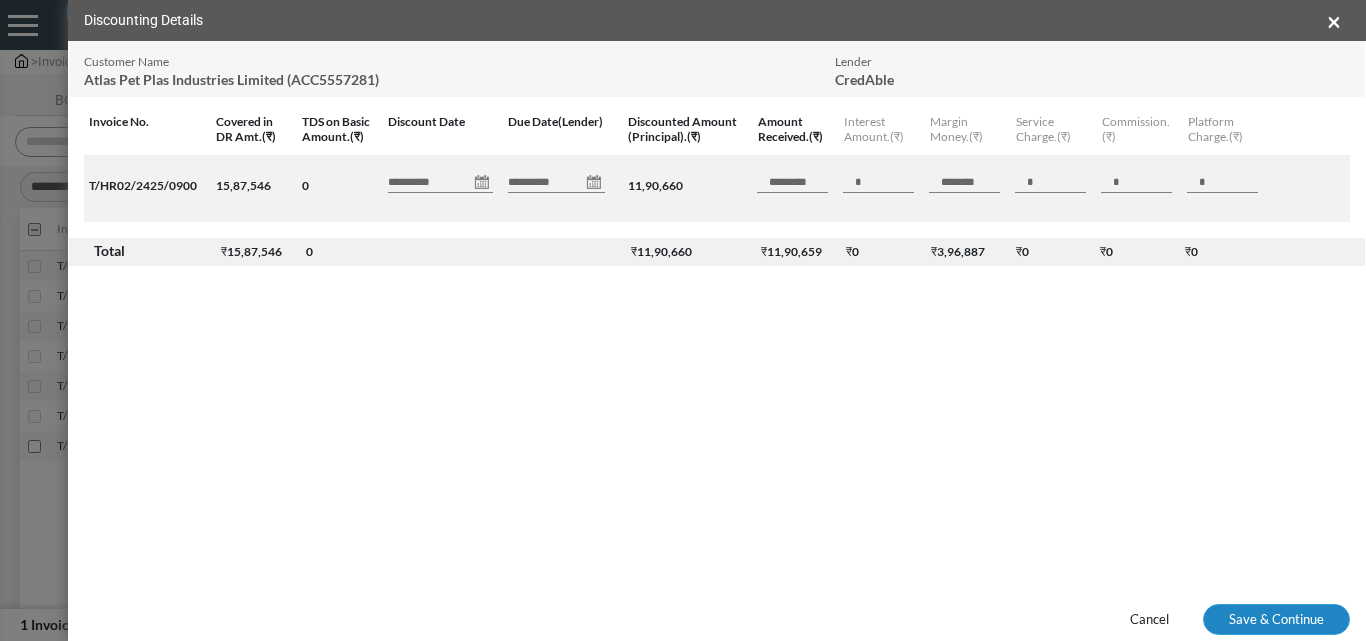 click on "**********" at bounding box center (683, 306) 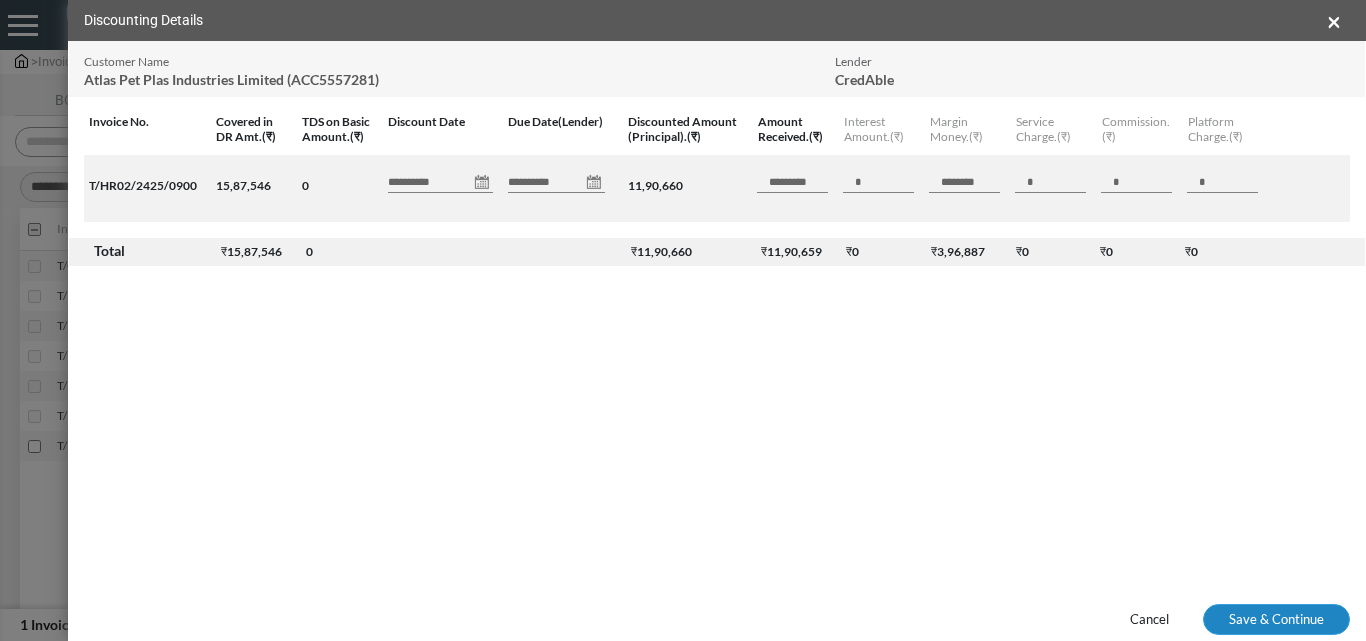 click on "Save & Continue" at bounding box center (1276, 620) 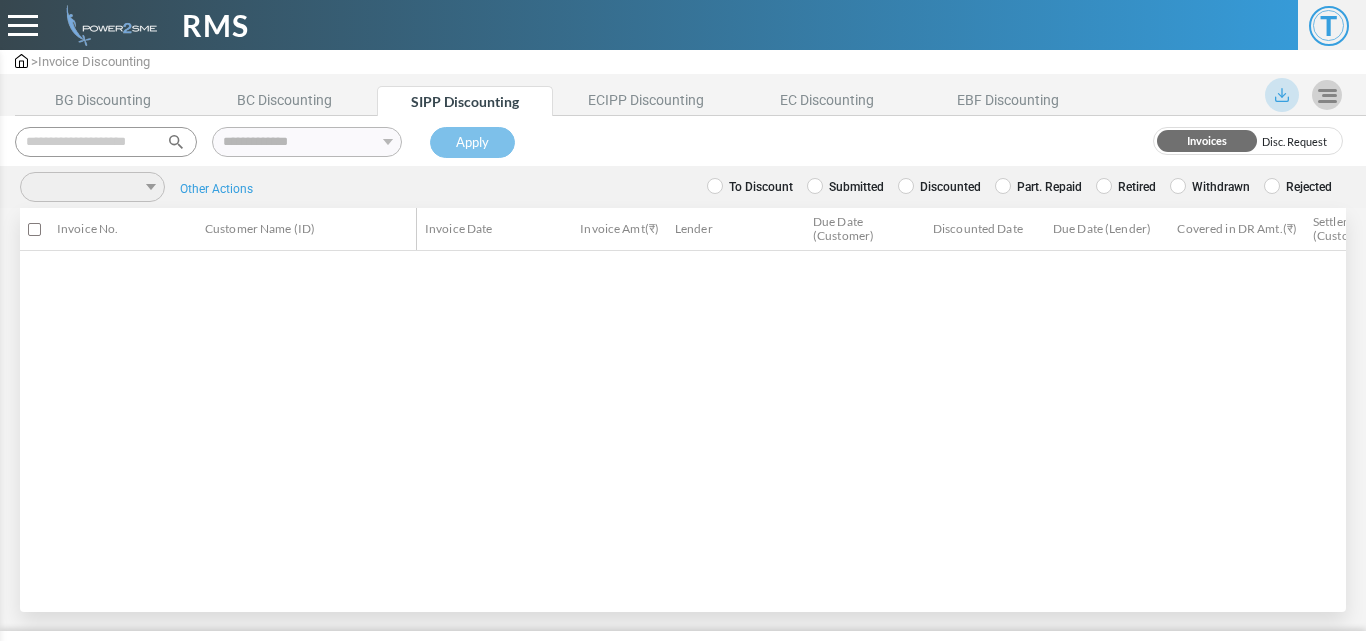 scroll, scrollTop: 0, scrollLeft: 0, axis: both 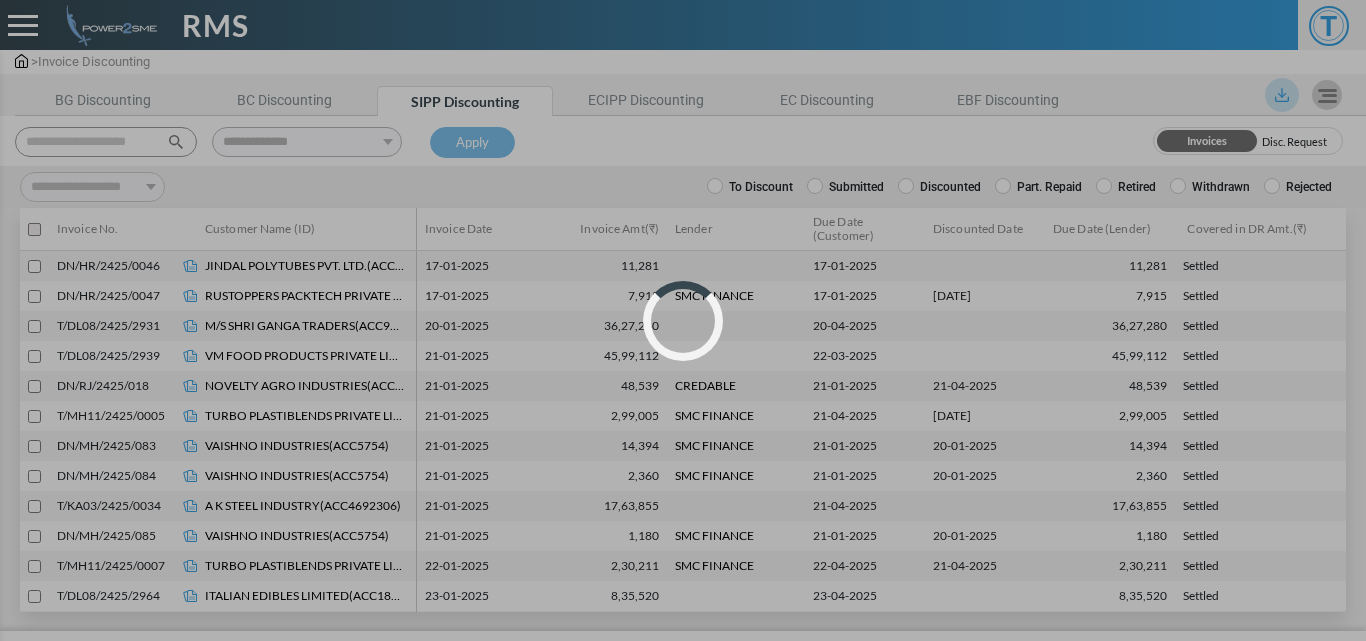 select 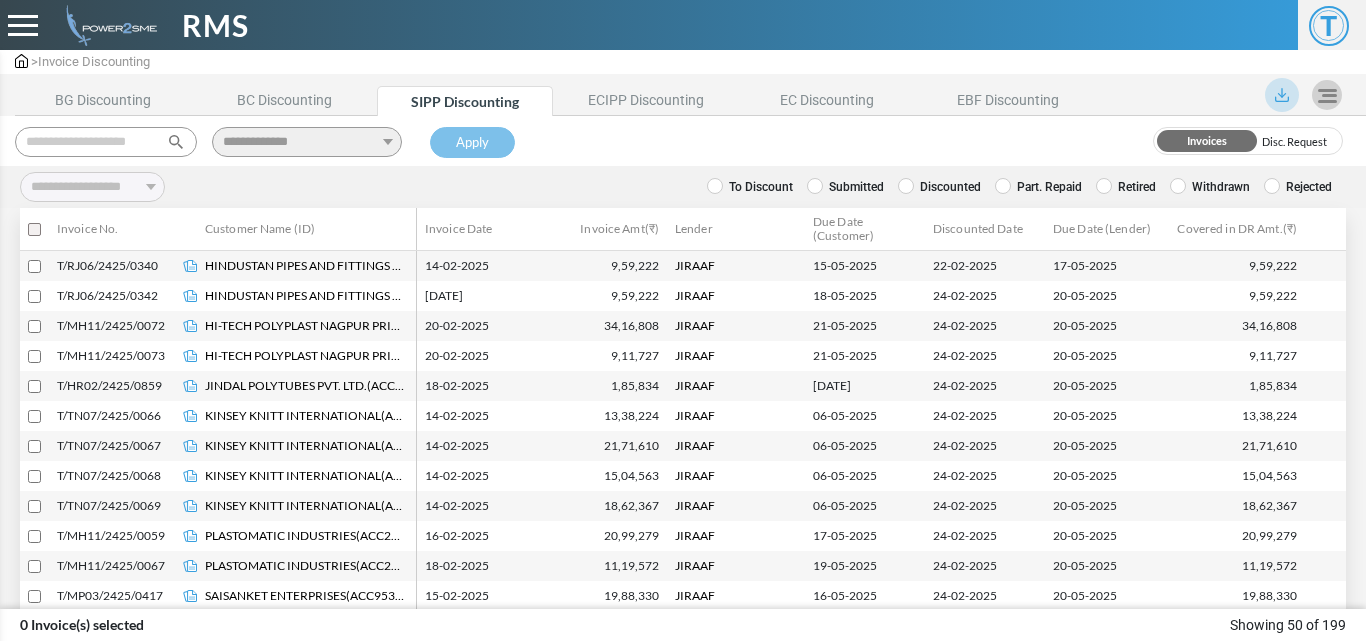 click at bounding box center [106, 142] 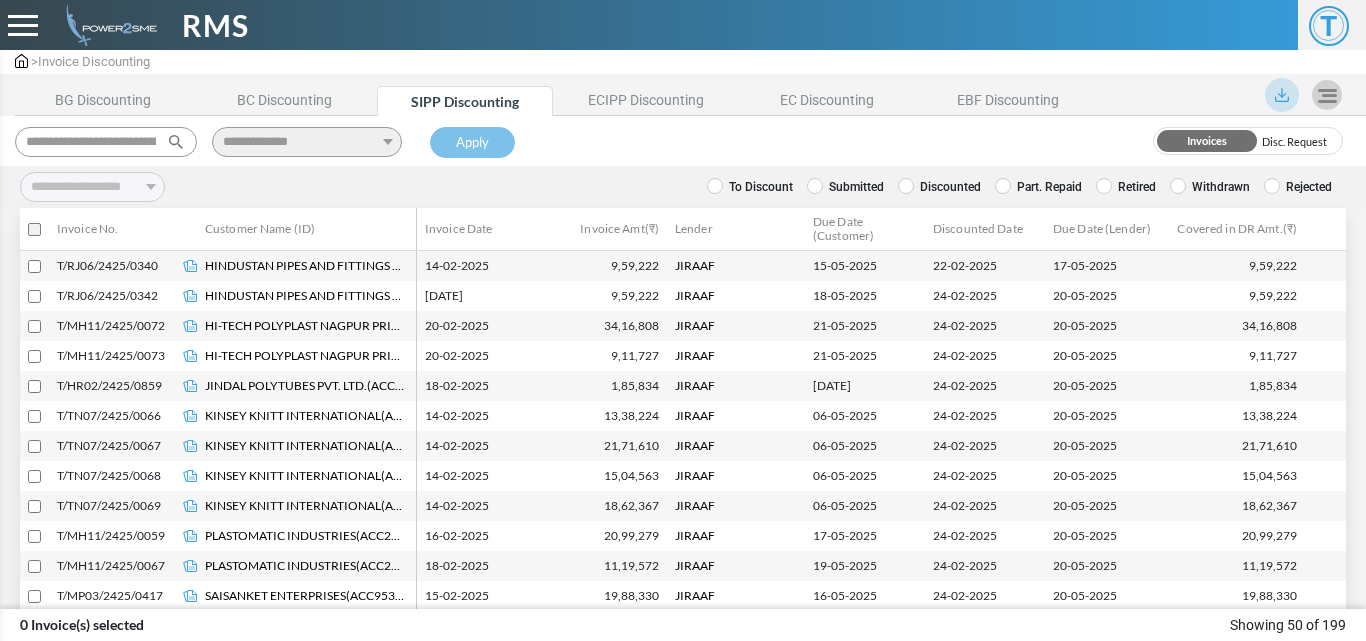 scroll, scrollTop: 0, scrollLeft: 86, axis: horizontal 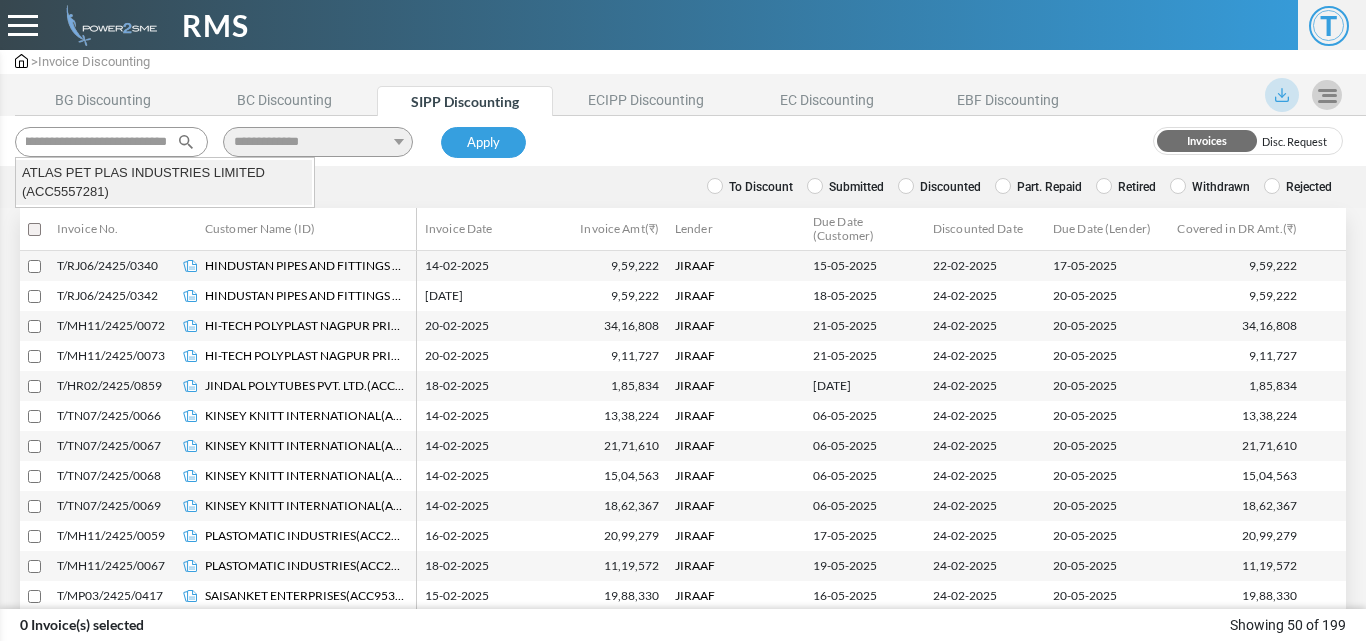 click on "ATLAS PET PLAS INDUSTRIES LIMITED (ACC5557281)" at bounding box center [164, 182] 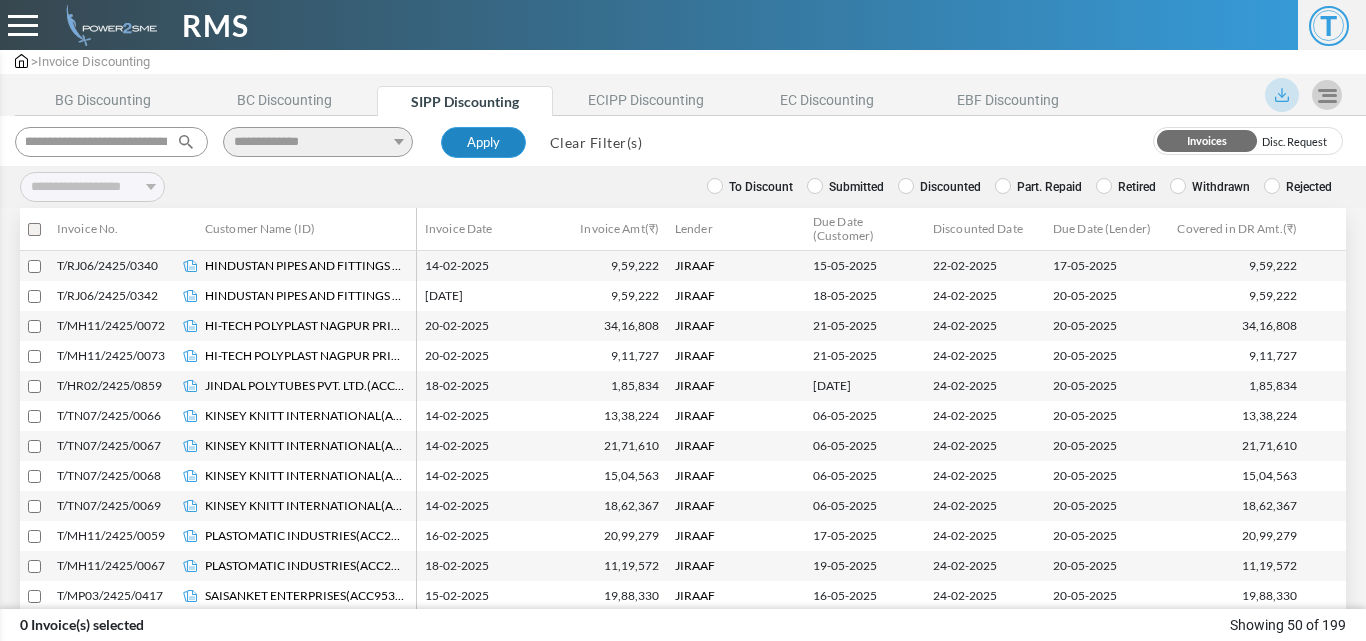 type on "**********" 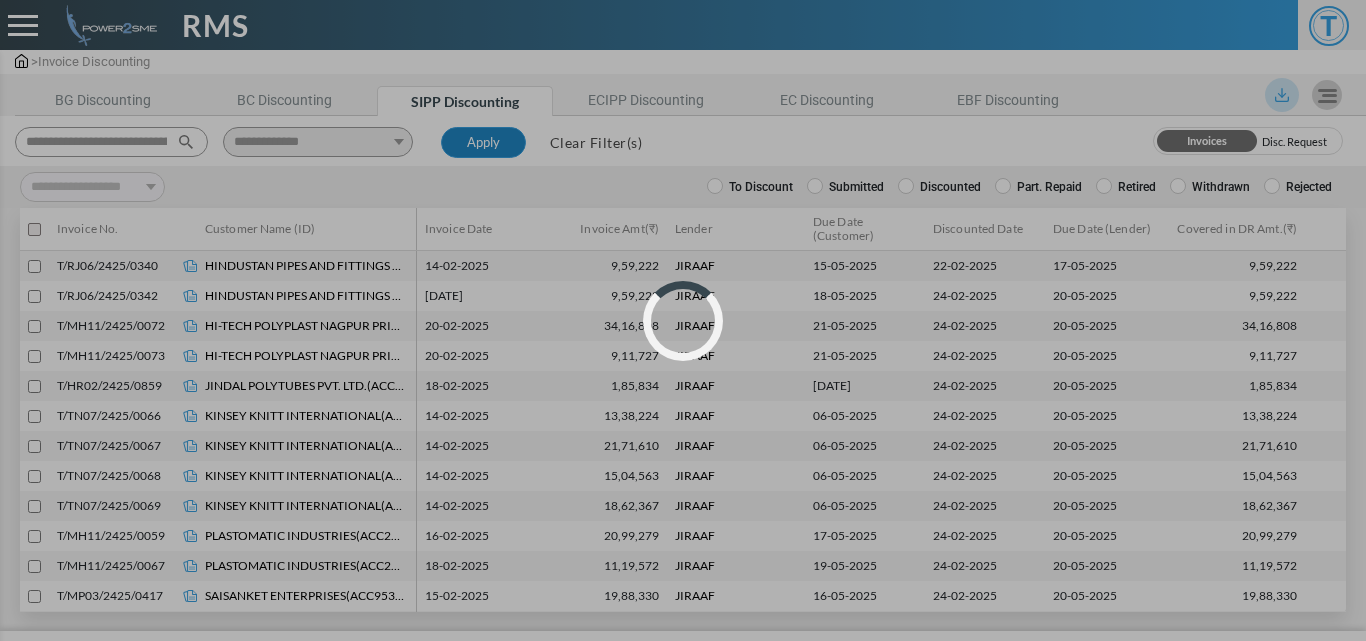 select 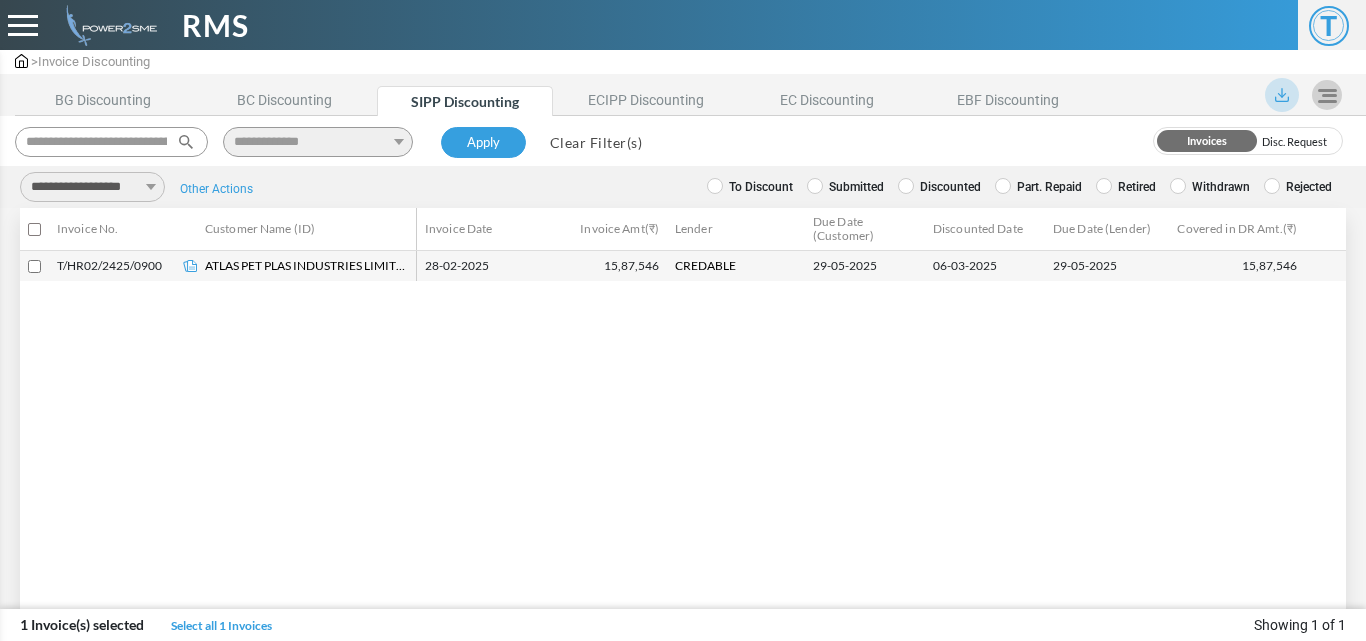 click on "**********" at bounding box center [92, 187] 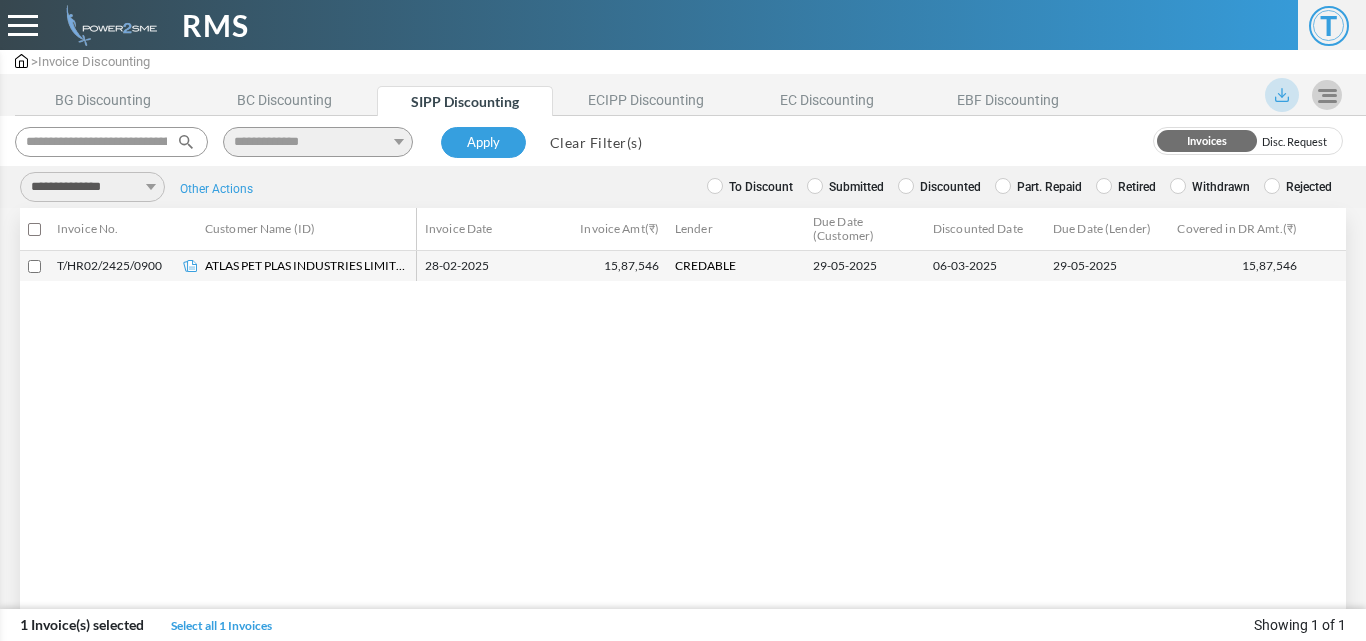 click on "**********" at bounding box center (92, 187) 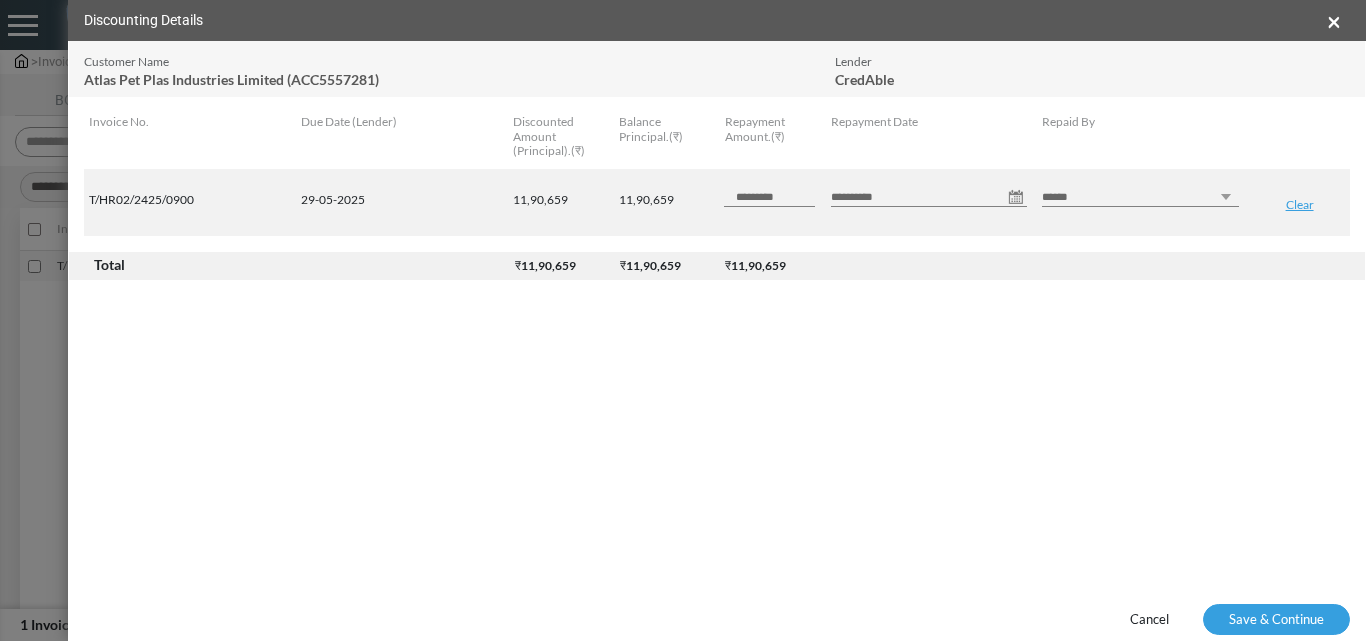click on "**********" at bounding box center [929, 197] 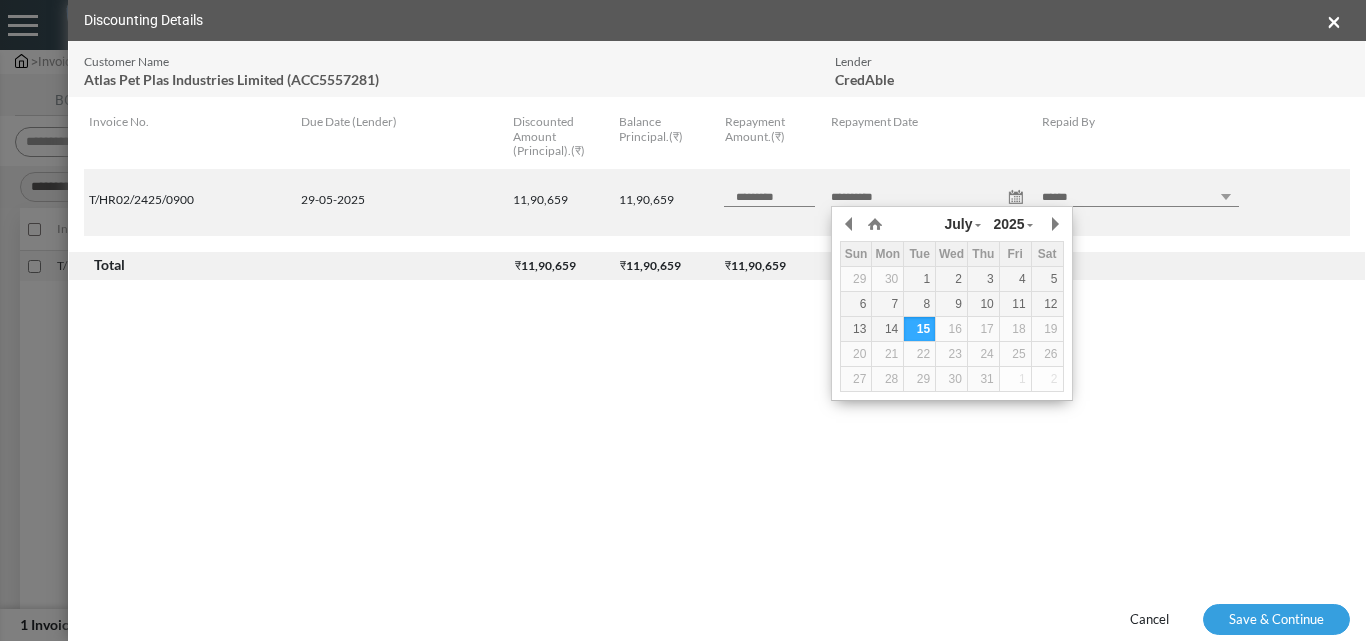click on "July January February March April May June July August September October November December 2025 1950 1951 1952 1953 1954 1955 1956 1957 1958 1959 1960 1961 1962 1963 1964 1965 1966 1967 1968 1969 1970 1971 1972 1973 1974 1975 1976 1977 1978 1979 1980 1981 1982 1983 1984 1985 1986 1987 1988 1989 1990 1991 1992 1993 1994 1995 1996 1997 1998 1999 2000 2001 2002 2003 2004 2005 2006 2007 2008 2009 2010 2011 2012 2013 2014 2015 2016 2017 2018 2019 2020 2021 2022 2023 2024 2025 2026 2027 2028 2029 2030 2031 2032 2033 2034 2035 2036 2037 2038 2039 2040 2041 2042 2043 2044 2045 2046 2047 2048 2049 2050 Sun Mon Tue Wed Thu Fri Sat 29 30 1 2 3 4 5 6 7 8 9 10 11 12 13 14 15 16 17 18 19 20 21 22 23 24 25 26 27 28 29 30 31 1 2 Save Selected 00:00 01:00 02:00 03:00 04:00 05:00 06:00 07:00 08:00 09:00 10:00 11:00 12:00 13:00 14:00 15:00 16:00 17:00 18:00 19:00 20:00 21:00 22:00 23:00" at bounding box center (952, 303) 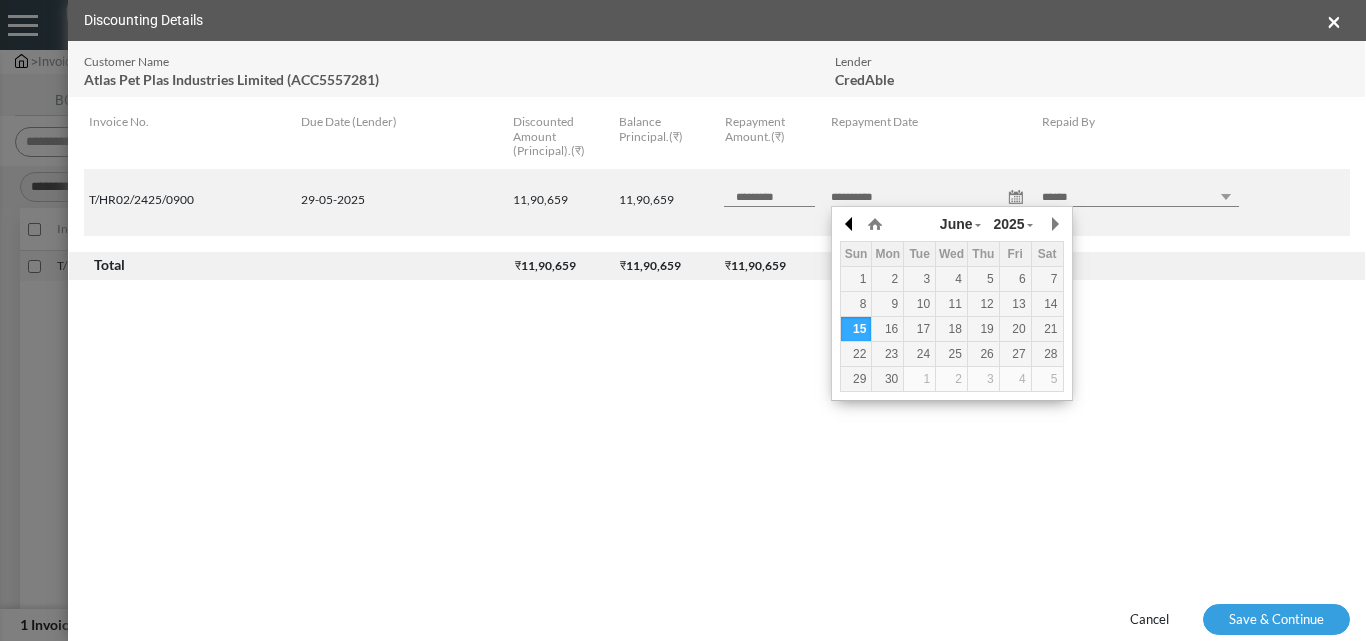 click at bounding box center (850, 224) 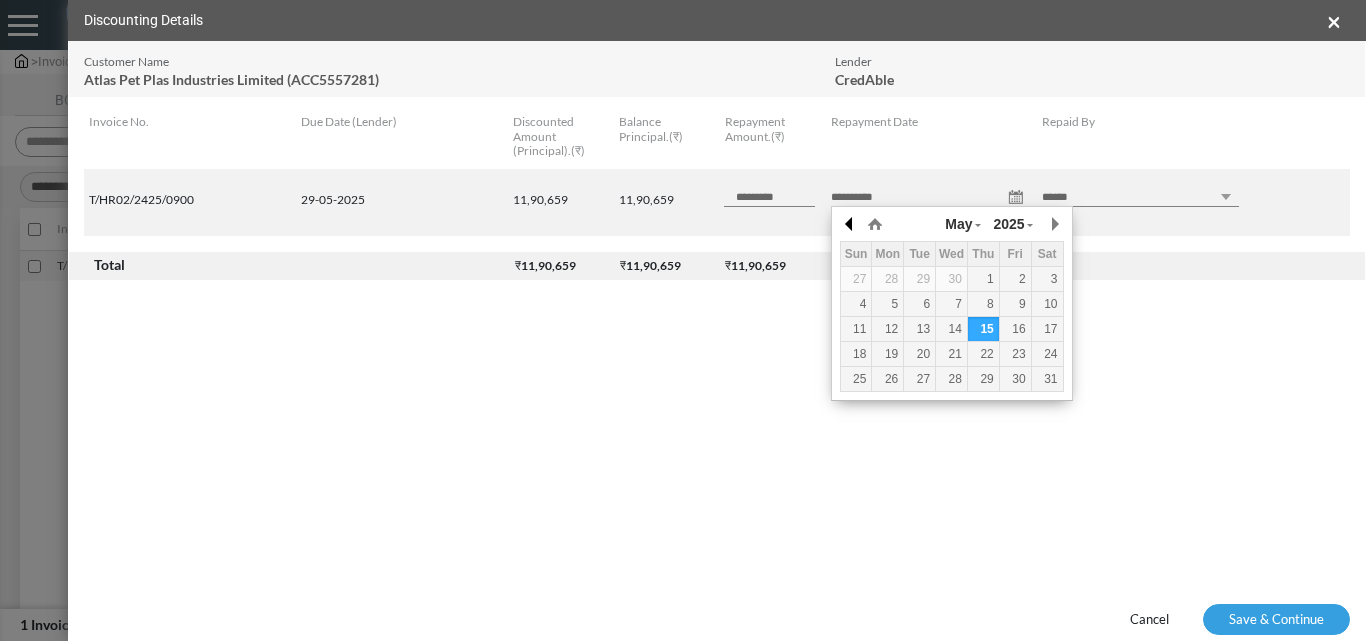 click at bounding box center (850, 224) 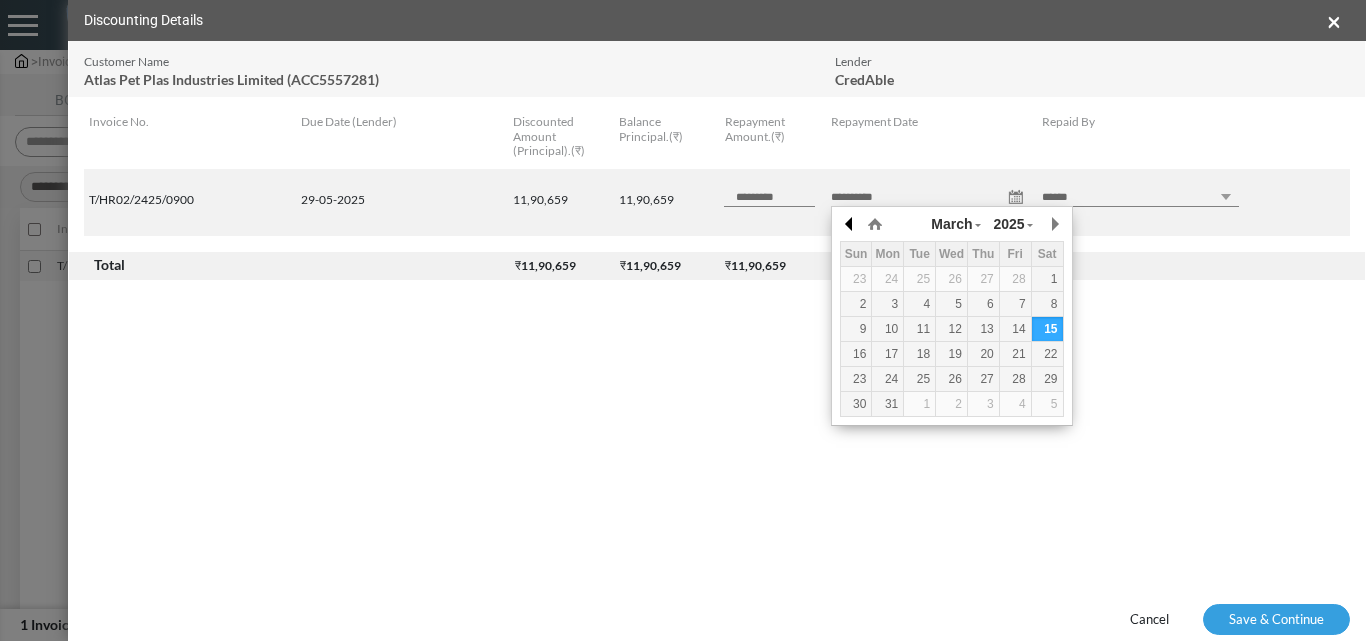 click at bounding box center (850, 224) 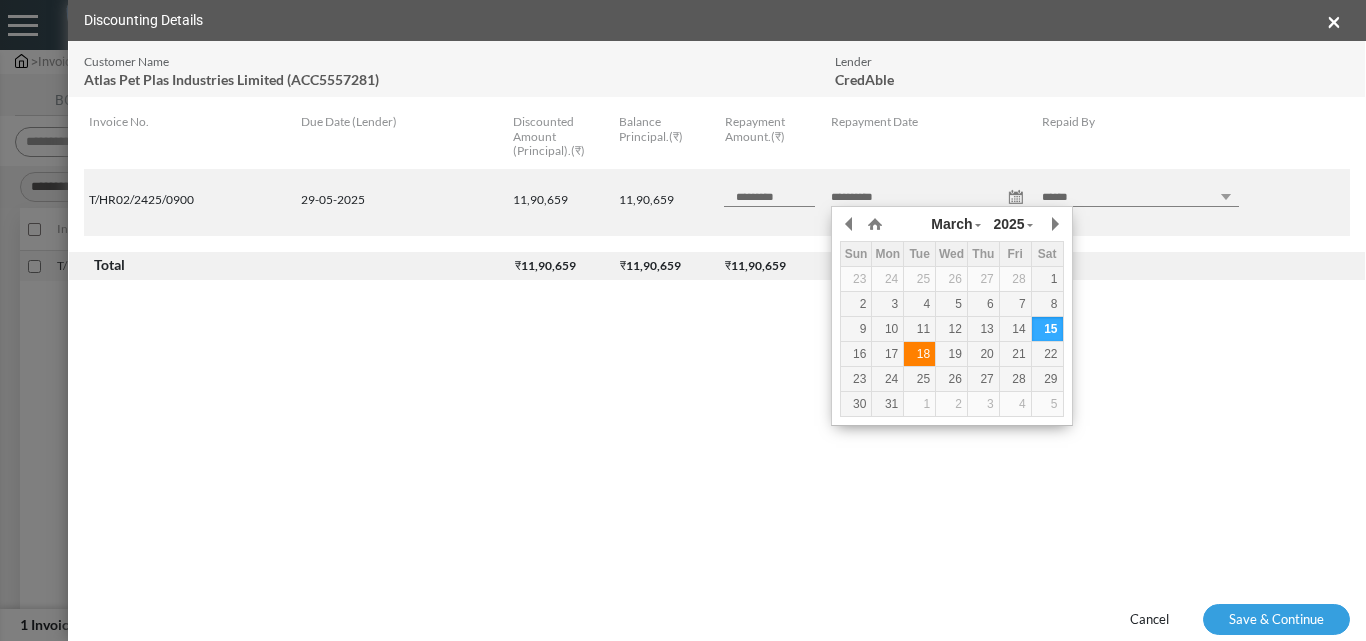 click on "18" at bounding box center (919, 354) 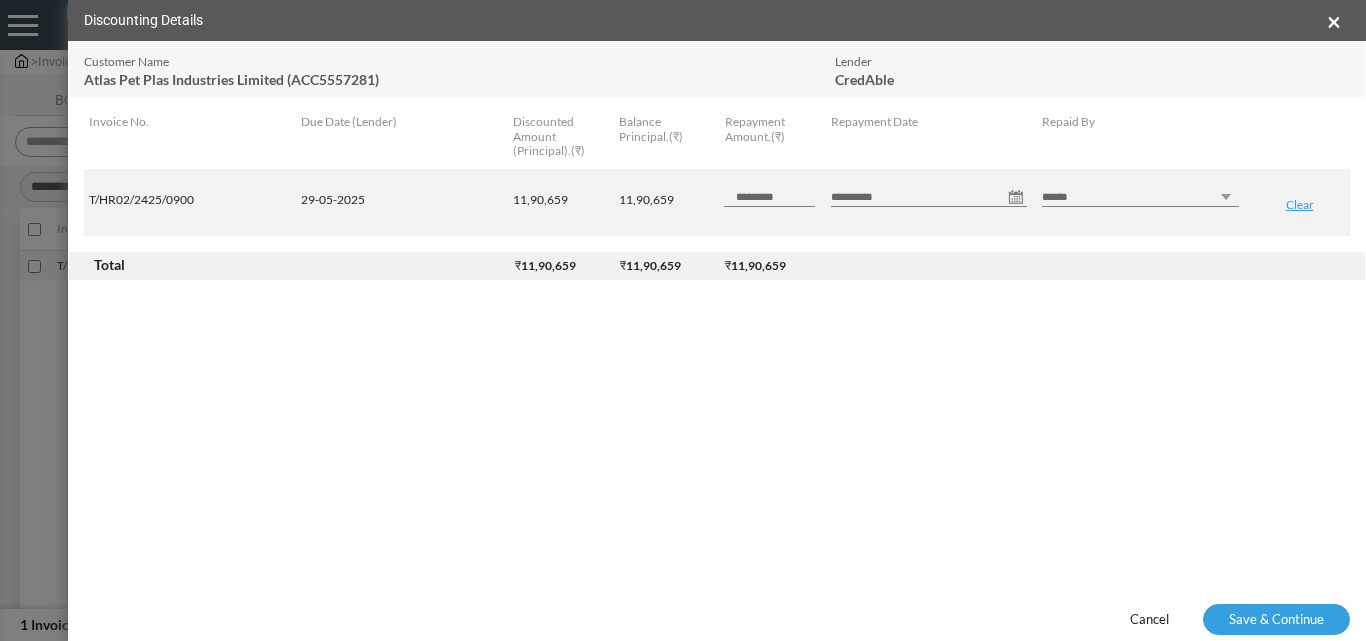 click on "****** *** ********" at bounding box center (1140, 197) 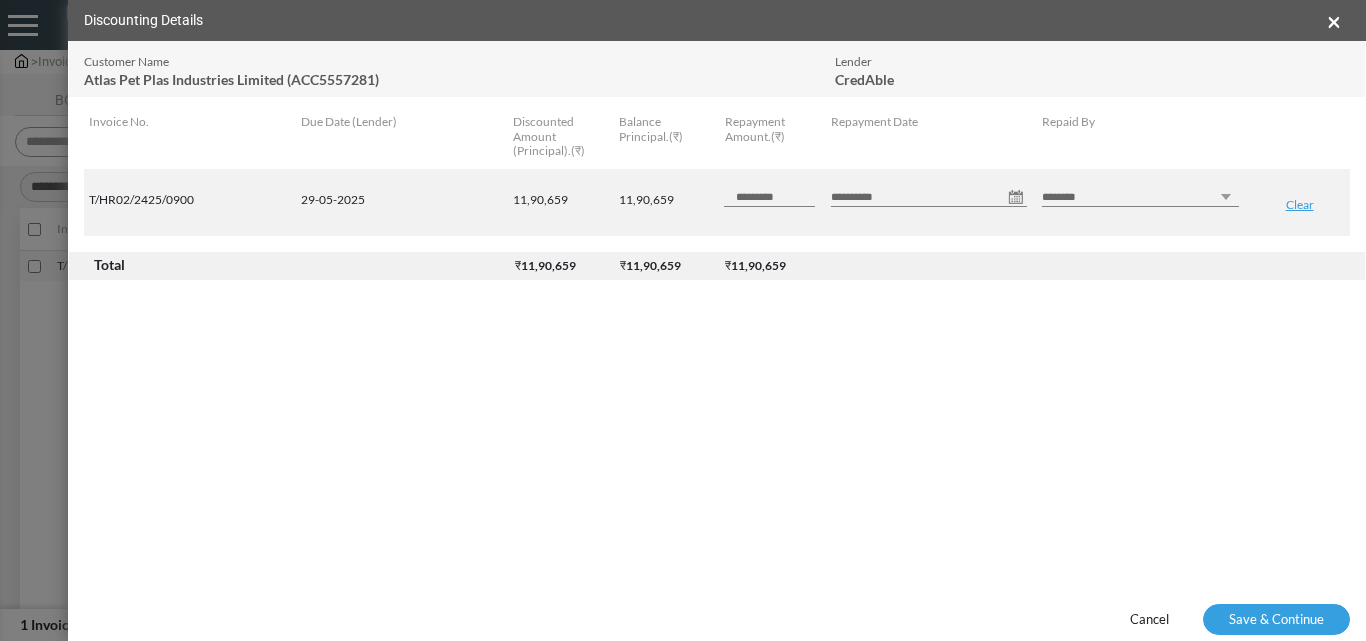 click on "****** *** ********" at bounding box center [1140, 197] 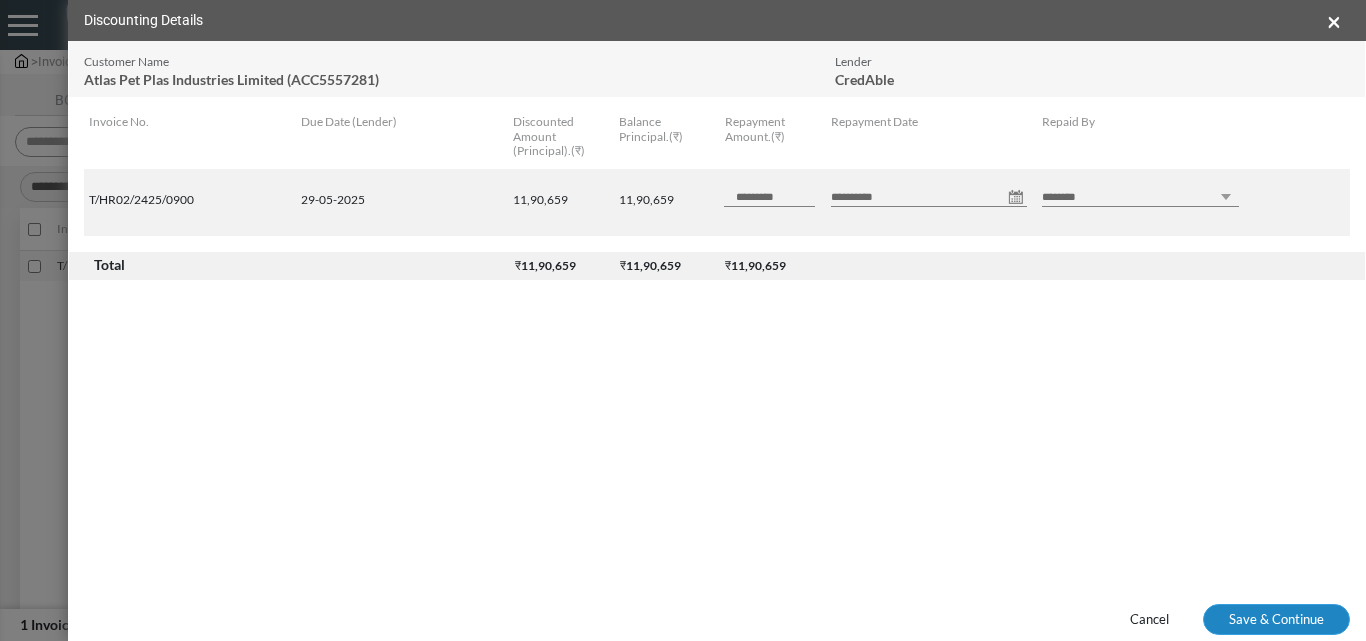click on "Save & Continue" at bounding box center [1276, 620] 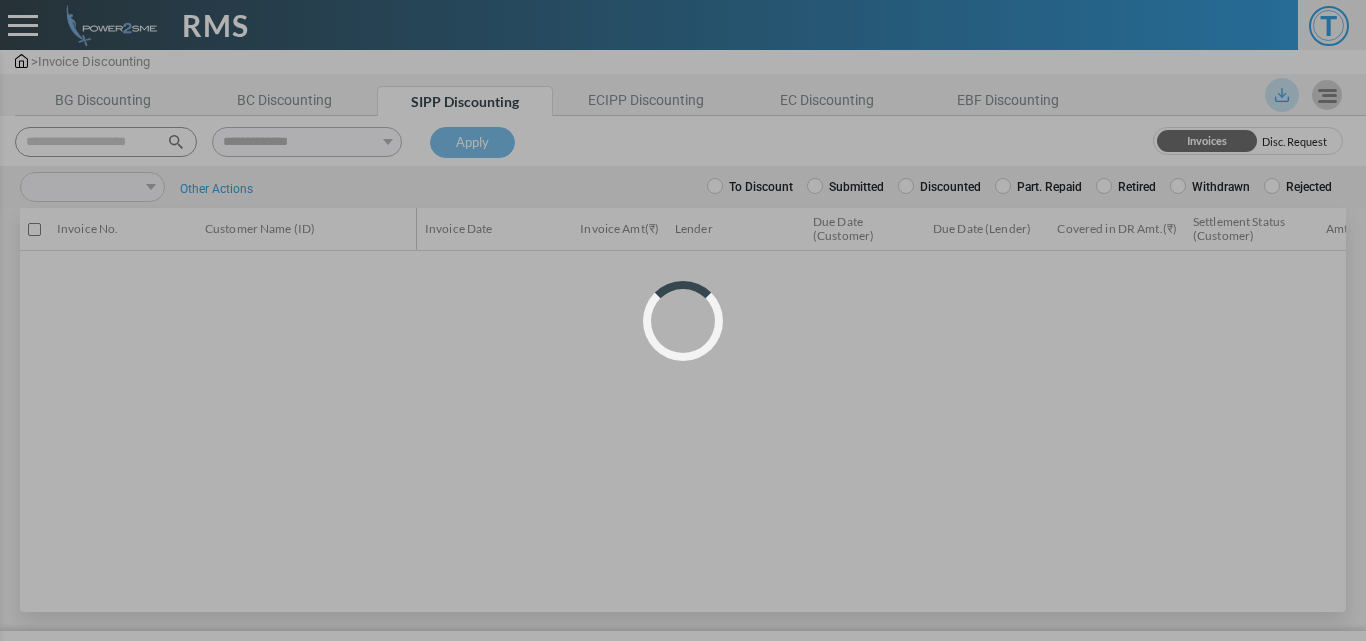 scroll, scrollTop: 0, scrollLeft: 0, axis: both 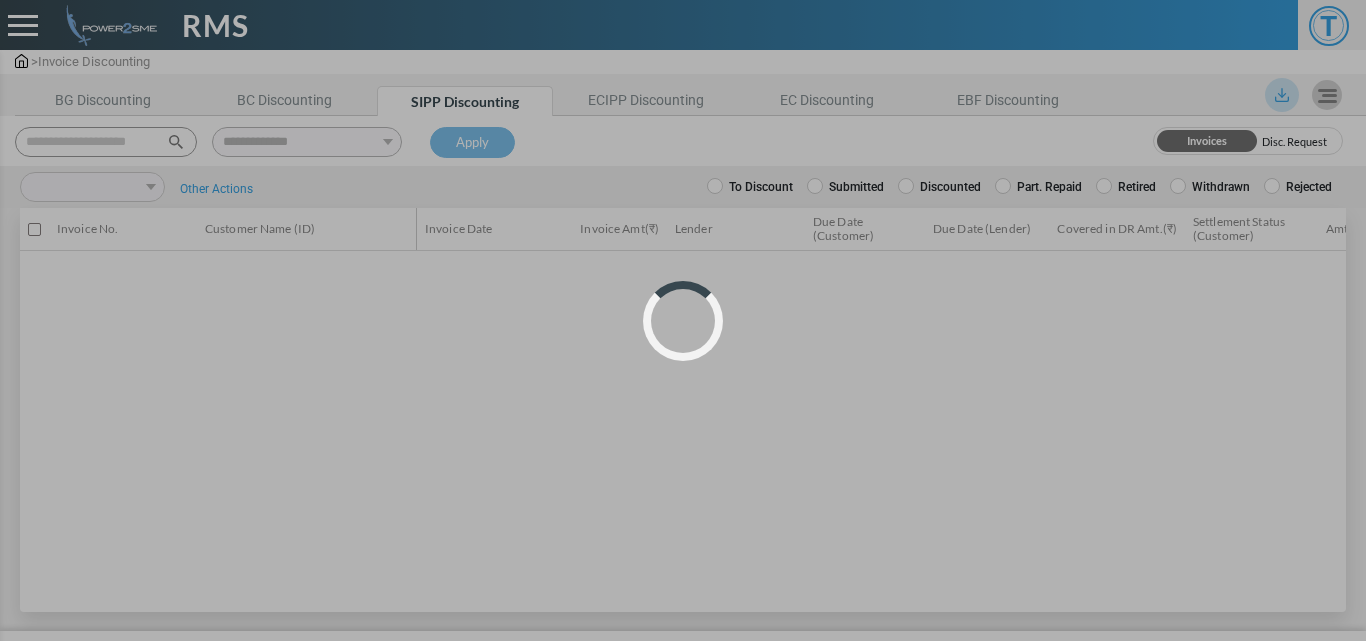 select 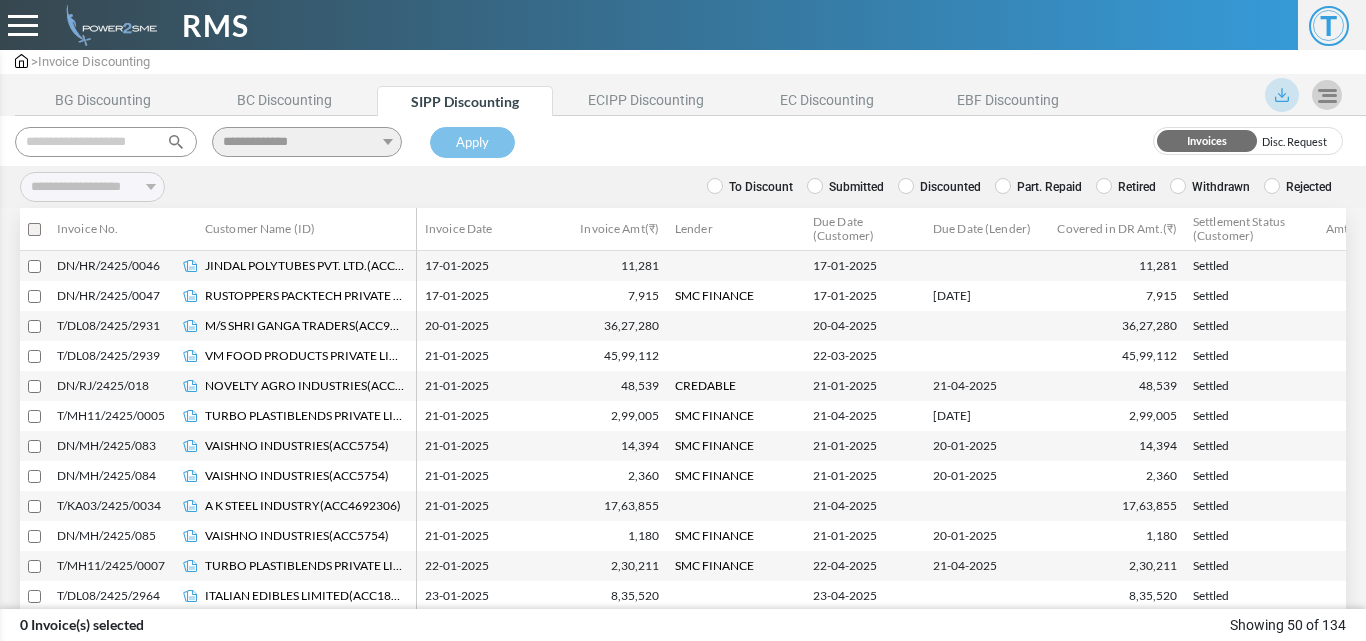 click at bounding box center [106, 142] 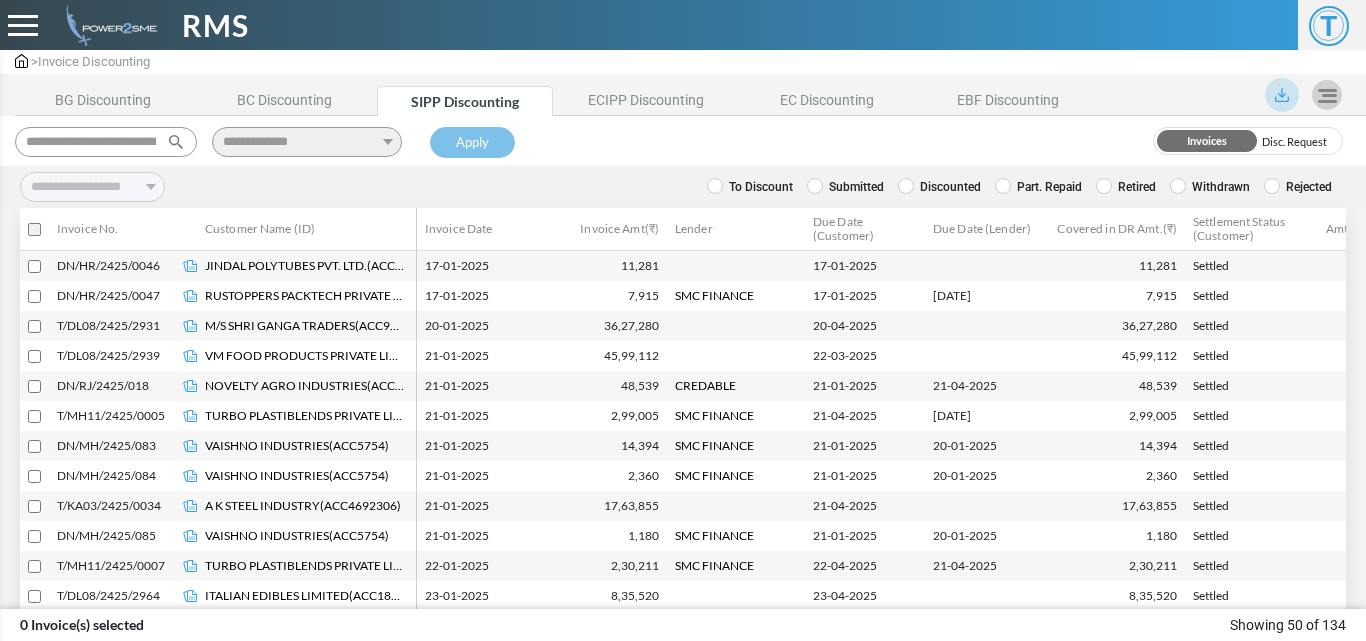 scroll, scrollTop: 0, scrollLeft: 86, axis: horizontal 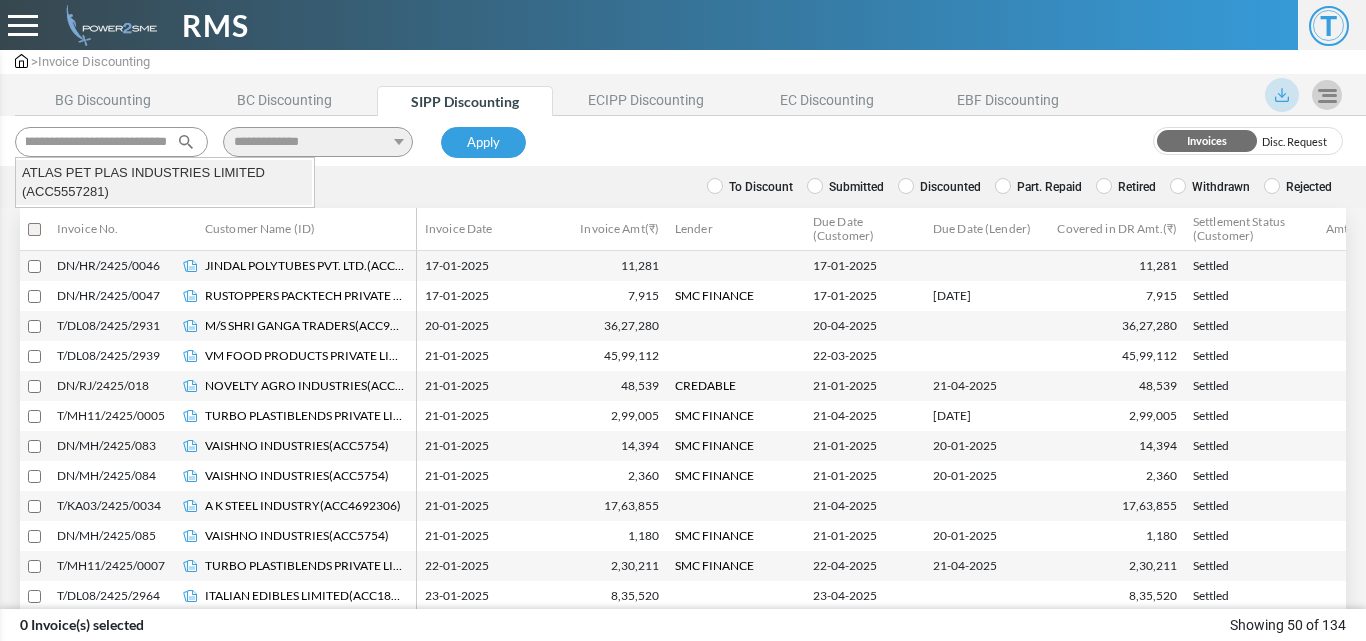 click on "ATLAS PET PLAS INDUSTRIES LIMITED (ACC5557281)" at bounding box center [164, 182] 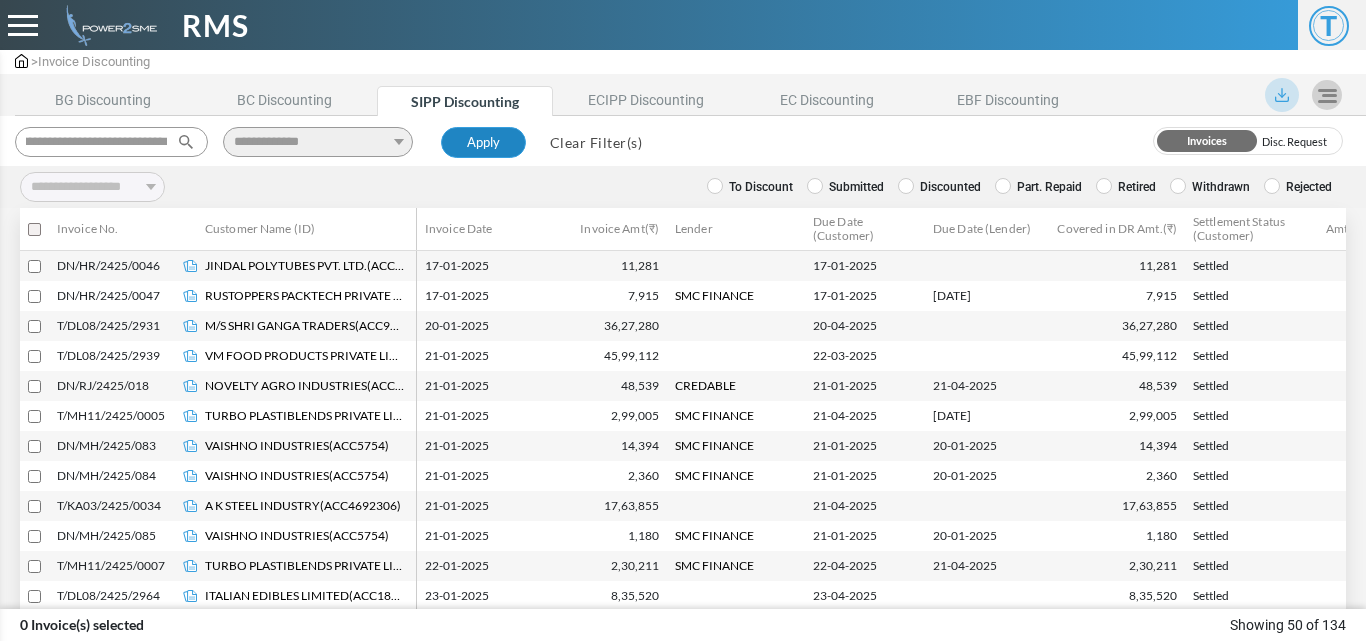 type on "**********" 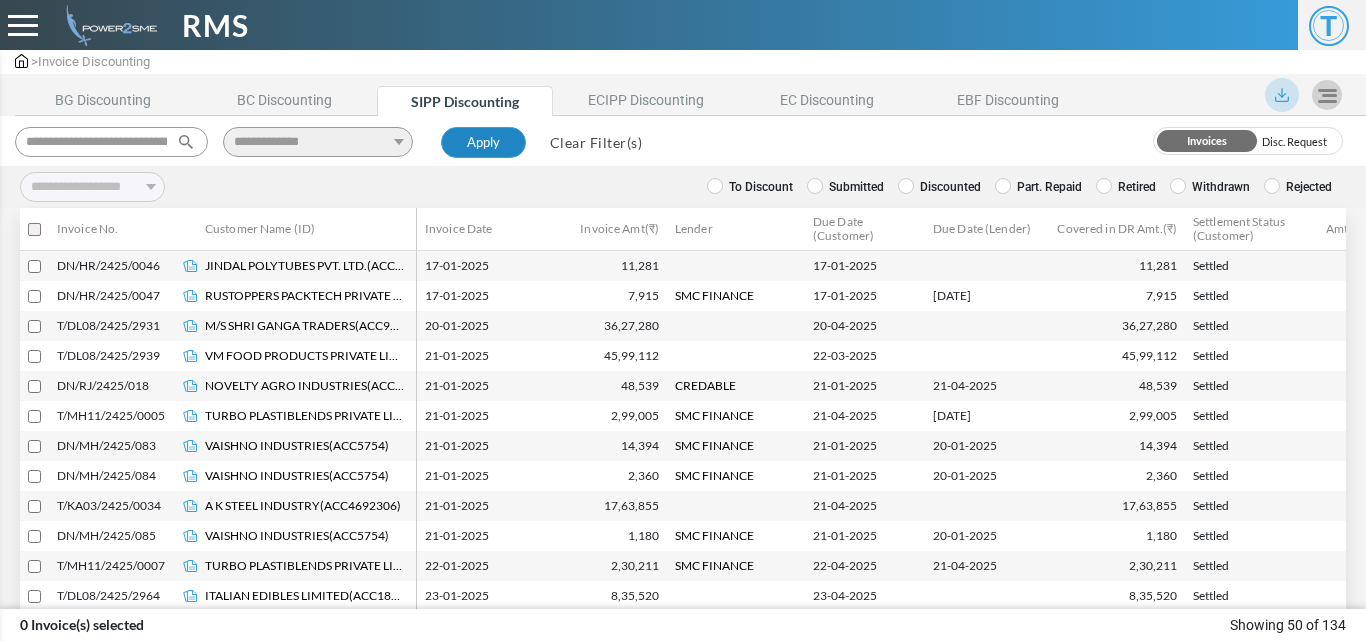 click on "Apply" at bounding box center (483, 143) 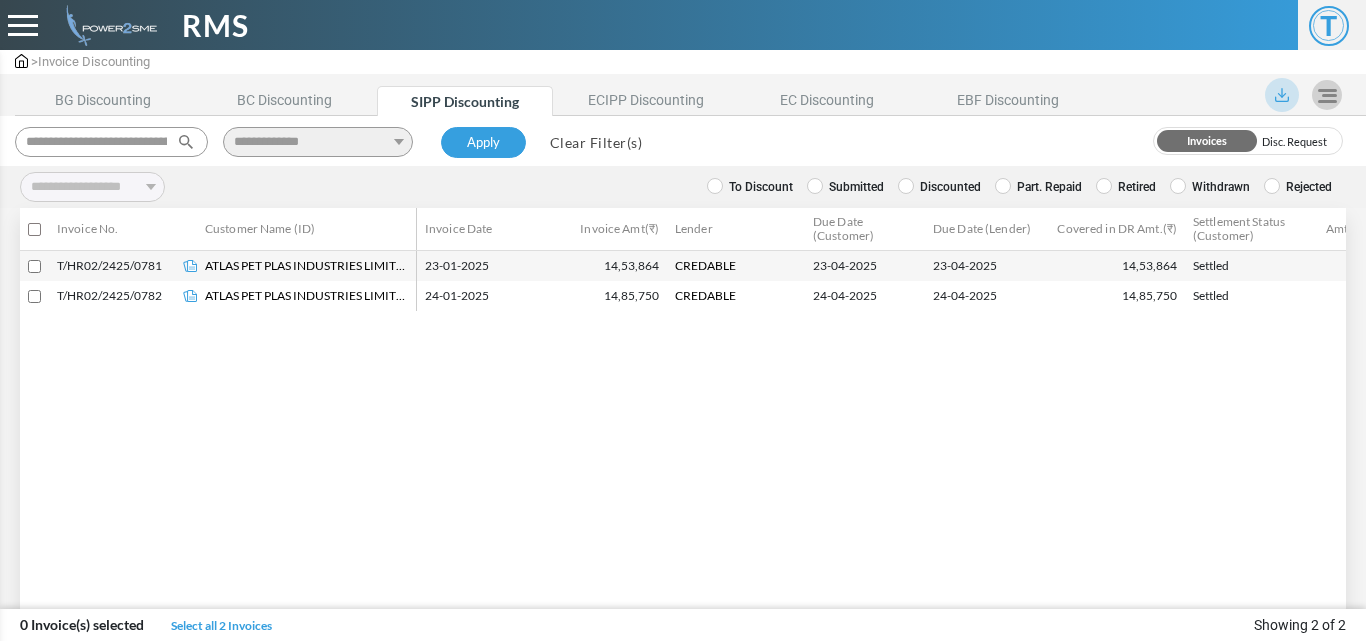 click on "Retired" at bounding box center [1126, 187] 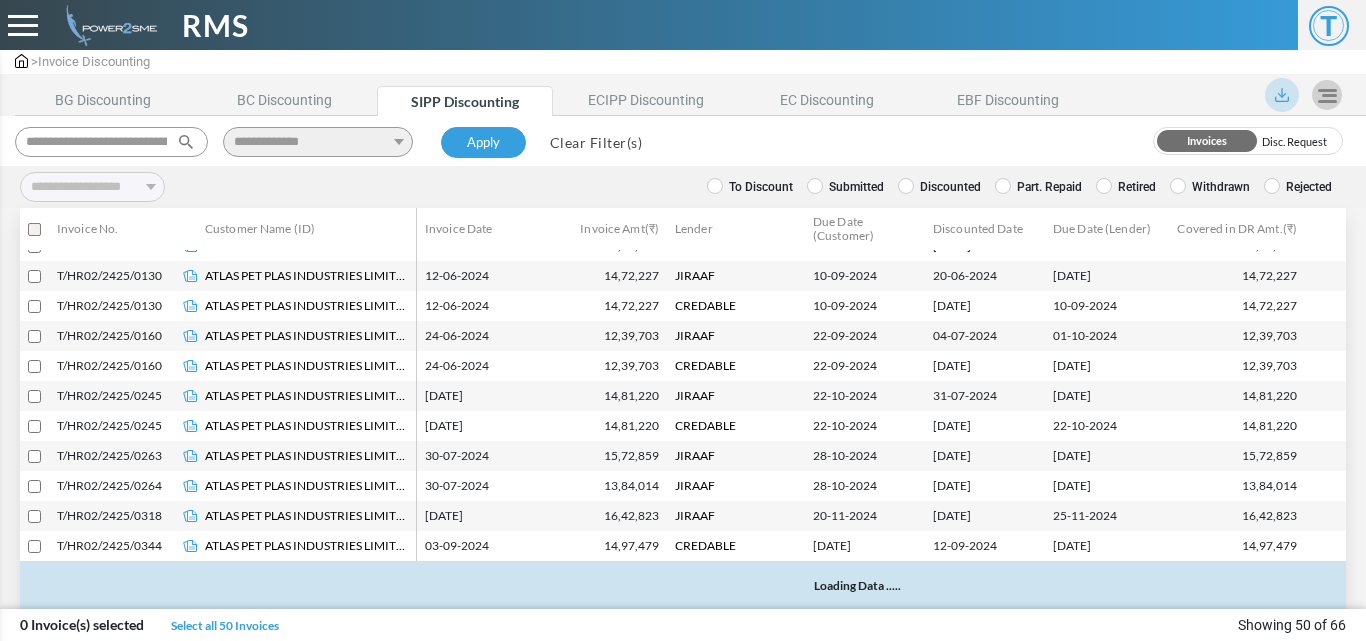 select 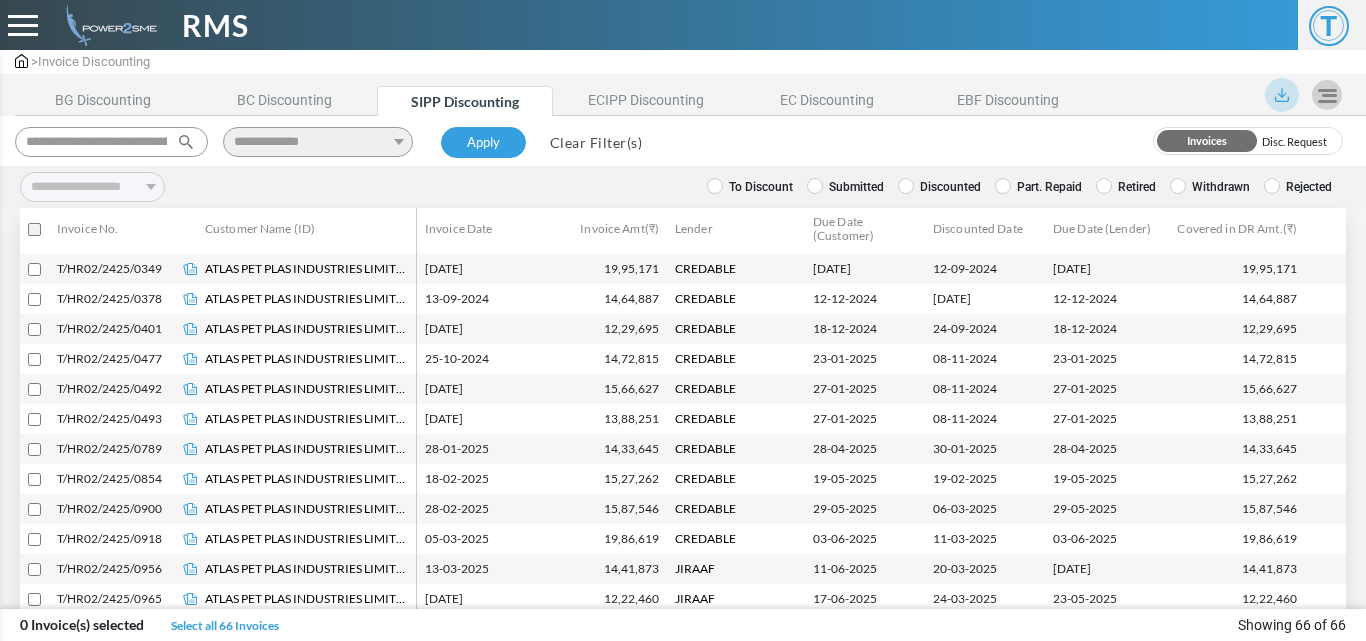 scroll, scrollTop: 1597, scrollLeft: 0, axis: vertical 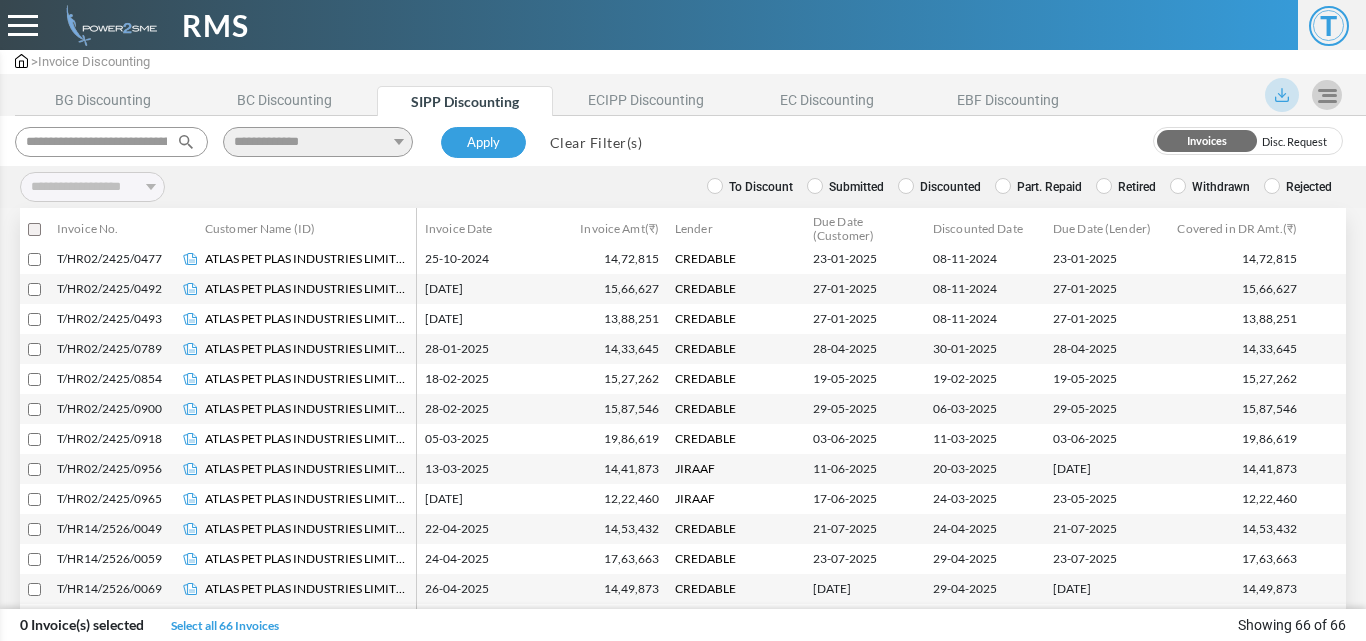 click on "Clear Filter(s)" at bounding box center [596, 142] 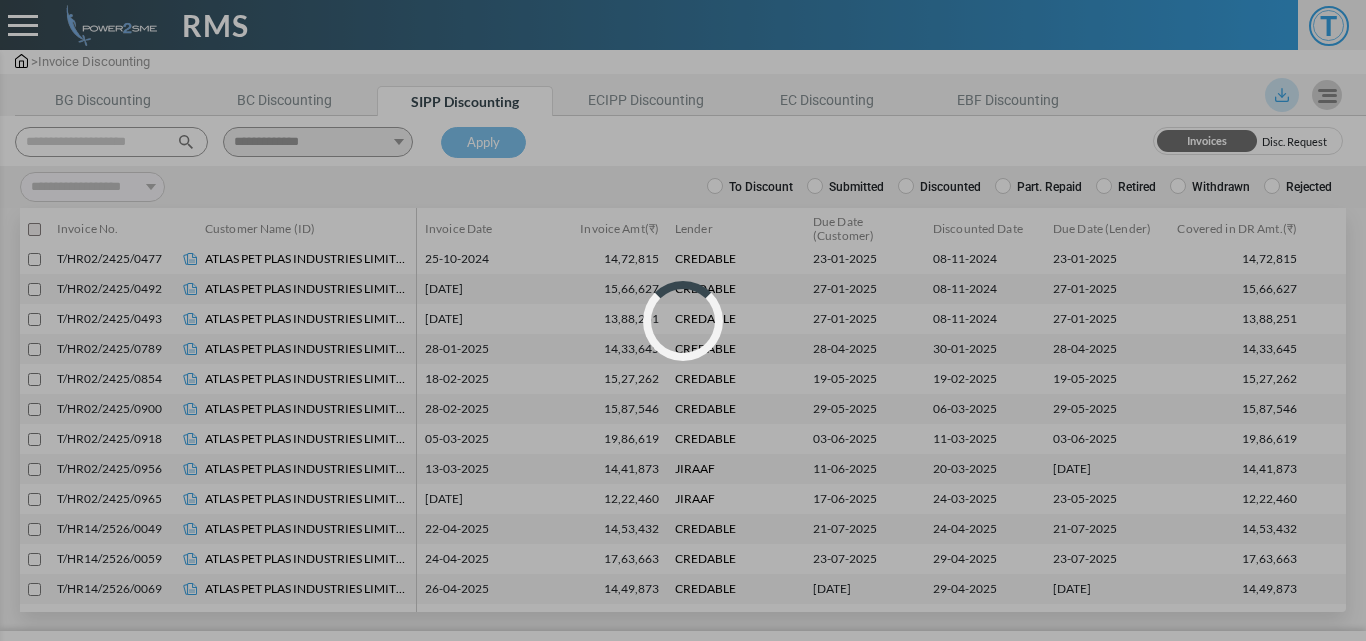 select 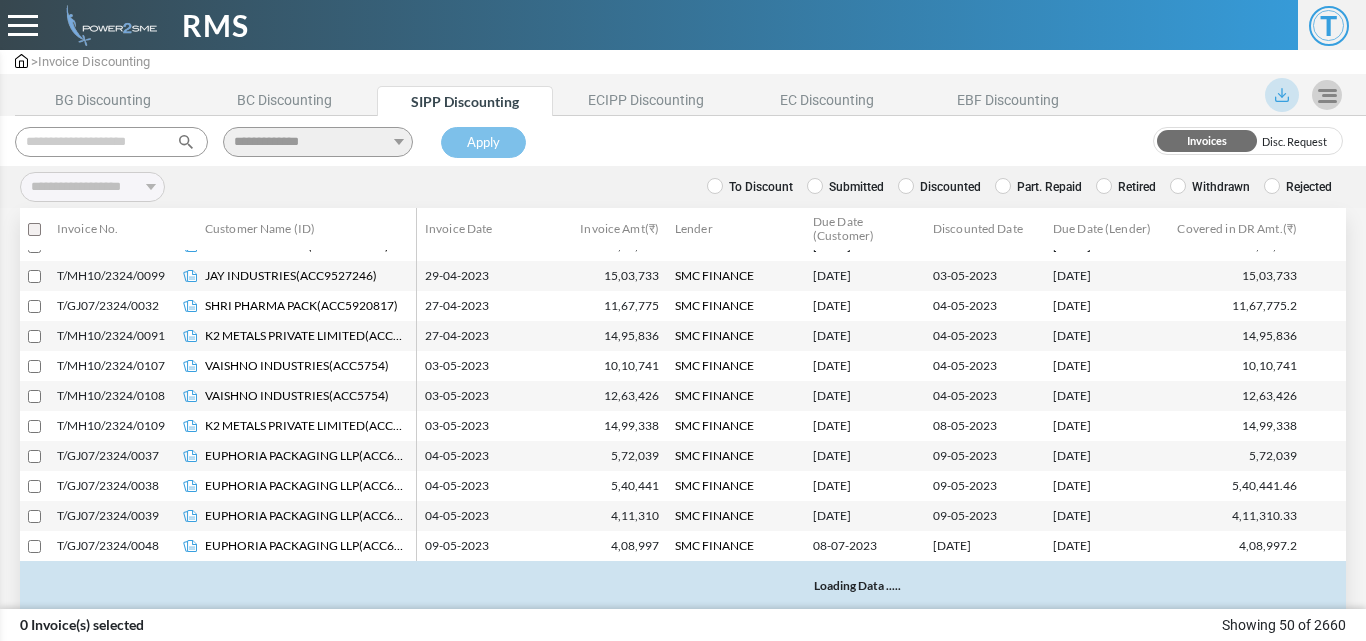 scroll, scrollTop: 1198, scrollLeft: 0, axis: vertical 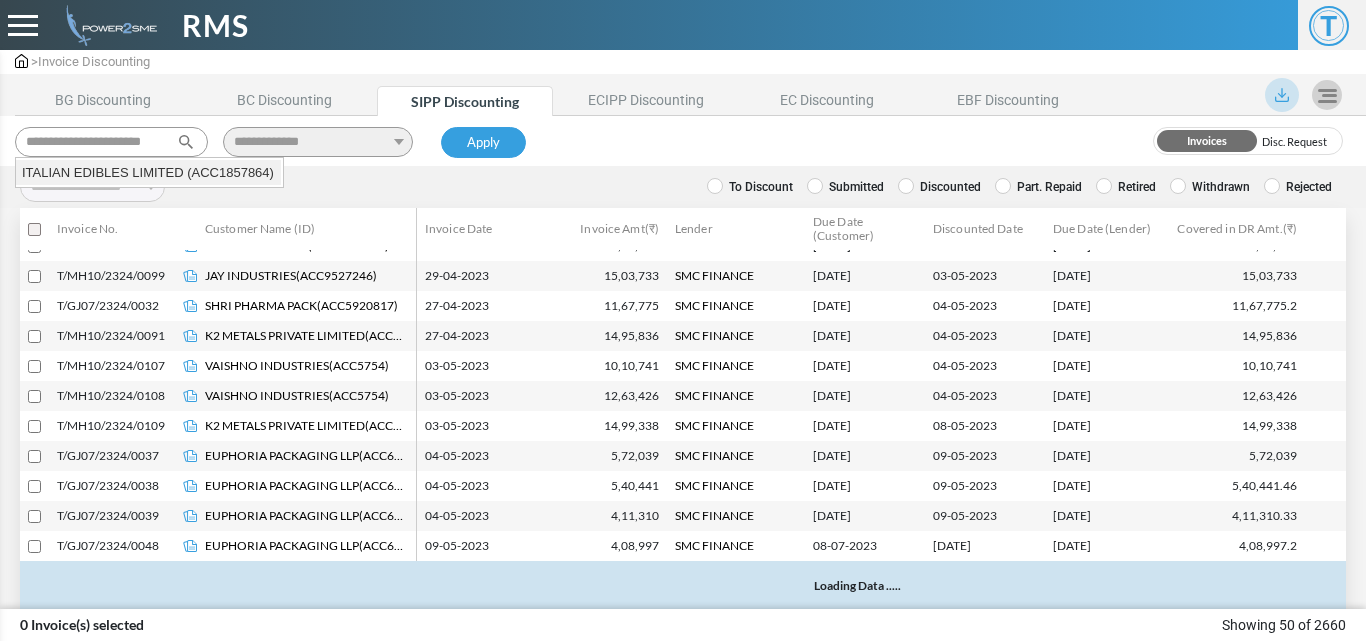 type 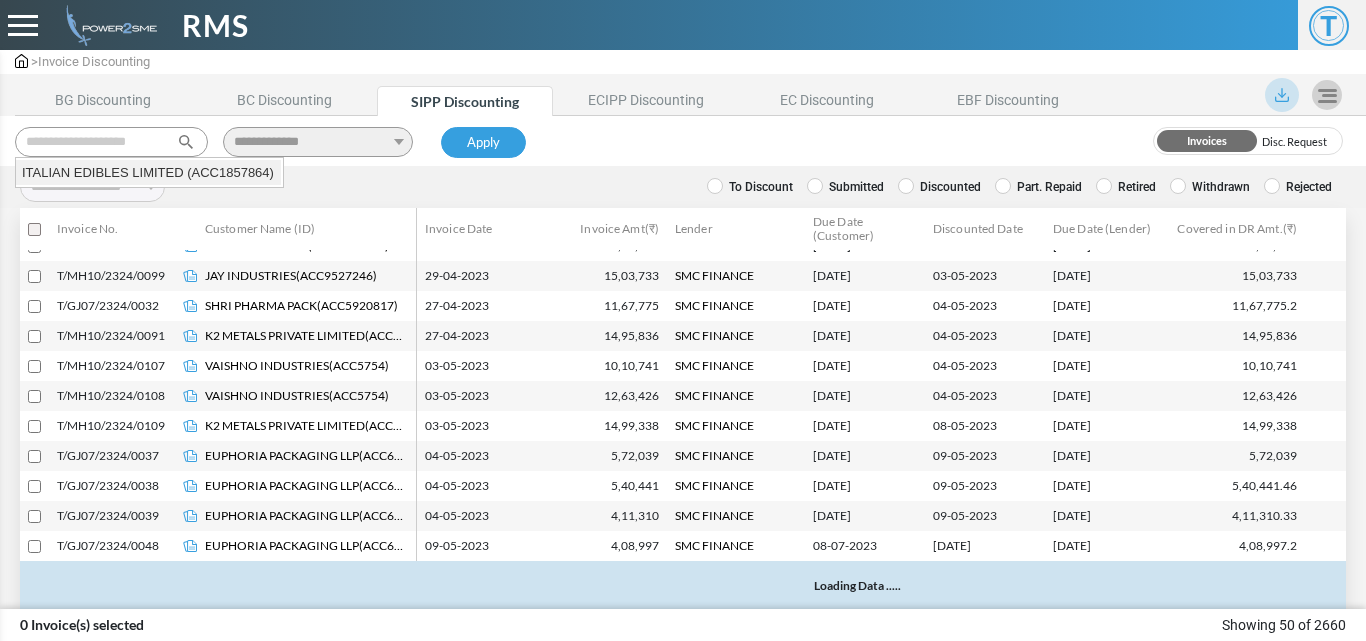 select 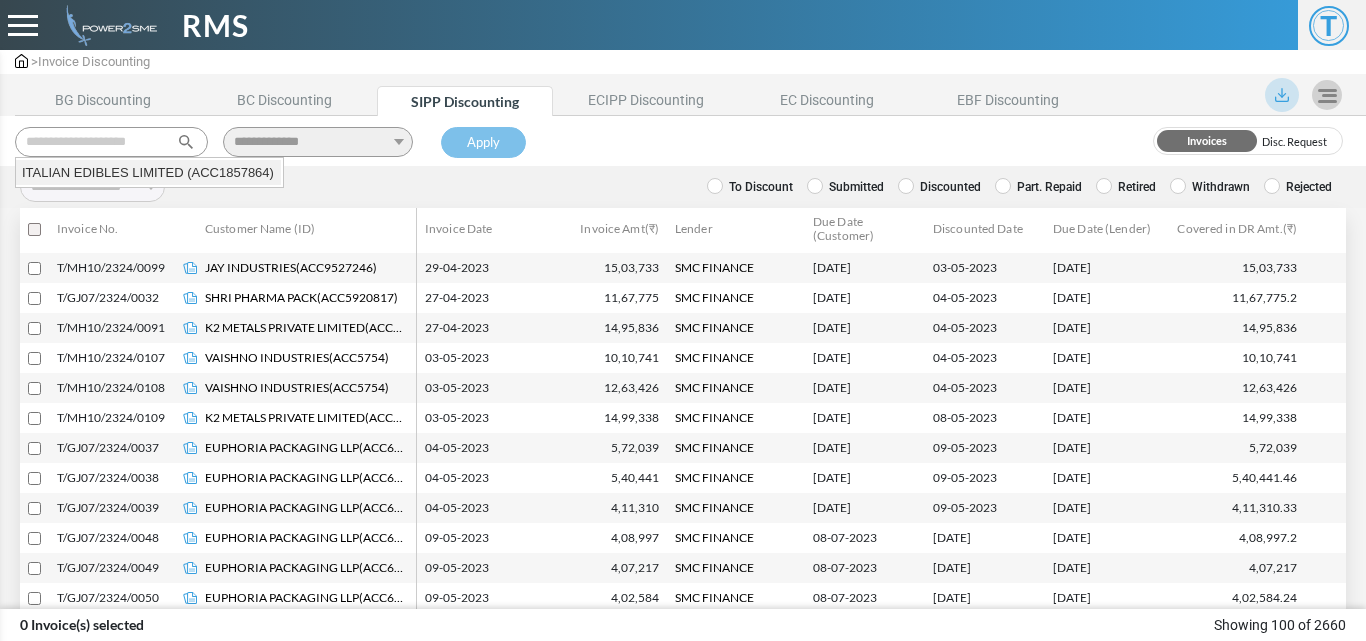 scroll, scrollTop: 0, scrollLeft: 0, axis: both 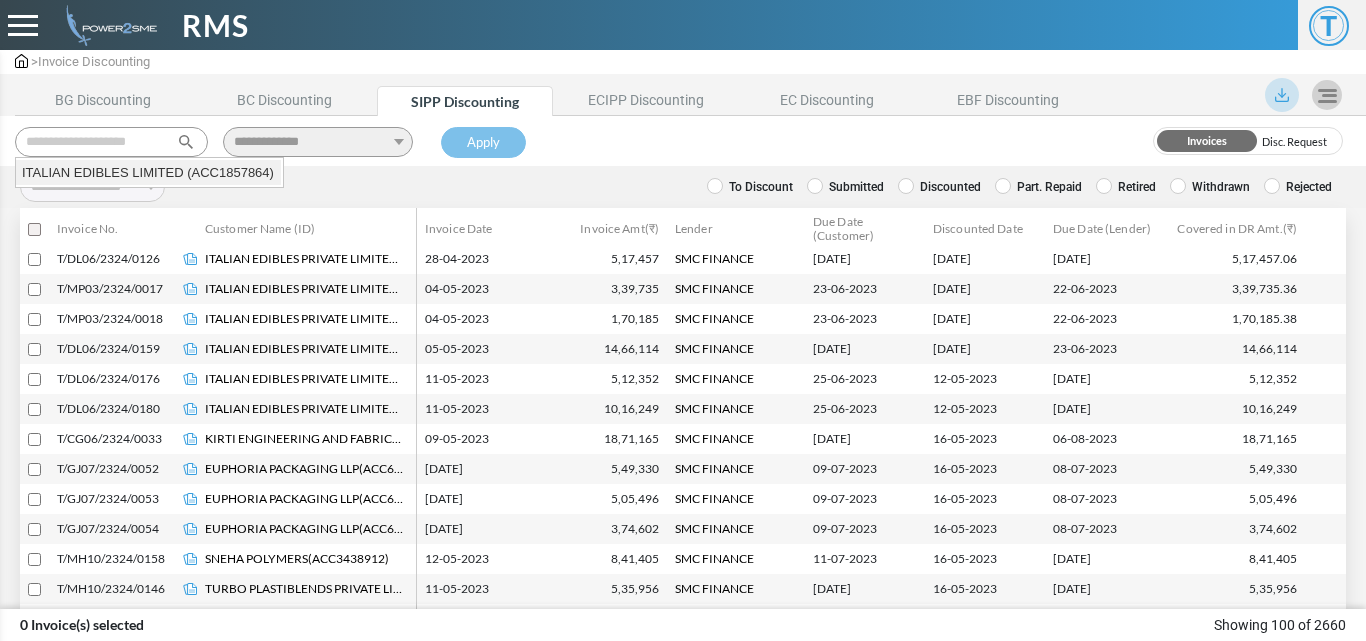click on "ITALIAN EDIBLES LIMITED (ACC1857864)" at bounding box center (148, 173) 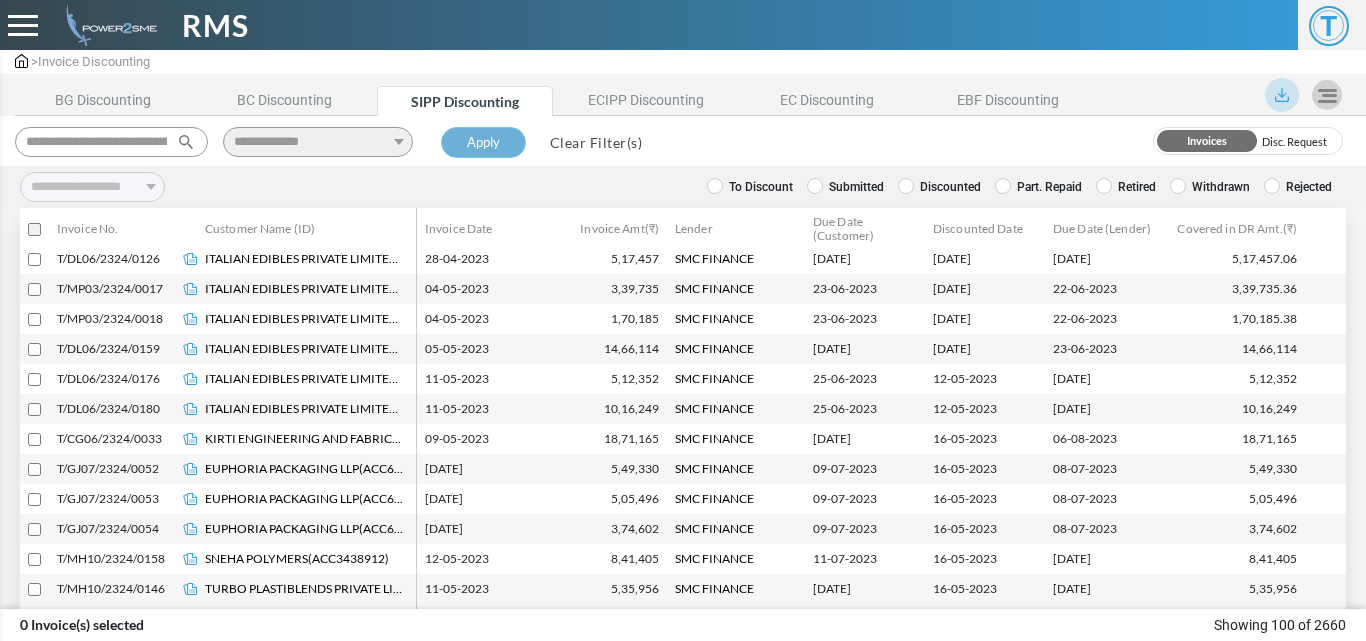 type on "**********" 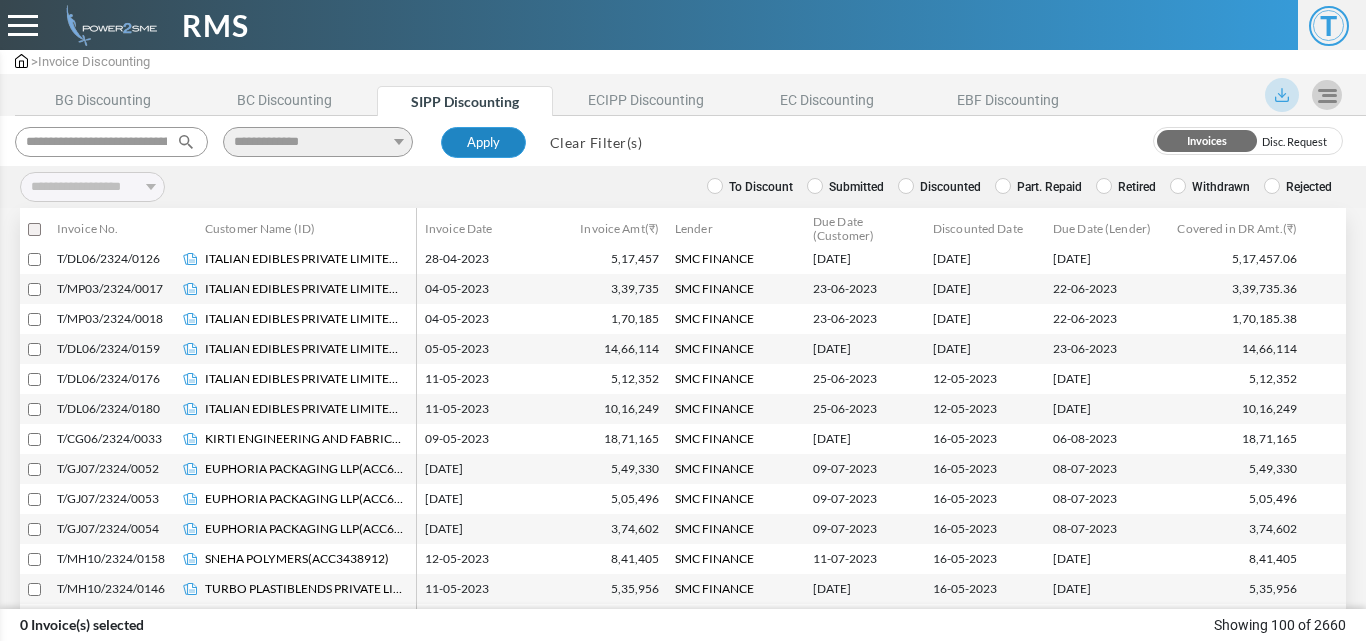 click on "Apply" at bounding box center [483, 143] 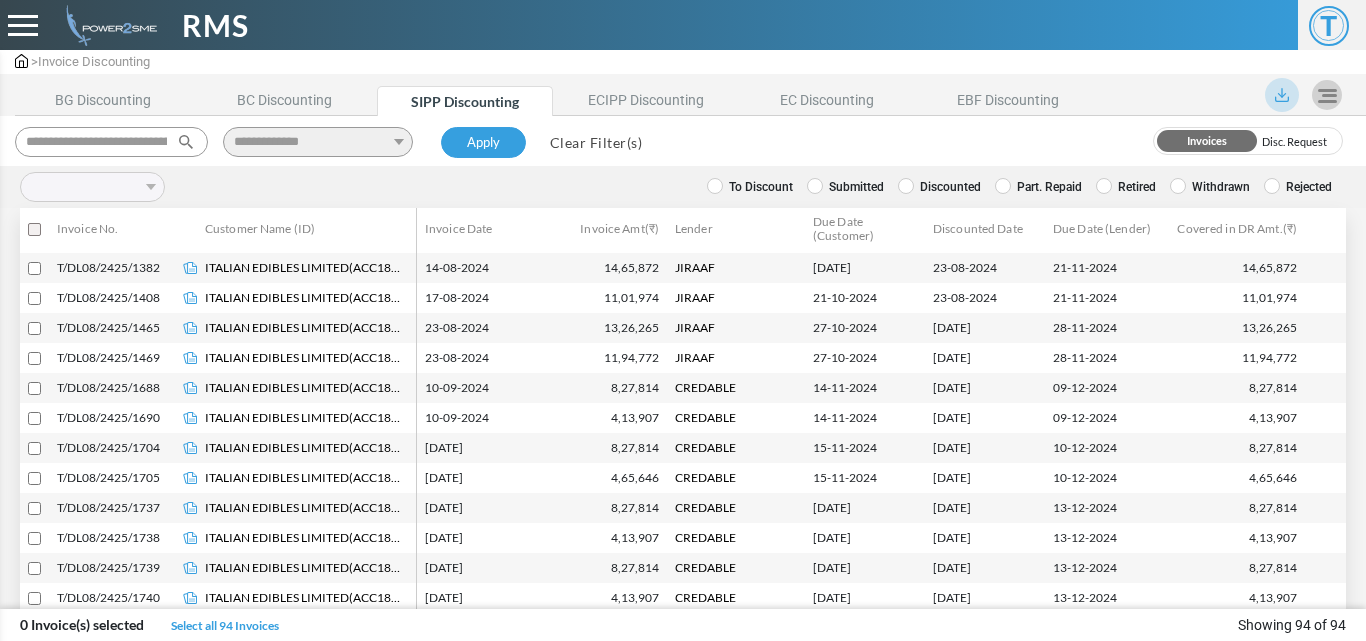 scroll, scrollTop: 1597, scrollLeft: 0, axis: vertical 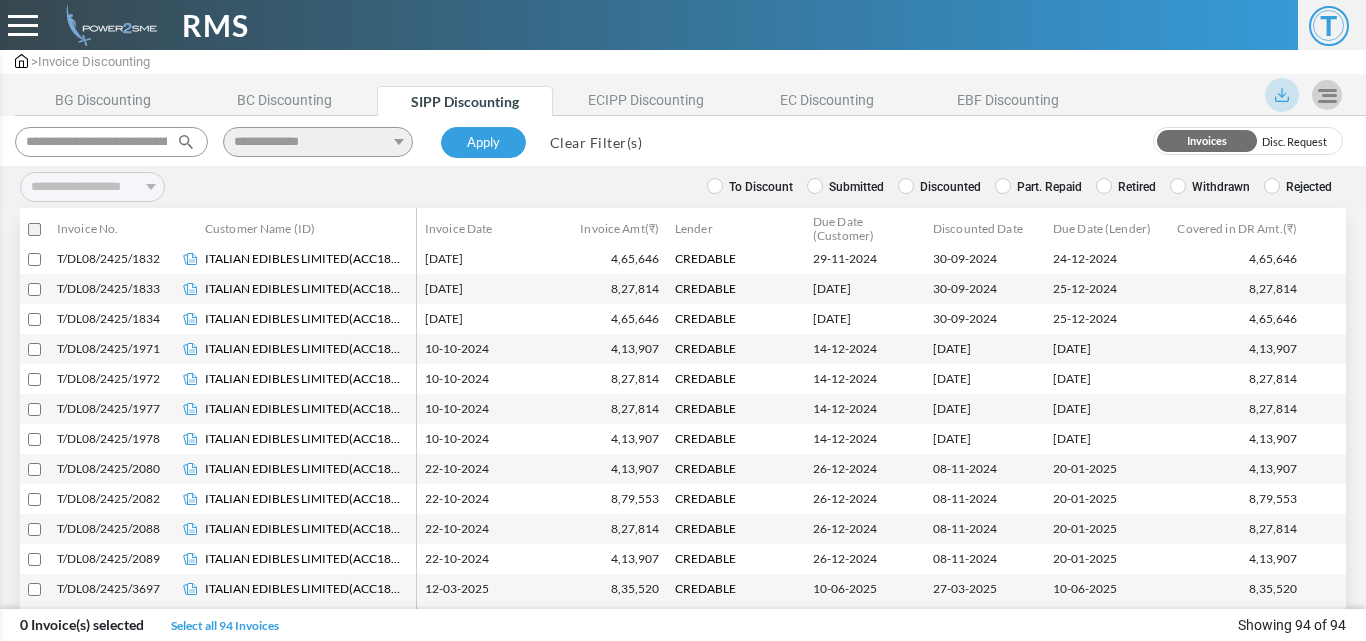 click on "To Discount" at bounding box center (750, 187) 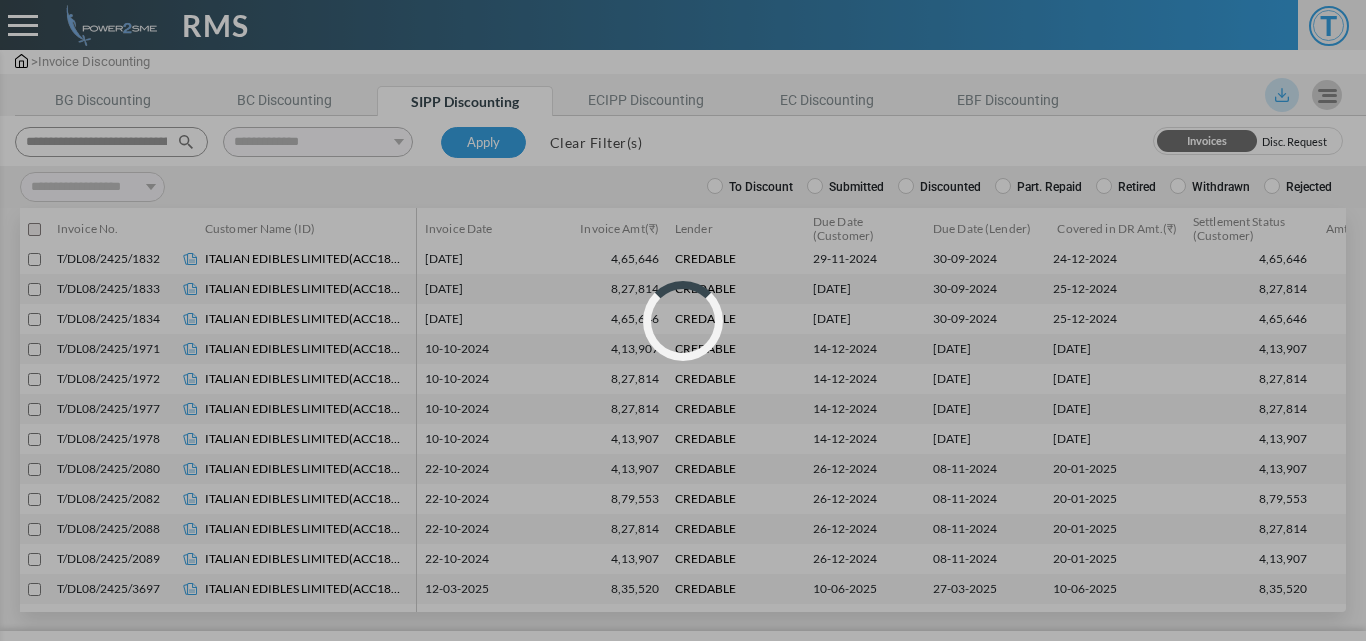 scroll, scrollTop: 368, scrollLeft: 0, axis: vertical 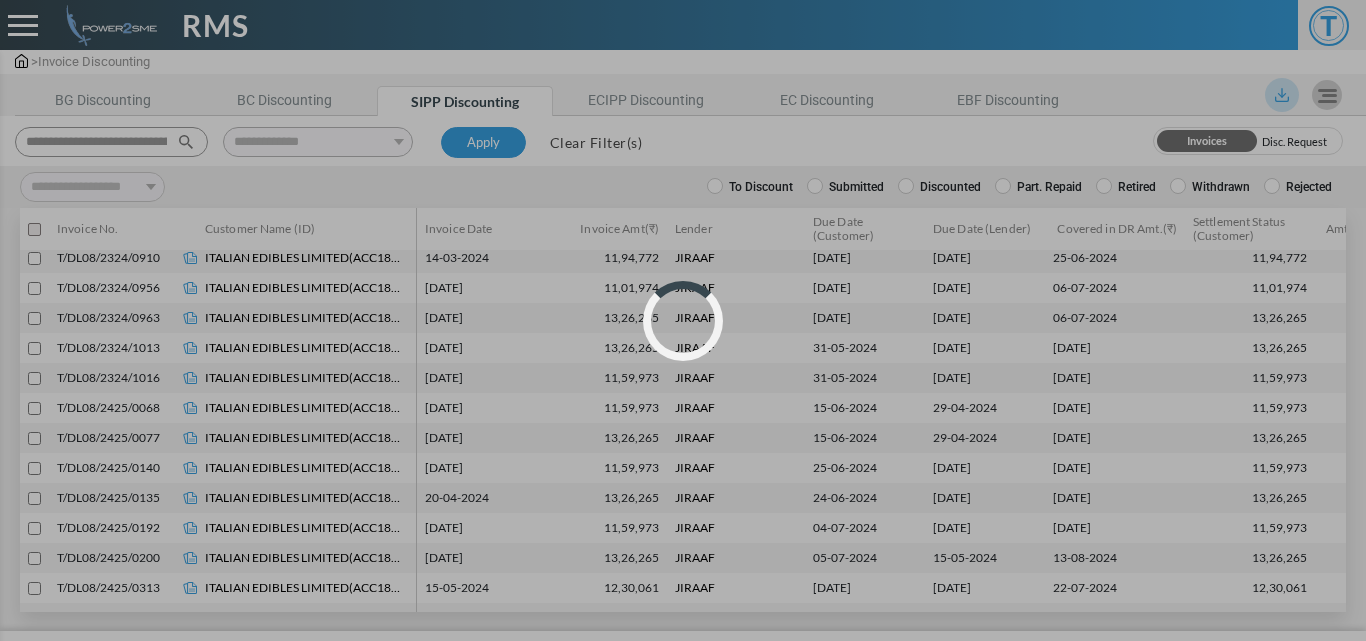 select 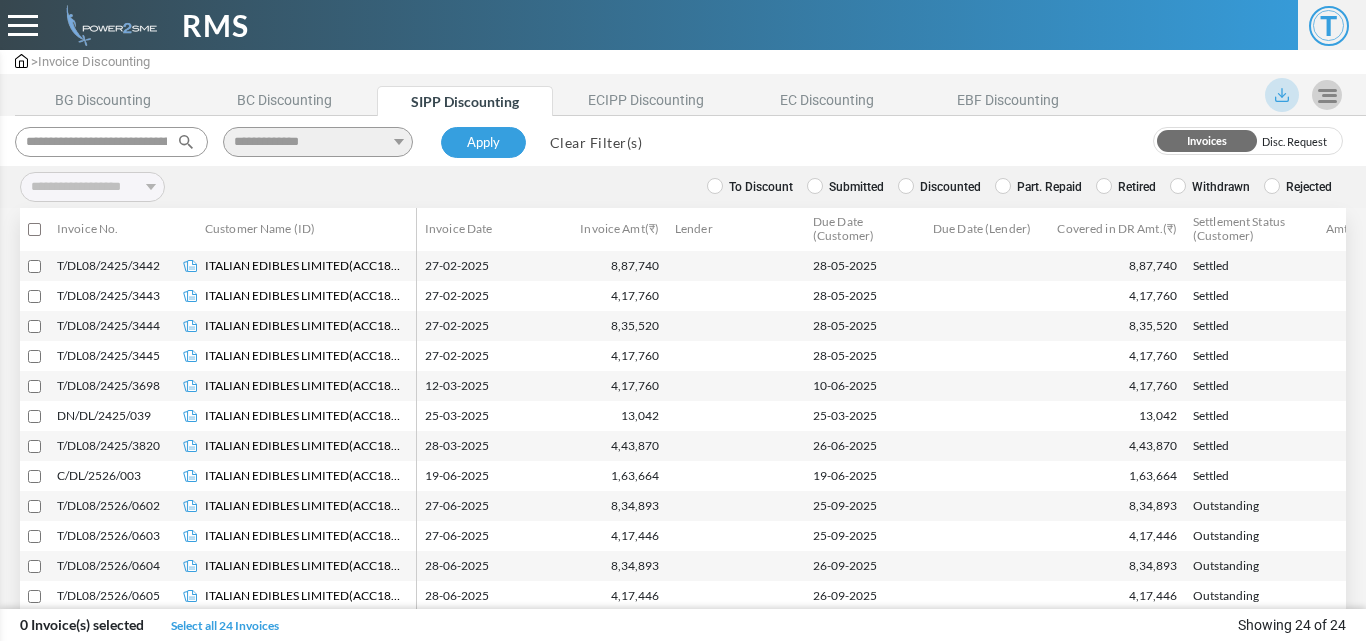click at bounding box center [34, 296] 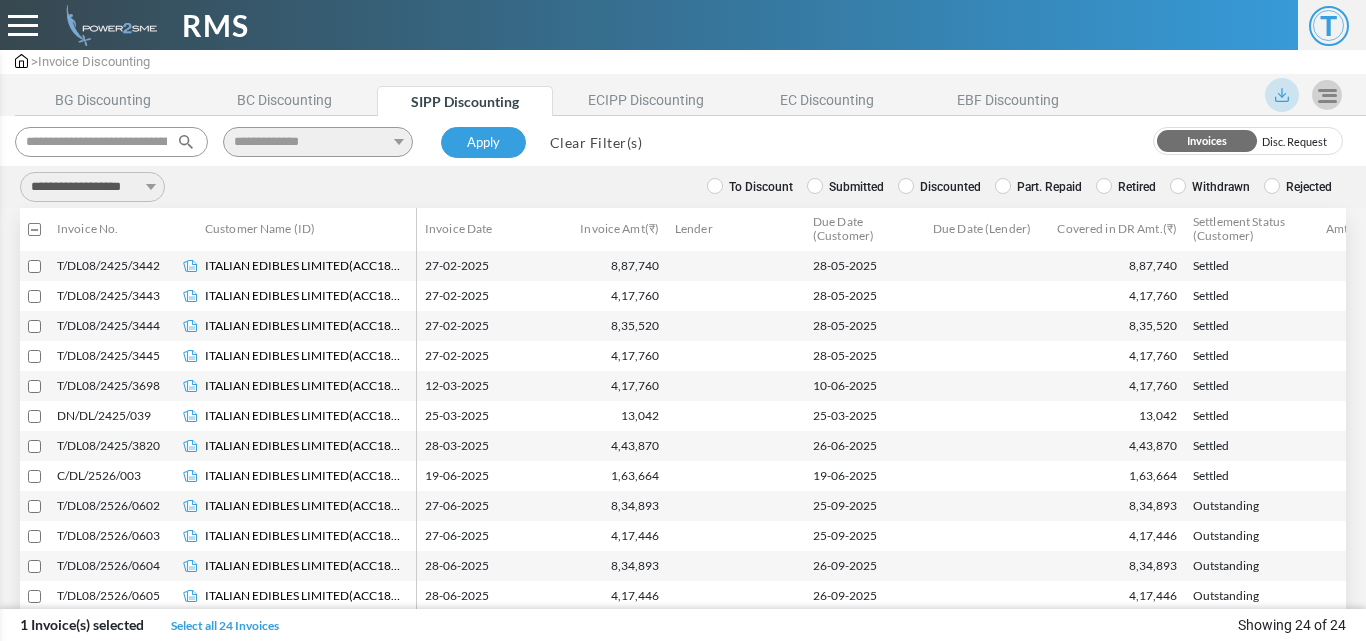 click on "**********" at bounding box center (92, 187) 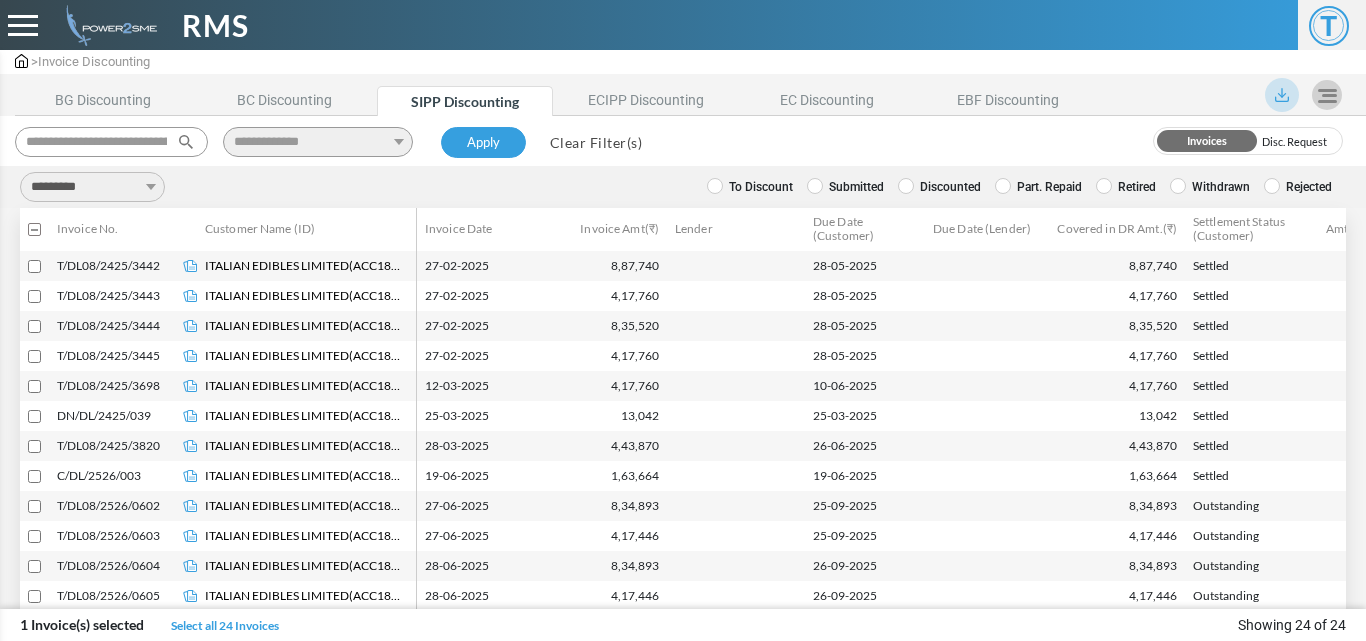 click on "**********" at bounding box center (92, 187) 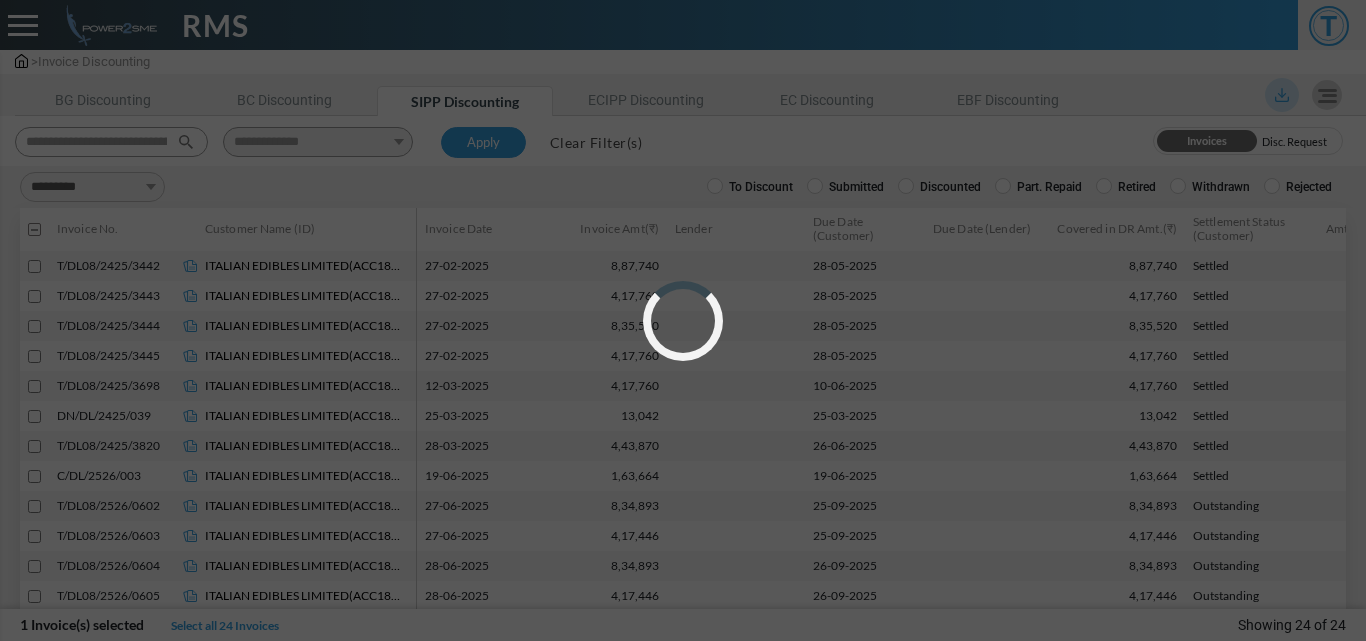 type on "**********" 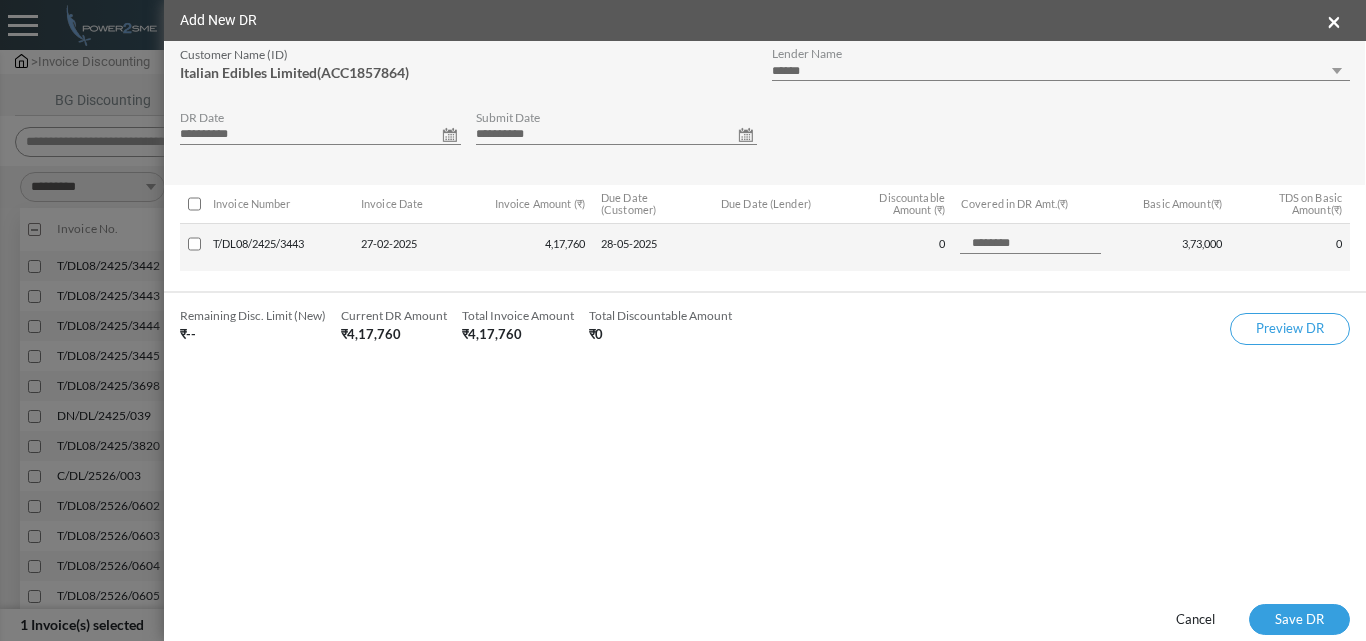 click on "**********" at bounding box center [320, 135] 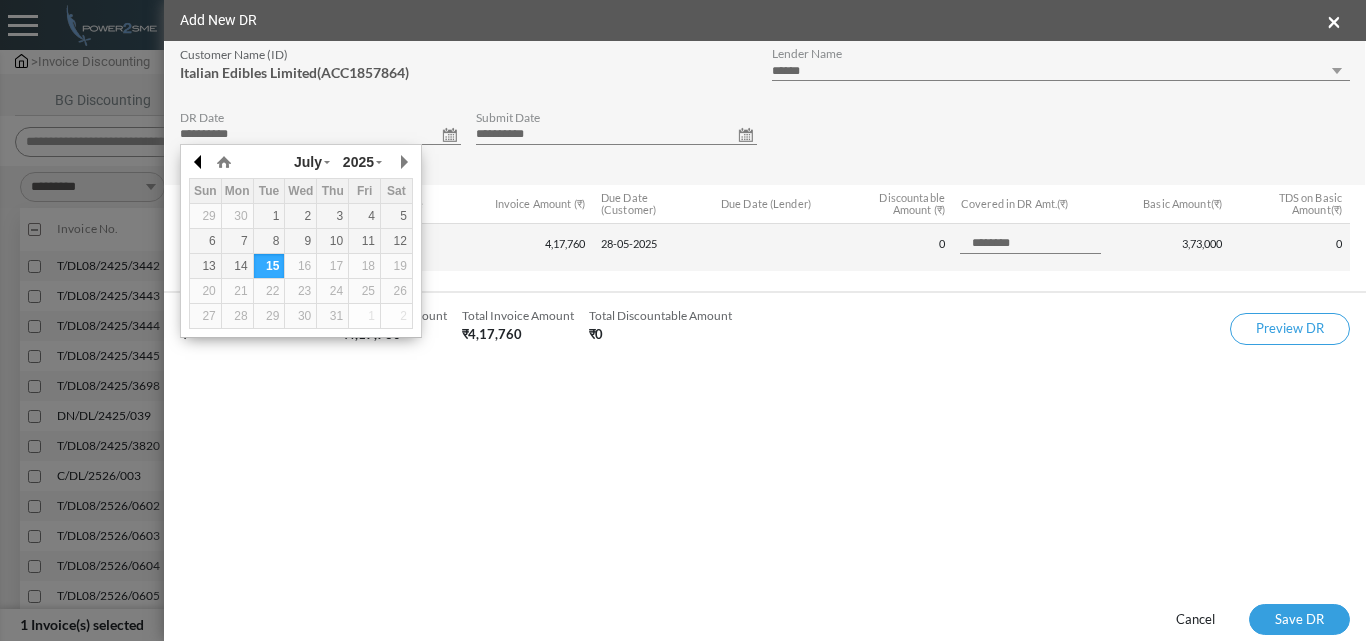 click at bounding box center [199, 162] 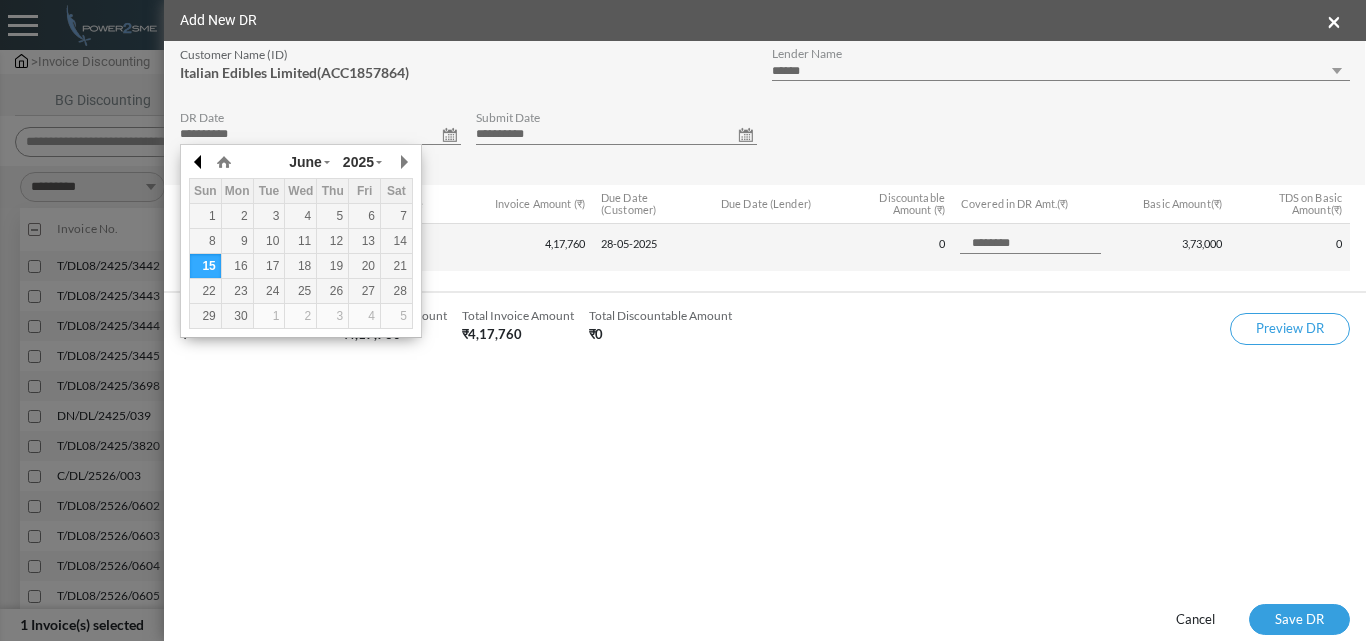 click at bounding box center [199, 162] 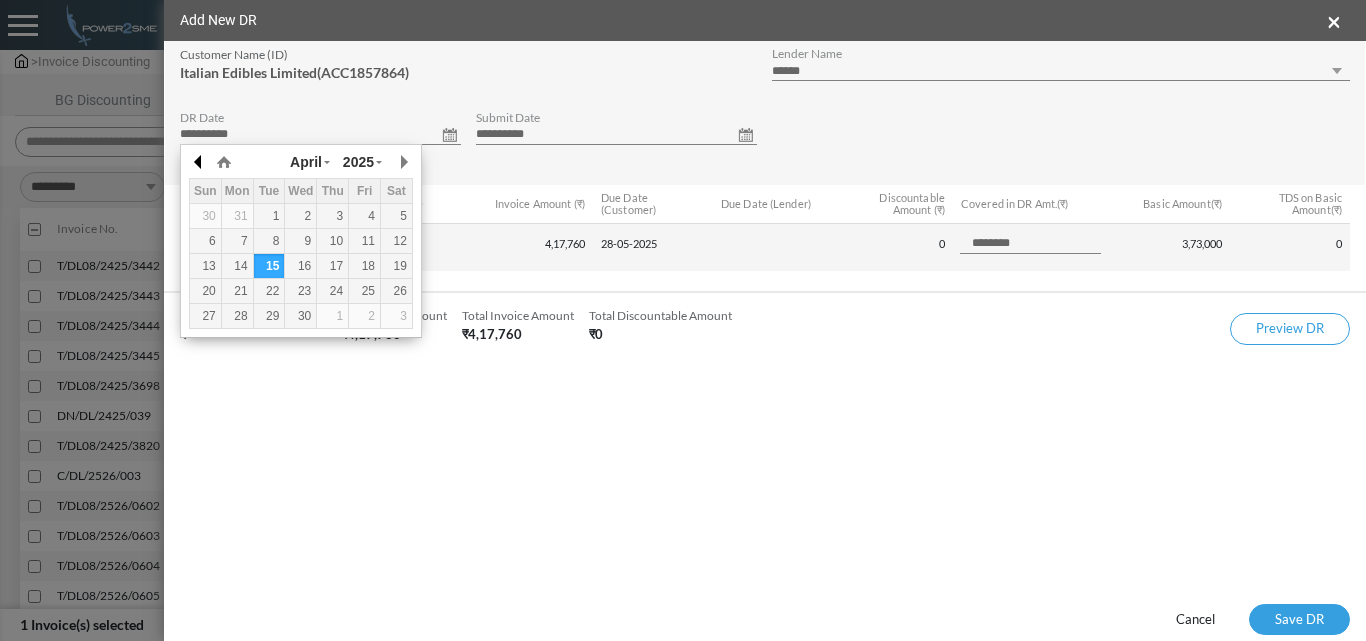 click at bounding box center [199, 162] 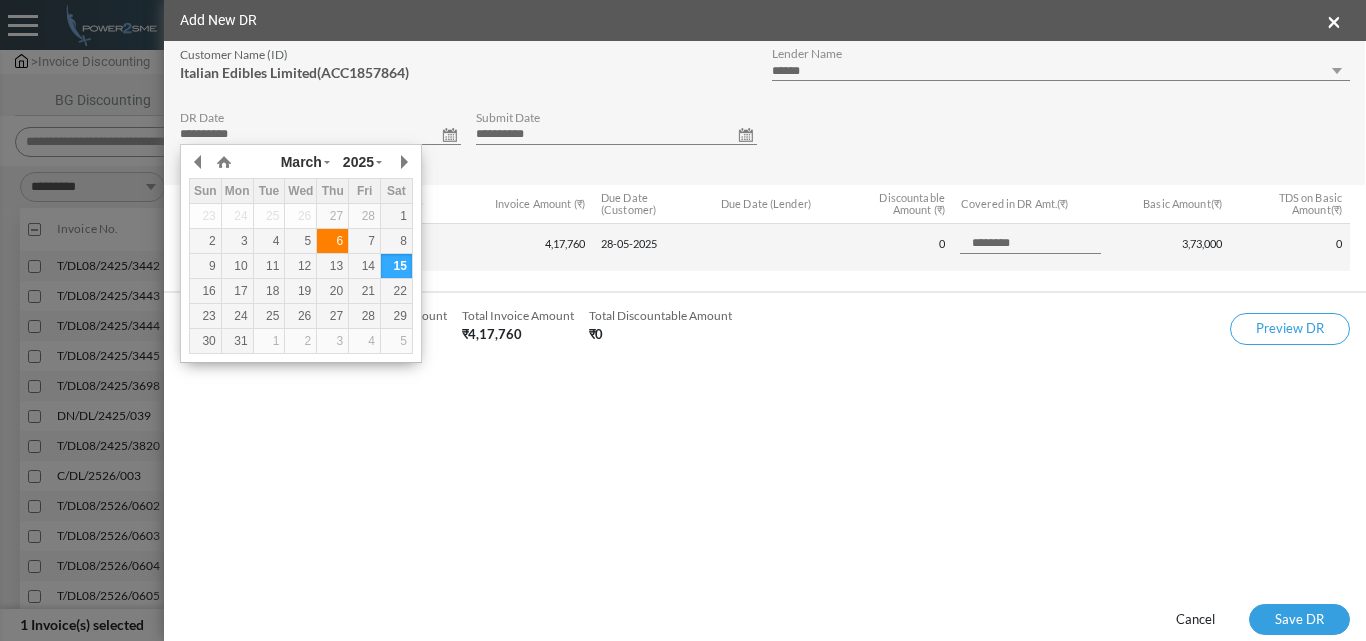 click on "6" at bounding box center [332, 241] 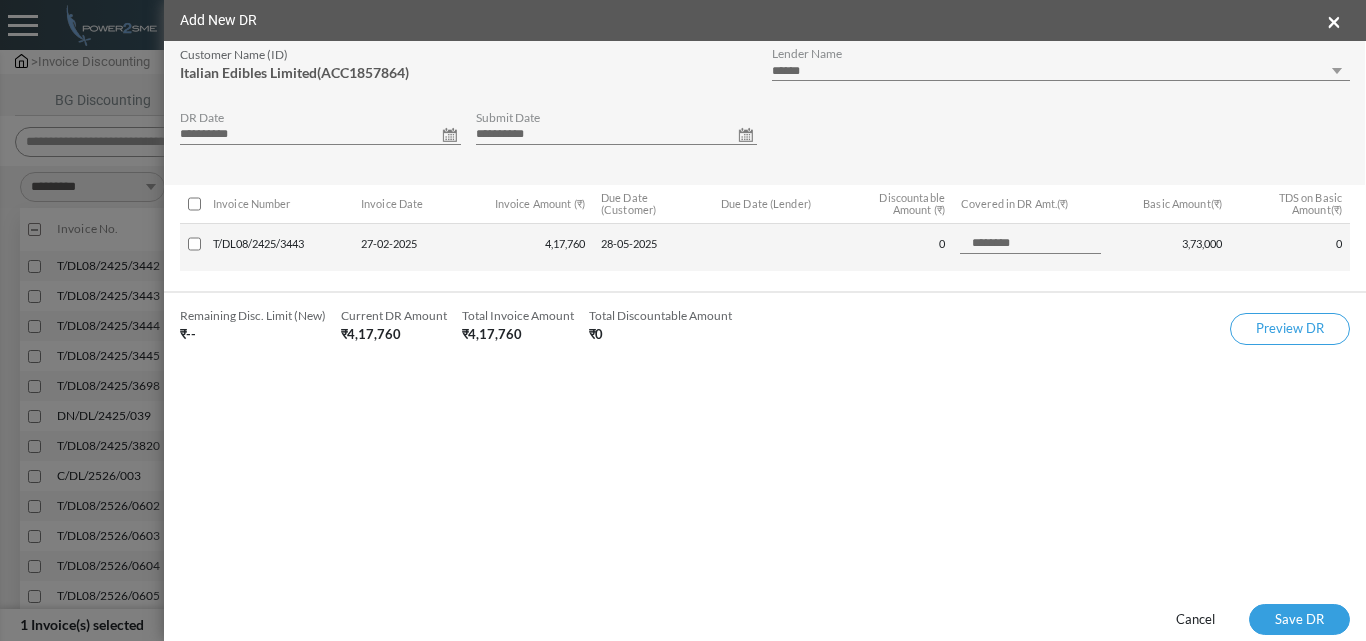 click on "**********" at bounding box center (616, 135) 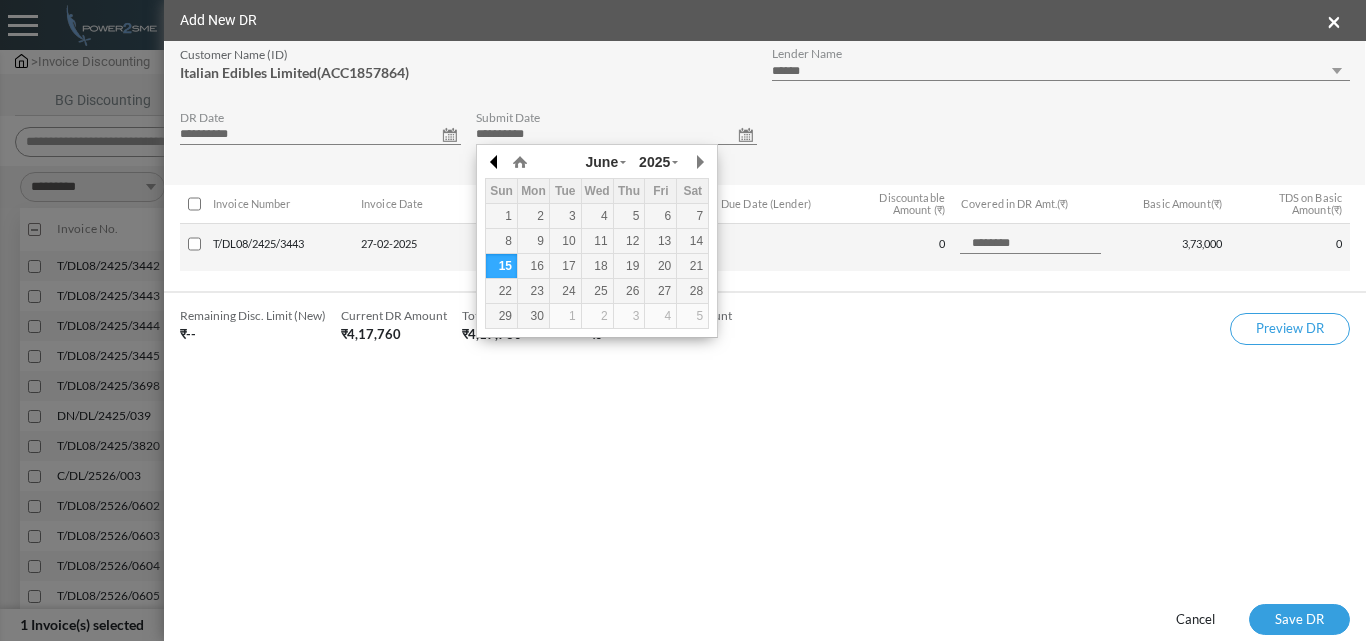 click at bounding box center [495, 162] 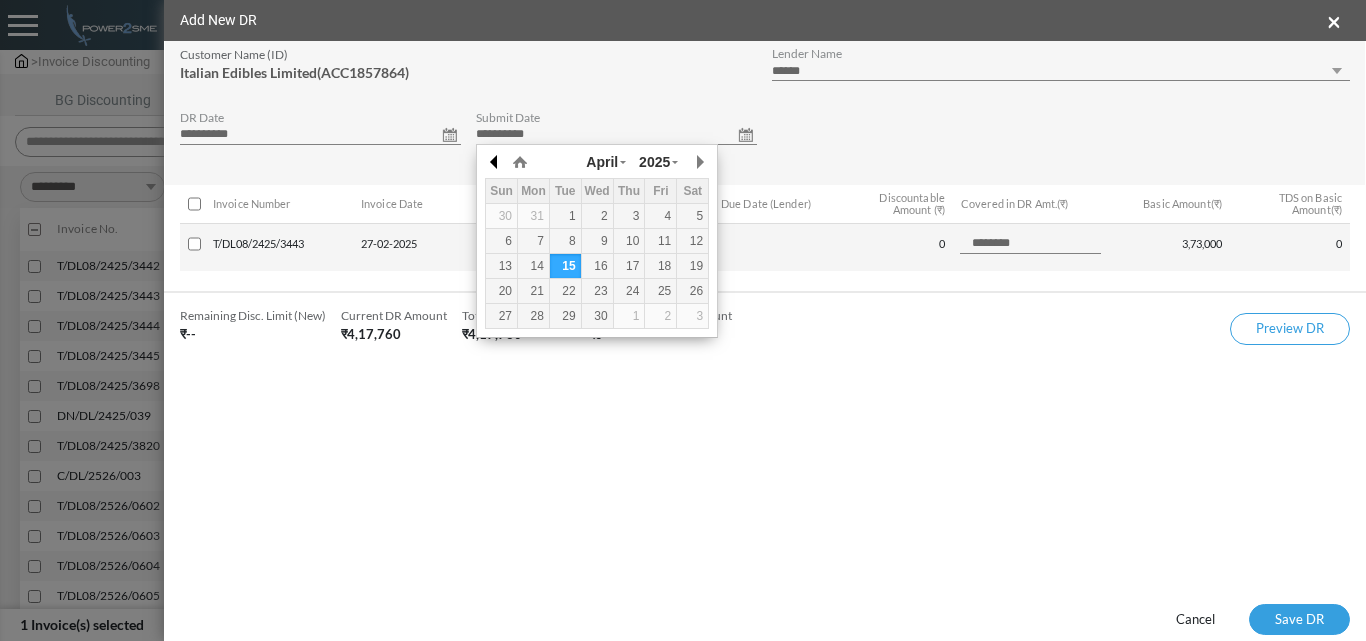 click at bounding box center (495, 162) 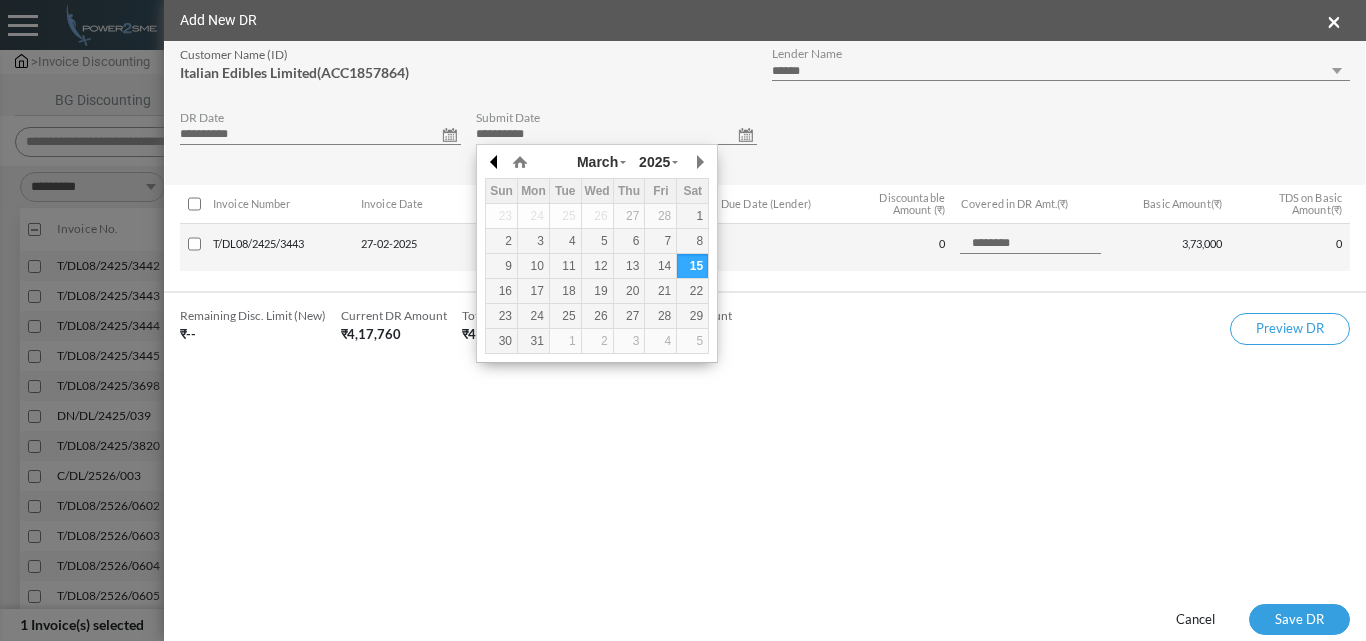 click at bounding box center (495, 162) 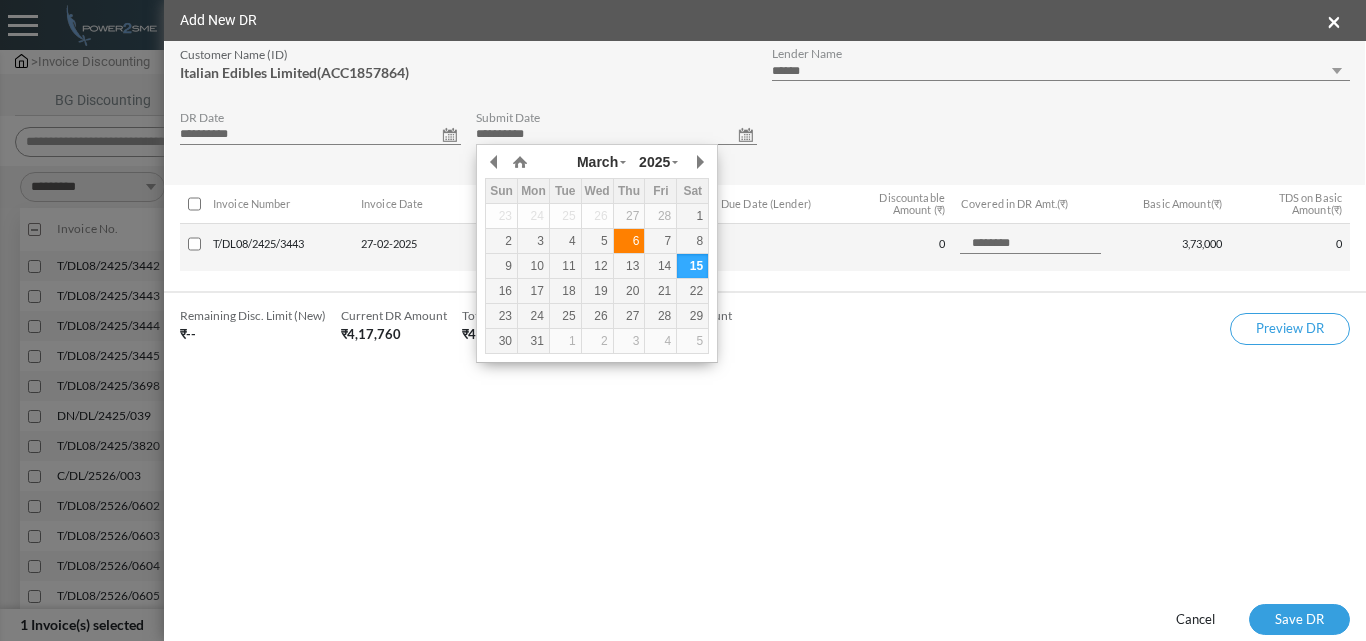 click on "6" at bounding box center [629, 241] 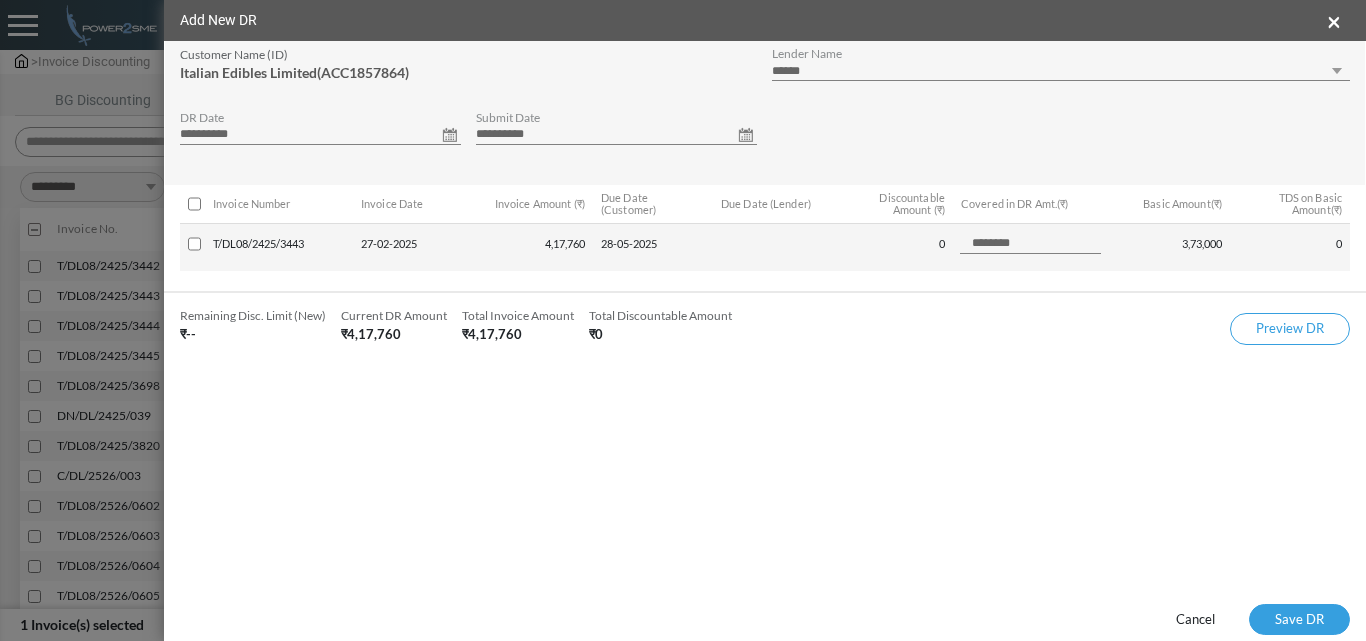click on "**********" at bounding box center (1061, 71) 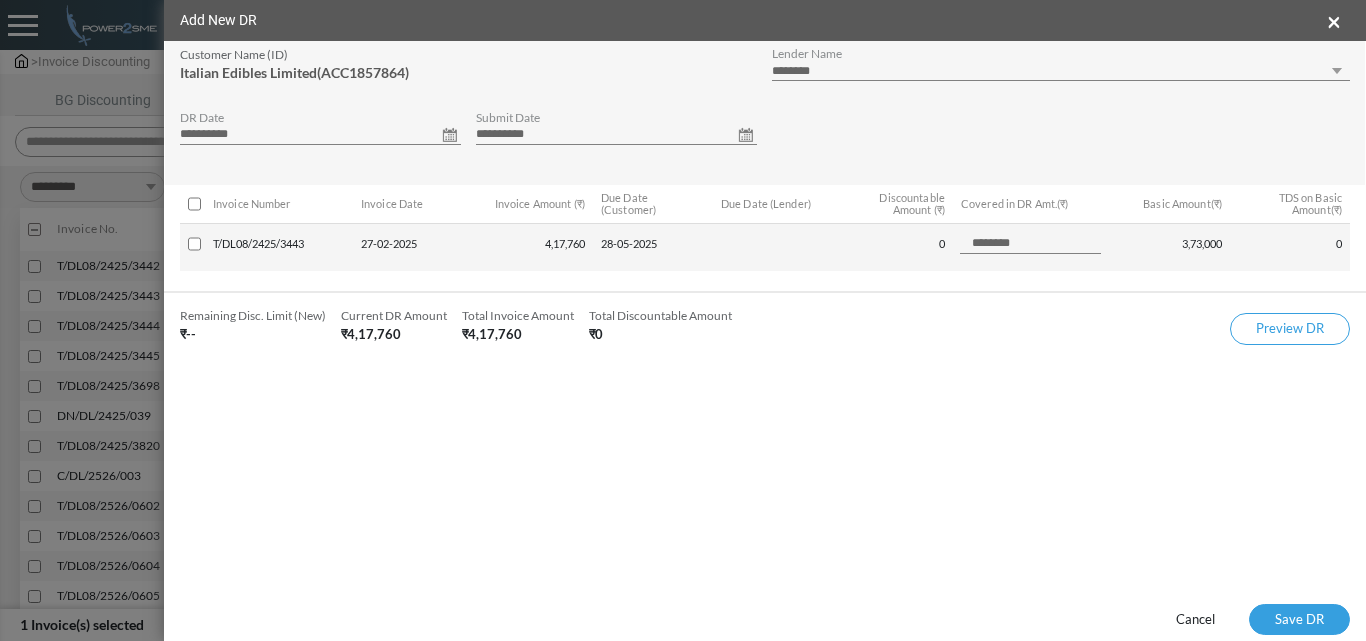 click on "**********" at bounding box center (1061, 71) 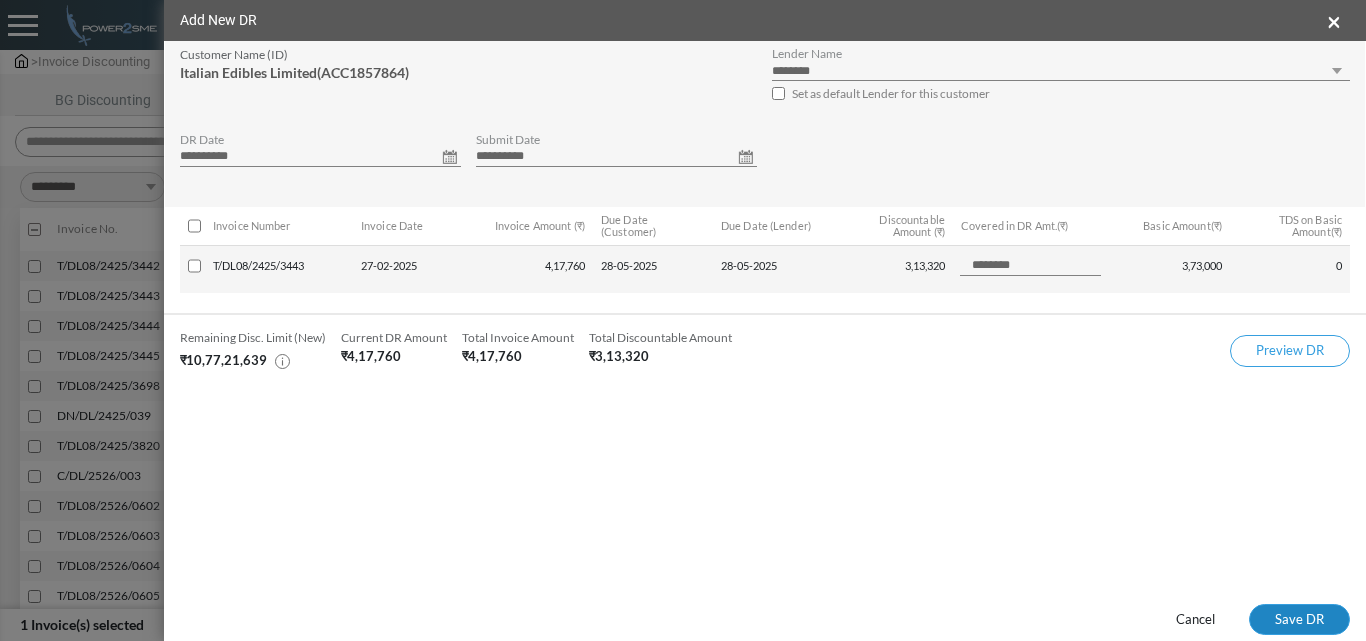 click on "Save DR" at bounding box center [1299, 620] 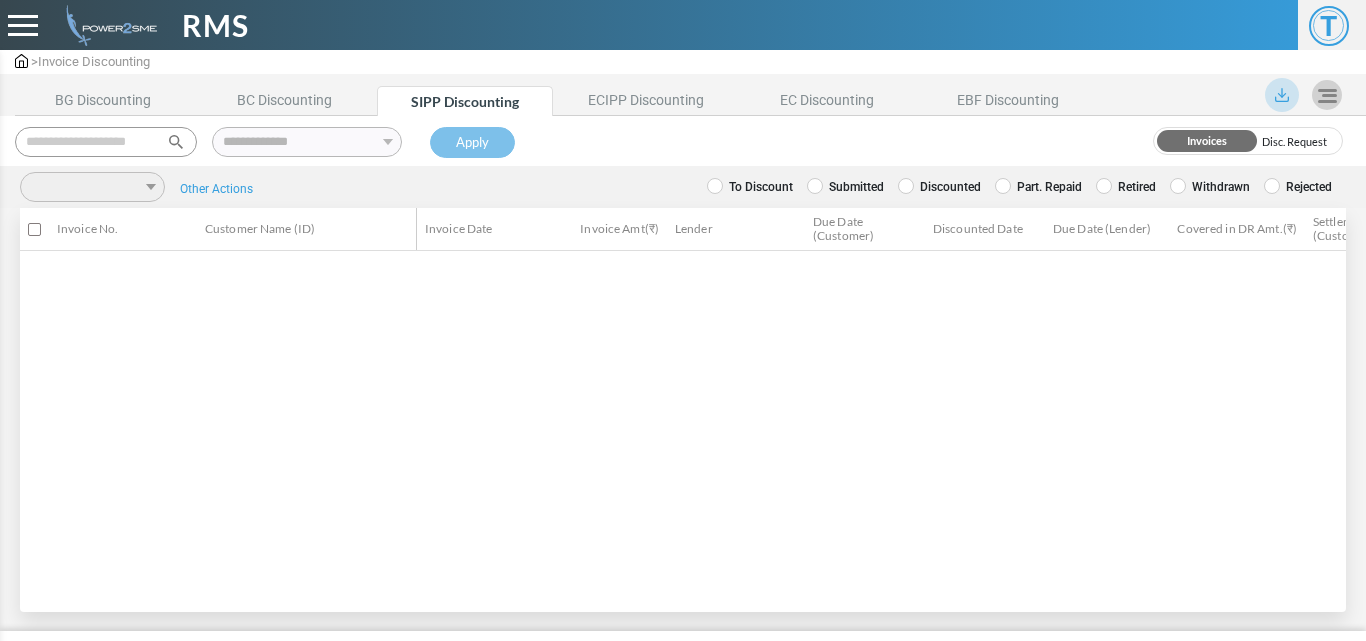 scroll, scrollTop: 0, scrollLeft: 0, axis: both 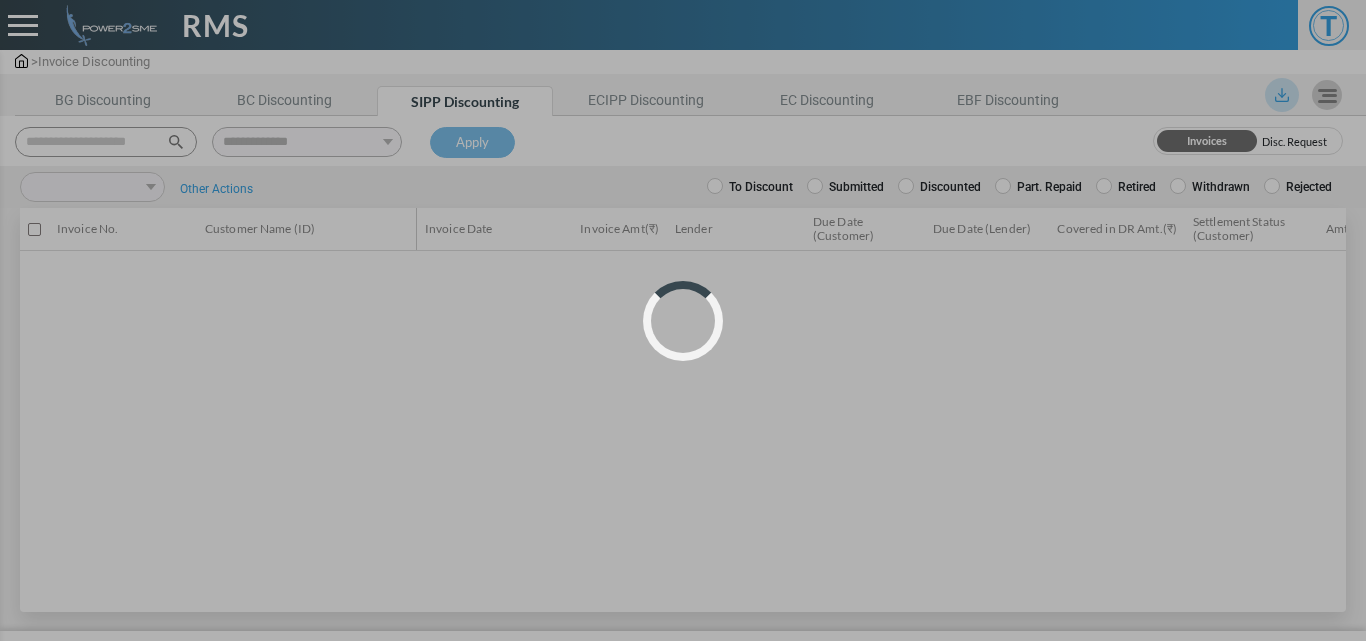 select 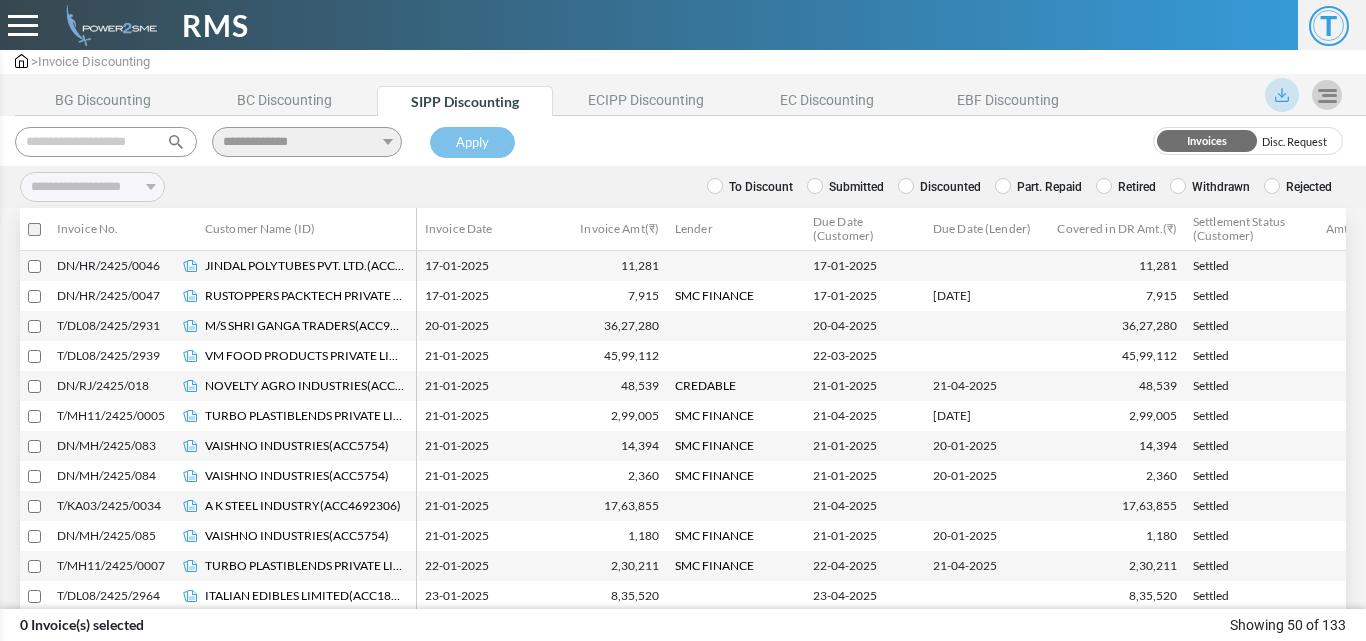 click at bounding box center (106, 142) 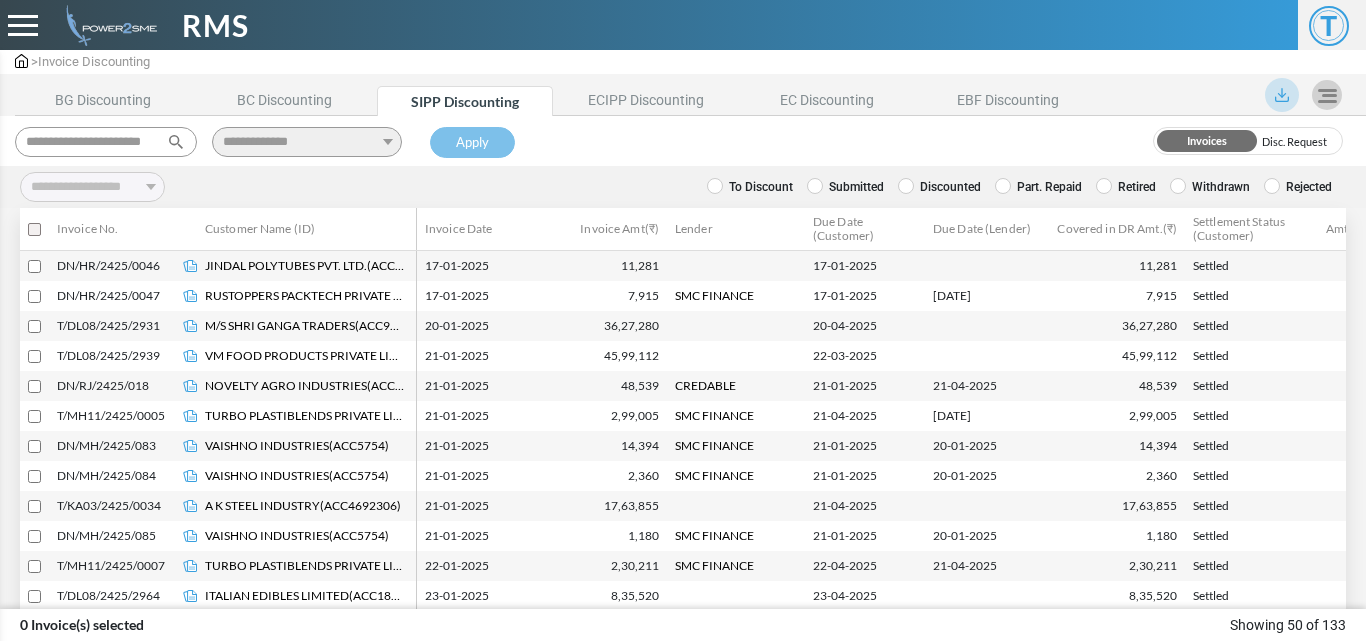 scroll, scrollTop: 0, scrollLeft: 11, axis: horizontal 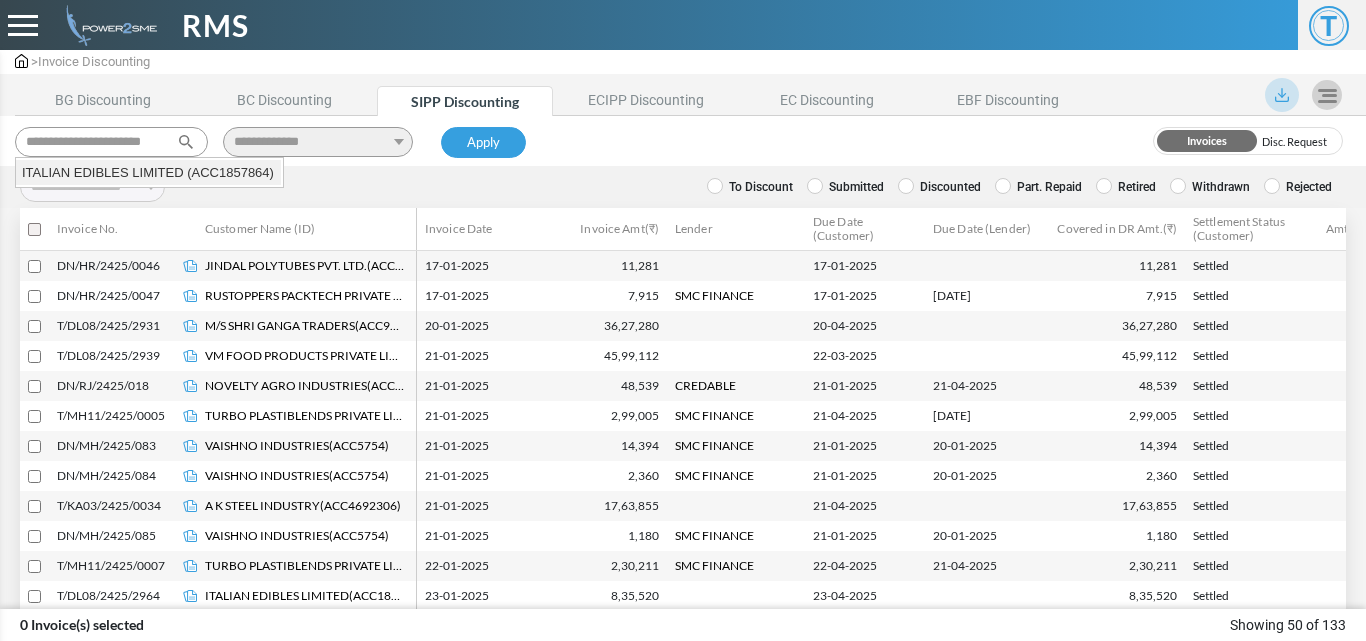 click on "ITALIAN EDIBLES LIMITED (ACC1857864)" at bounding box center (148, 173) 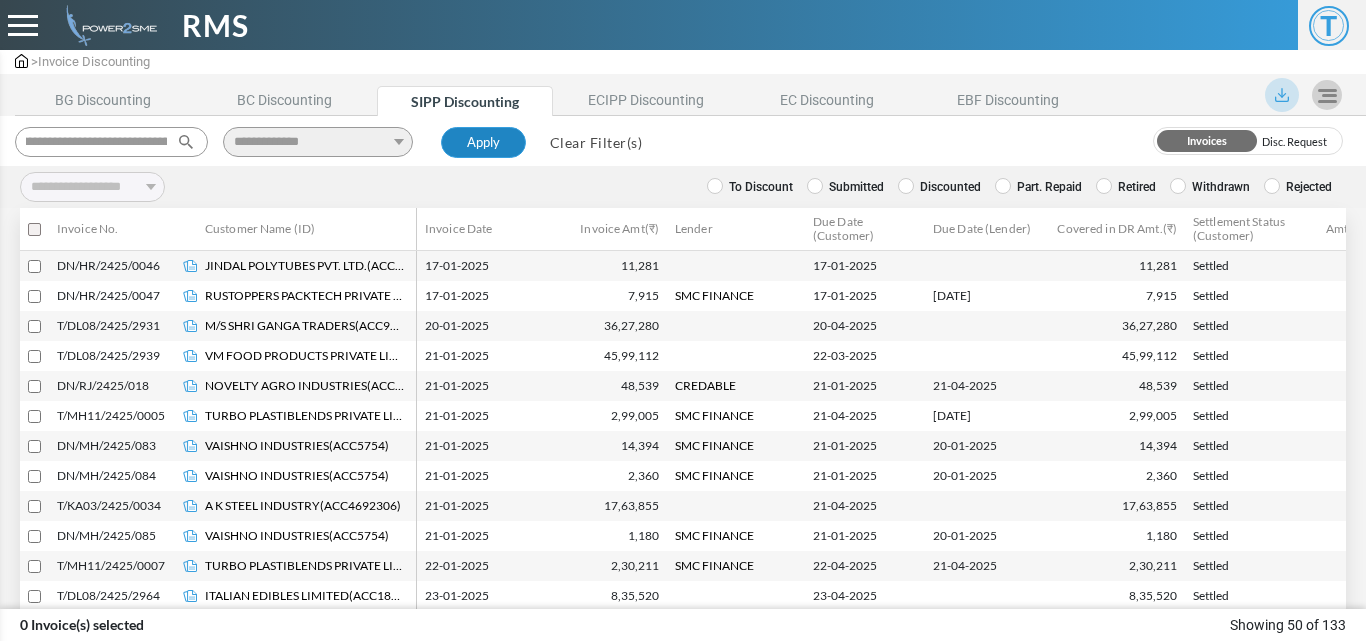 type on "**********" 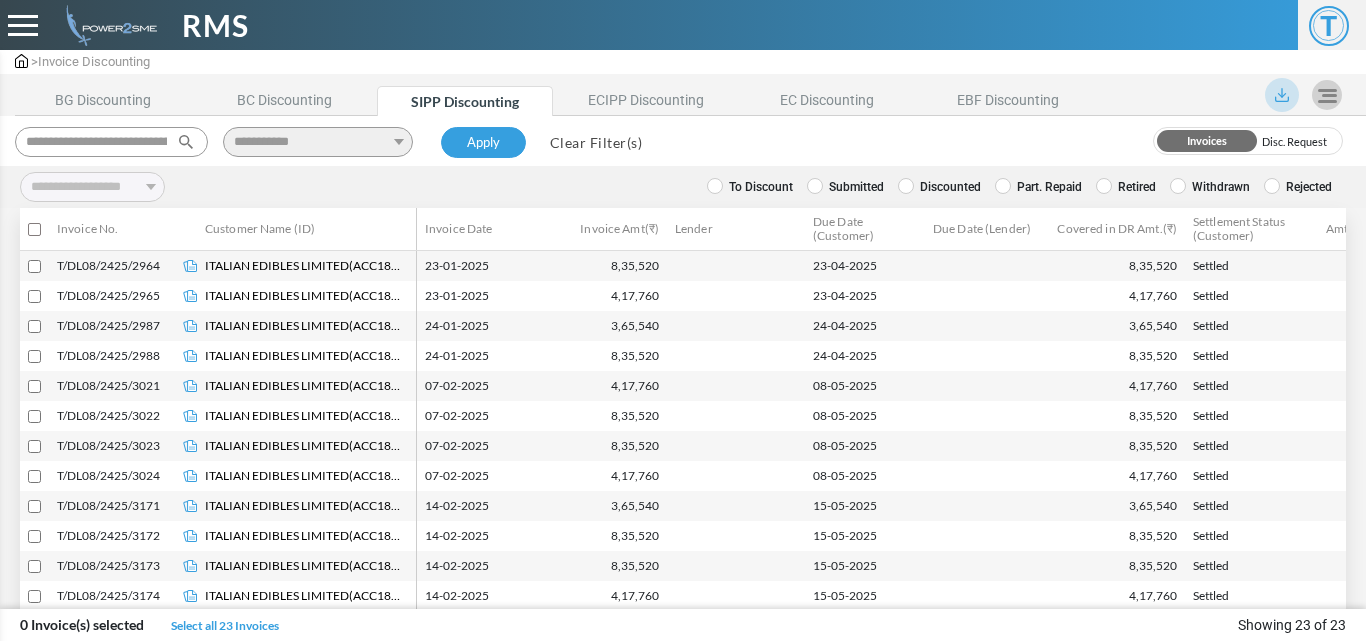 click on "Retired" at bounding box center (1126, 187) 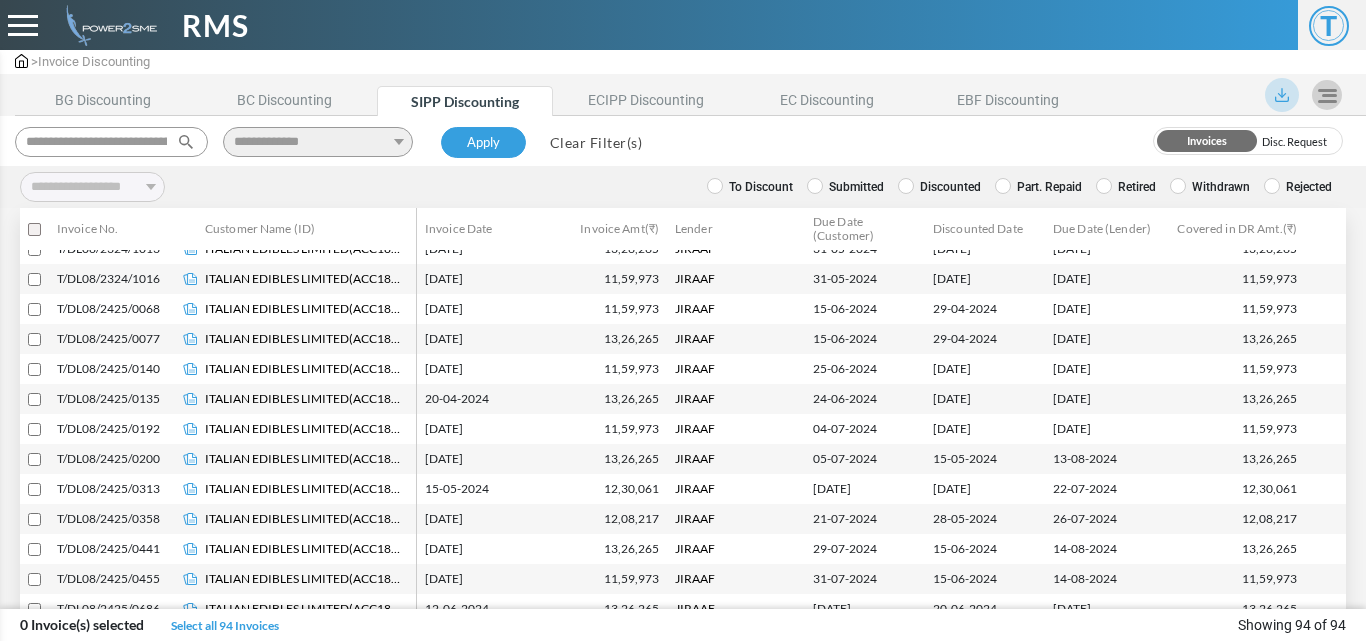 scroll, scrollTop: 0, scrollLeft: 0, axis: both 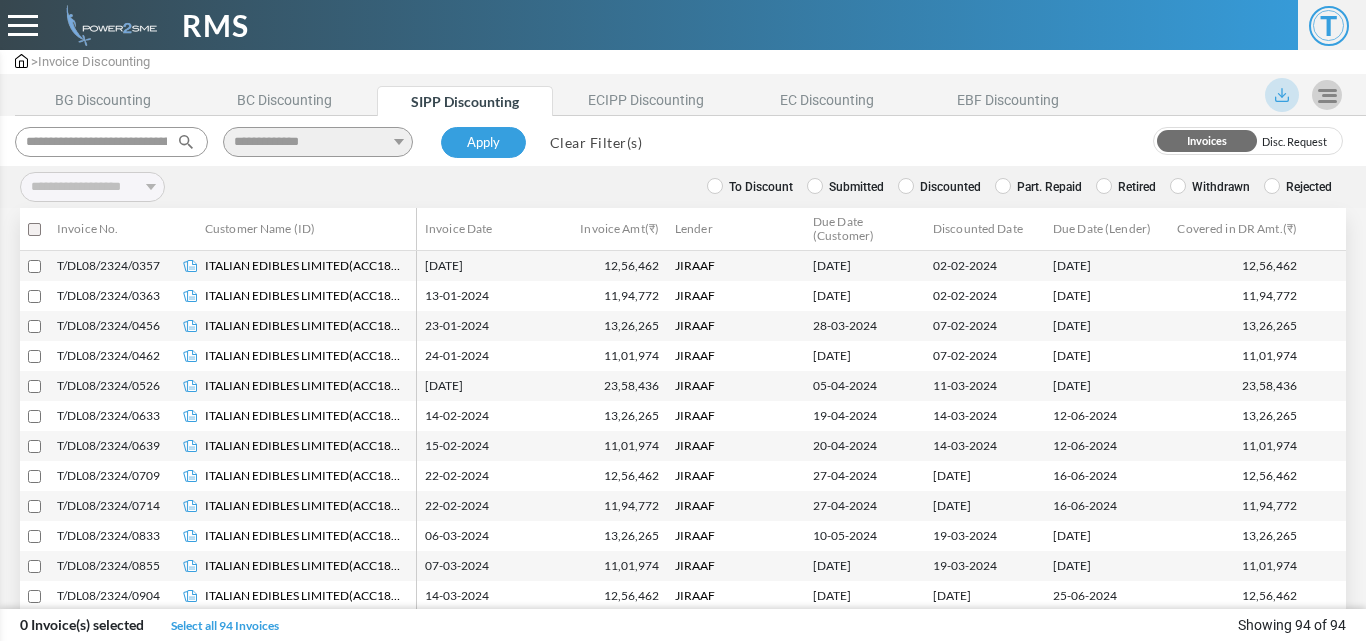 click on "Discounted" at bounding box center [939, 187] 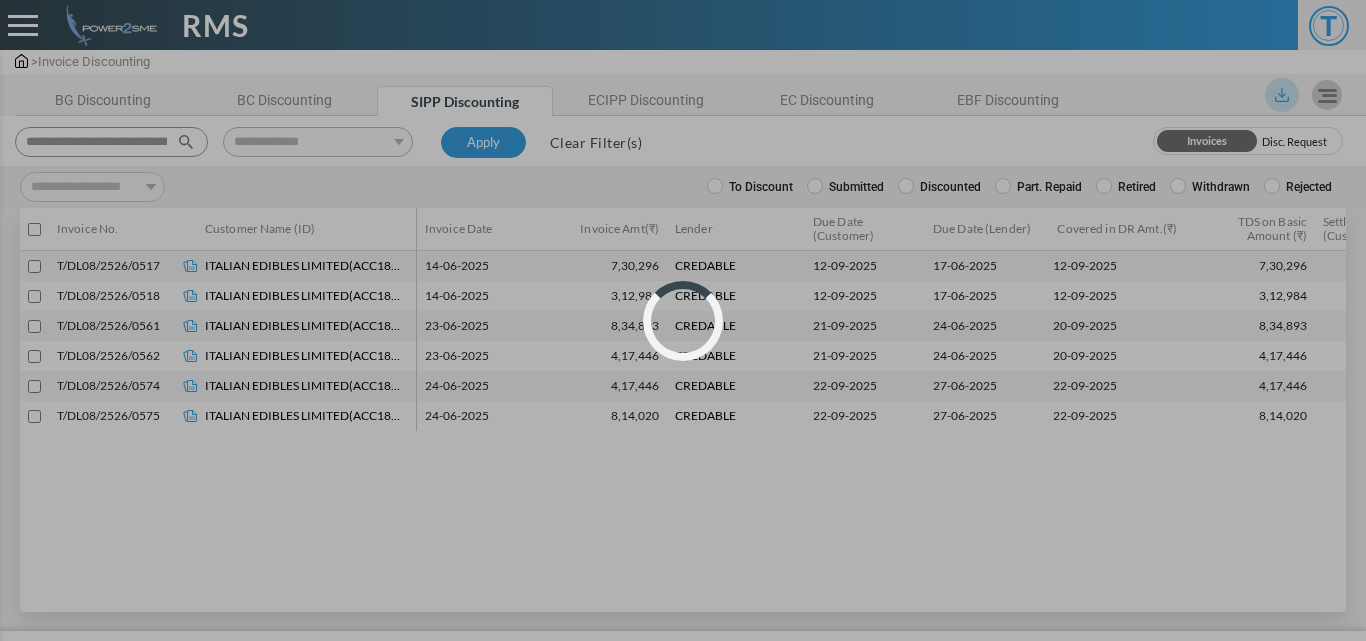 select 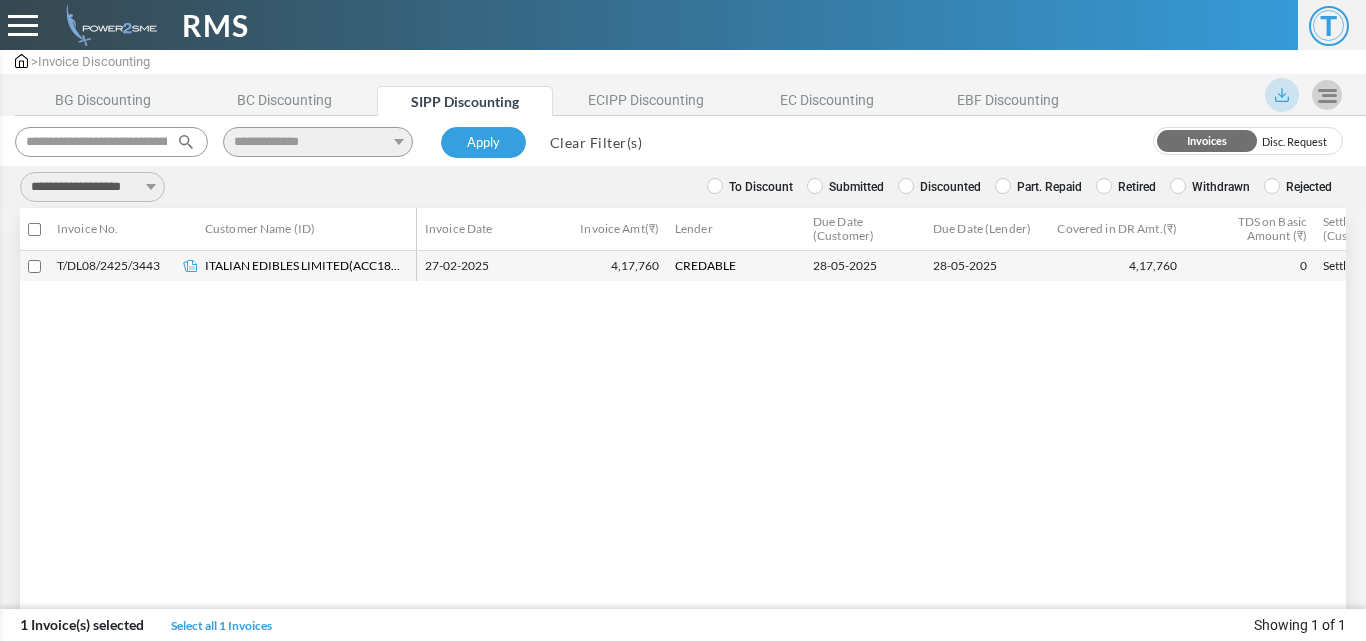 click on "**********" at bounding box center [92, 187] 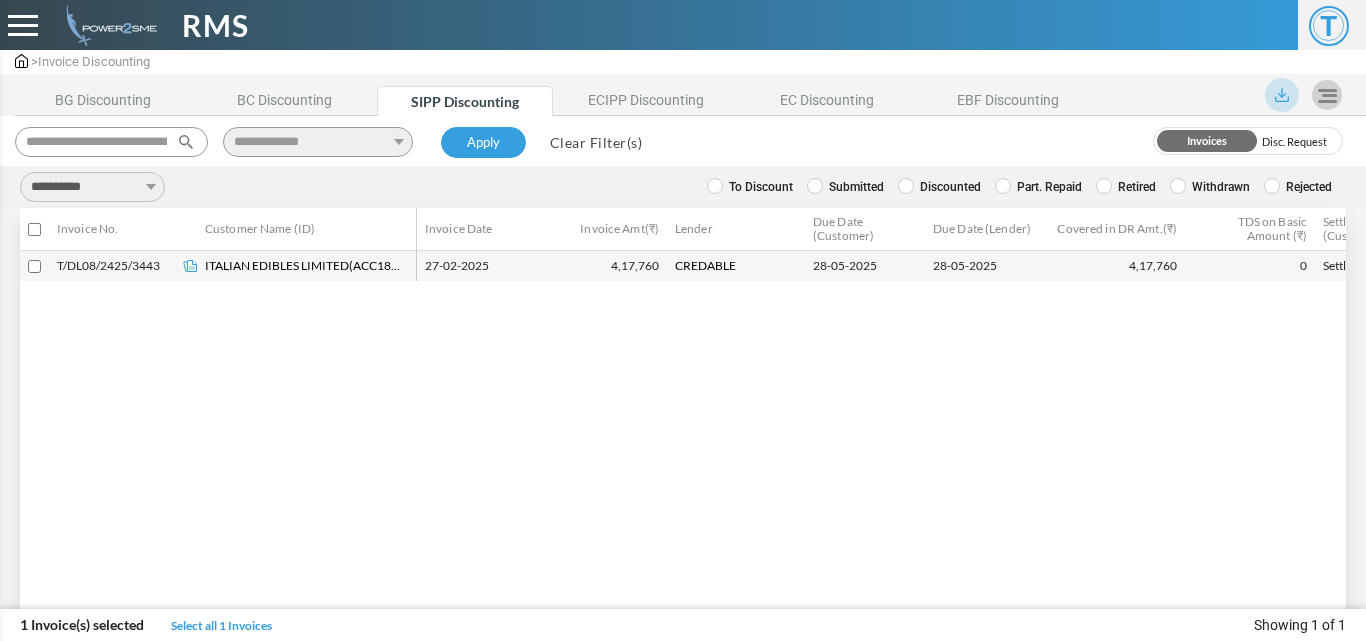 click on "**********" at bounding box center (92, 187) 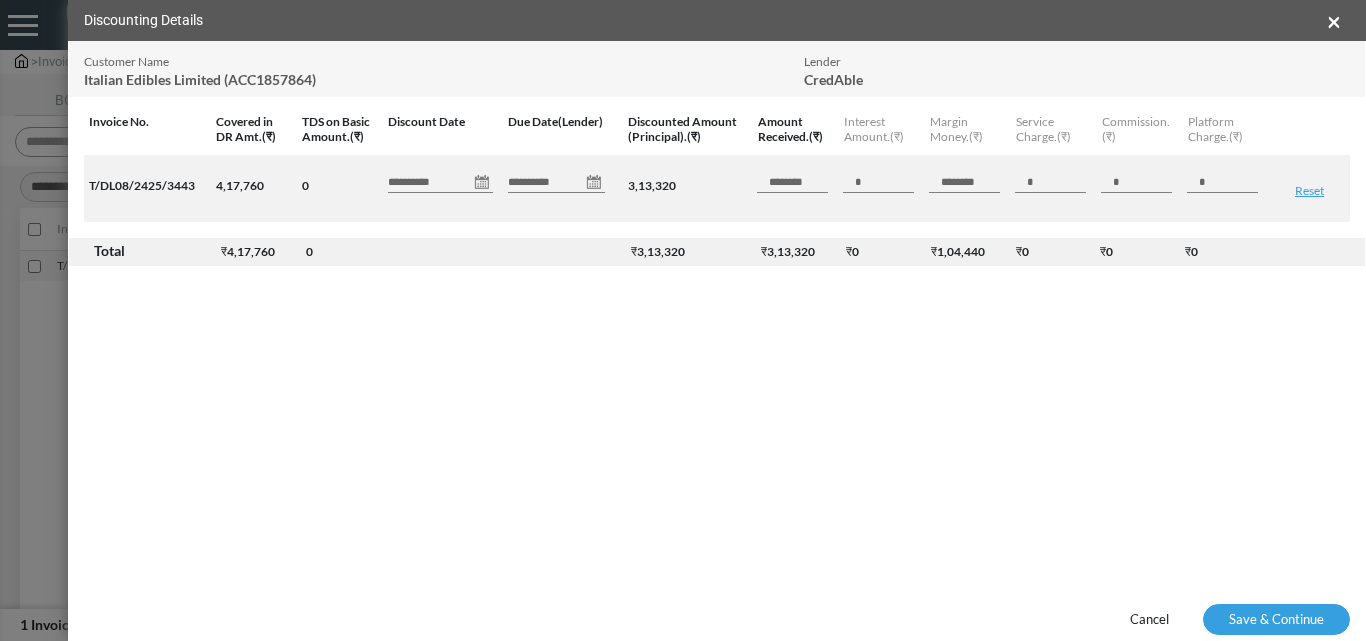 click on "**********" at bounding box center [440, 183] 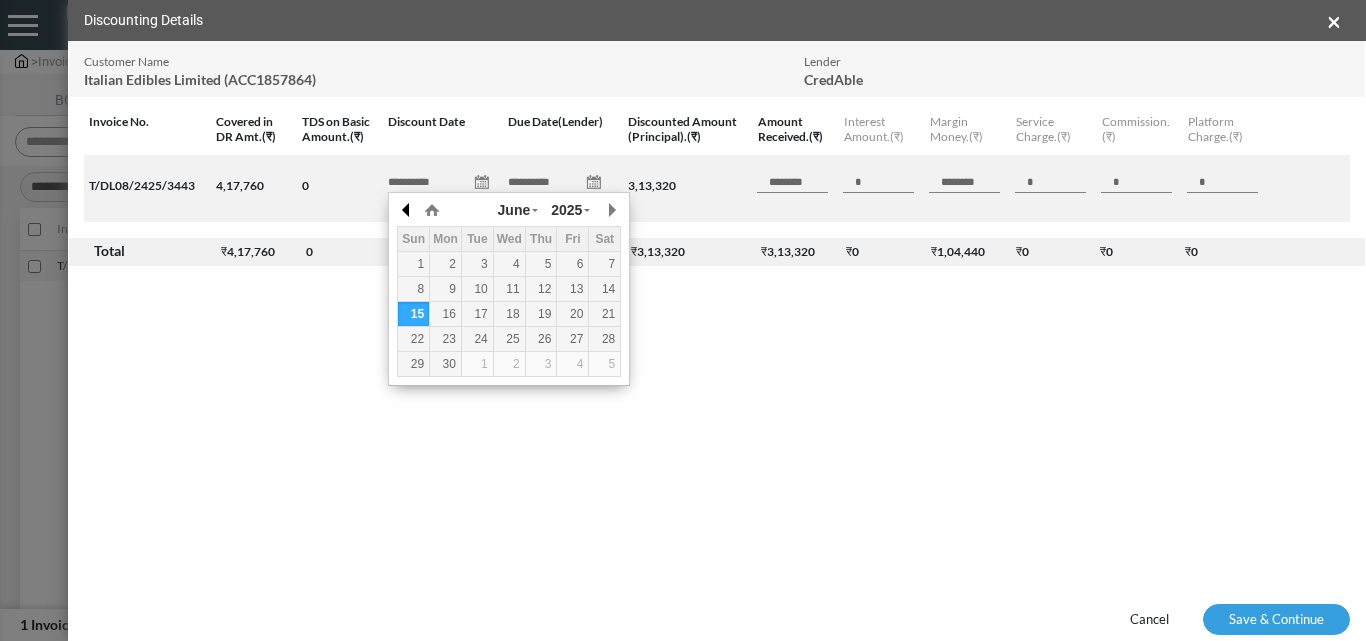 click at bounding box center [407, 210] 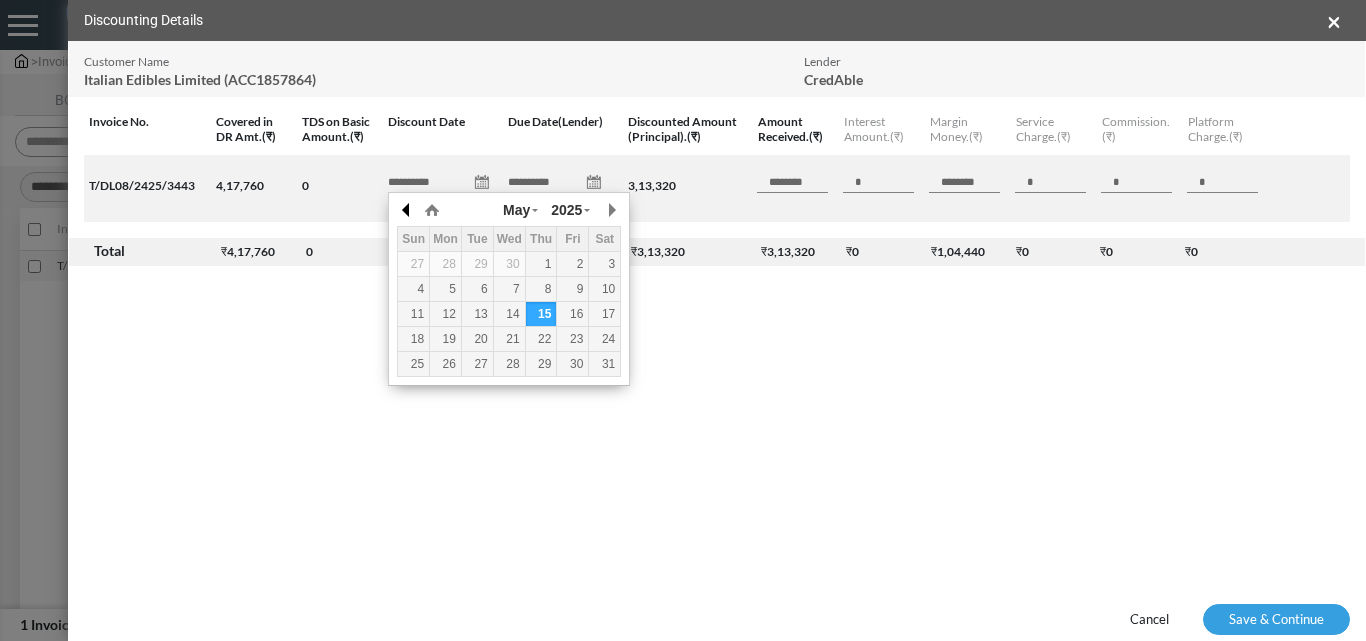click at bounding box center (407, 210) 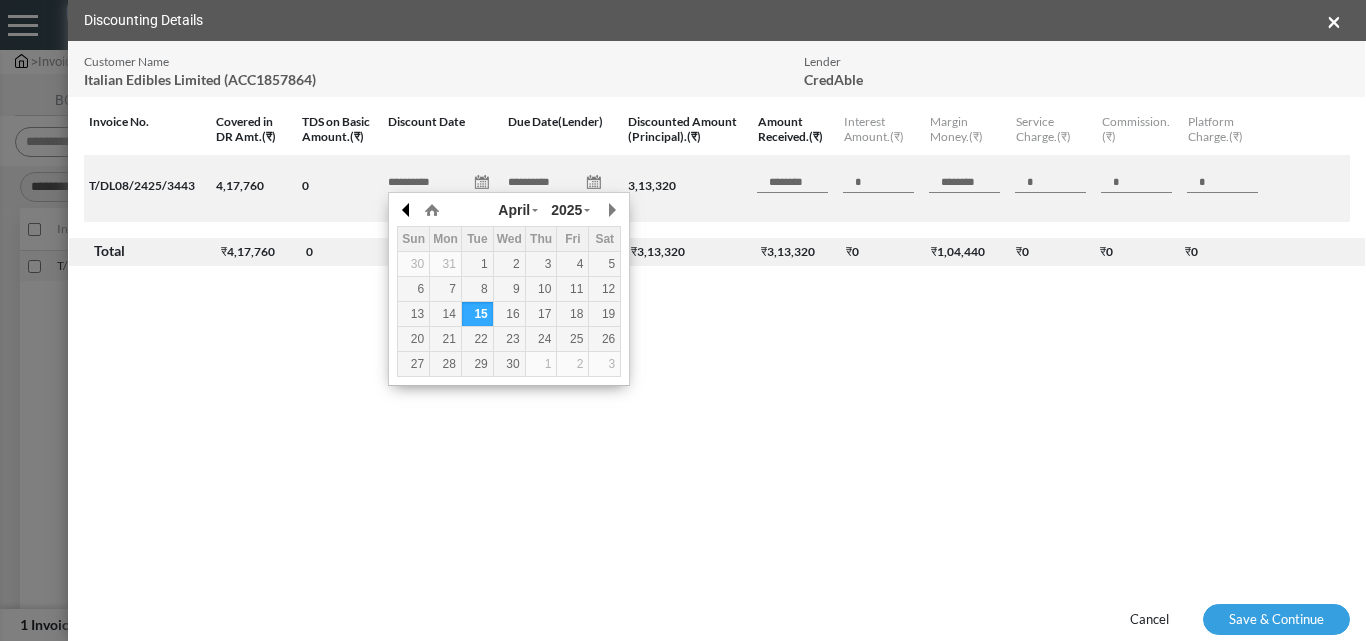 click at bounding box center [407, 210] 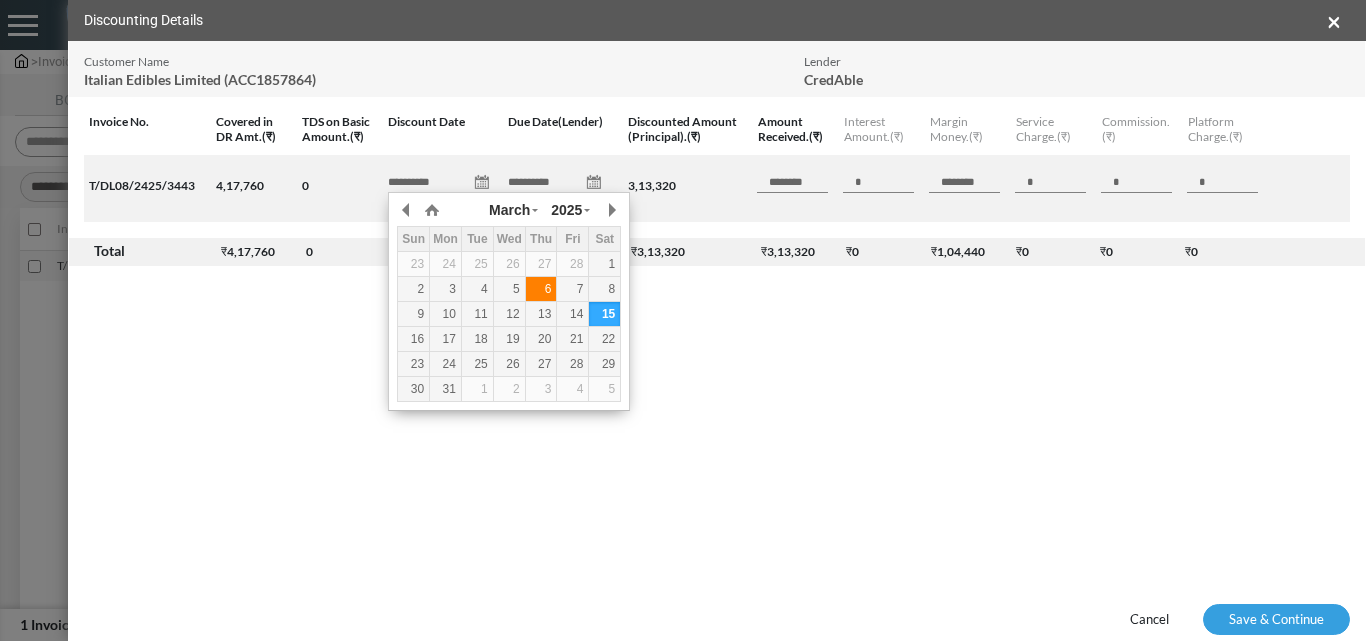 click on "6" at bounding box center [541, 289] 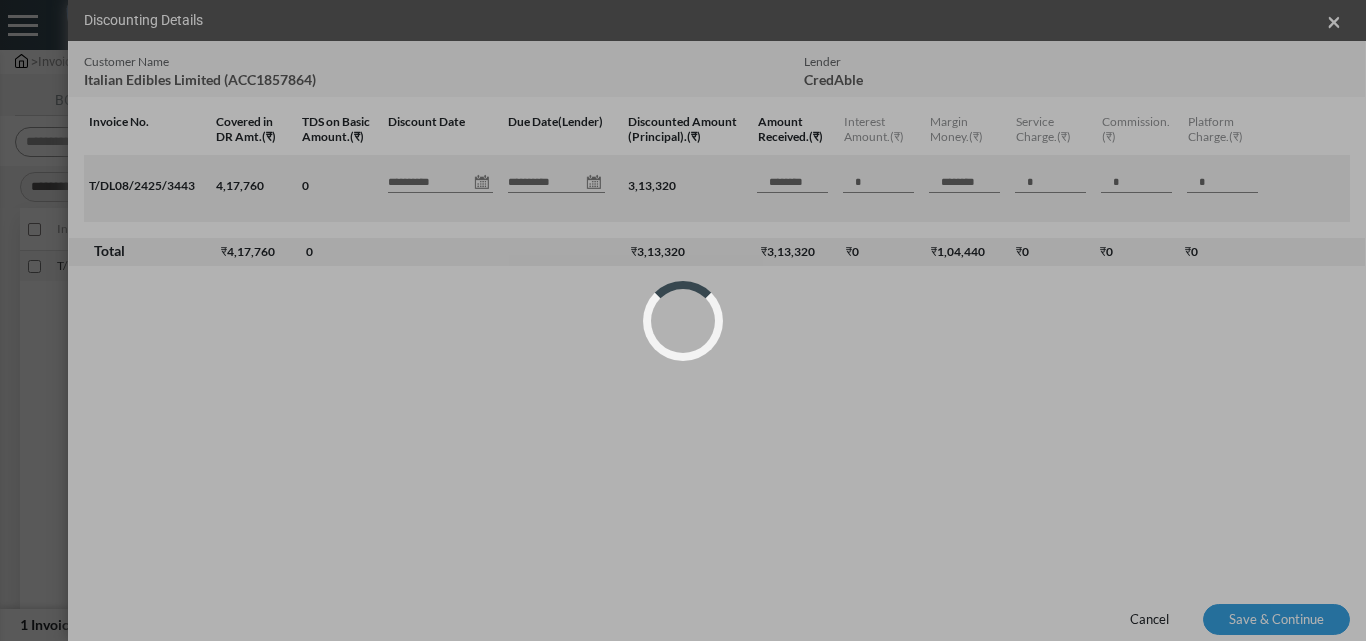 click on "DR No.
DR Amount
₹
DR Date
Submit Date
Customer Name
Update 230 CredAble  Invoice No. 0" at bounding box center (717, 319) 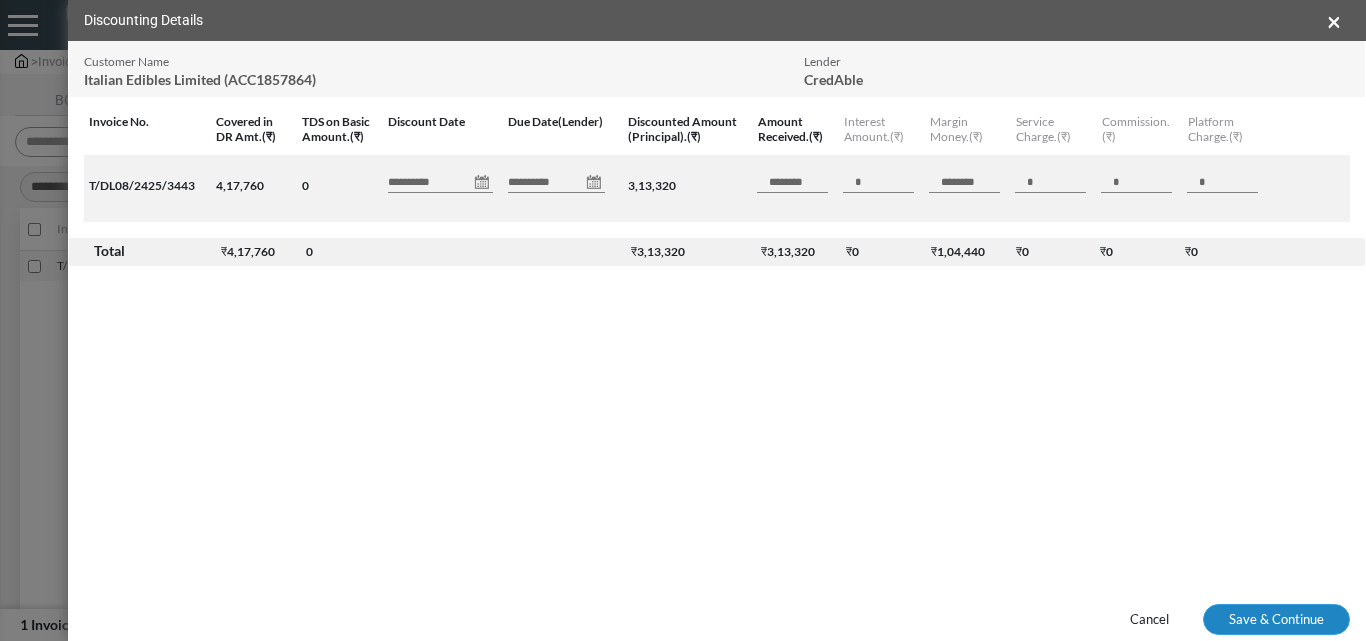 click on "Save & Continue" at bounding box center [1276, 620] 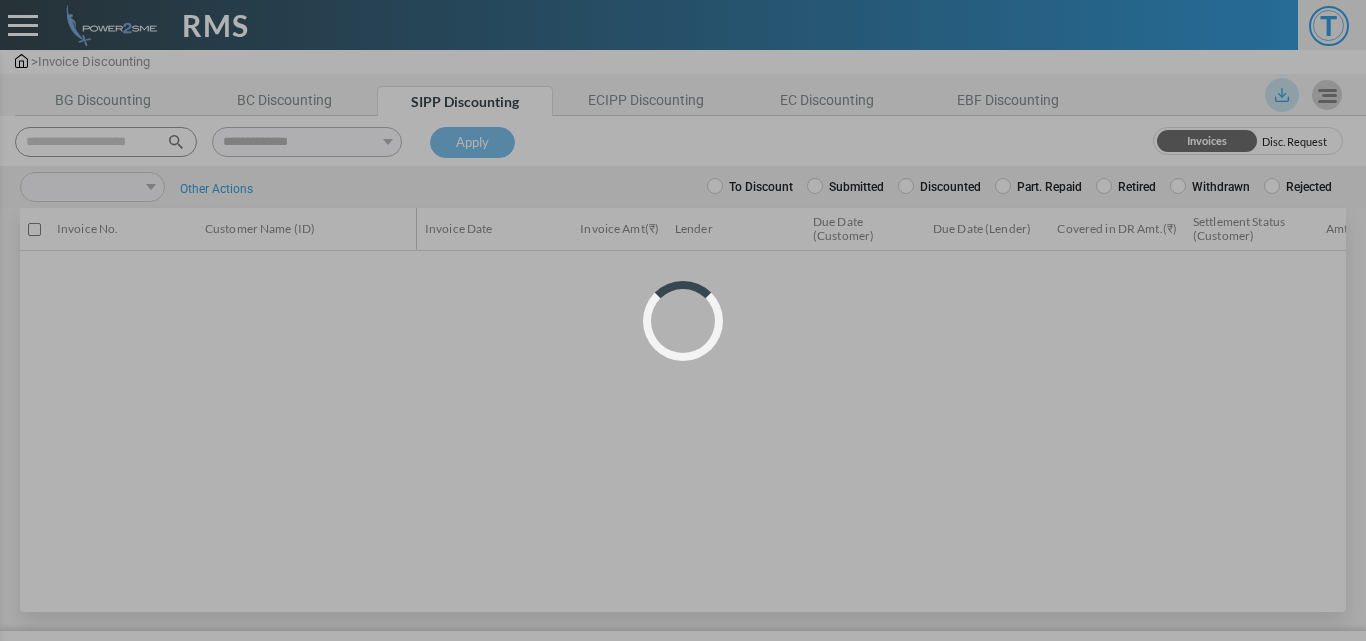 scroll, scrollTop: 0, scrollLeft: 0, axis: both 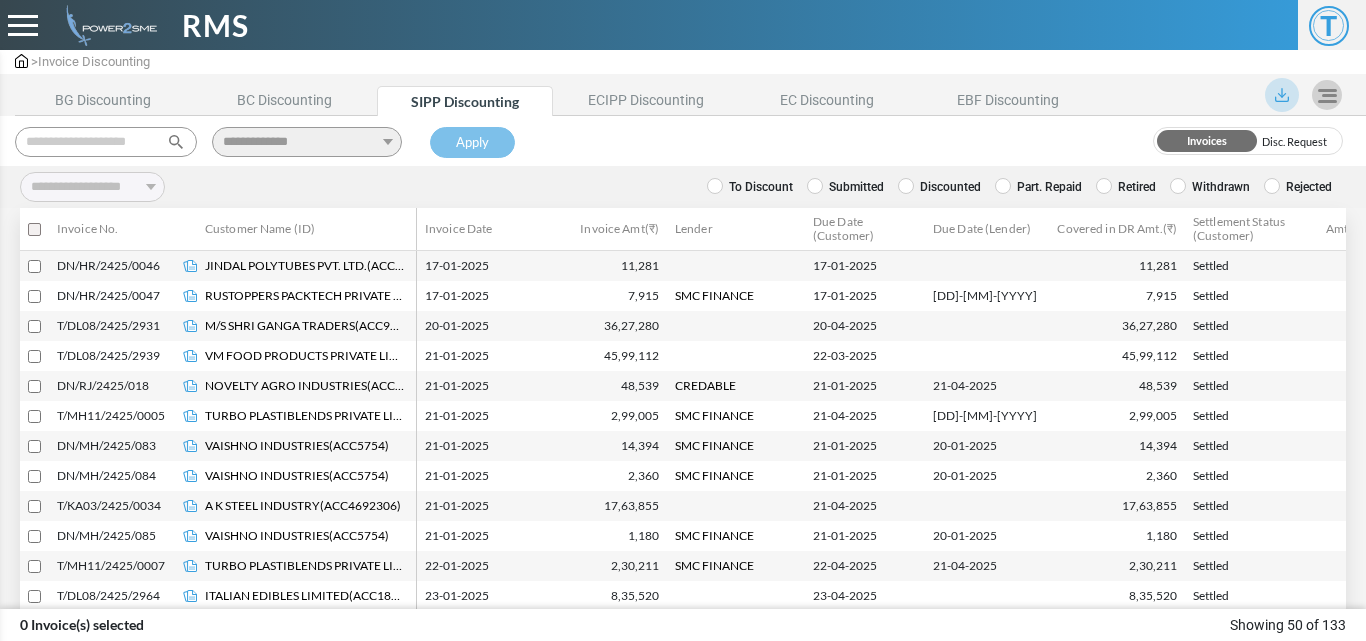 click on "Discounted" at bounding box center (939, 187) 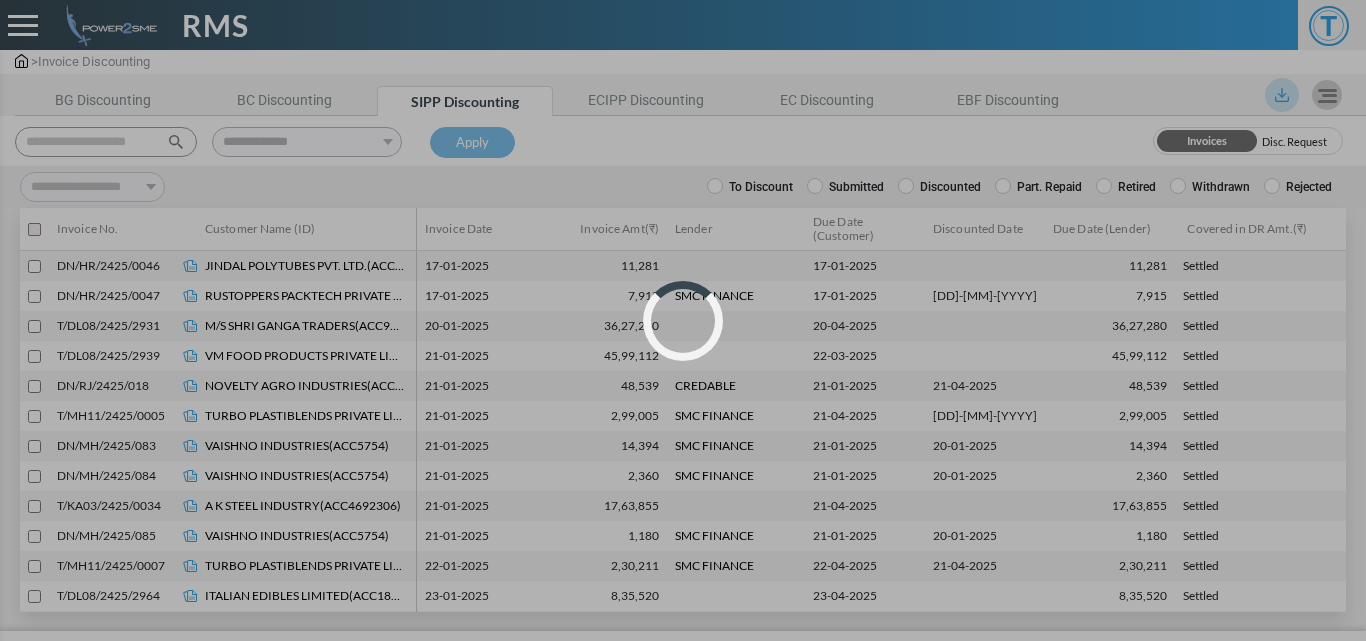 select 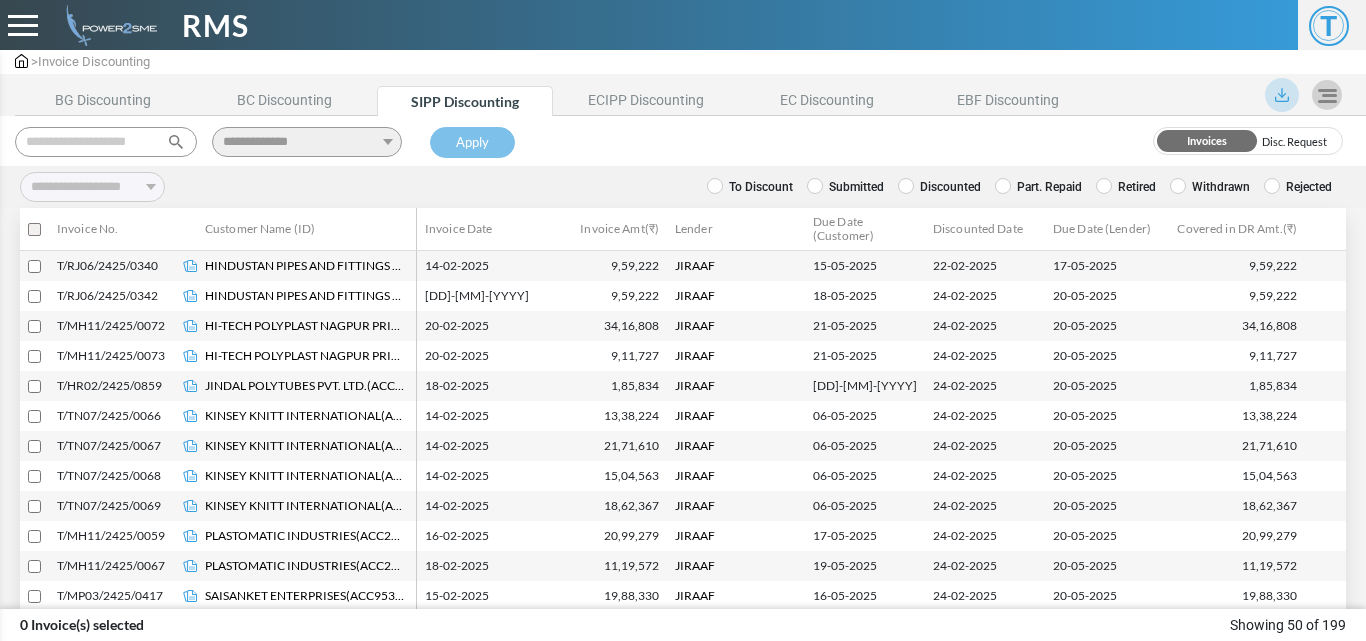 click at bounding box center (106, 142) 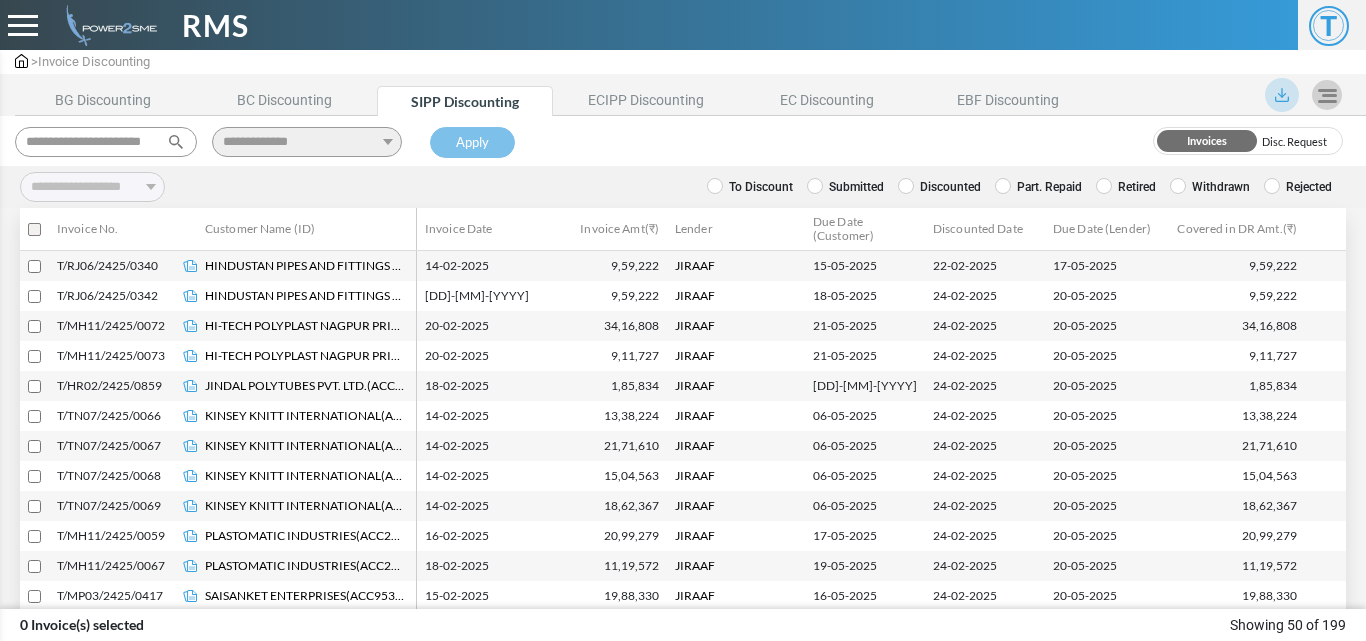 scroll, scrollTop: 0, scrollLeft: 11, axis: horizontal 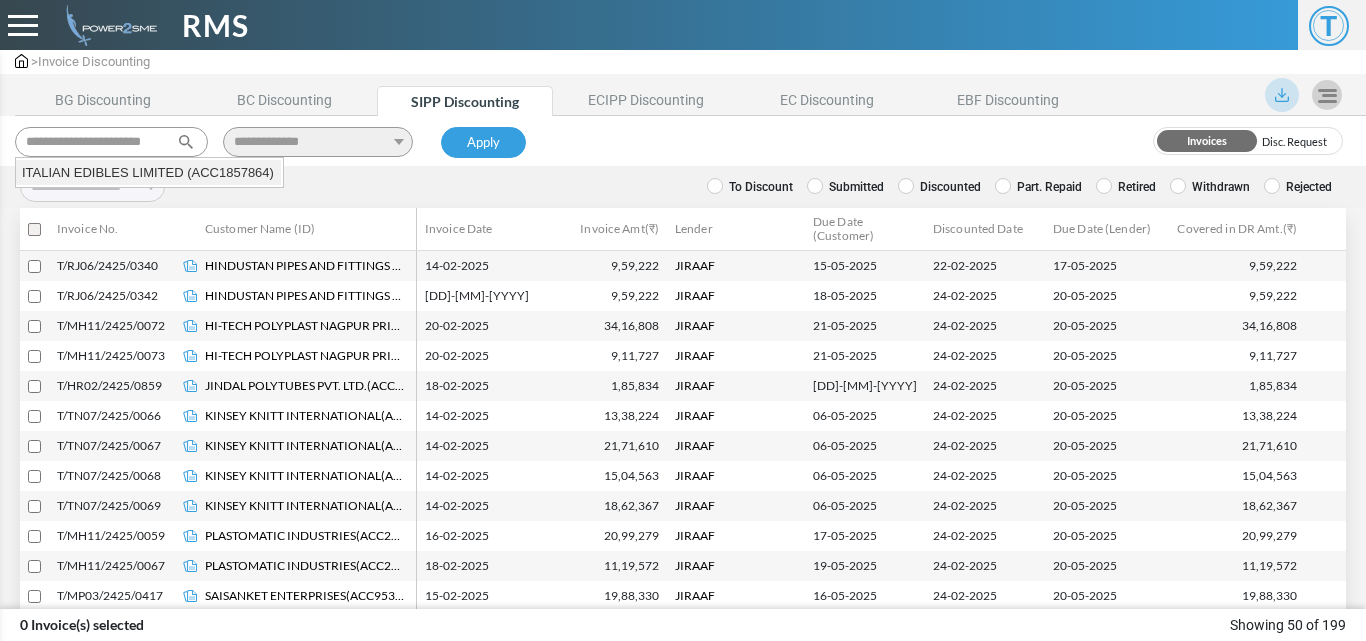 click on "ITALIAN EDIBLES LIMITED (ACC1857864)" at bounding box center (148, 173) 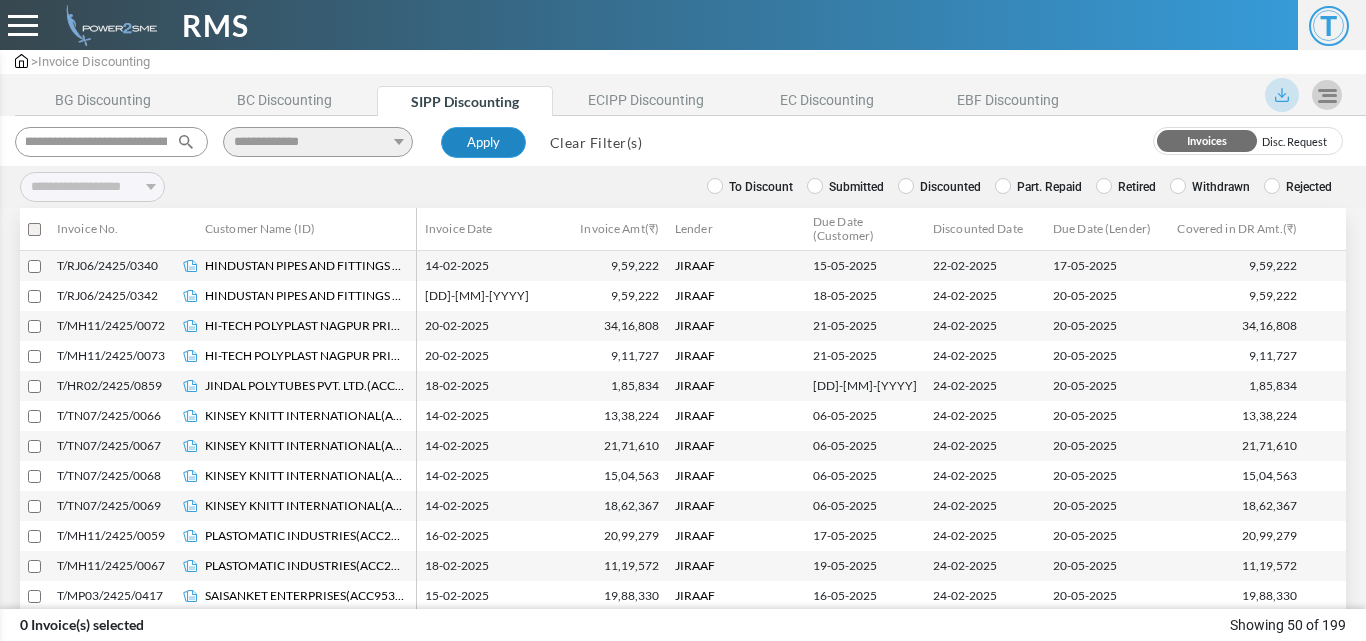 type on "**********" 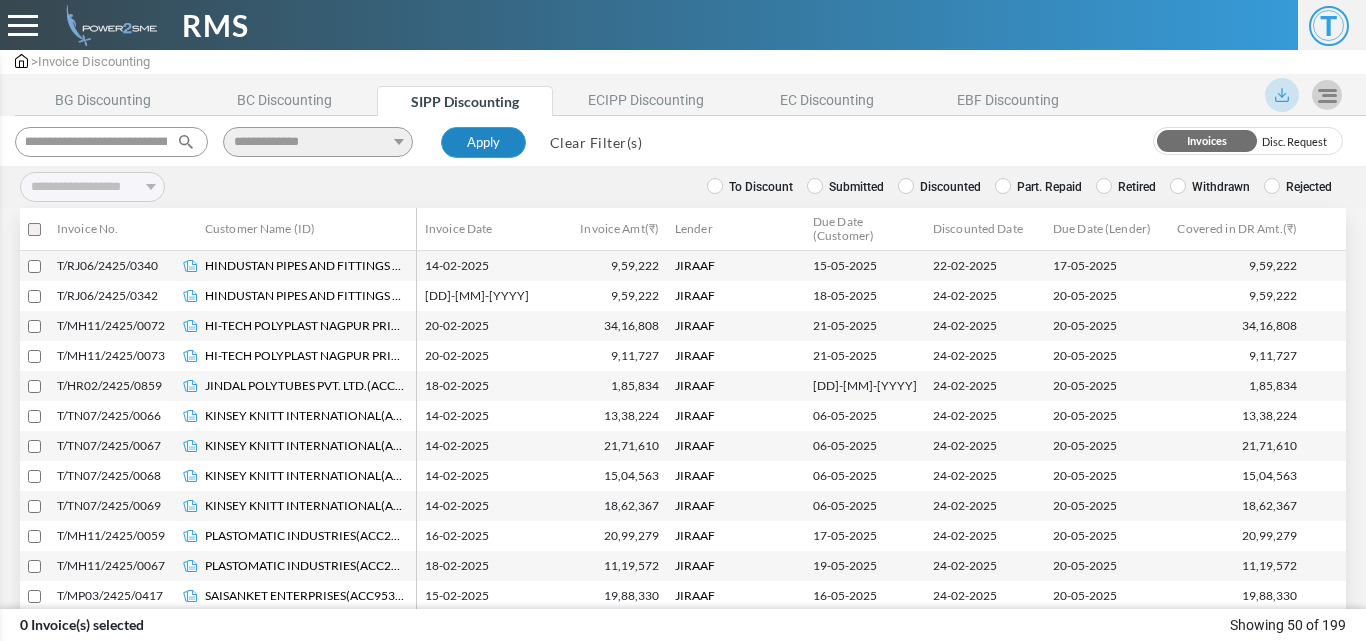 click on "Apply" at bounding box center [483, 143] 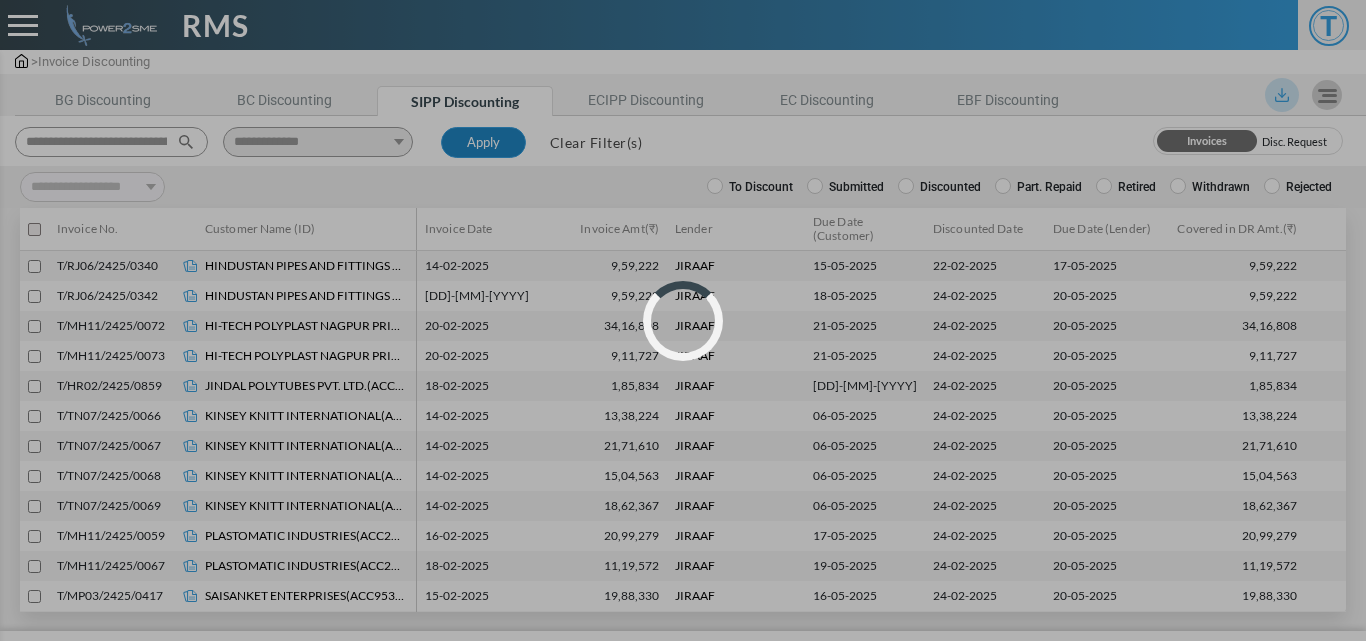 select 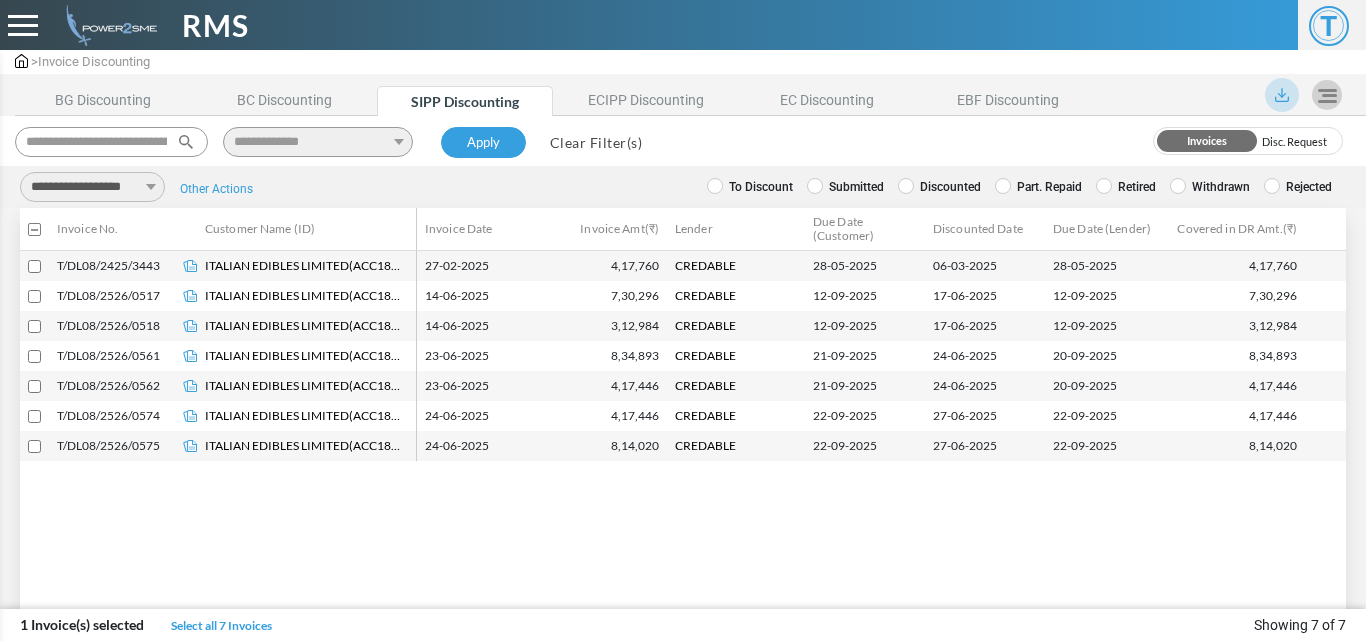 click on "**********" at bounding box center (683, 187) 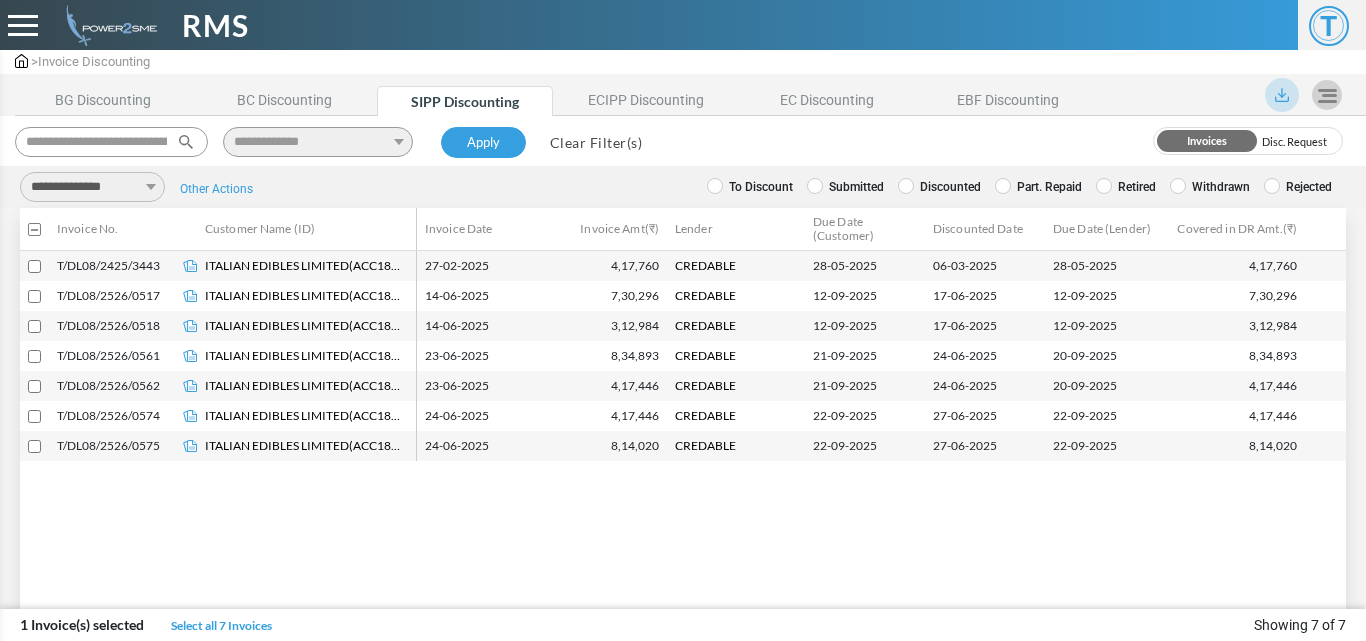 click on "**********" at bounding box center (92, 187) 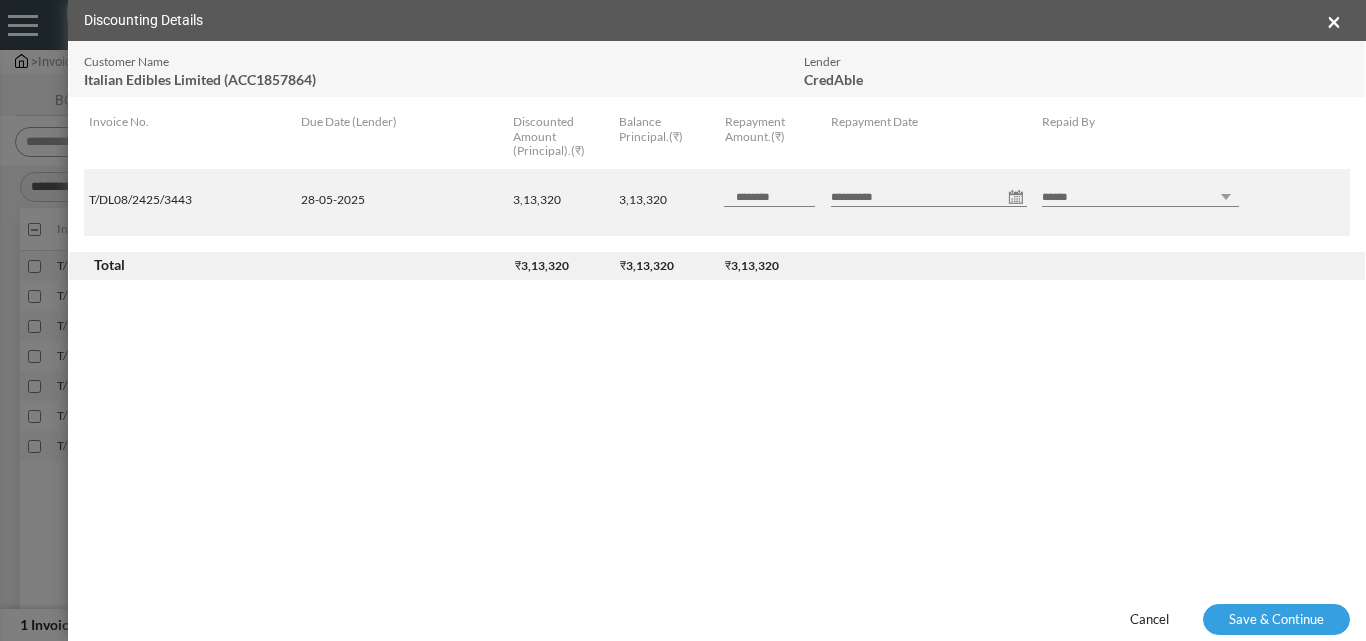 drag, startPoint x: 1024, startPoint y: 199, endPoint x: 988, endPoint y: 219, distance: 41.18252 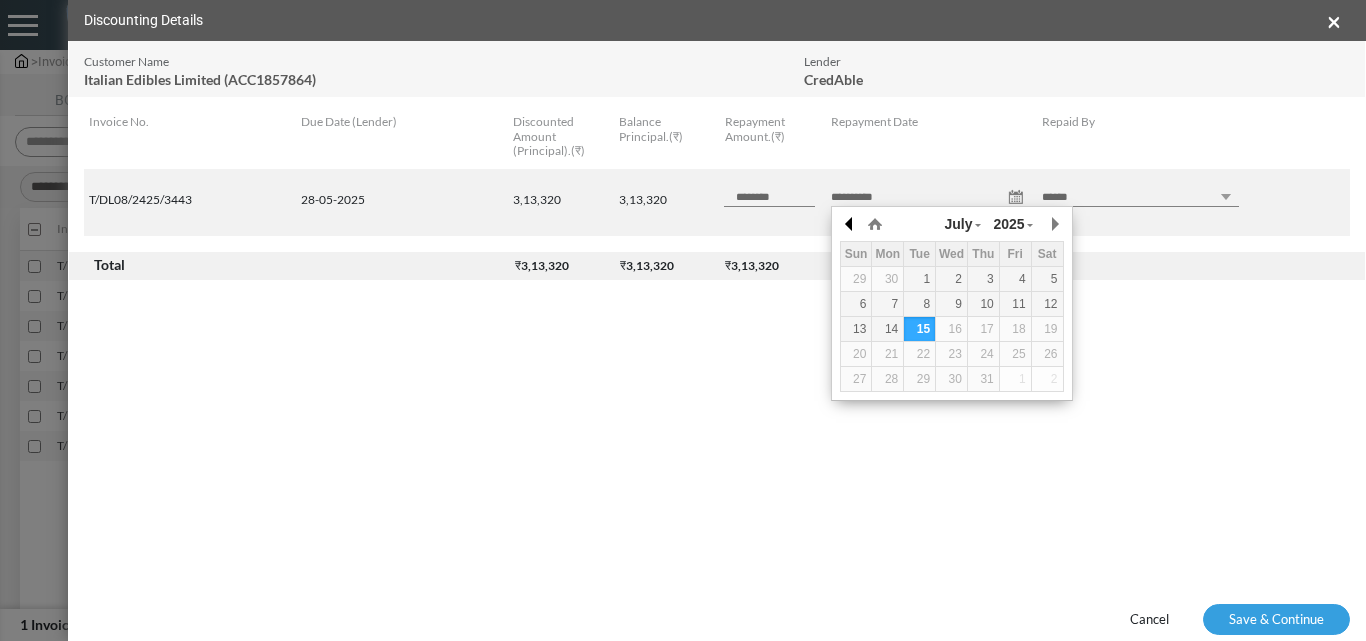 click at bounding box center [850, 224] 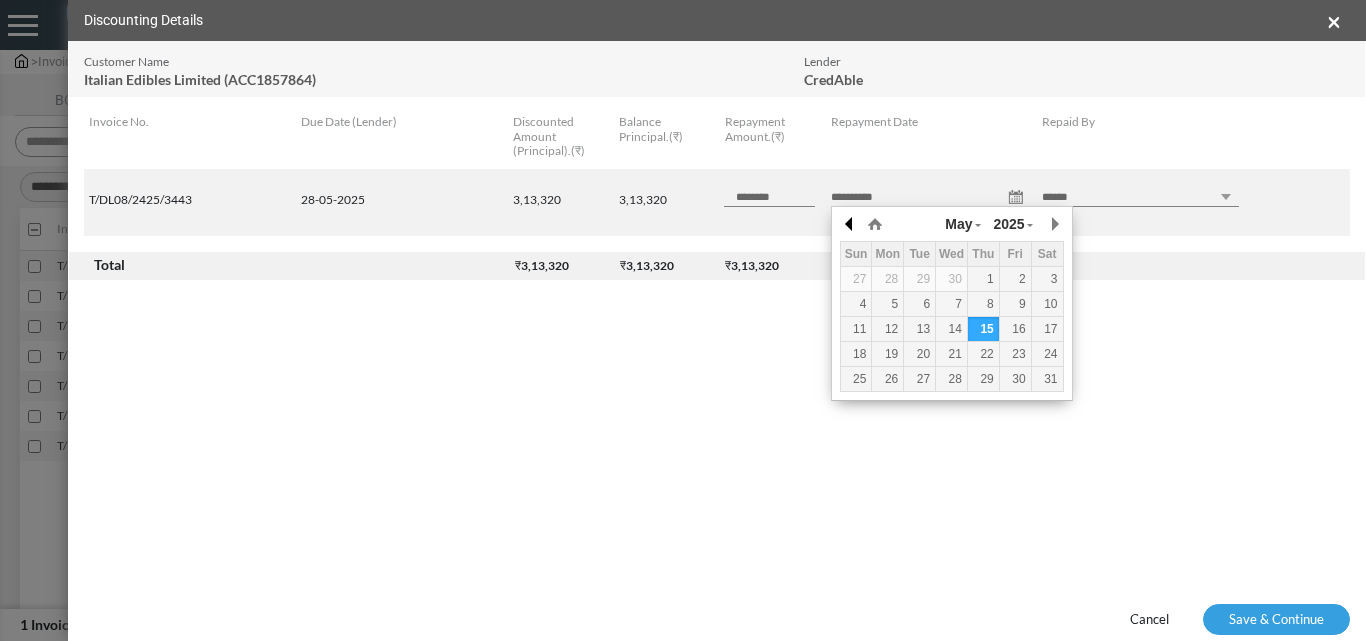click at bounding box center [850, 224] 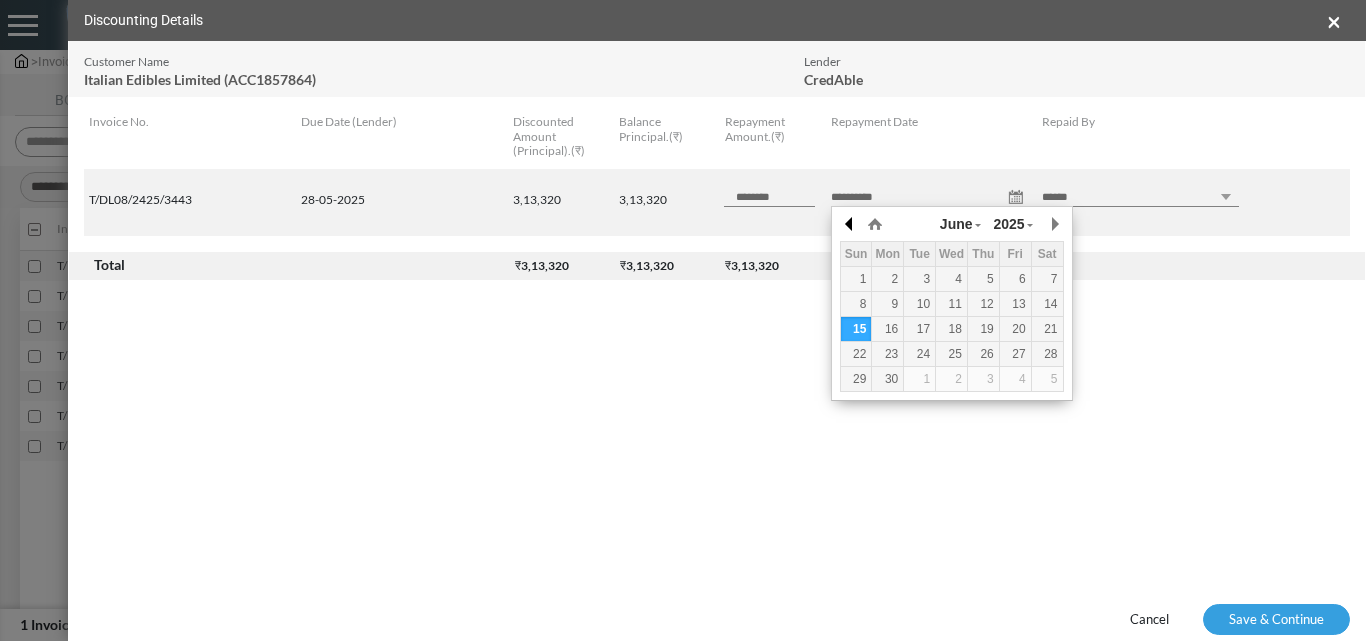 click at bounding box center [850, 224] 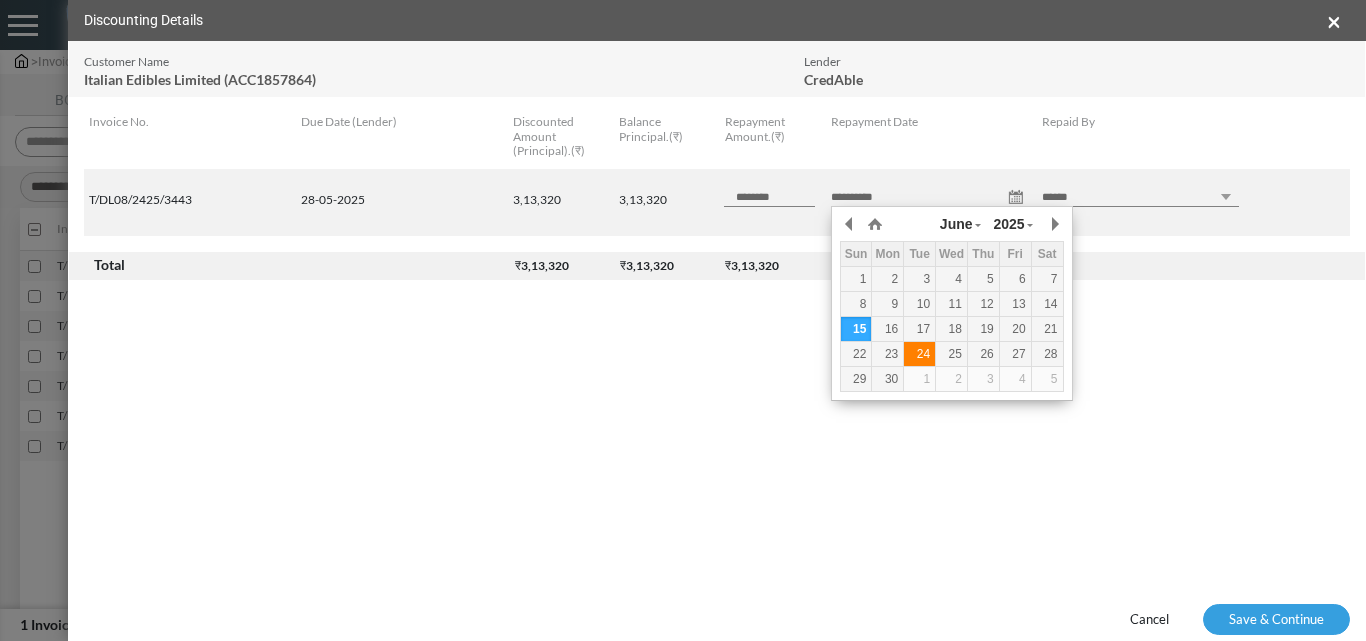 click on "24" at bounding box center [919, 354] 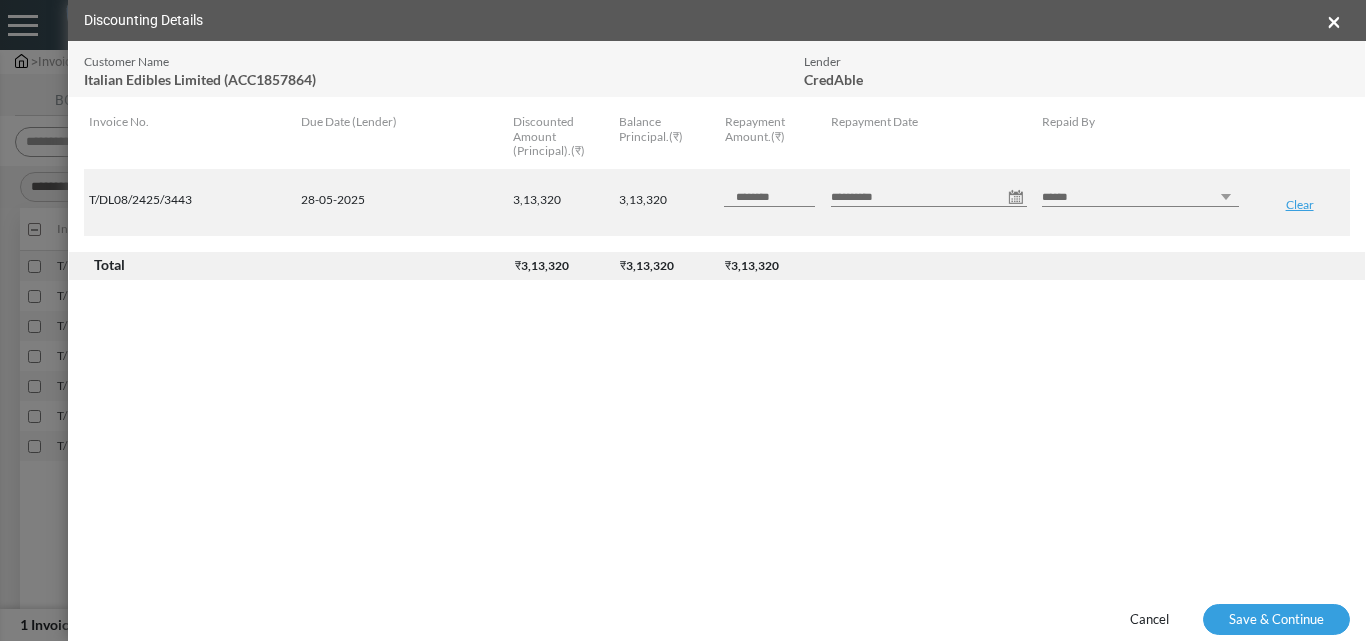 click on "**********" at bounding box center [929, 197] 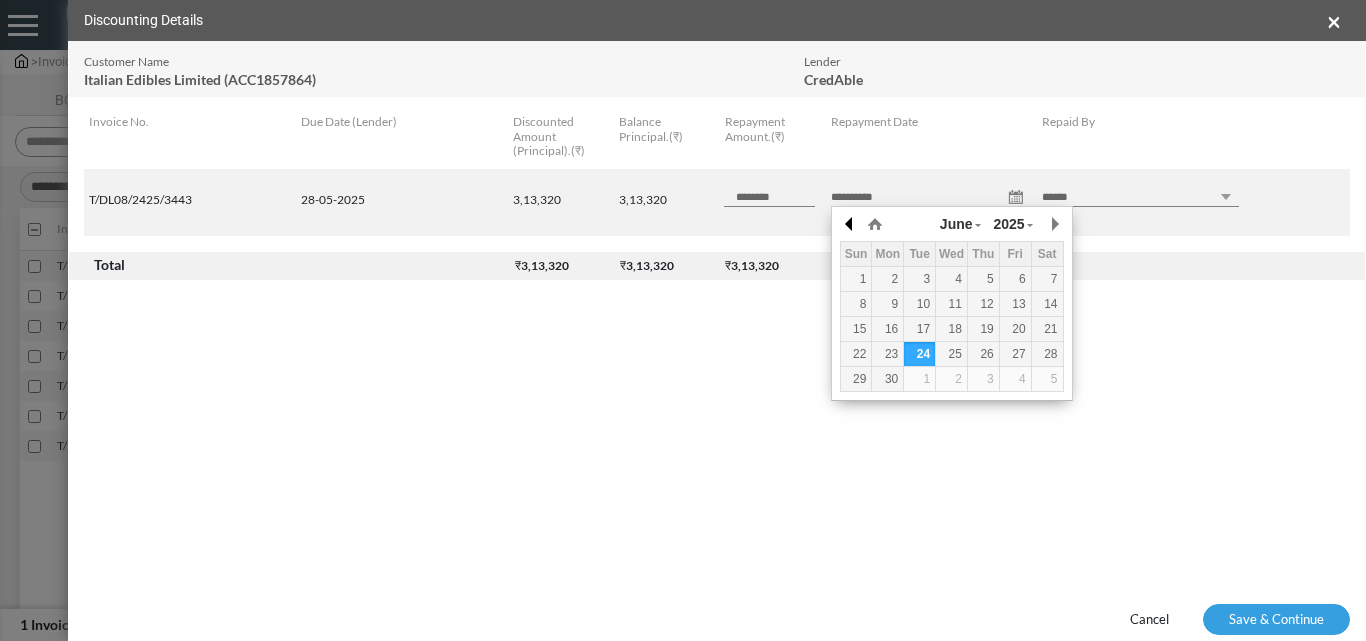 click at bounding box center [850, 224] 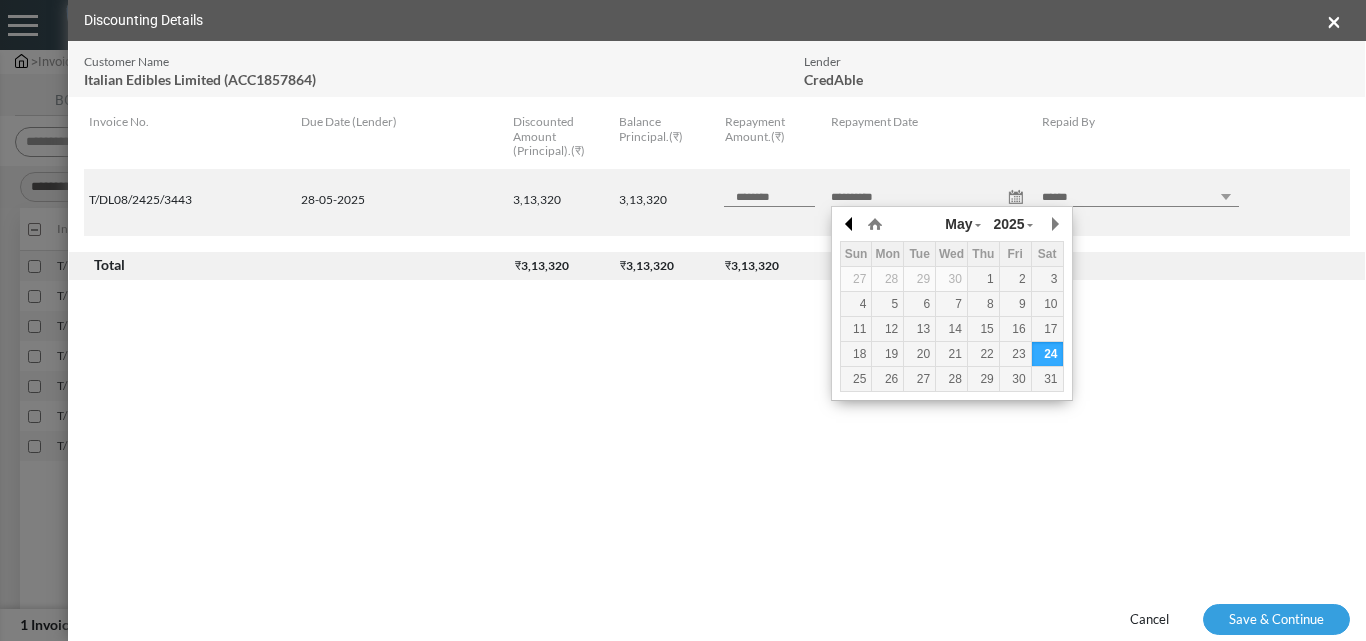 click at bounding box center (850, 224) 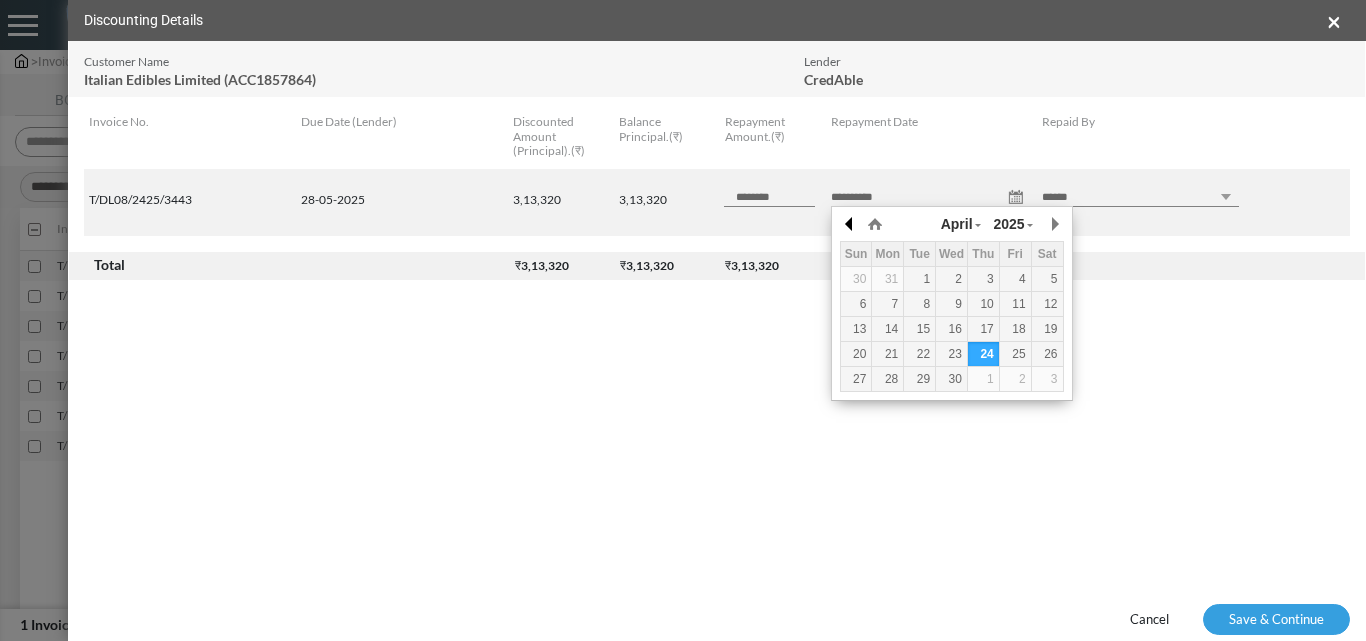 click at bounding box center (850, 224) 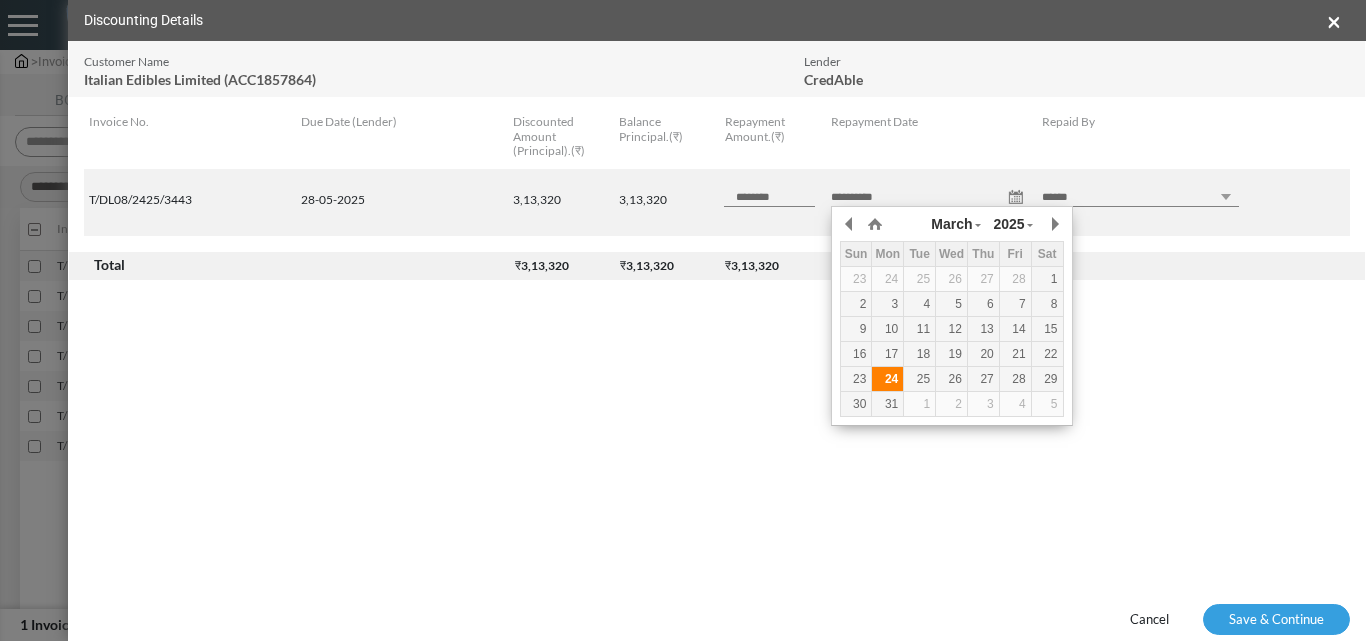 click on "24" at bounding box center [887, 379] 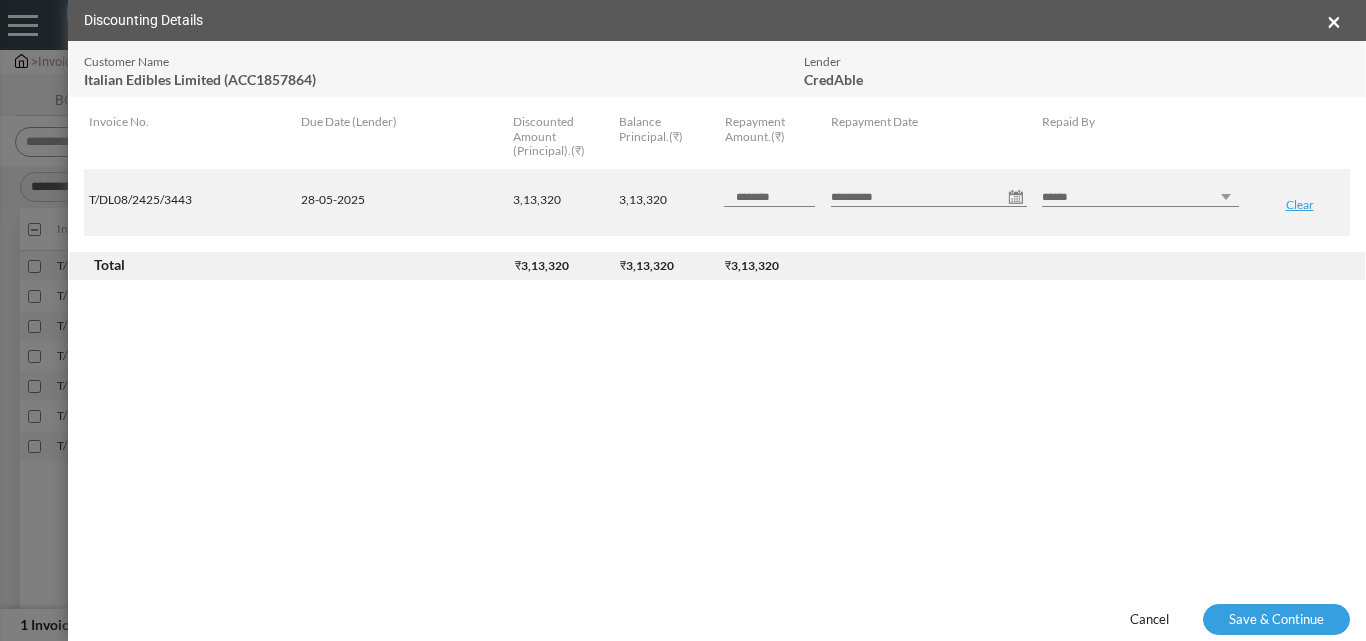click on "****** *** ********" at bounding box center (1140, 197) 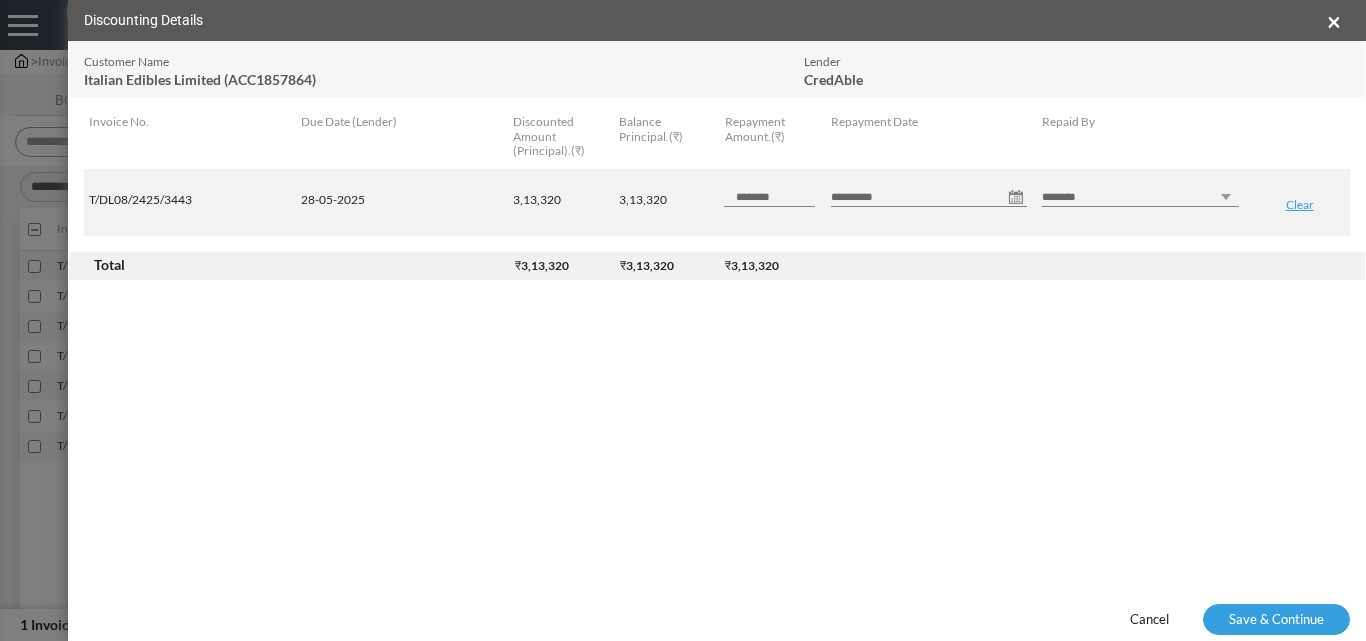 click on "****** *** ********" at bounding box center (1140, 197) 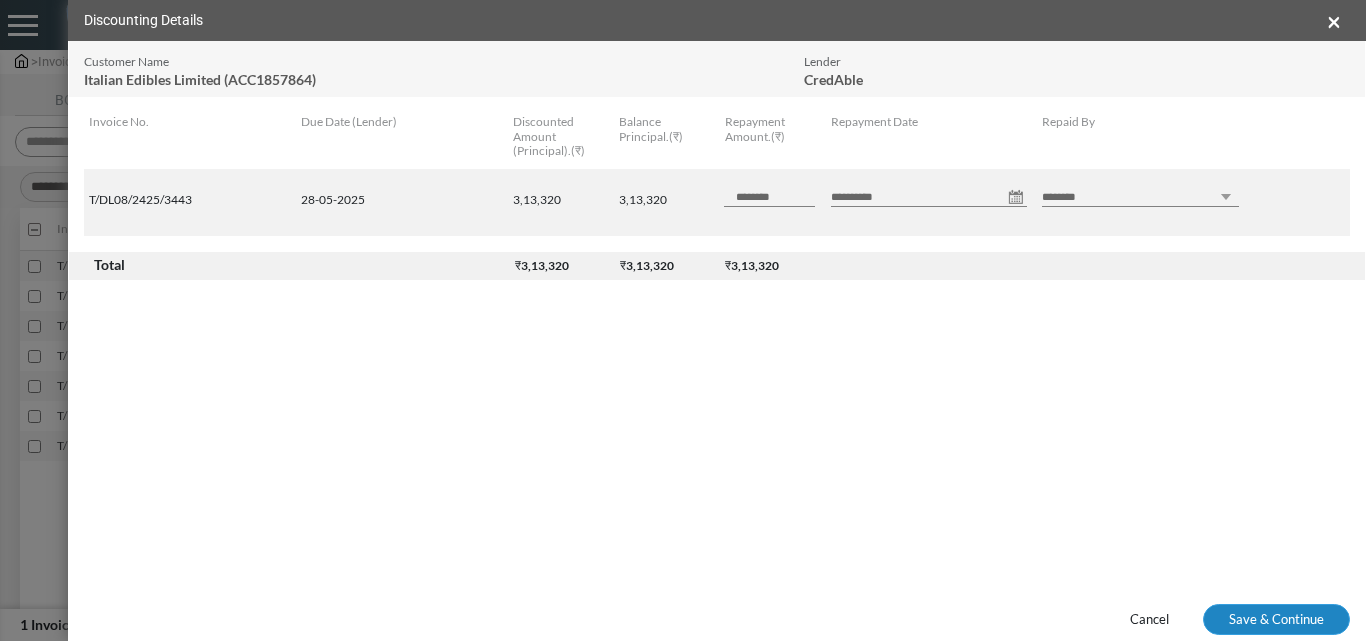 click on "Save & Continue" at bounding box center [1276, 620] 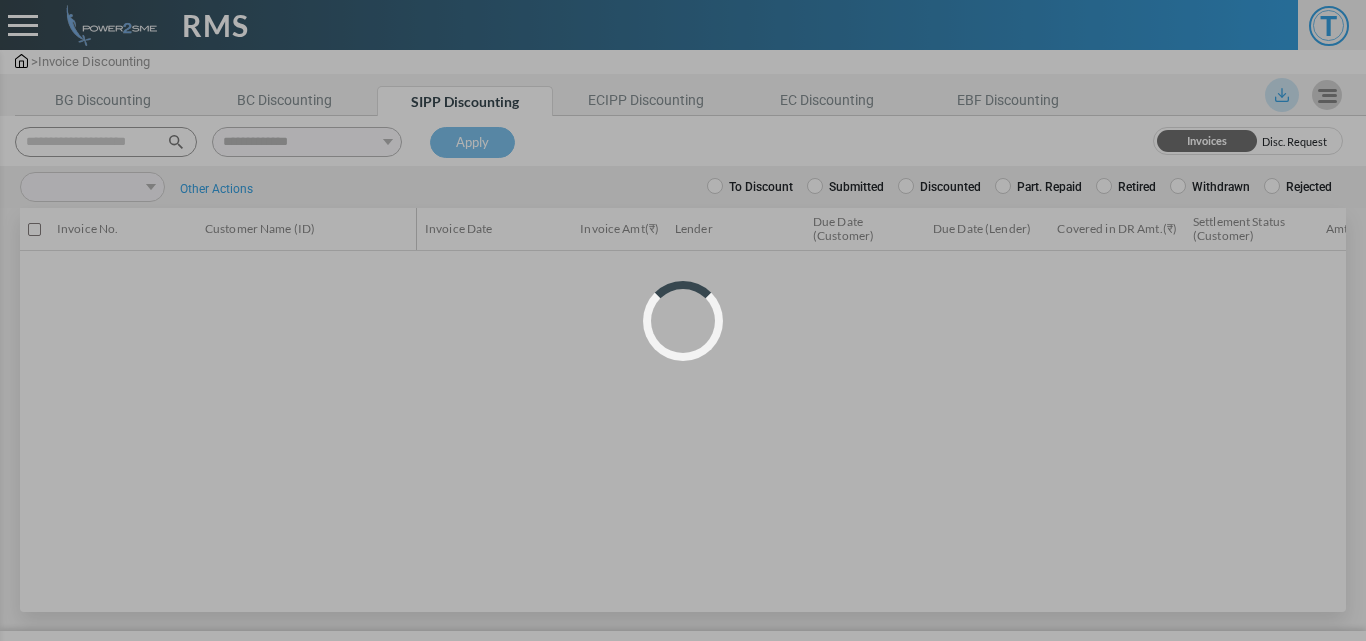 select 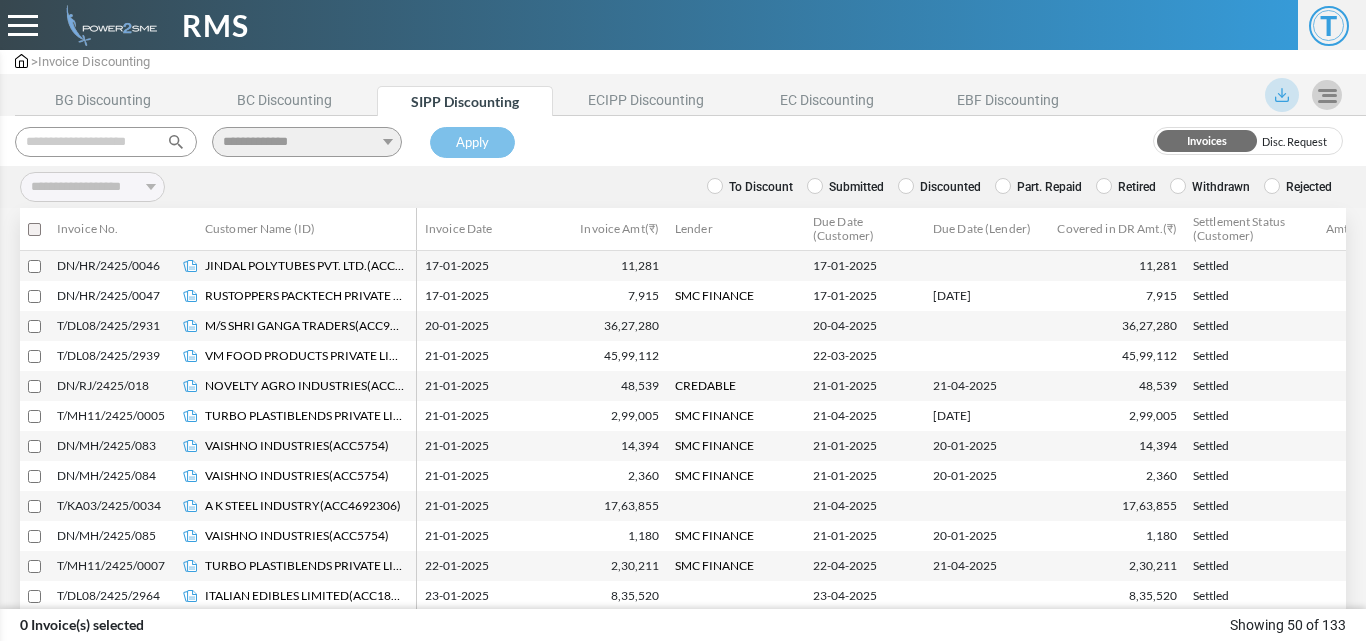 scroll, scrollTop: 0, scrollLeft: 0, axis: both 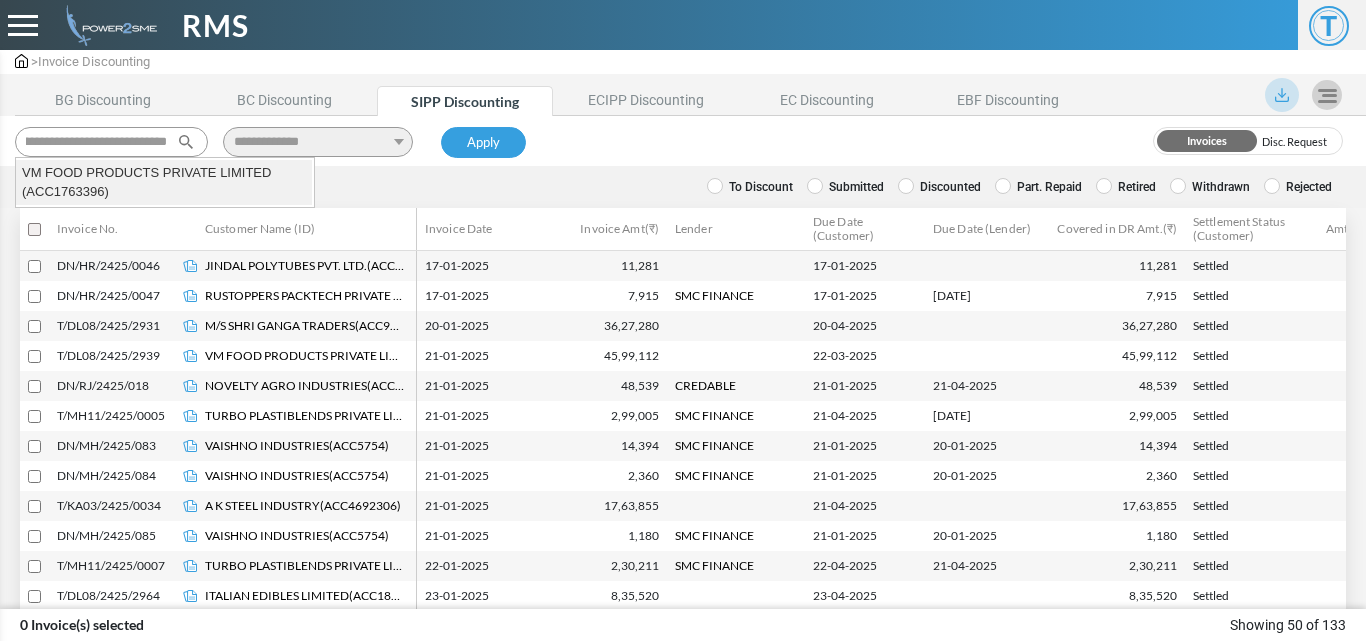 click on "VM FOOD PRODUCTS PRIVATE LIMITED (ACC1763396)" at bounding box center (164, 182) 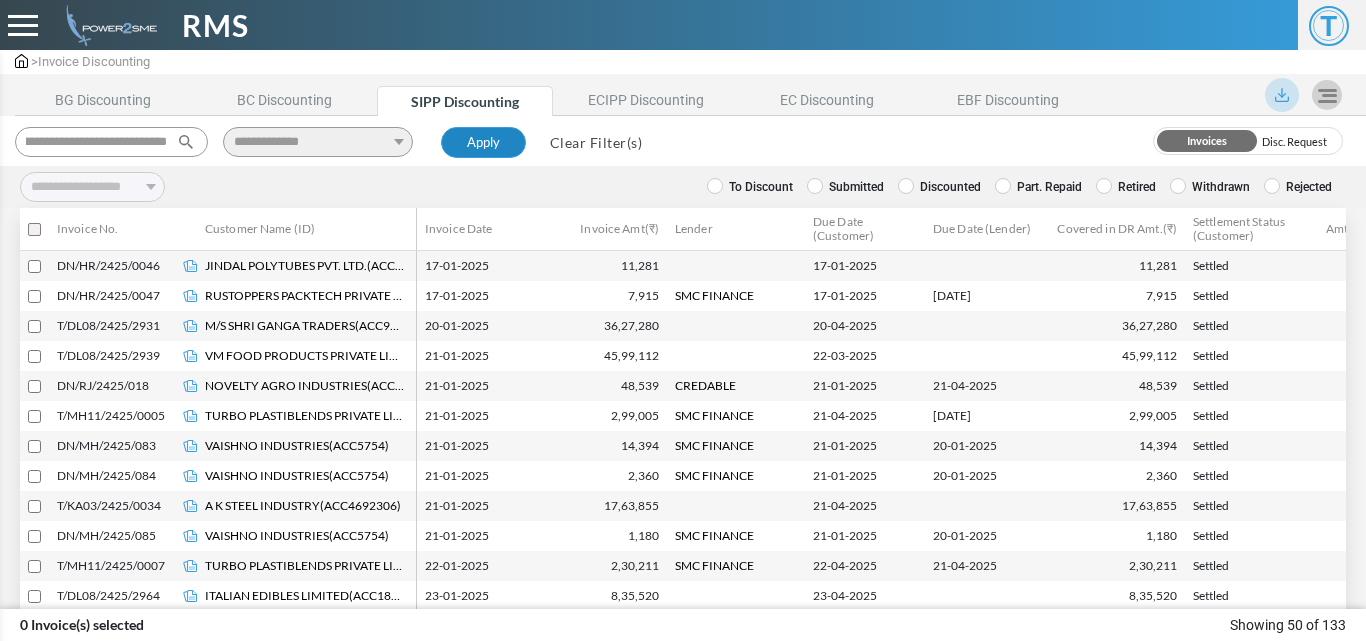 type on "**********" 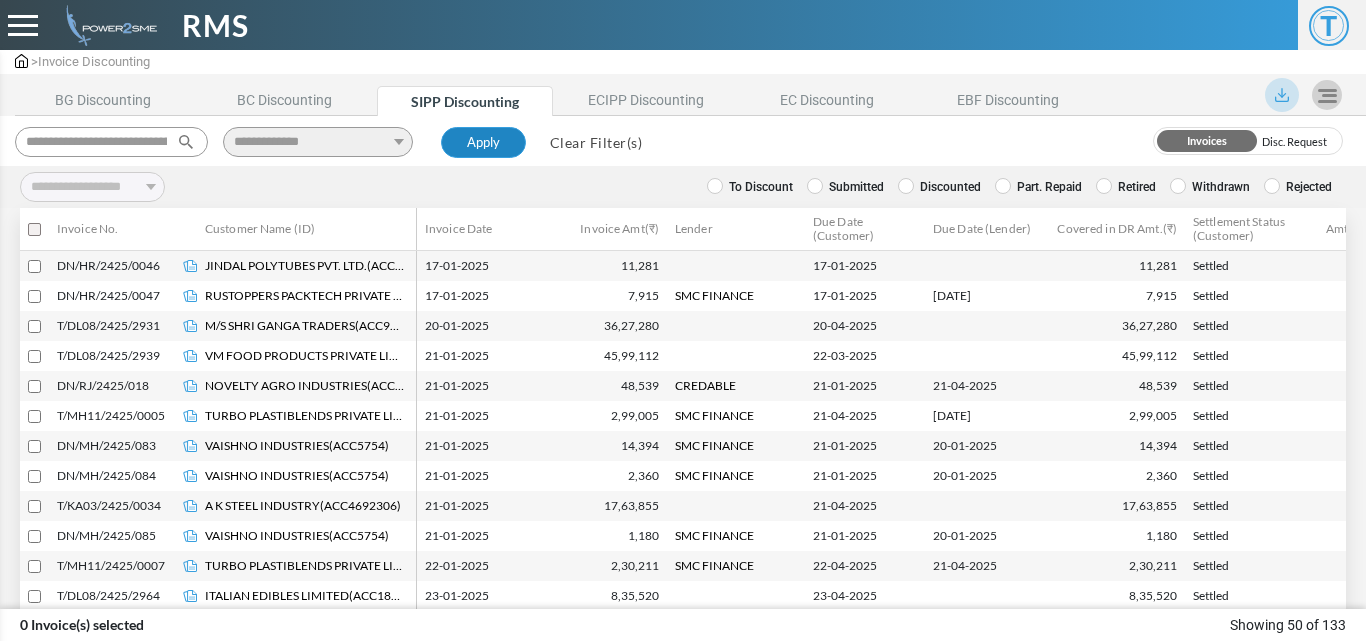 click on "Apply" at bounding box center [483, 143] 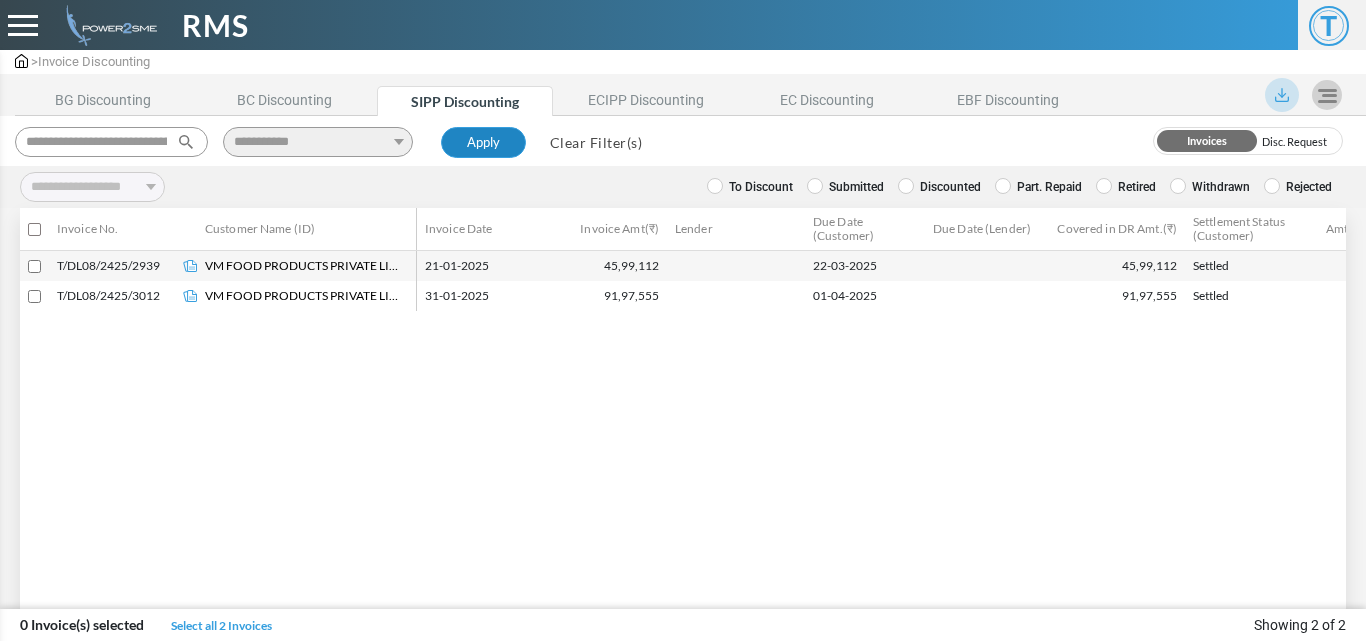 type 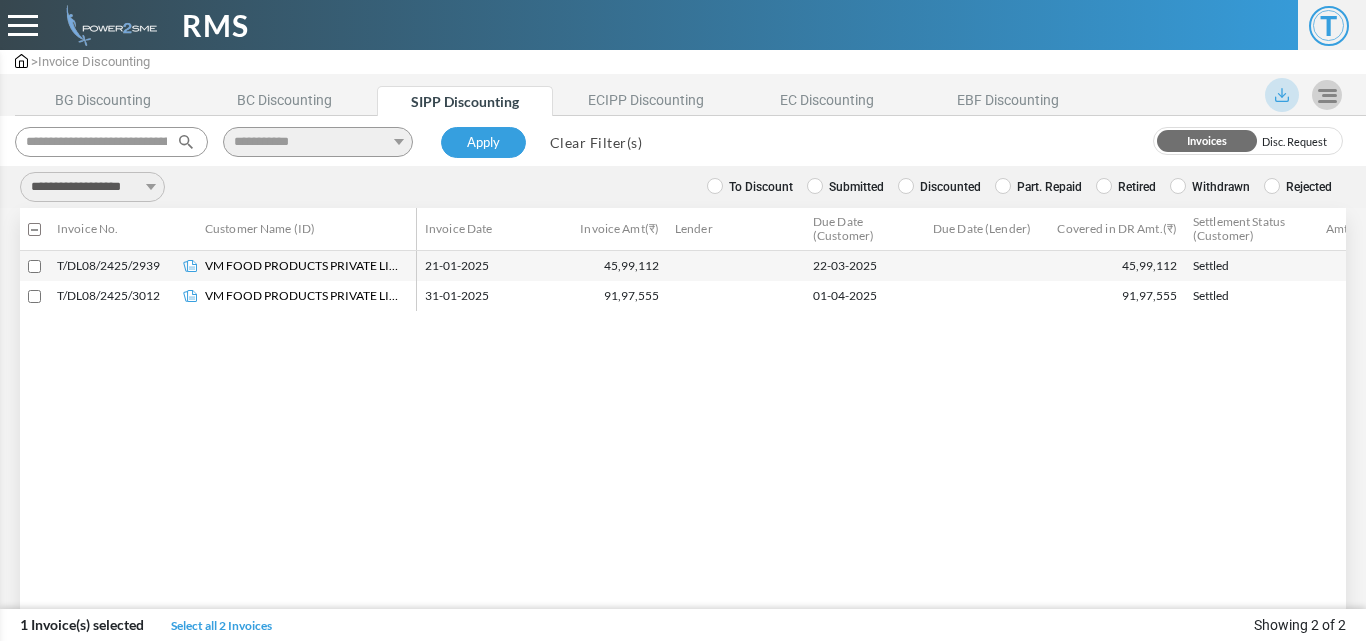 click on "**********" at bounding box center (92, 187) 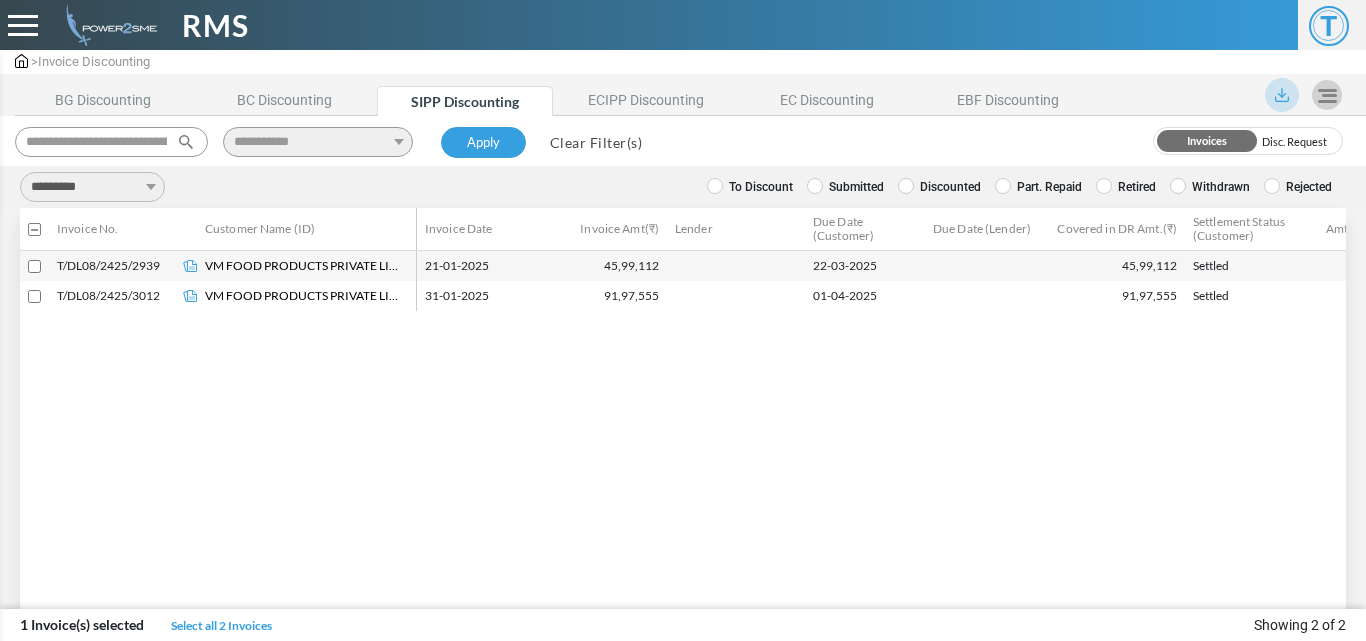 click on "**********" at bounding box center [92, 187] 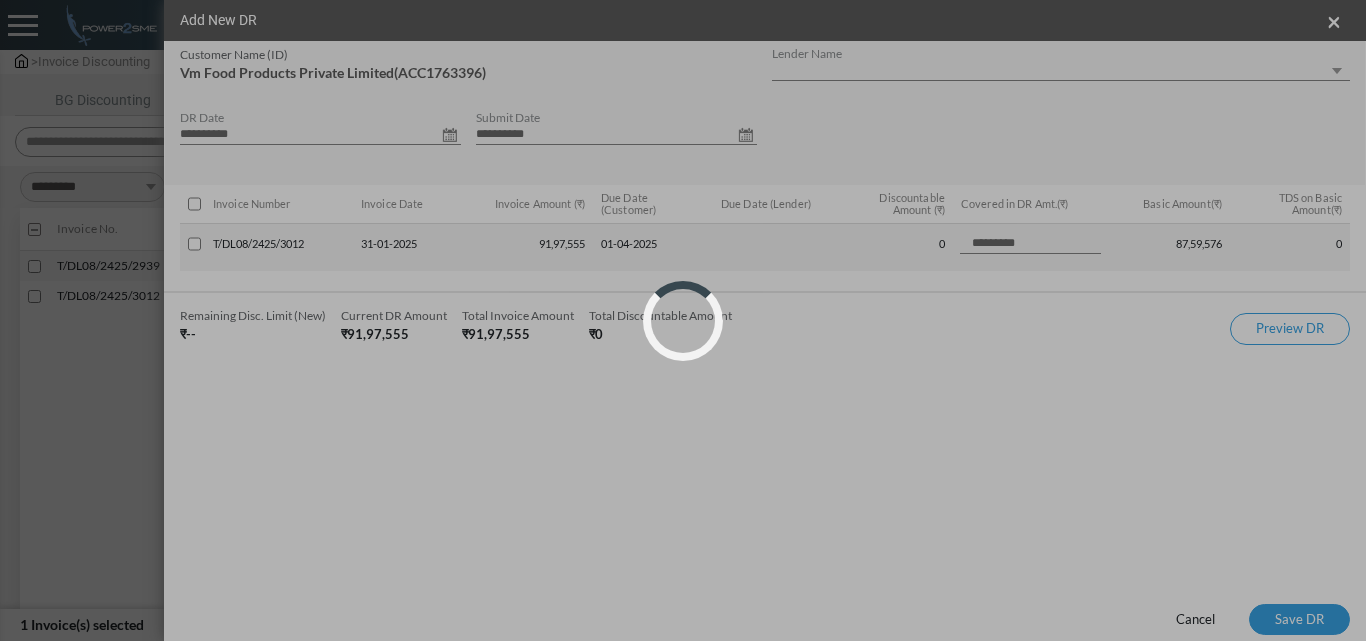 select on "*" 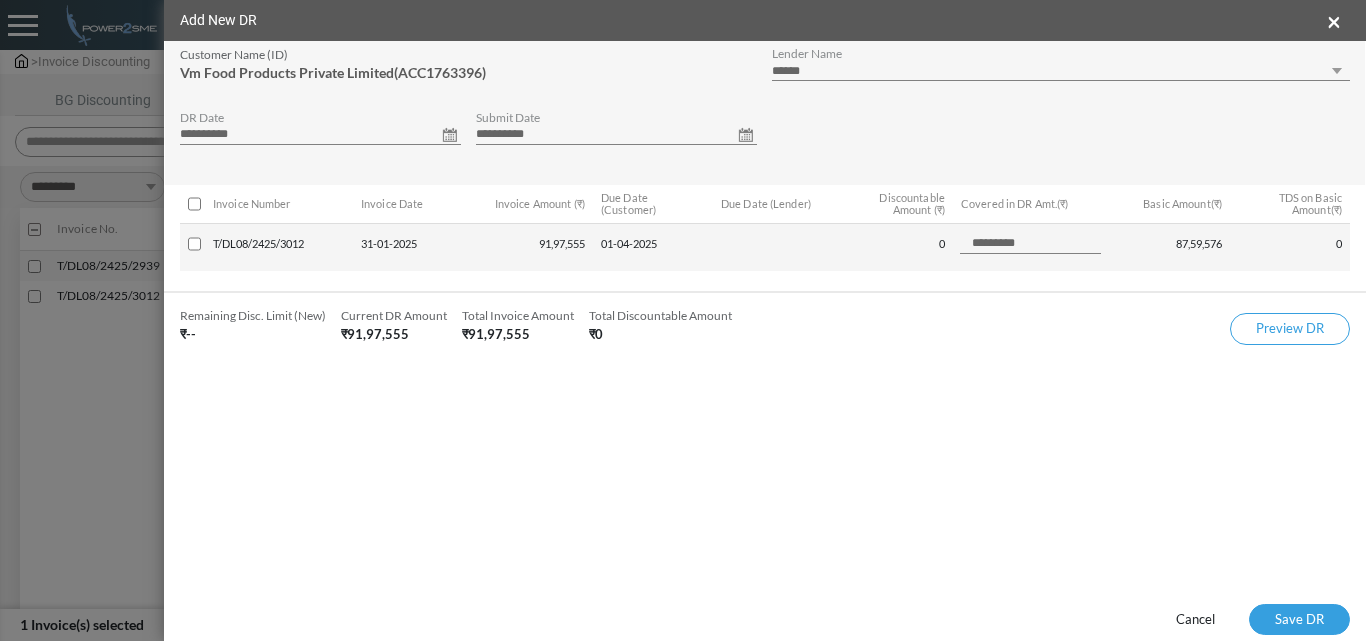 click on "**********" at bounding box center [320, 135] 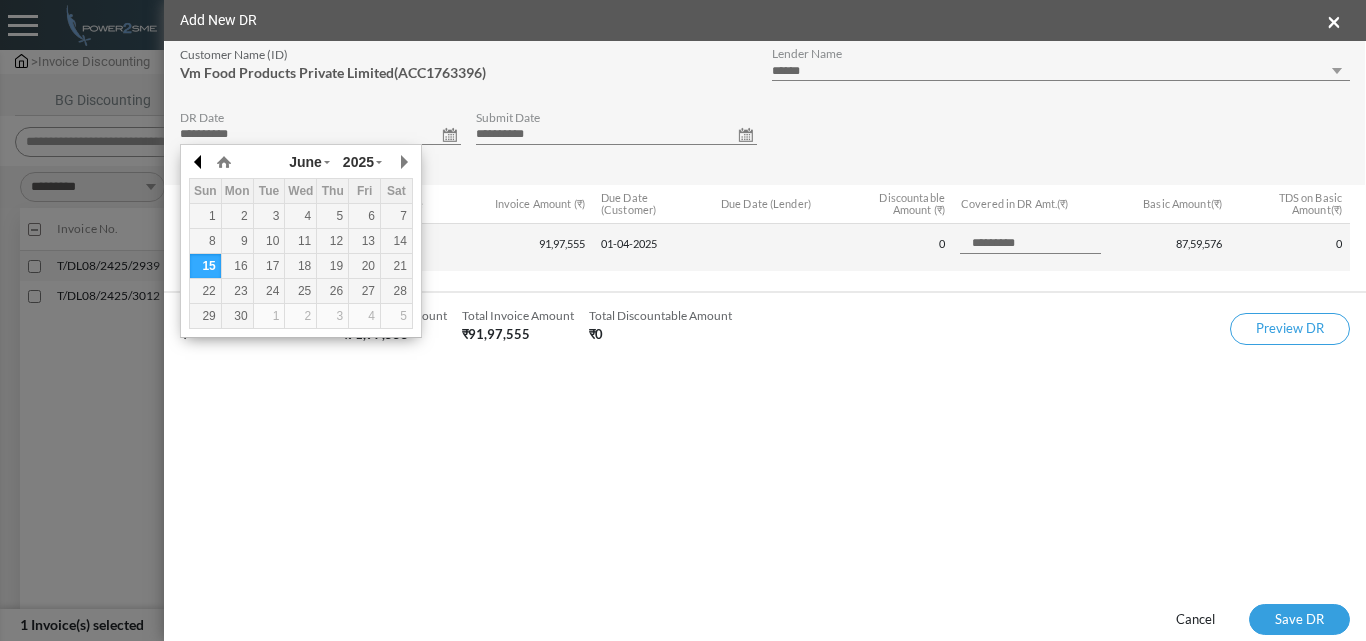 click at bounding box center [199, 162] 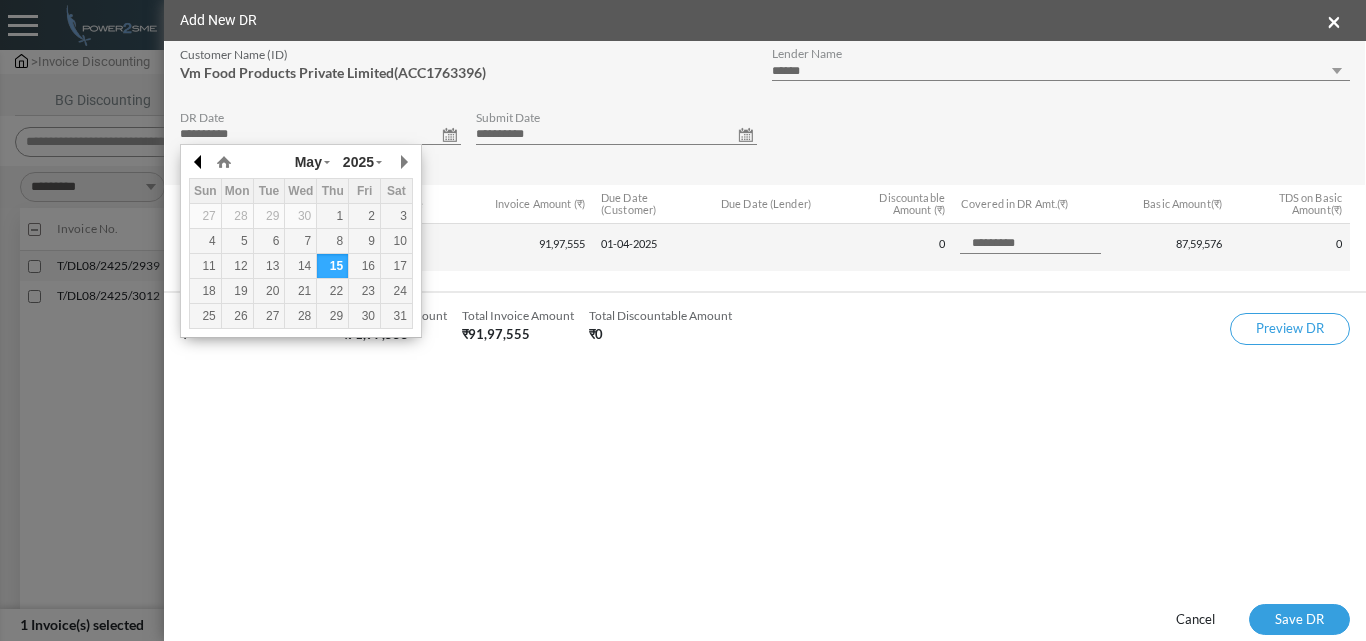 click at bounding box center [199, 162] 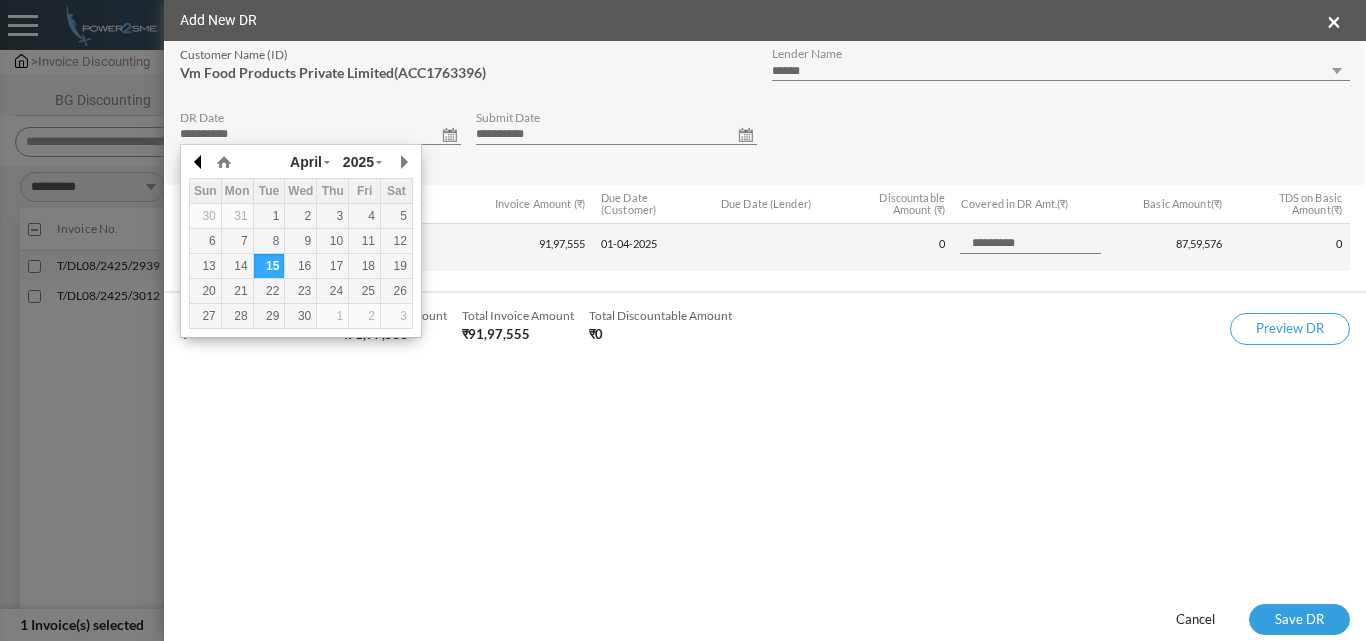 click at bounding box center [199, 162] 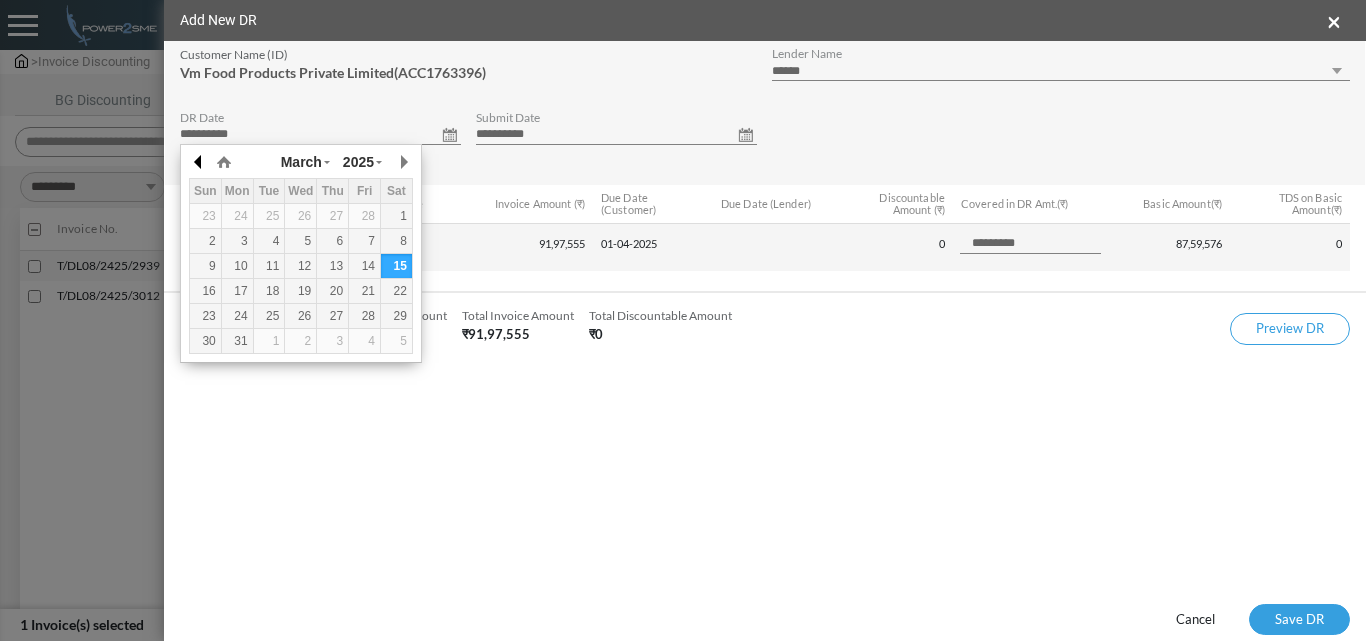 click at bounding box center [199, 162] 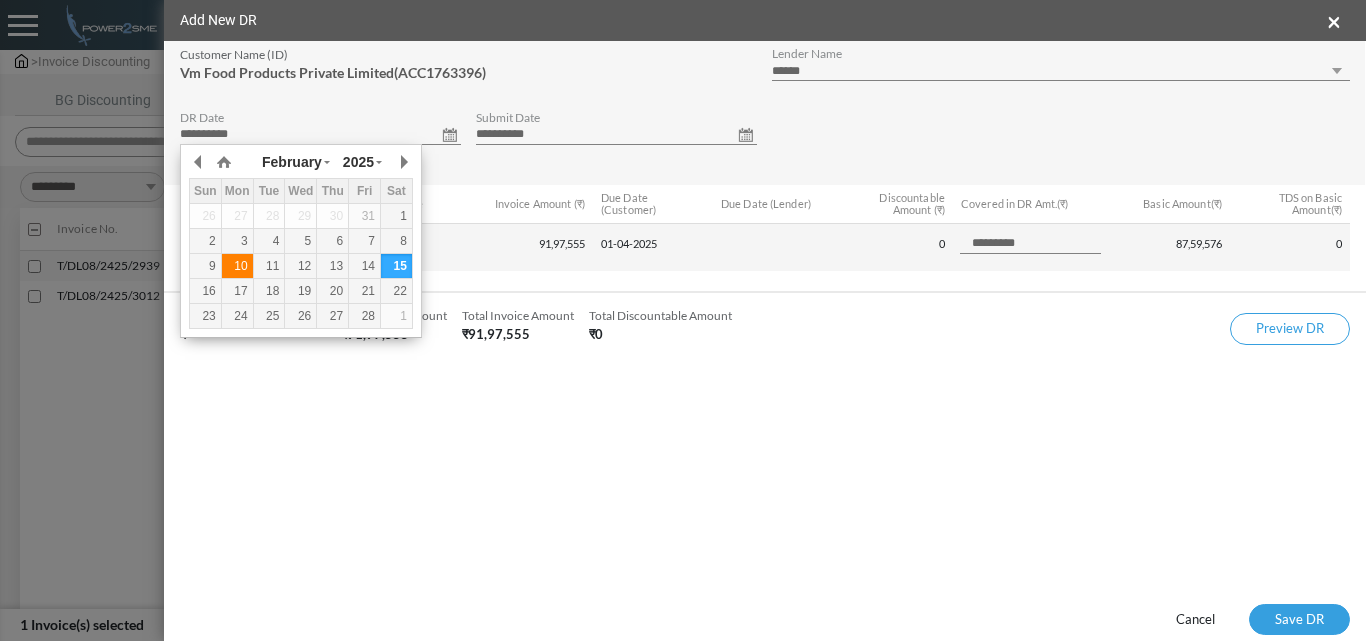 click on "10" at bounding box center (237, 266) 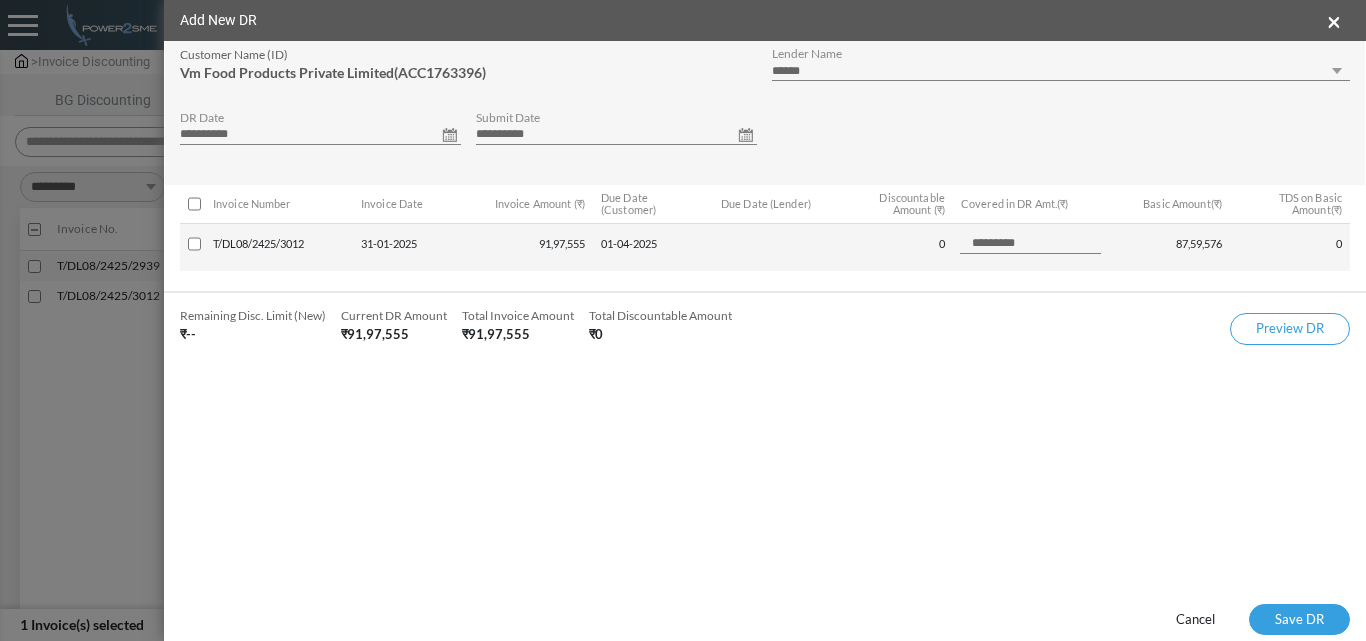 click on "**********" at bounding box center (616, 135) 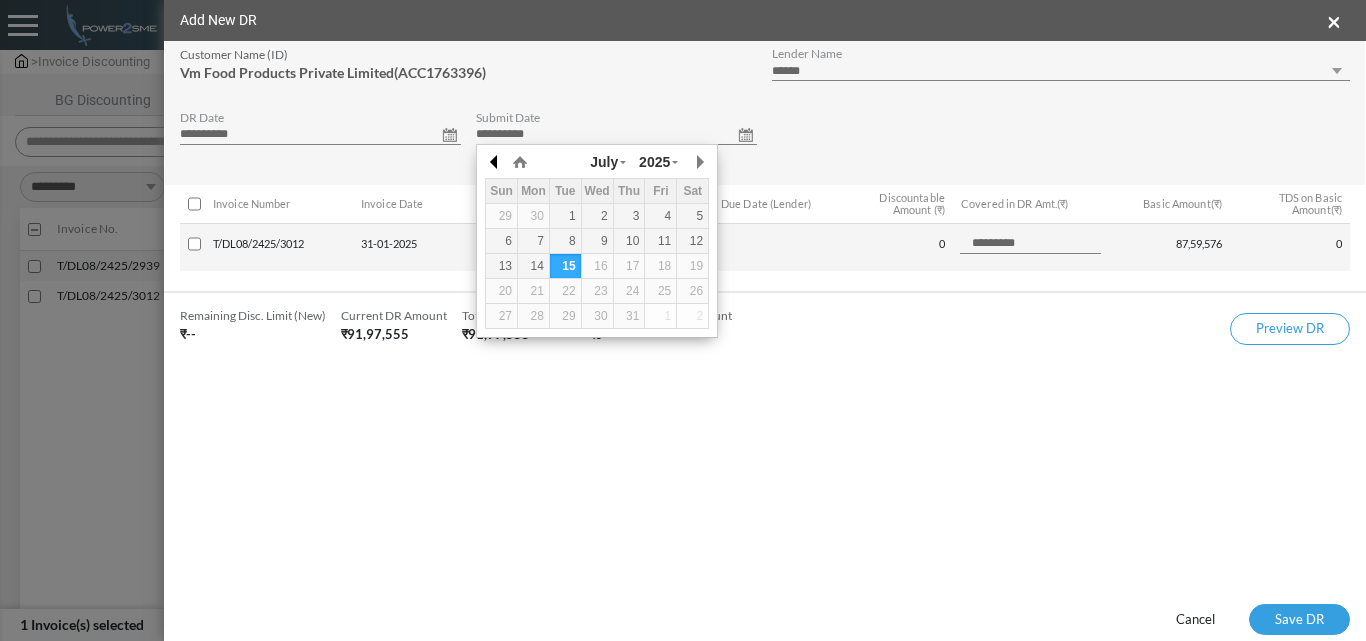click at bounding box center (495, 162) 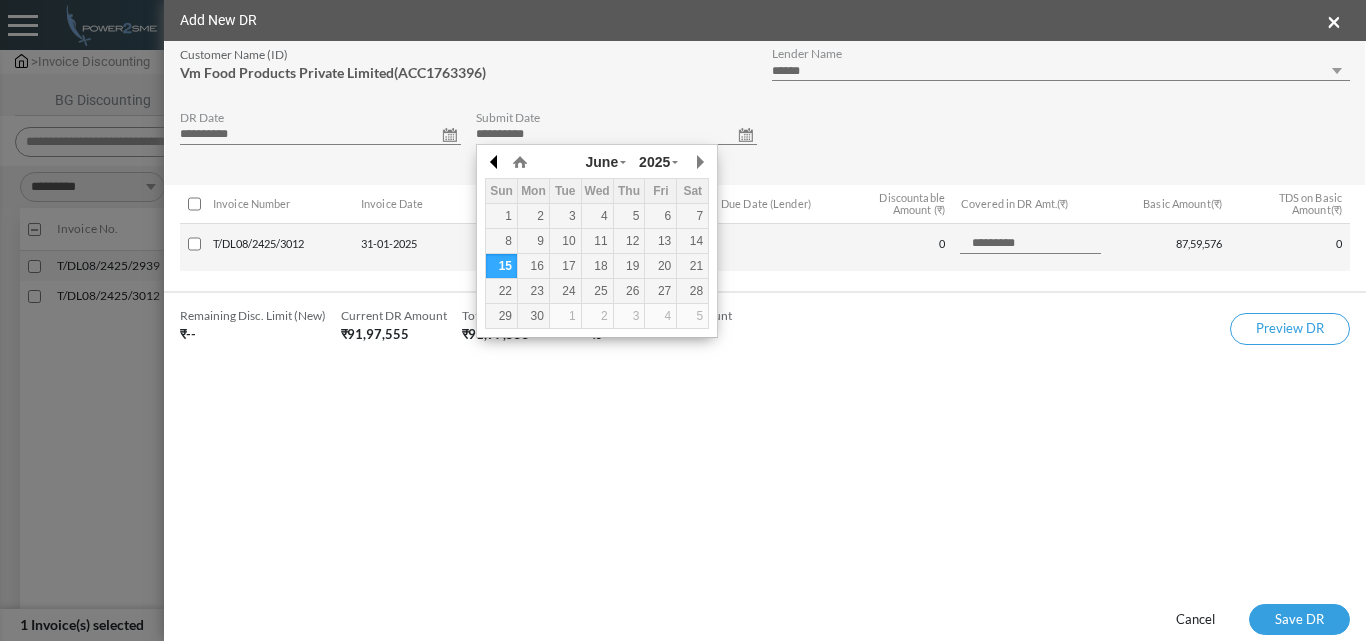 click at bounding box center (495, 162) 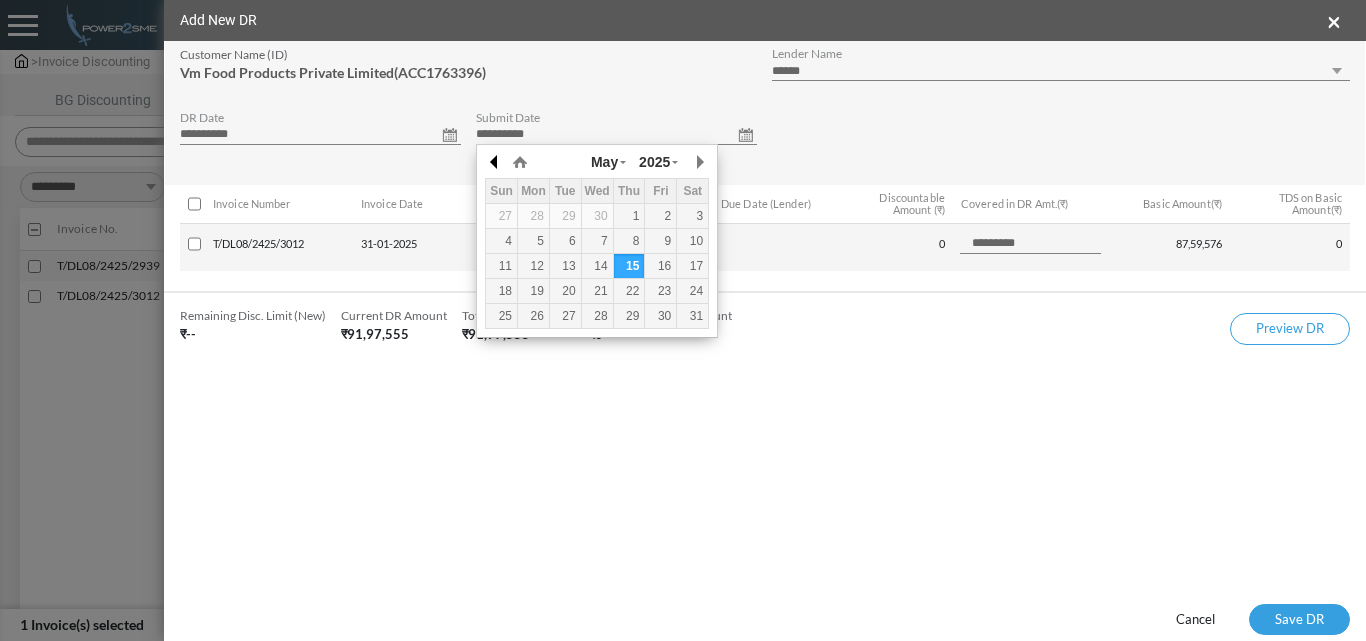 click at bounding box center (495, 162) 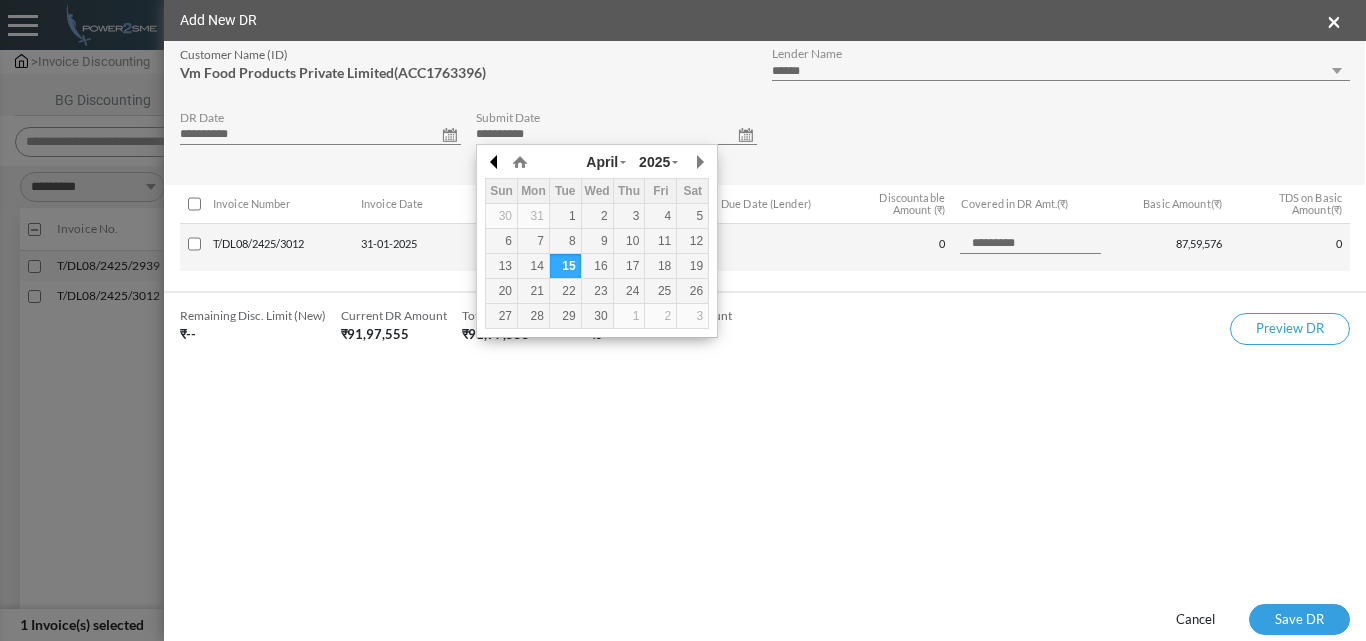 click at bounding box center [495, 162] 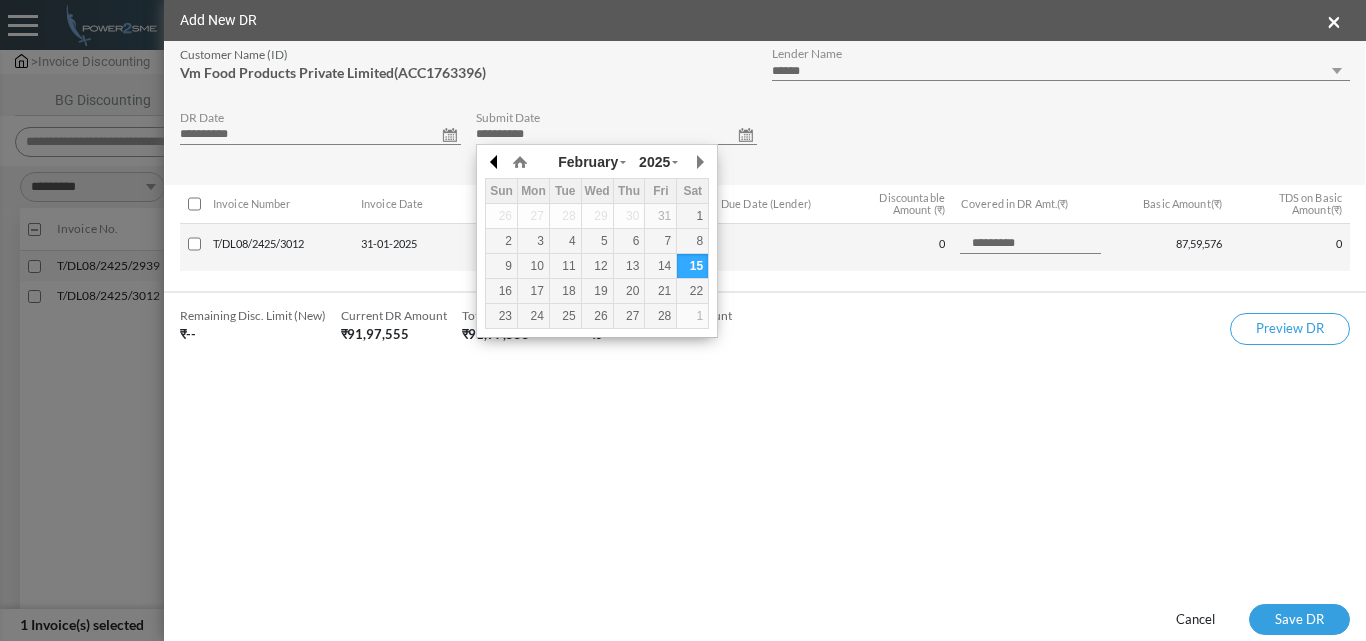 click at bounding box center (495, 162) 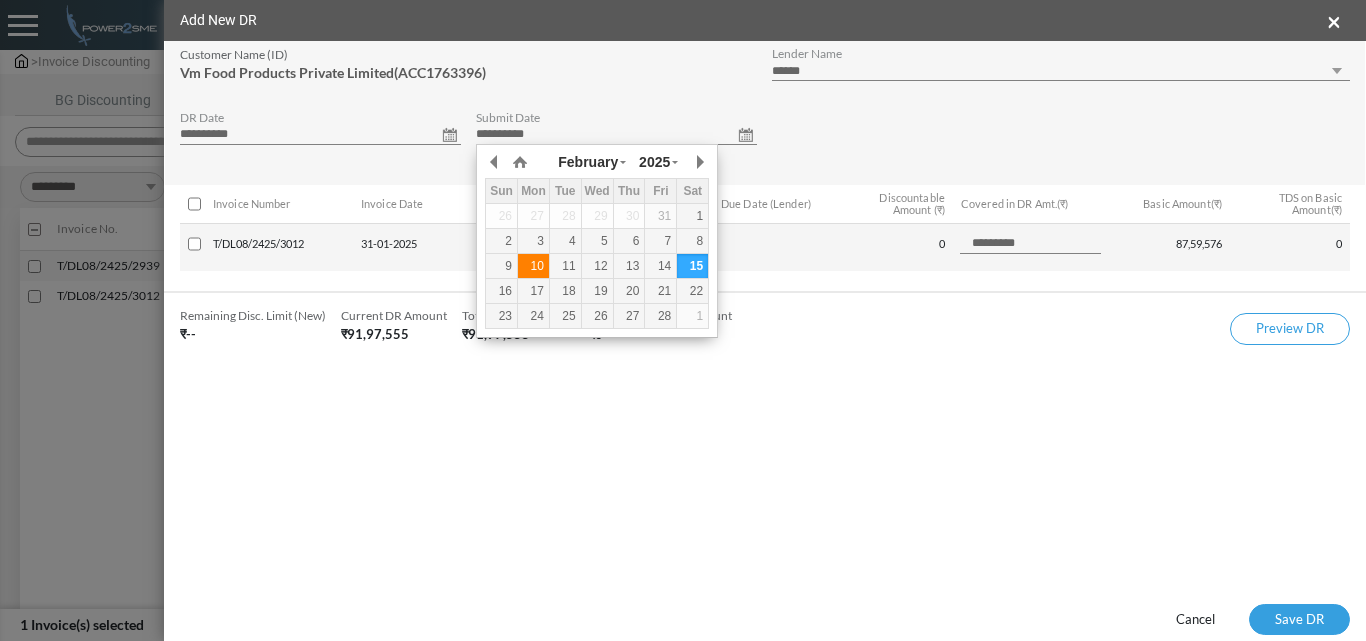 click on "10" at bounding box center (533, 266) 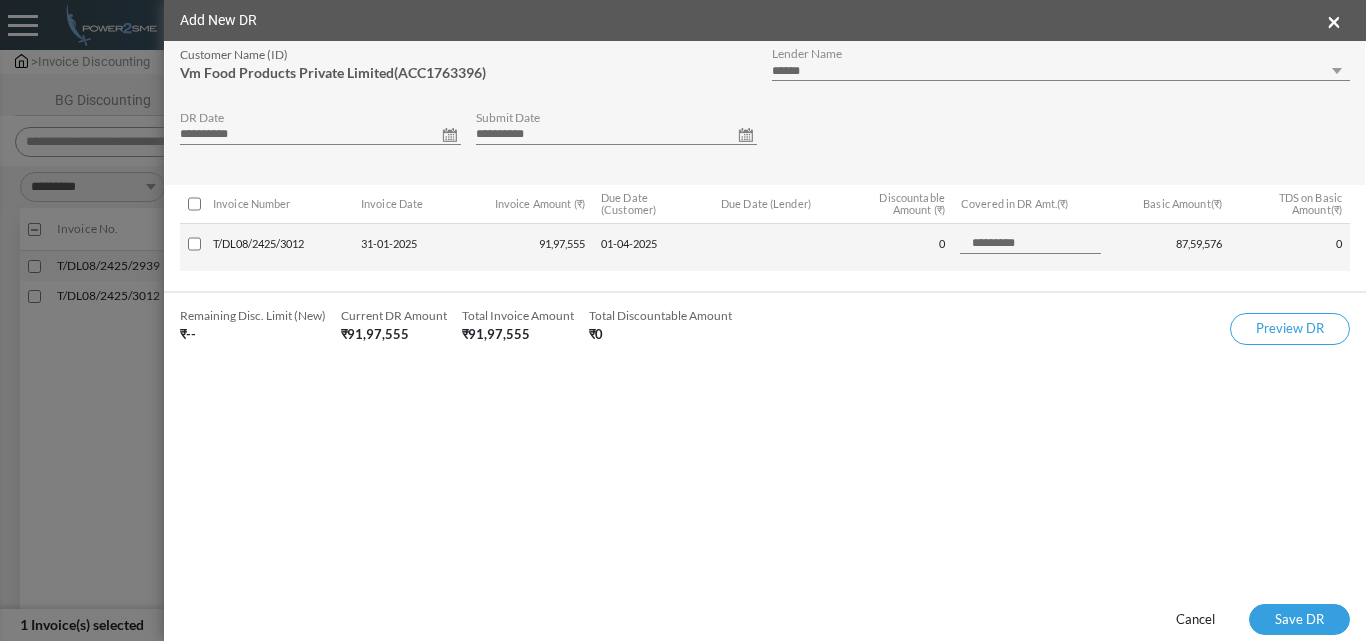 click on "**********" at bounding box center [1061, 71] 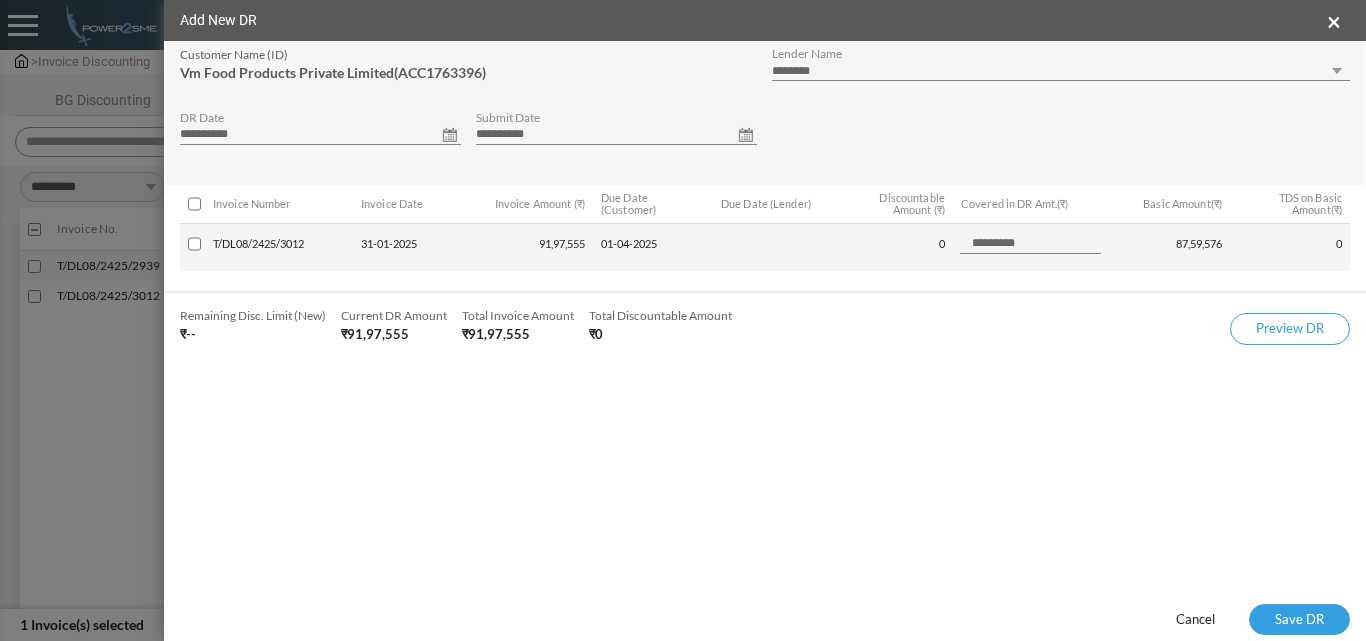 click on "**********" at bounding box center (1061, 71) 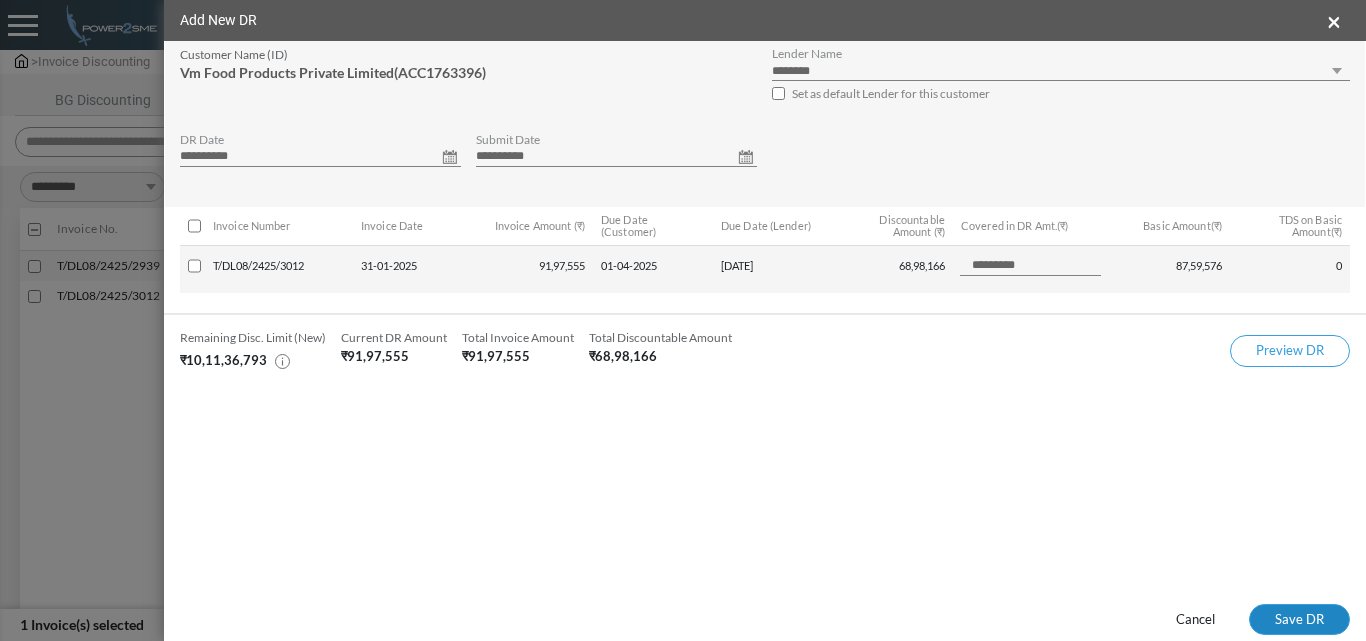 click on "Save DR" at bounding box center [1299, 620] 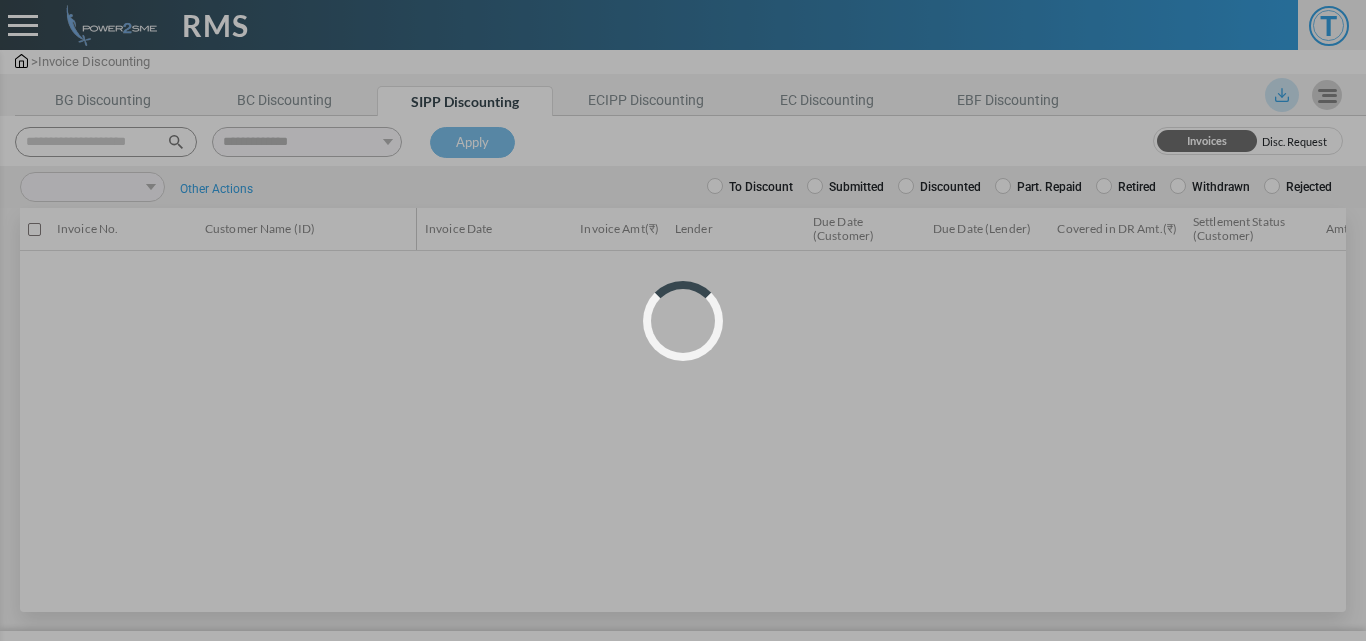scroll, scrollTop: 0, scrollLeft: 0, axis: both 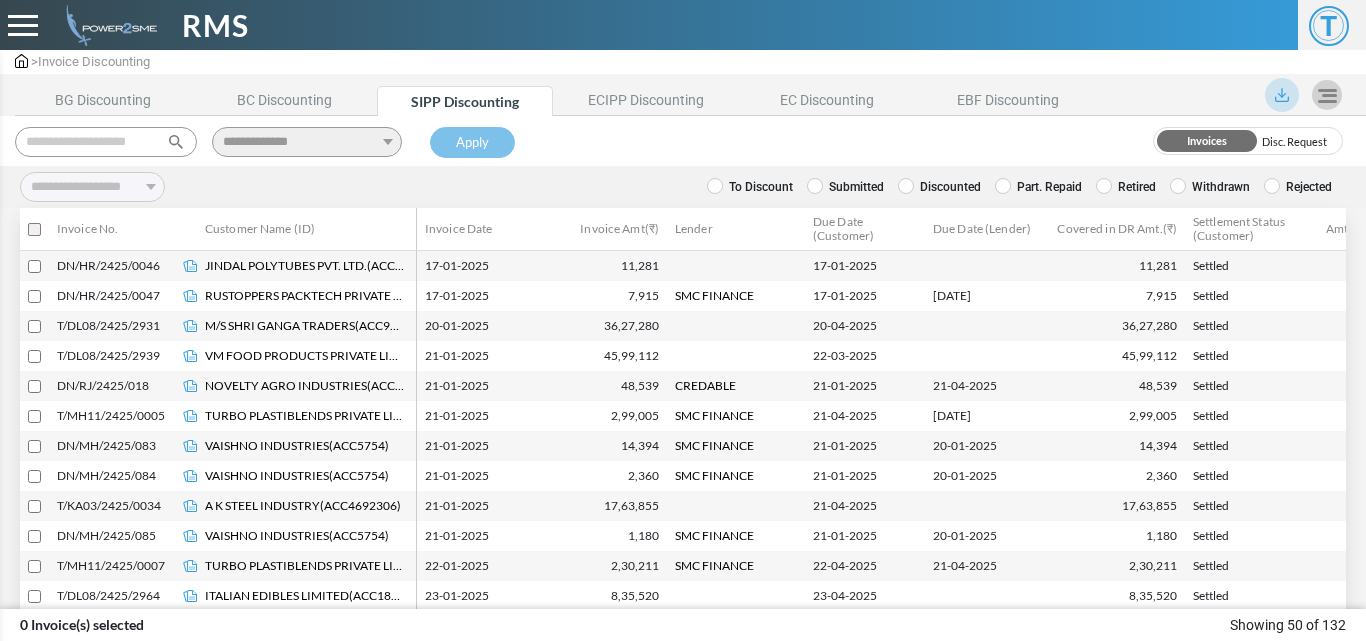 click at bounding box center [106, 142] 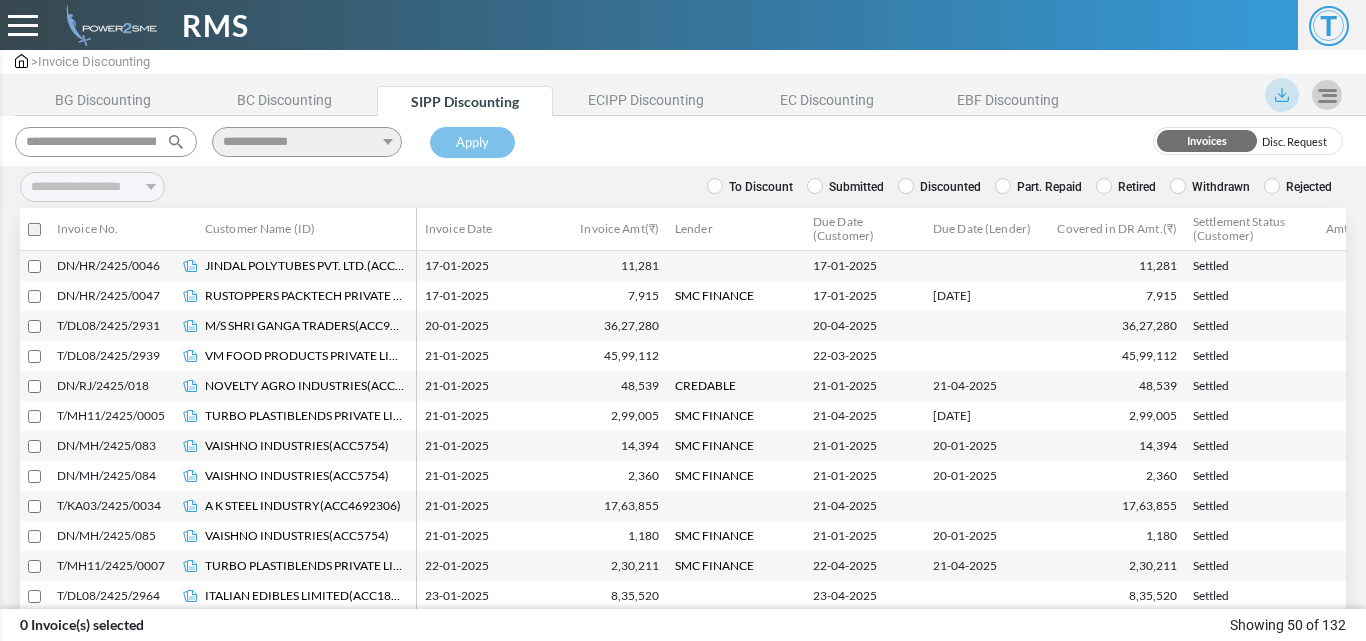 scroll, scrollTop: 0, scrollLeft: 90, axis: horizontal 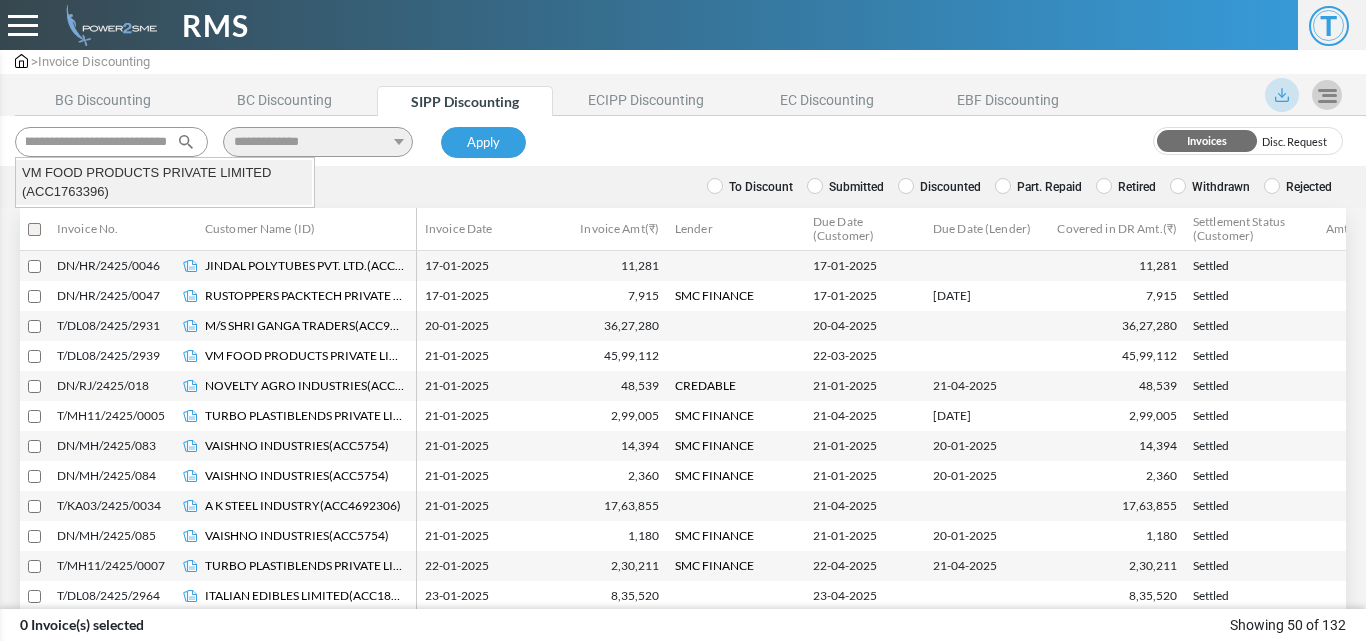 click on "VM FOOD PRODUCTS PRIVATE LIMITED (ACC1763396)" at bounding box center [164, 182] 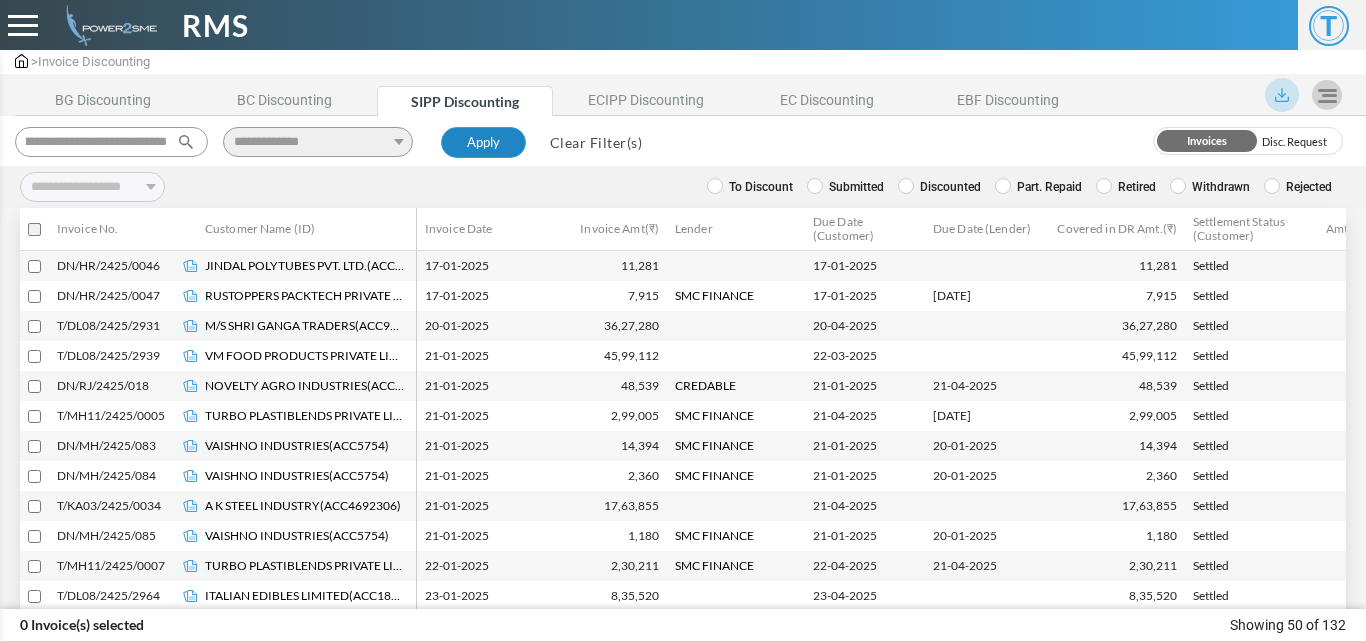 type on "**********" 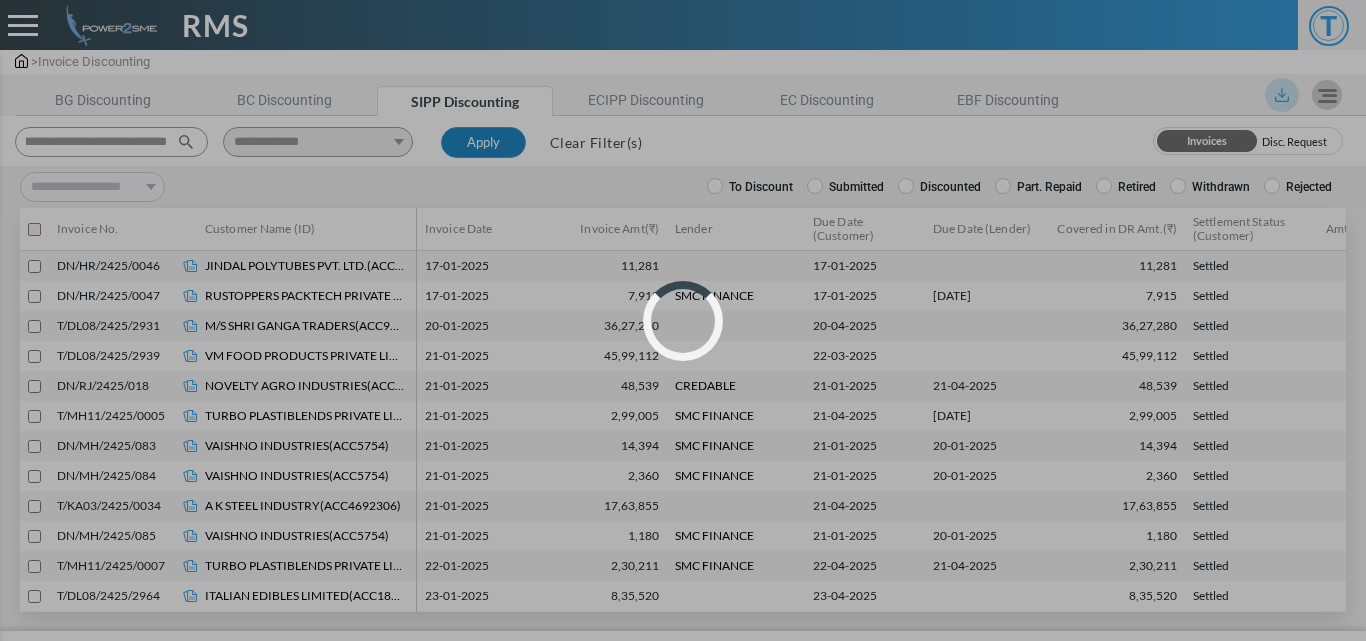 scroll, scrollTop: 0, scrollLeft: 0, axis: both 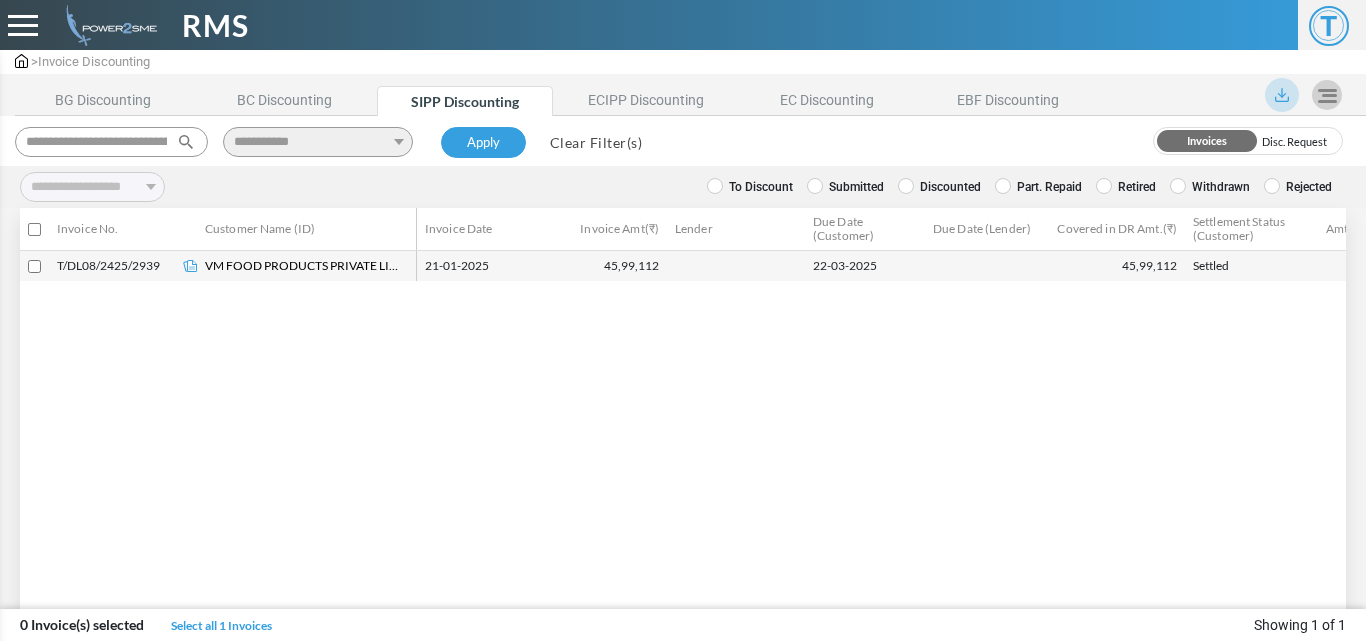 click on "Submitted" at bounding box center (845, 187) 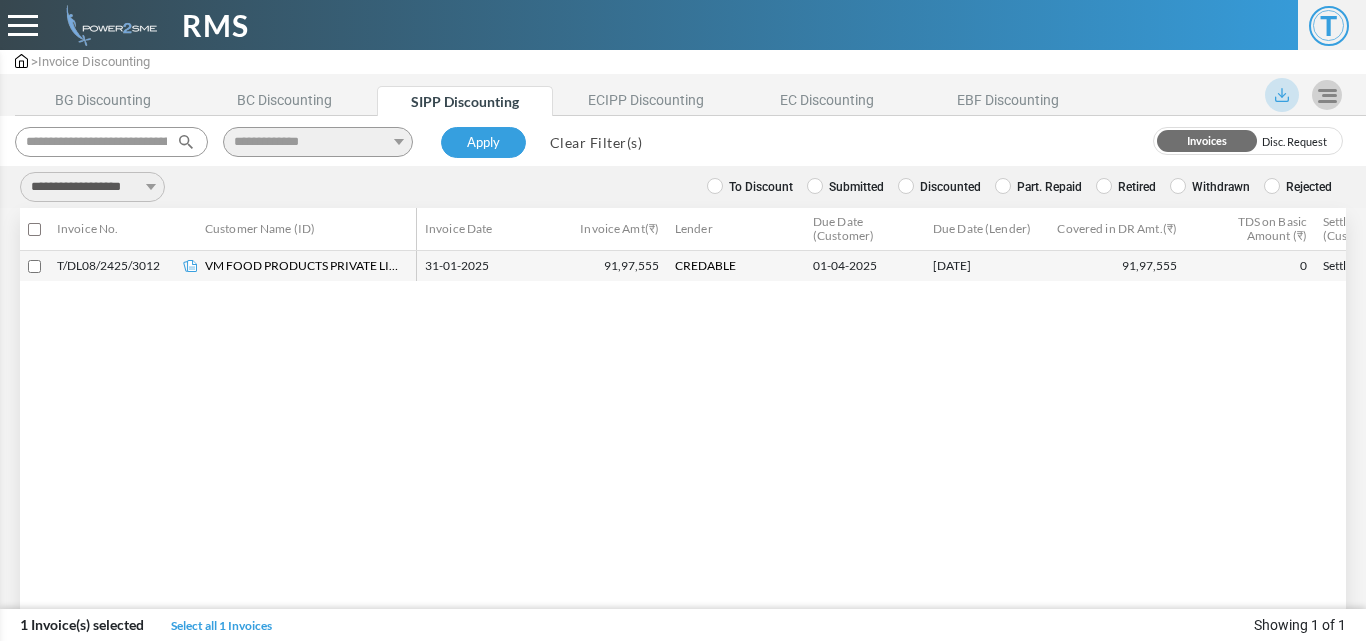 click on "**********" at bounding box center [92, 187] 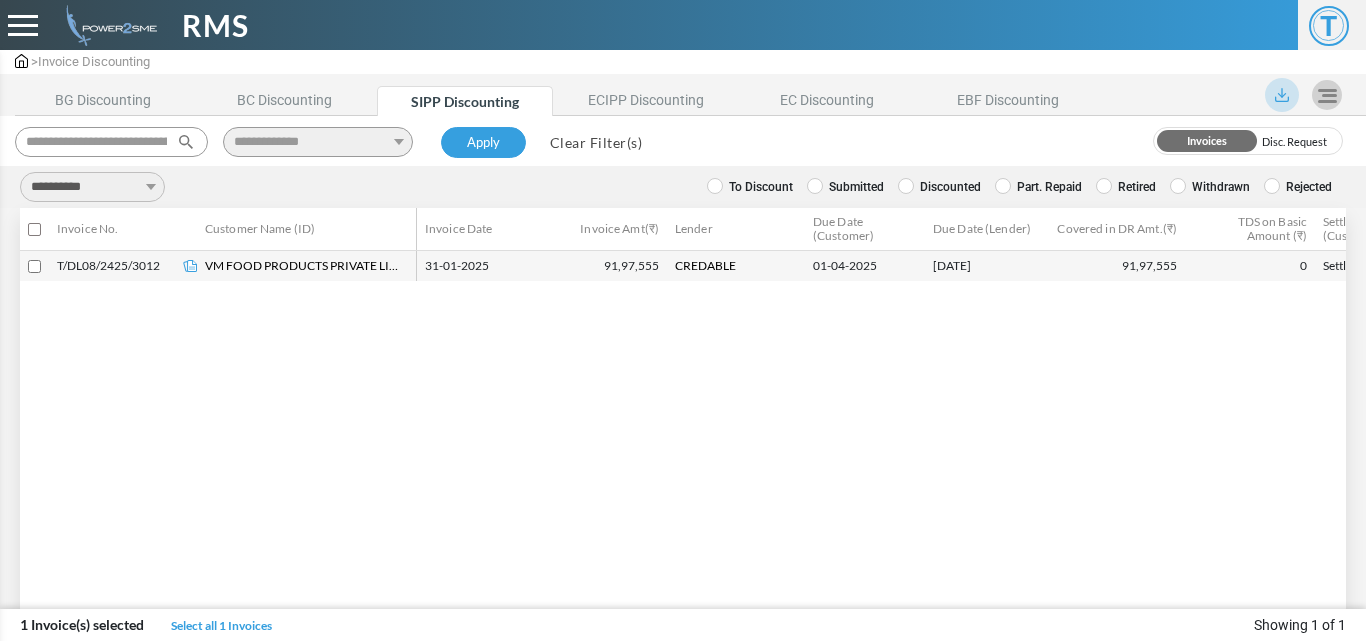 click on "**********" at bounding box center (92, 187) 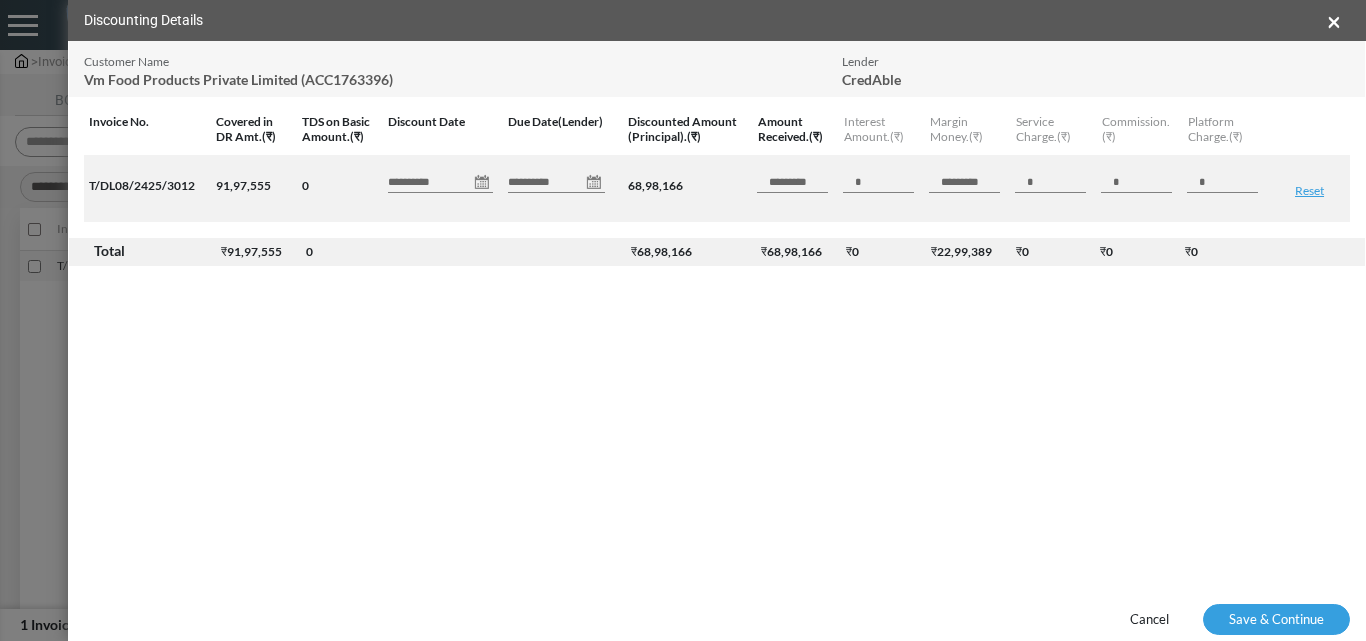 click on "**********" at bounding box center (440, 183) 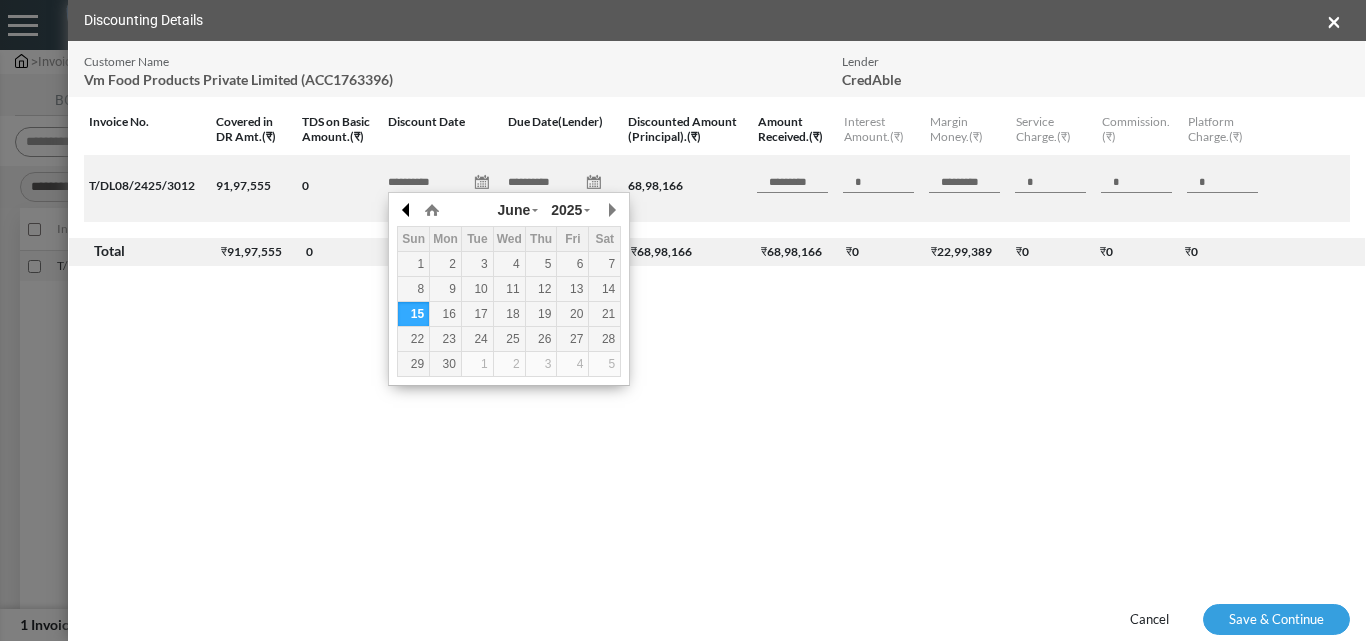click at bounding box center (407, 210) 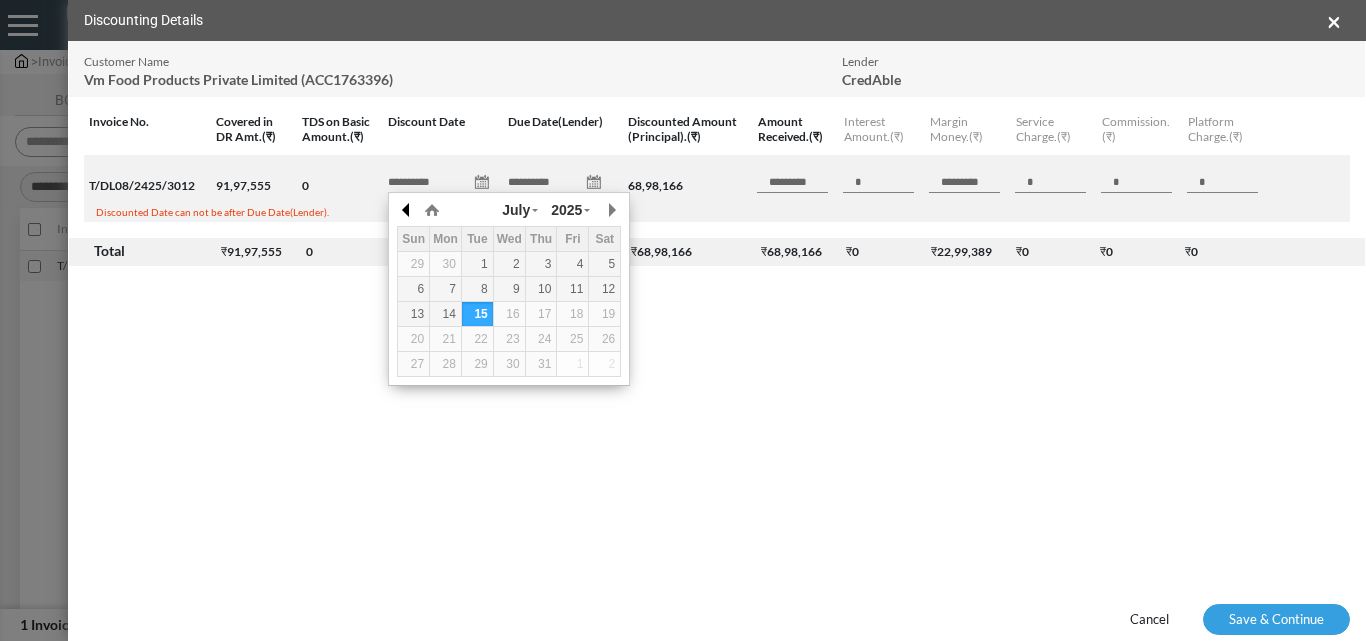 click at bounding box center (407, 210) 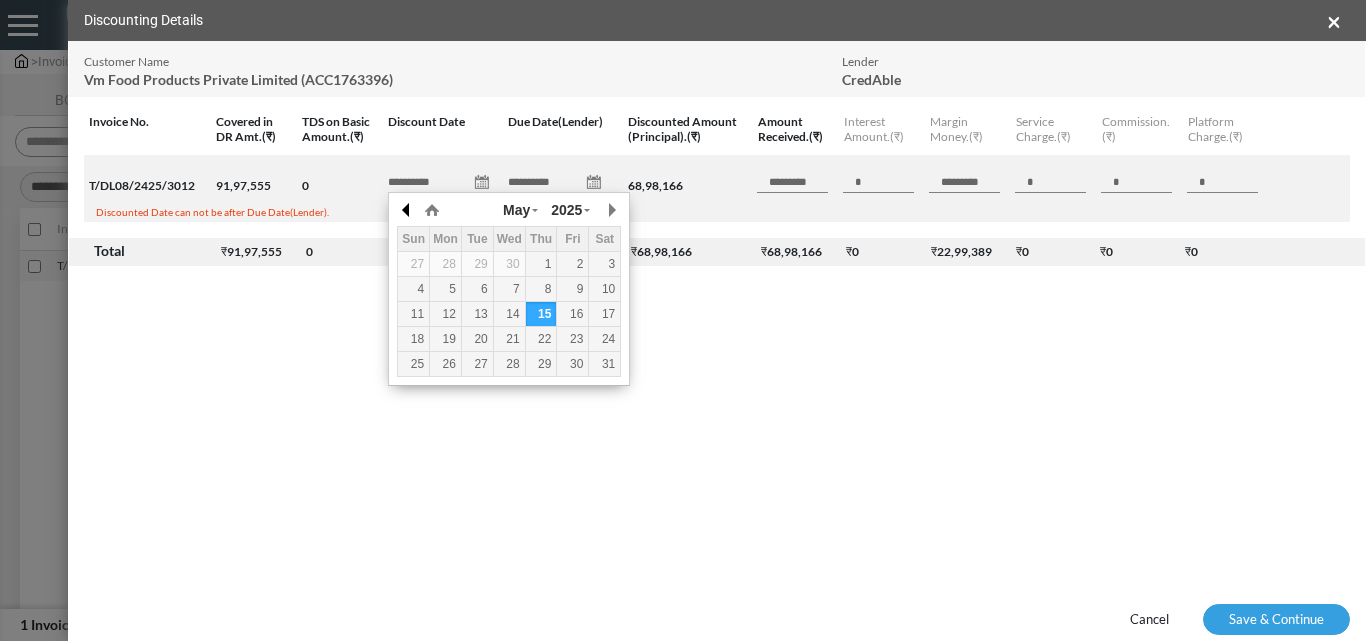 click at bounding box center [407, 210] 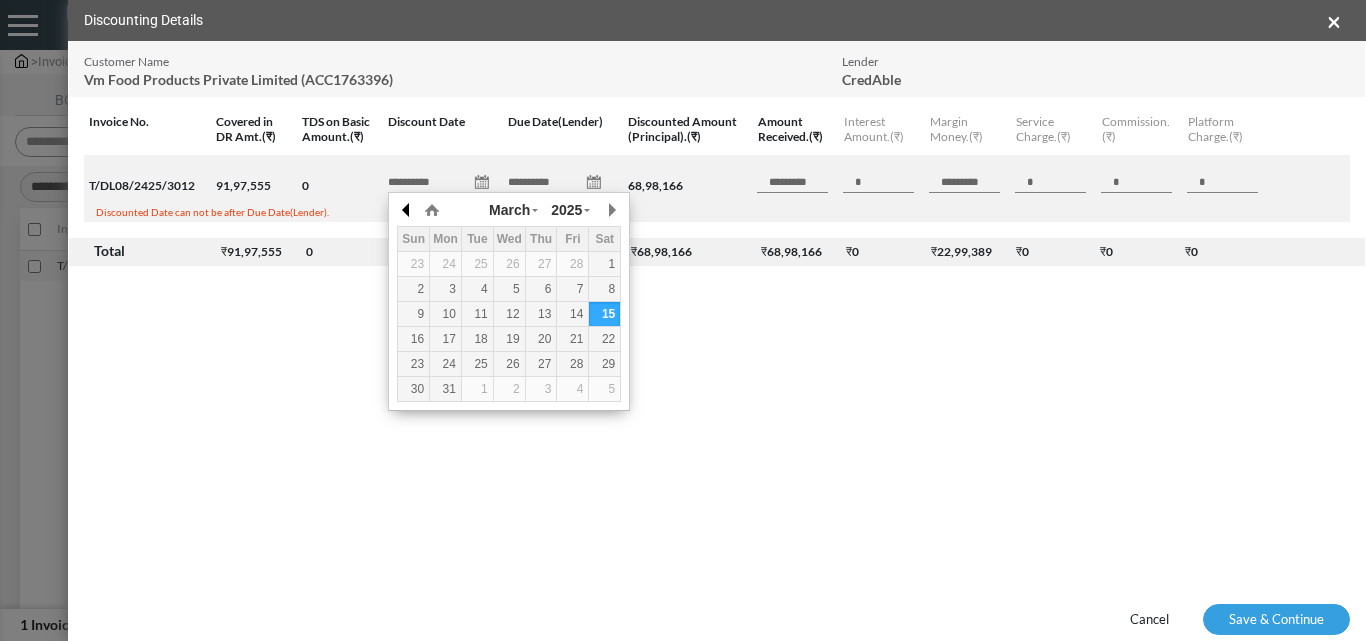 click at bounding box center [407, 210] 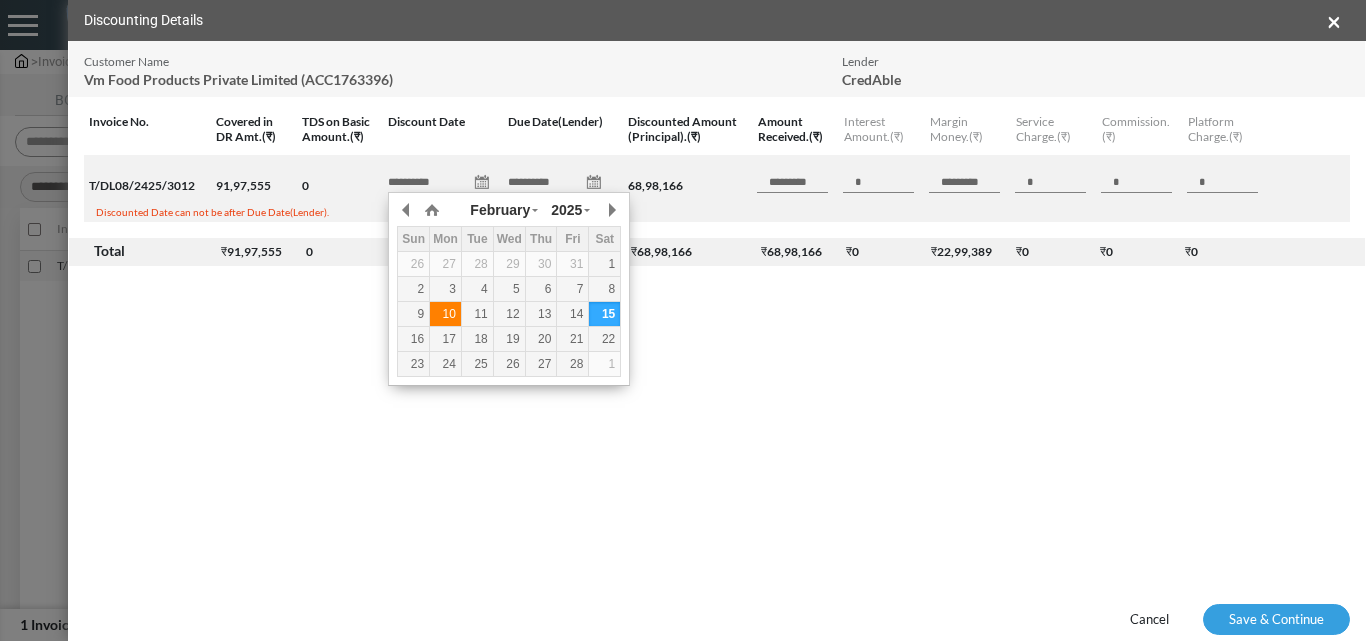 click on "10" at bounding box center [445, 314] 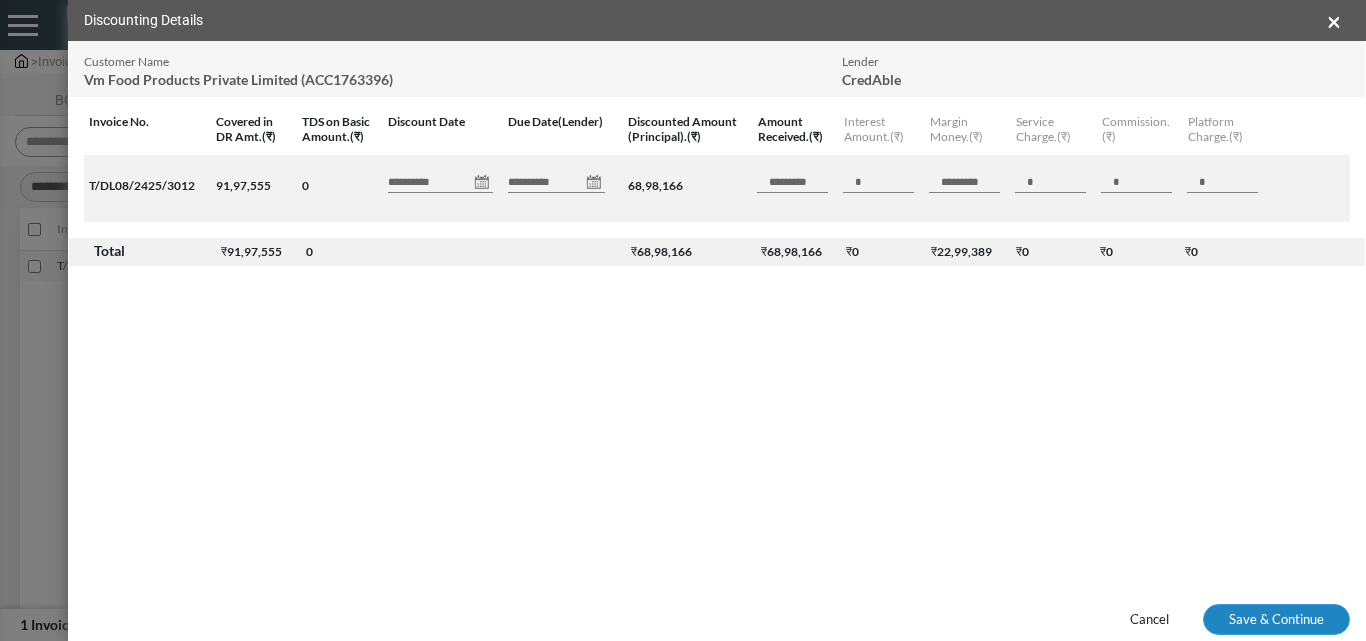 click on "Save & Continue" at bounding box center (1276, 620) 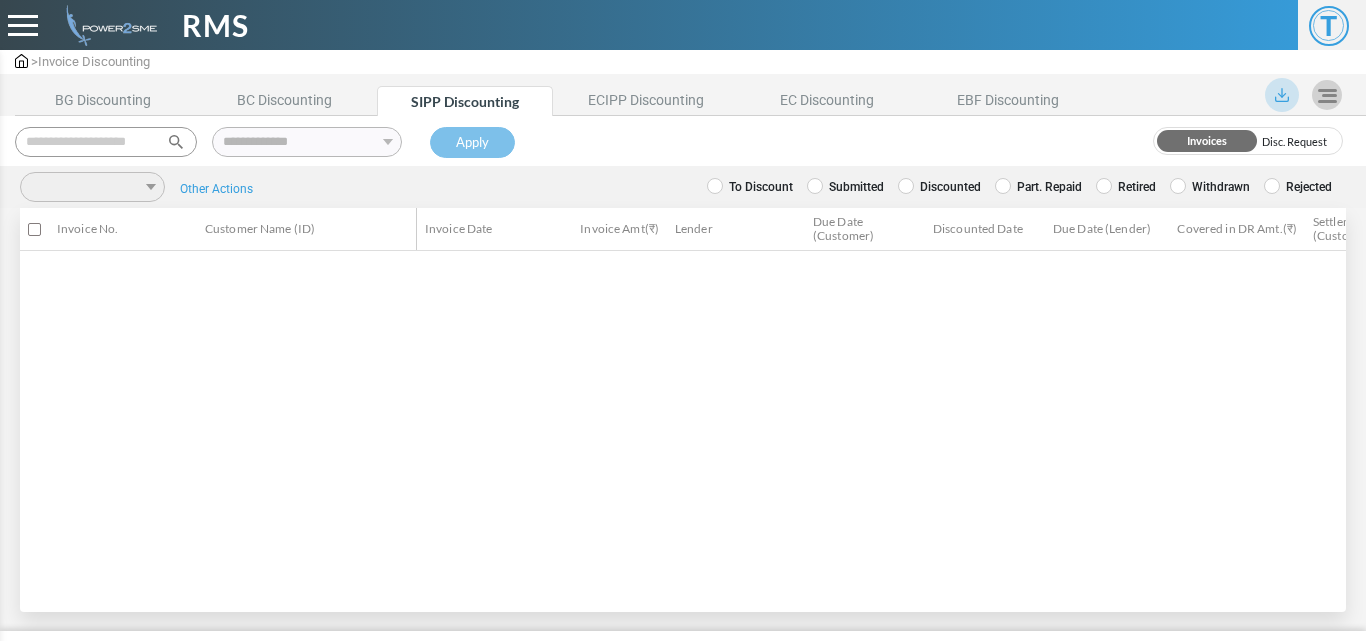 scroll, scrollTop: 0, scrollLeft: 0, axis: both 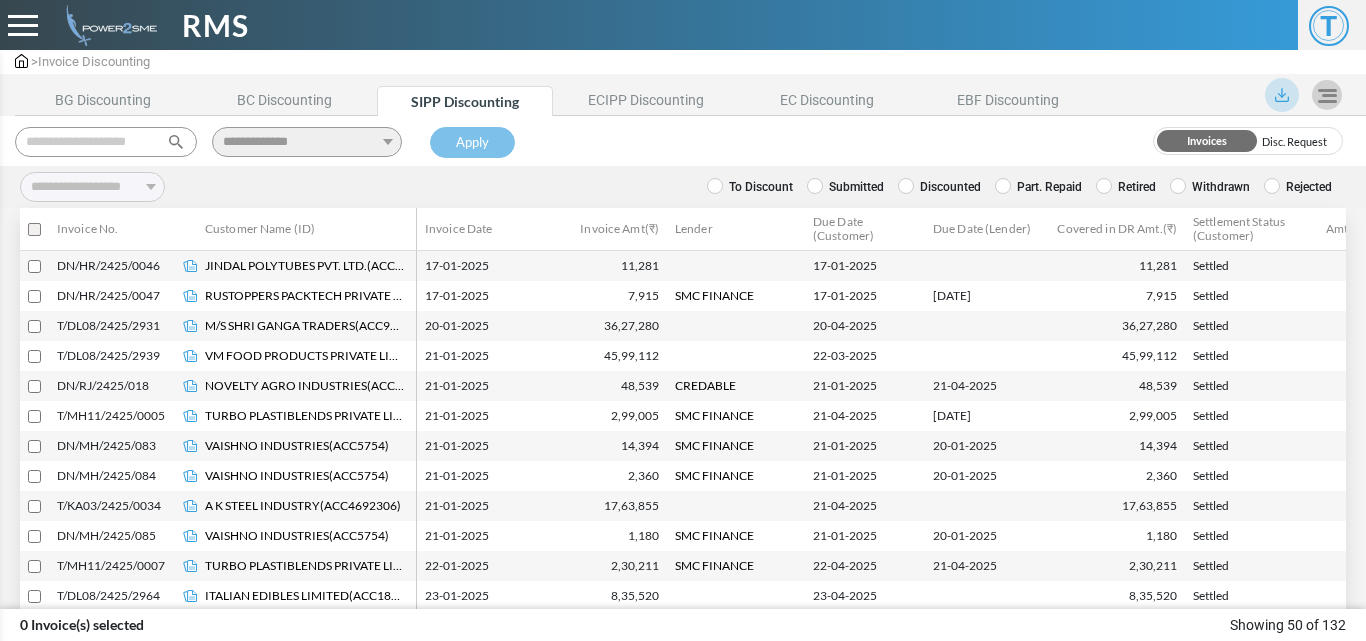 click on "Discounted" at bounding box center [939, 187] 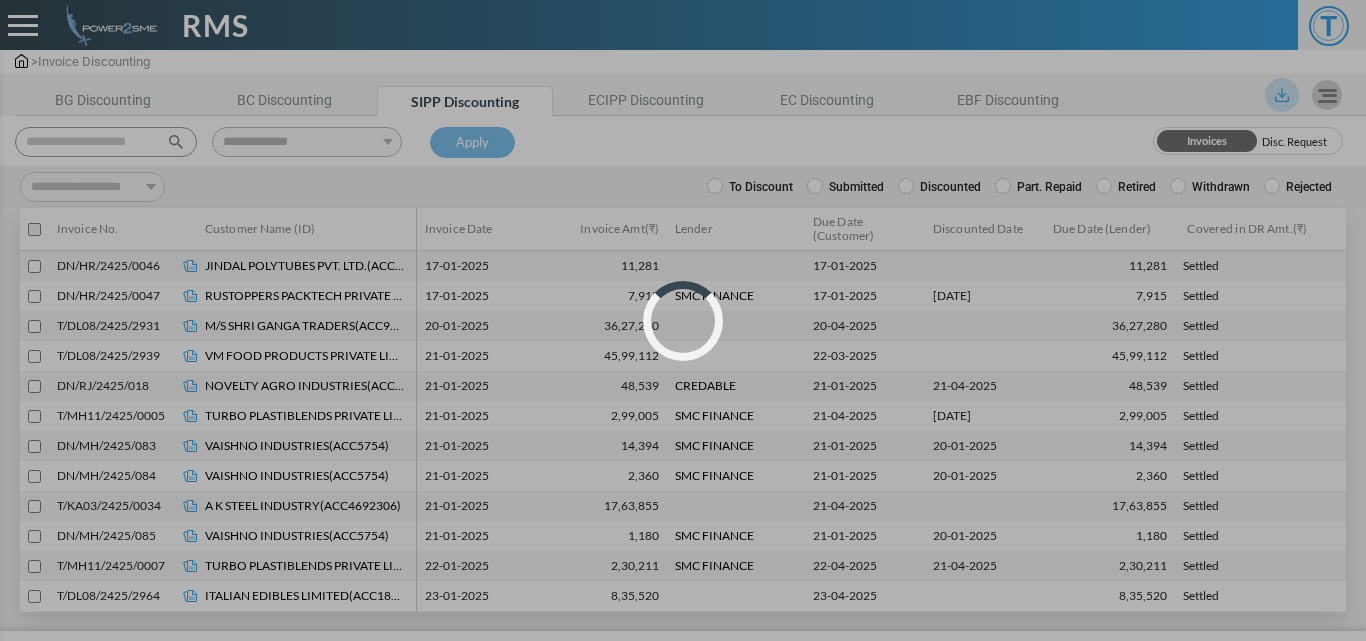 select 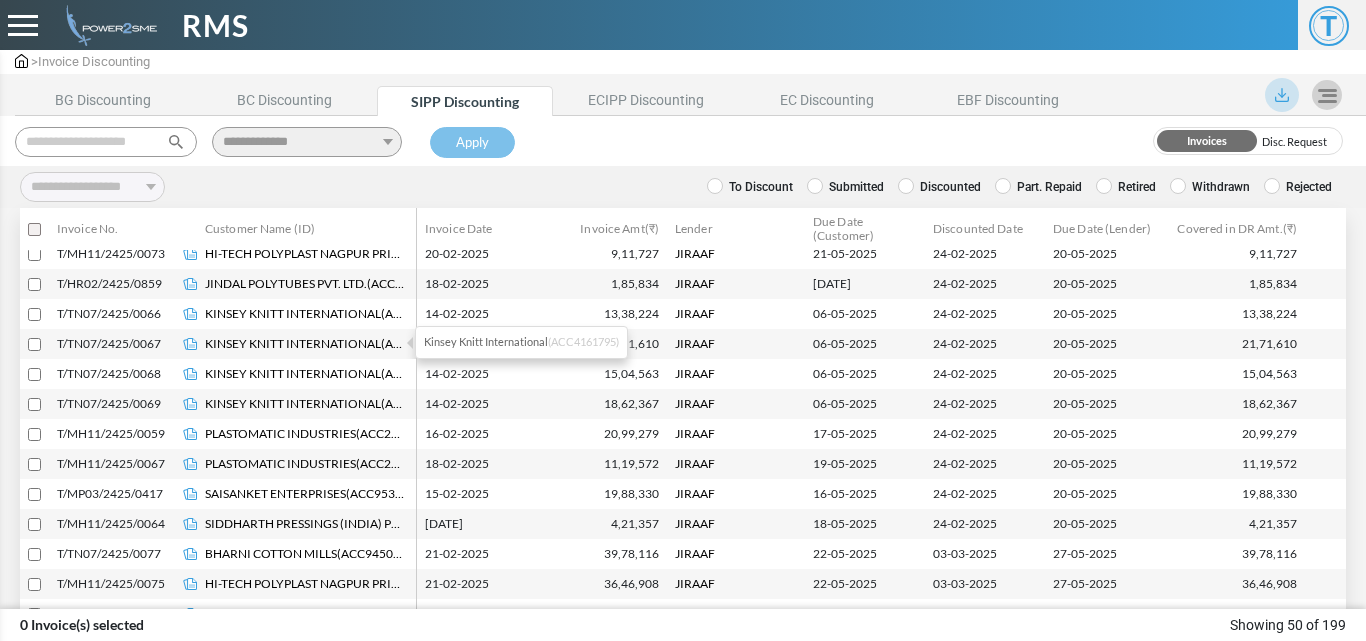 scroll, scrollTop: 200, scrollLeft: 0, axis: vertical 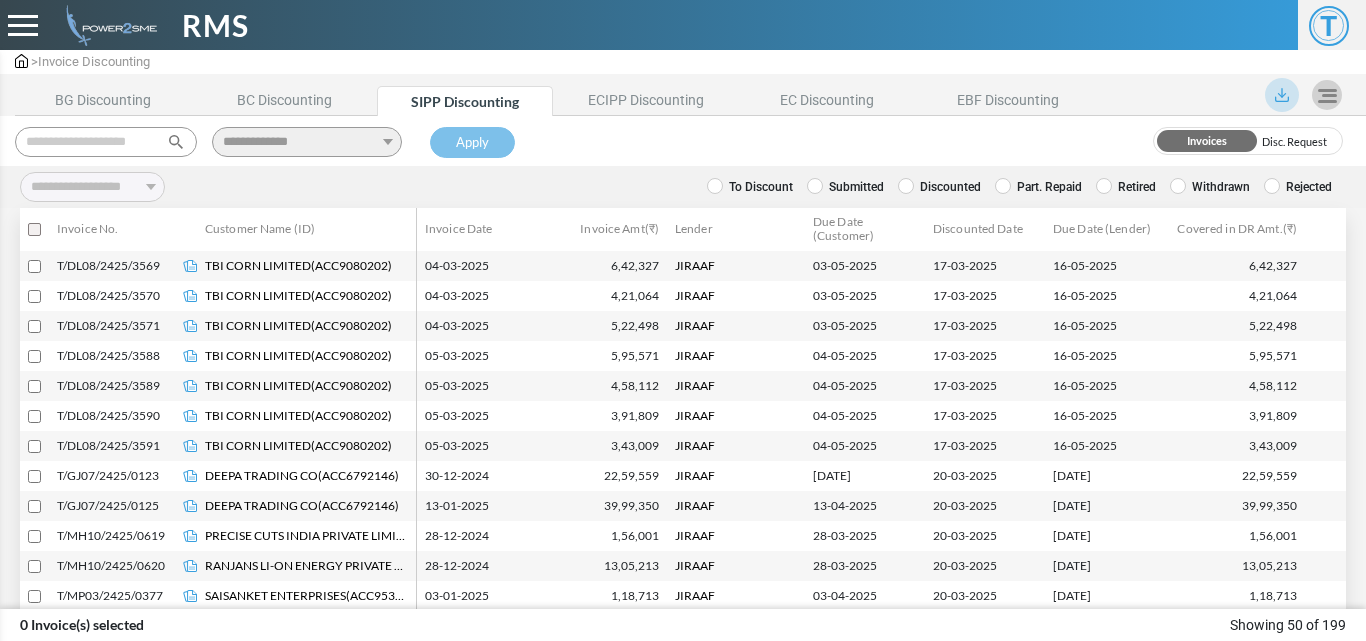 click on "**********" at bounding box center (683, 141) 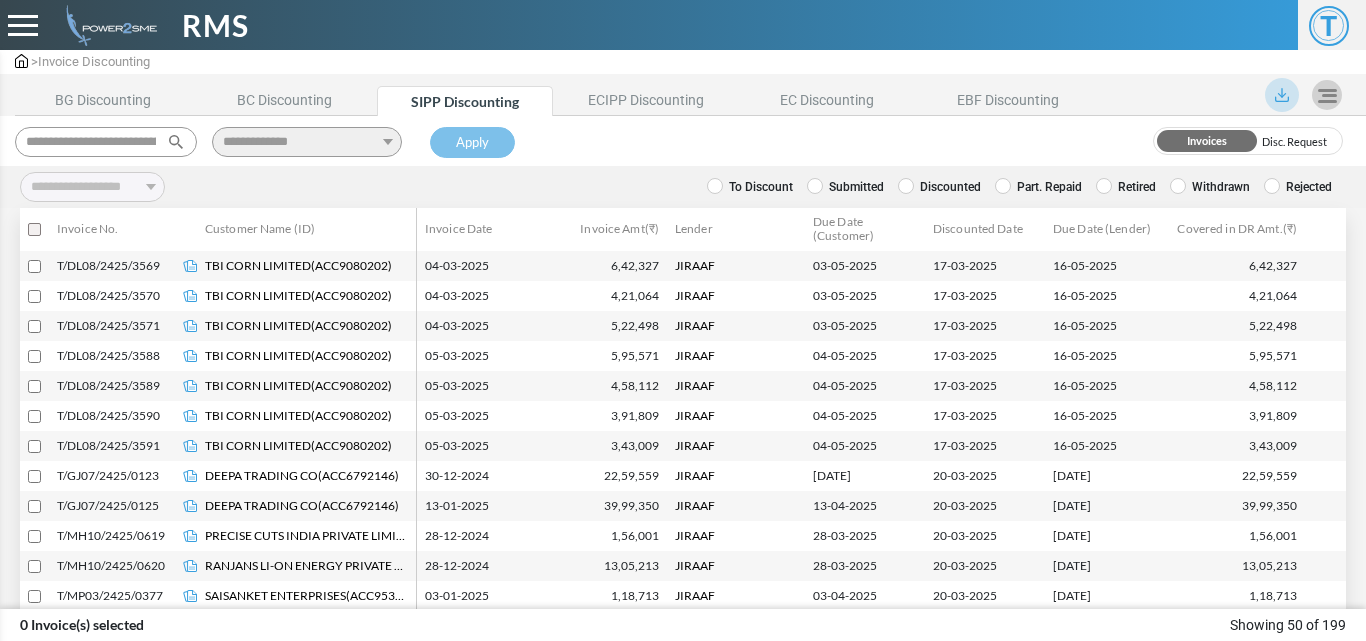 scroll, scrollTop: 0, scrollLeft: 90, axis: horizontal 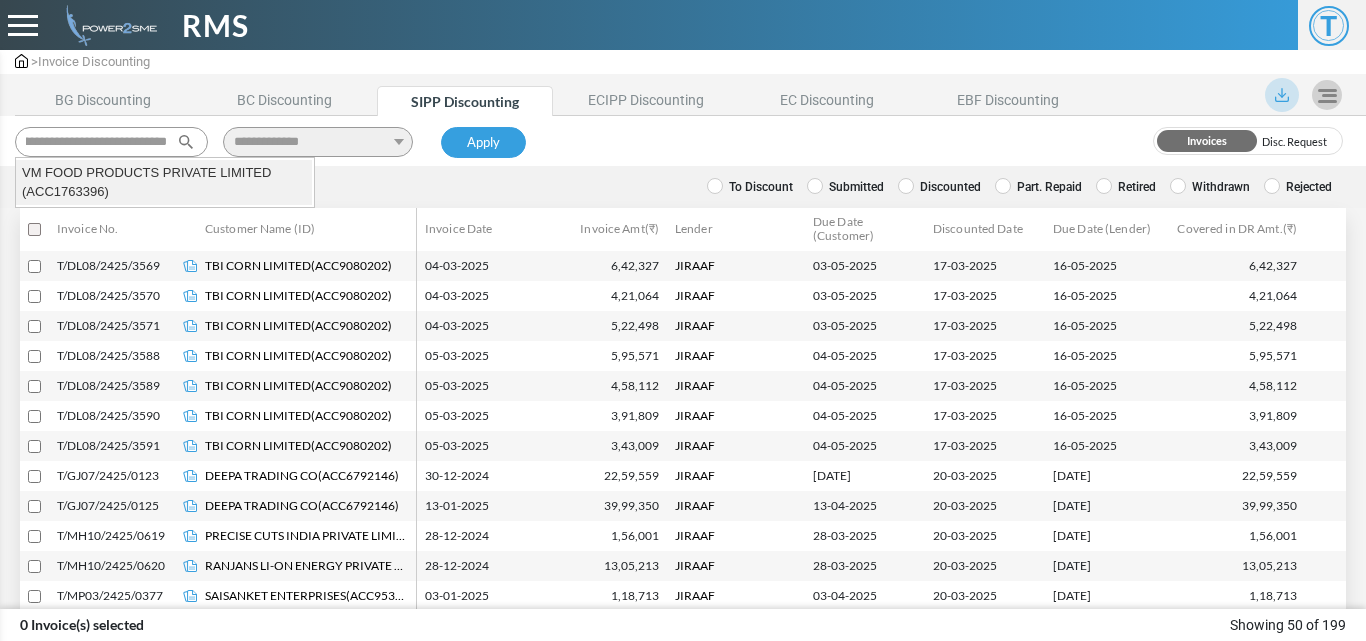 click on "VM FOOD PRODUCTS PRIVATE LIMITED (ACC1763396)" at bounding box center (164, 182) 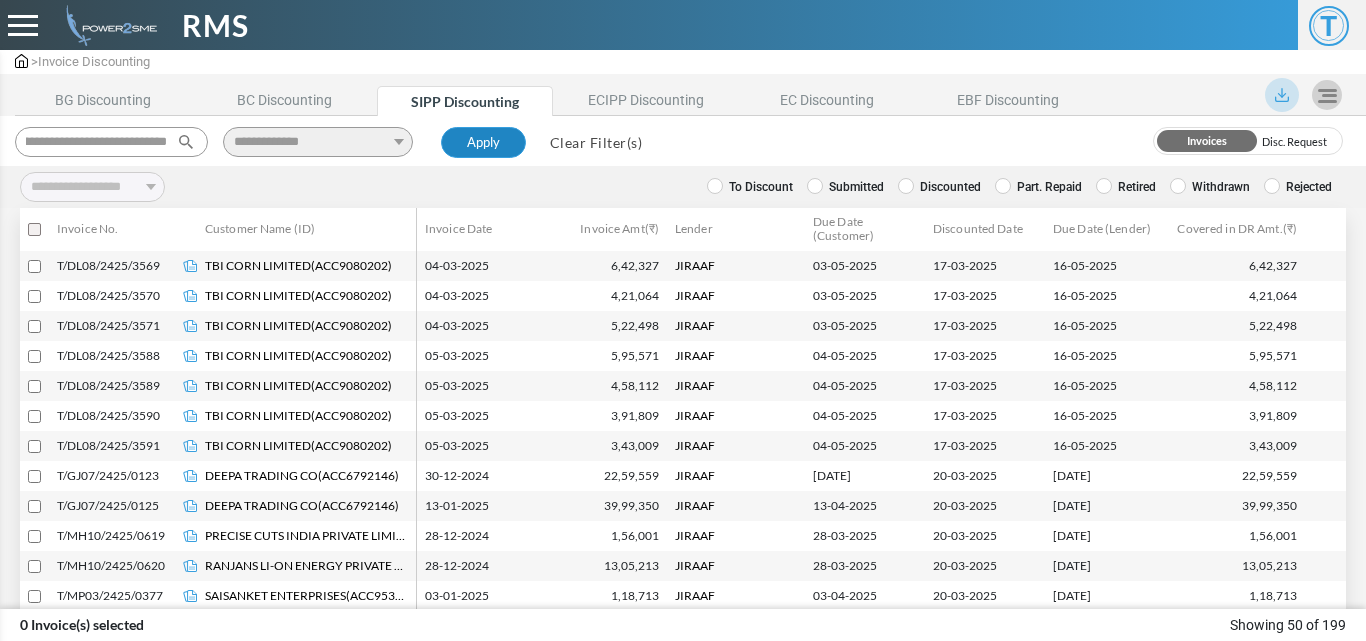 type on "**********" 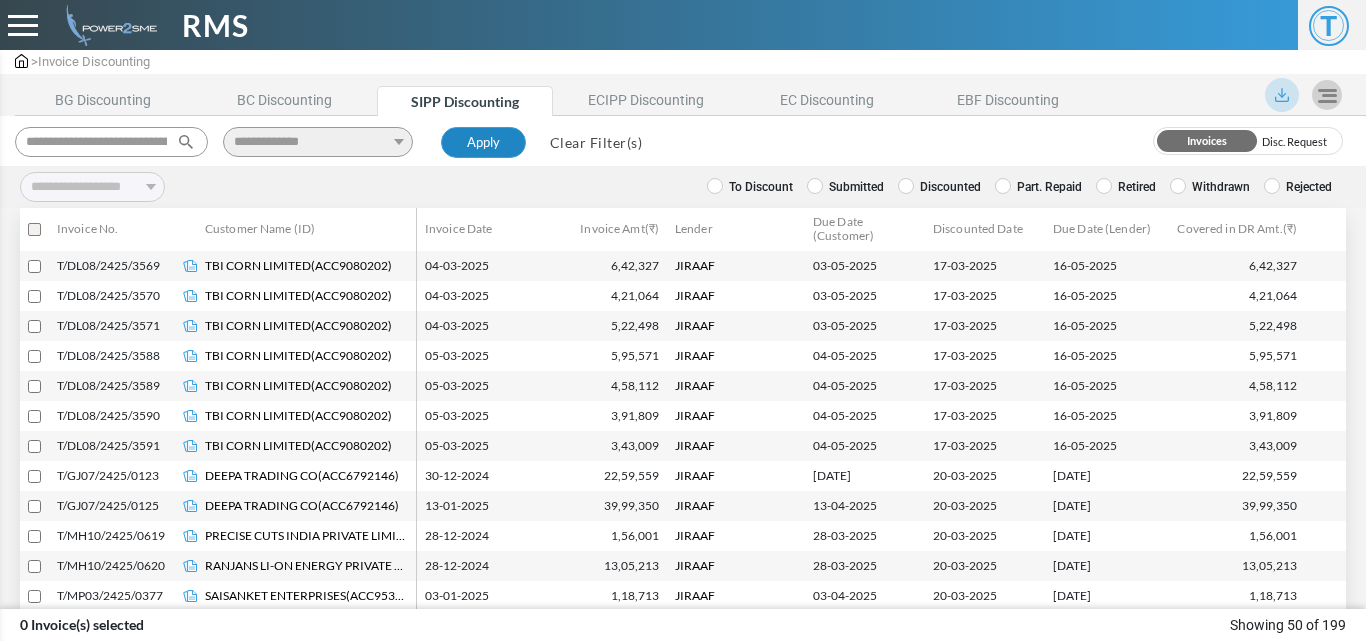 click on "Apply" at bounding box center [483, 143] 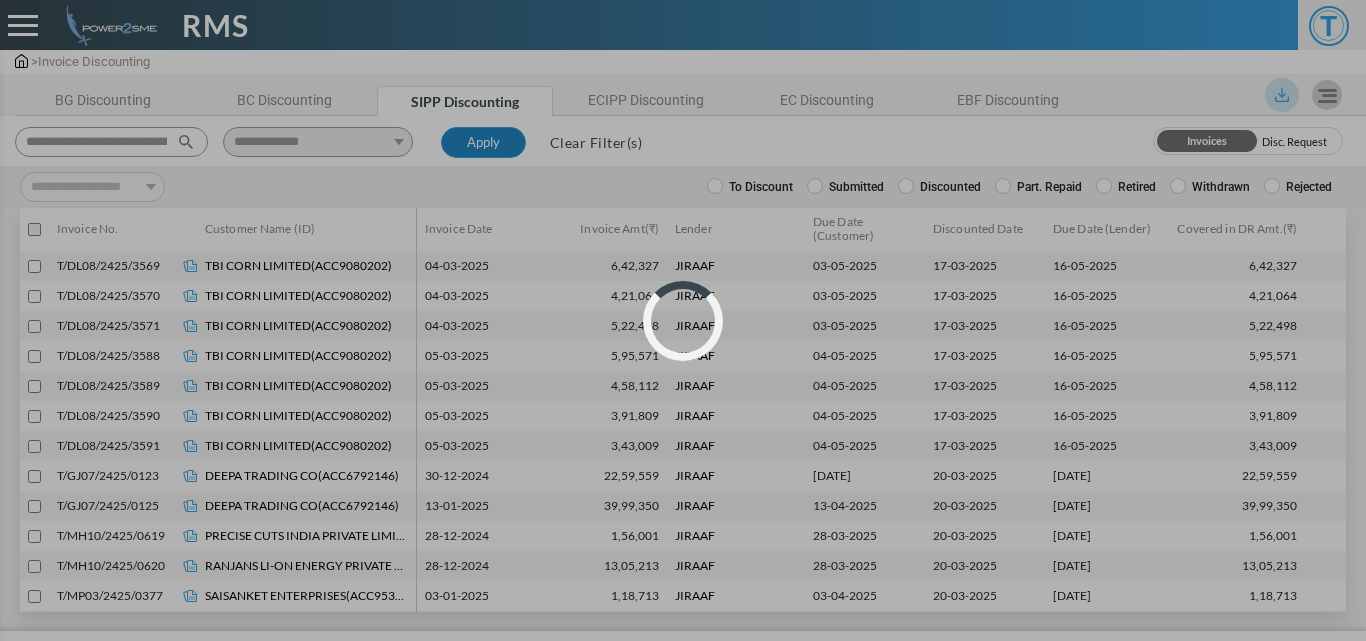 scroll, scrollTop: 0, scrollLeft: 0, axis: both 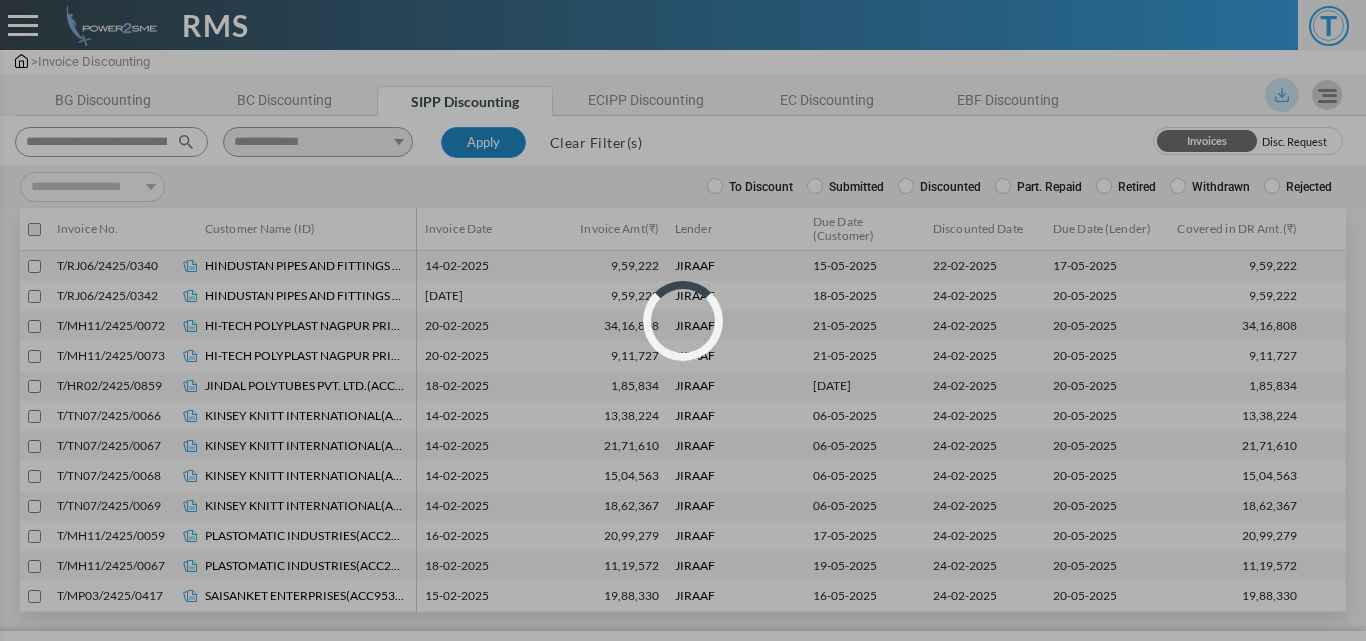 select 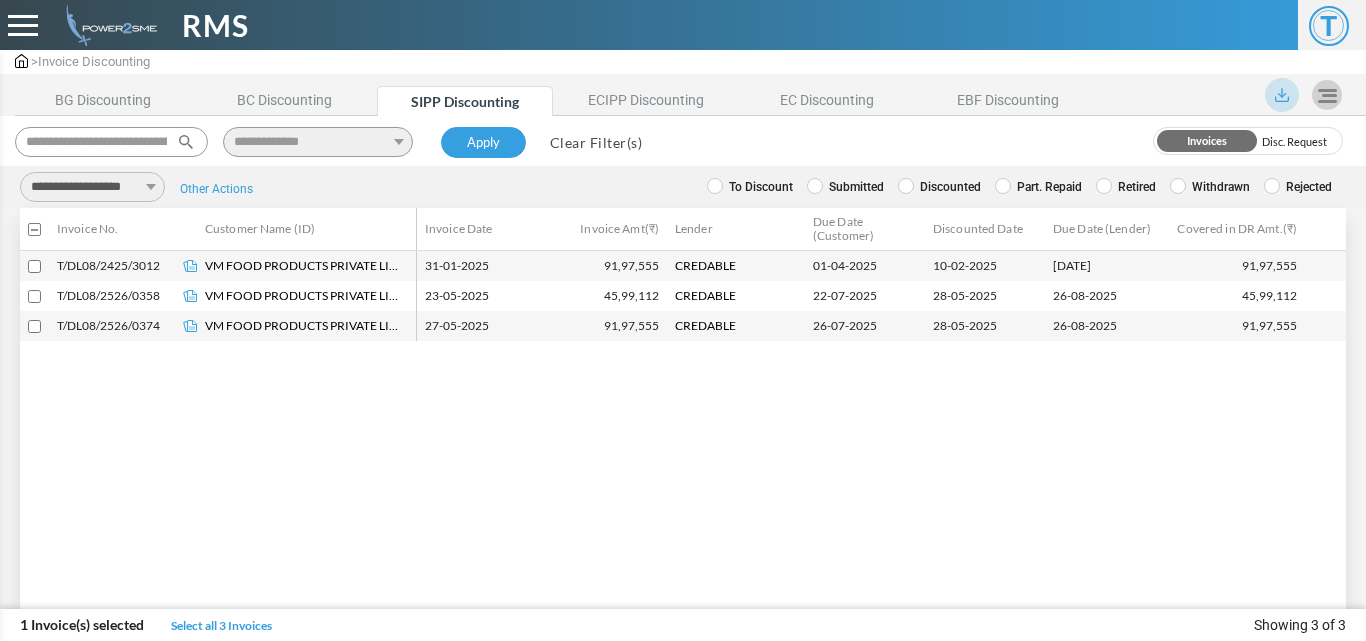 click on "**********" at bounding box center (92, 187) 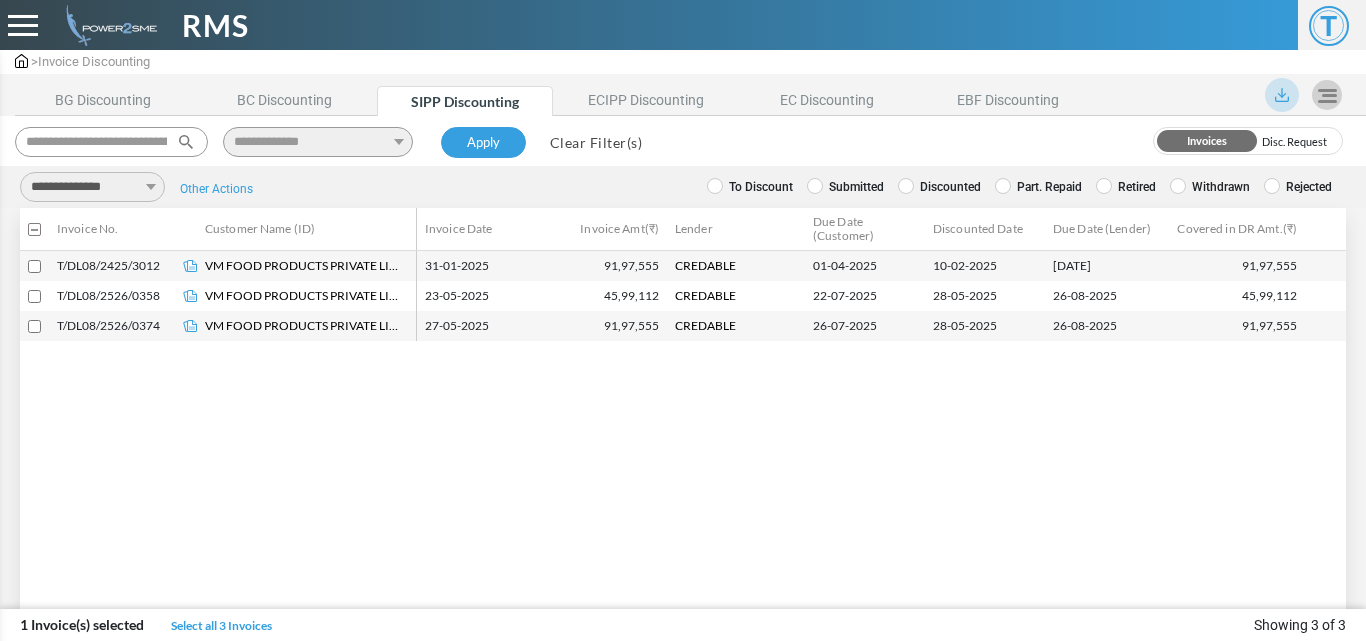 click on "**********" at bounding box center (92, 187) 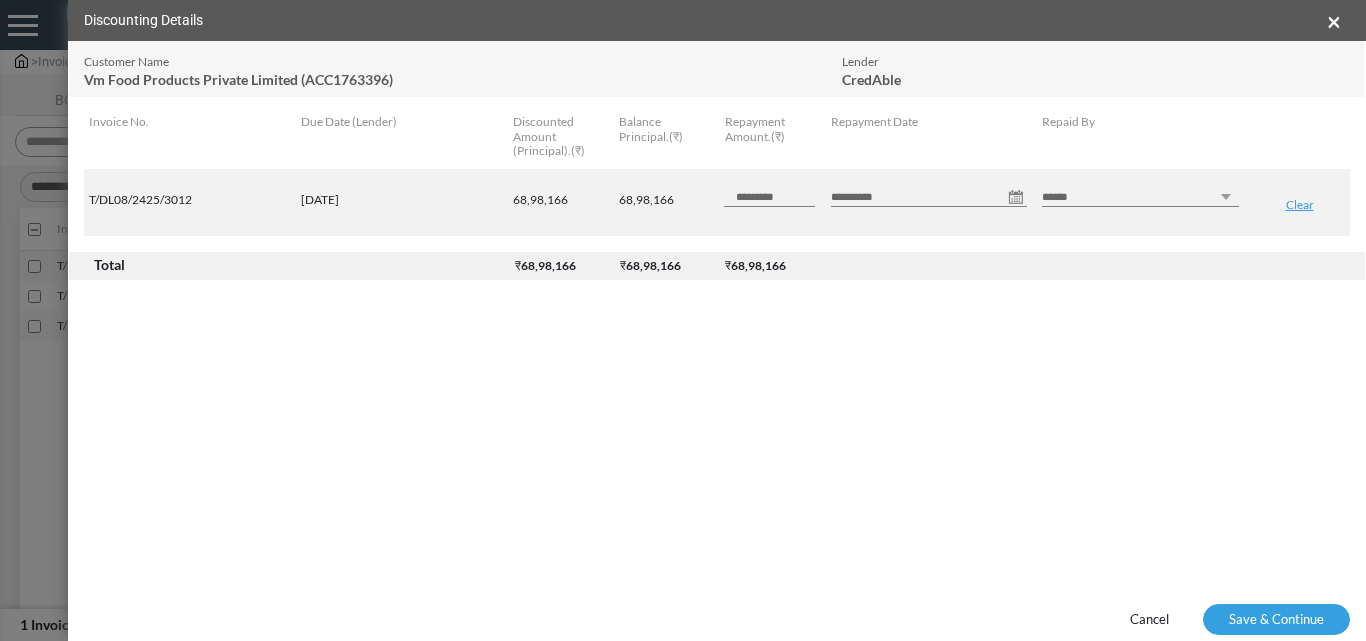 click on "**********" at bounding box center (929, 197) 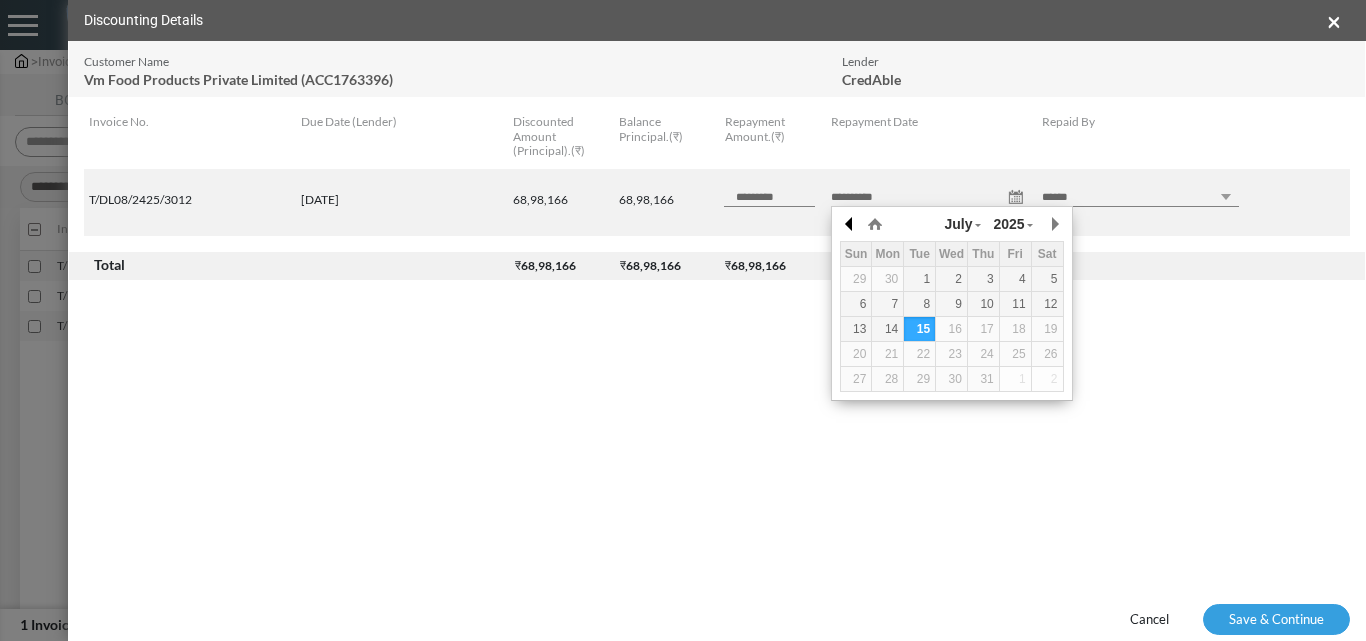 click at bounding box center (850, 224) 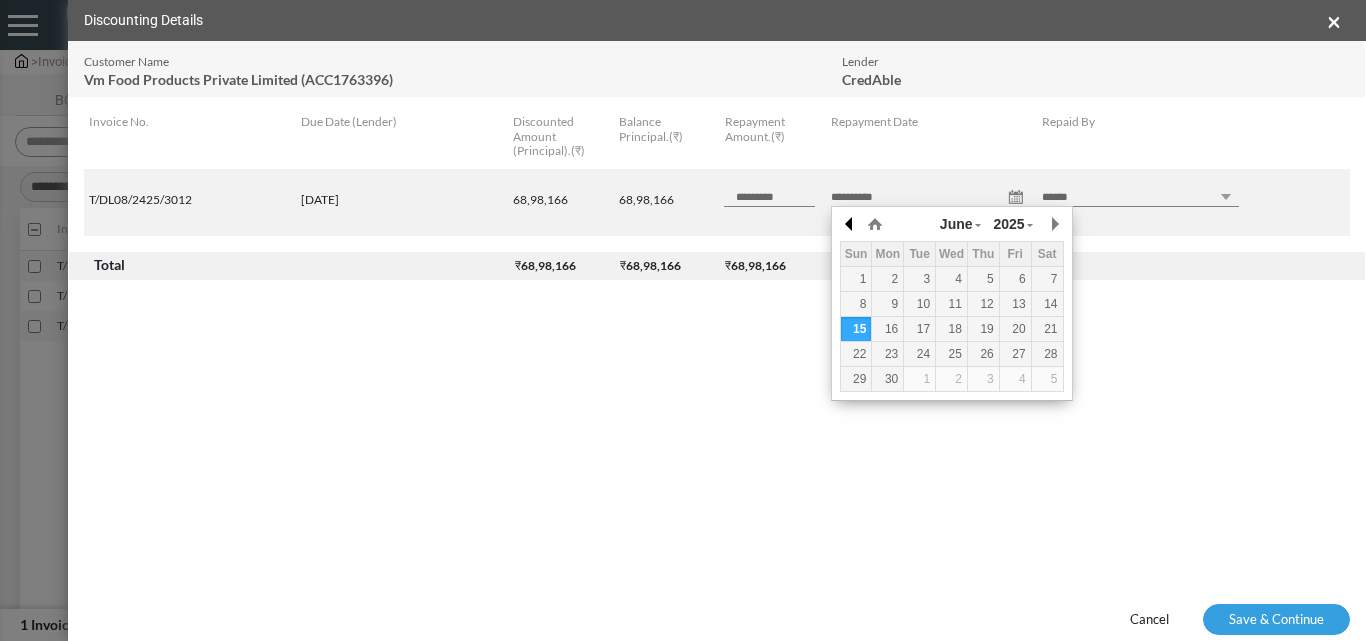 click at bounding box center (850, 224) 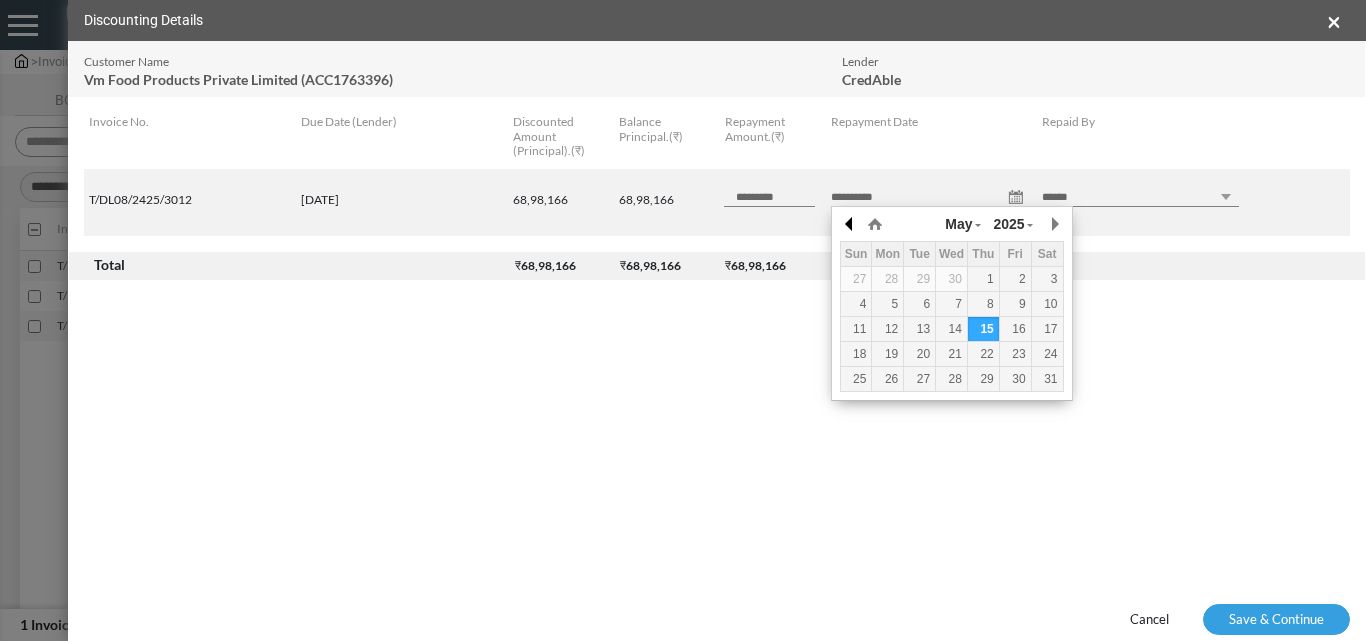 click at bounding box center (850, 224) 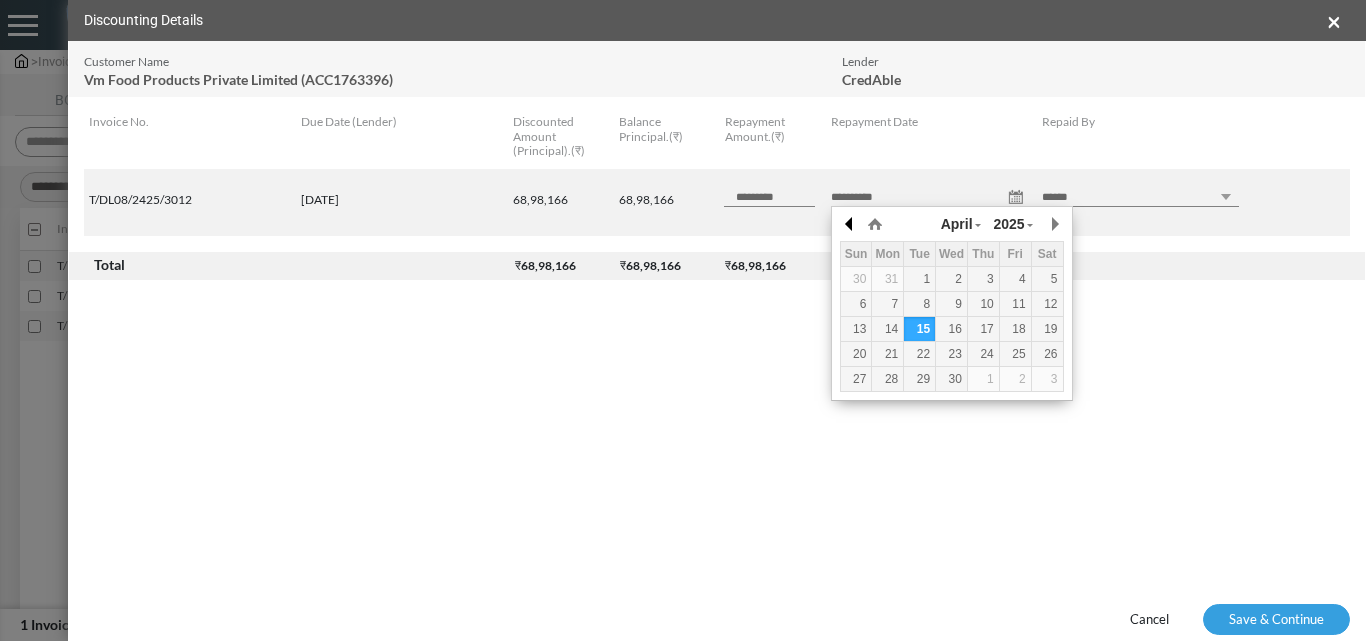 click at bounding box center [850, 224] 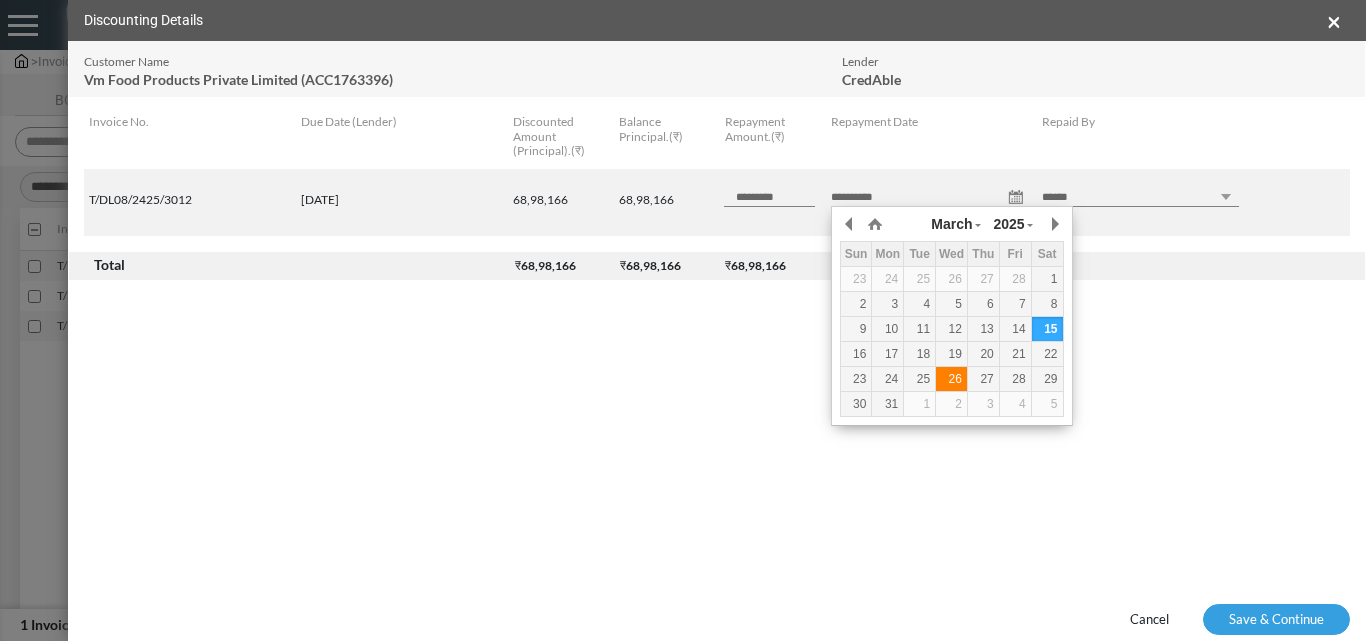 click on "26" at bounding box center (951, 379) 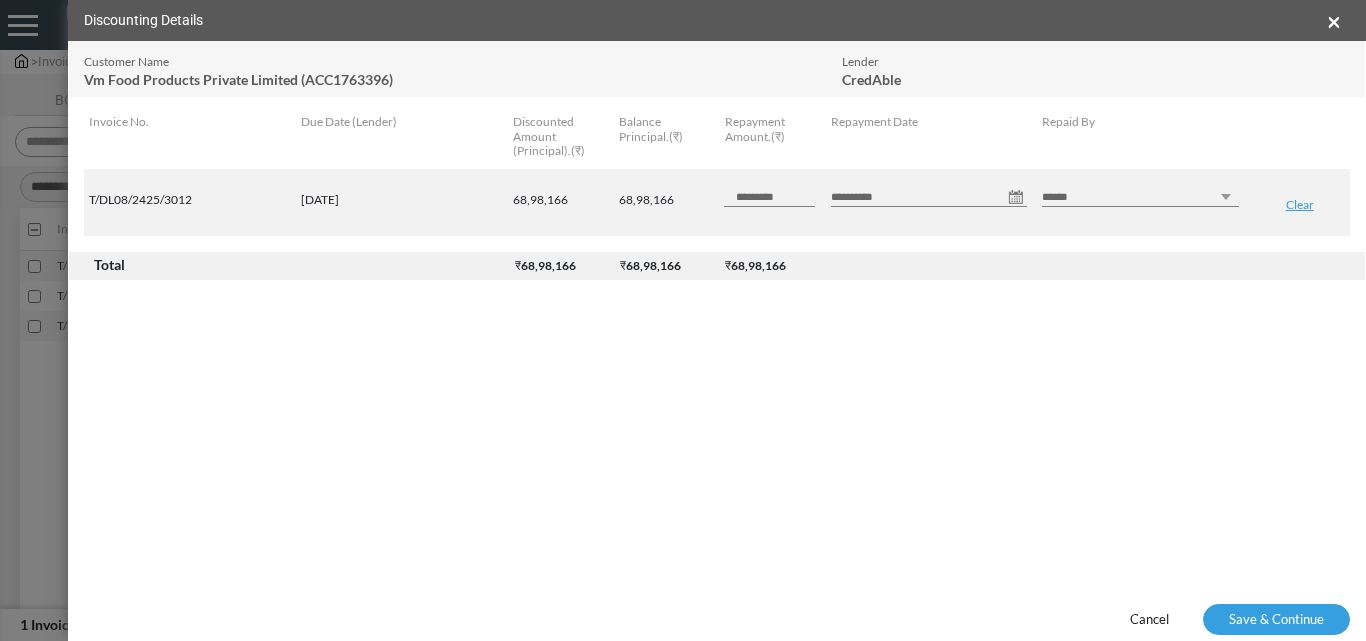 click on "Invoice No.
Covered in DR Amt.(₹)
TDS on Basic Amount.(₹)
Discount Date
Due Date(Lender)
₹" at bounding box center [717, 196] 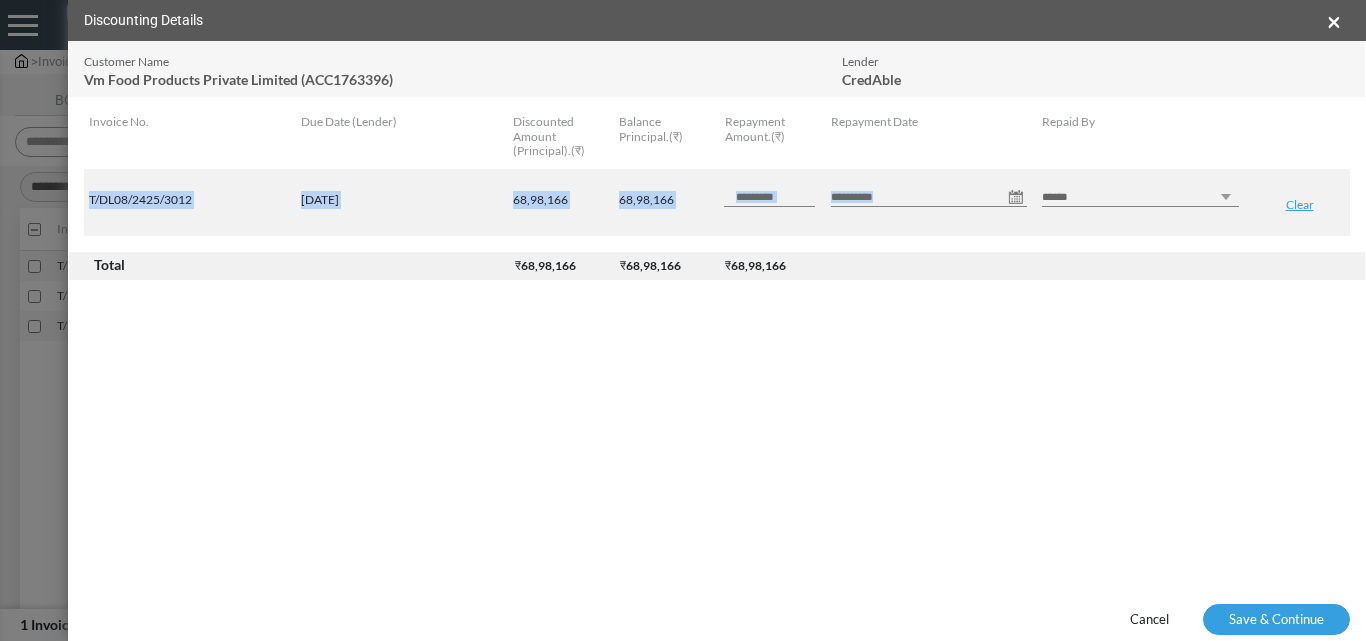 click on "****** *** ********" at bounding box center [1140, 197] 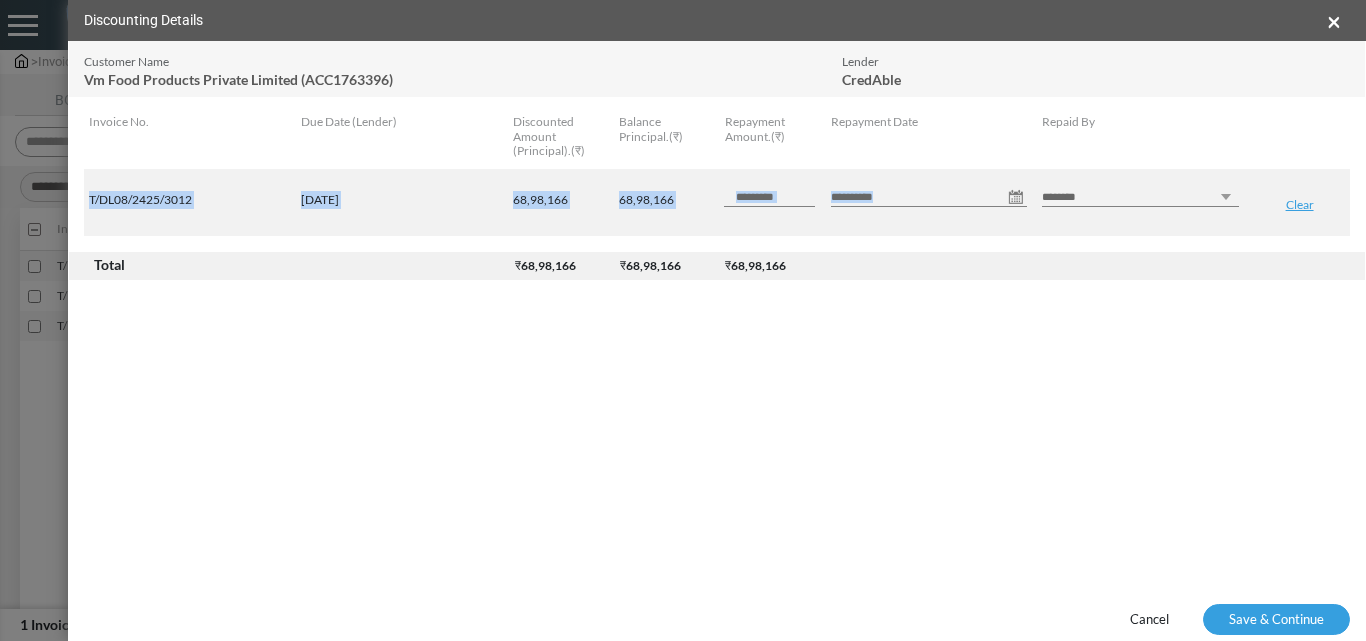 click on "****** *** ********" at bounding box center (1140, 197) 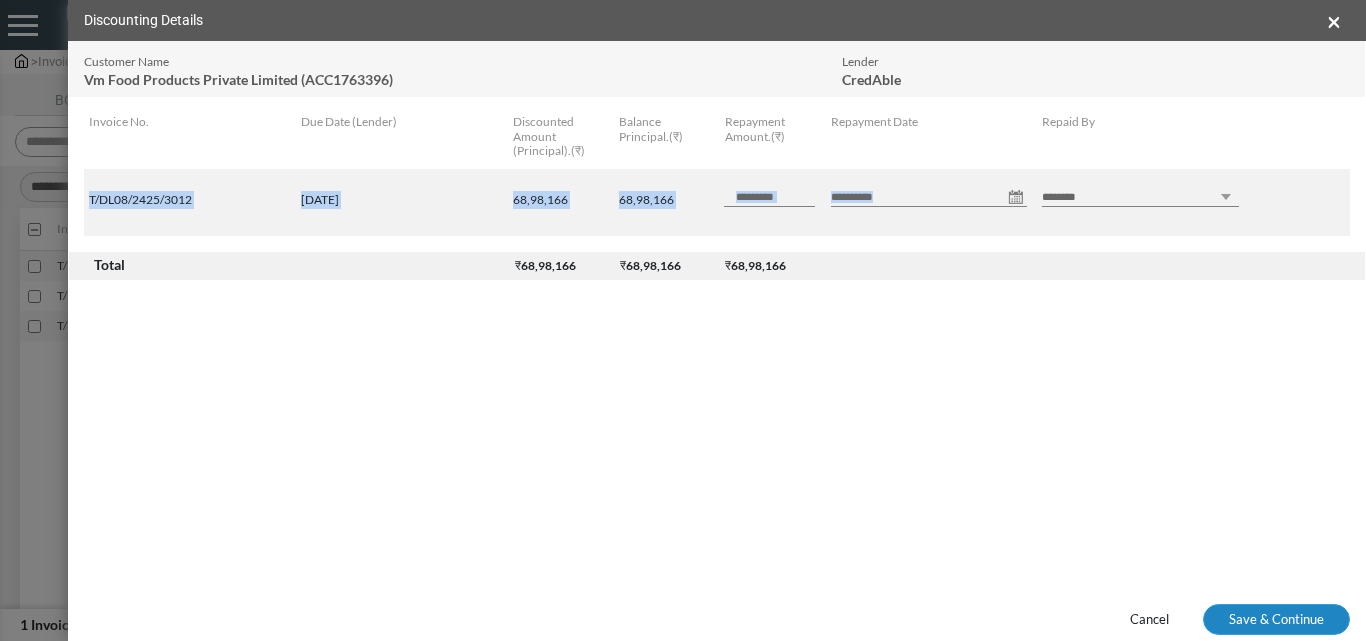 click on "Save & Continue" at bounding box center (1276, 620) 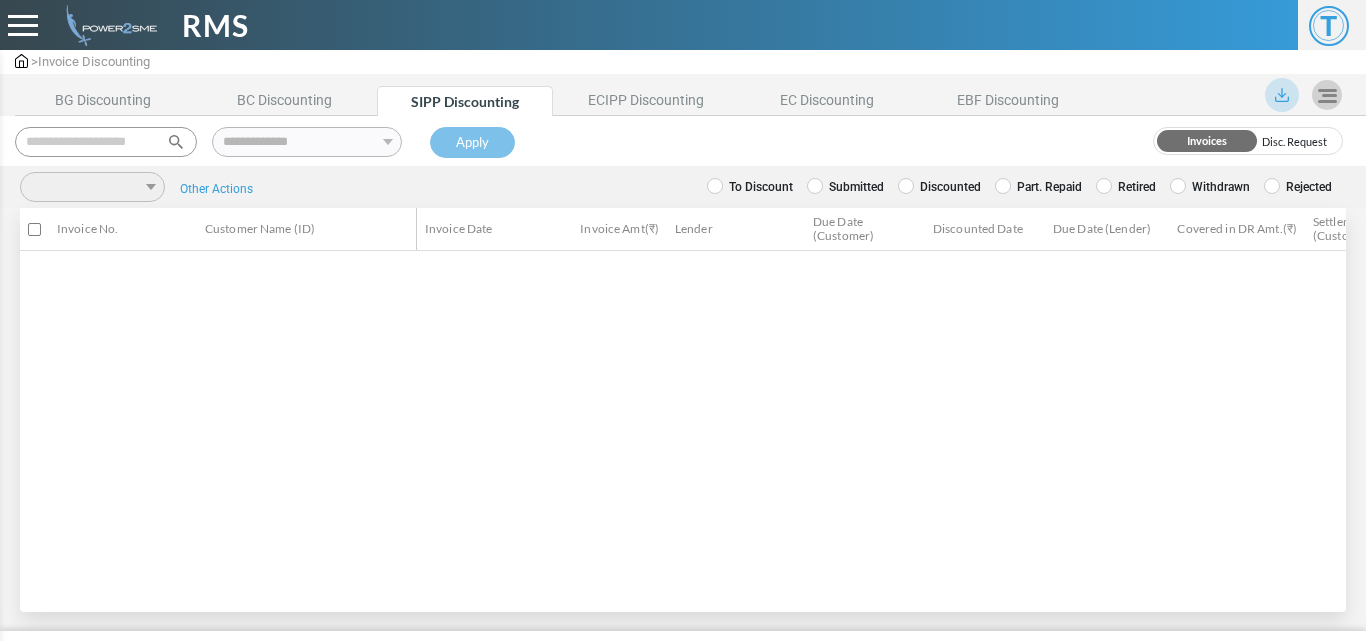 scroll, scrollTop: 0, scrollLeft: 0, axis: both 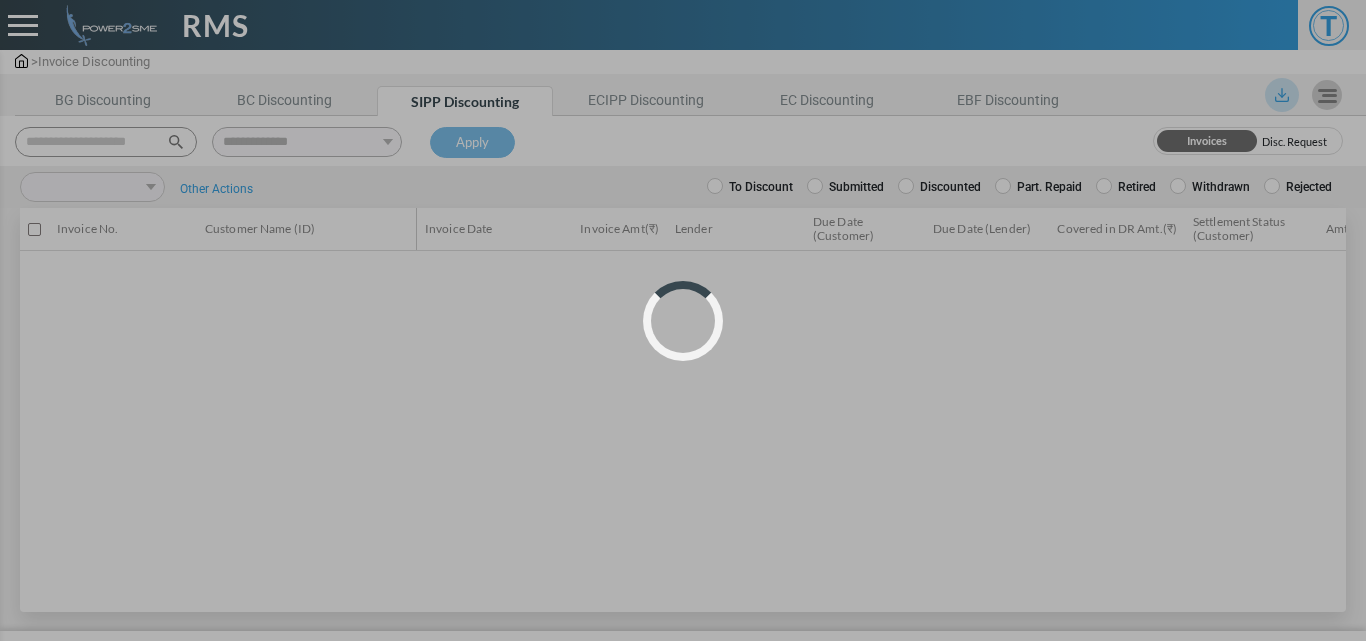 select 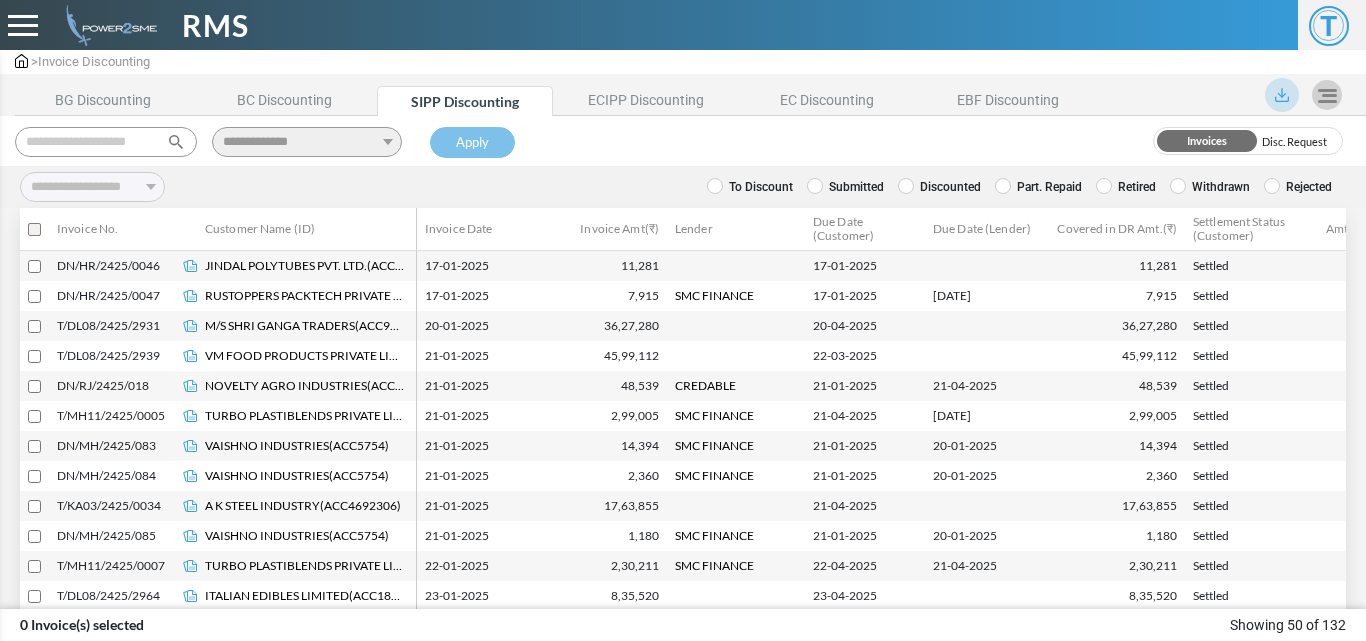 click at bounding box center (1282, 95) 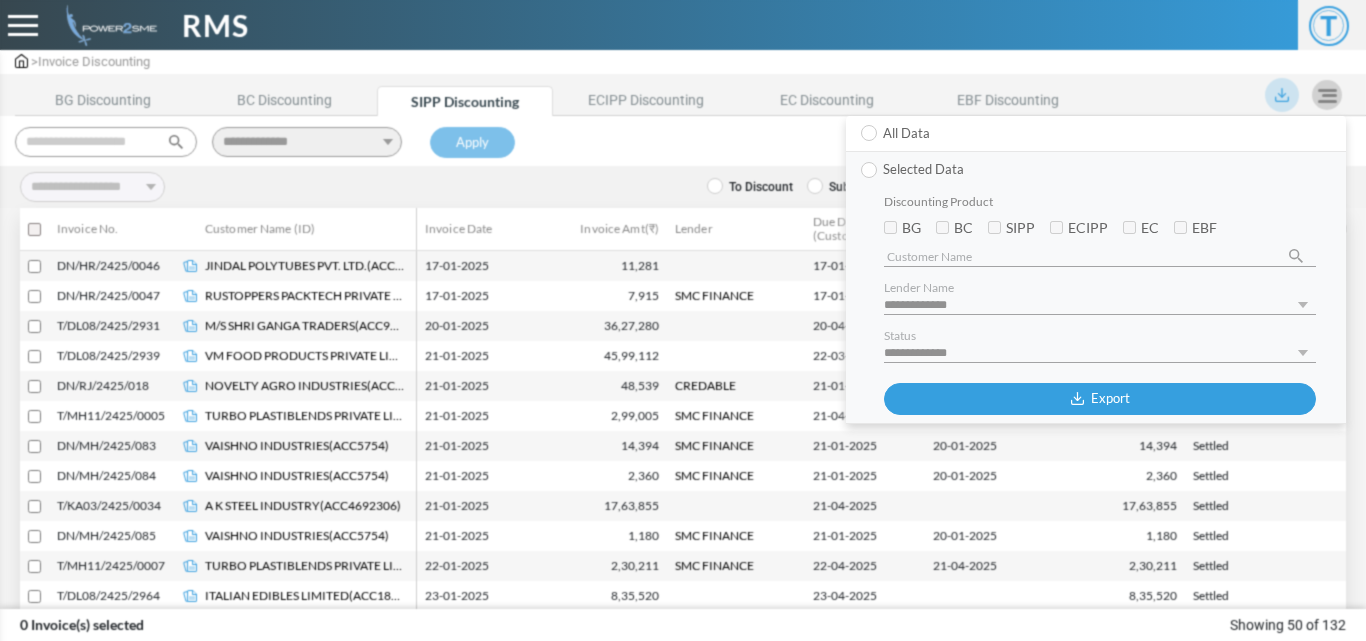 click on "Selected Data" at bounding box center [1088, 170] 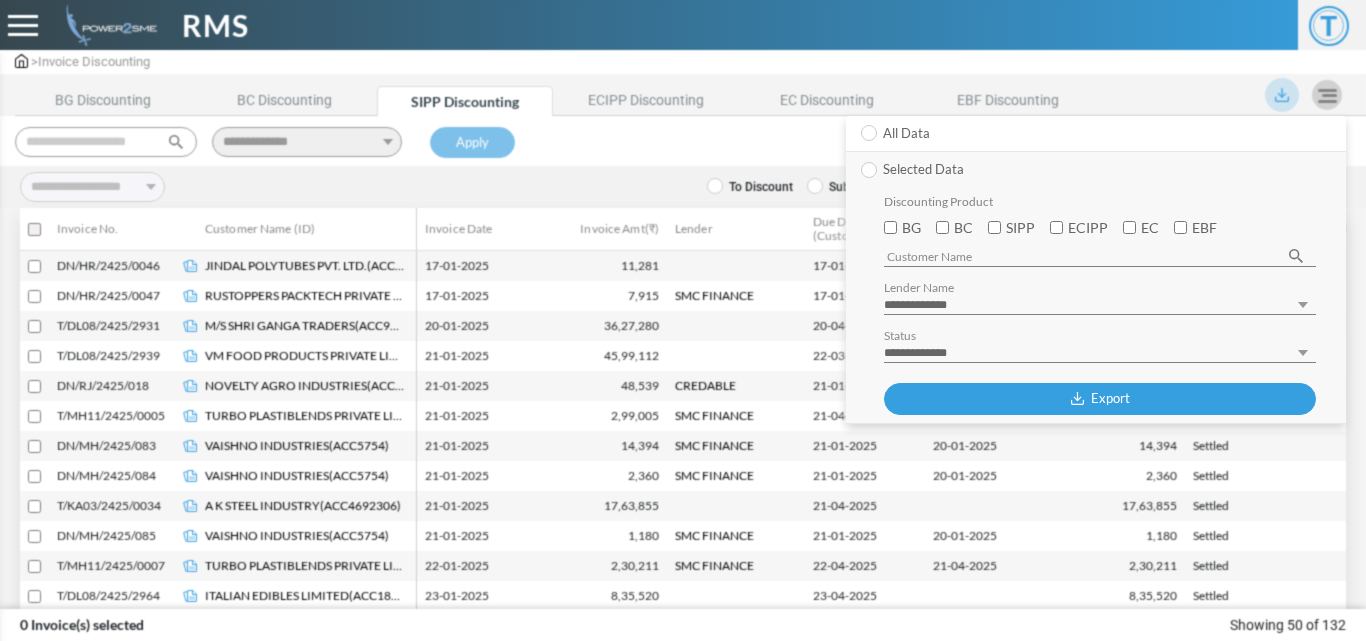 click on "**********" at bounding box center [1100, 305] 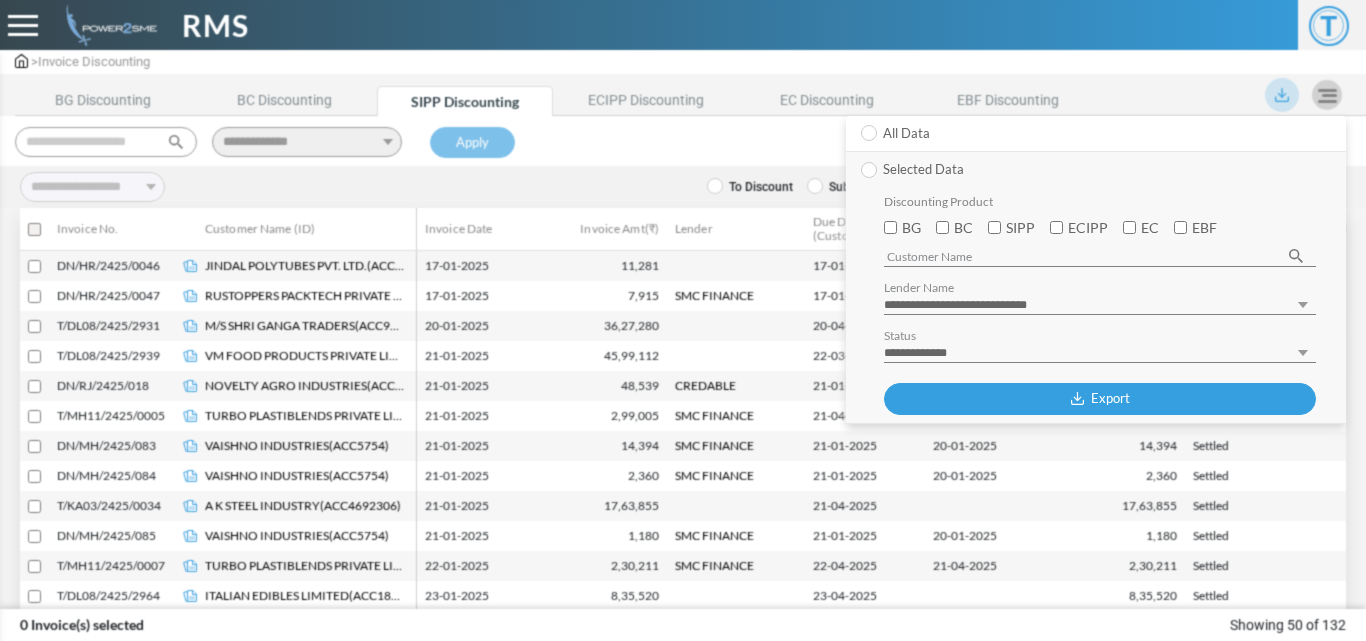 click on "**********" at bounding box center [1100, 305] 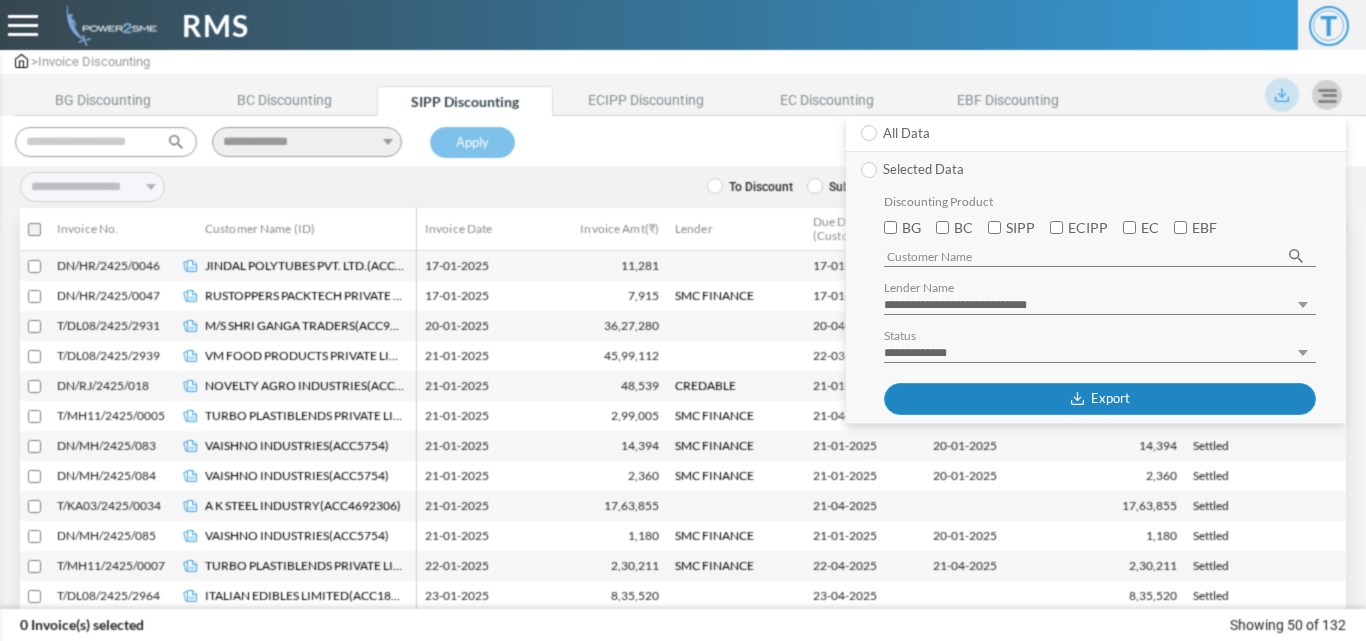 click on "Export" 